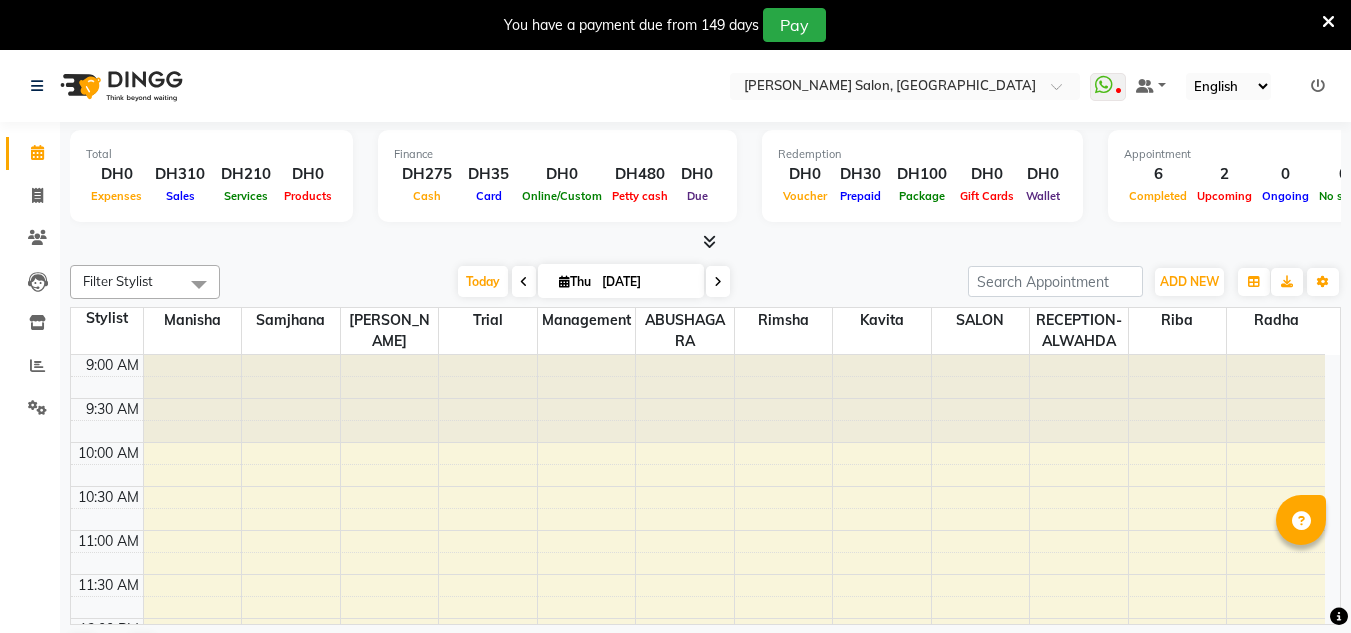 scroll, scrollTop: 0, scrollLeft: 0, axis: both 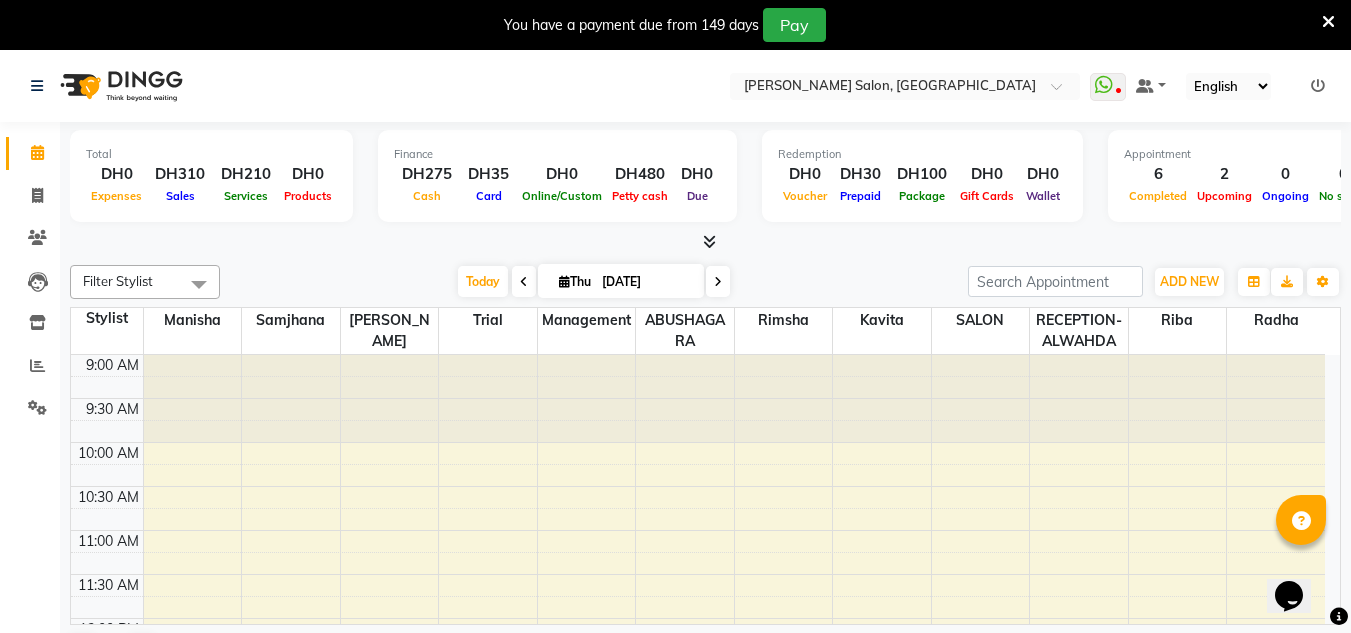 click at bounding box center [1328, 22] 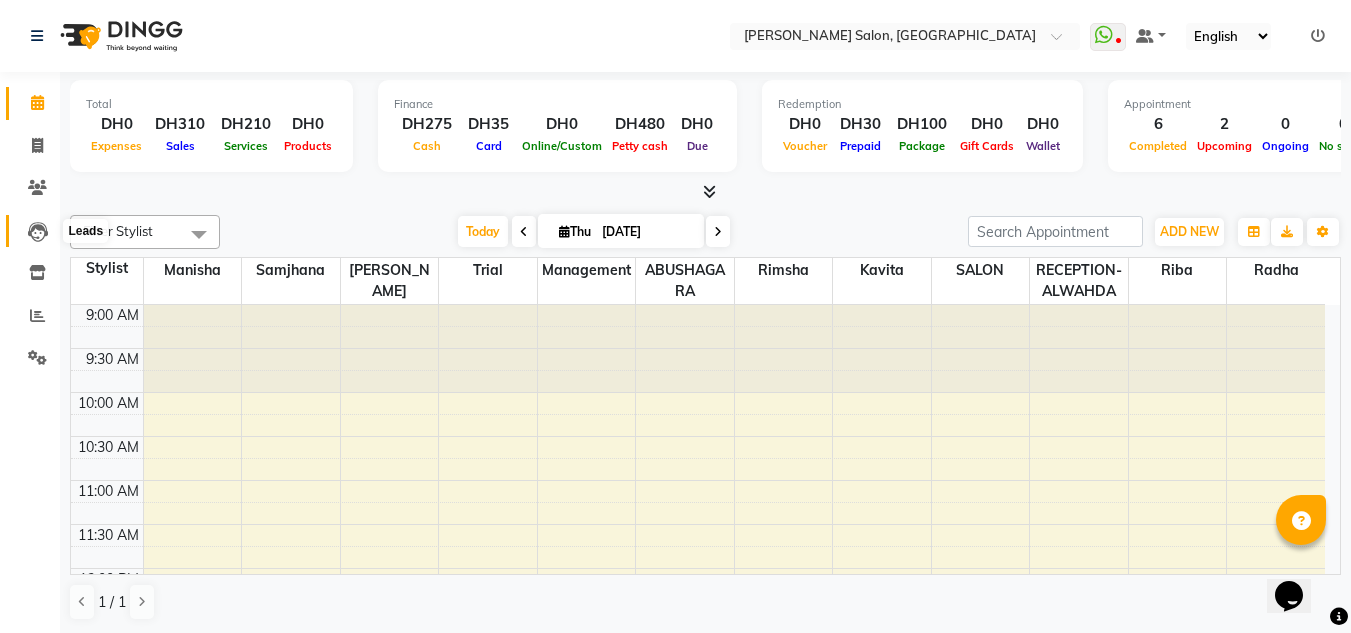click 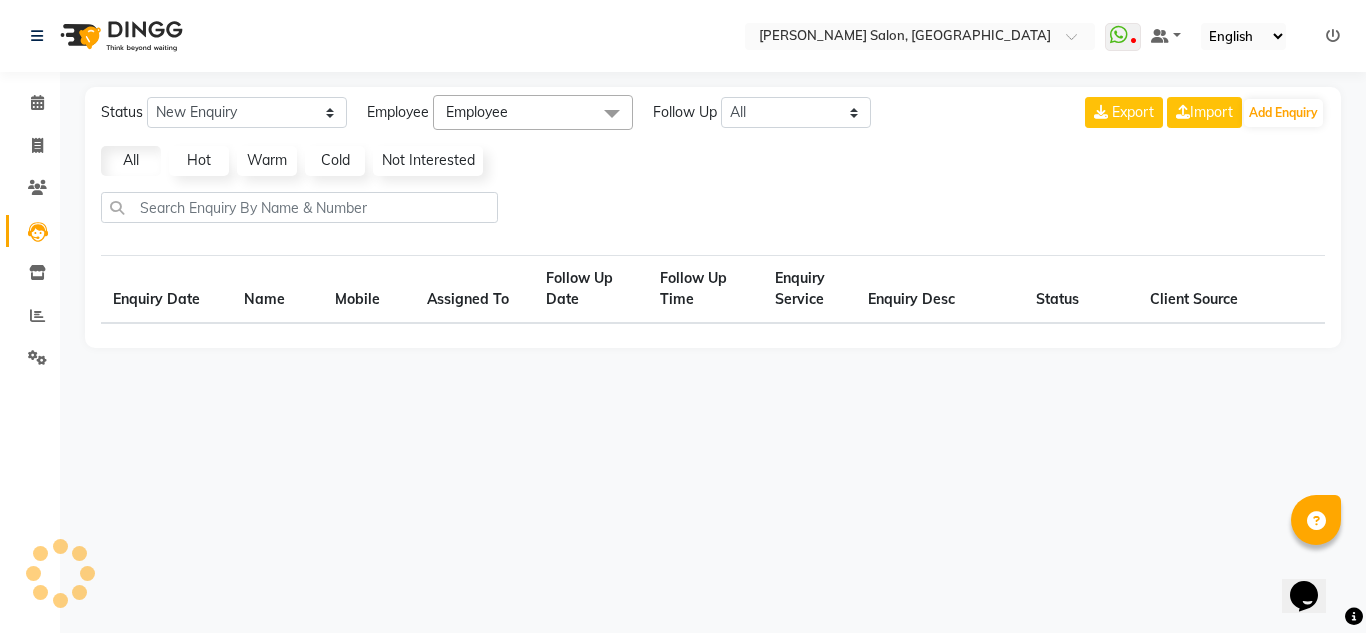 select on "10" 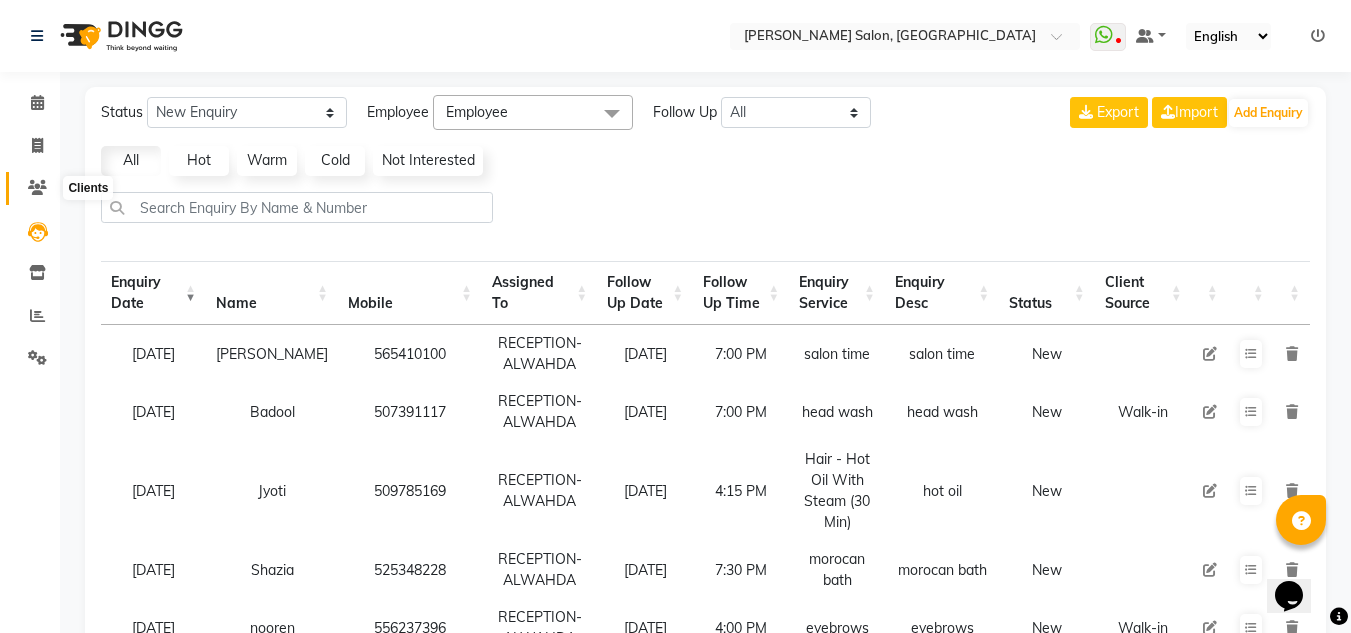 click 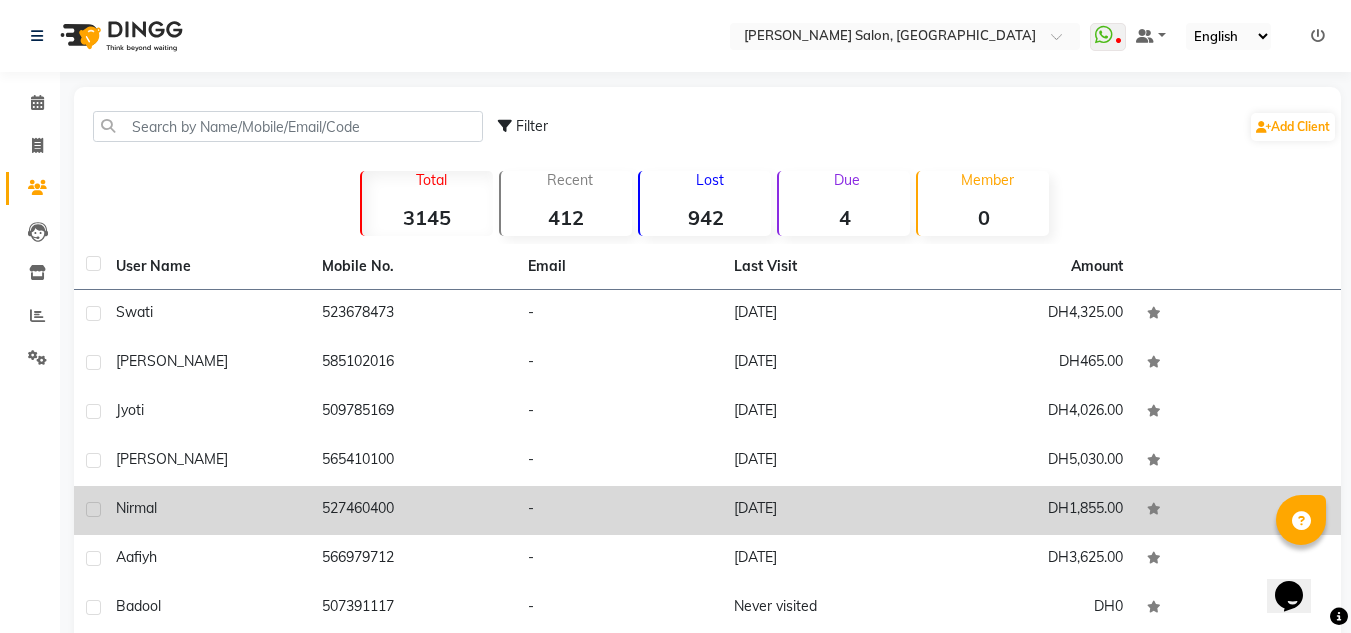 drag, startPoint x: 220, startPoint y: 491, endPoint x: 218, endPoint y: 503, distance: 12.165525 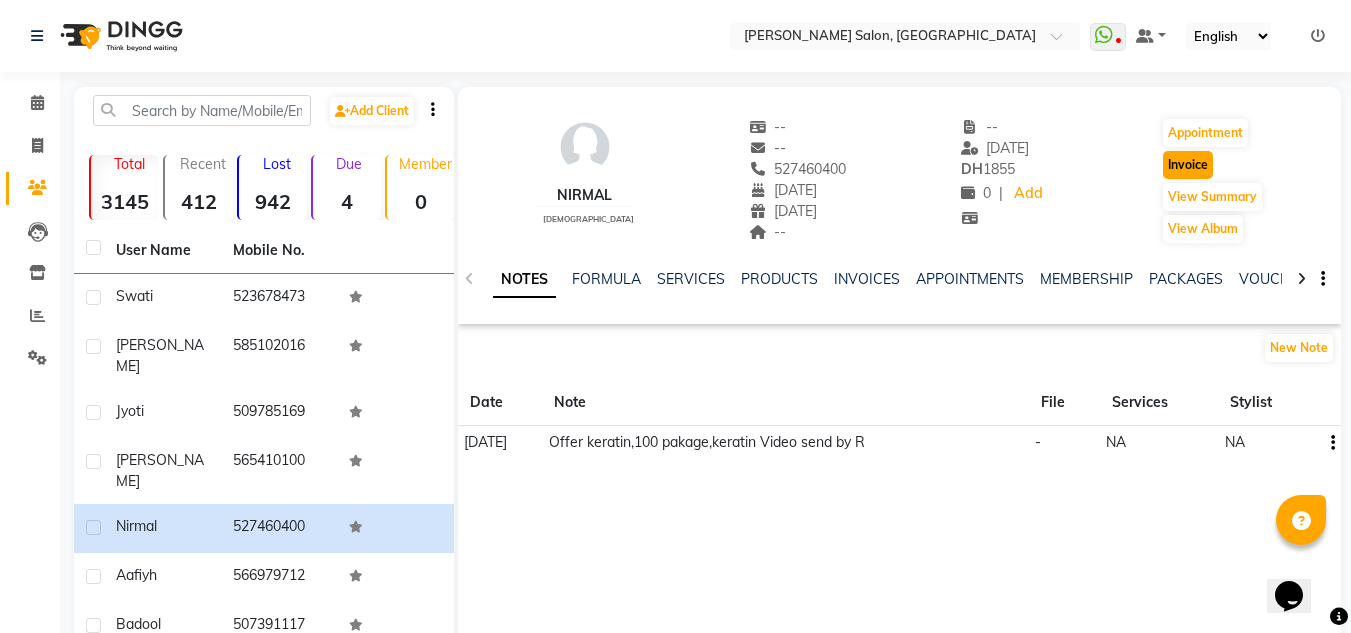 click on "Invoice" 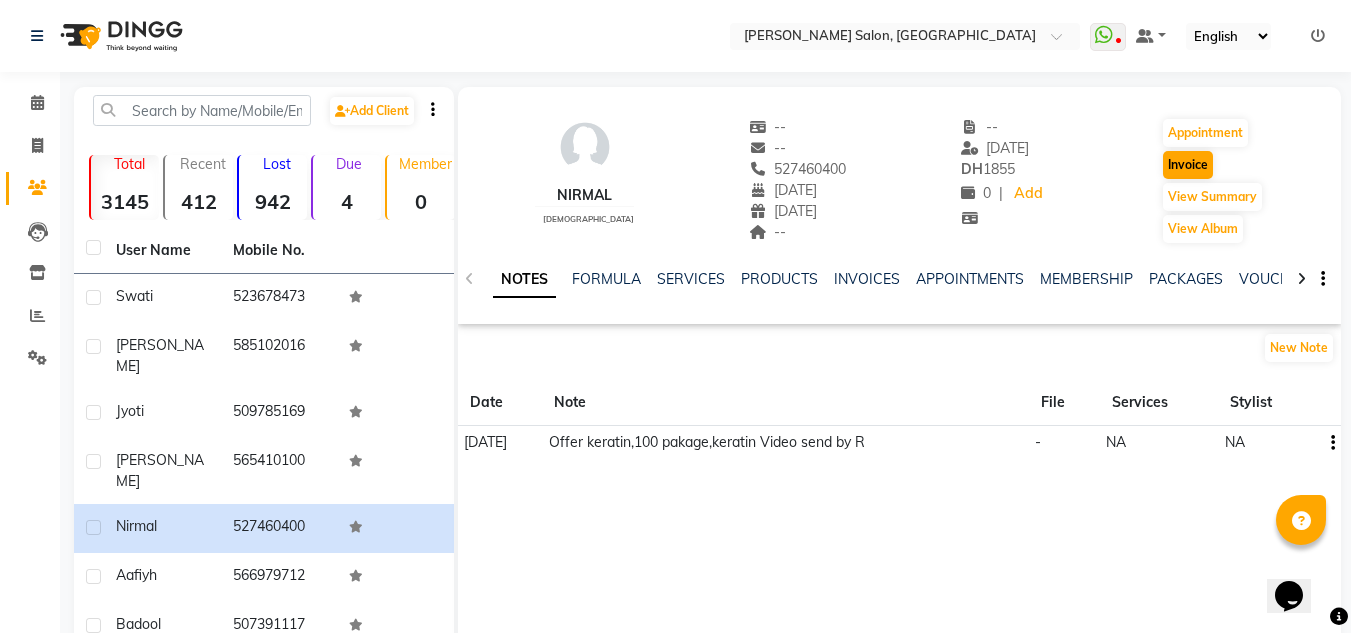 select on "service" 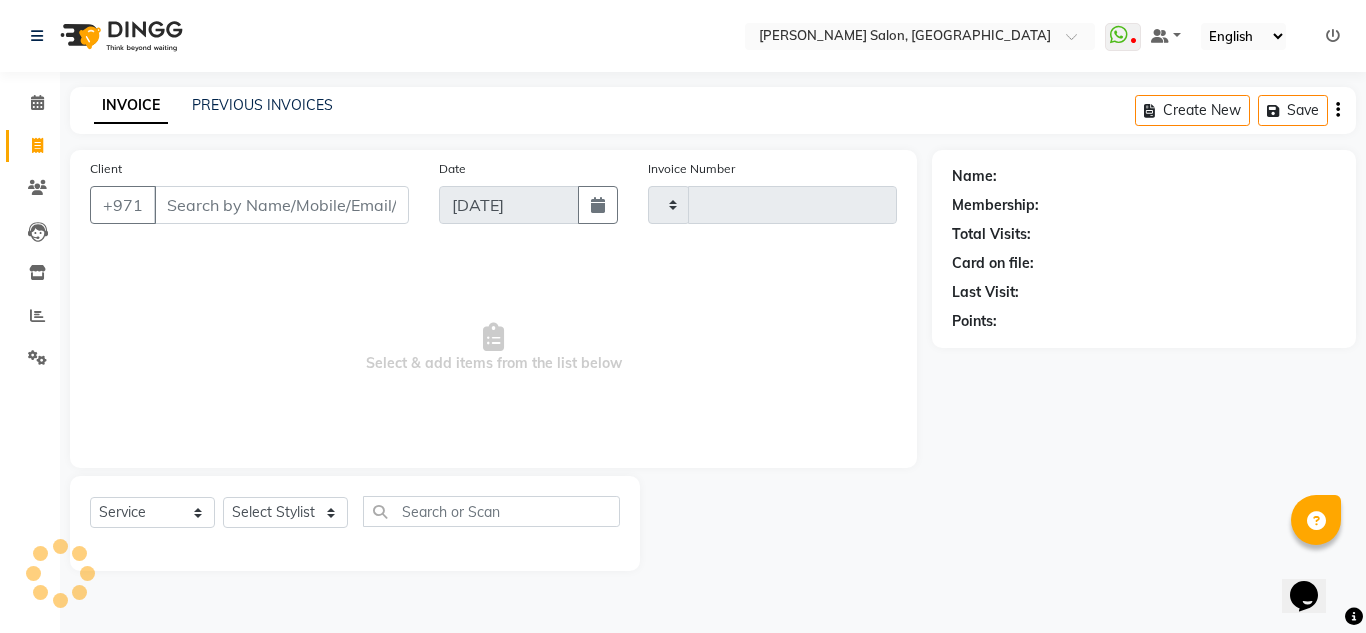 type on "1371" 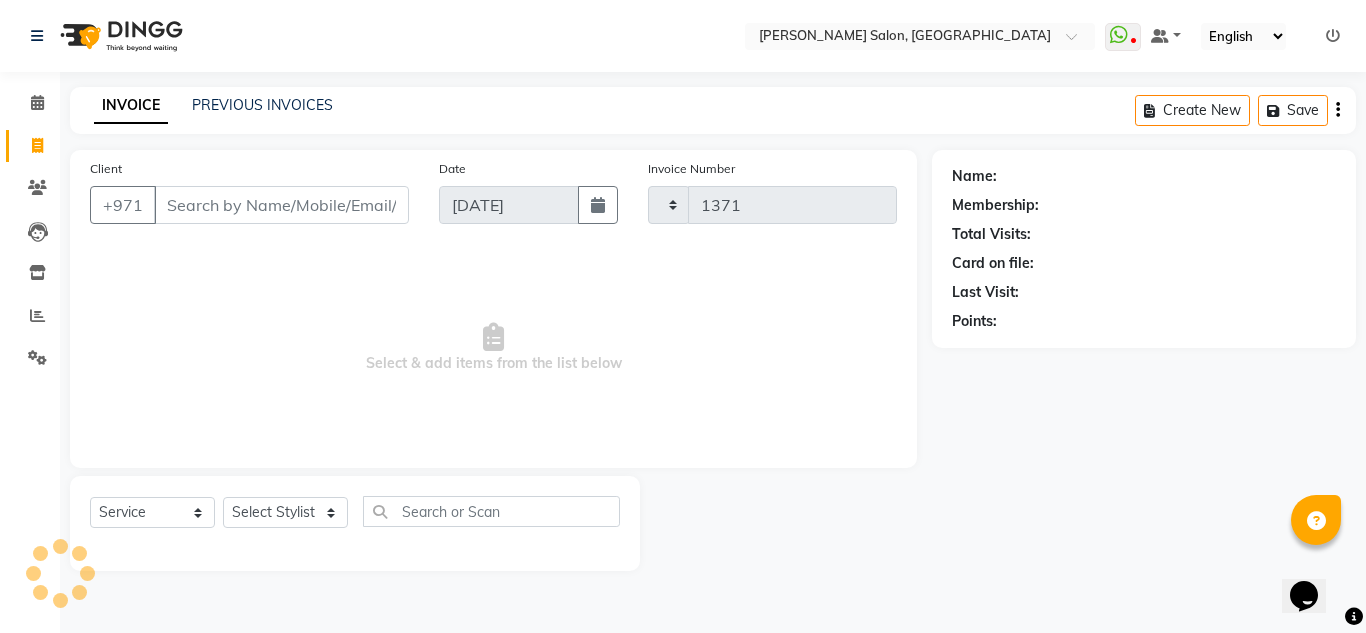 select on "4333" 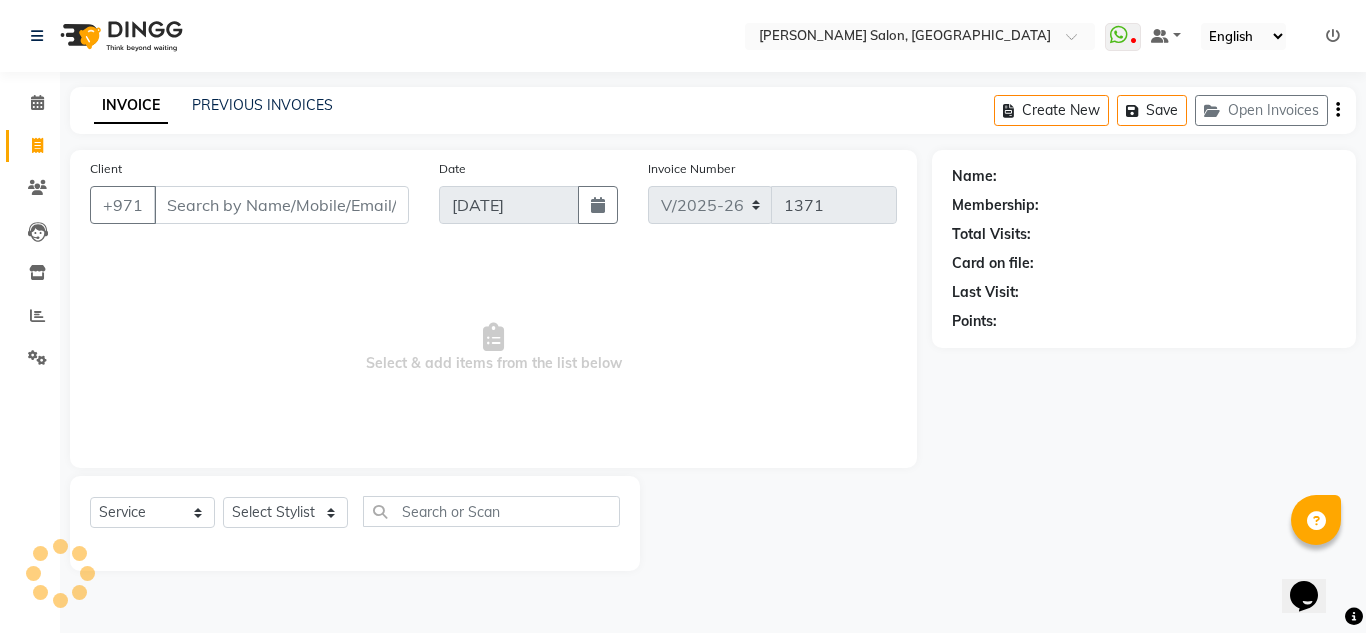 type on "527460400" 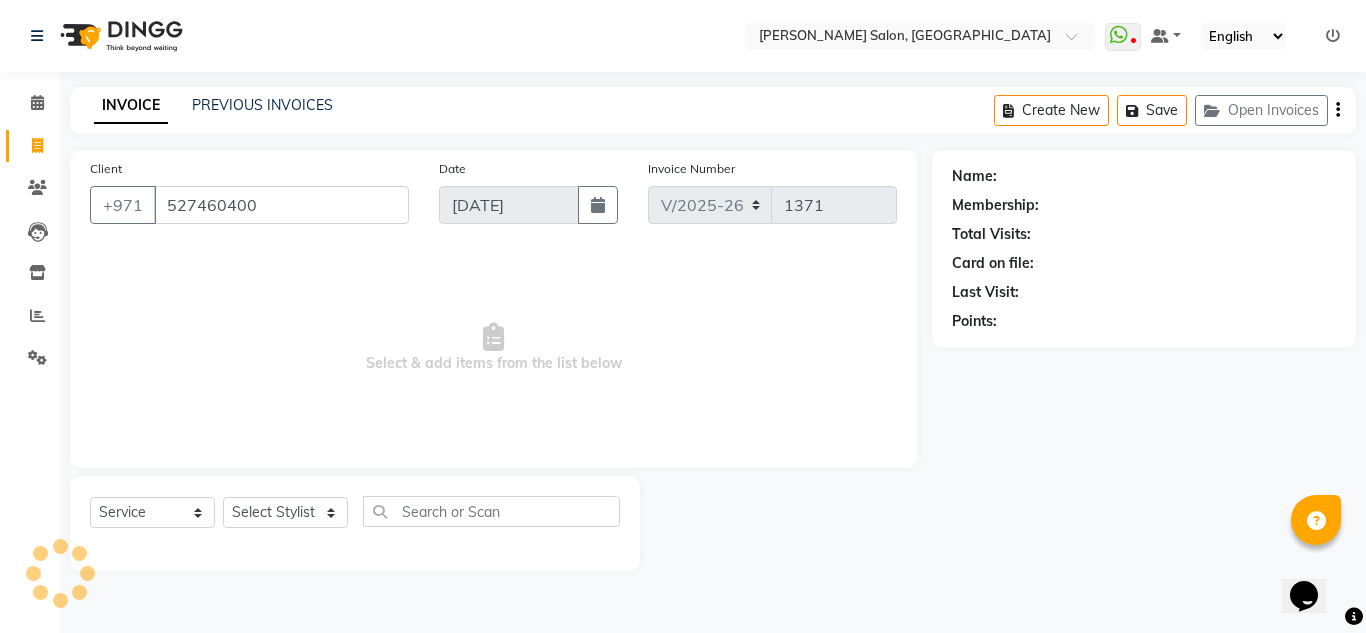 select on "1: Object" 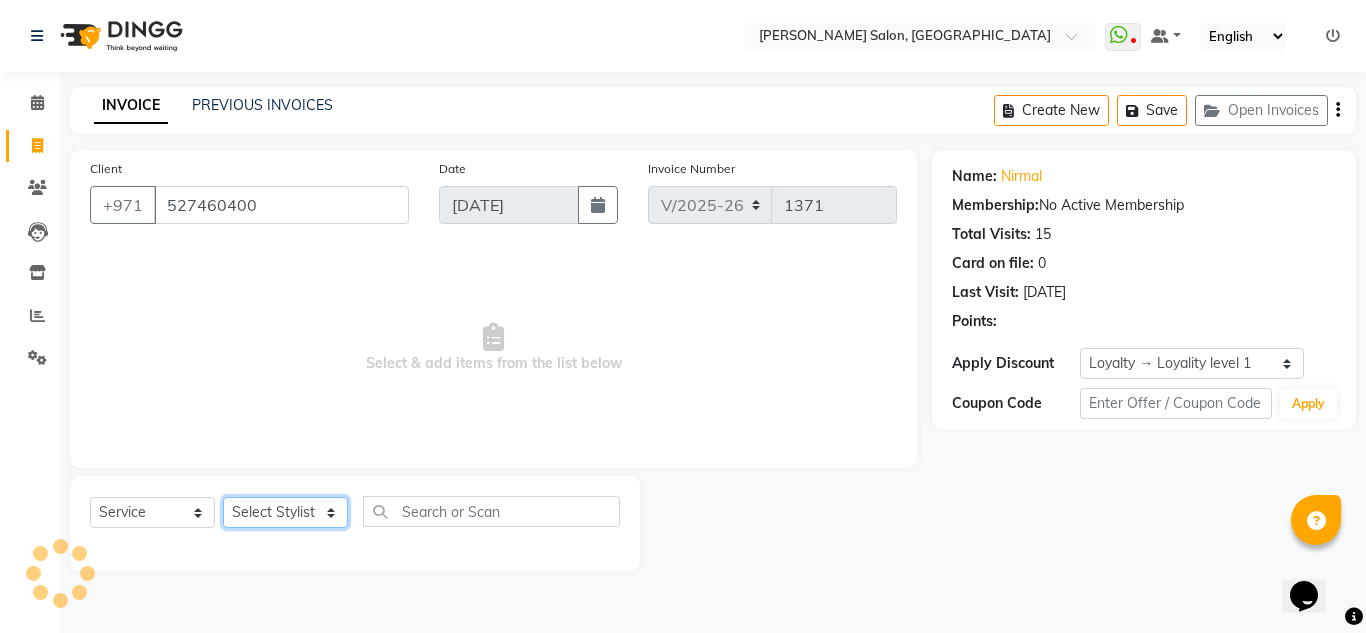 click on "Select Stylist ABUSHAGARA Kavita Laxmi Management [PERSON_NAME] RECEPTION-ALWAHDA [PERSON_NAME] SALON [PERSON_NAME] trial" 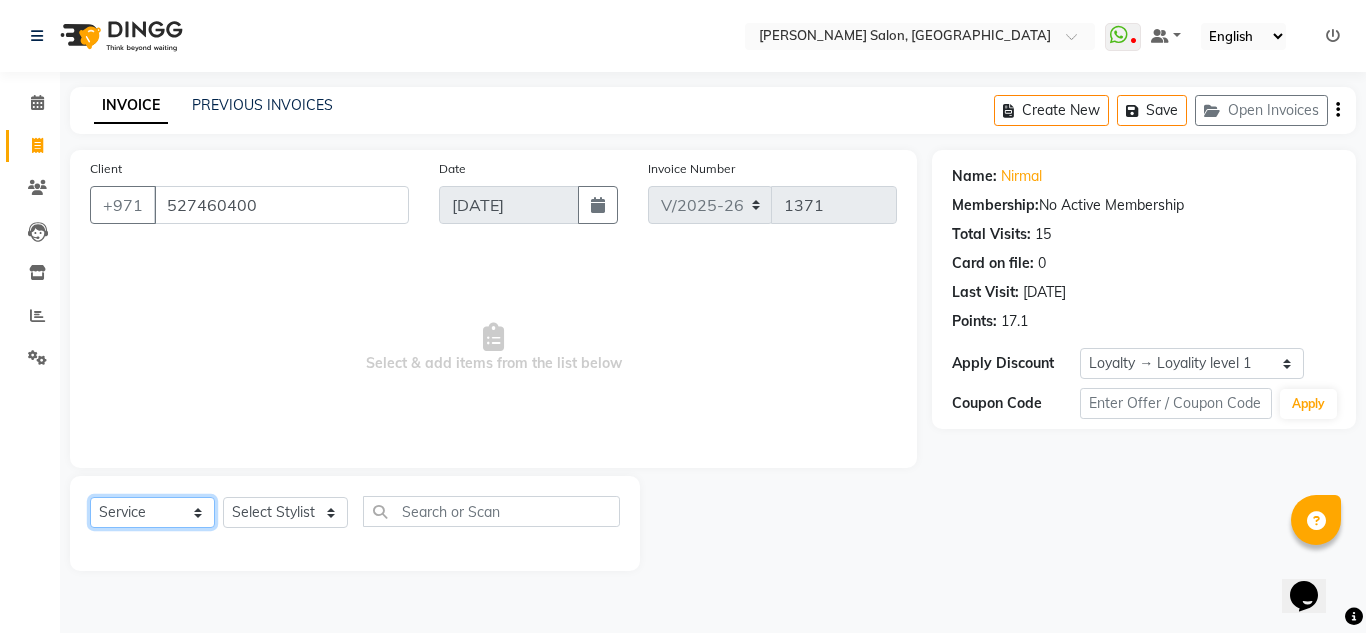 click on "Select  Service  Product  Membership  Package Voucher Prepaid Gift Card" 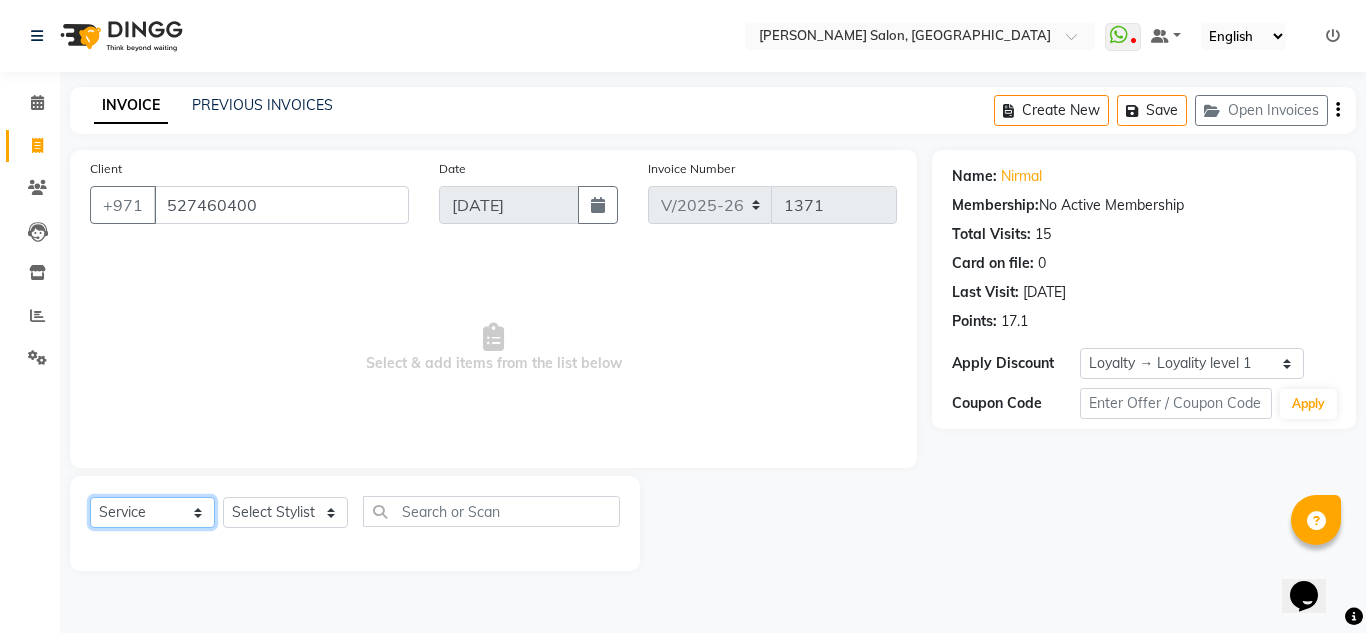 select on "P" 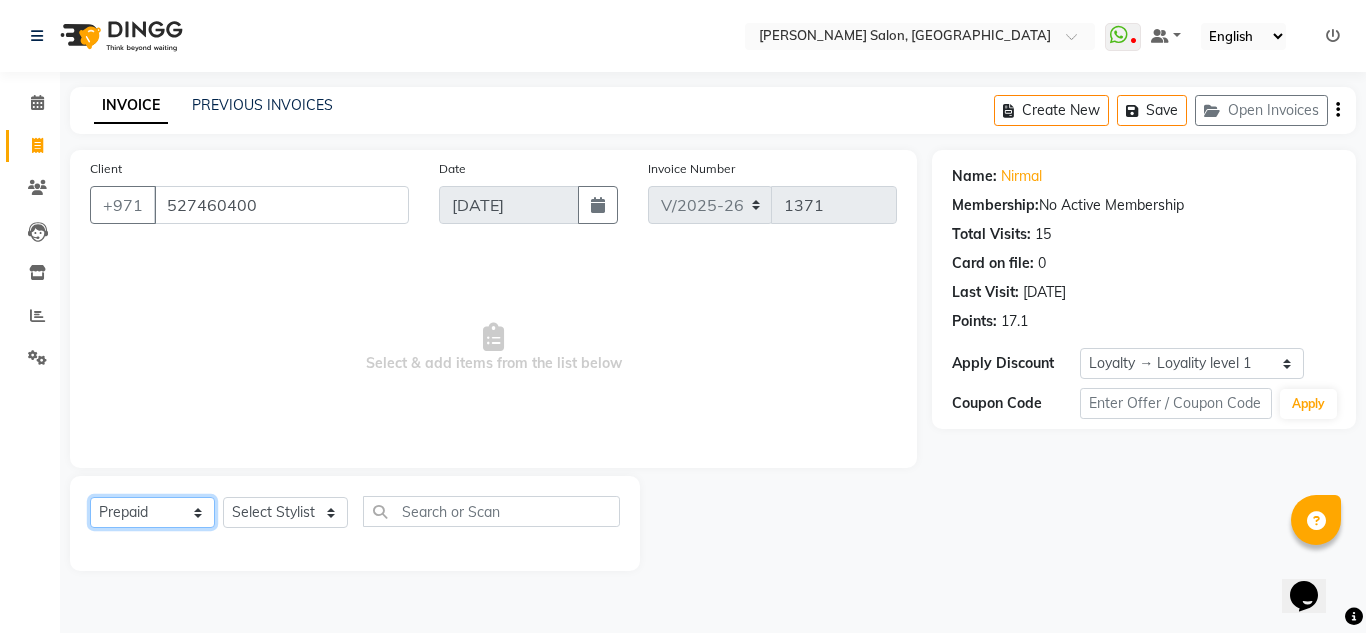 click on "Select  Service  Product  Membership  Package Voucher Prepaid Gift Card" 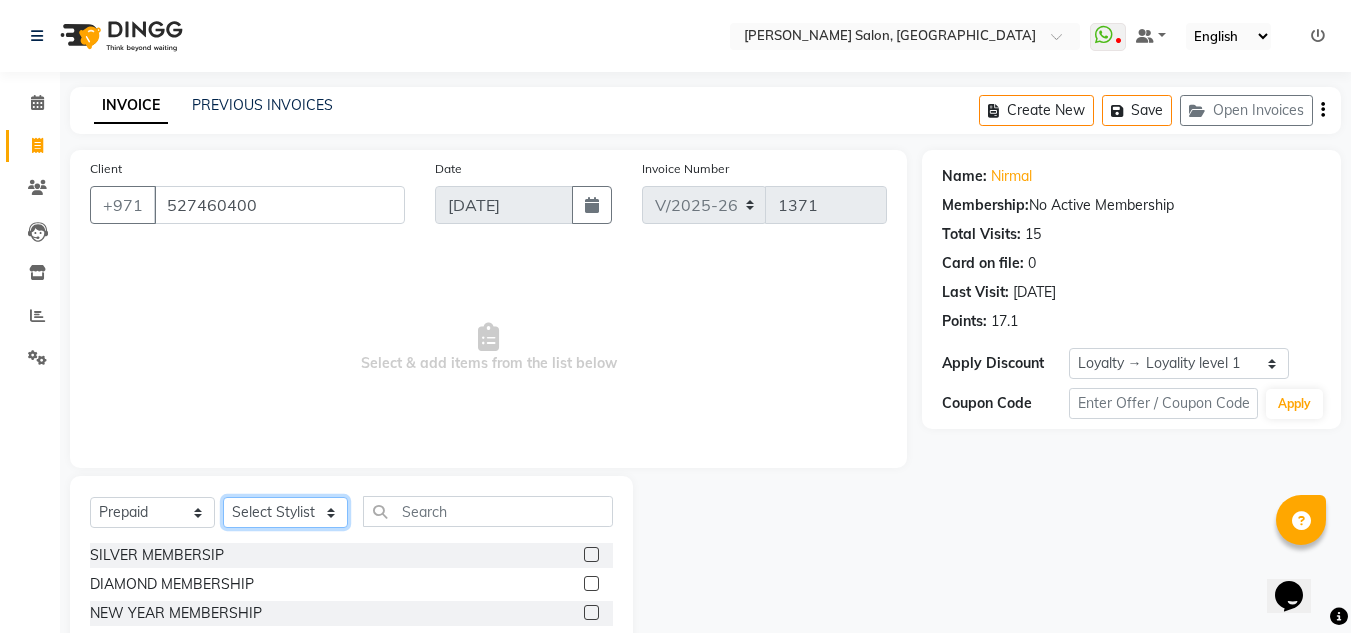click on "Select Stylist ABUSHAGARA Kavita Laxmi Management [PERSON_NAME] RECEPTION-ALWAHDA [PERSON_NAME] SALON [PERSON_NAME] trial" 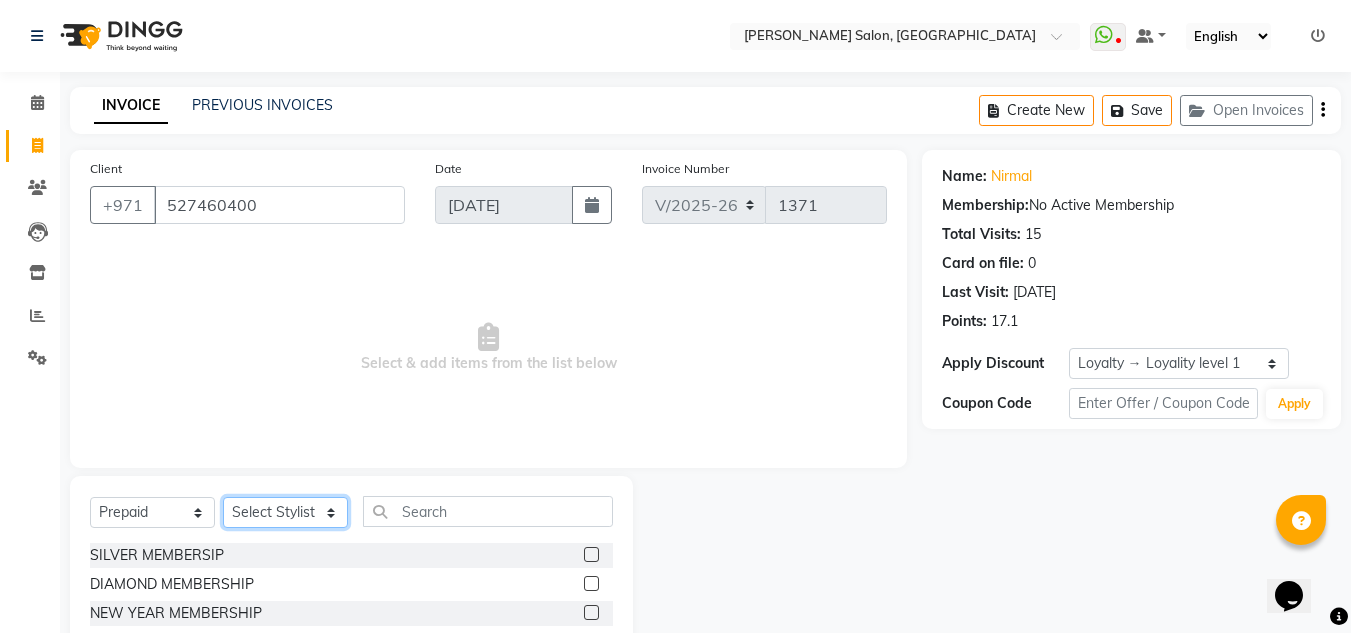 select on "76700" 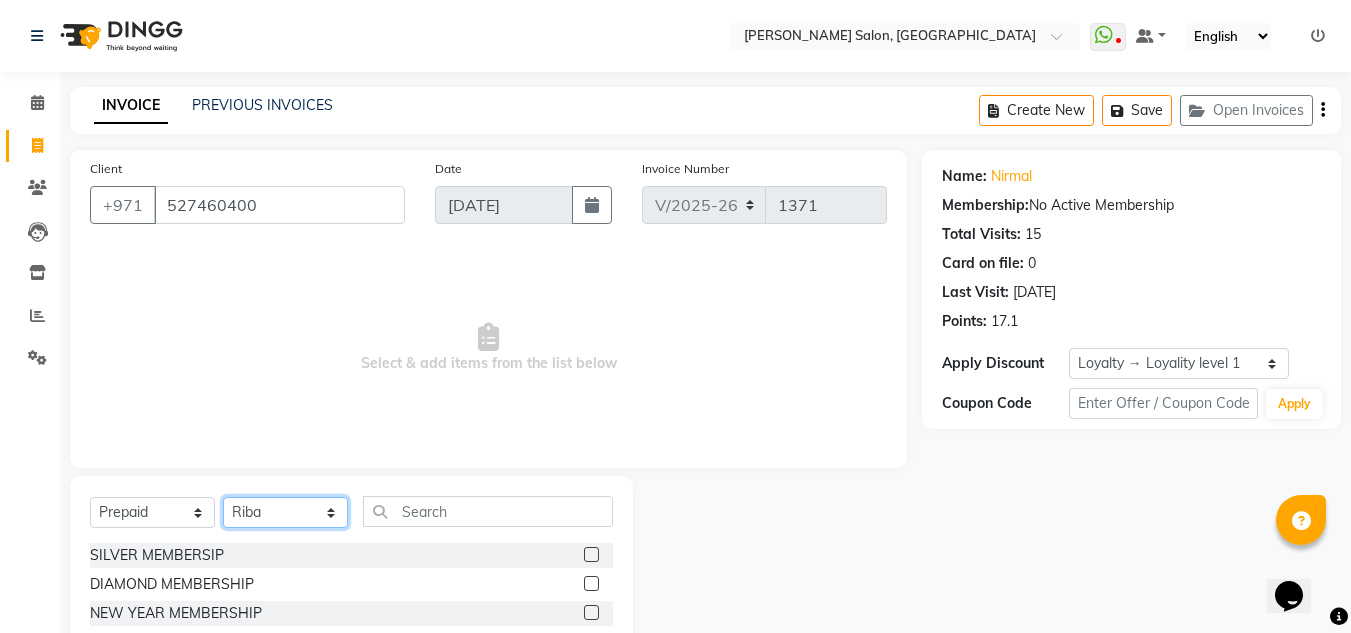 click on "Select Stylist ABUSHAGARA Kavita Laxmi Management [PERSON_NAME] RECEPTION-ALWAHDA [PERSON_NAME] SALON [PERSON_NAME] trial" 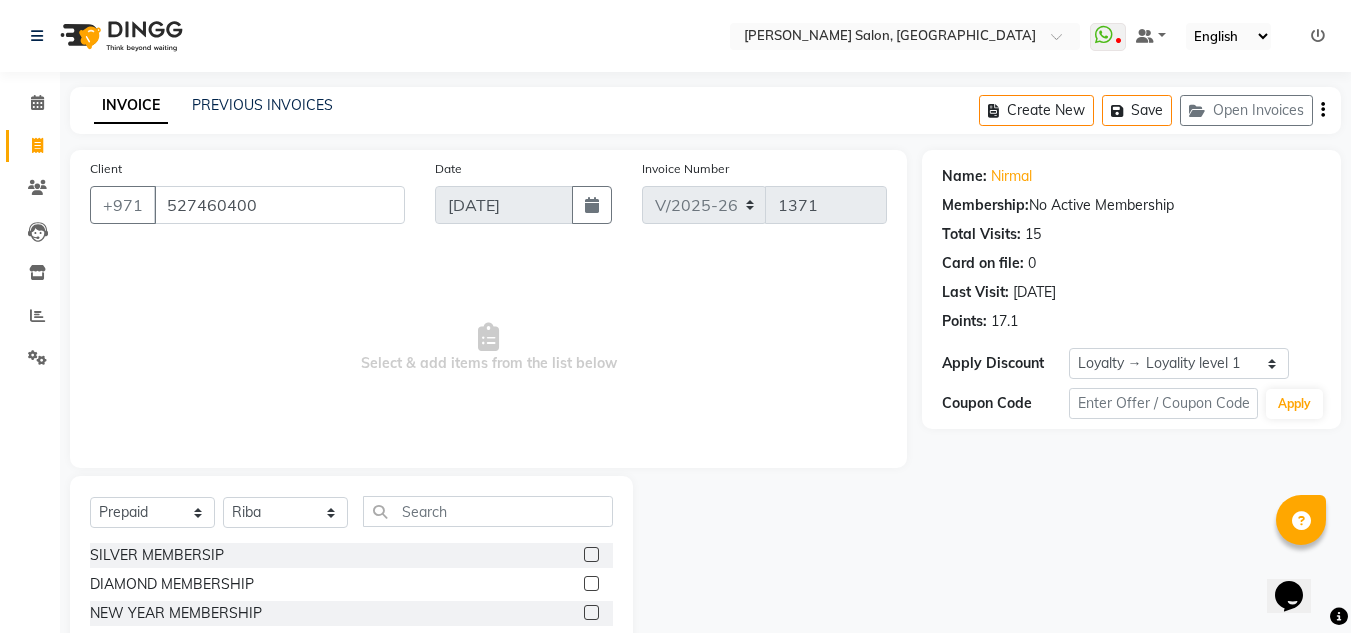 click 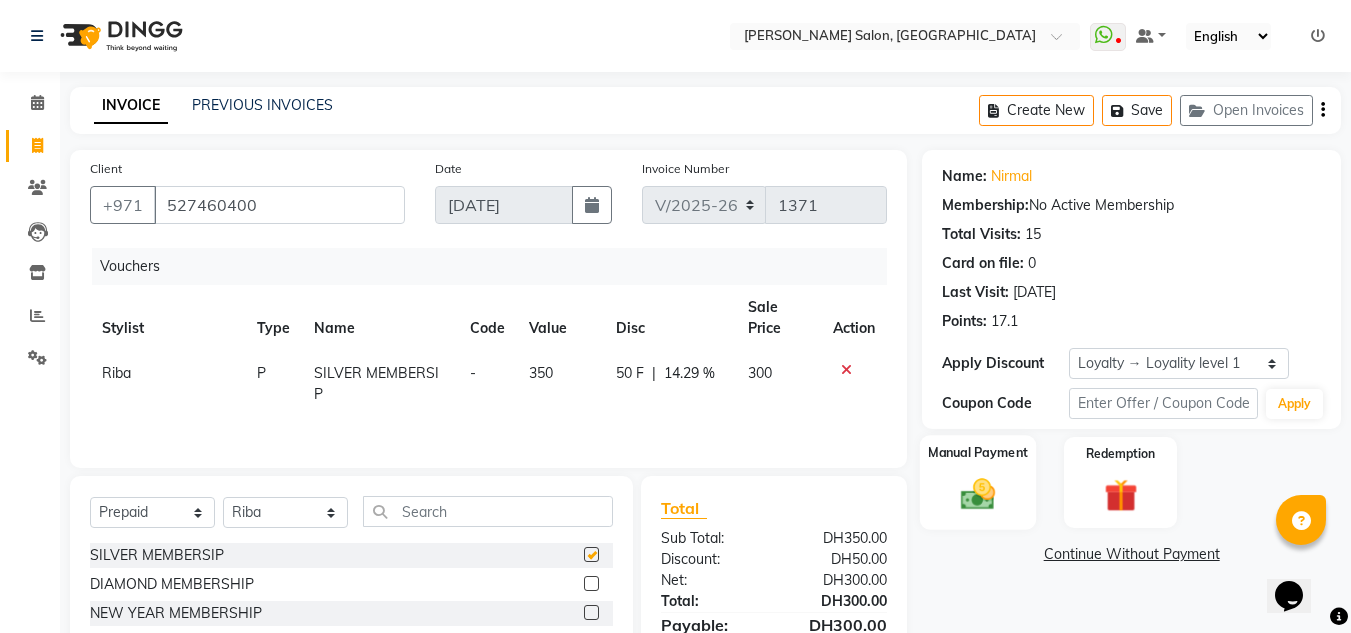 checkbox on "false" 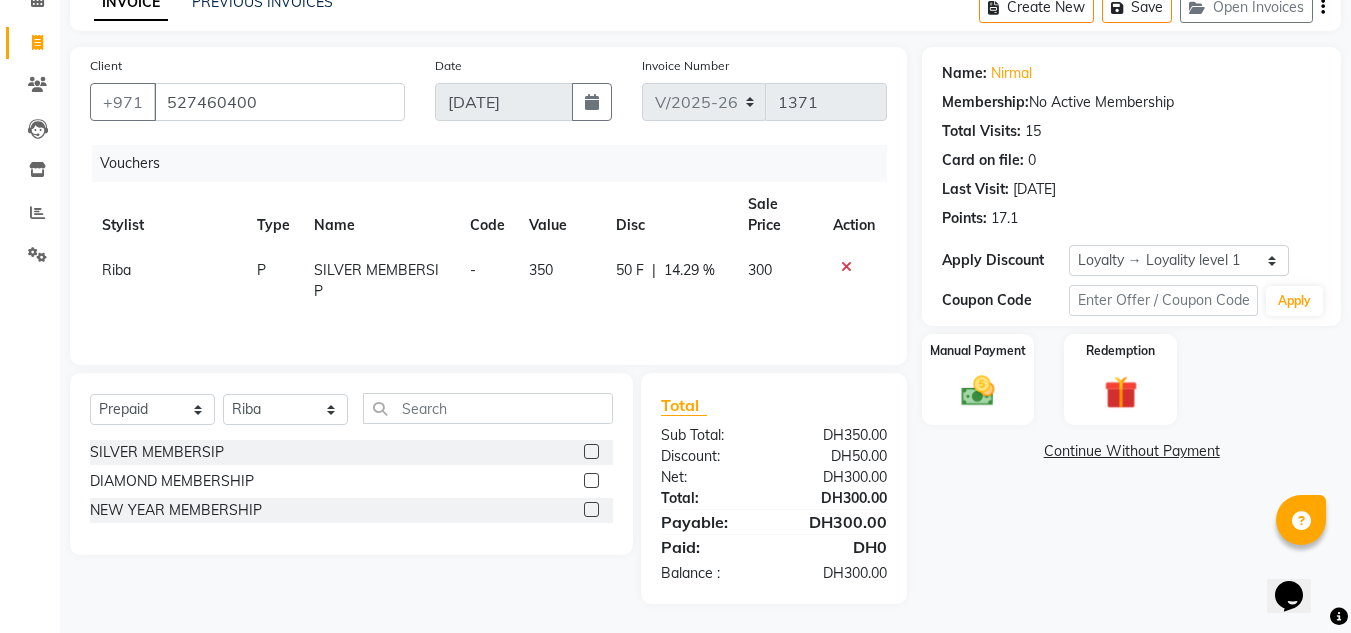 scroll, scrollTop: 104, scrollLeft: 0, axis: vertical 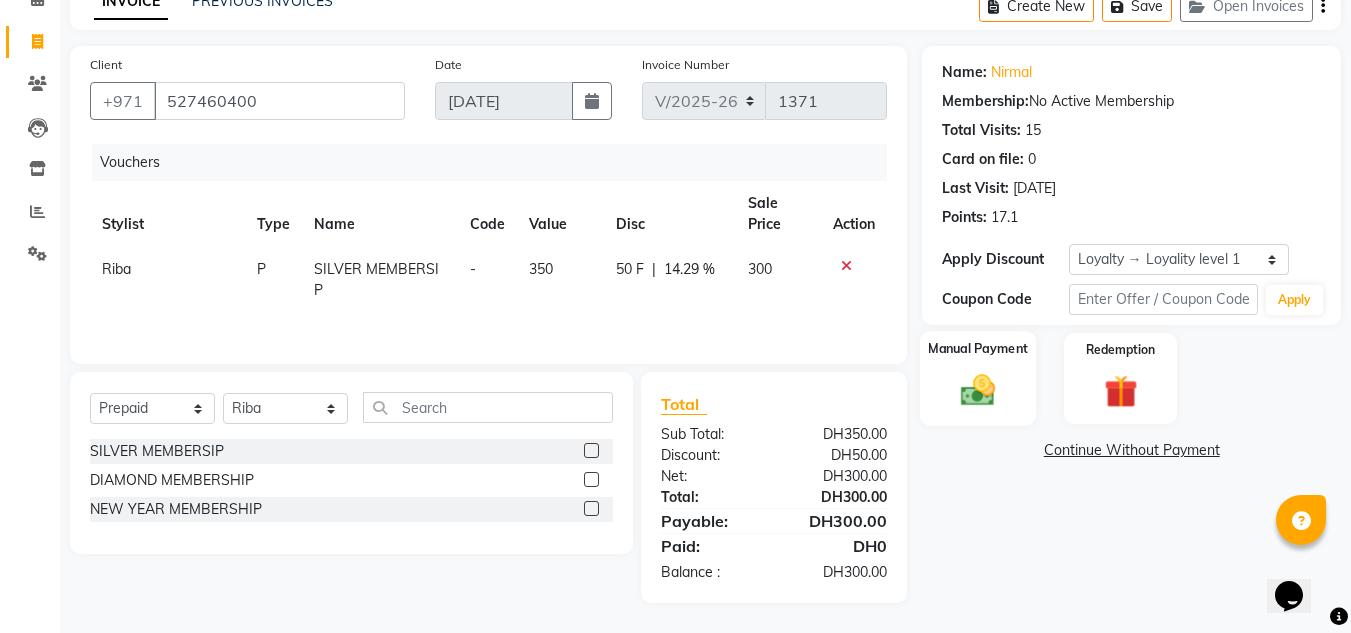 click 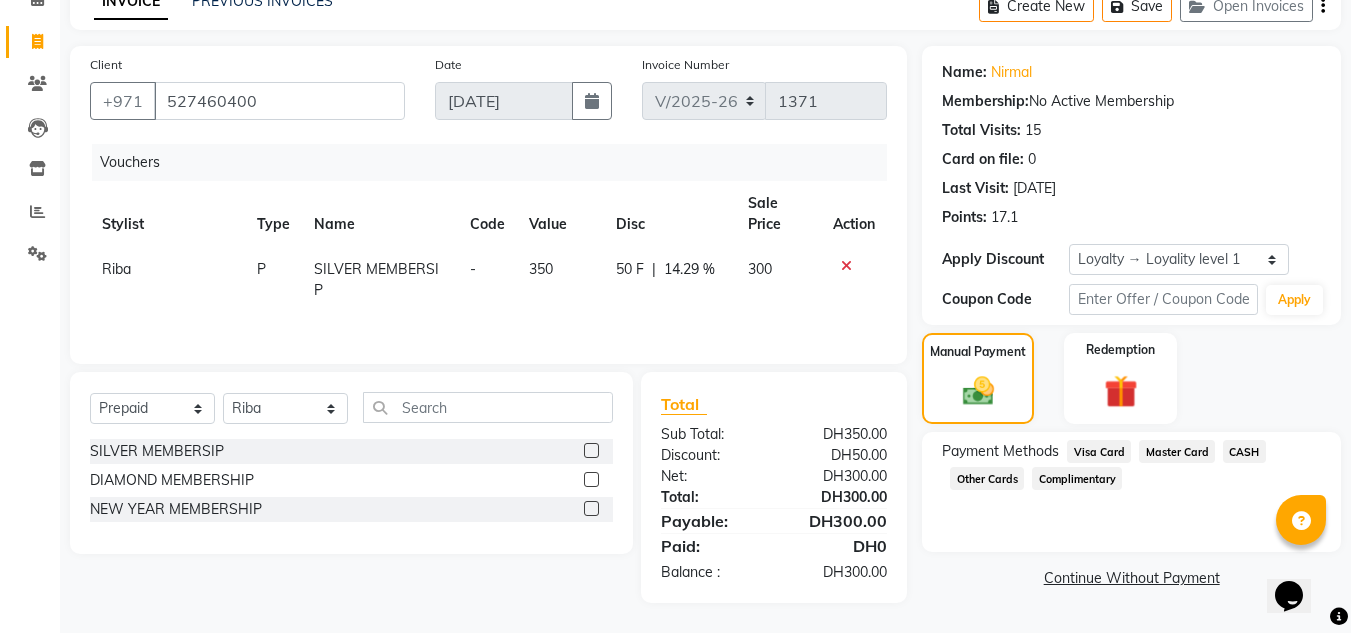 click on "Visa Card" 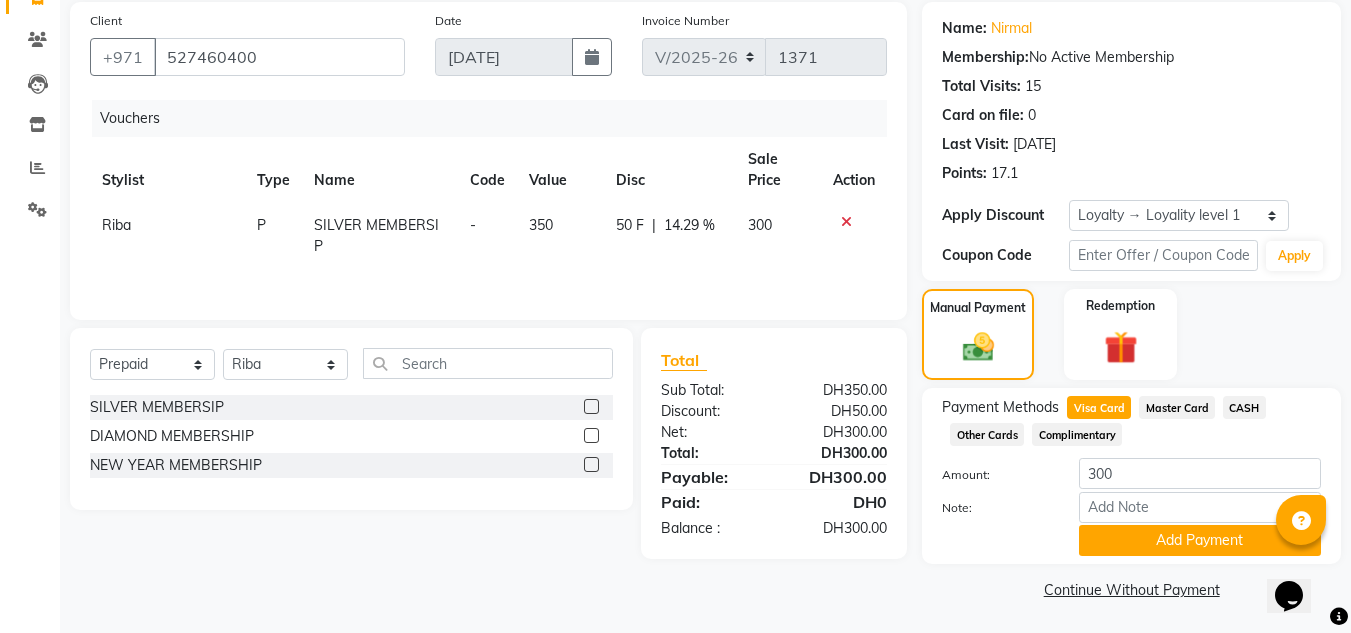 scroll, scrollTop: 150, scrollLeft: 0, axis: vertical 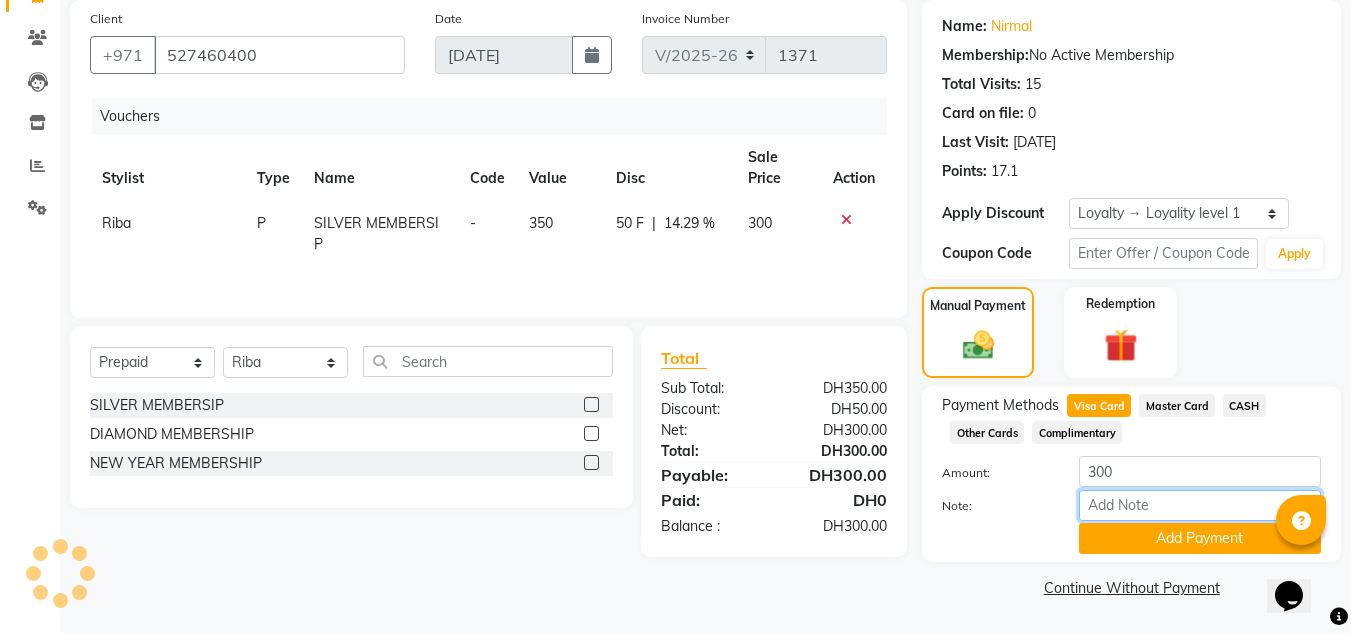 drag, startPoint x: 1109, startPoint y: 509, endPoint x: 1104, endPoint y: 522, distance: 13.928389 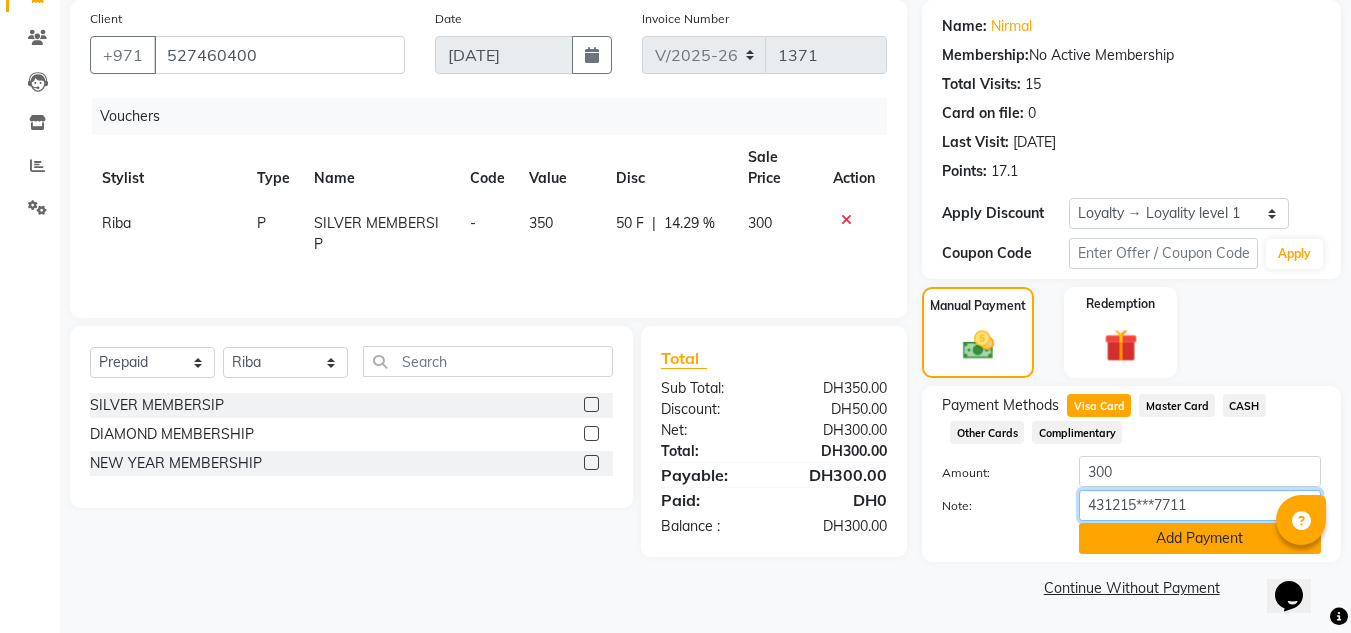 type on "431215***7711" 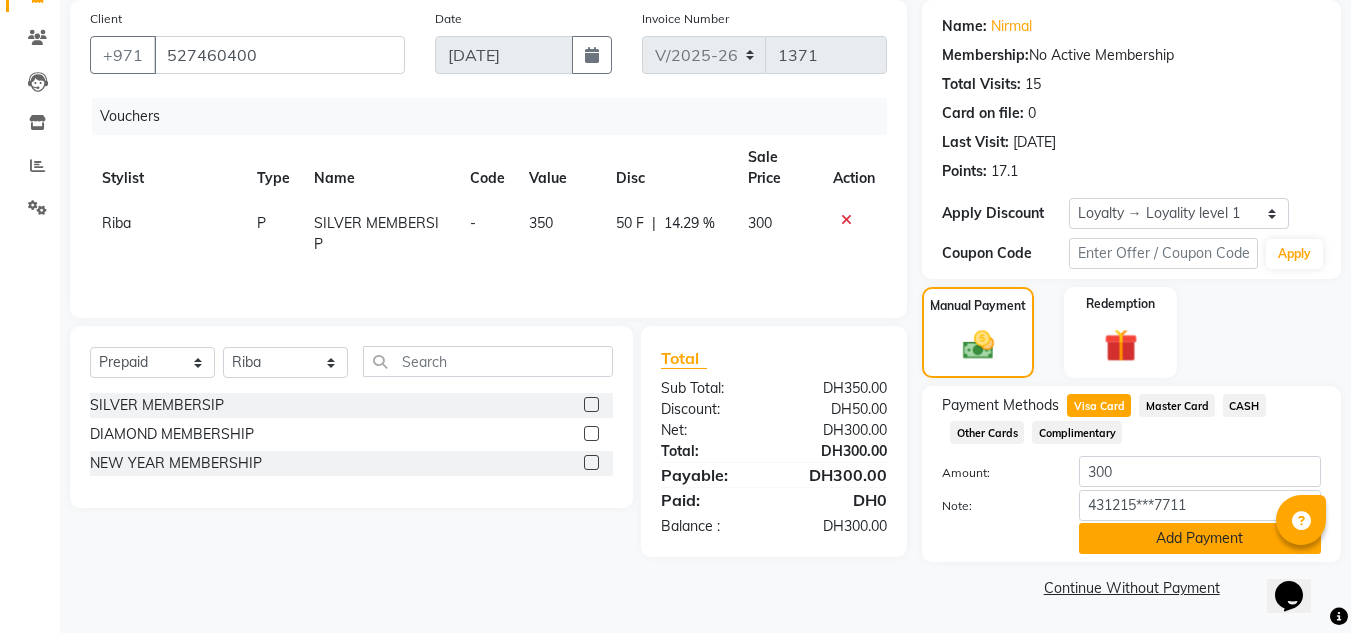 click on "Add Payment" 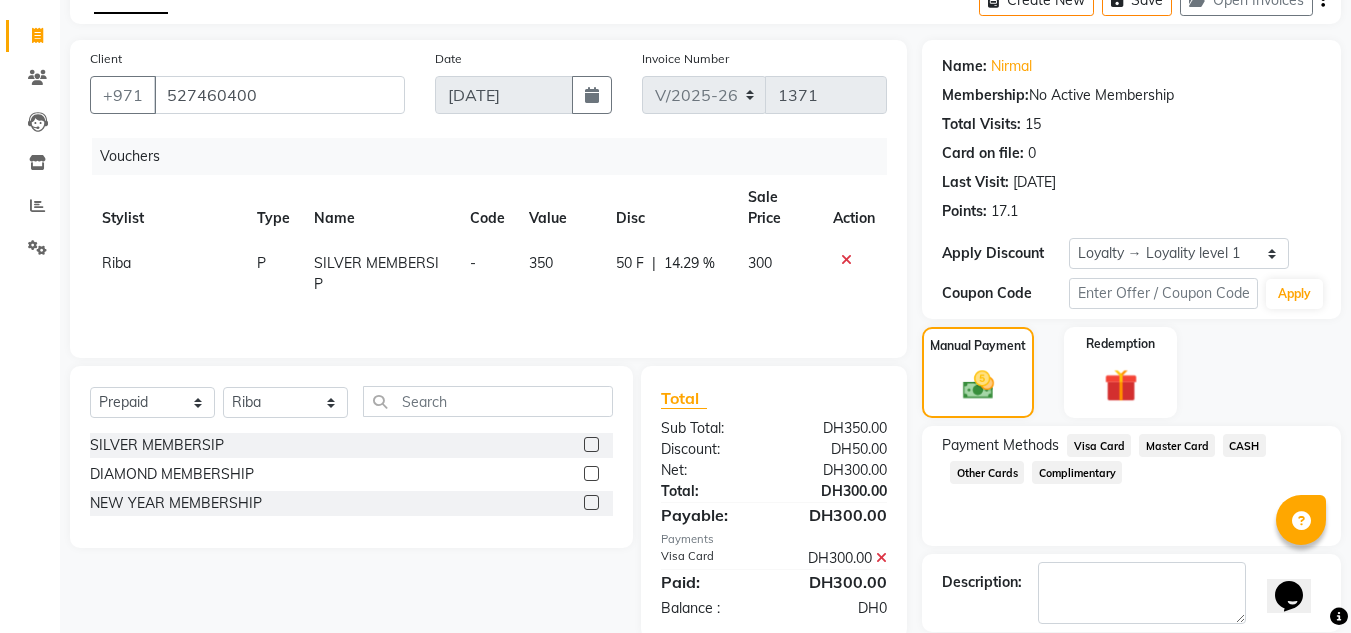 scroll, scrollTop: 245, scrollLeft: 0, axis: vertical 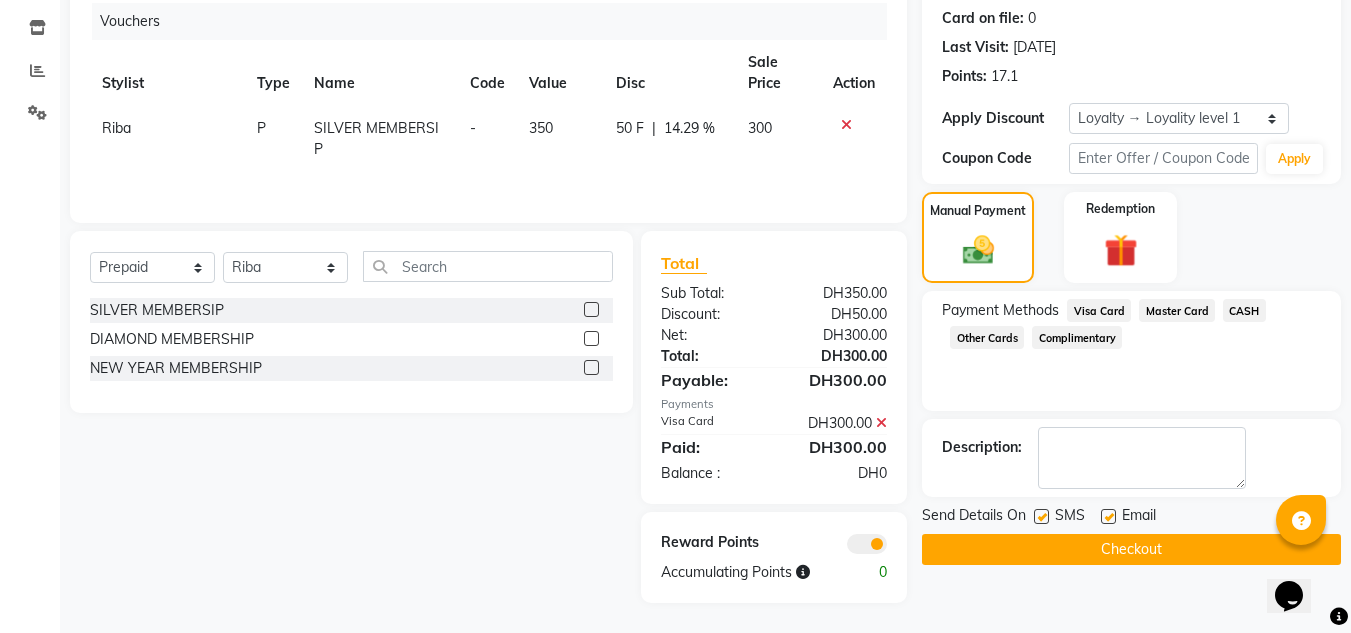 click on "Checkout" 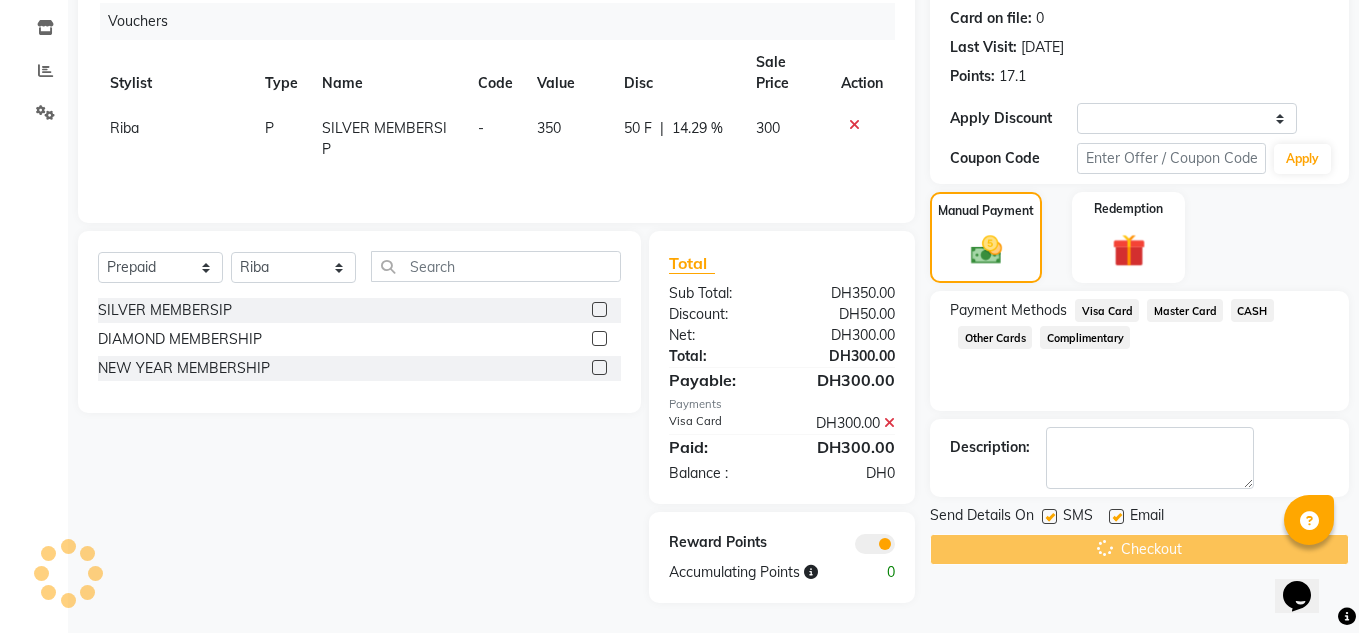 scroll, scrollTop: 0, scrollLeft: 0, axis: both 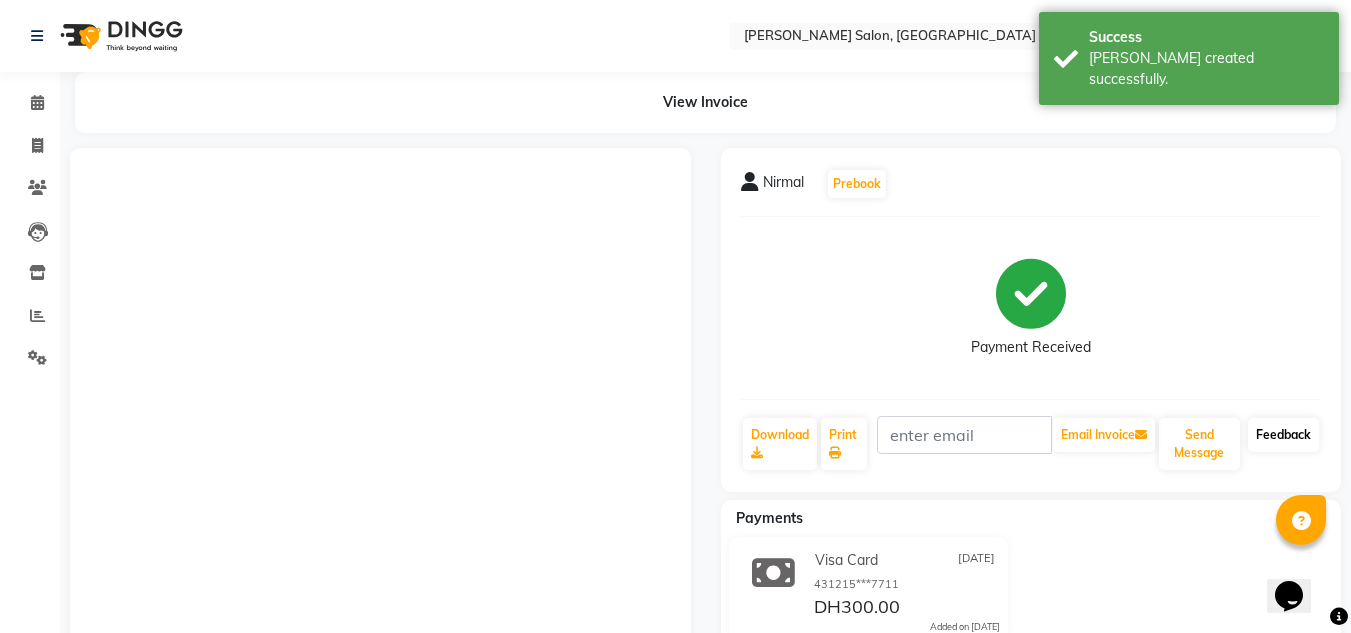 click on "Feedback" 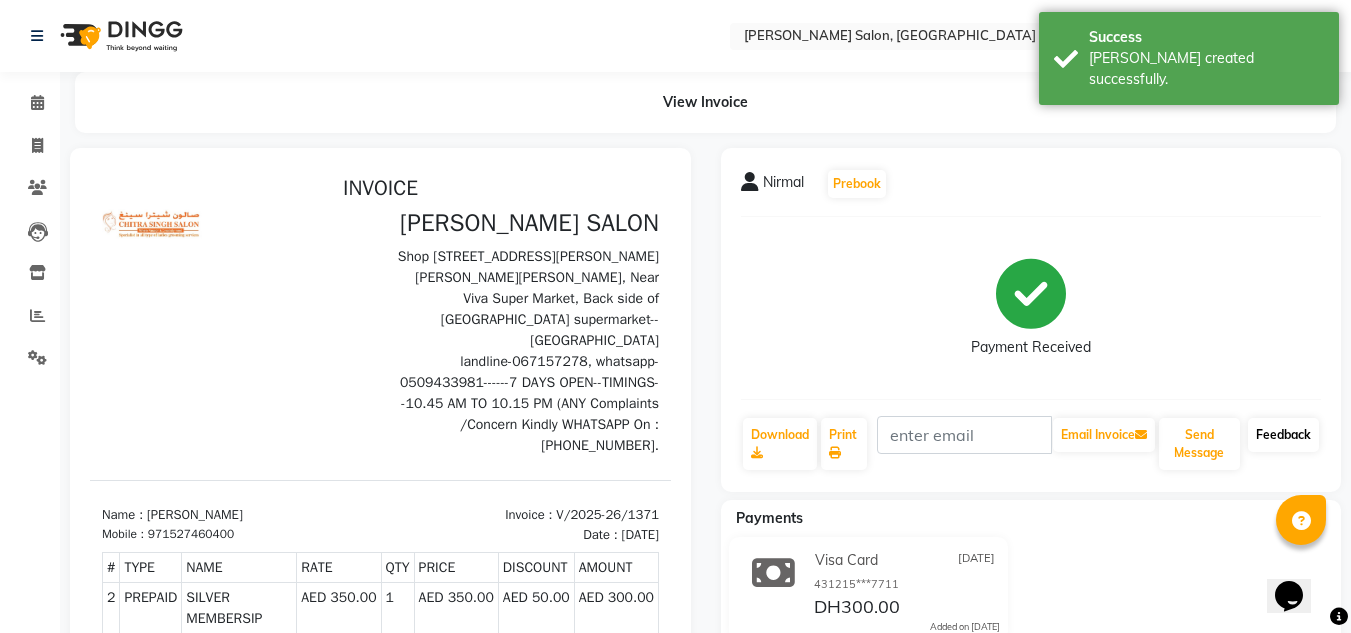 scroll, scrollTop: 0, scrollLeft: 0, axis: both 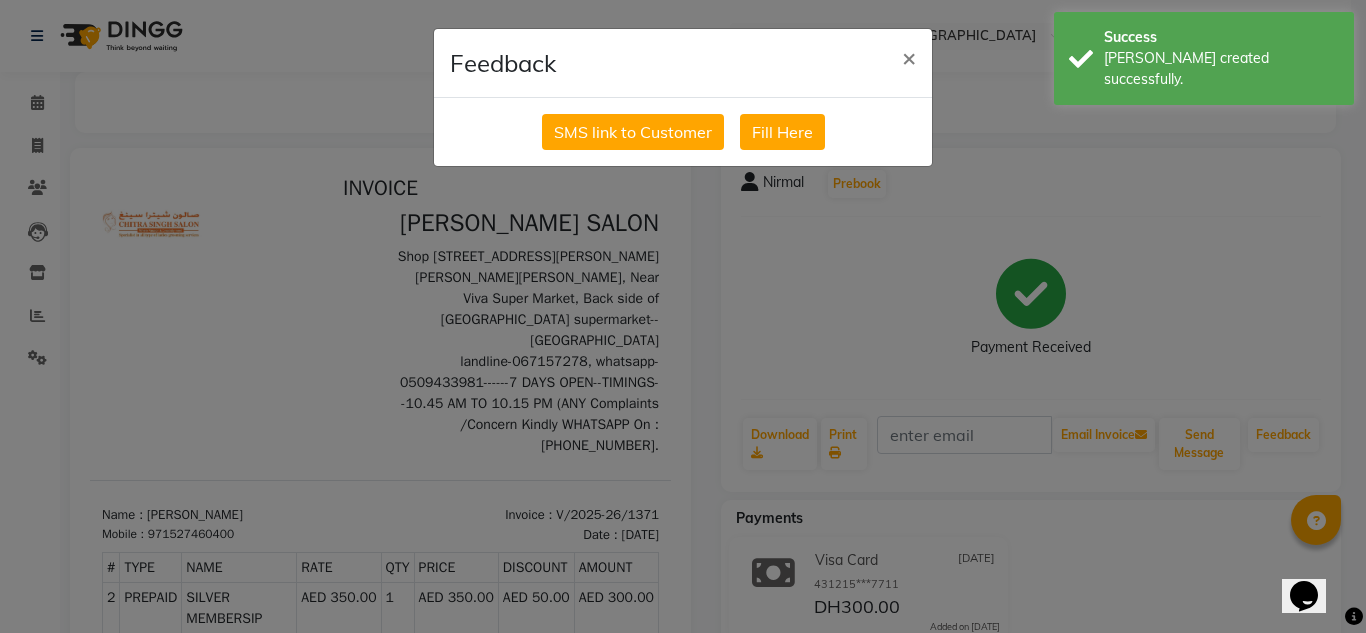 drag, startPoint x: 622, startPoint y: 128, endPoint x: 1, endPoint y: 205, distance: 625.75555 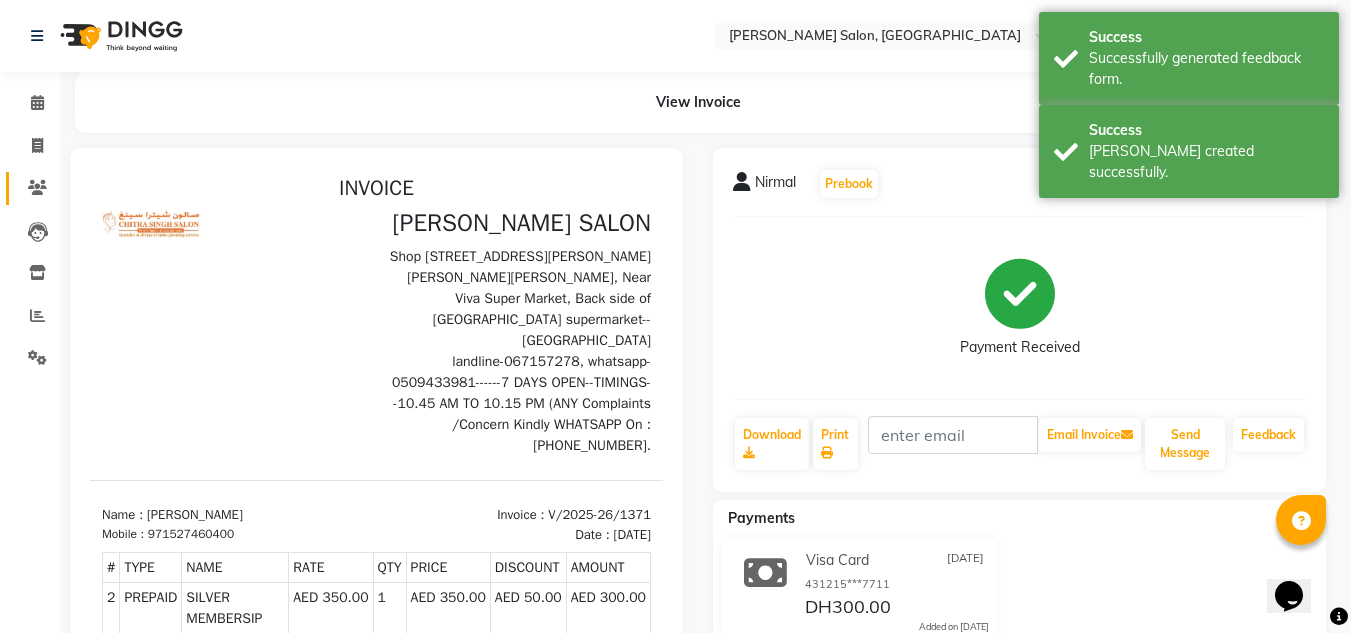 click on "Clients" 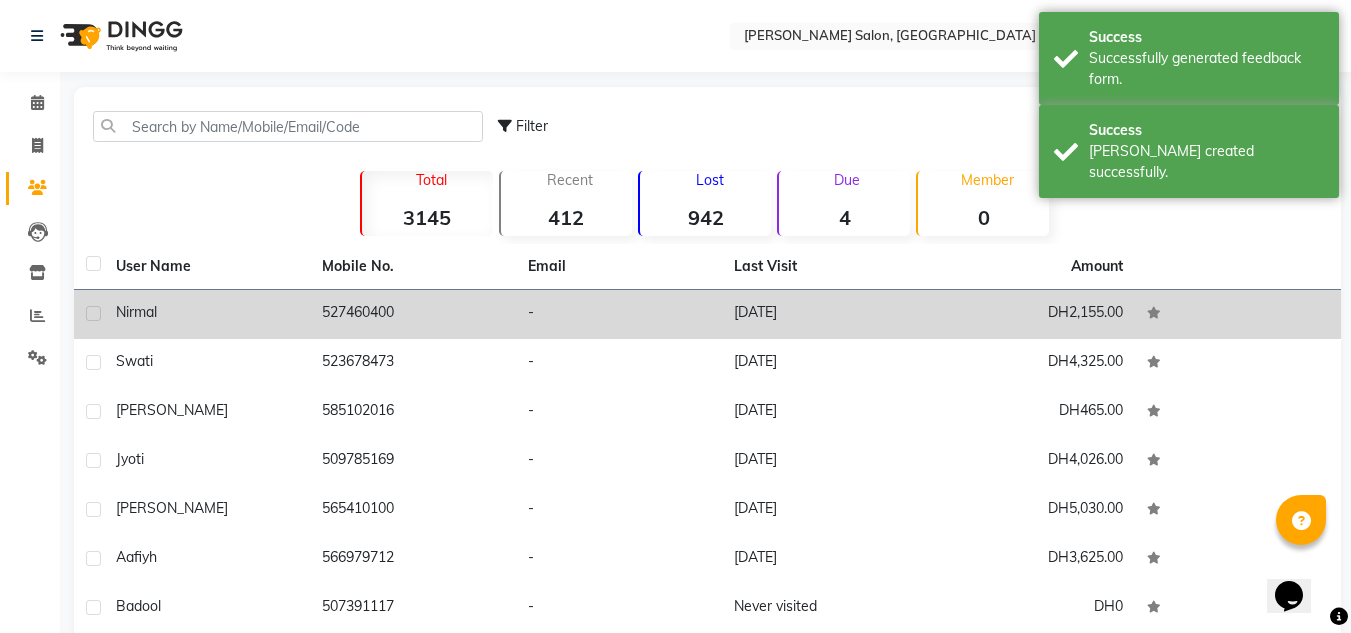 click on "Nirmal" 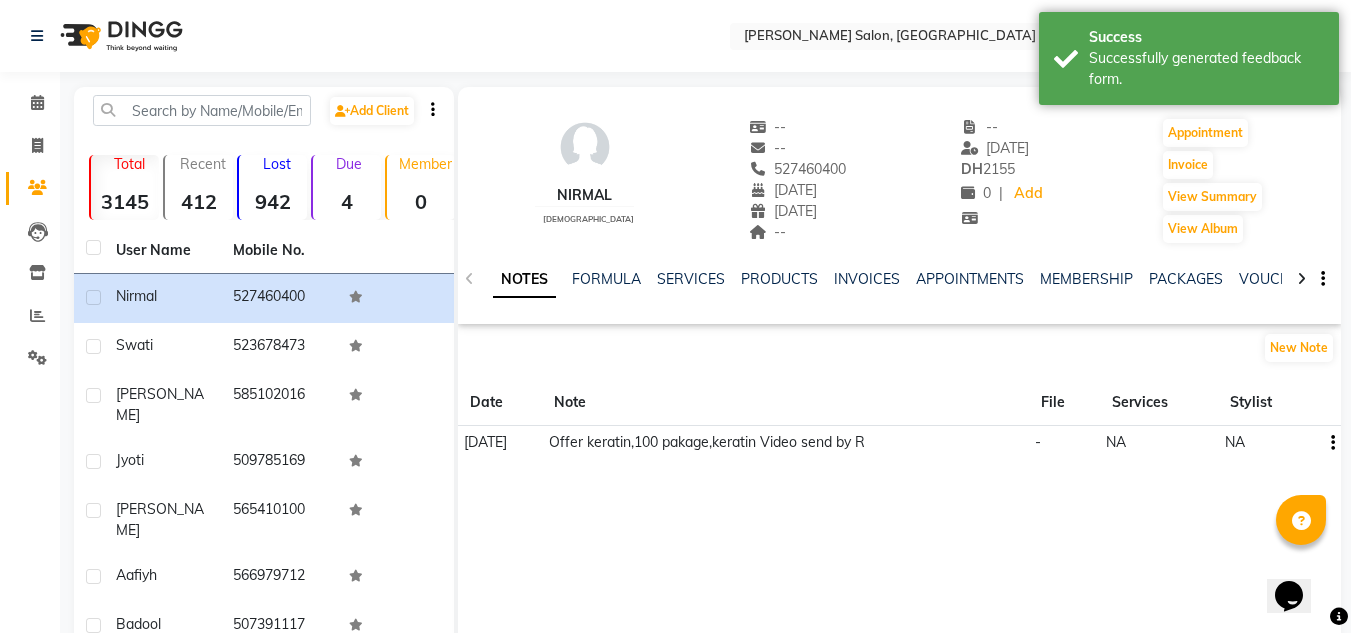click on "Nirmal    [DEMOGRAPHIC_DATA]  --   --   527460400  [DATE]  [DATE]  --  -- [DATE] DH    2155 0 |  Add   Appointment   Invoice  View Summary  View Album" 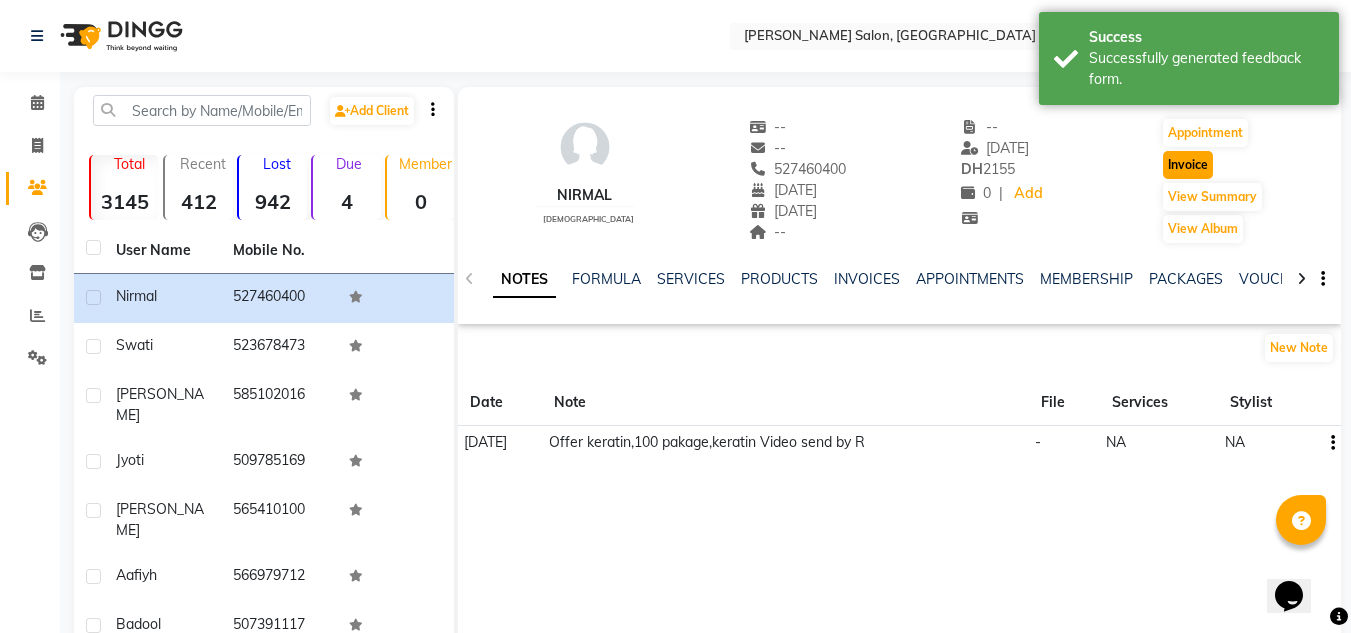 click on "Invoice" 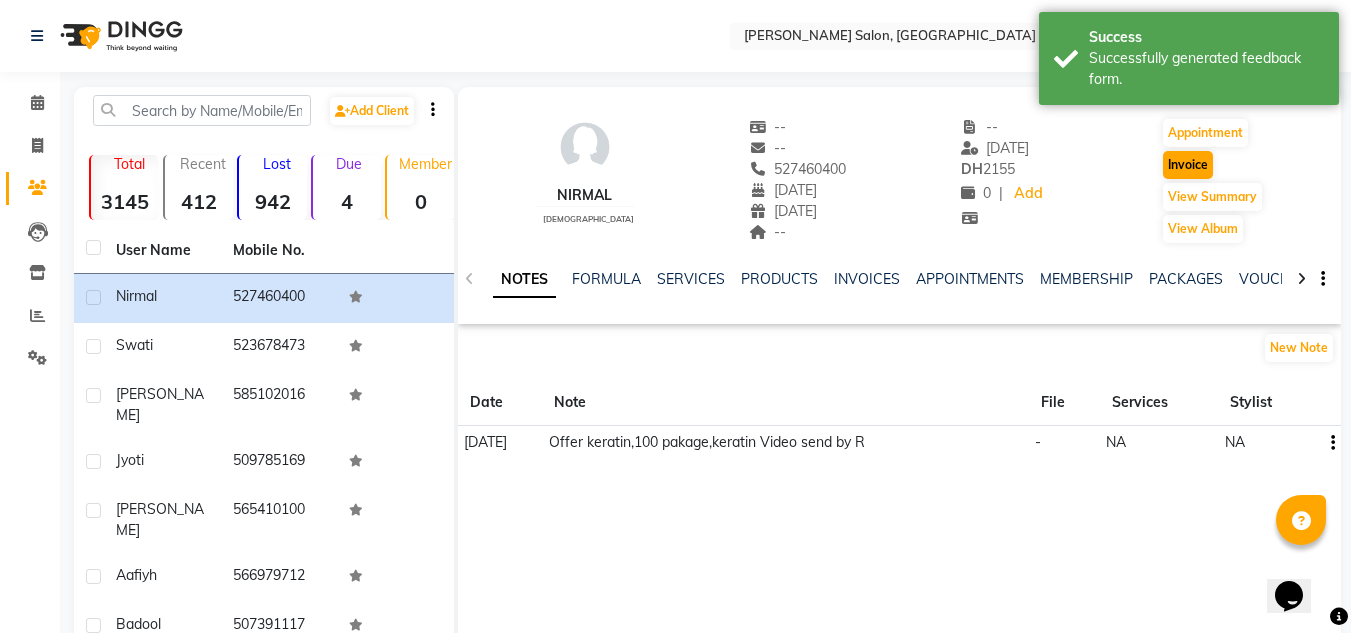 select on "service" 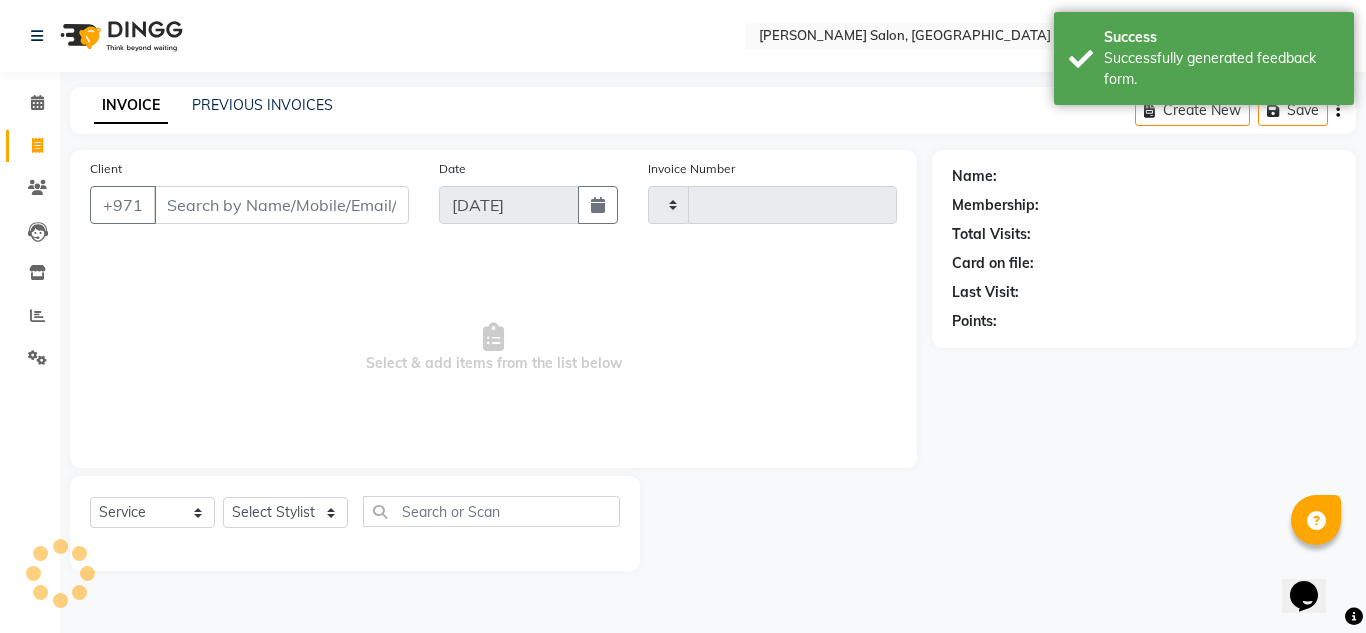 type on "1372" 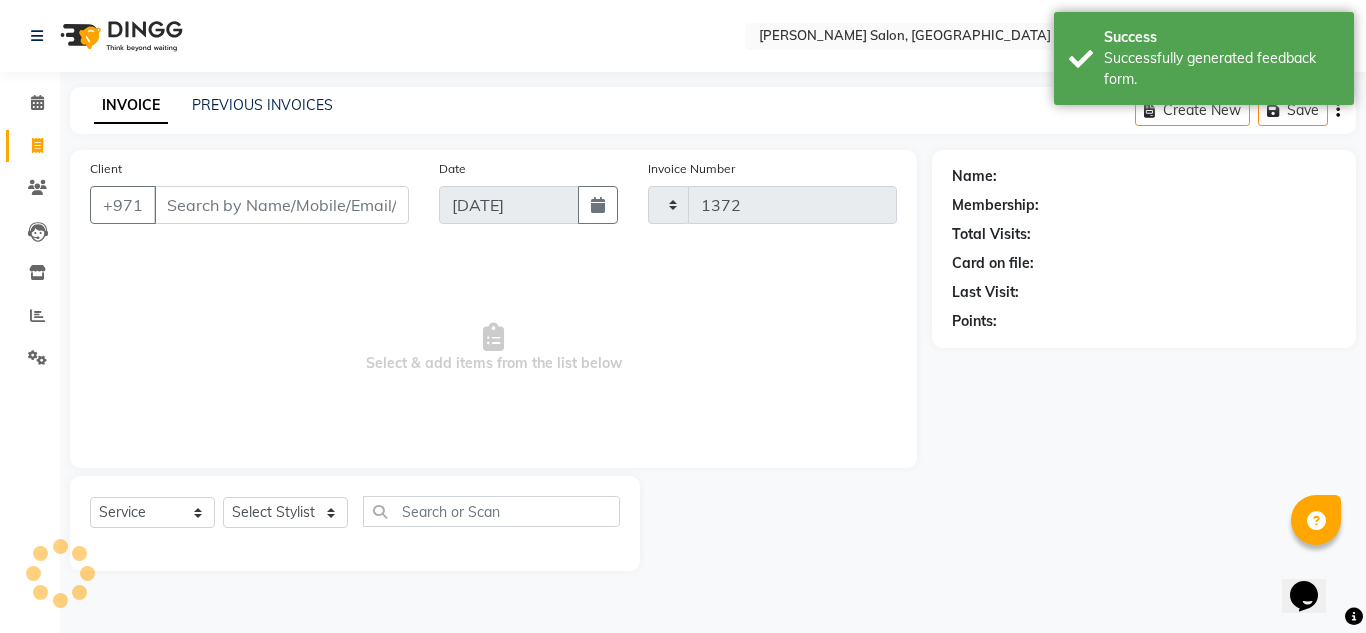 select on "4333" 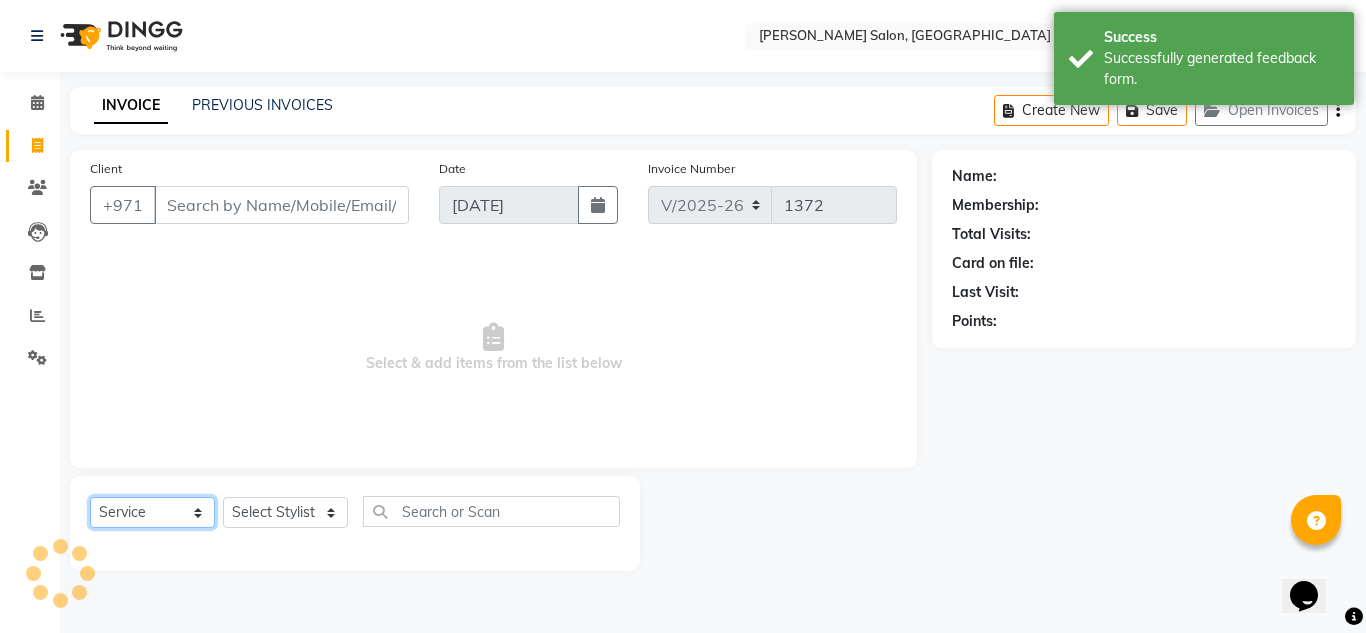 click on "Select  Service  Product  Membership  Package Voucher Prepaid Gift Card" 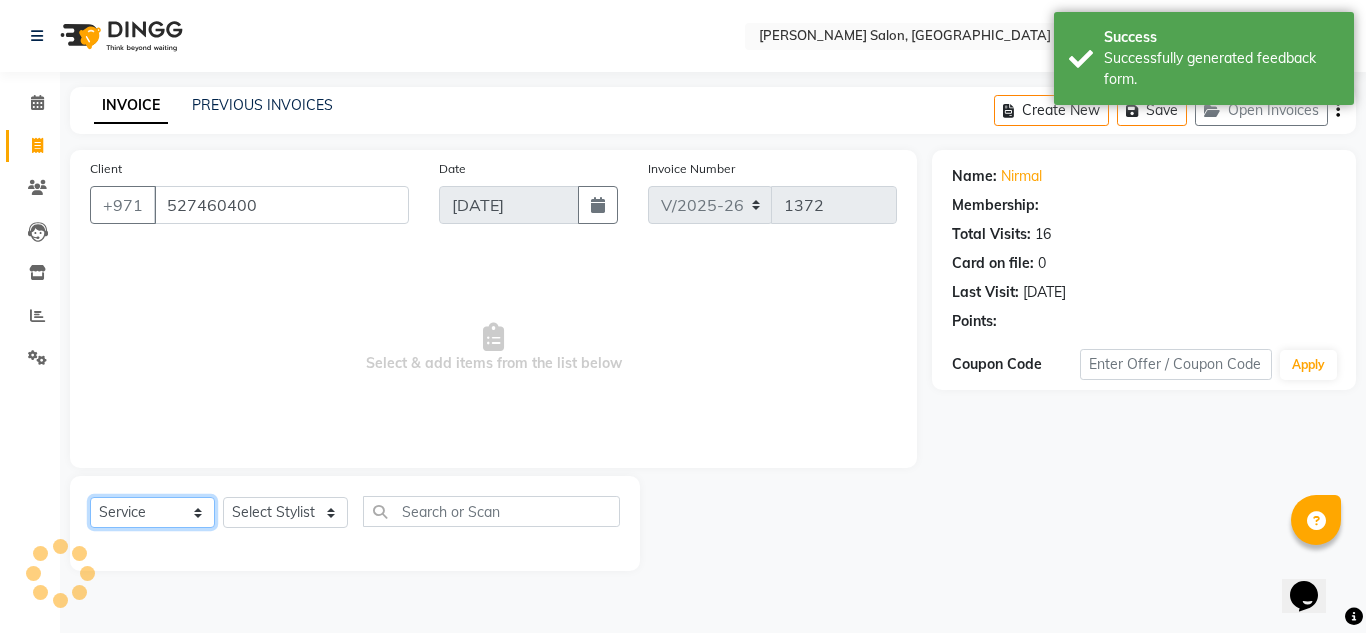 select on "1: Object" 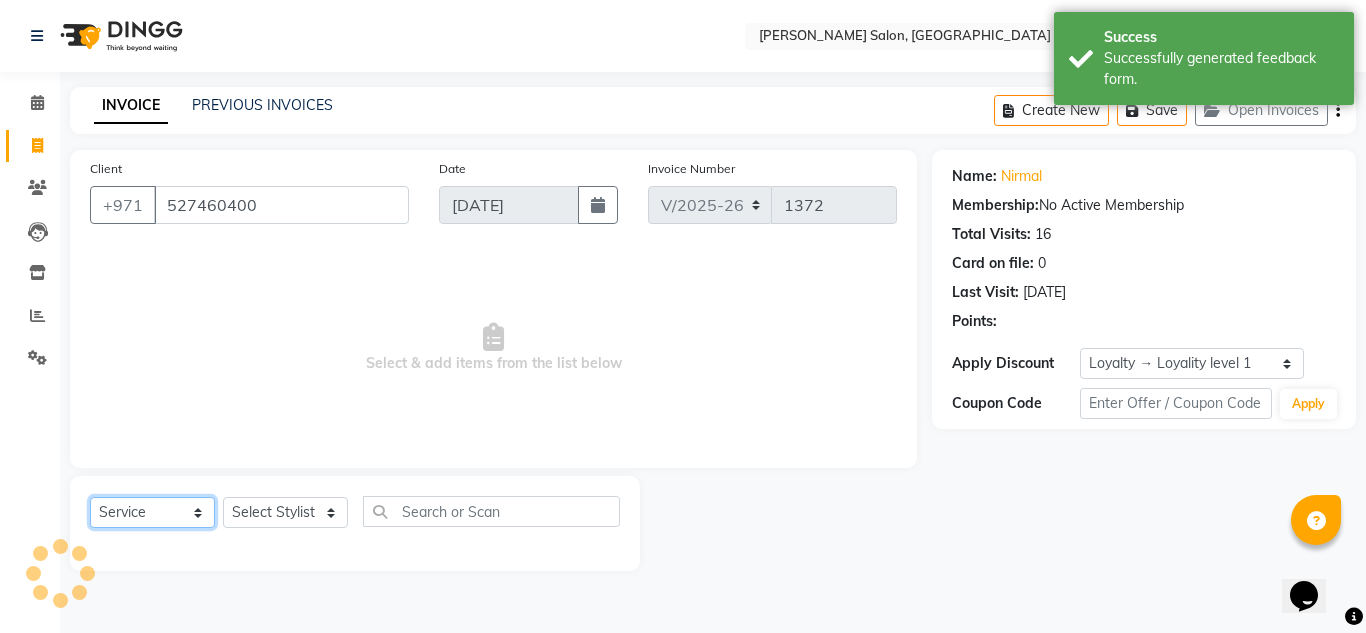 select on "package" 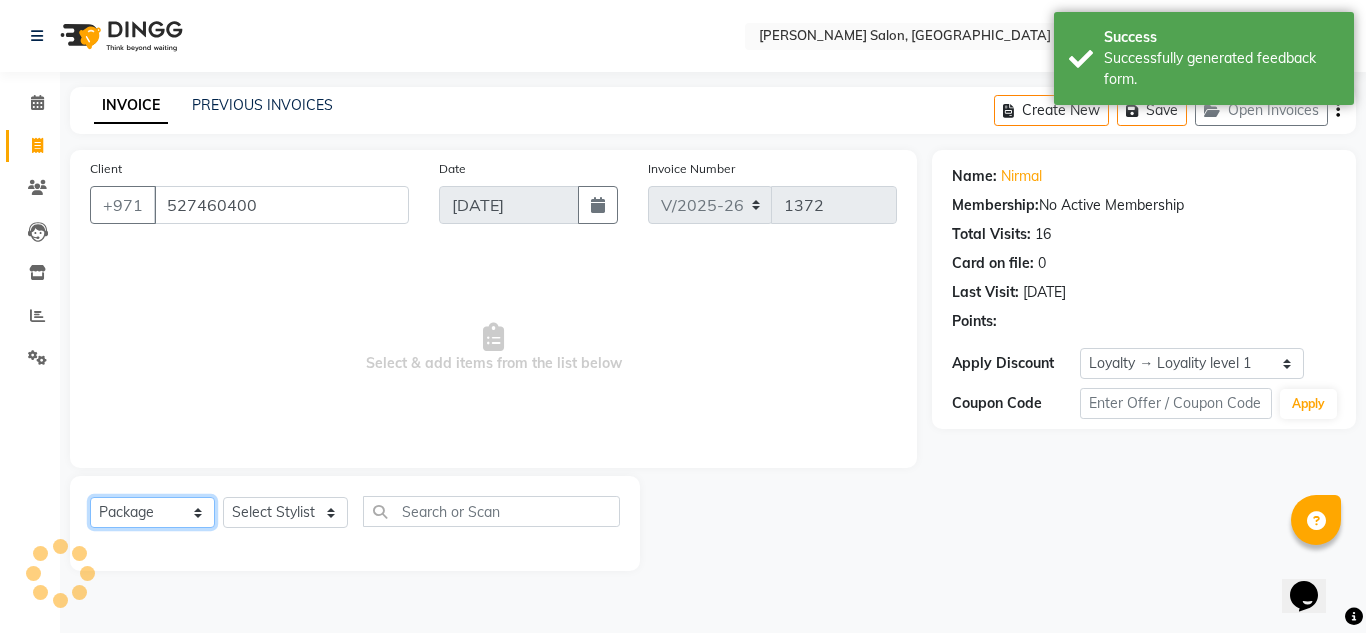 click on "Select  Service  Product  Membership  Package Voucher Prepaid Gift Card" 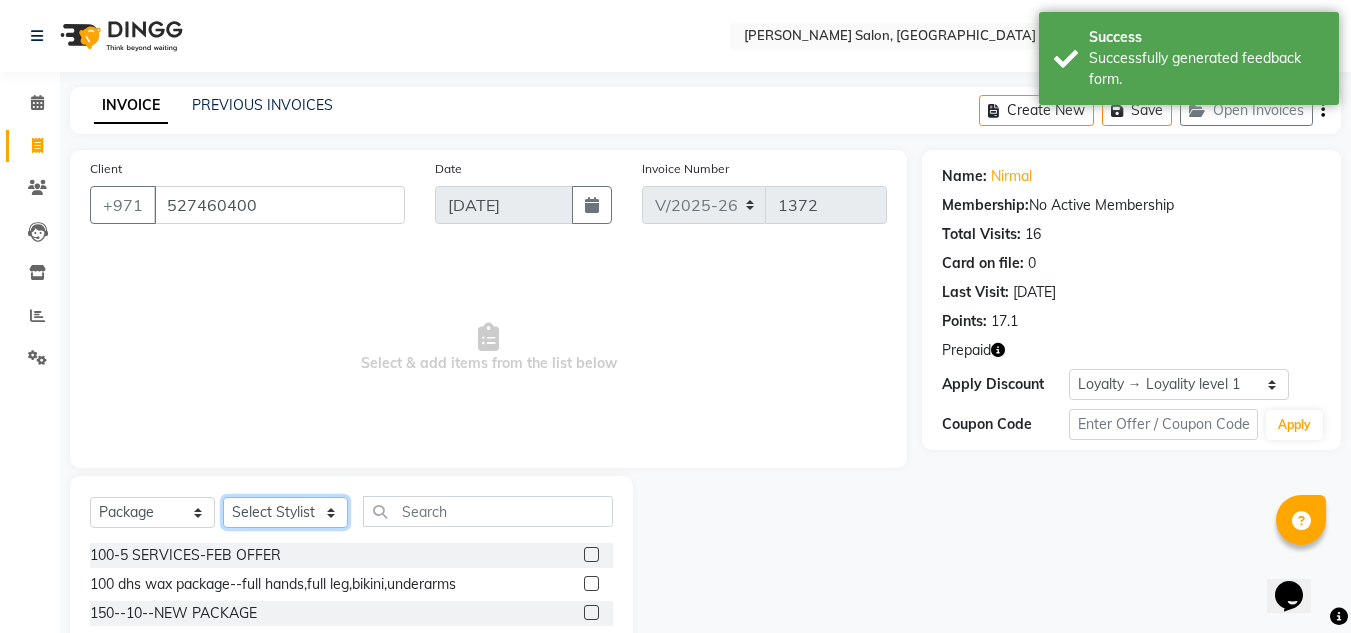 click on "Select Stylist ABUSHAGARA Kavita Laxmi Management [PERSON_NAME] RECEPTION-ALWAHDA [PERSON_NAME] SALON [PERSON_NAME] trial" 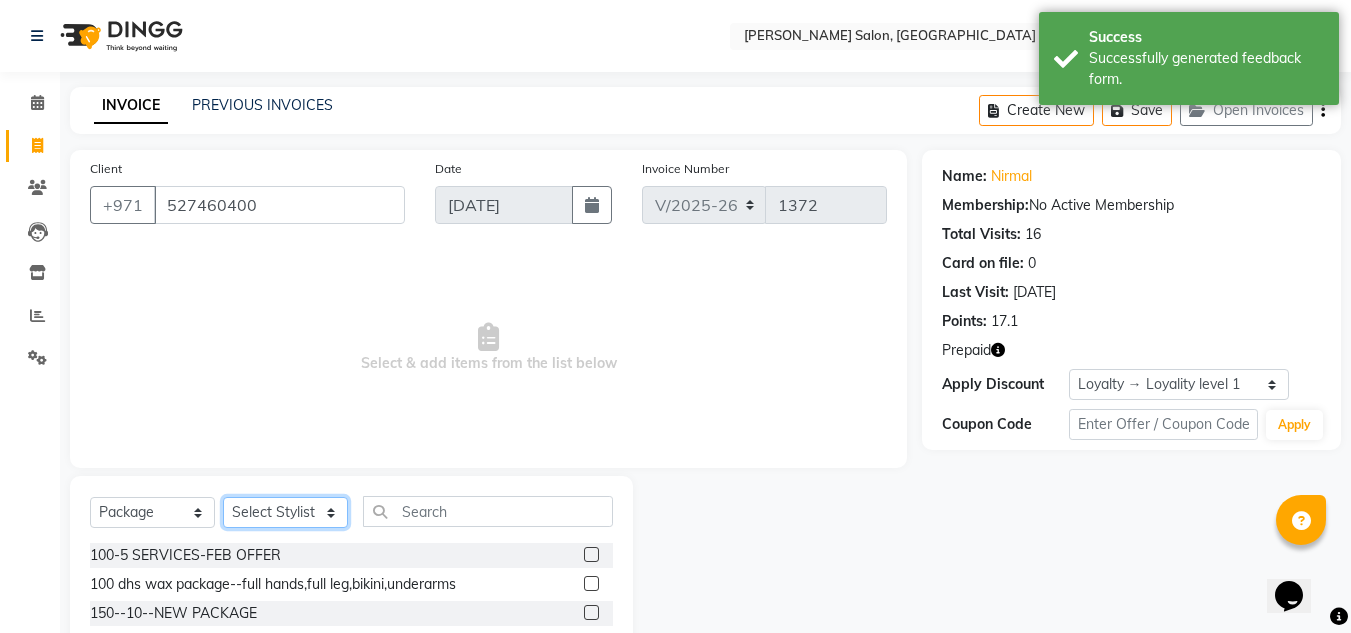 select on "76471" 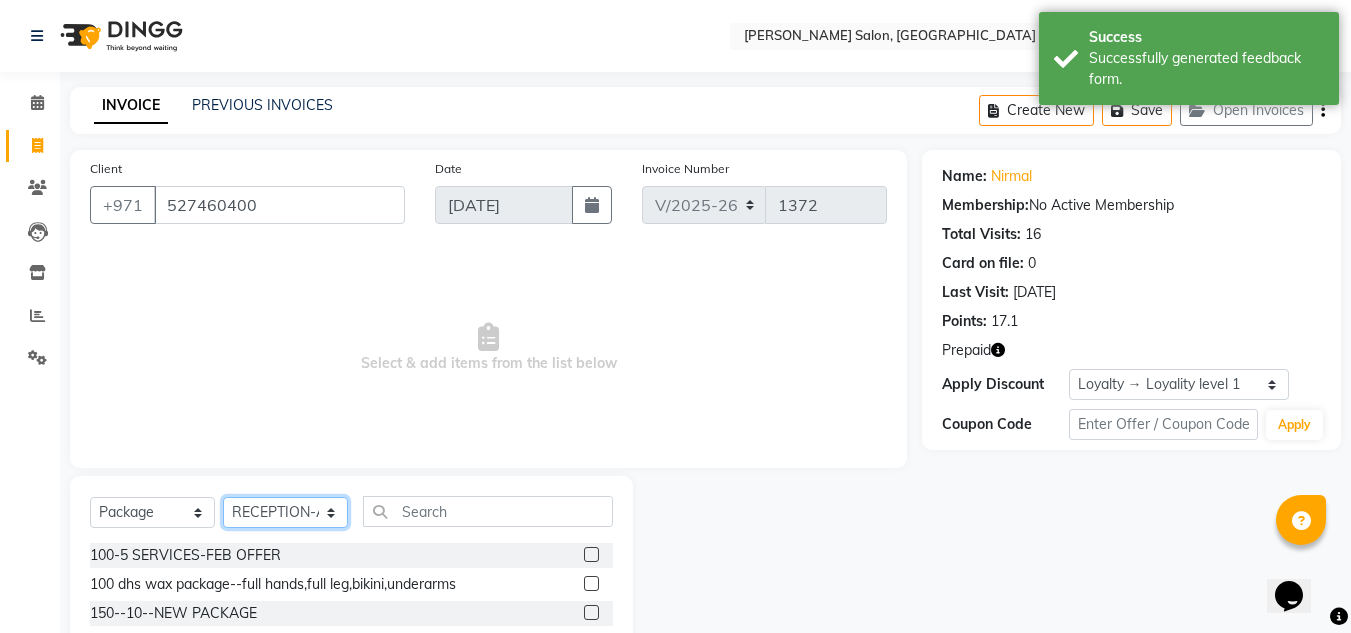 click on "Select Stylist ABUSHAGARA Kavita Laxmi Management [PERSON_NAME] RECEPTION-ALWAHDA [PERSON_NAME] SALON [PERSON_NAME] trial" 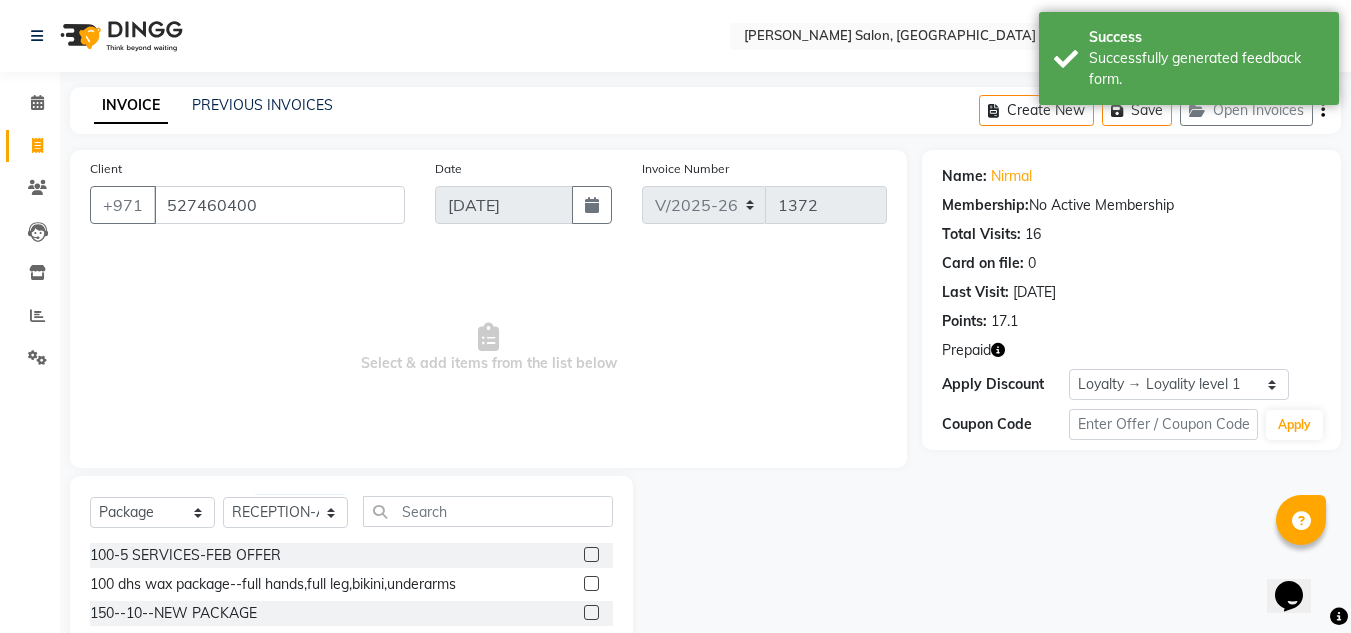 drag, startPoint x: 577, startPoint y: 552, endPoint x: 360, endPoint y: 525, distance: 218.67328 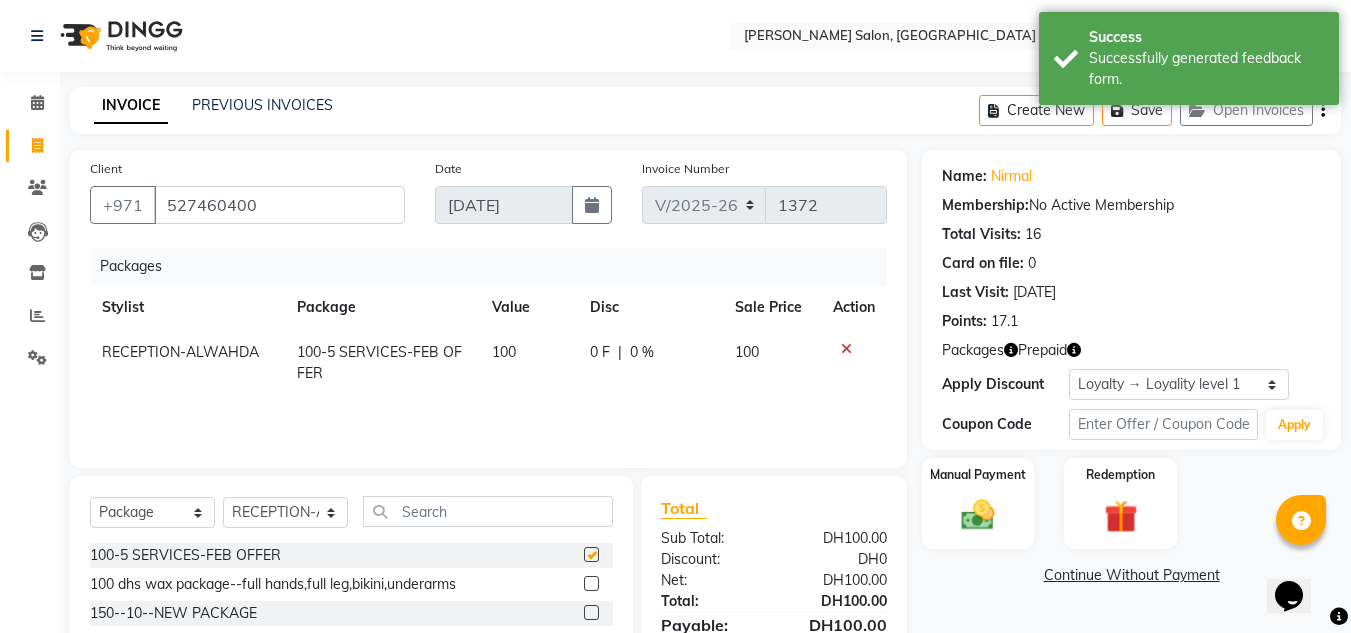 checkbox on "false" 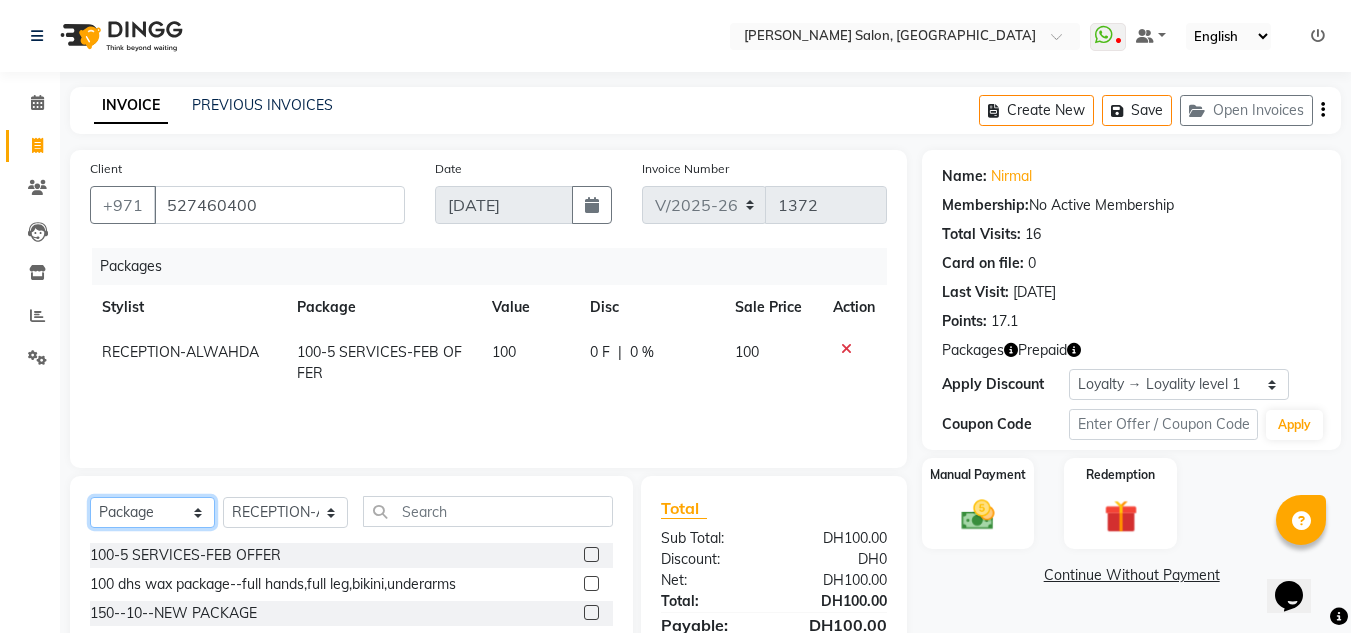 click on "Select  Service  Product  Membership  Package Voucher Prepaid Gift Card" 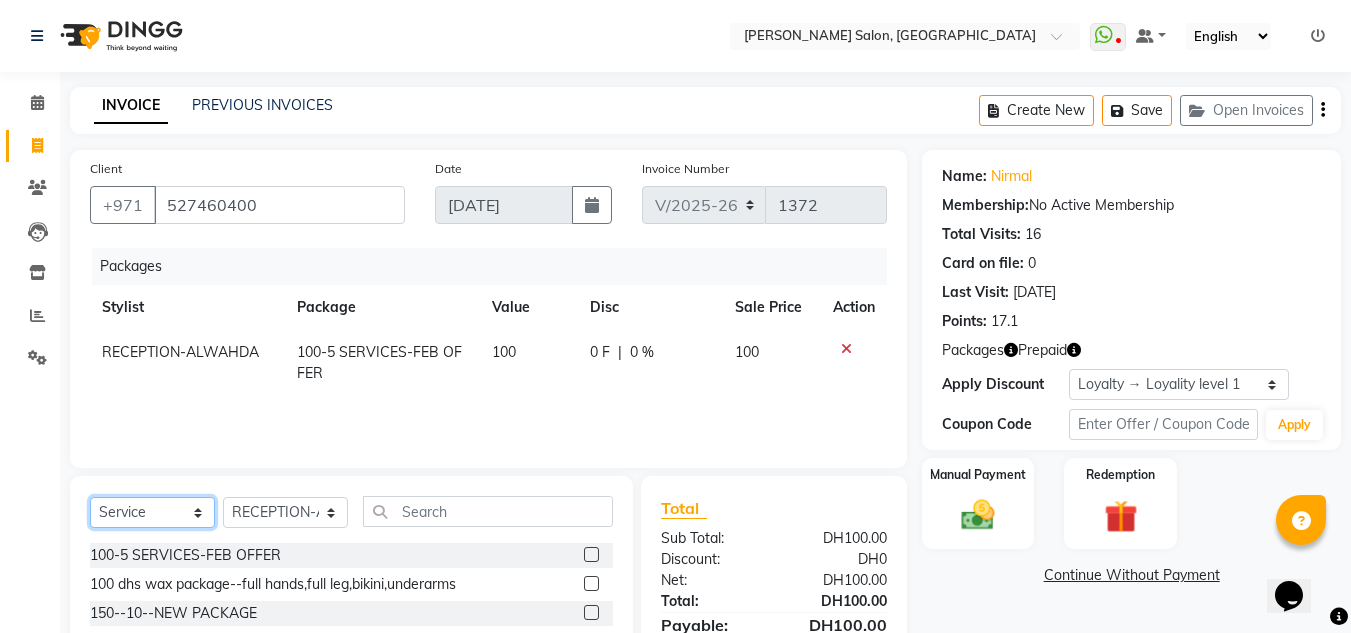 click on "Select  Service  Product  Membership  Package Voucher Prepaid Gift Card" 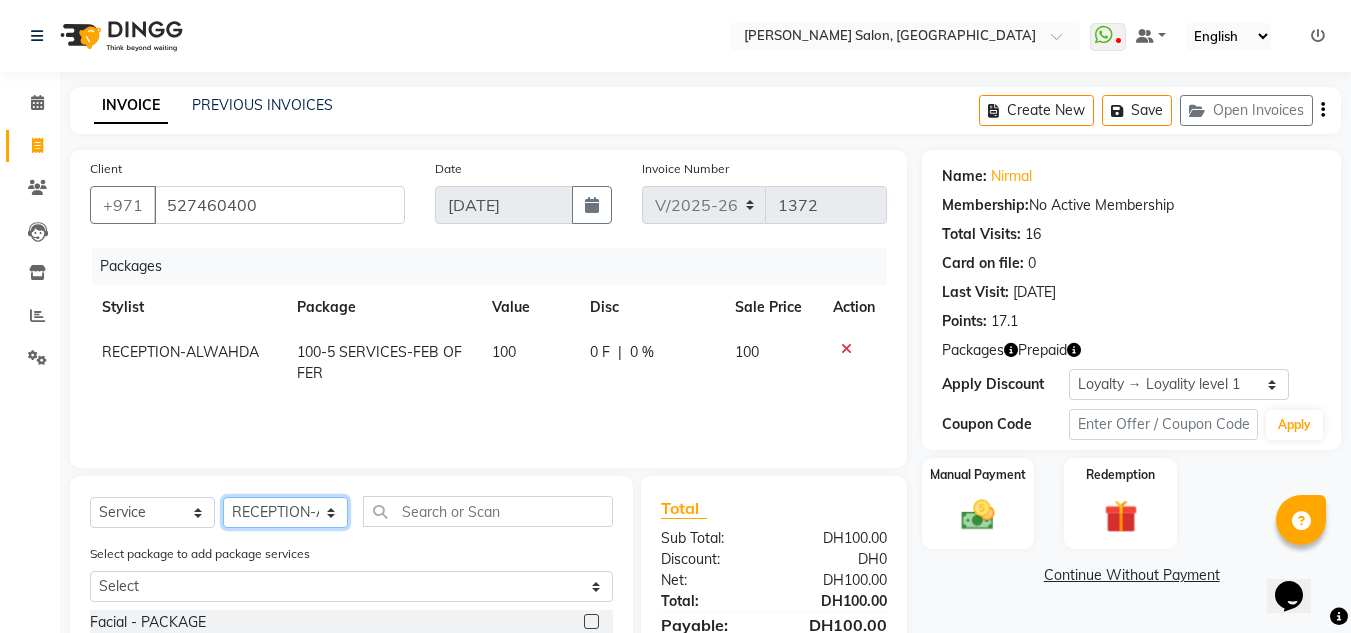 click on "Select Stylist ABUSHAGARA Kavita Laxmi Management [PERSON_NAME] RECEPTION-ALWAHDA [PERSON_NAME] SALON [PERSON_NAME] trial" 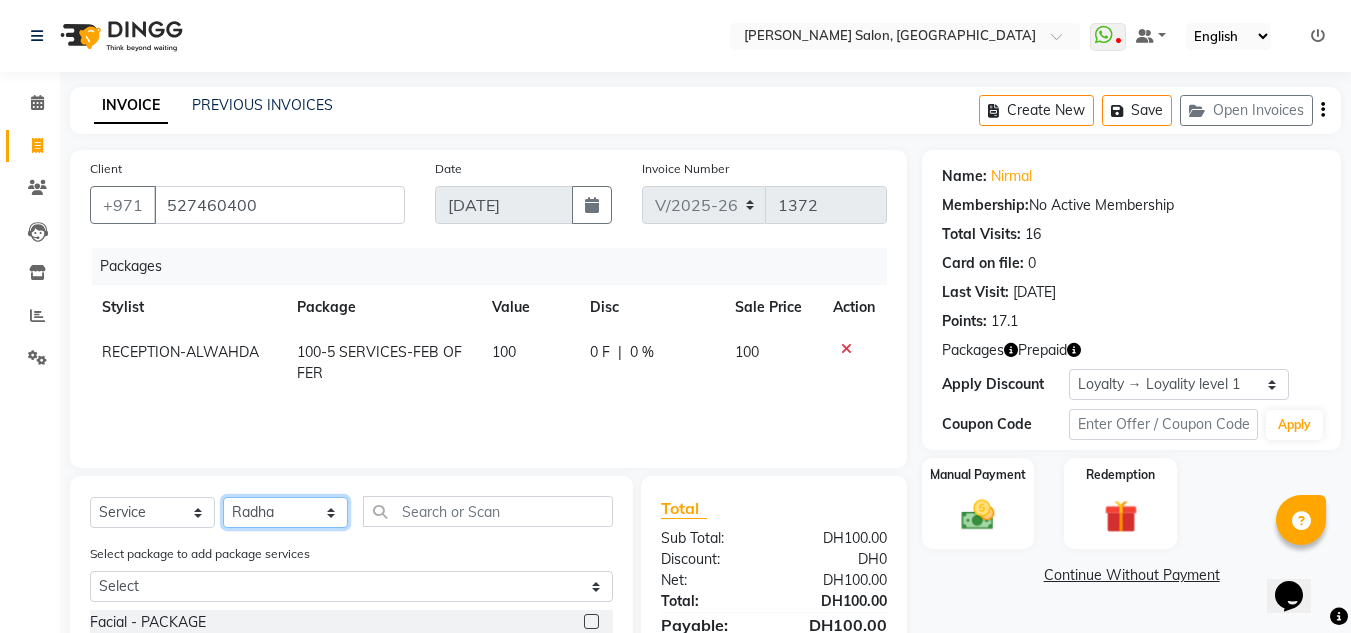 click on "Select Stylist ABUSHAGARA Kavita Laxmi Management [PERSON_NAME] RECEPTION-ALWAHDA [PERSON_NAME] SALON [PERSON_NAME] trial" 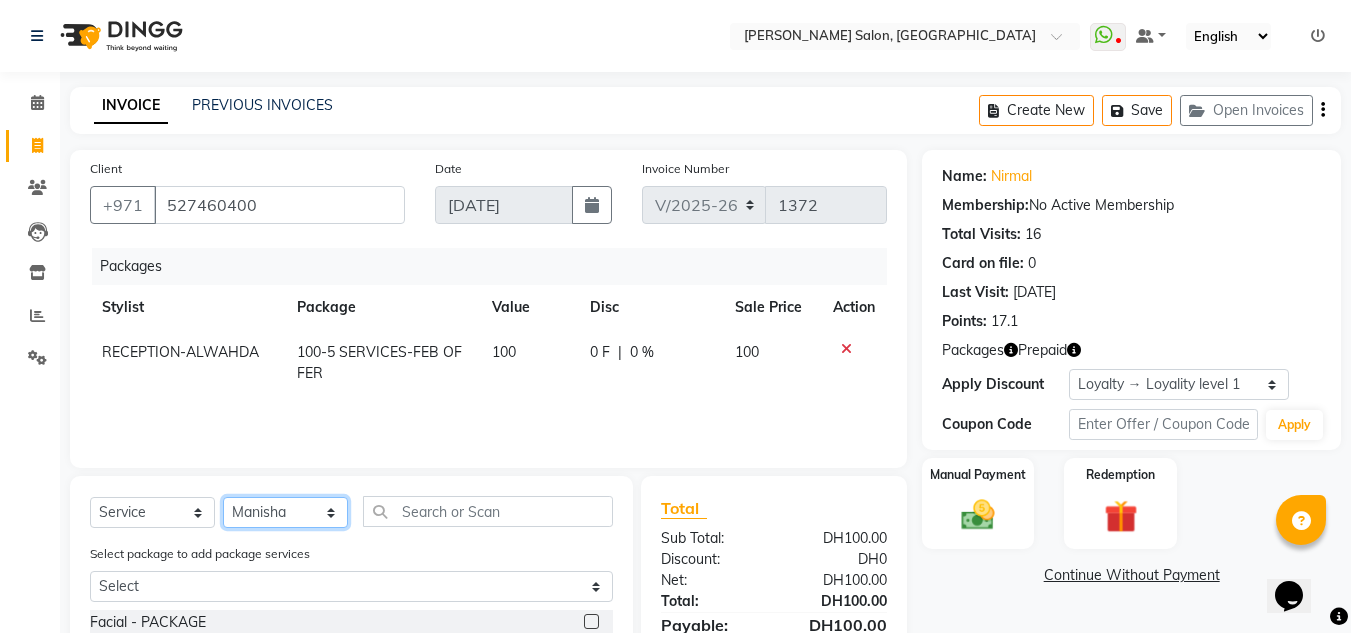 click on "Select Stylist ABUSHAGARA Kavita Laxmi Management [PERSON_NAME] RECEPTION-ALWAHDA [PERSON_NAME] SALON [PERSON_NAME] trial" 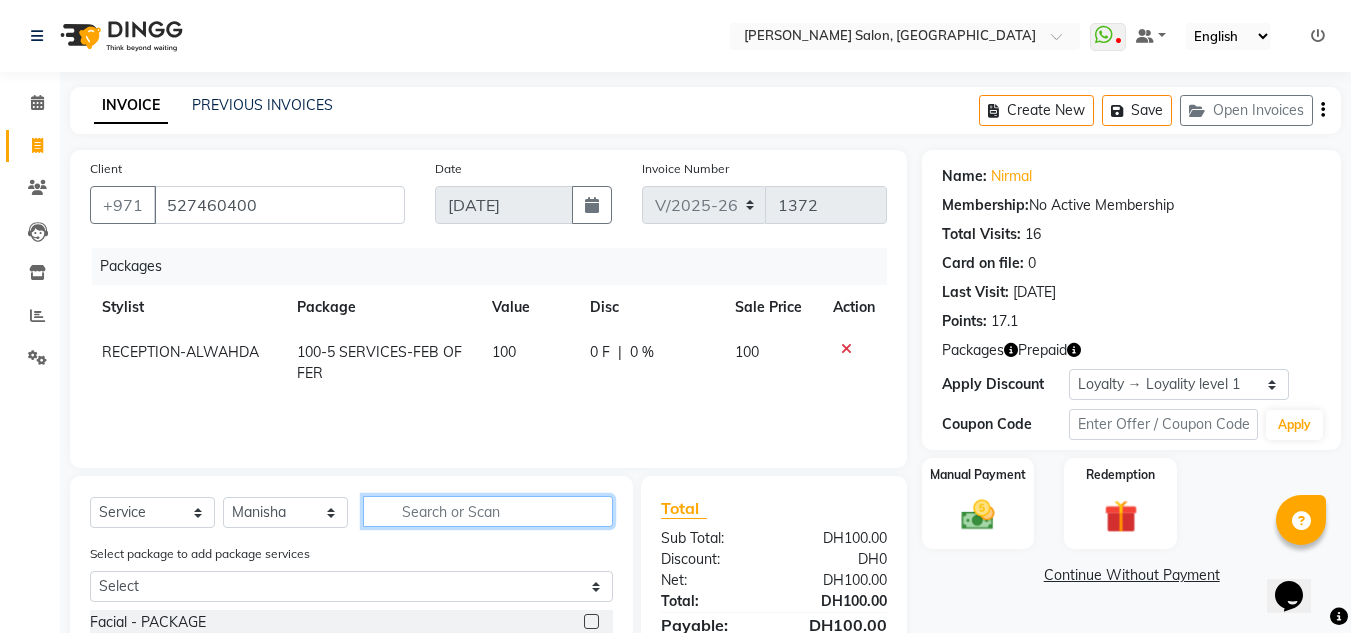 click 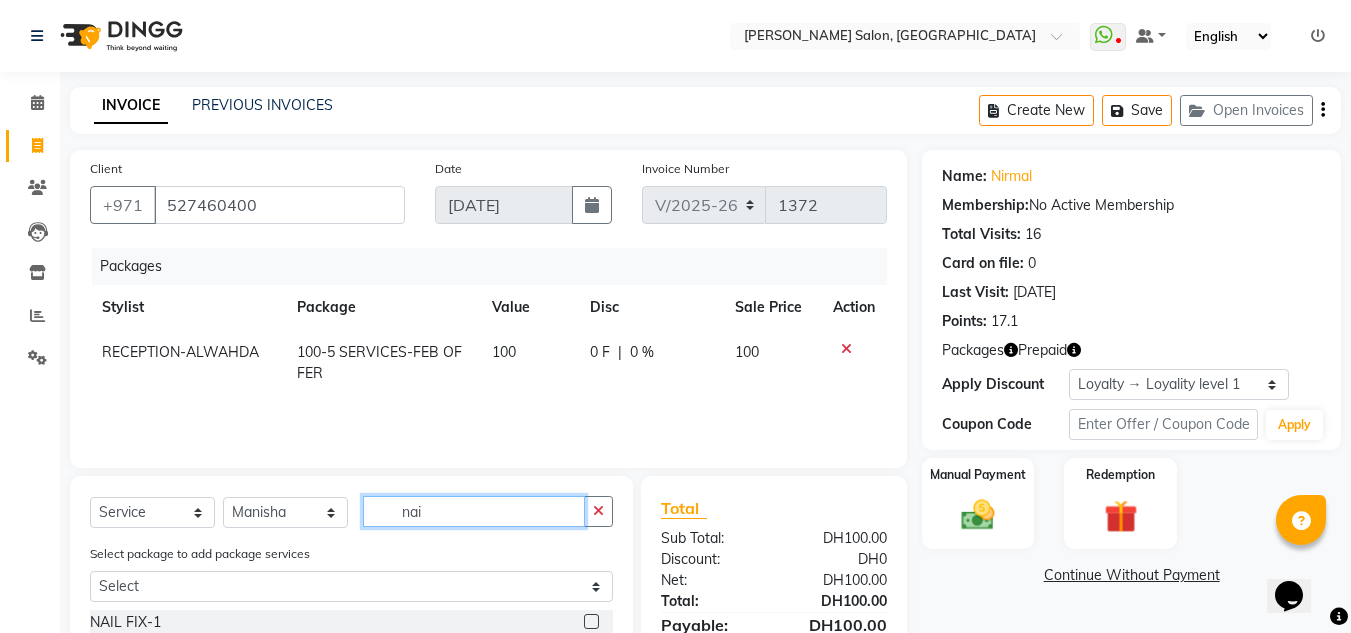 type on "nail" 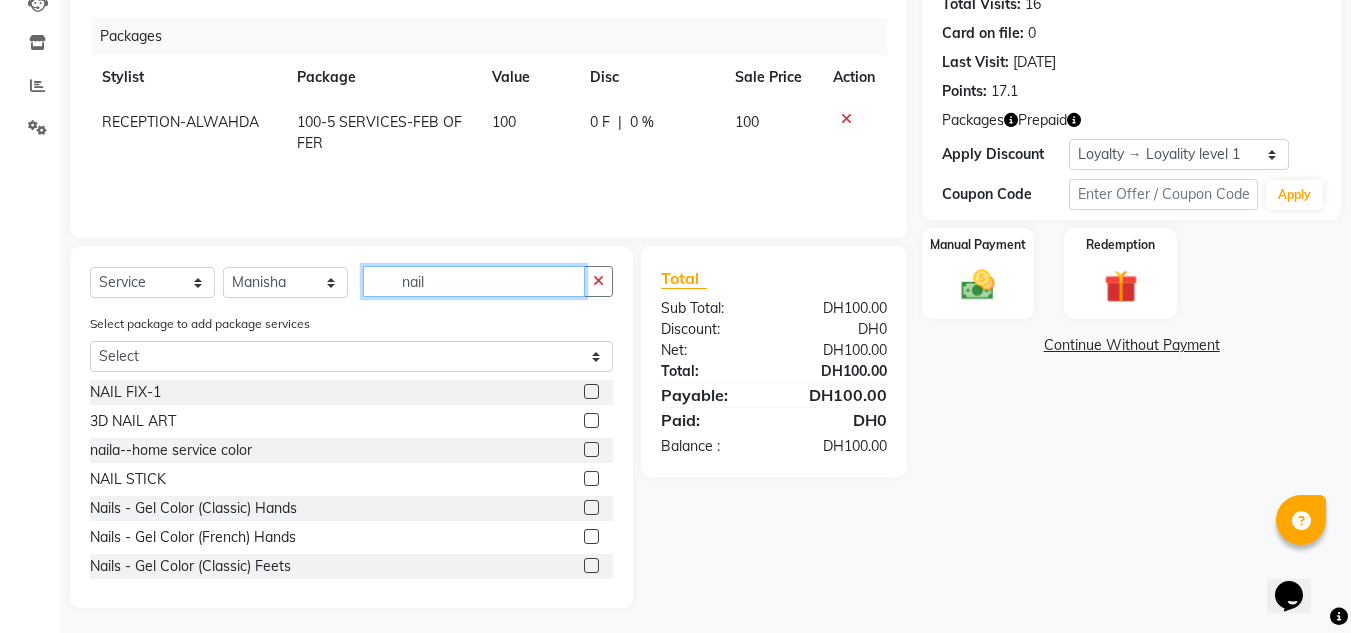 scroll, scrollTop: 235, scrollLeft: 0, axis: vertical 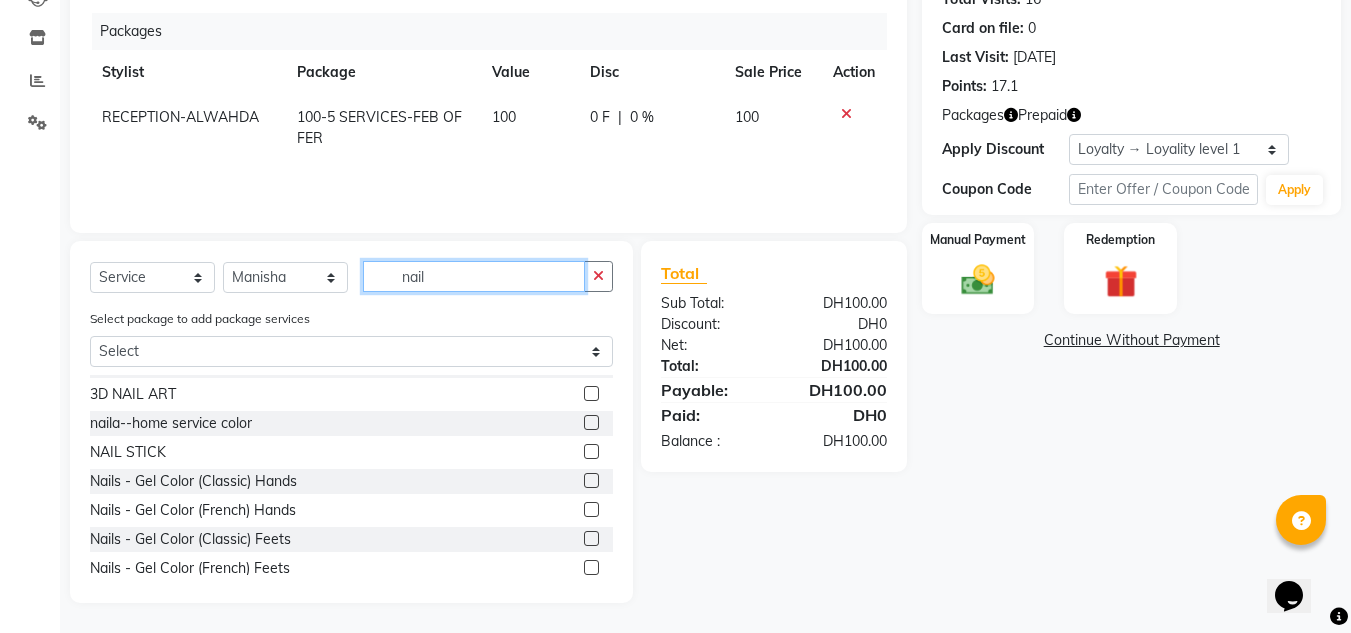 drag, startPoint x: 437, startPoint y: 275, endPoint x: 242, endPoint y: 258, distance: 195.73962 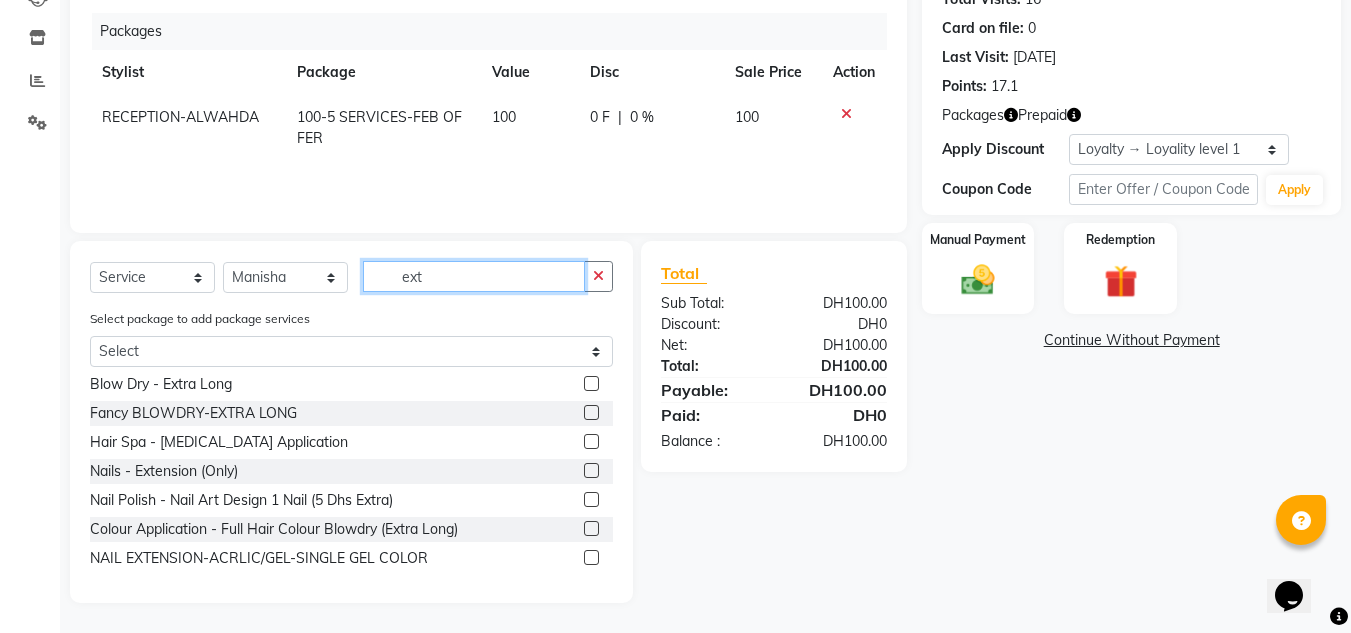 scroll, scrollTop: 467, scrollLeft: 0, axis: vertical 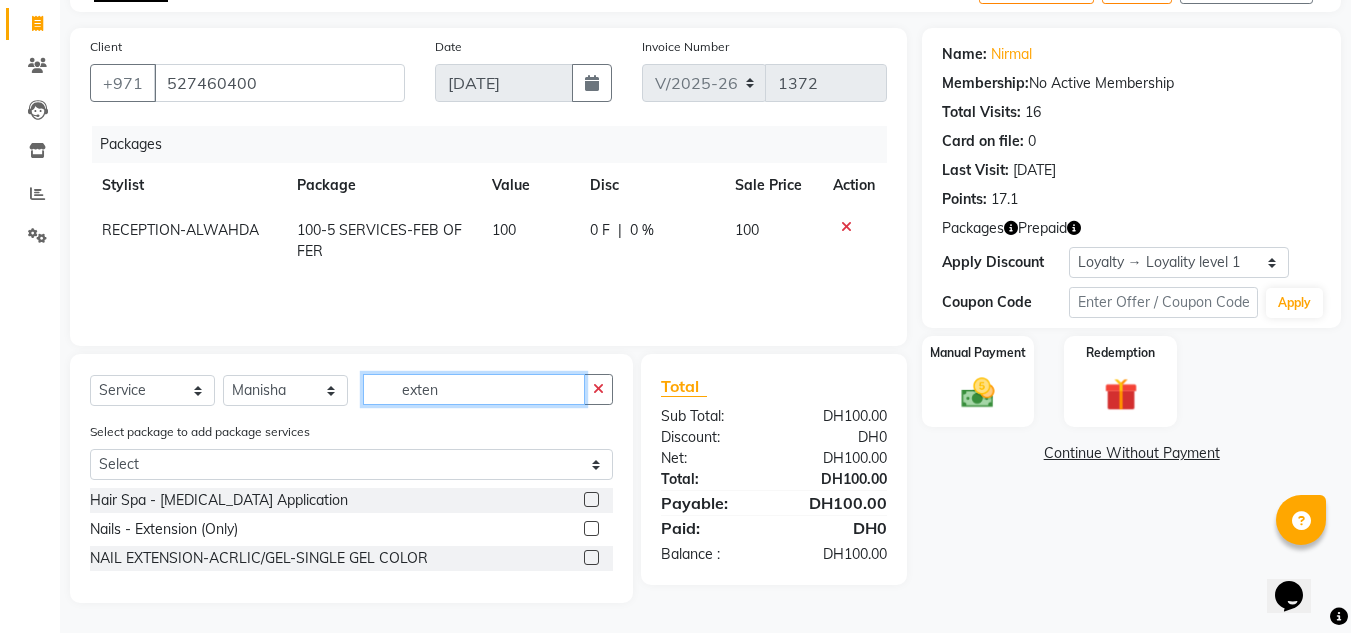 type on "exten" 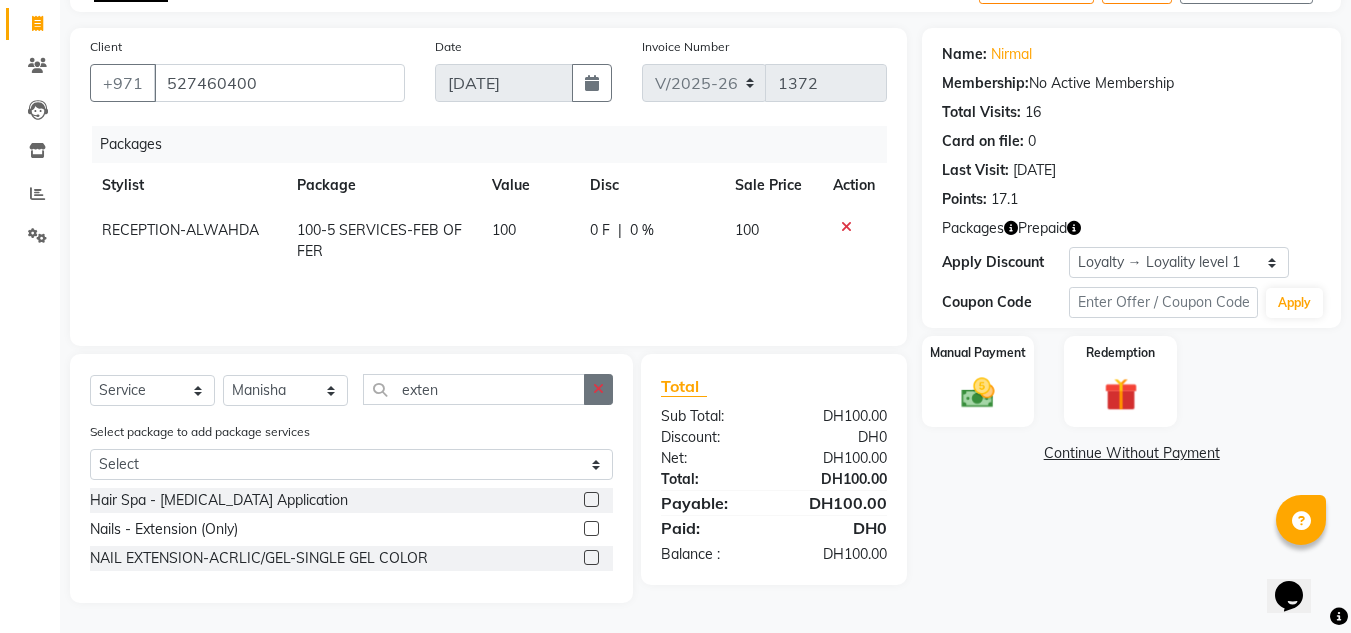 click 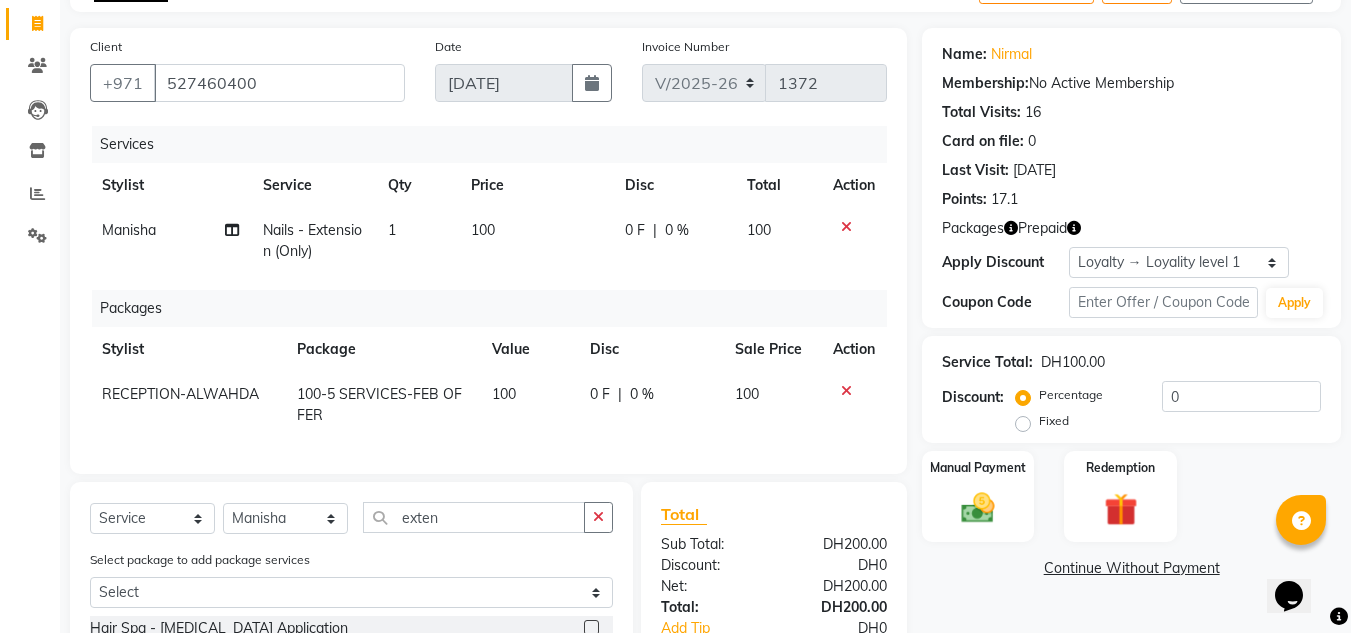 checkbox on "false" 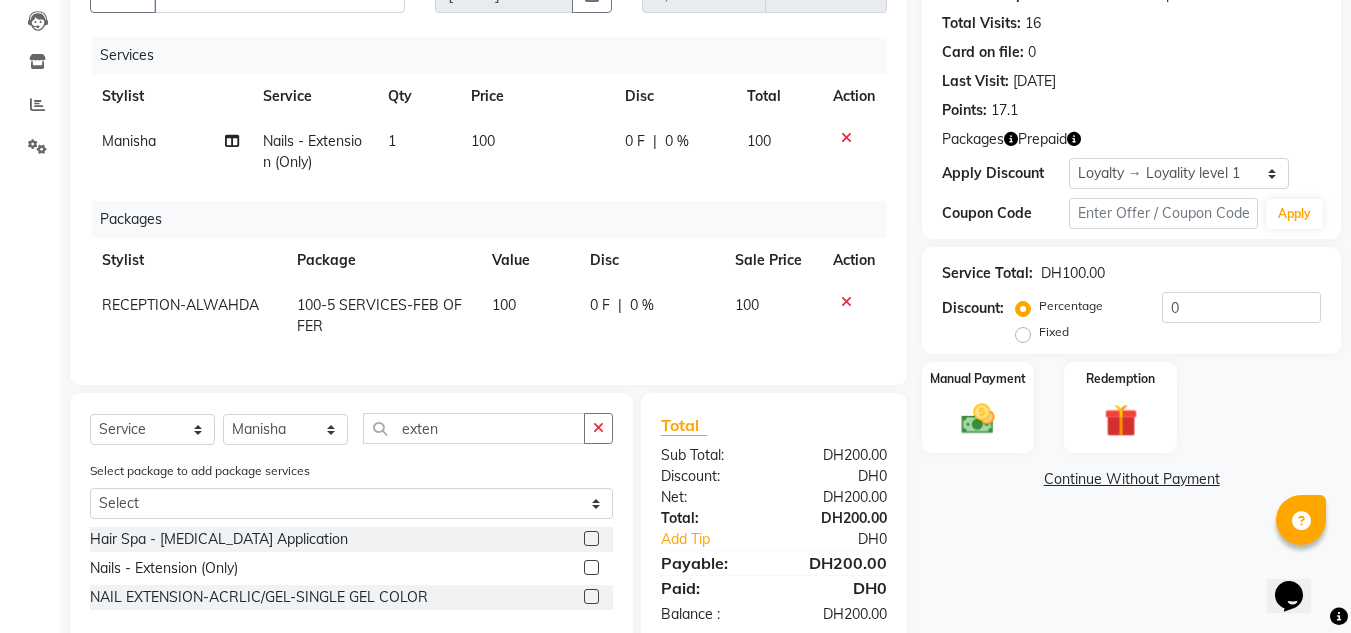scroll, scrollTop: 222, scrollLeft: 0, axis: vertical 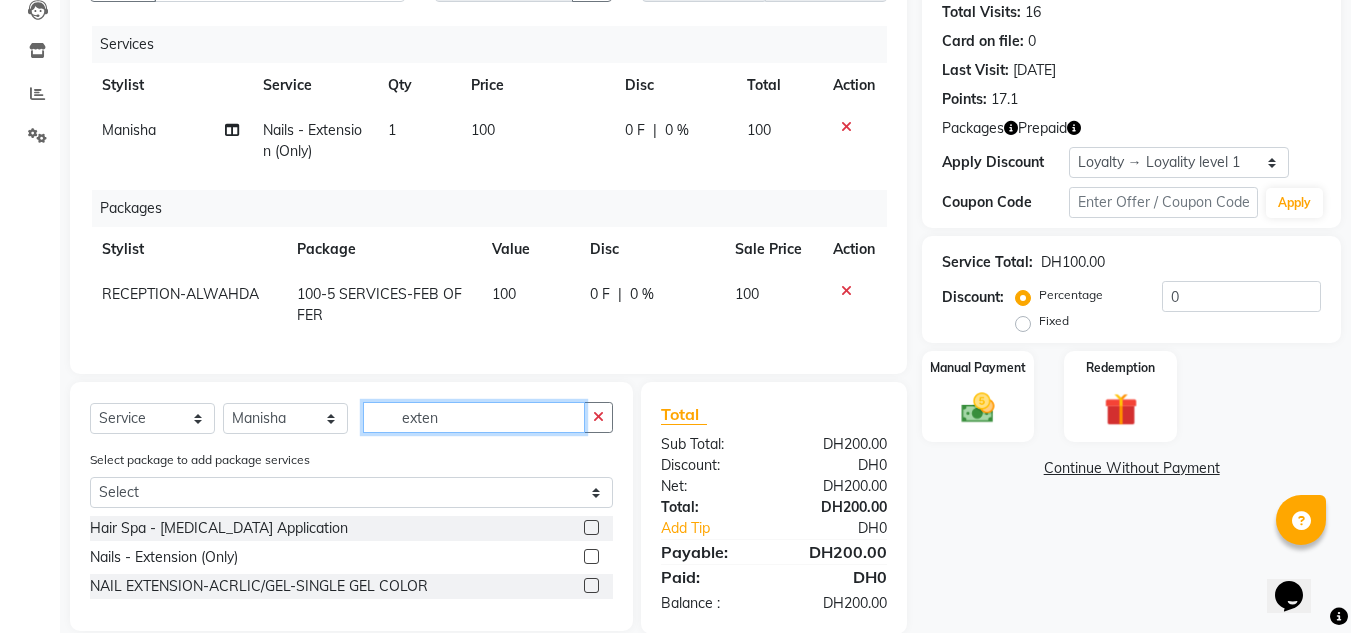 drag, startPoint x: 448, startPoint y: 428, endPoint x: 415, endPoint y: 429, distance: 33.01515 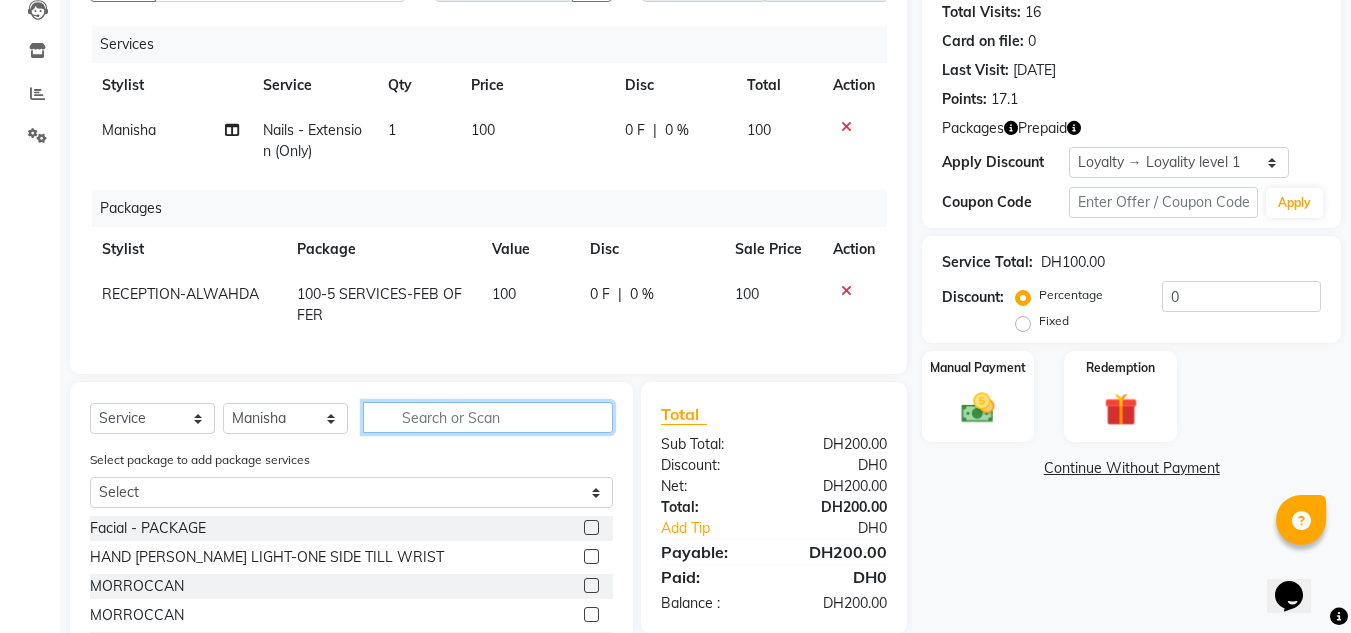 type 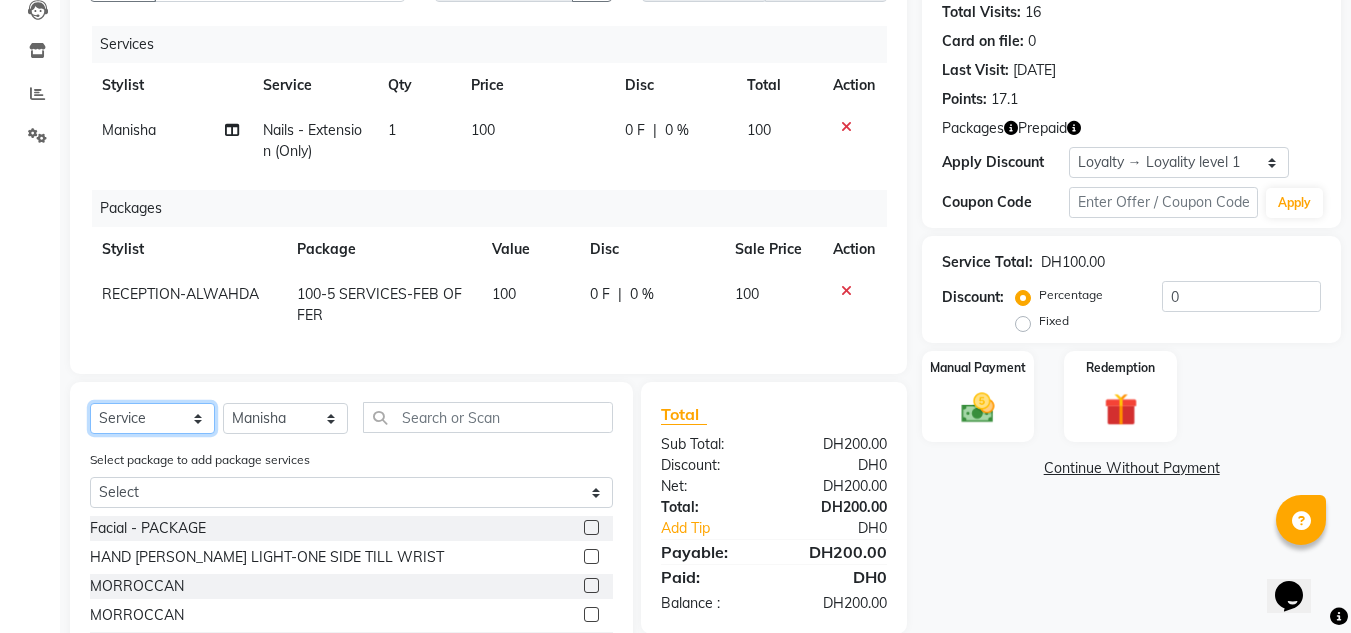 click on "Select  Service  Product  Membership  Package Voucher Prepaid Gift Card" 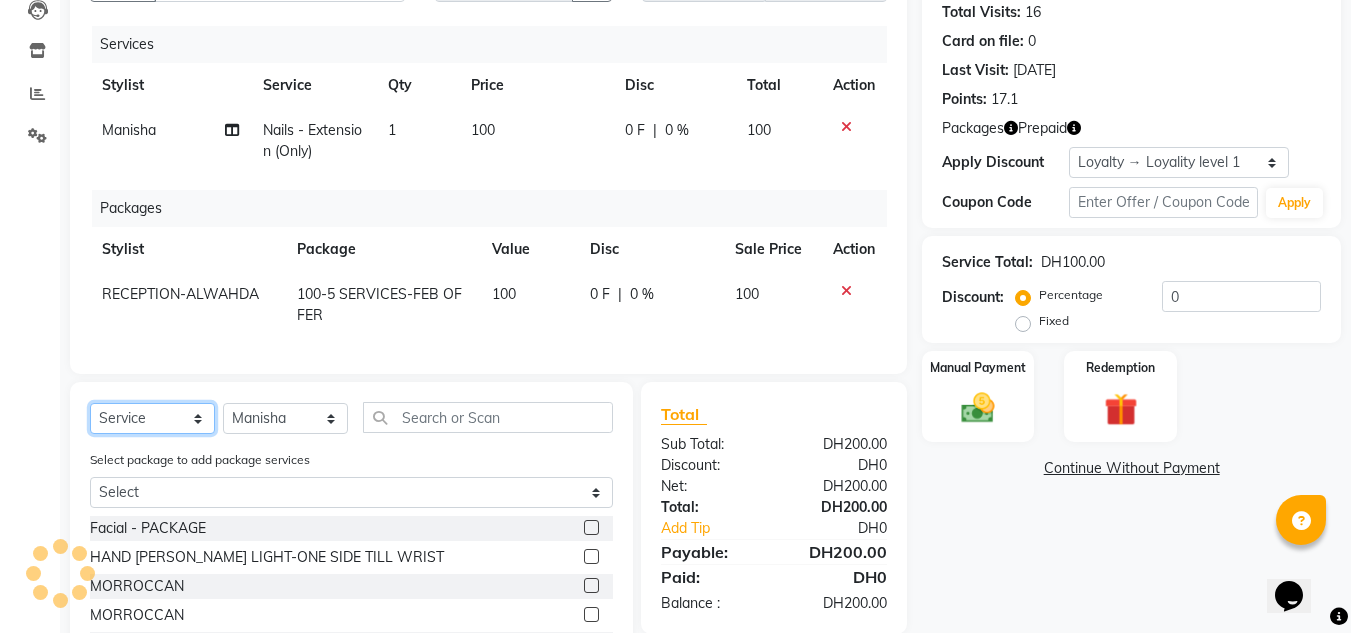 click on "Select  Service  Product  Membership  Package Voucher Prepaid Gift Card" 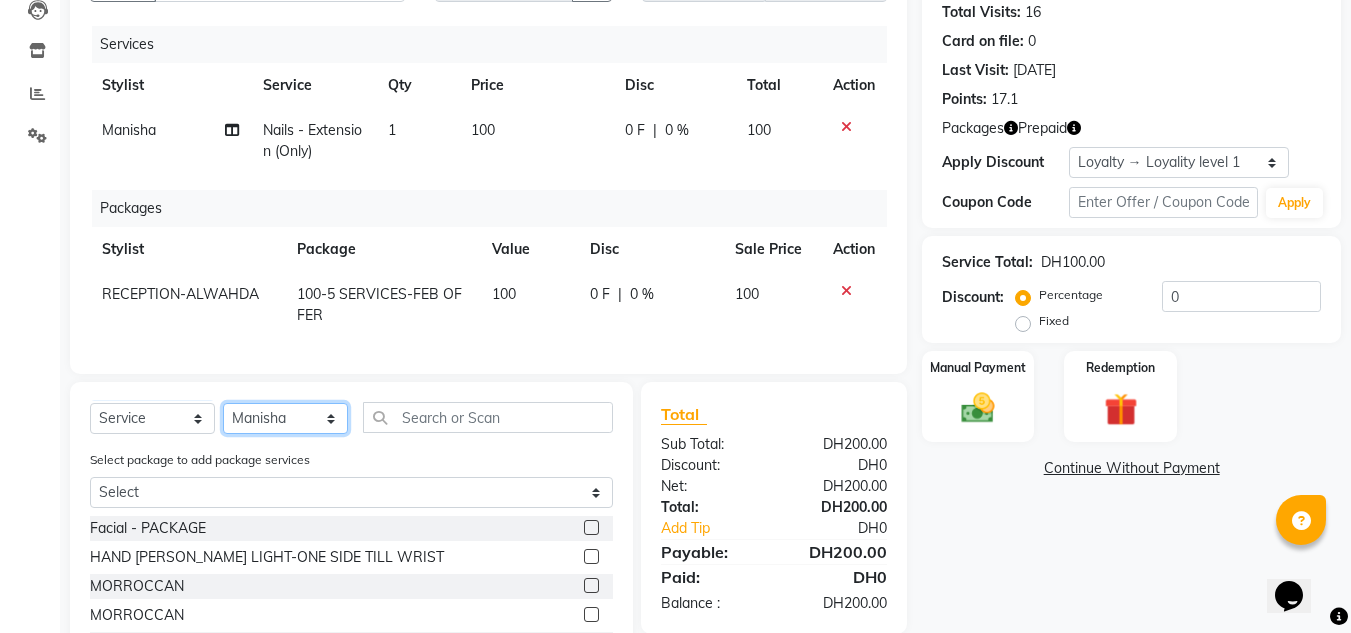click on "Select Stylist ABUSHAGARA Kavita Laxmi Management [PERSON_NAME] RECEPTION-ALWAHDA [PERSON_NAME] SALON [PERSON_NAME] trial" 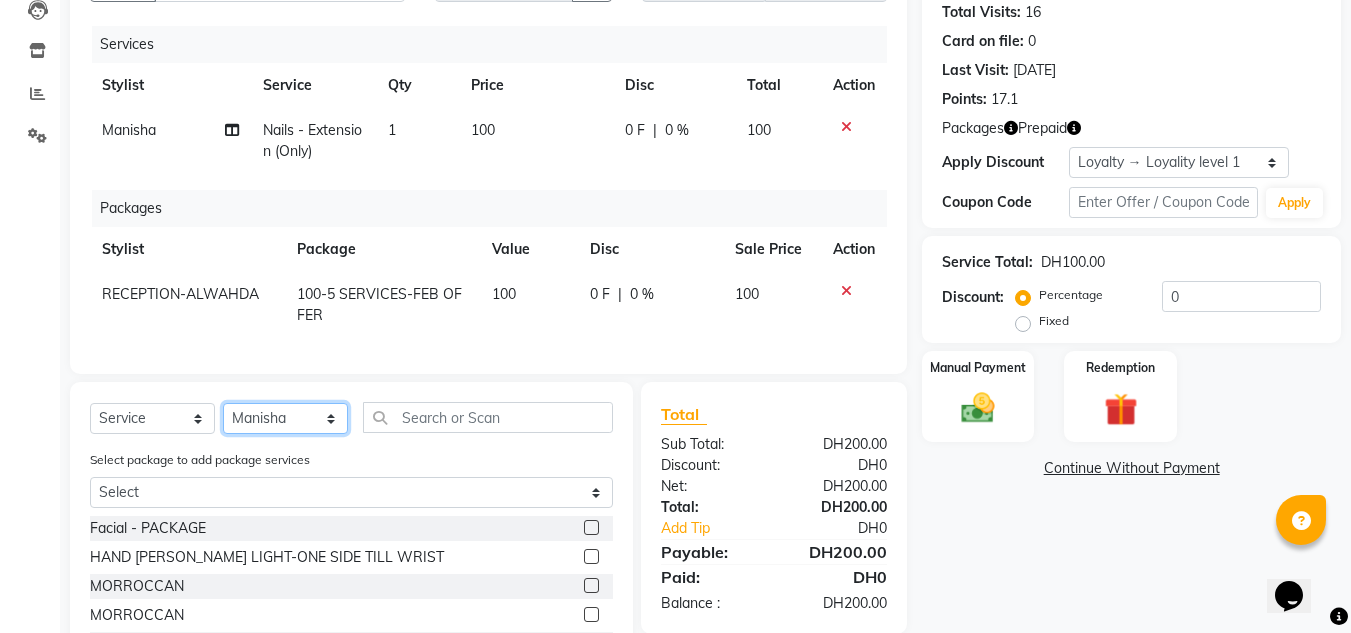 select on "80299" 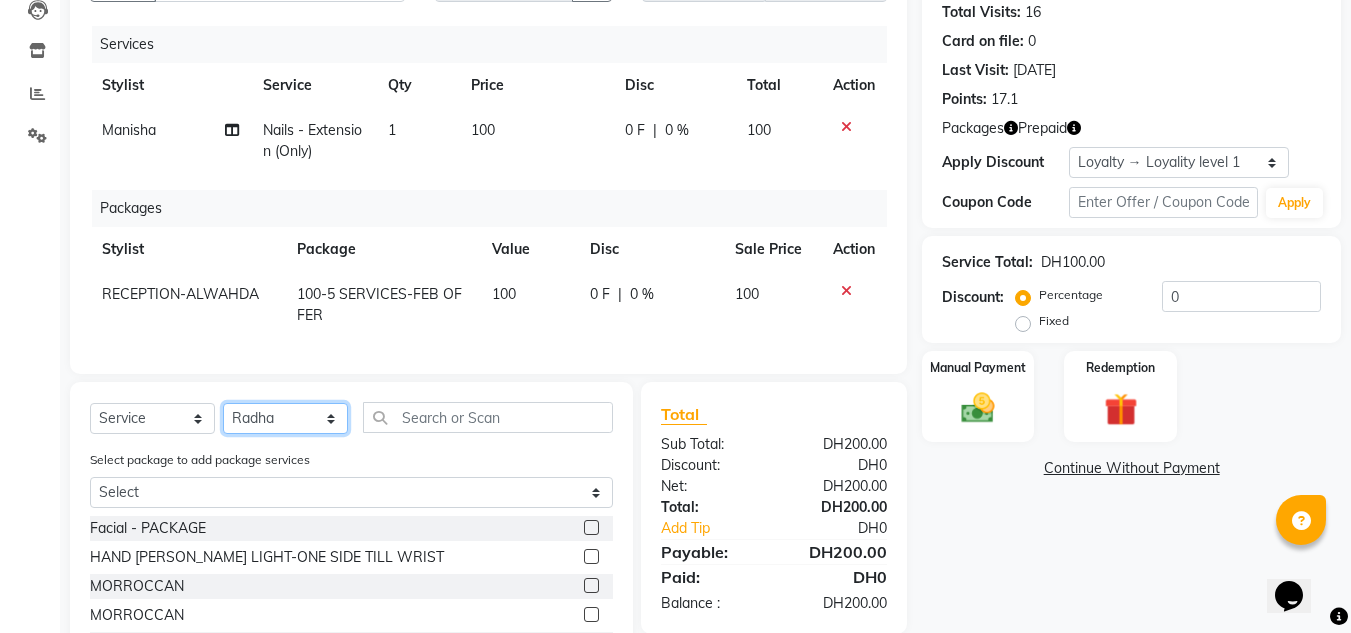 click on "Select Stylist ABUSHAGARA Kavita Laxmi Management [PERSON_NAME] RECEPTION-ALWAHDA [PERSON_NAME] SALON [PERSON_NAME] trial" 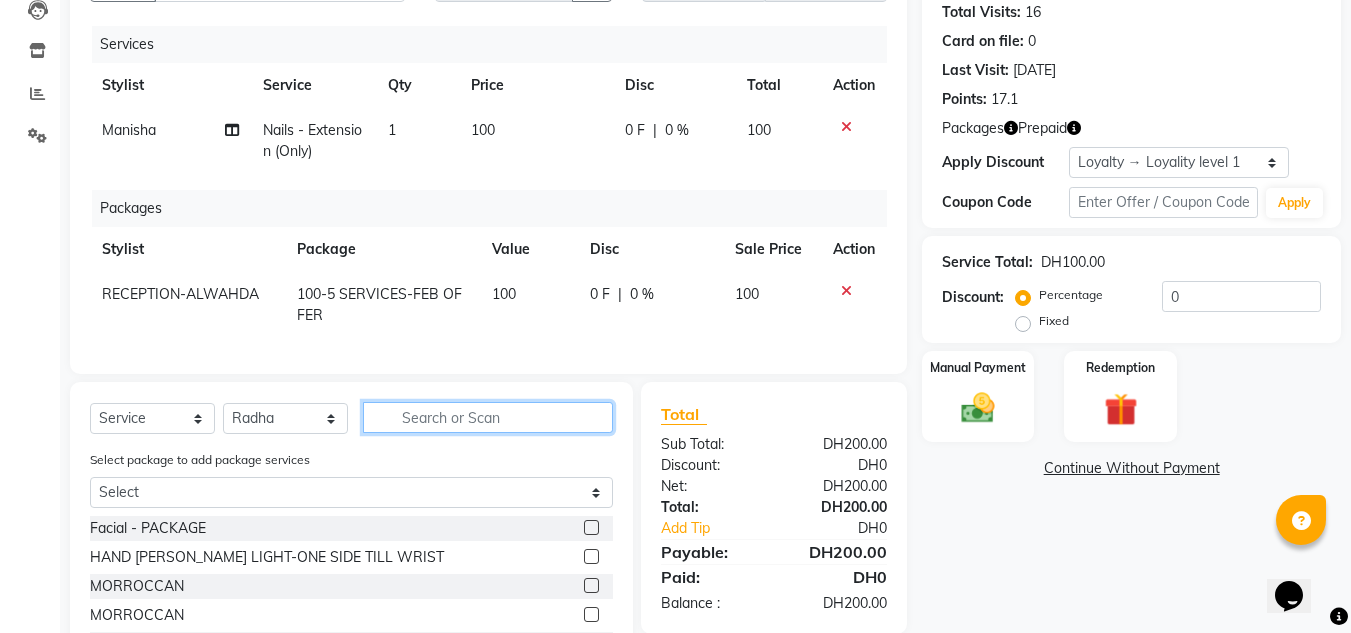 click 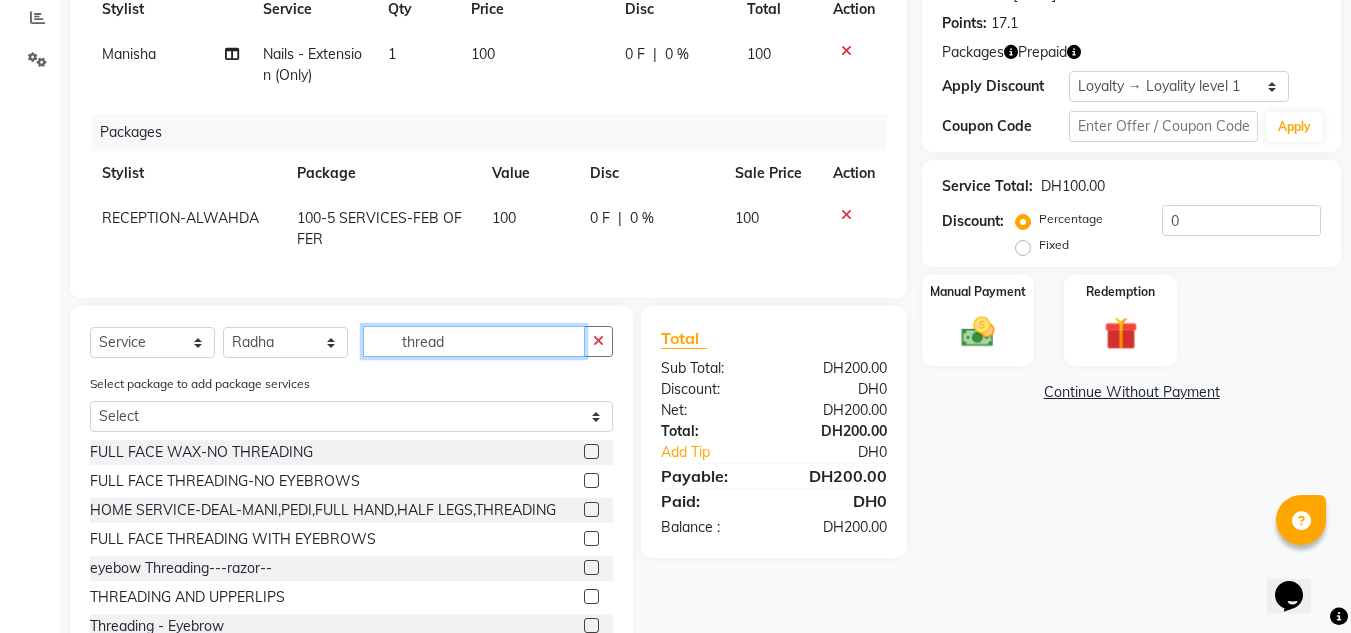 scroll, scrollTop: 378, scrollLeft: 0, axis: vertical 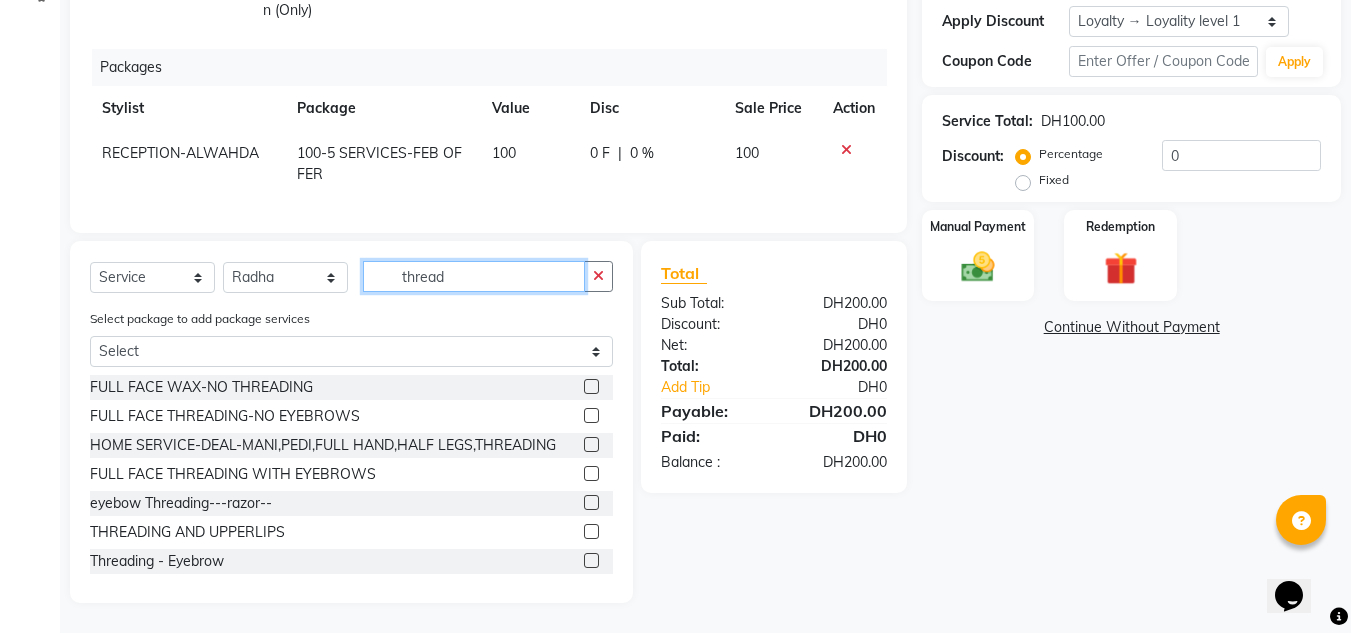 type on "thread" 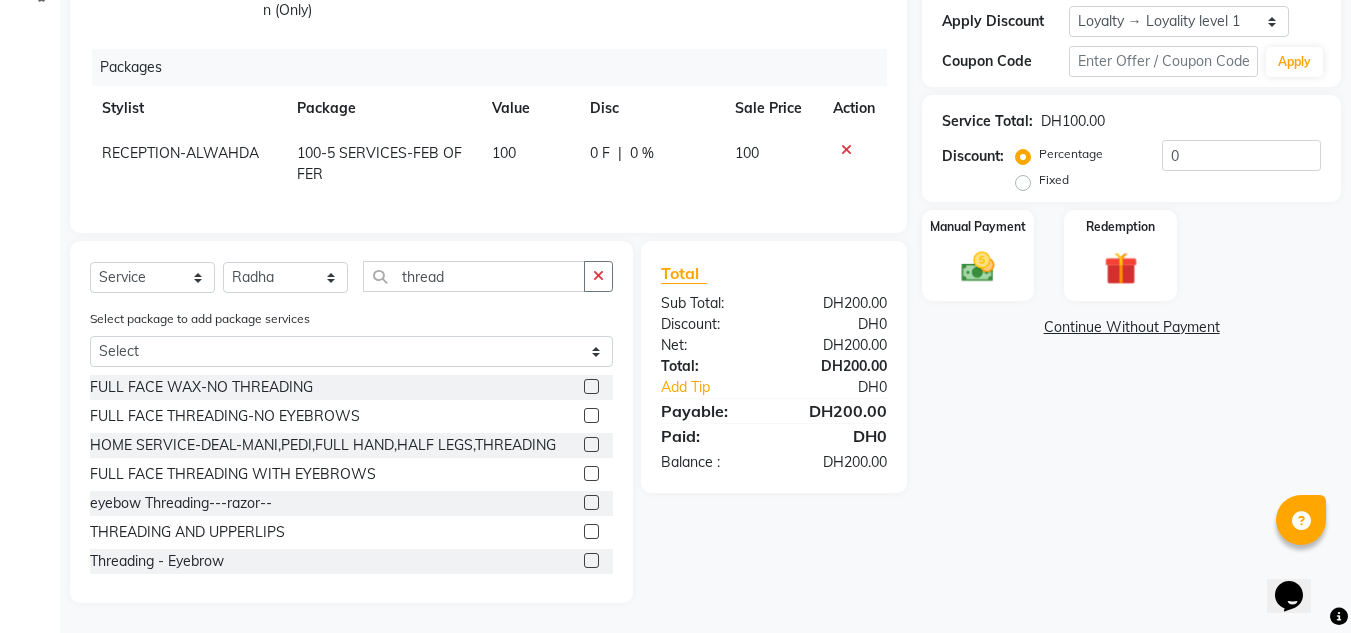 click 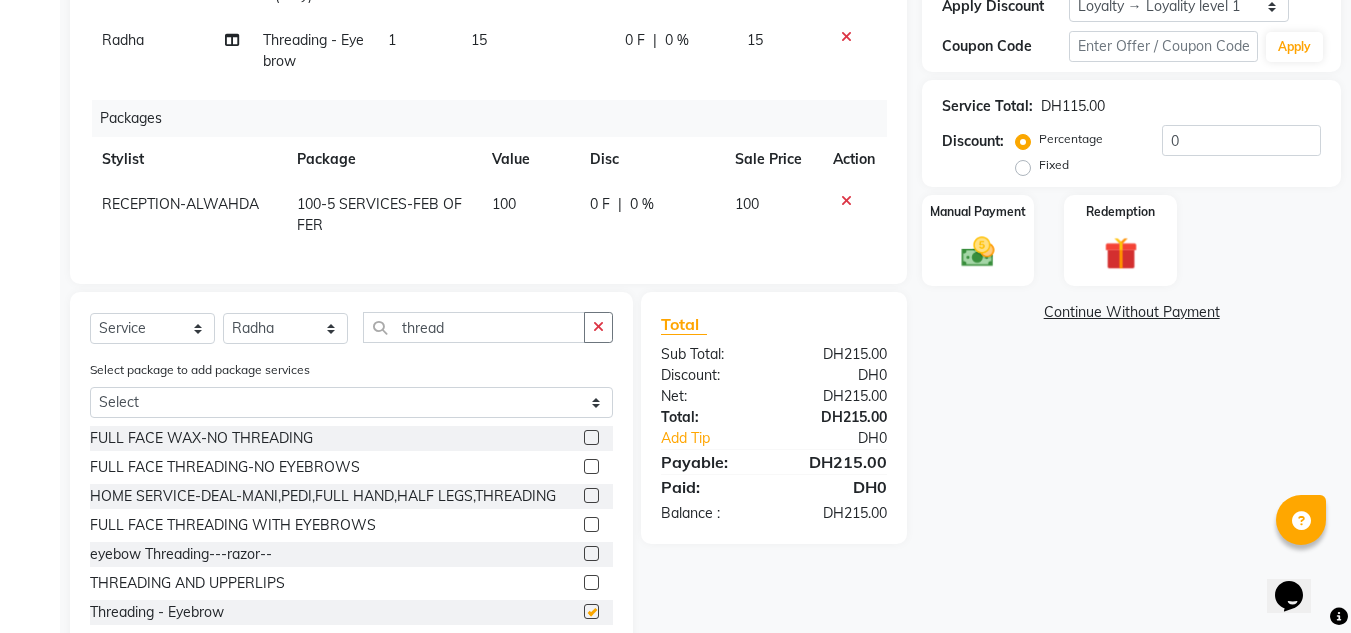 checkbox on "false" 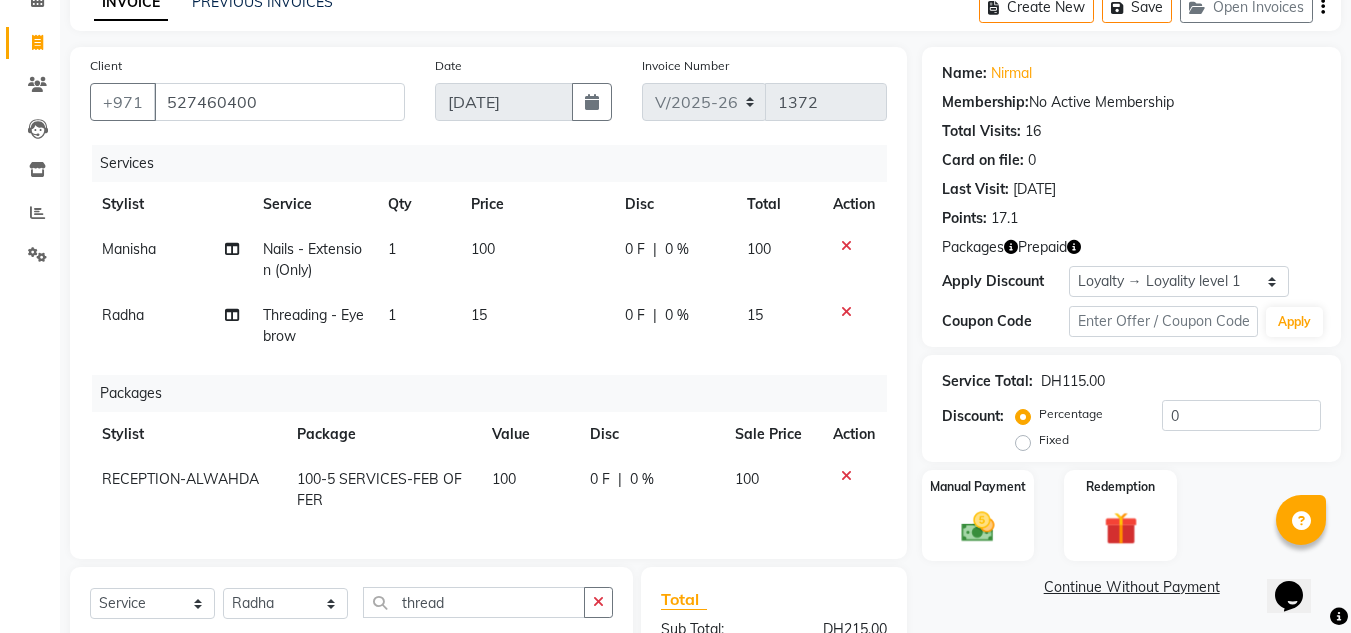 scroll, scrollTop: 78, scrollLeft: 0, axis: vertical 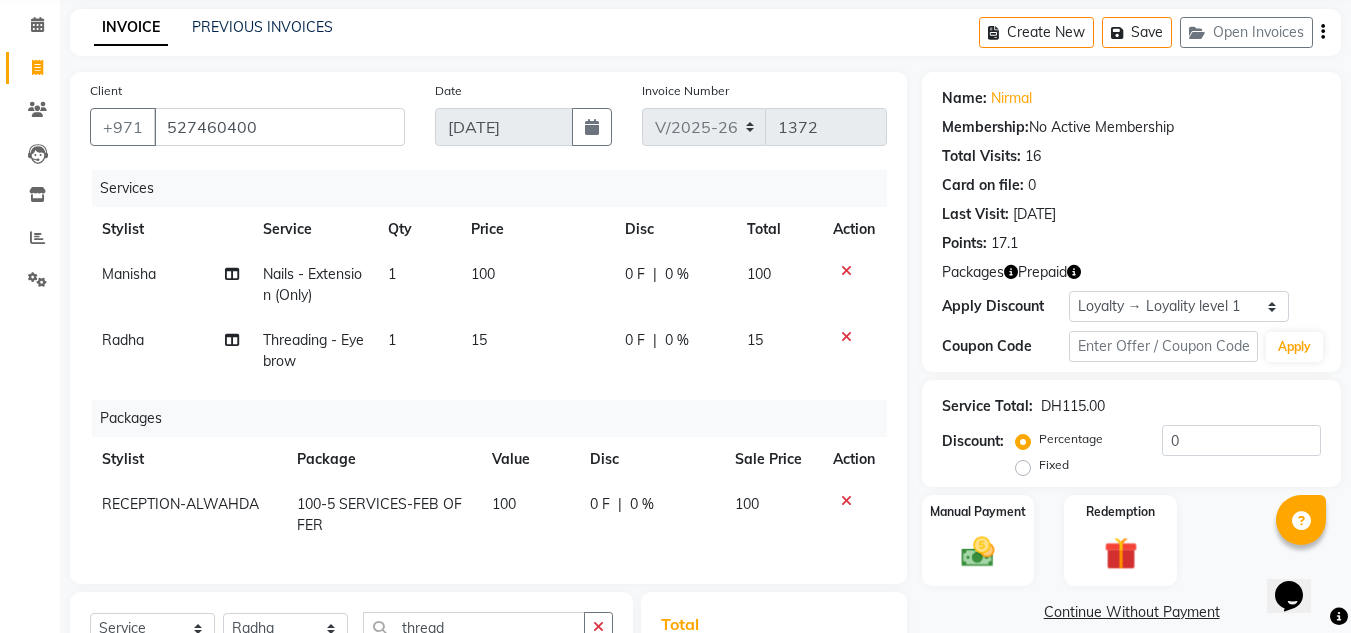 click on "100-5 SERVICES-FEB OFFER" 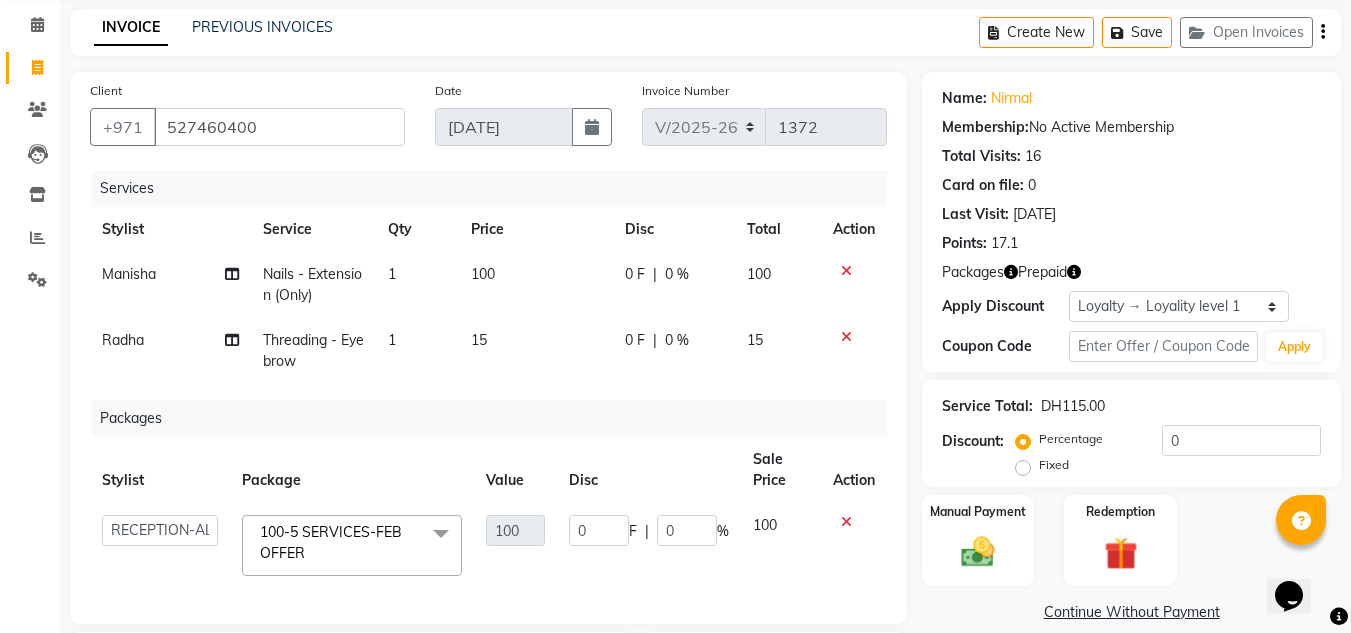 click 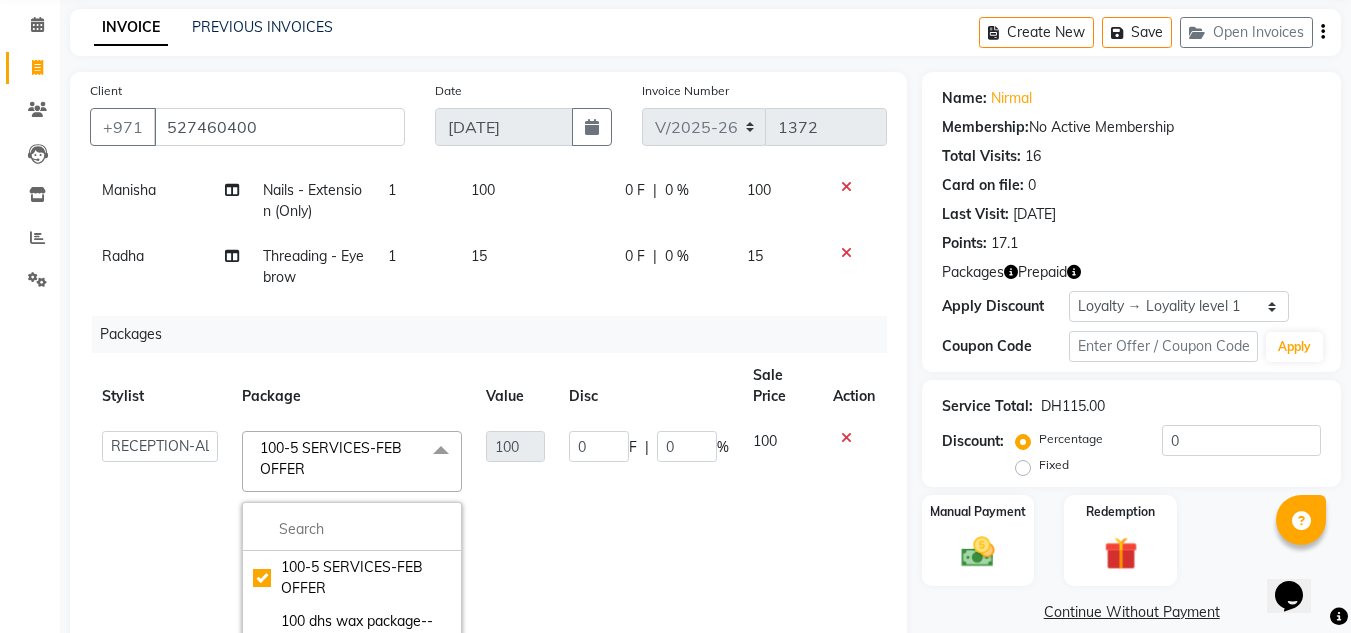 scroll, scrollTop: 200, scrollLeft: 0, axis: vertical 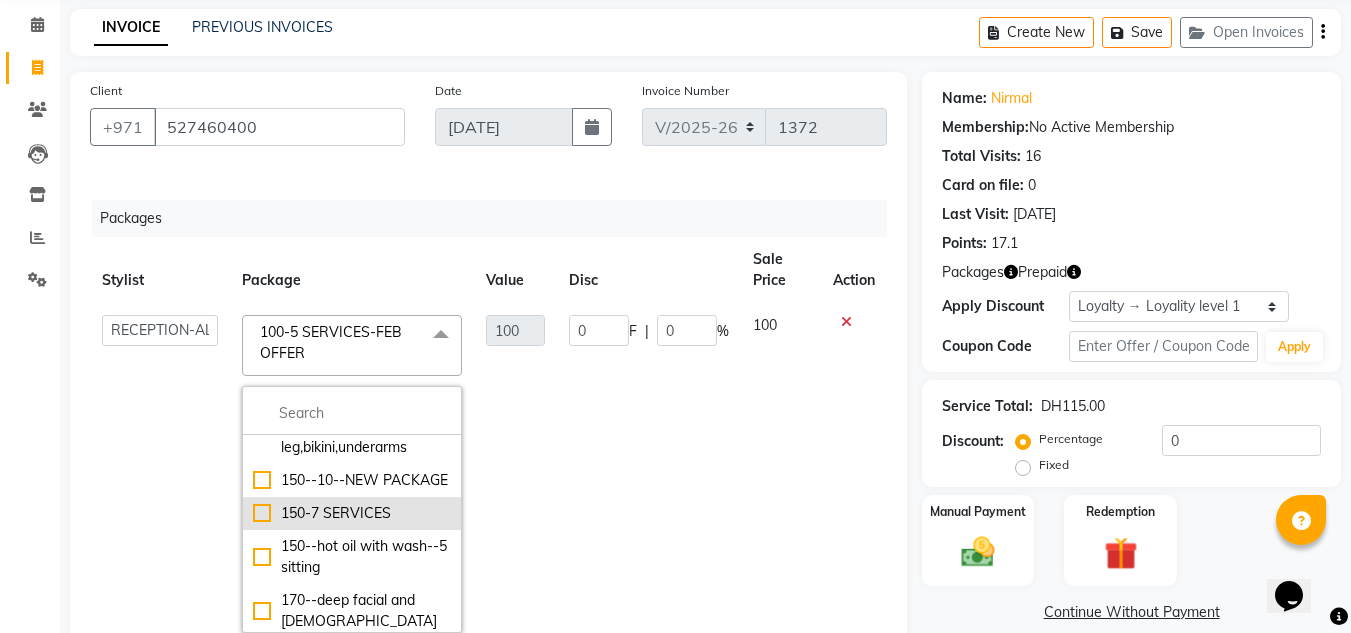 click on "150-7 SERVICES" 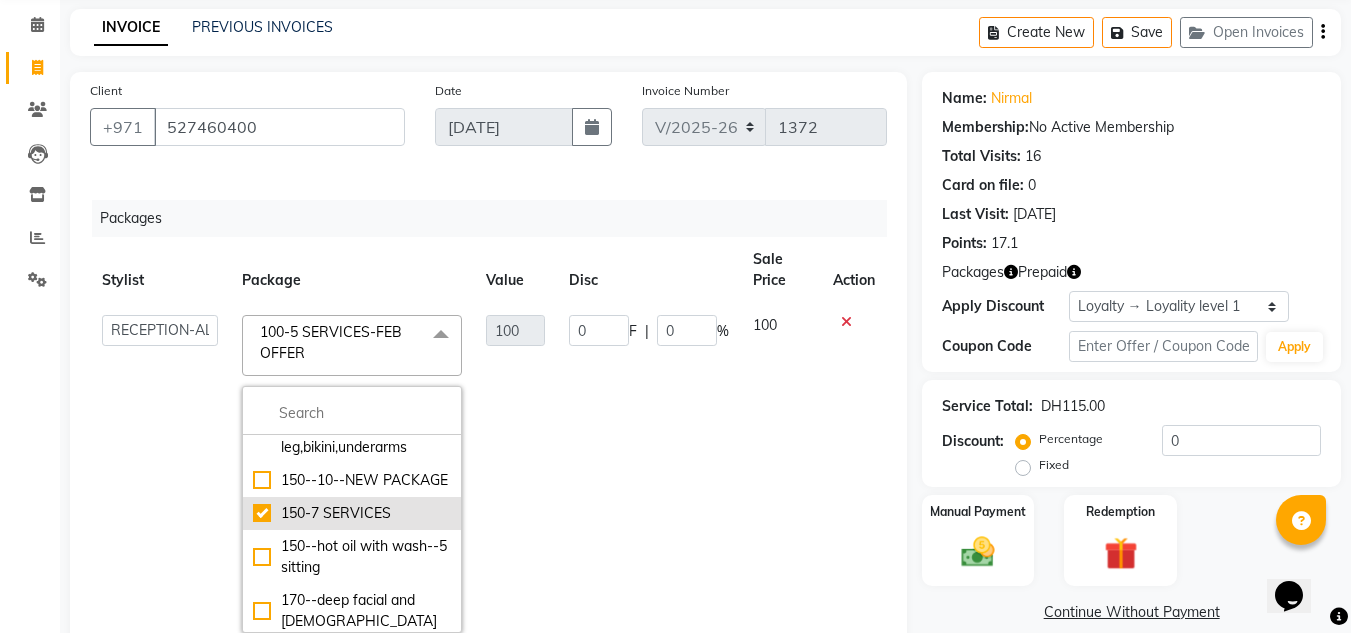 checkbox on "false" 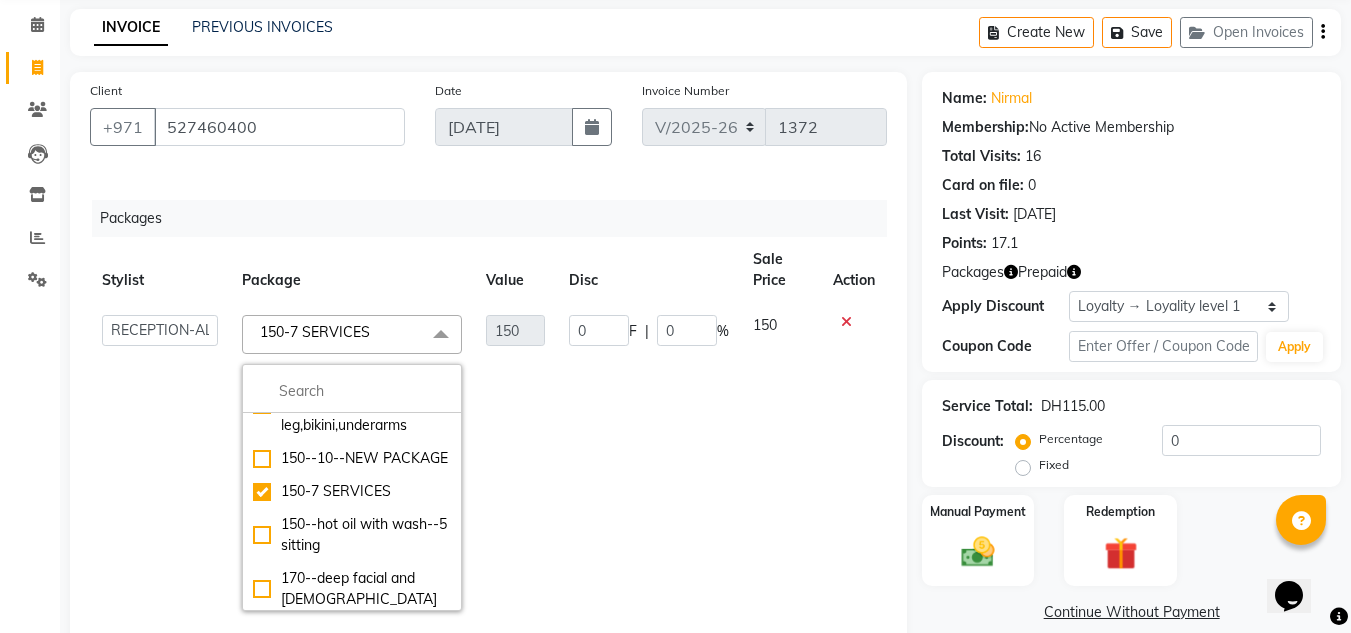 click on "Name: Nirmal  Membership:  No Active Membership  Total Visits:  16 Card on file:  0 Last Visit:   [DATE] Points:   17.1" 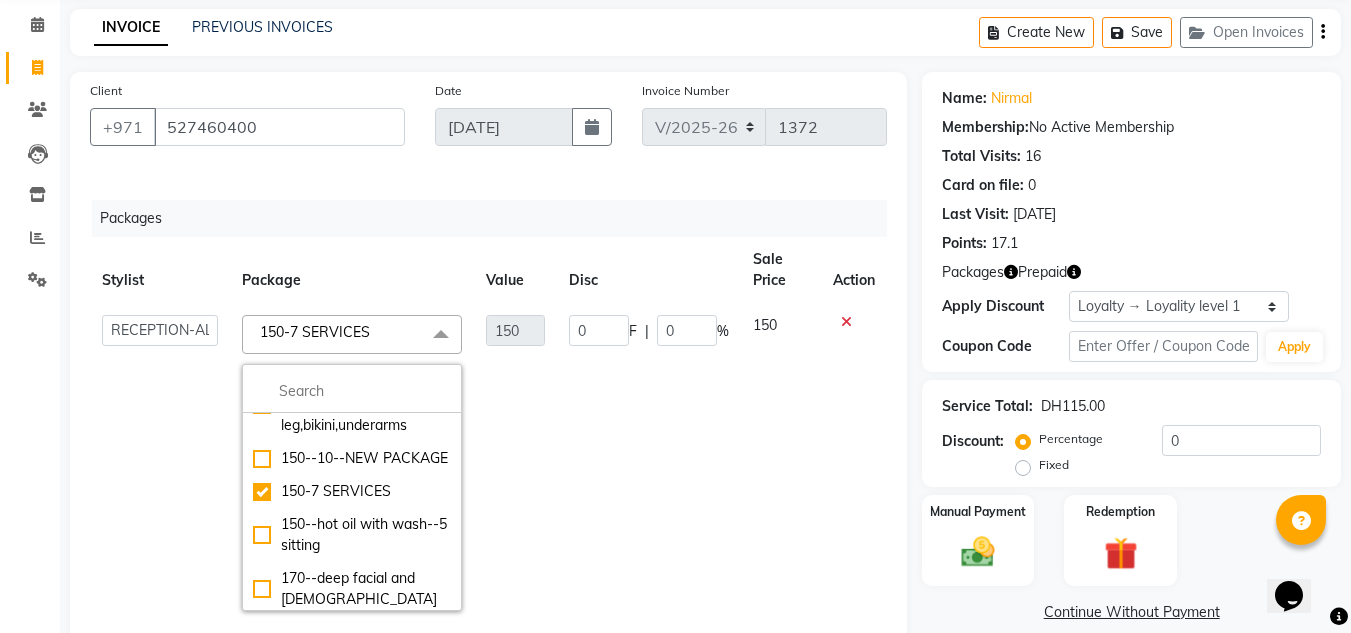 scroll, scrollTop: 0, scrollLeft: 0, axis: both 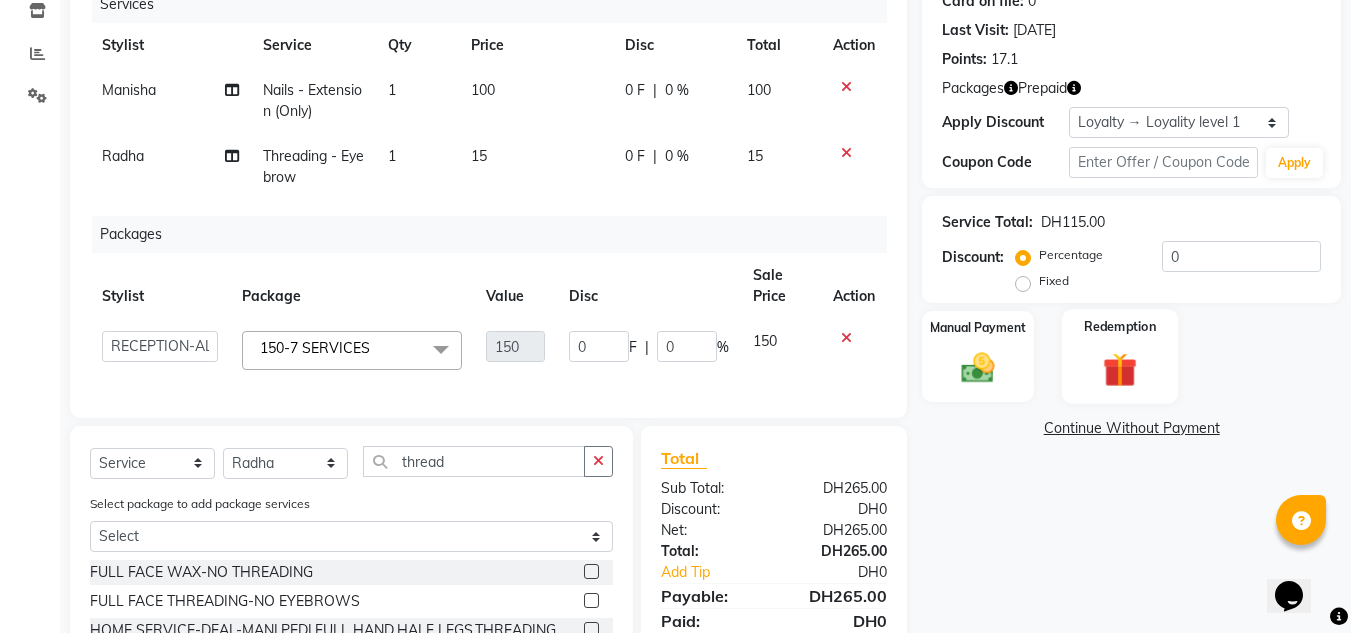 click 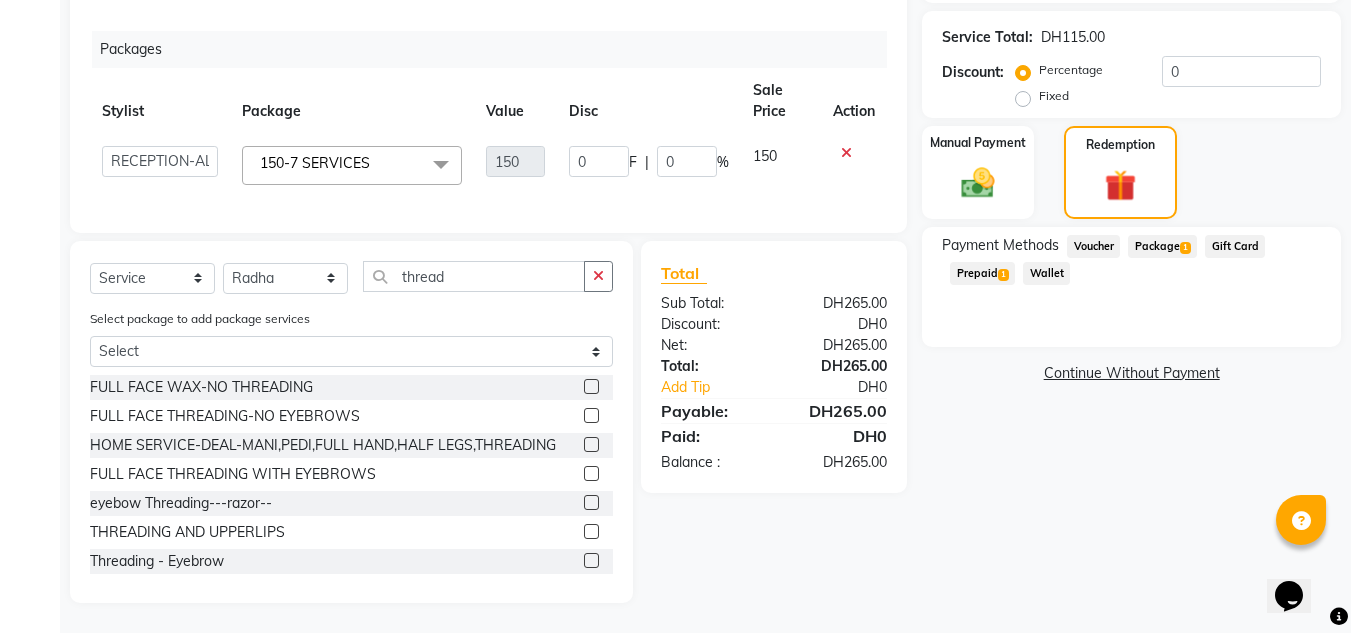 scroll, scrollTop: 462, scrollLeft: 0, axis: vertical 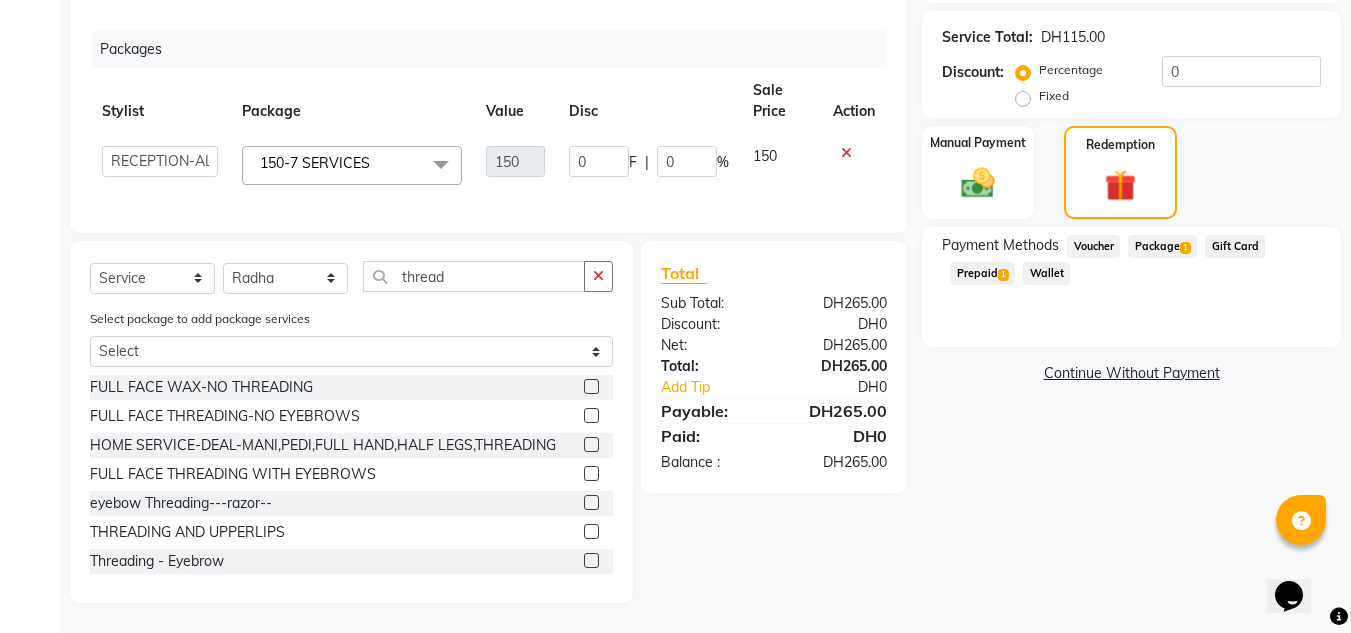 click on "1" 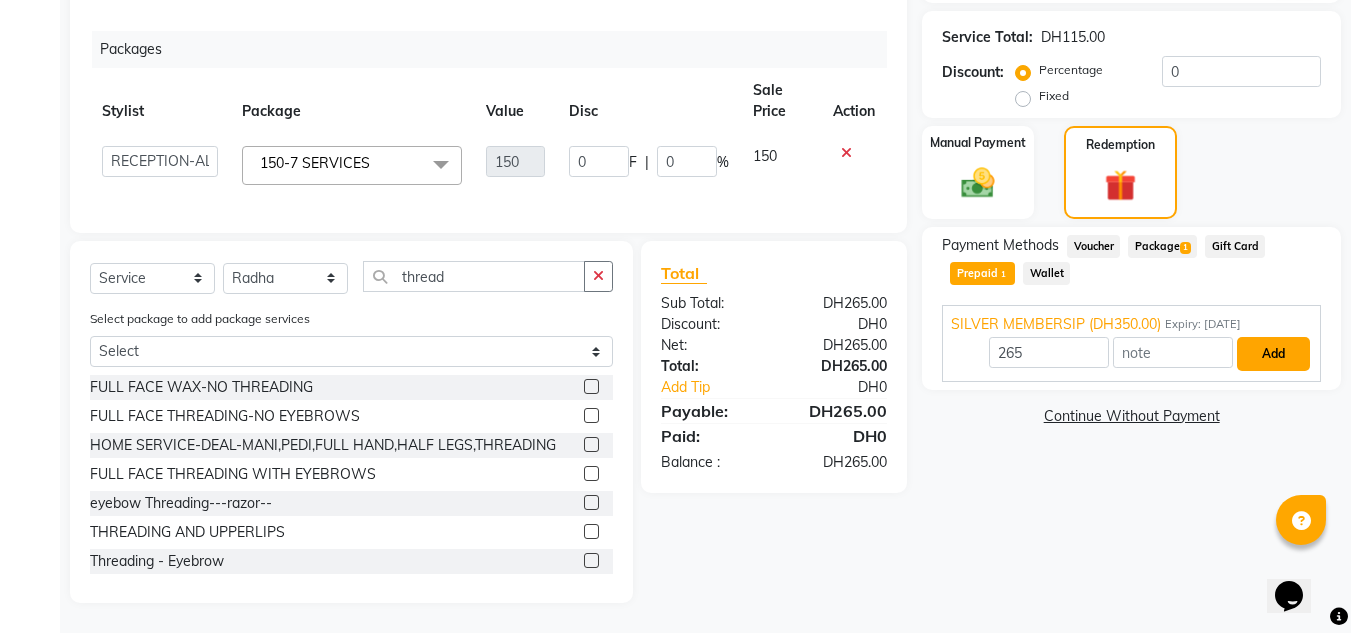 click on "Add" at bounding box center [1273, 354] 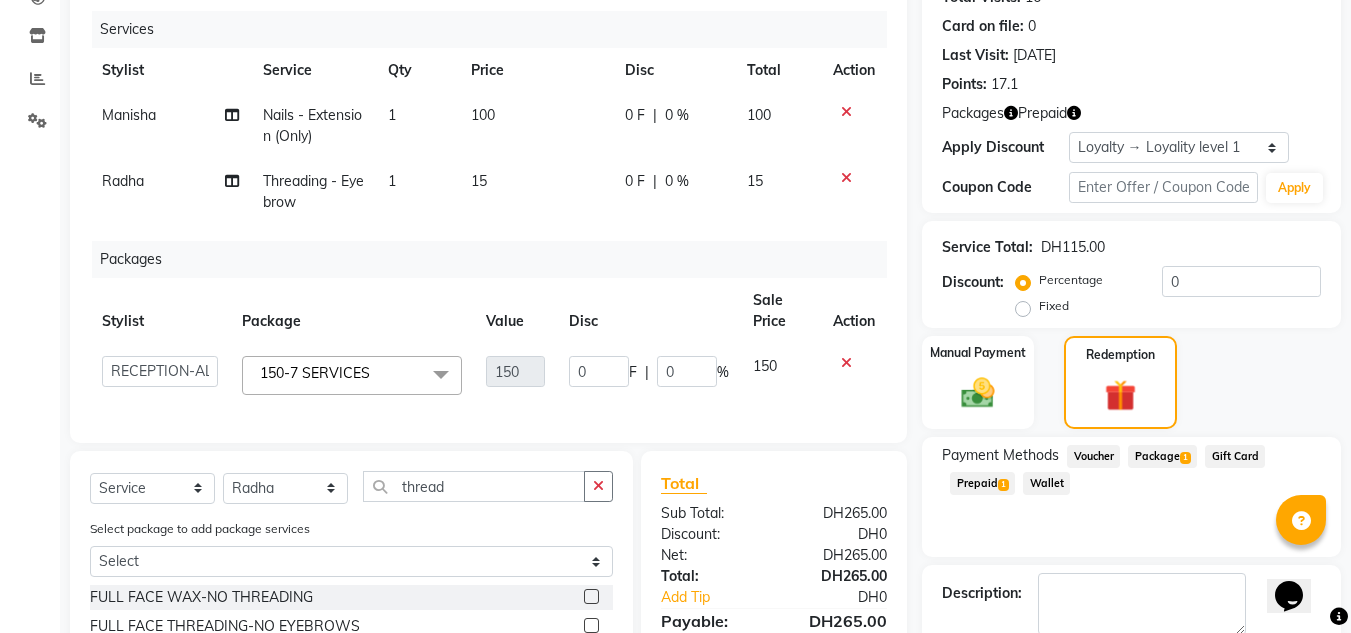 scroll, scrollTop: 462, scrollLeft: 0, axis: vertical 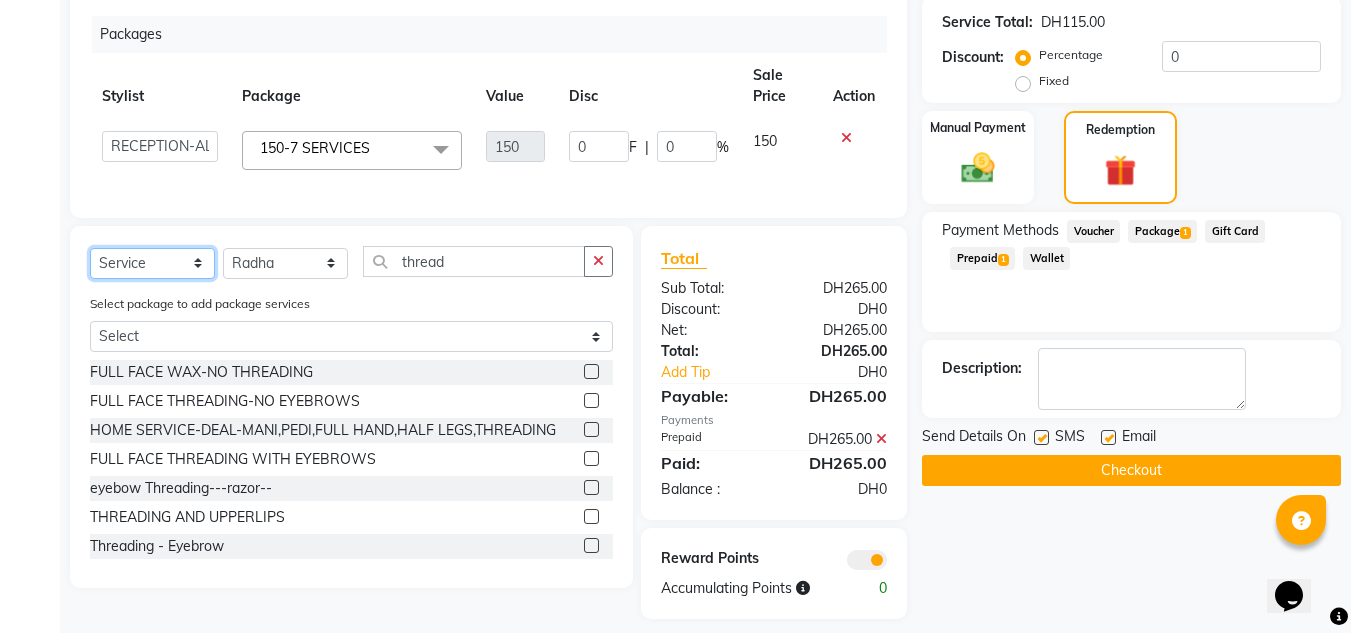 click on "Select  Service  Product  Membership  Package Voucher Prepaid Gift Card" 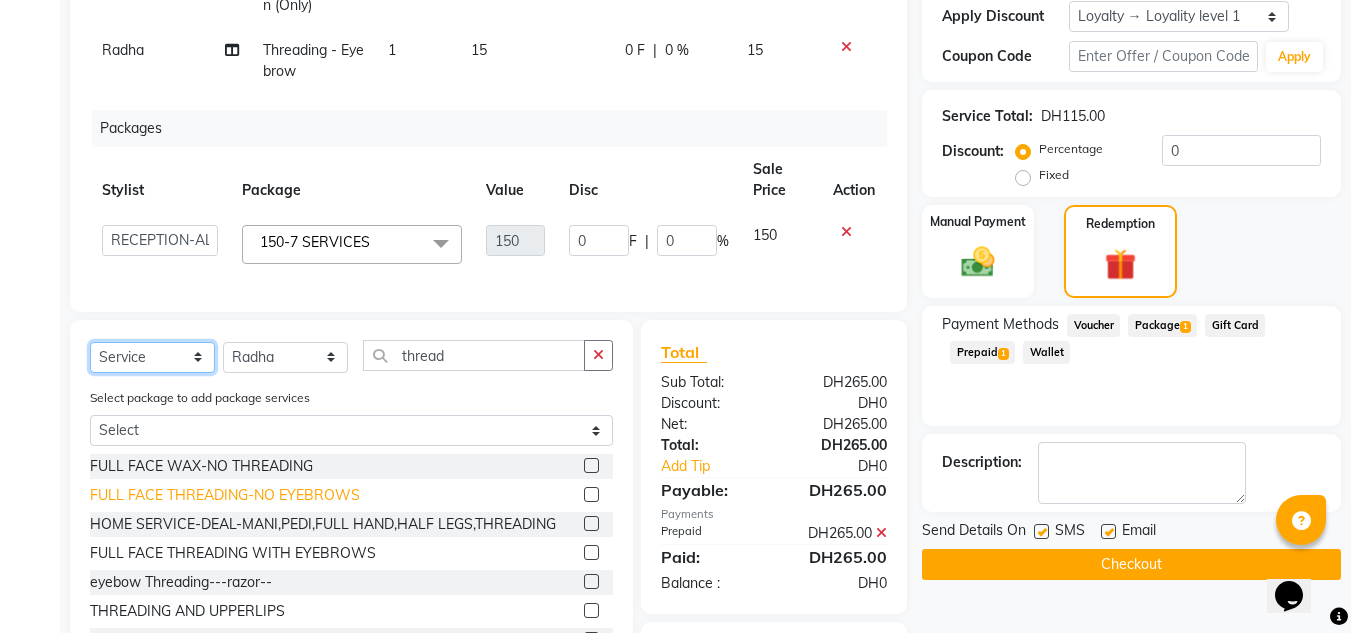 scroll, scrollTop: 493, scrollLeft: 0, axis: vertical 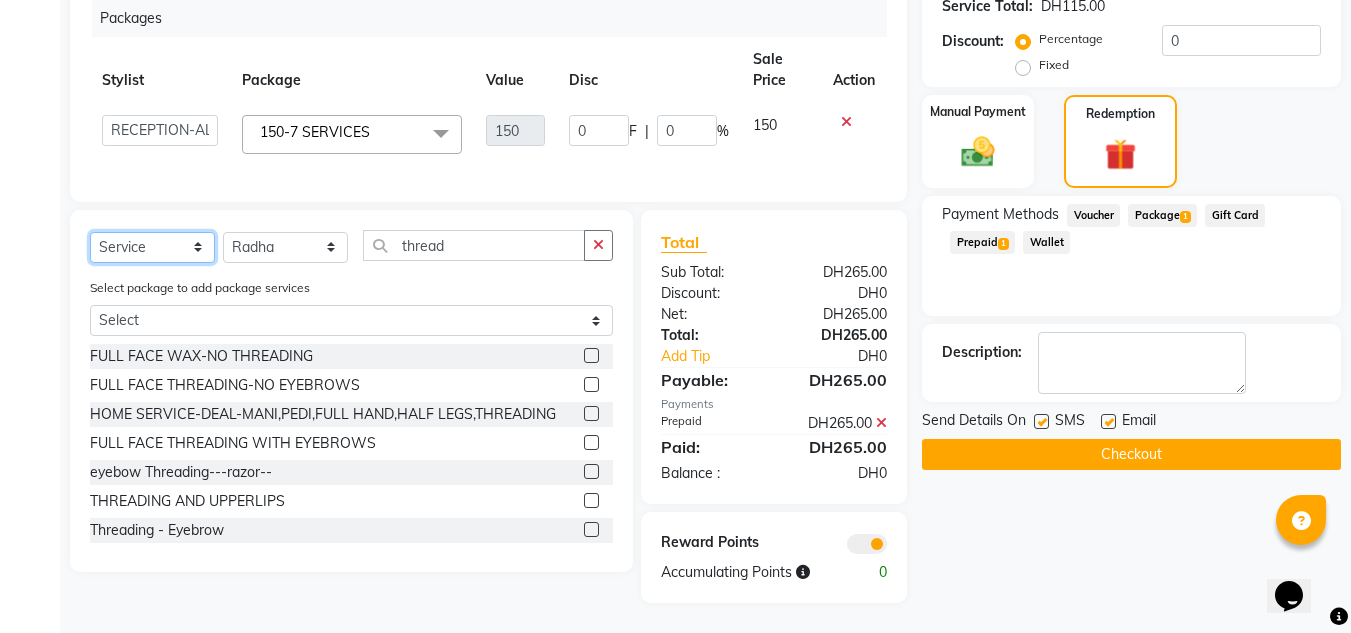 click on "Select  Service  Product  Membership  Package Voucher Prepaid Gift Card" 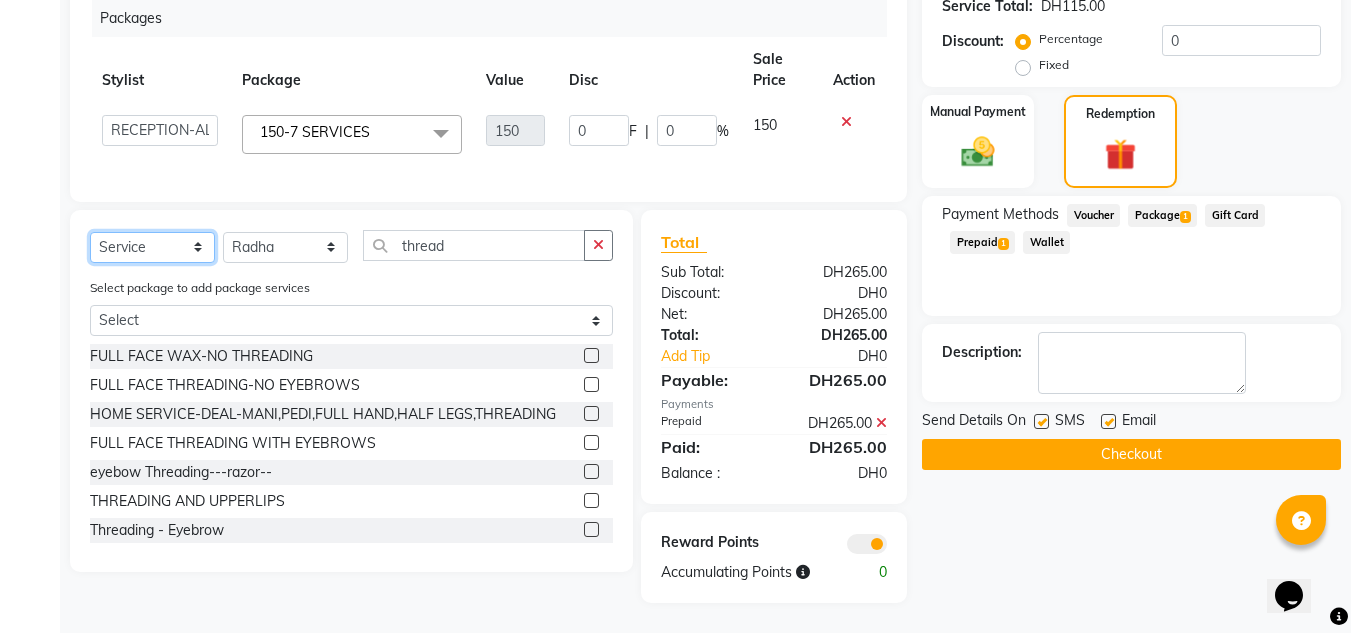 click on "Select  Service  Product  Membership  Package Voucher Prepaid Gift Card" 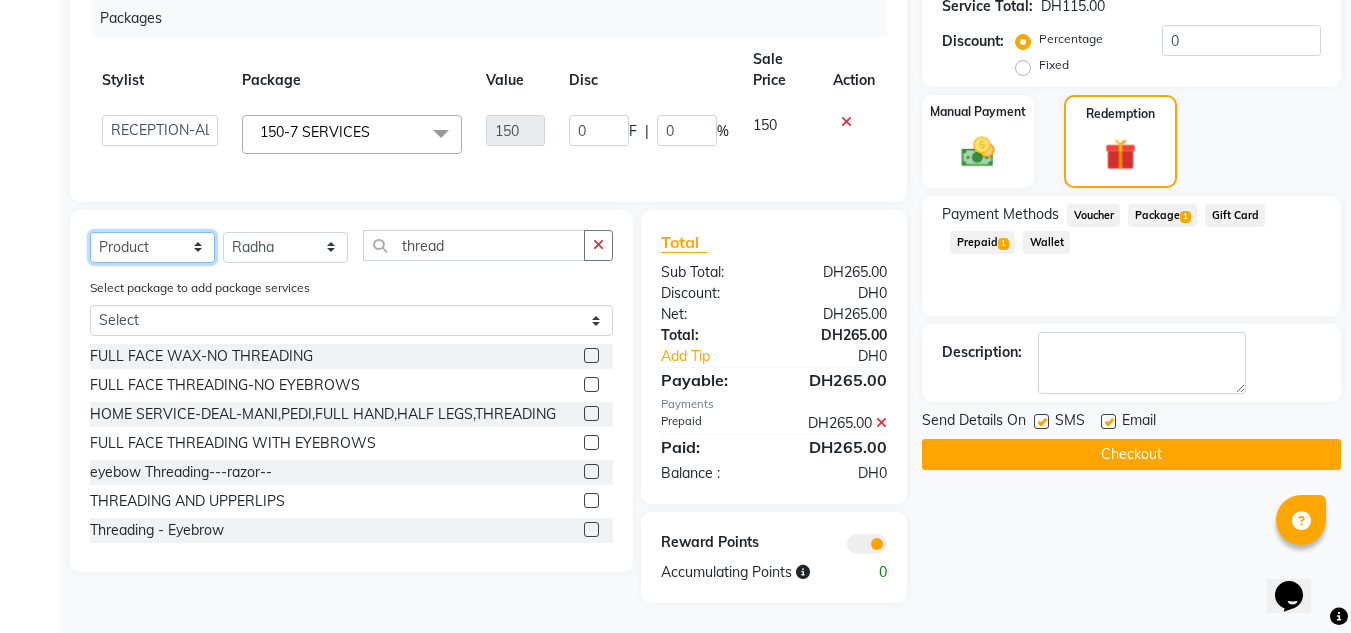 click on "Select  Service  Product  Membership  Package Voucher Prepaid Gift Card" 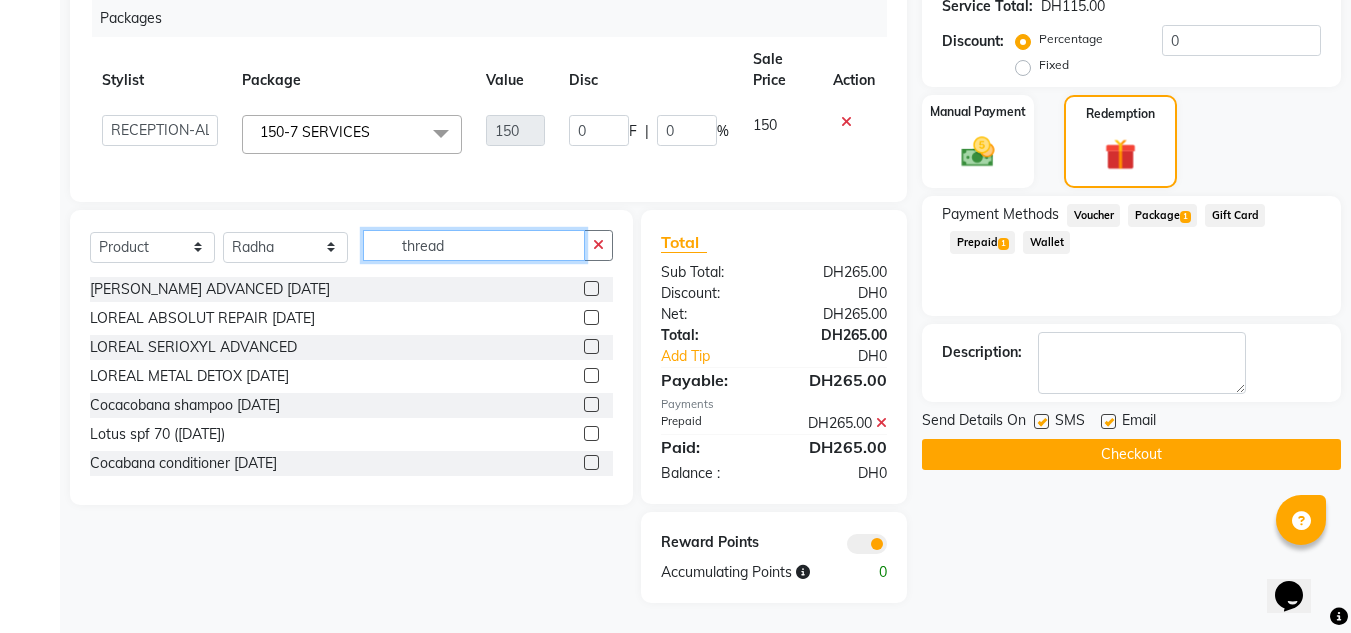drag, startPoint x: 496, startPoint y: 237, endPoint x: 366, endPoint y: 238, distance: 130.00385 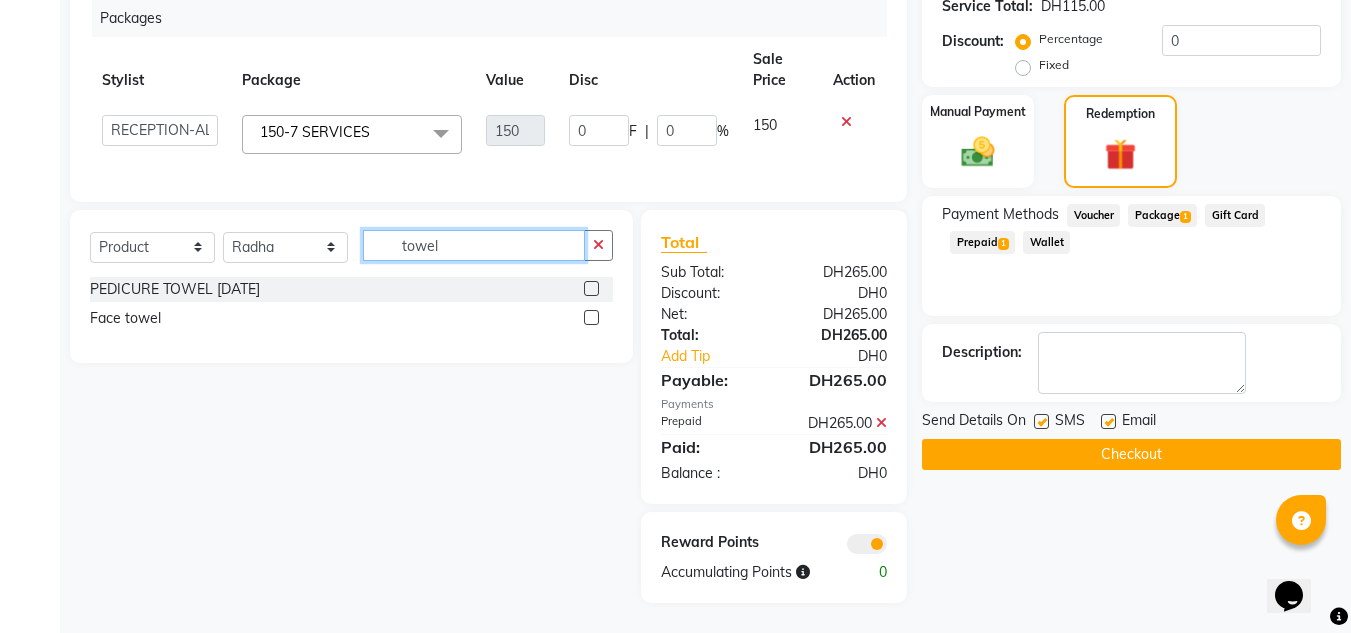 type on "towel" 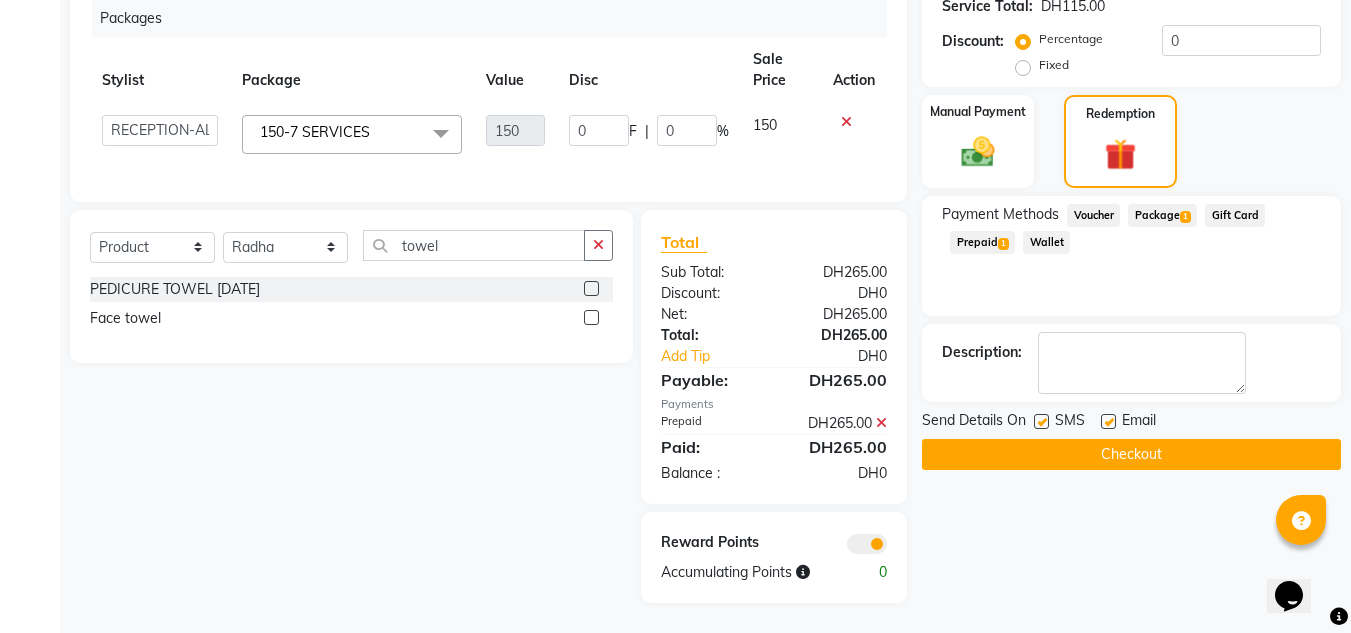 click 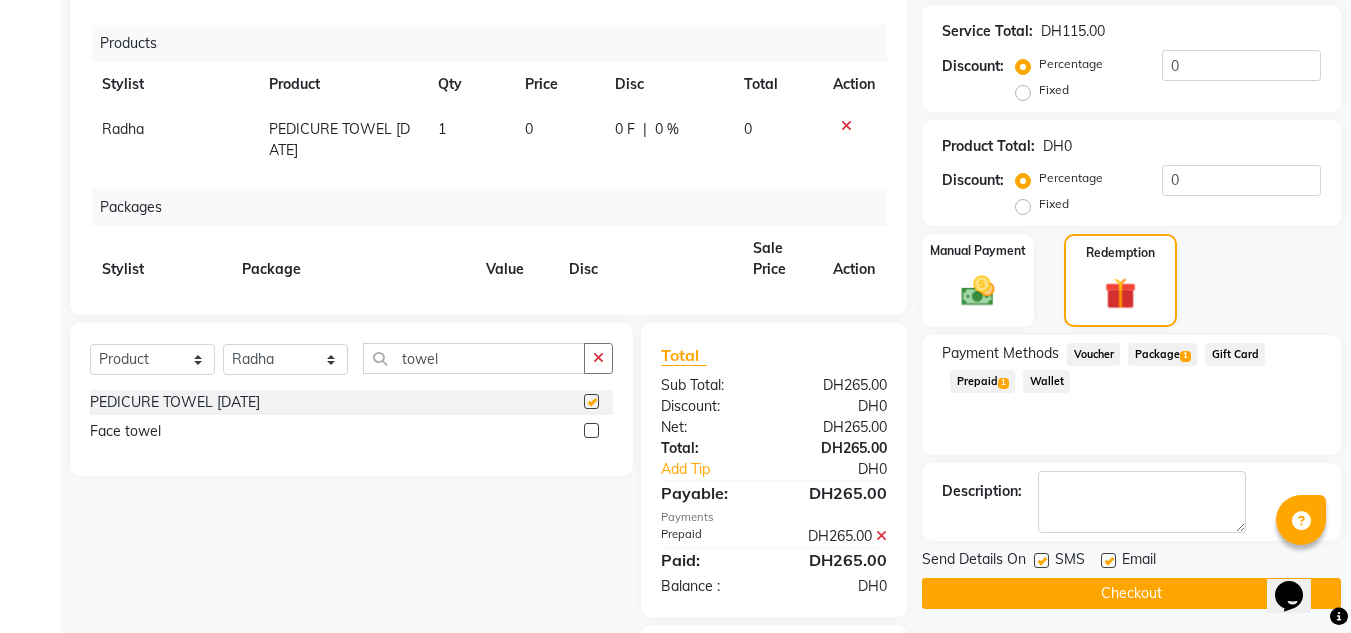 checkbox on "false" 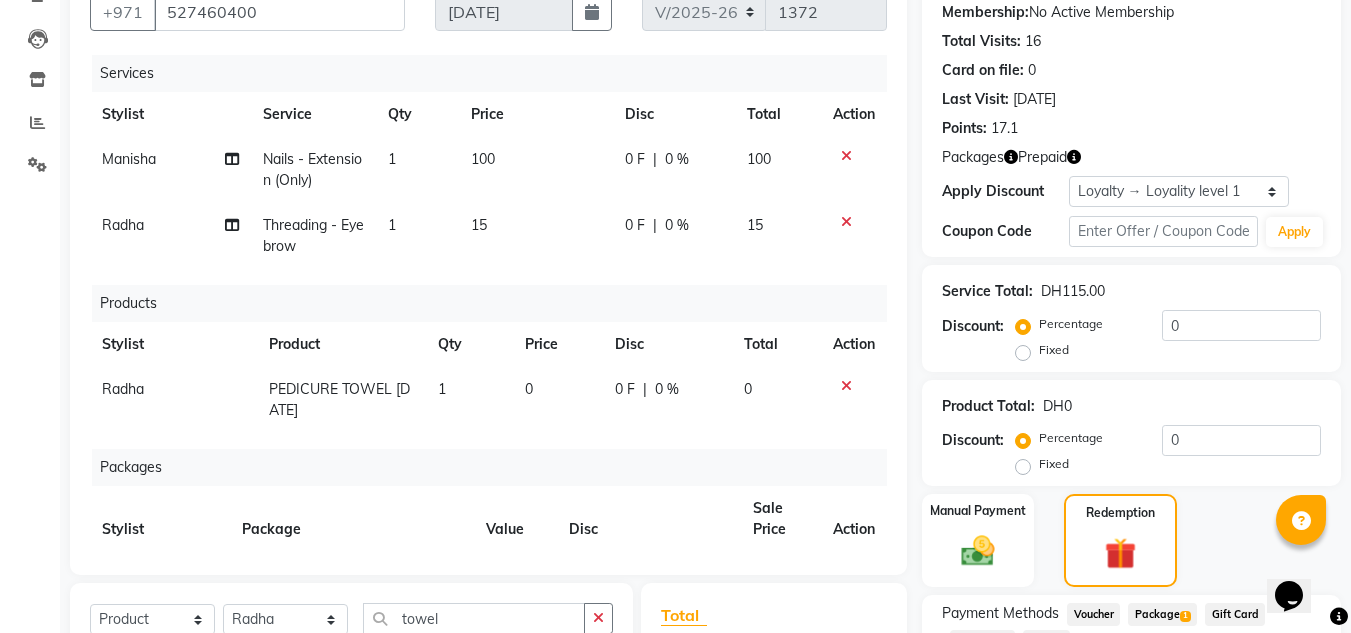 scroll, scrollTop: 93, scrollLeft: 0, axis: vertical 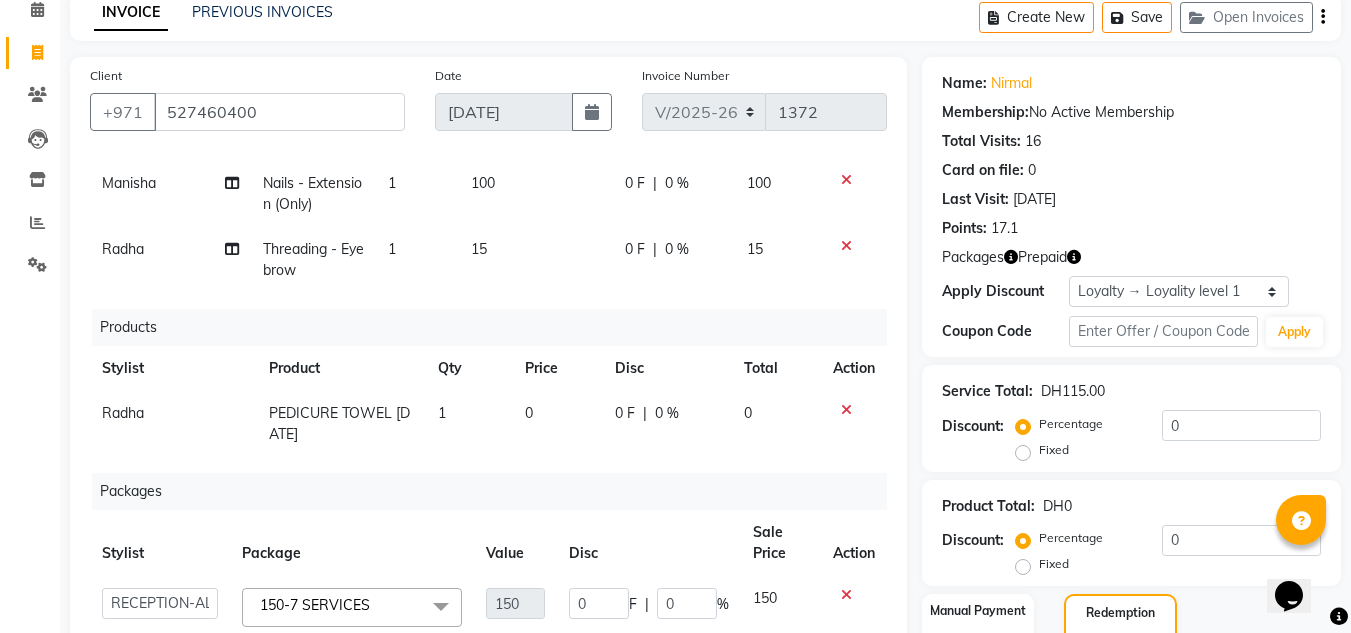 click on "Radha" 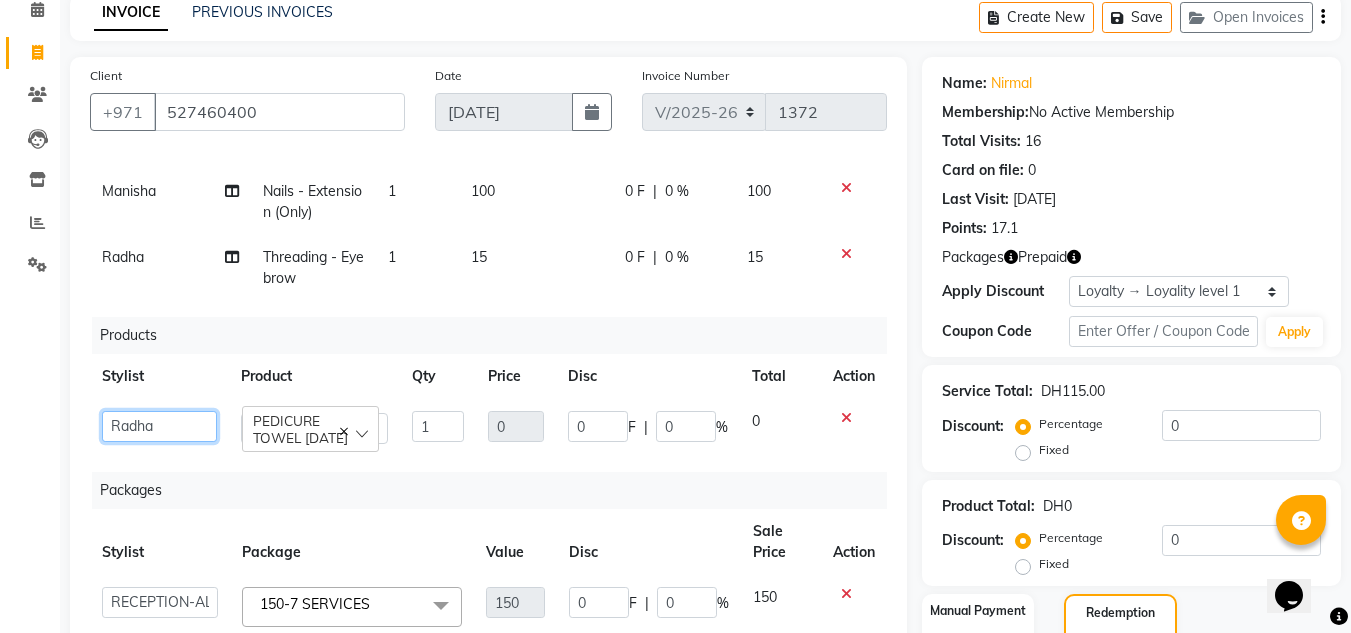 click on "ABUSHAGARA   [PERSON_NAME]   Management   [PERSON_NAME]   RECEPTION-ALWAHDA   [PERSON_NAME]   SALON   Samjhana   trial" 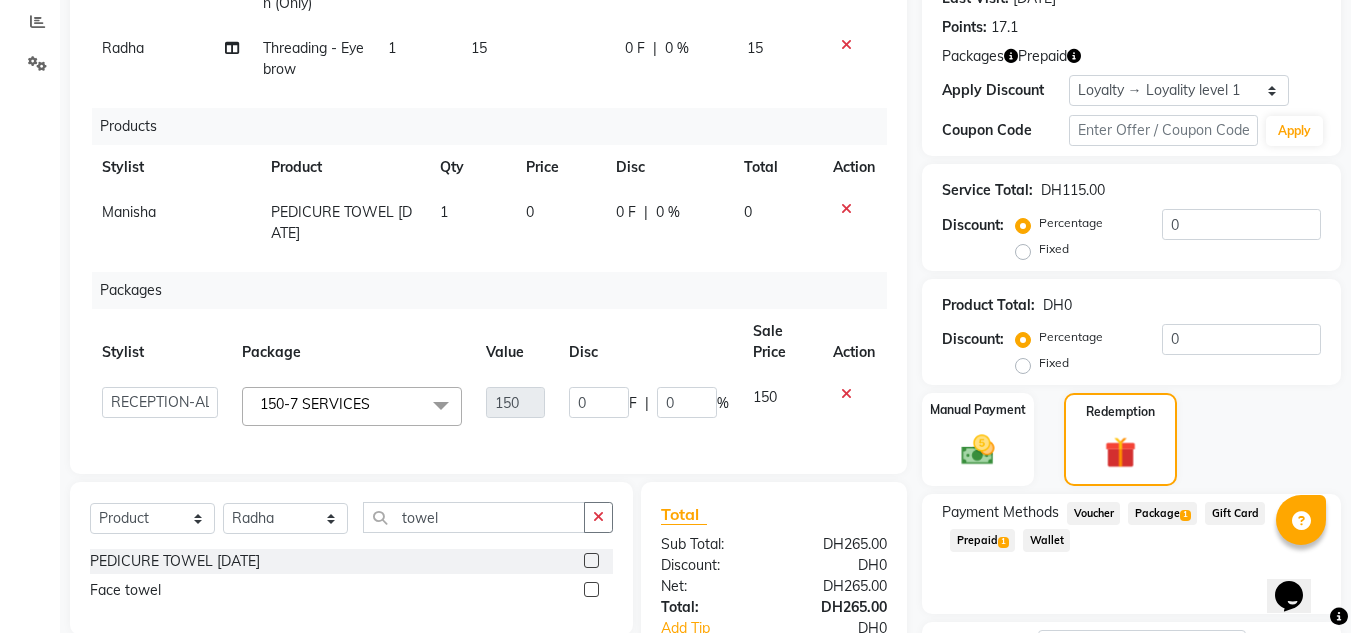 scroll, scrollTop: 266, scrollLeft: 0, axis: vertical 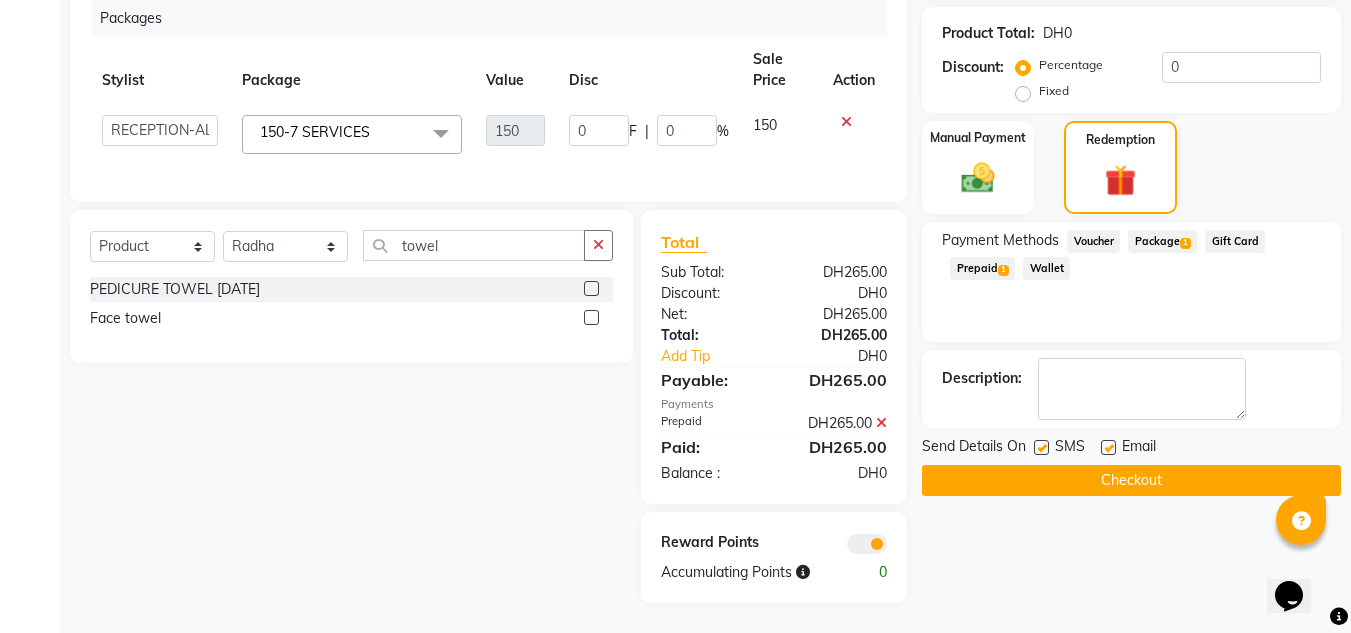 click on "Checkout" 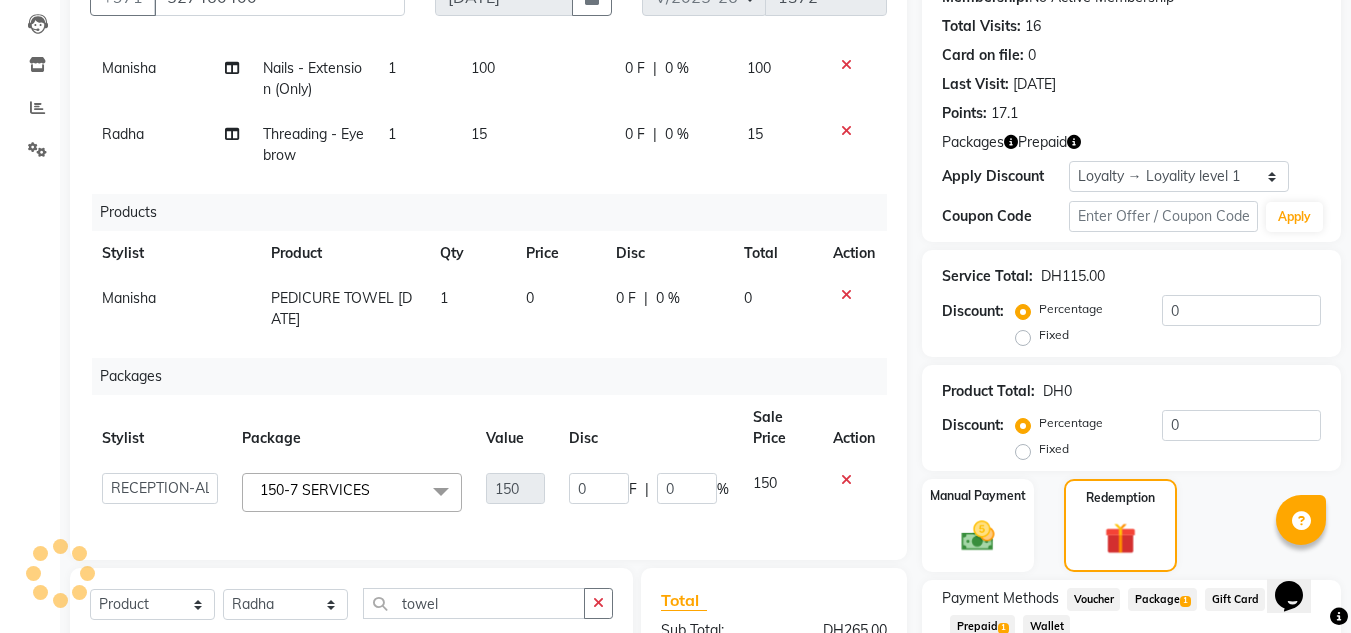 scroll, scrollTop: 166, scrollLeft: 0, axis: vertical 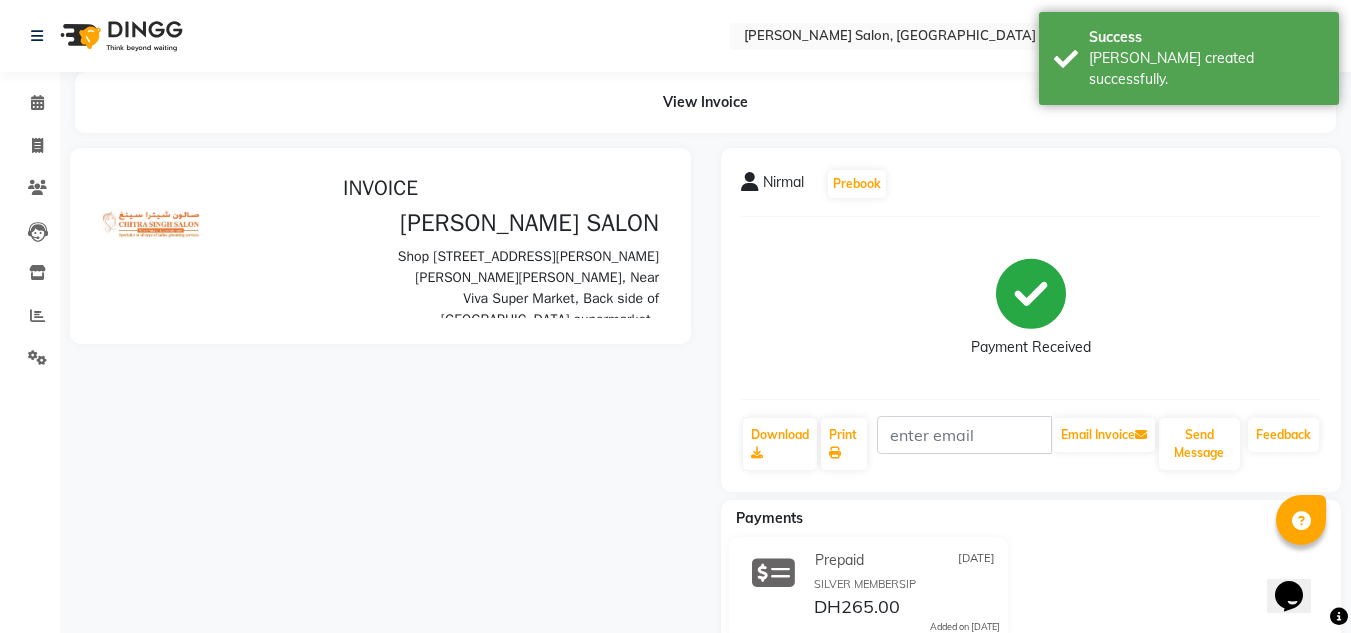 drag, startPoint x: 1323, startPoint y: 445, endPoint x: 1287, endPoint y: 436, distance: 37.107952 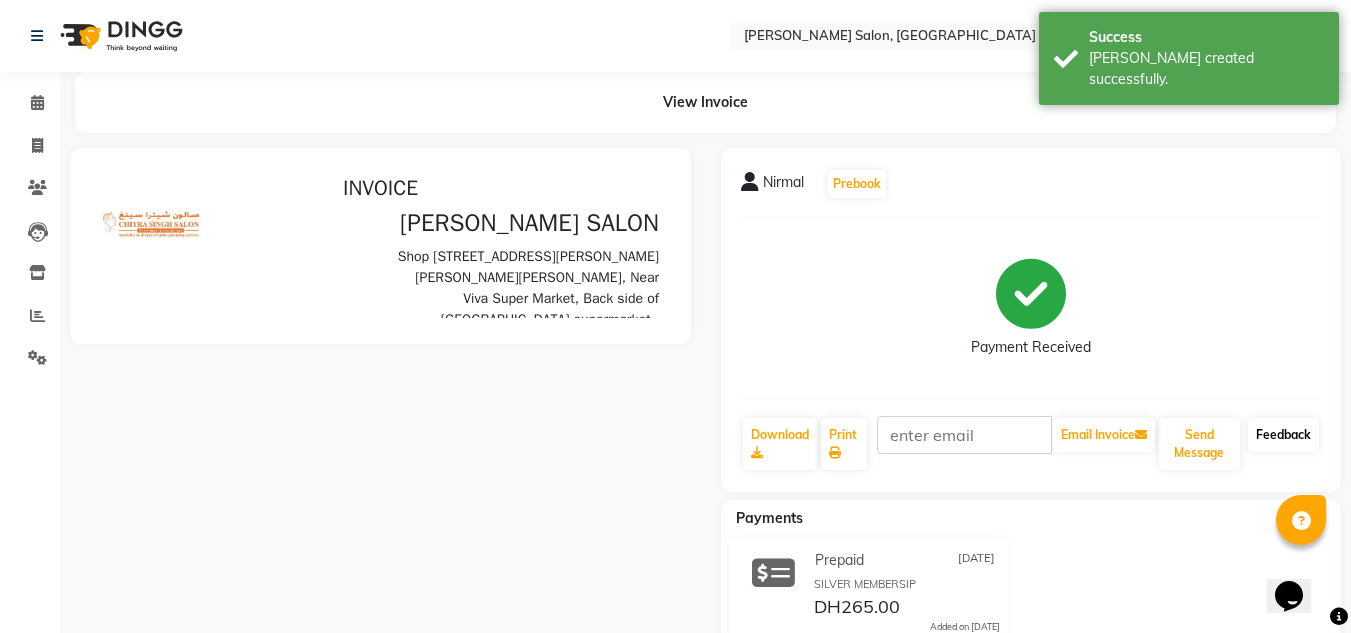 click on "Nirmal   Prebook   Payment Received  Download  Print   Email Invoice   Send Message Feedback" 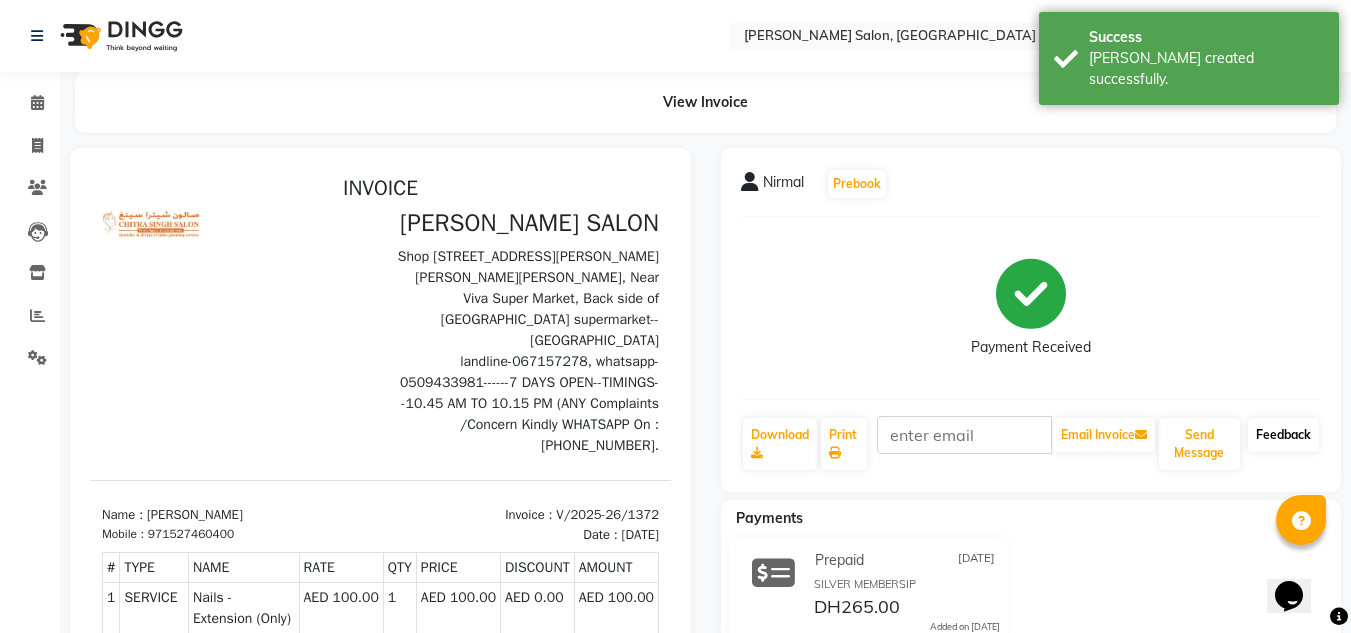 click on "Feedback" 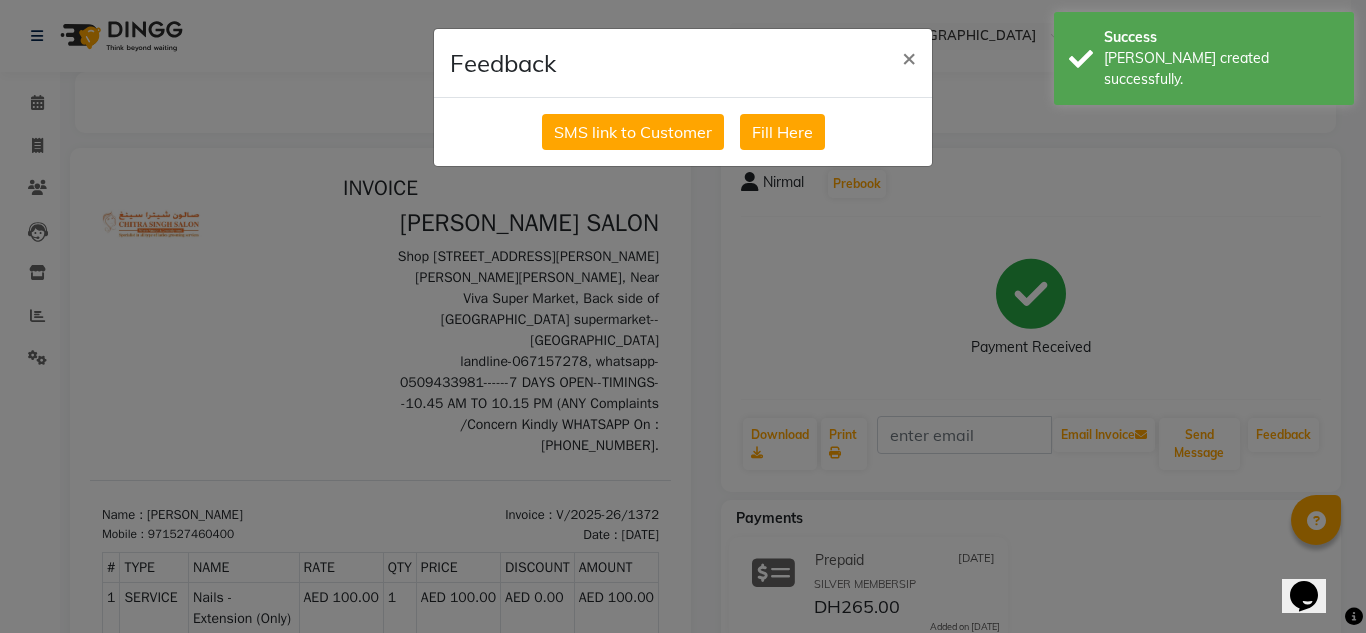 click on "SMS link to Customer   Fill Here" 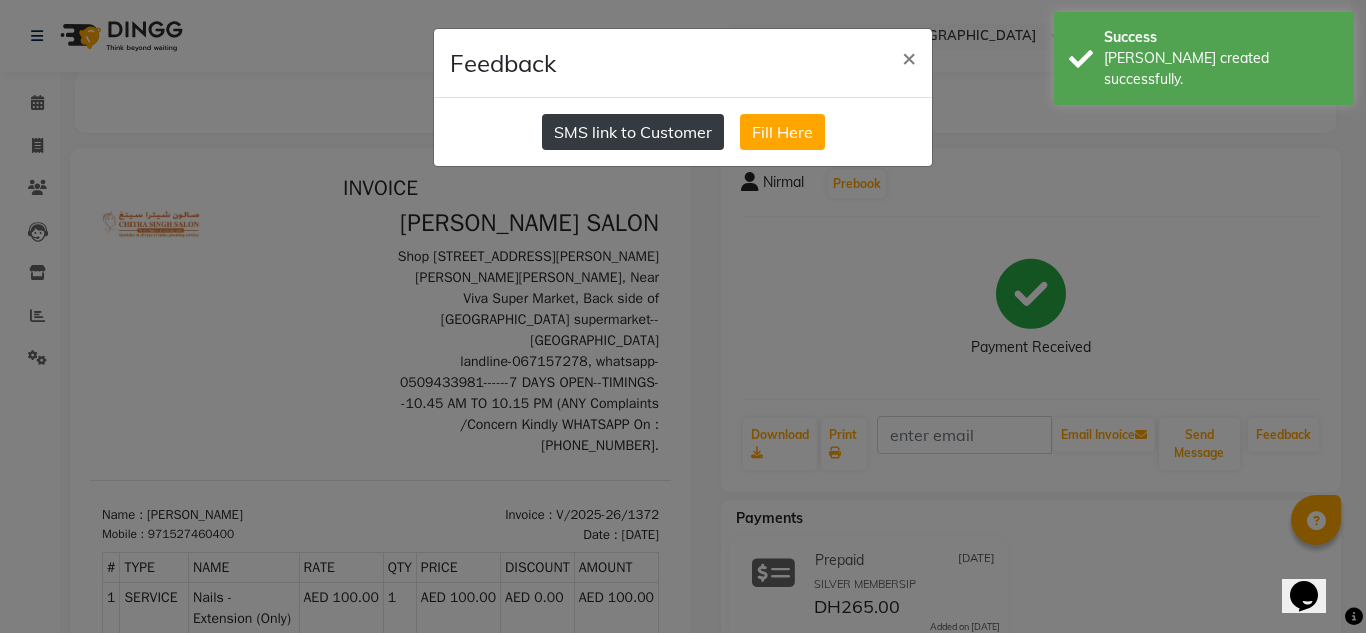 drag, startPoint x: 615, startPoint y: 126, endPoint x: 319, endPoint y: 132, distance: 296.0608 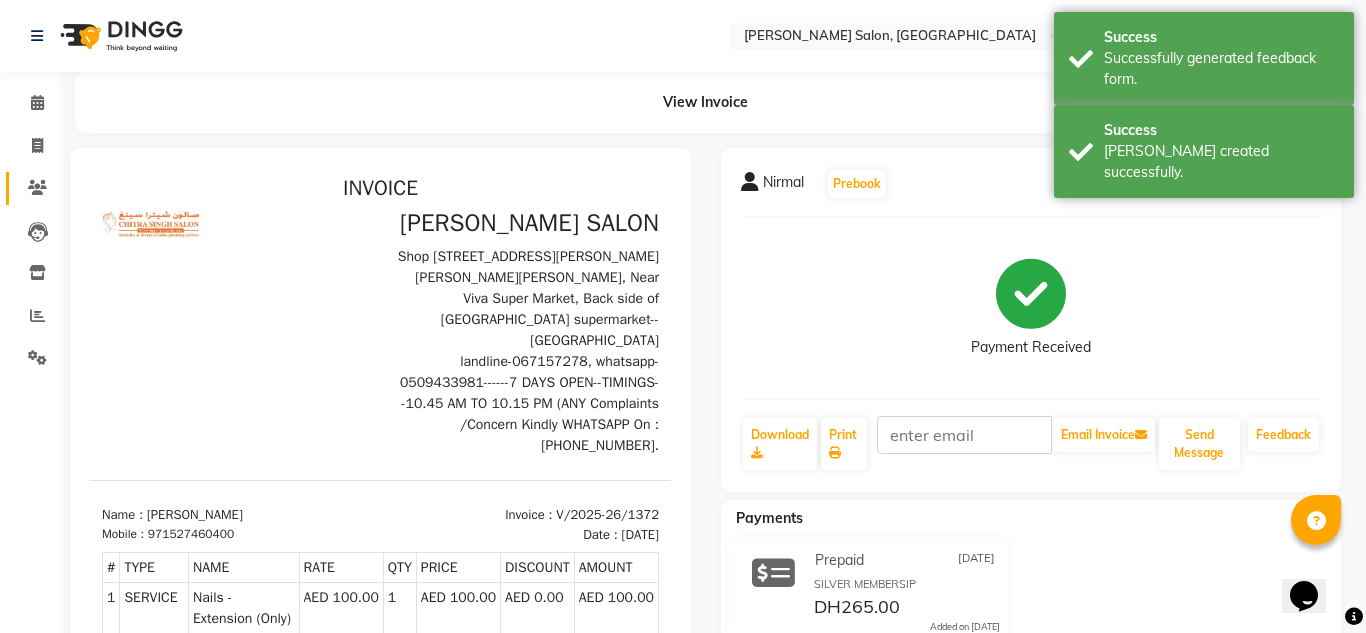 click 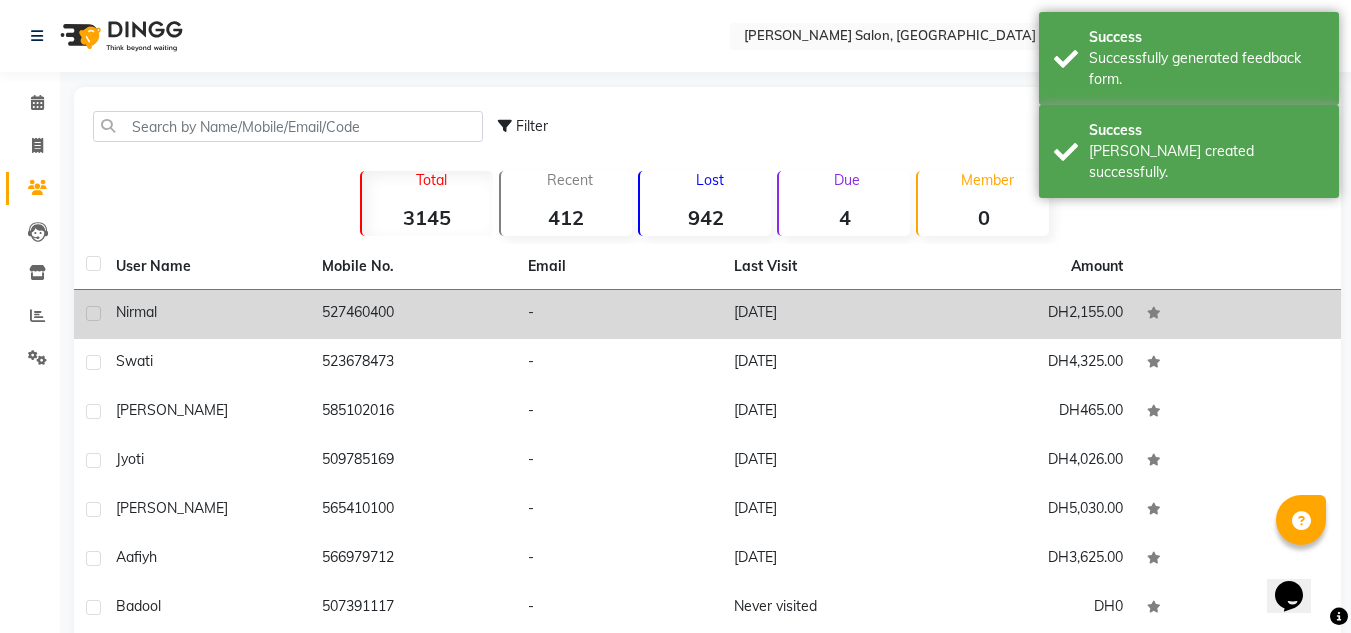 click on "Nirmal" 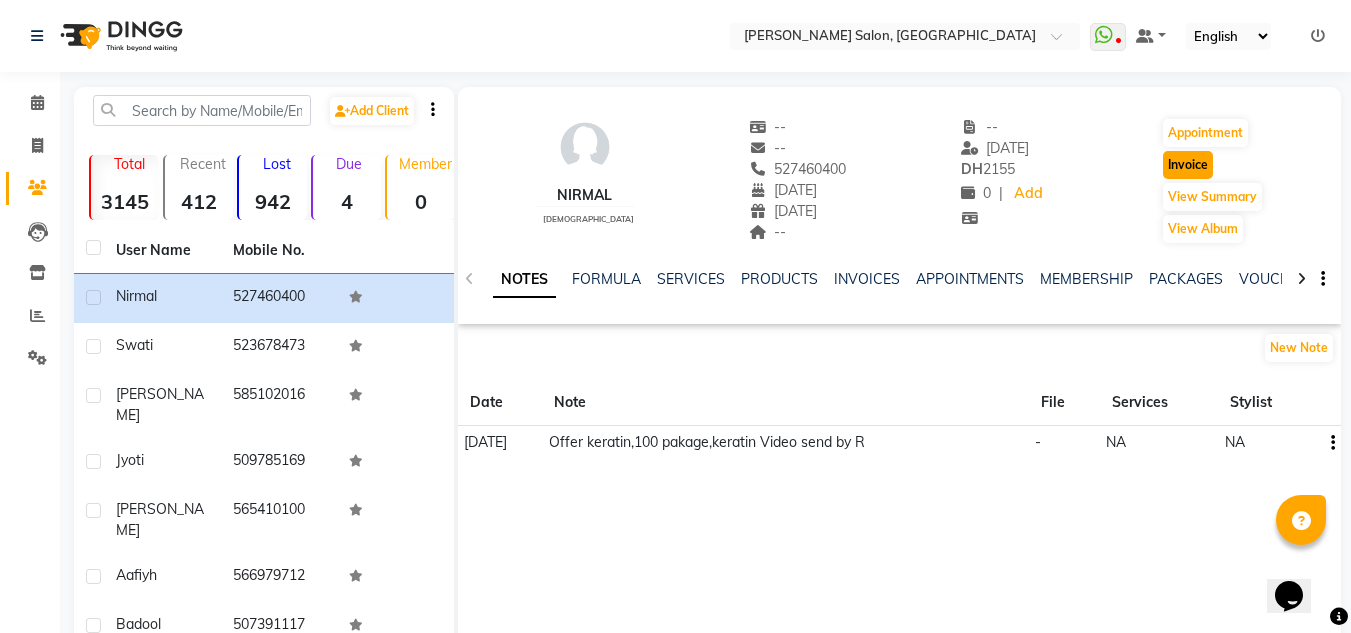 click on "Invoice" 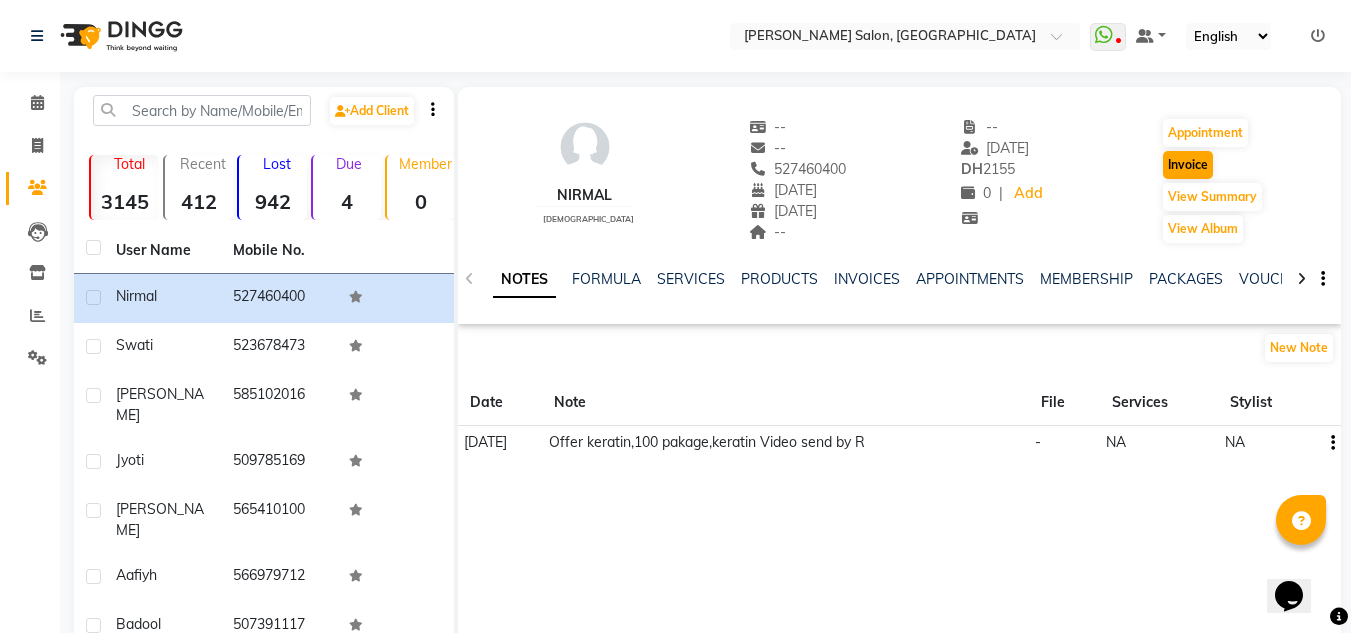 select on "service" 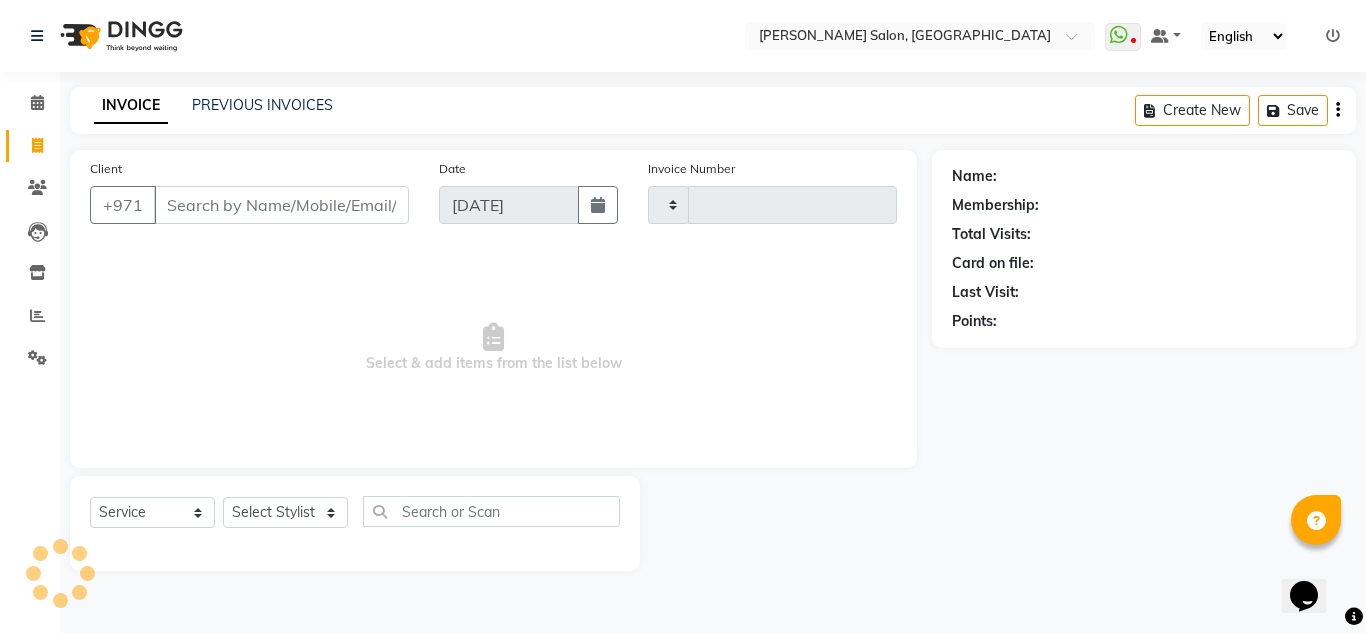 type on "1373" 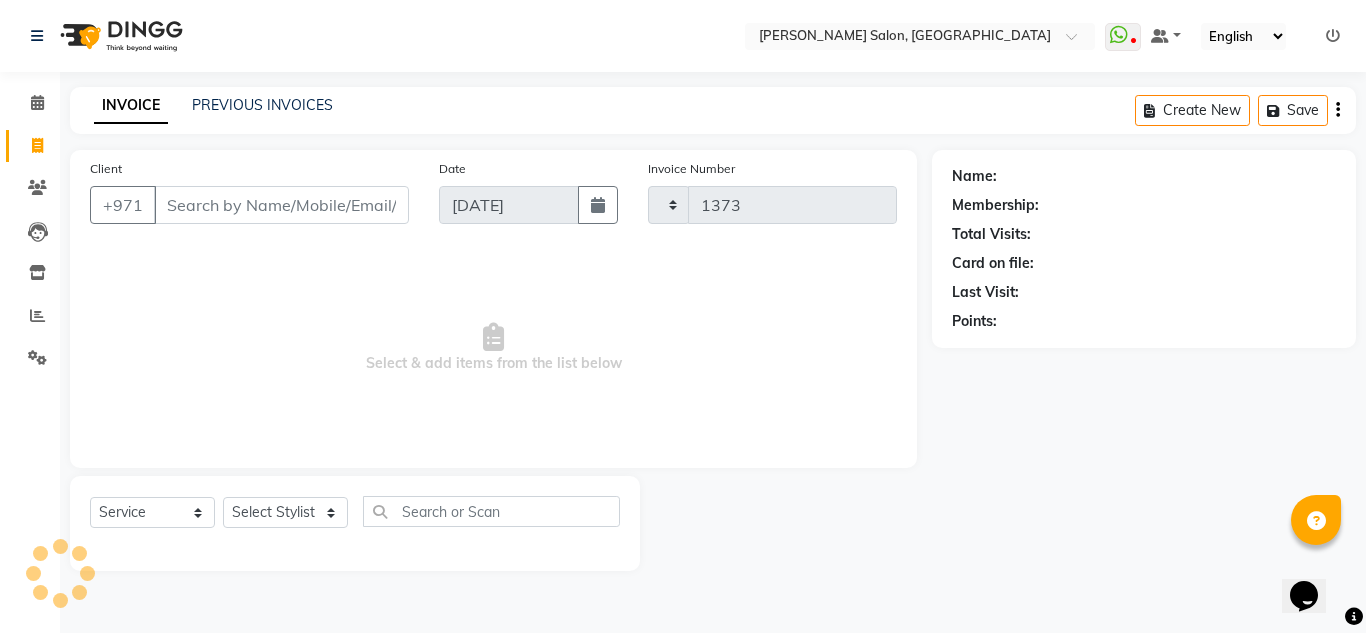 select on "4333" 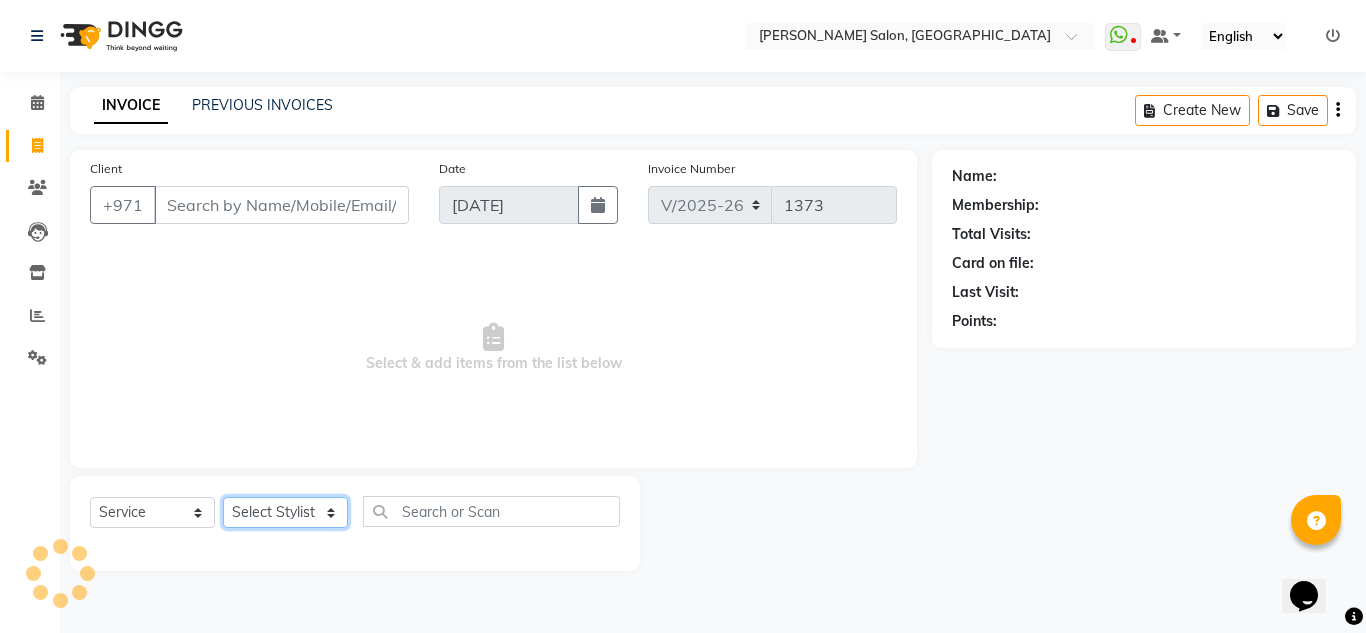 click on "Select Stylist" 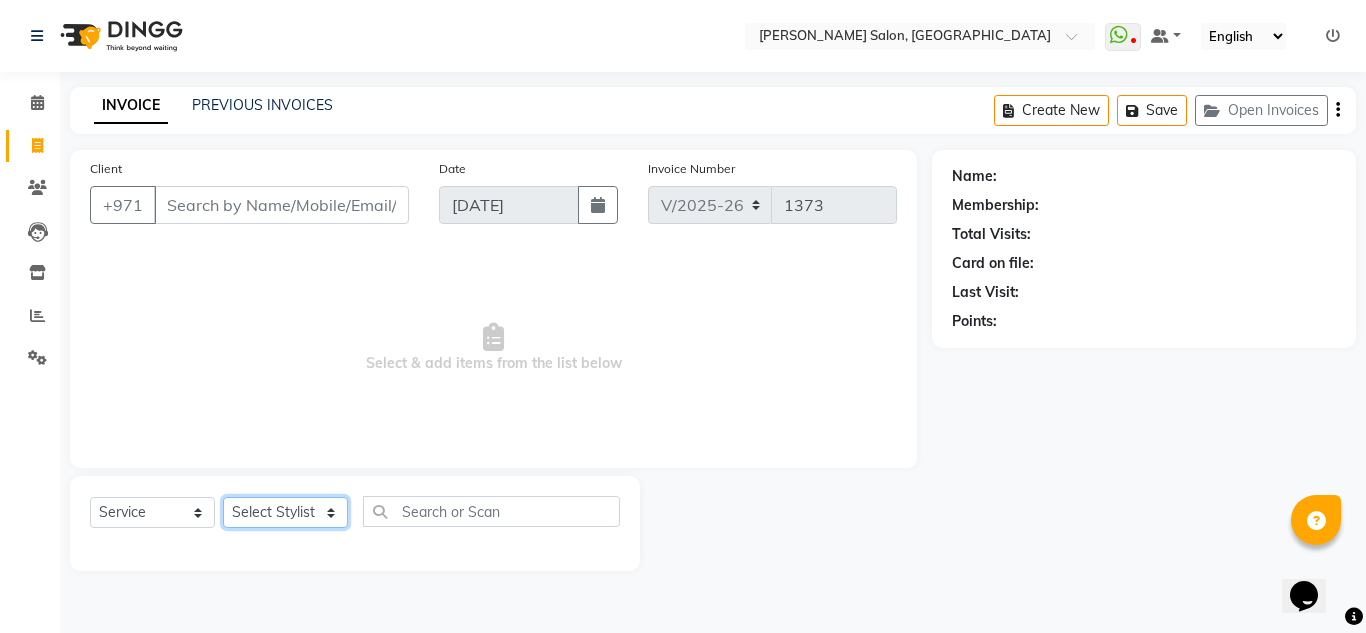 type on "527460400" 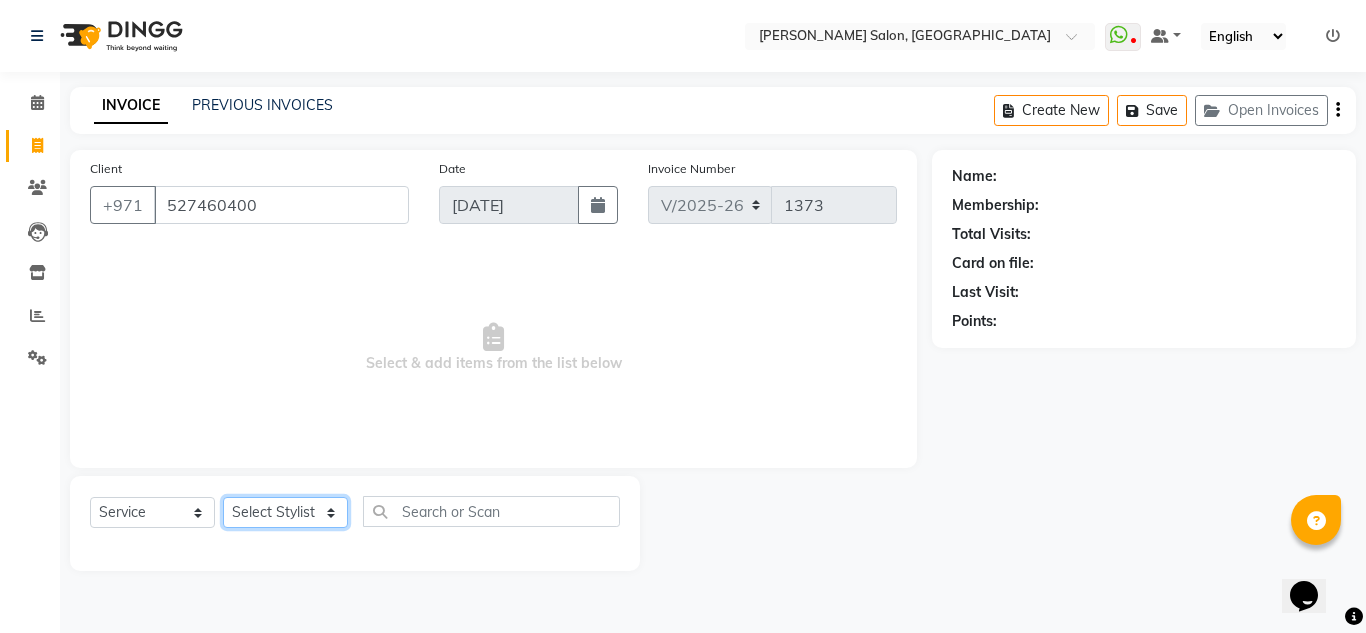 select on "1: Object" 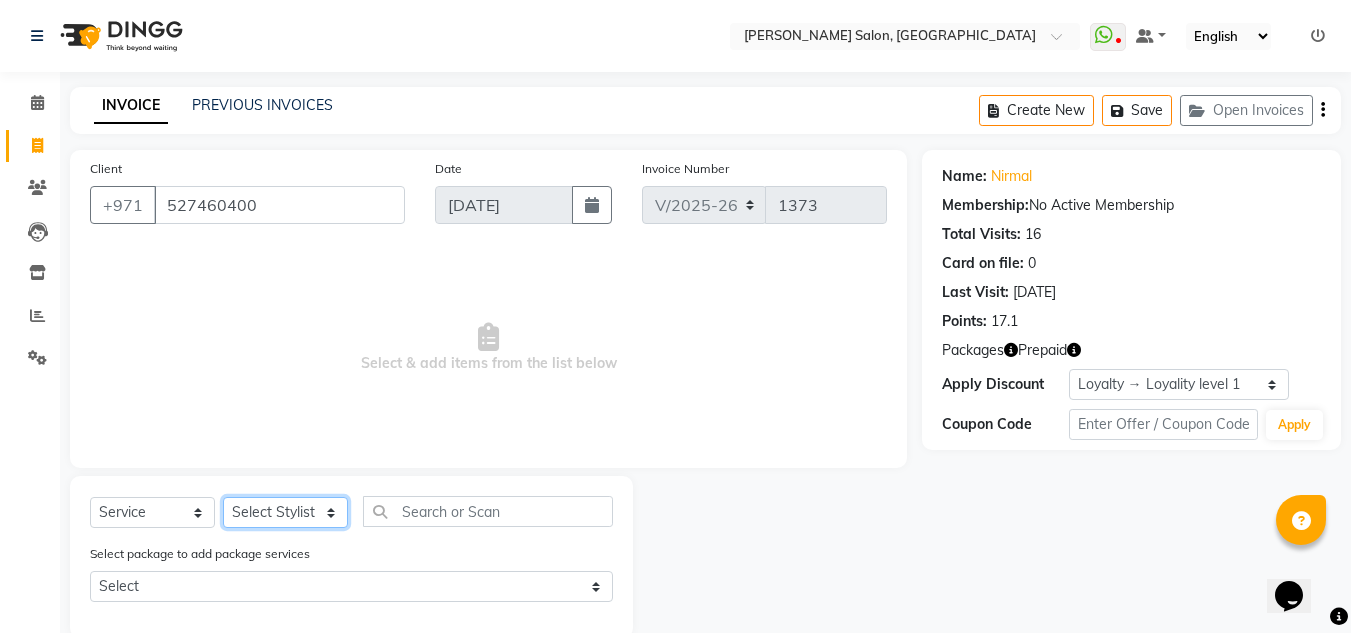 select on "70354" 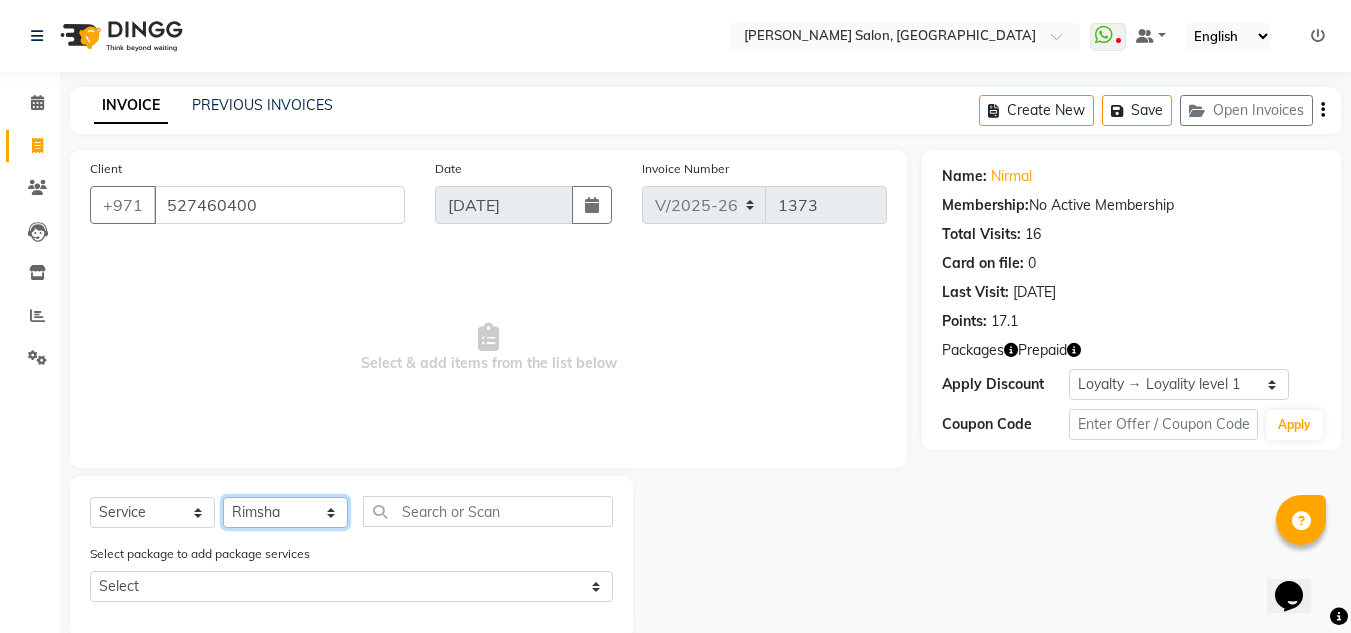 click on "Select Stylist ABUSHAGARA Kavita Laxmi Management [PERSON_NAME] RECEPTION-ALWAHDA [PERSON_NAME] SALON [PERSON_NAME] trial" 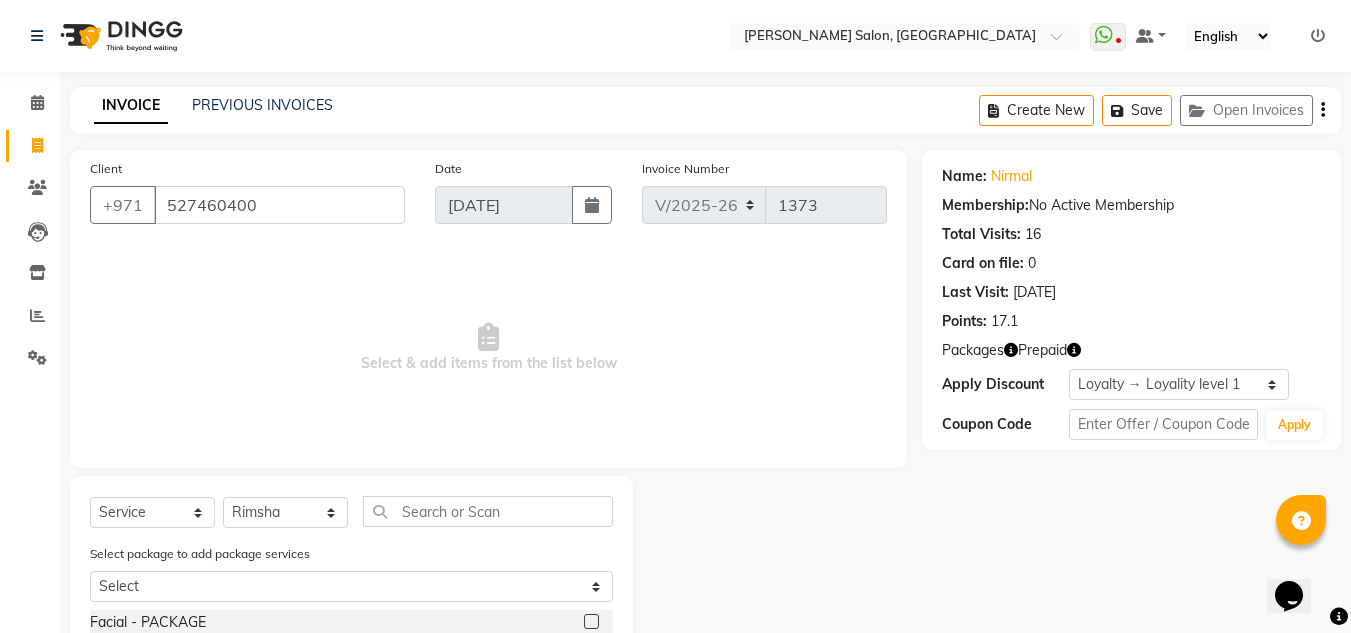 click on "Select package to add package services Select 150-7 SERVICES" 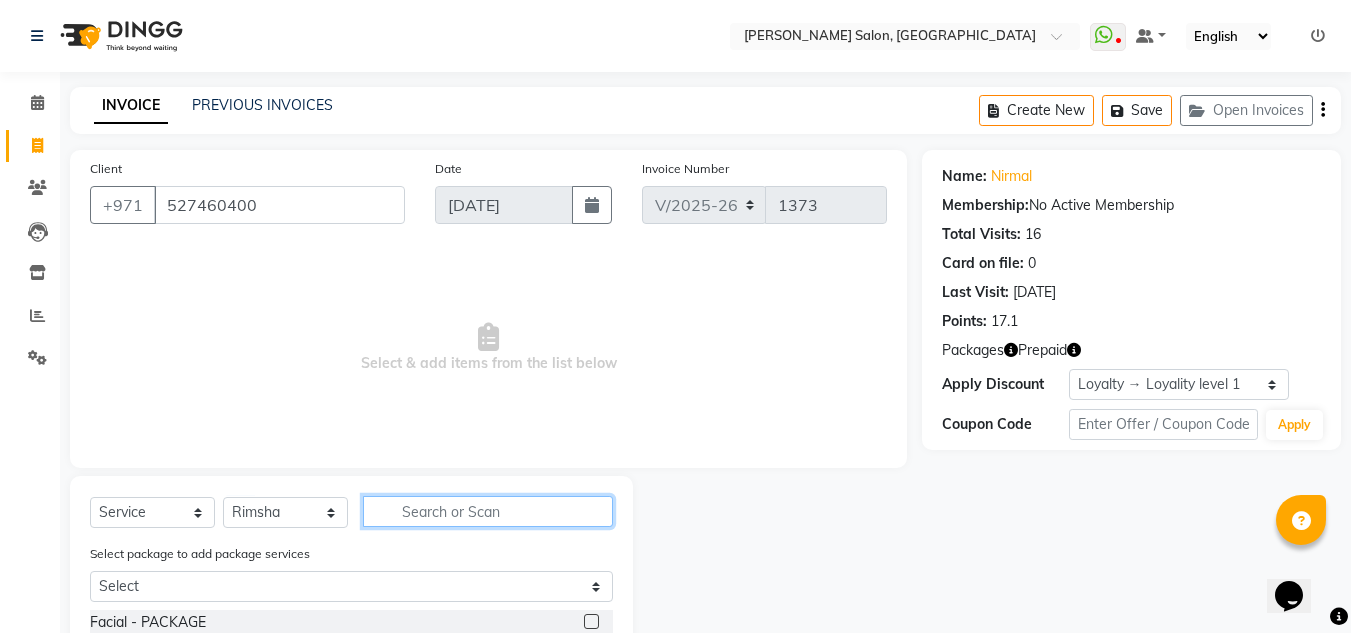 click 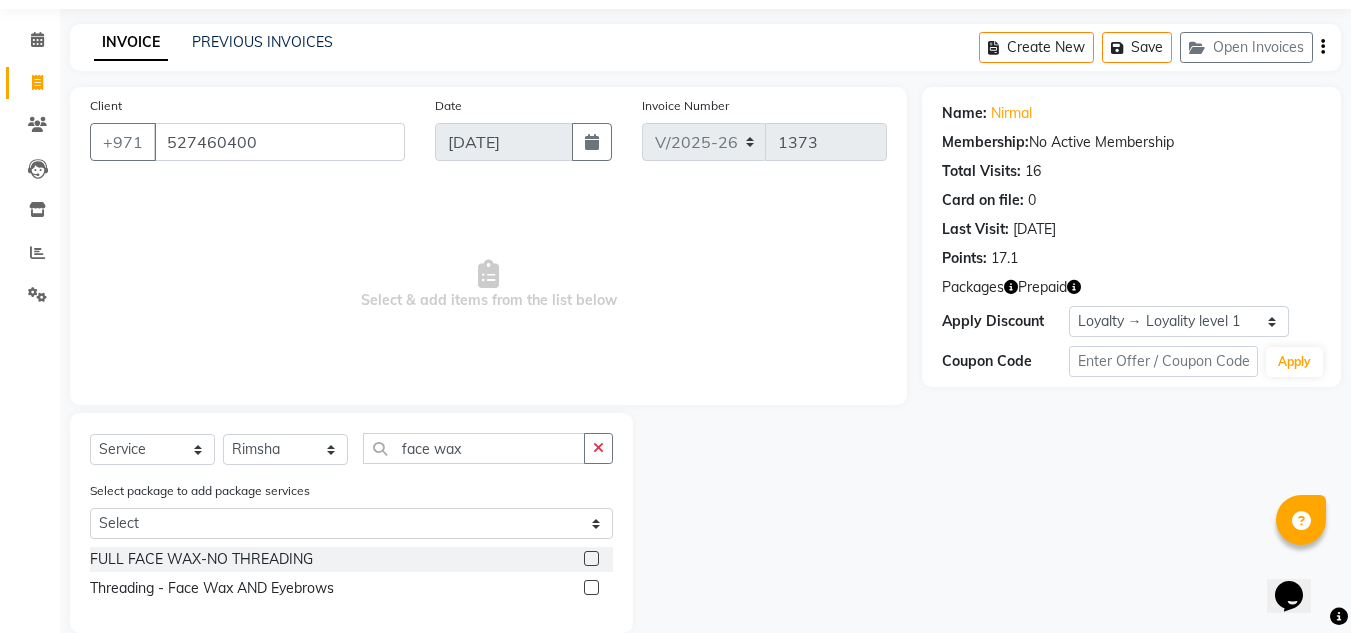 scroll, scrollTop: 93, scrollLeft: 0, axis: vertical 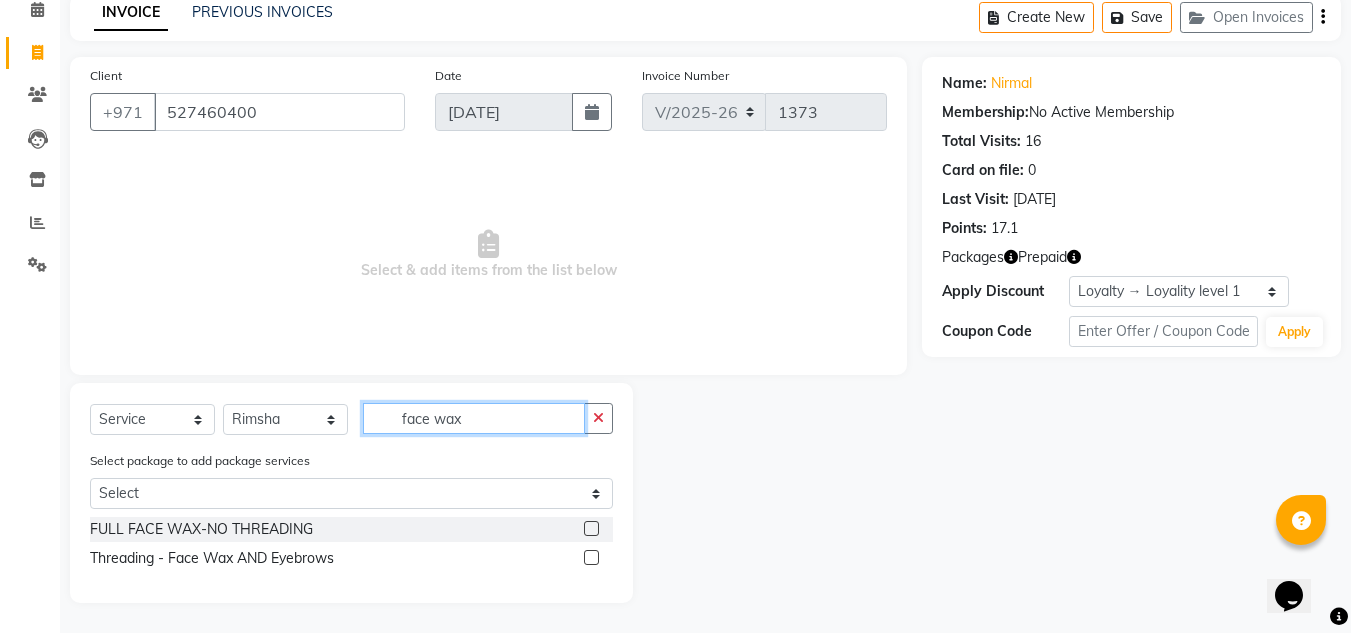 click on "face wax" 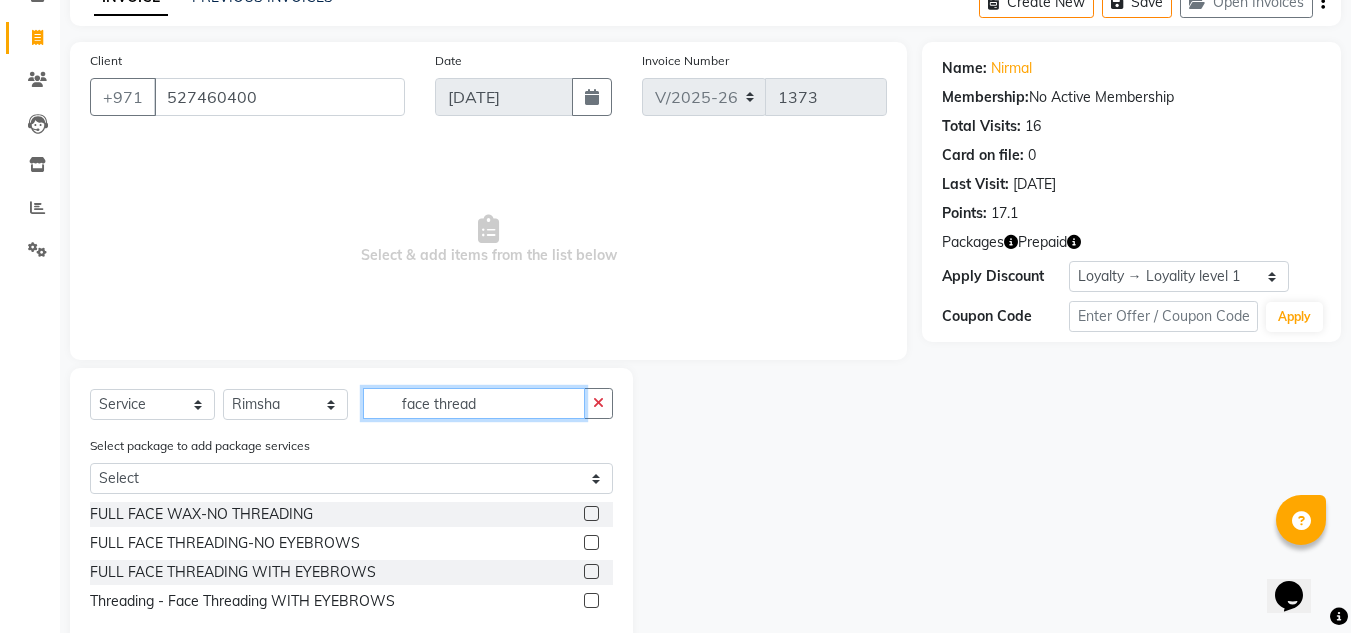 scroll, scrollTop: 151, scrollLeft: 0, axis: vertical 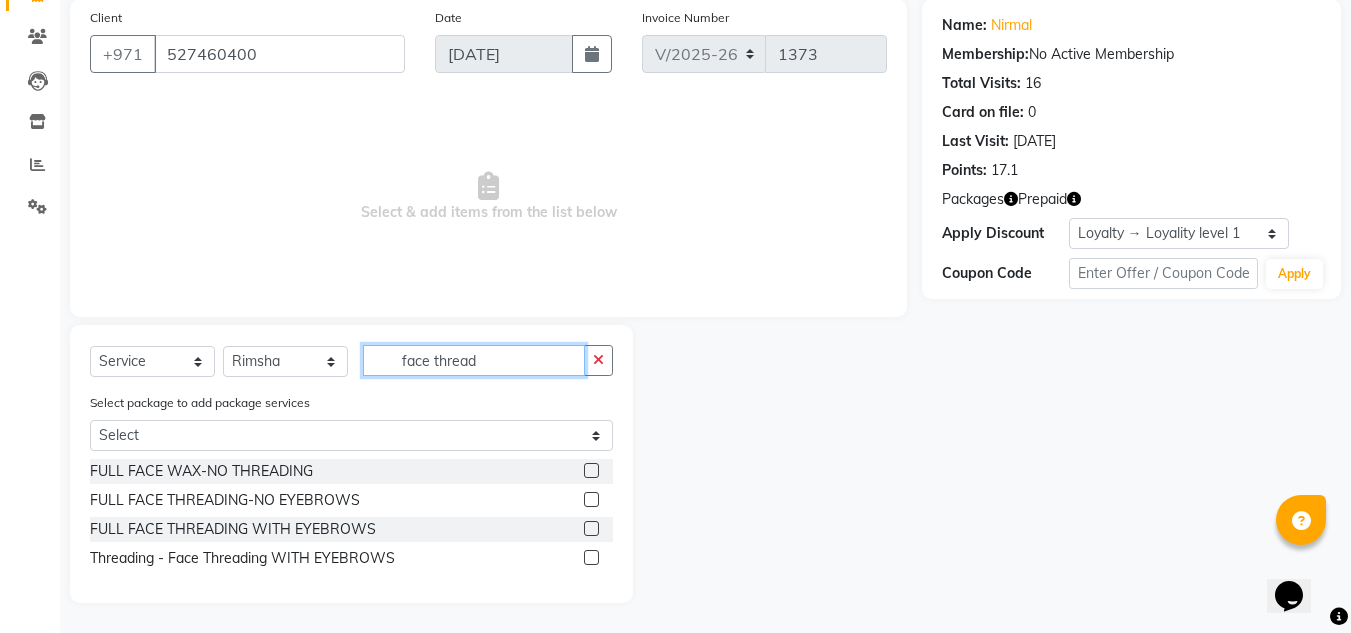 type on "face thread" 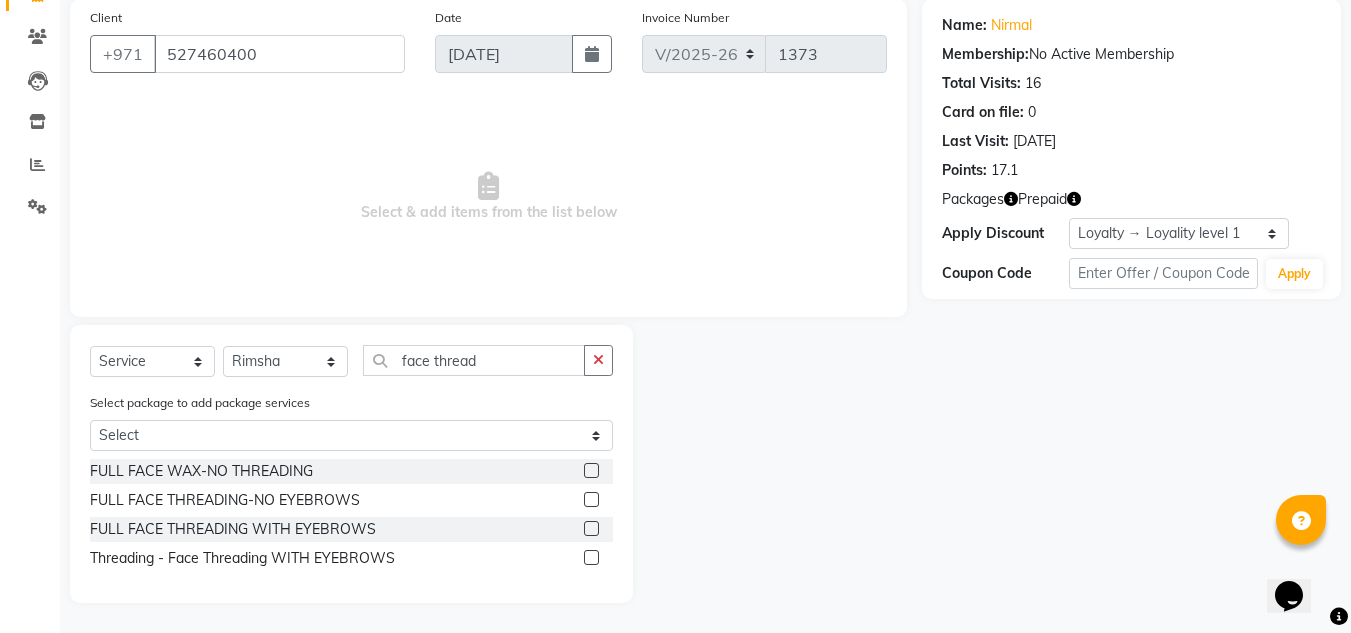 click 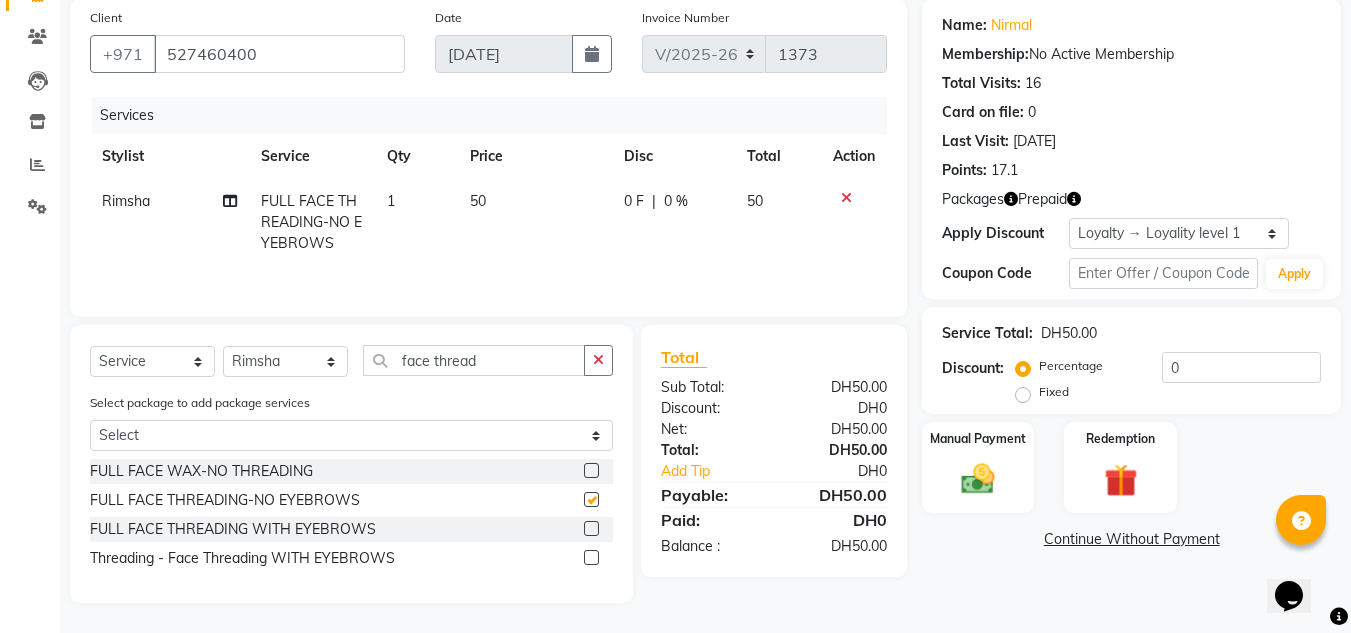 checkbox on "false" 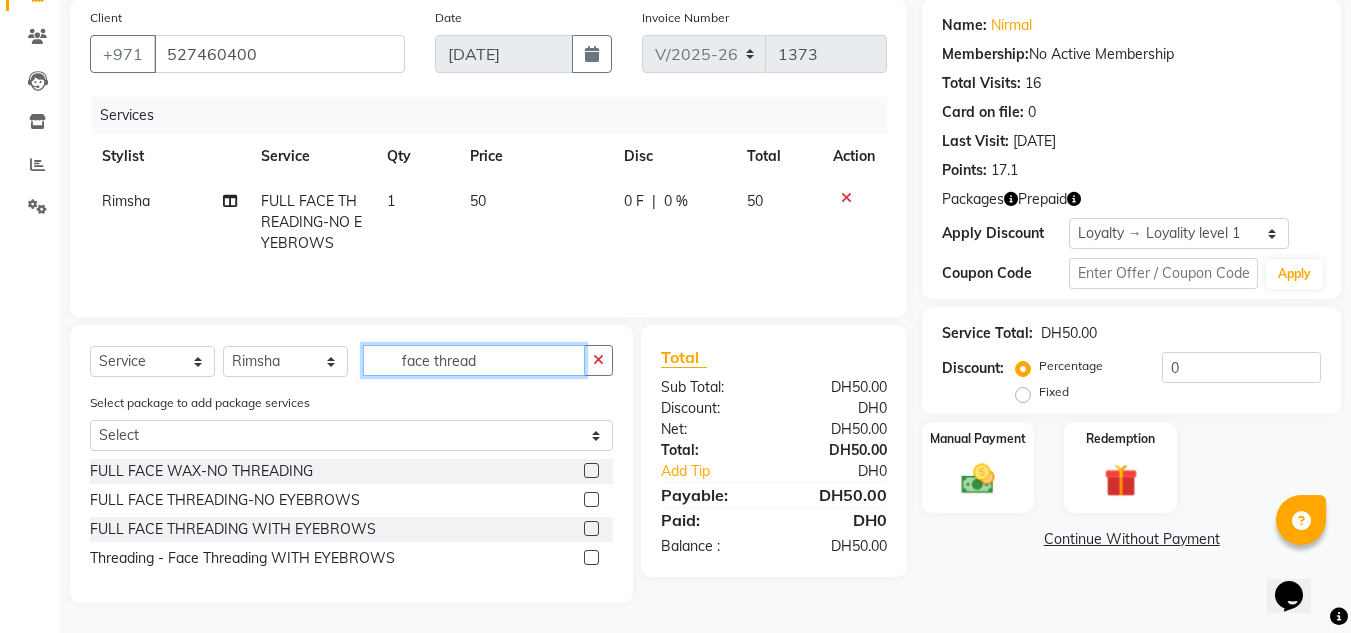 drag, startPoint x: 504, startPoint y: 371, endPoint x: 176, endPoint y: 333, distance: 330.19388 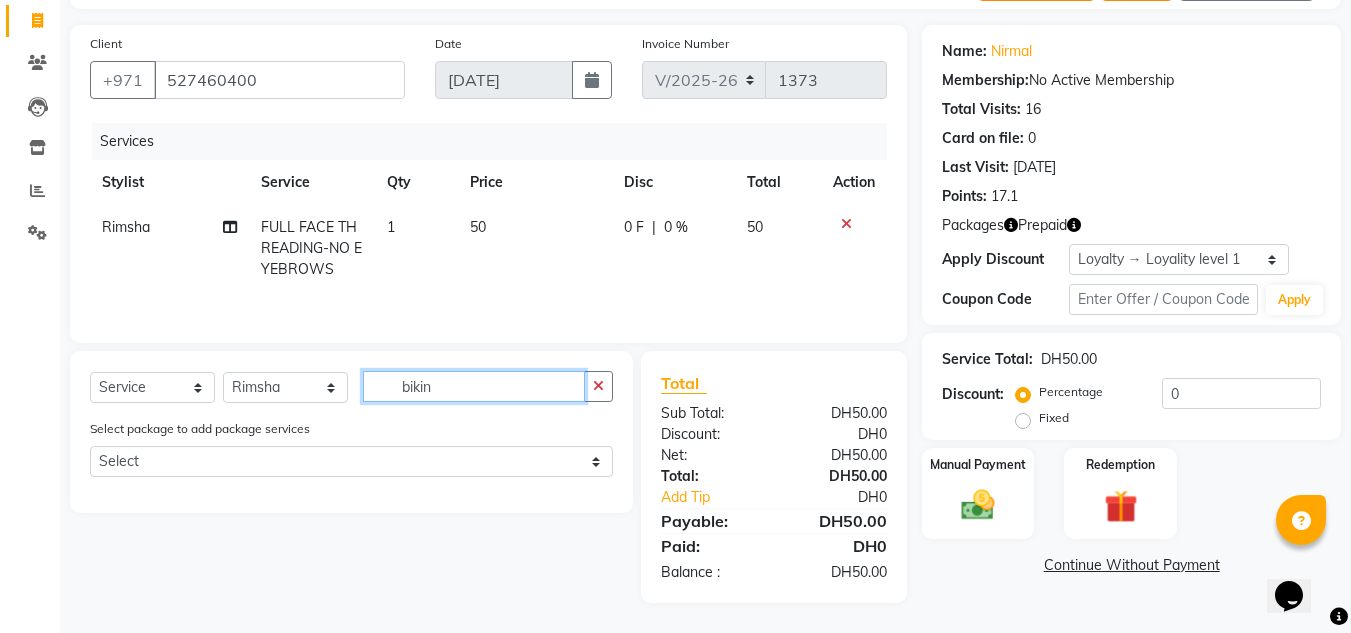 scroll, scrollTop: 151, scrollLeft: 0, axis: vertical 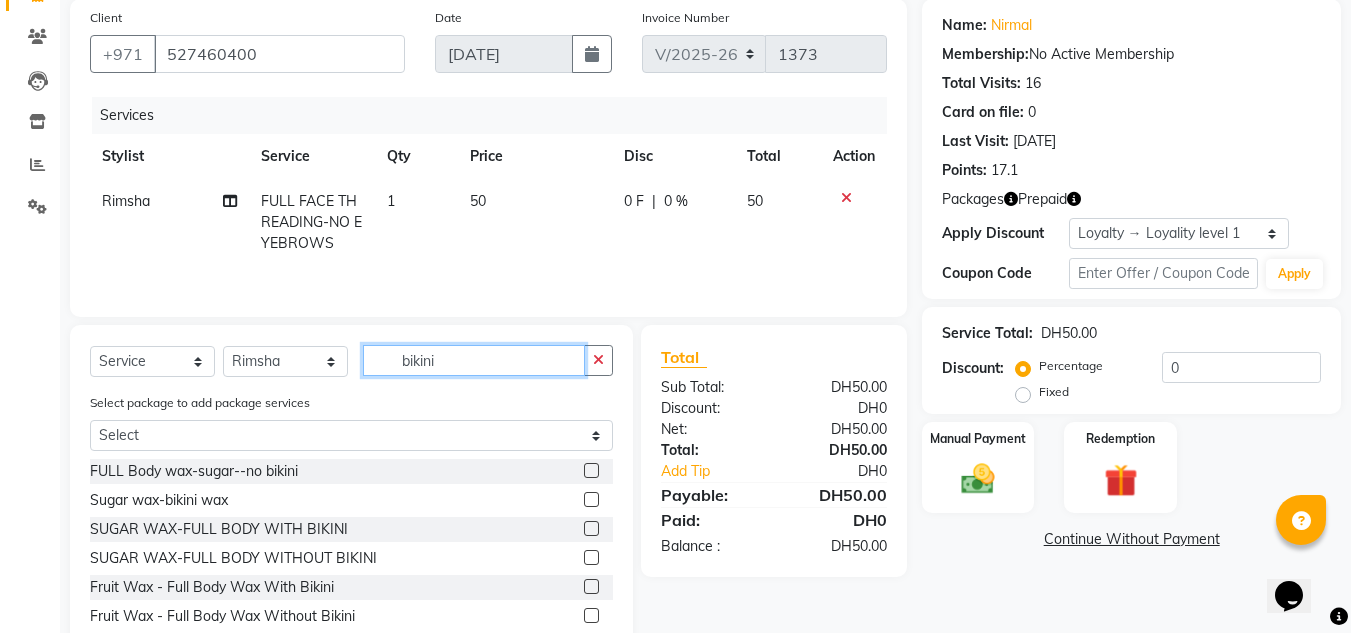 type on "bikini" 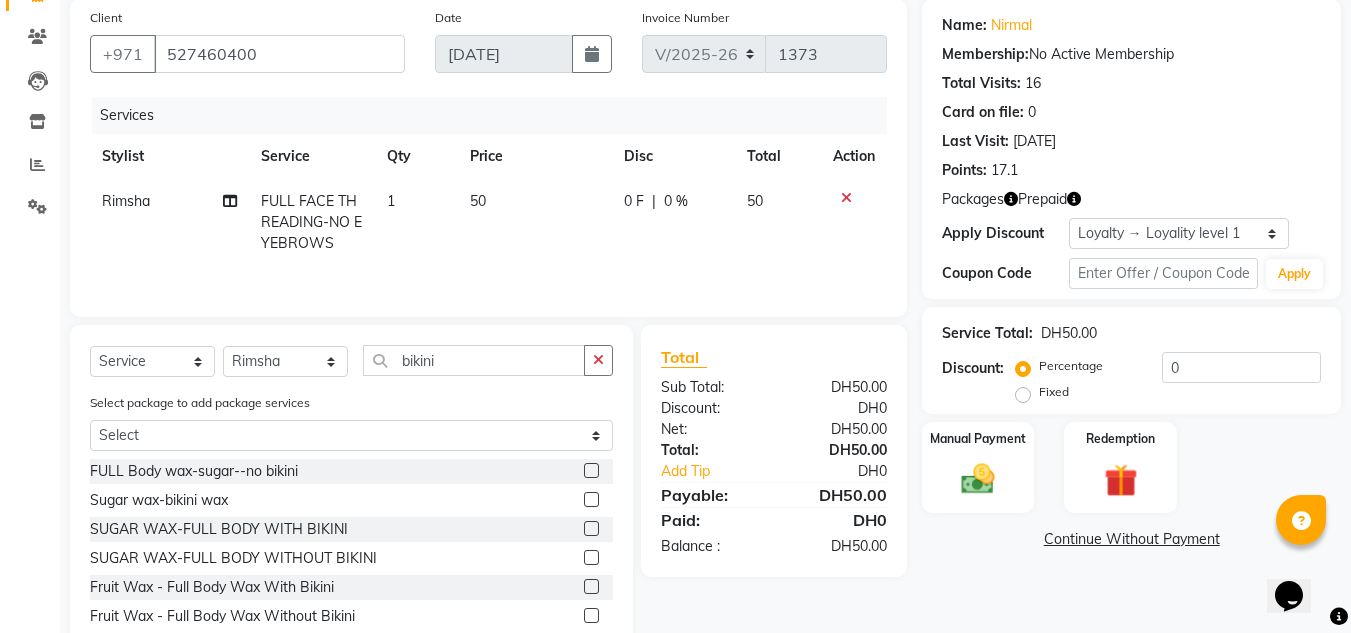 click 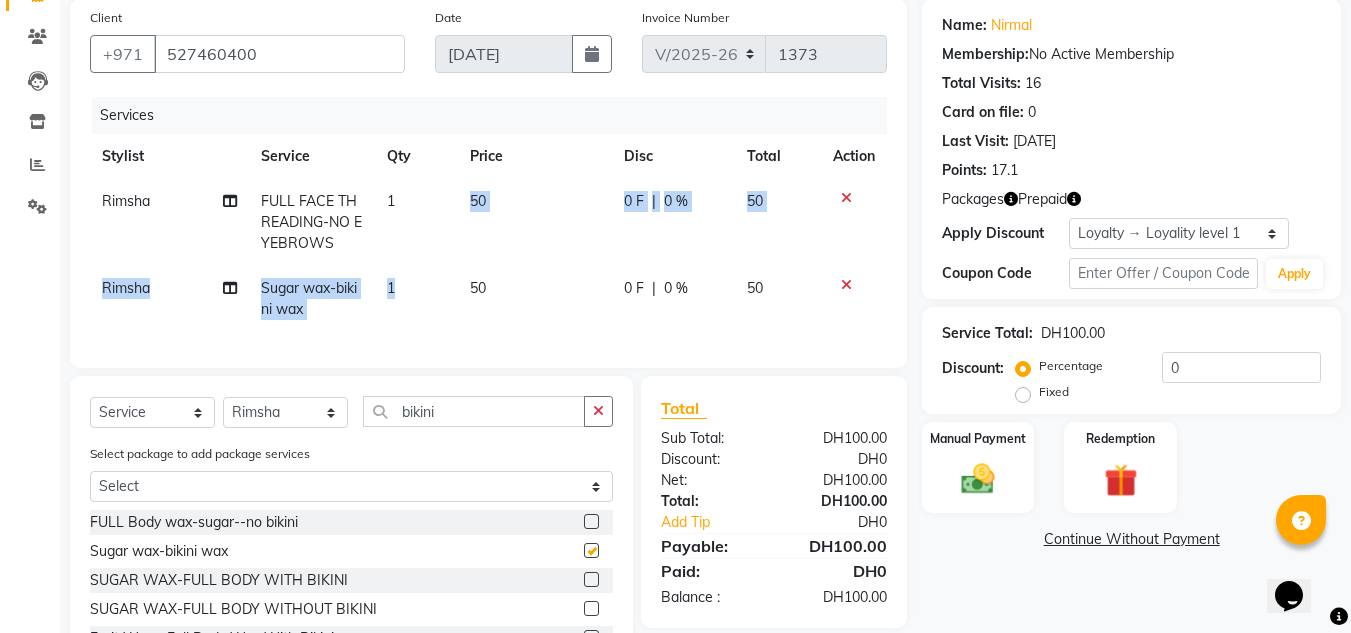 click on "Rimsha FULL FACE THREADING-NO EYEBROWS 1 50 0 F | 0 % 50 Rimsha Sugar wax-bikini wax 1 50 0 F | 0 % 50" 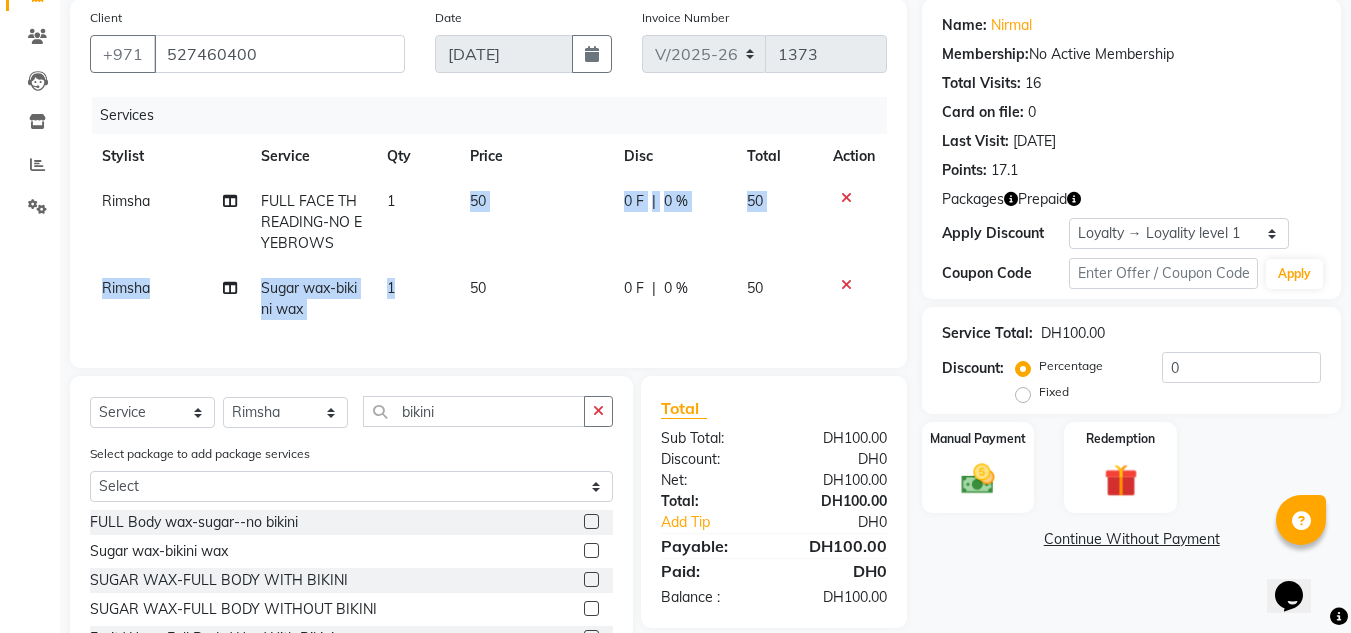 checkbox on "false" 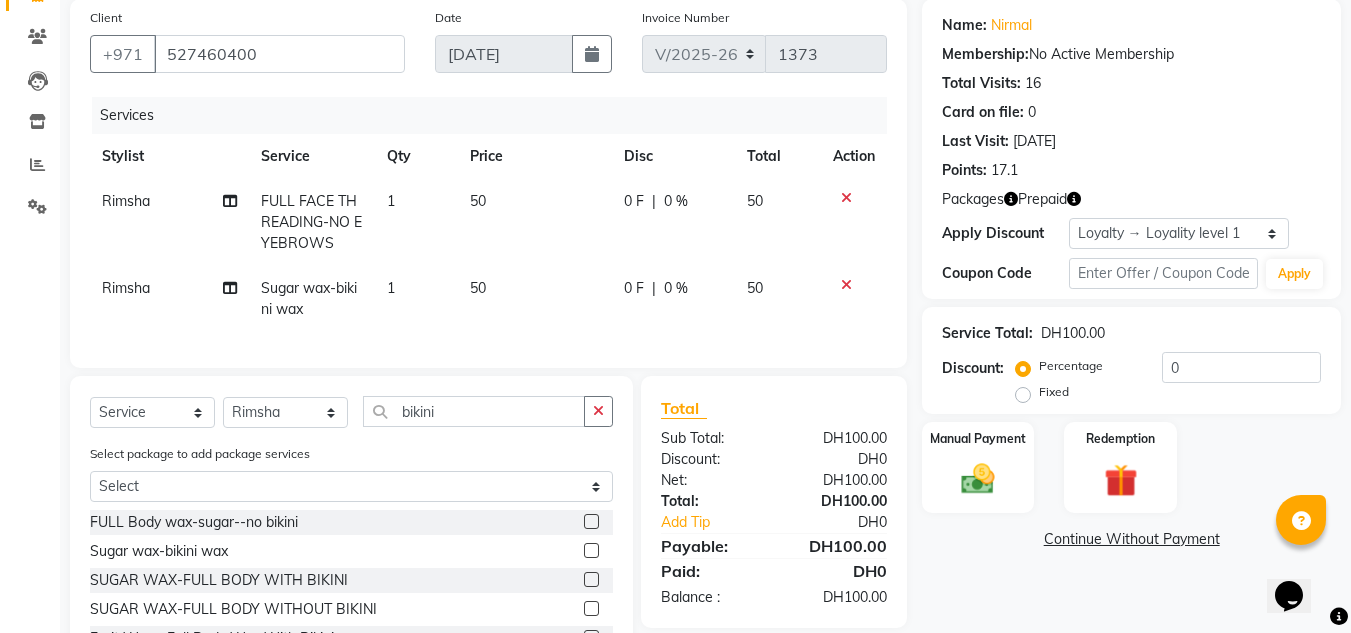 select on "70354" 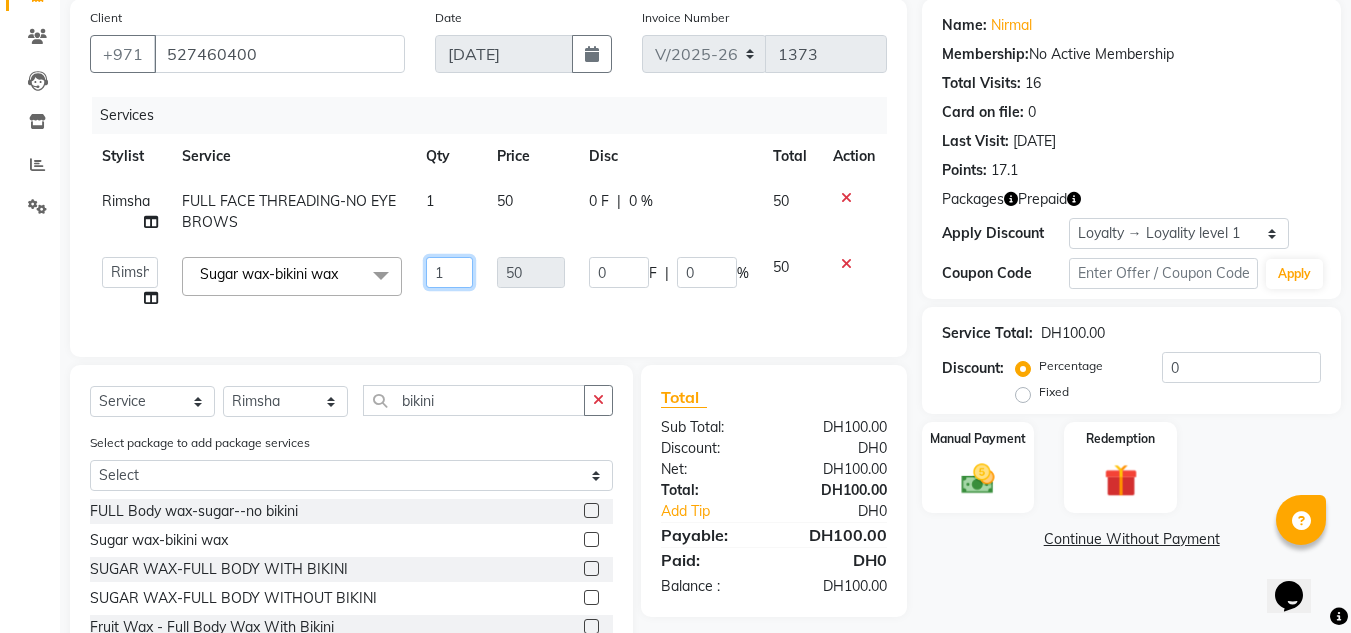 drag, startPoint x: 469, startPoint y: 265, endPoint x: 381, endPoint y: 277, distance: 88.814415 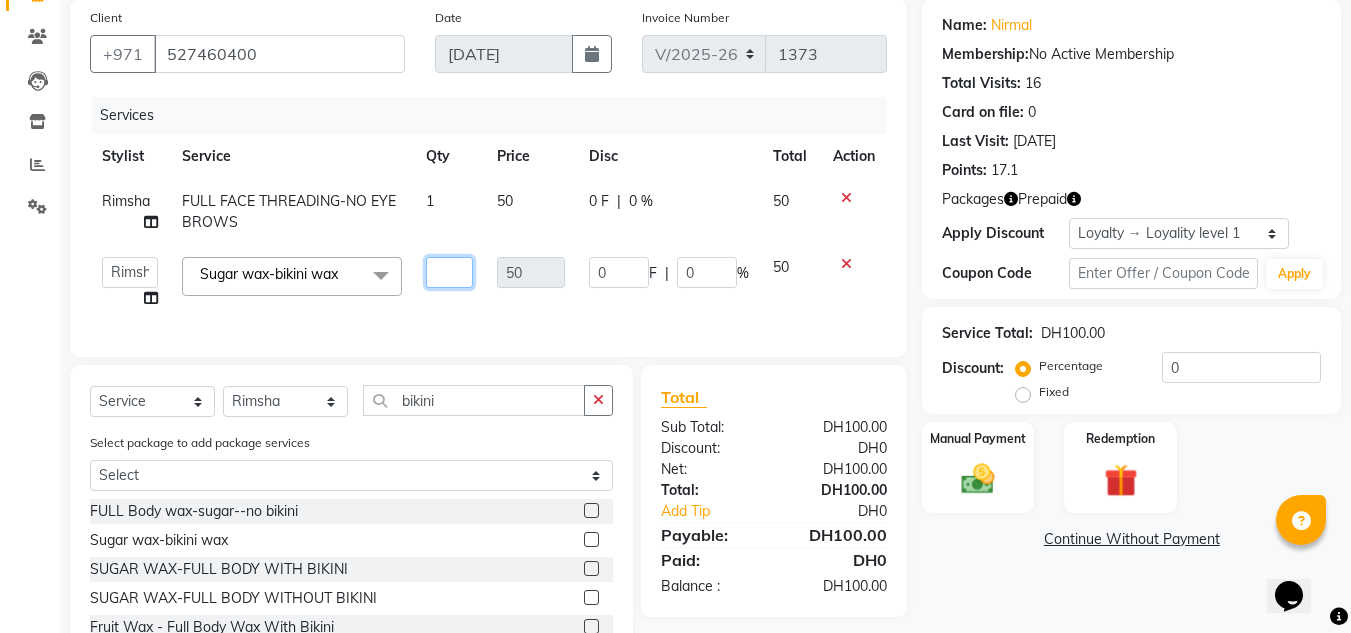 type on "2" 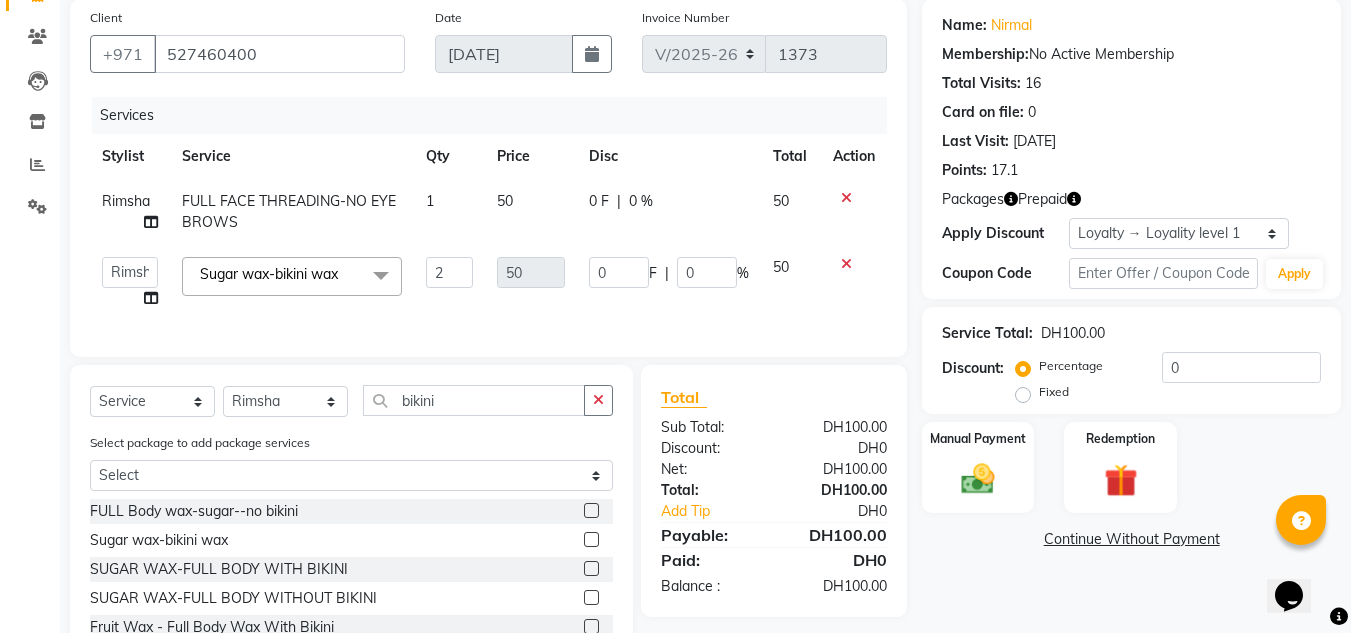 click on "1" 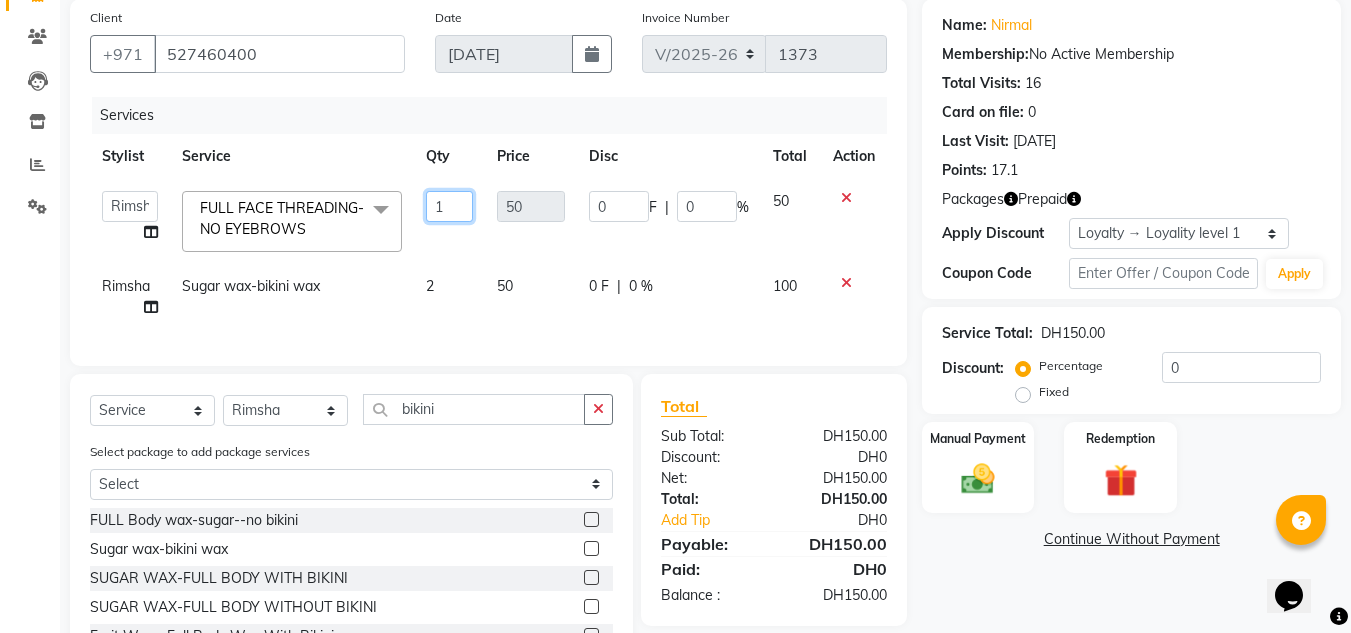 drag, startPoint x: 469, startPoint y: 214, endPoint x: 307, endPoint y: 195, distance: 163.1104 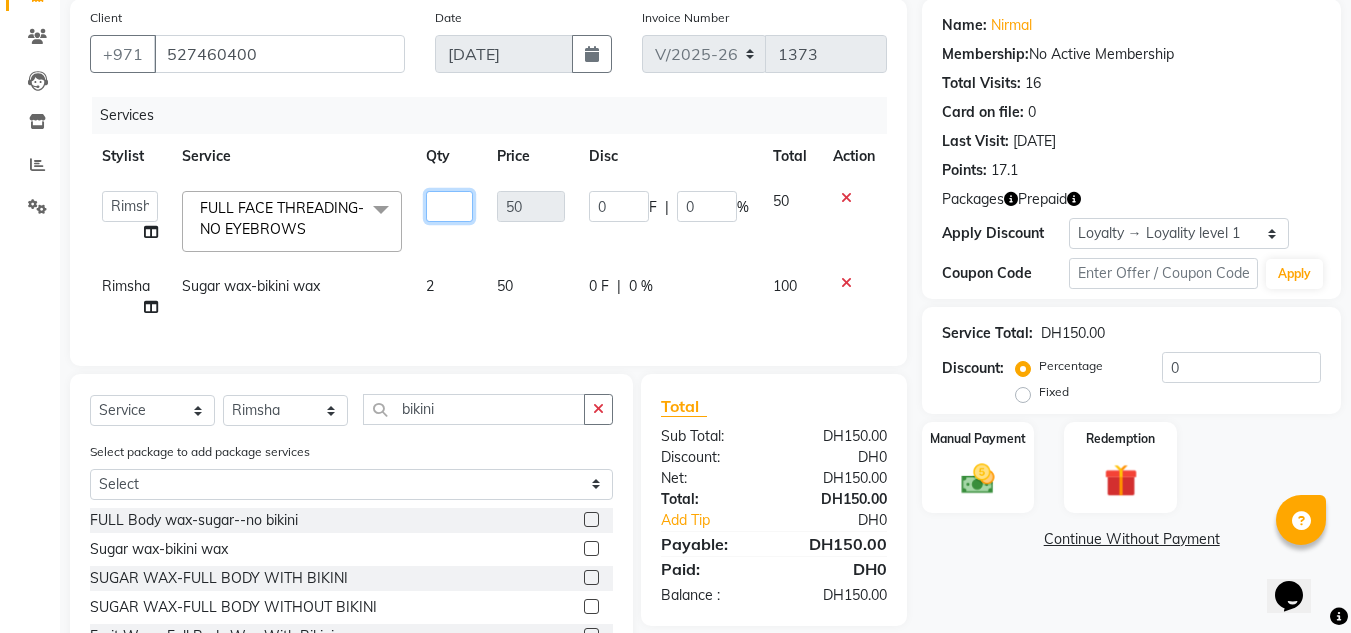 type on "2" 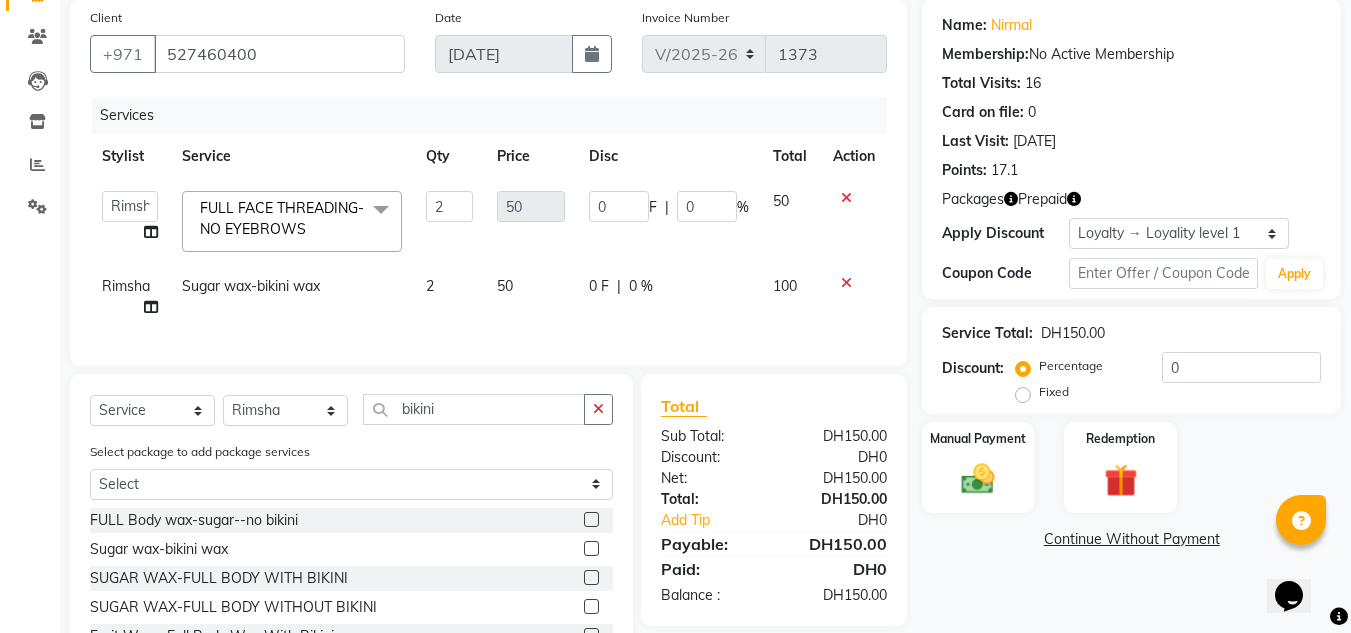 drag, startPoint x: 1114, startPoint y: 591, endPoint x: 1089, endPoint y: 605, distance: 28.653097 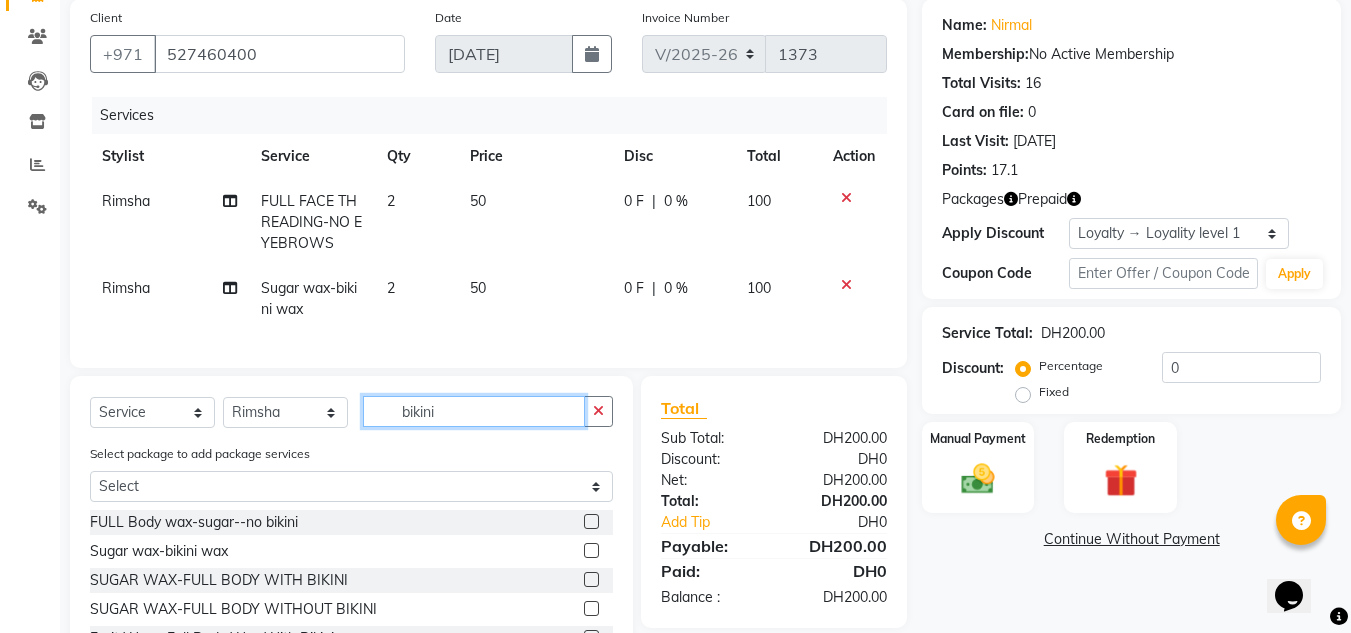 drag, startPoint x: 398, startPoint y: 424, endPoint x: 274, endPoint y: 425, distance: 124.004036 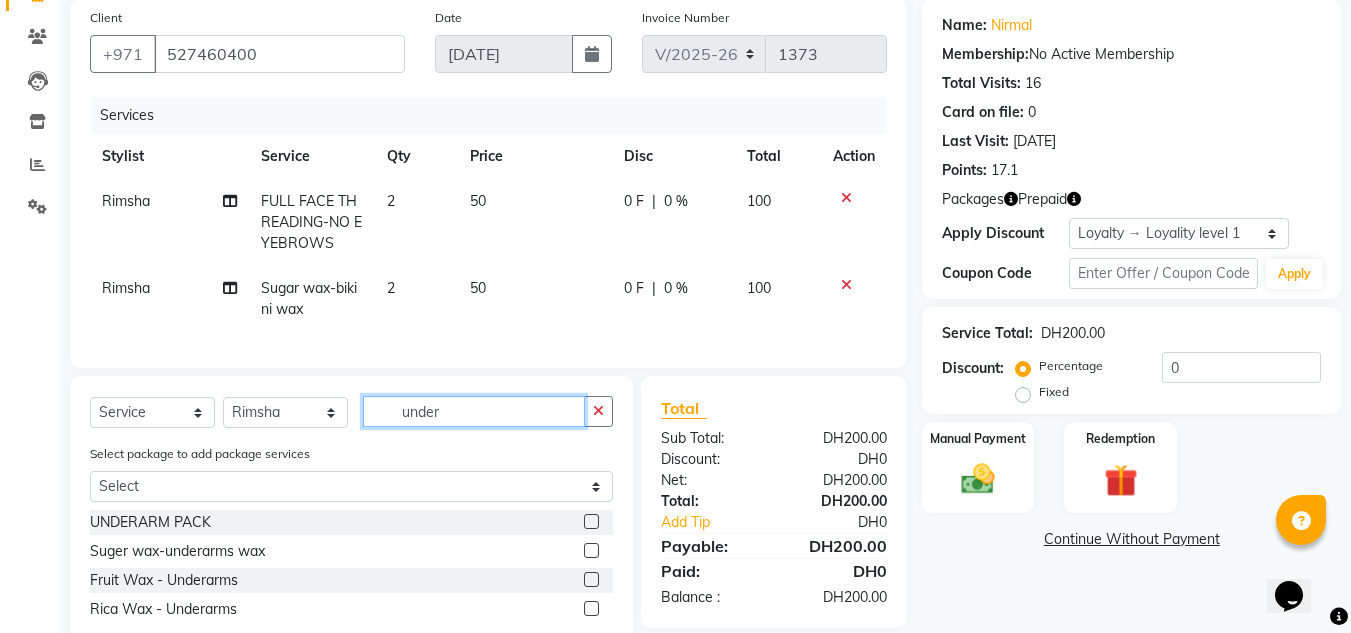 type on "under" 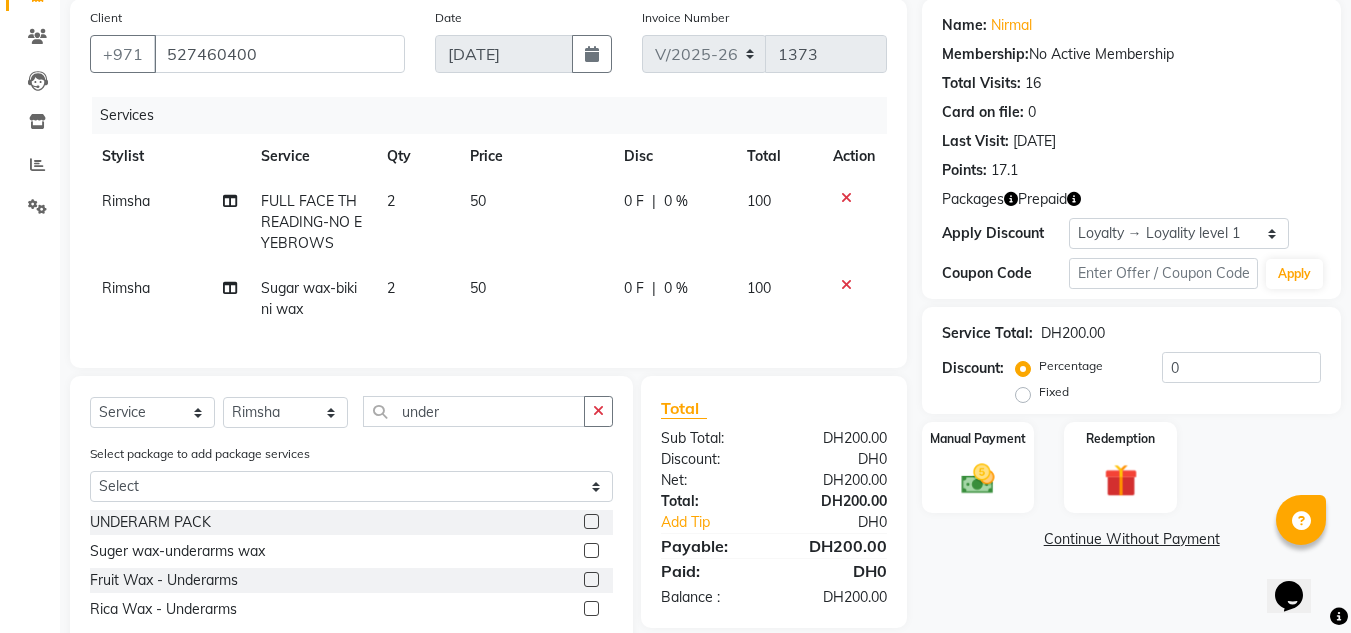 click 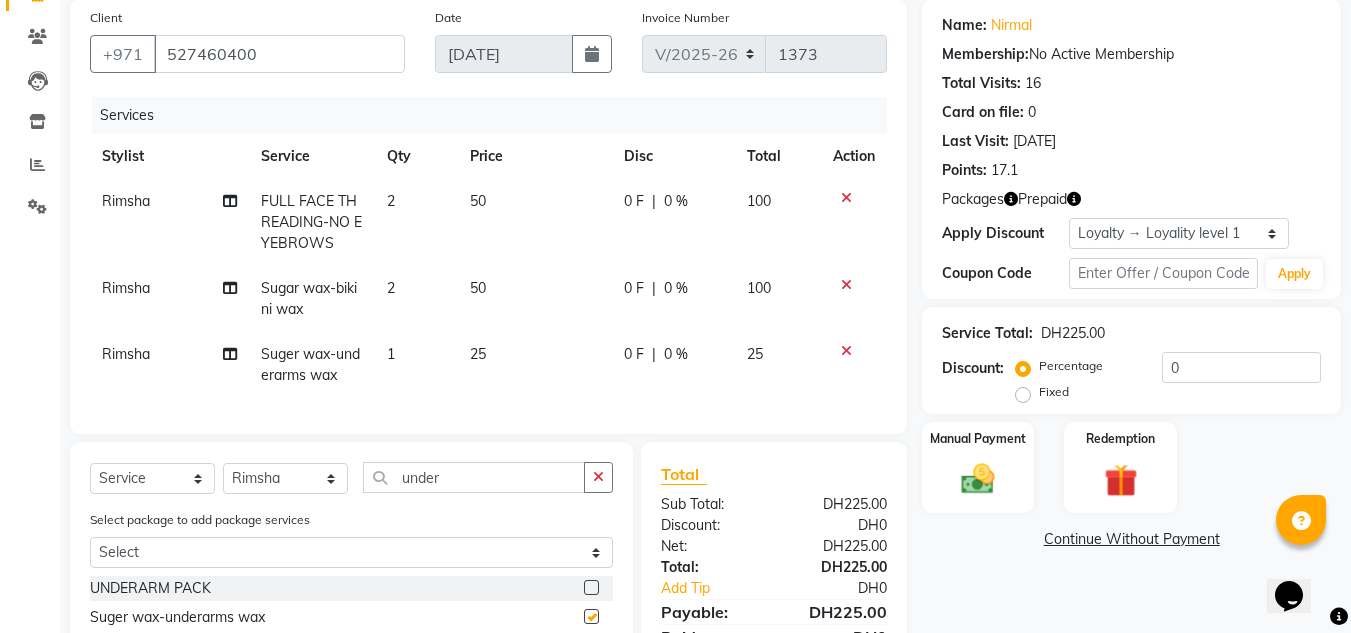 checkbox on "false" 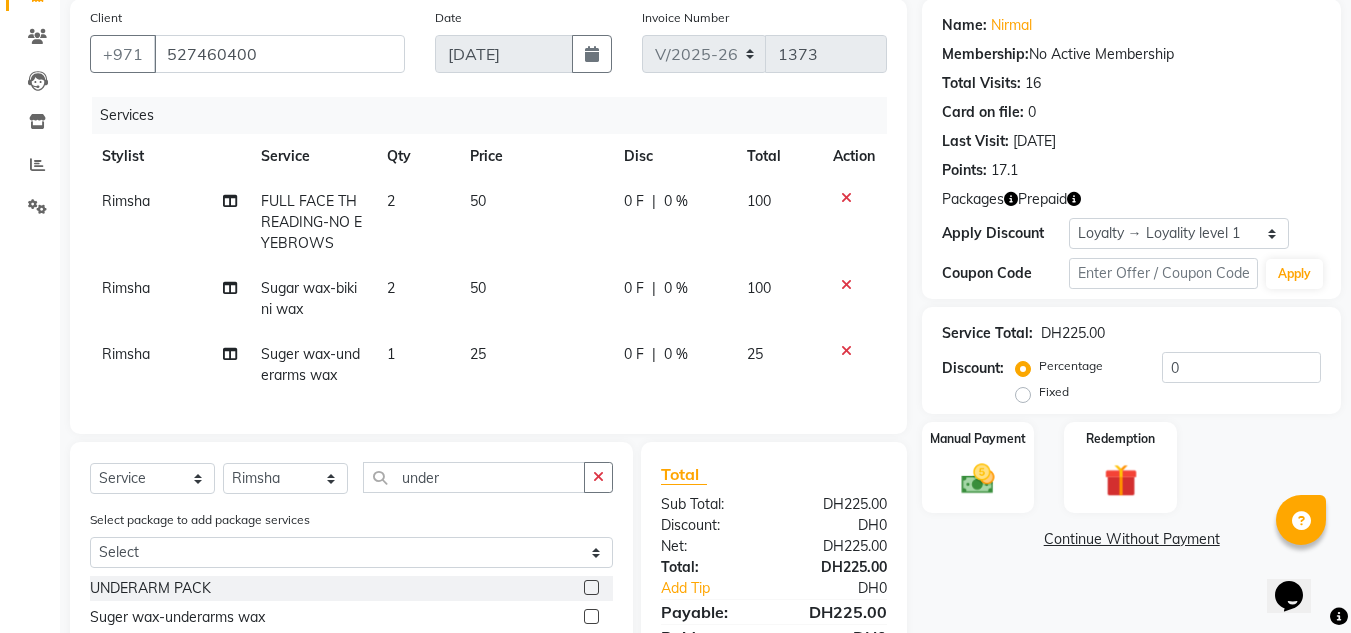 click on "Rimsha" 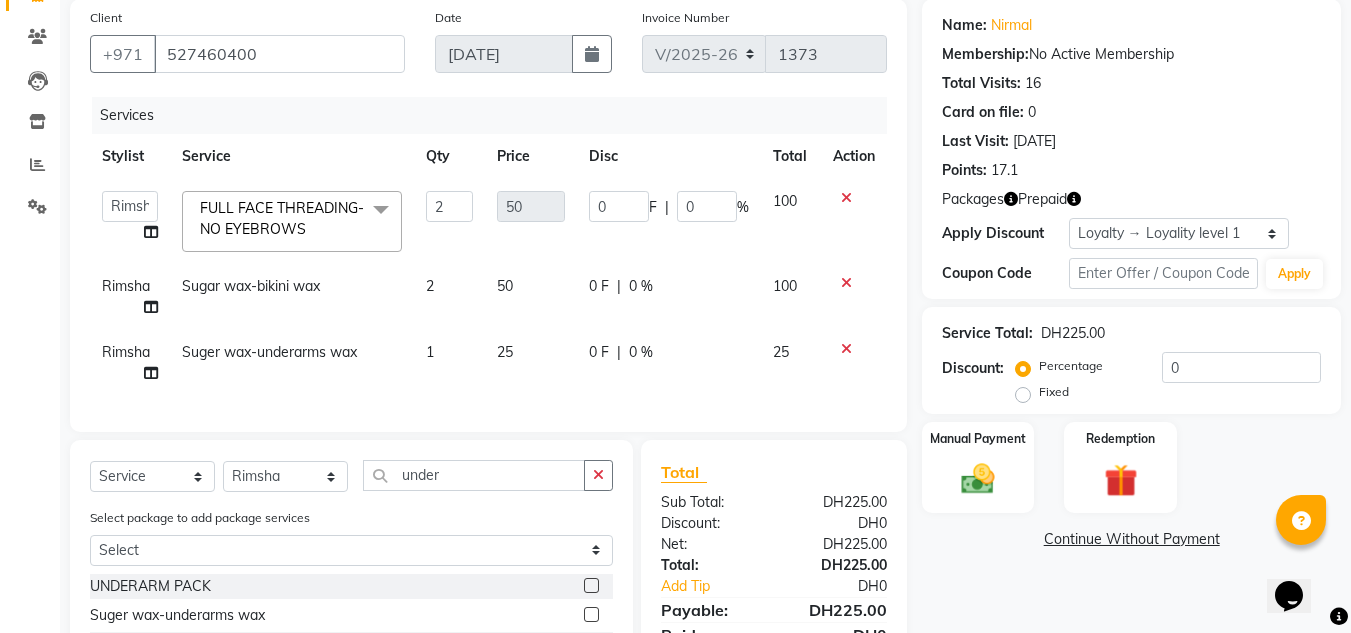 click on "ABUSHAGARA   [PERSON_NAME]   Management   [PERSON_NAME]   RECEPTION-ALWAHDA   [PERSON_NAME]   SALON   Samjhana   trial" 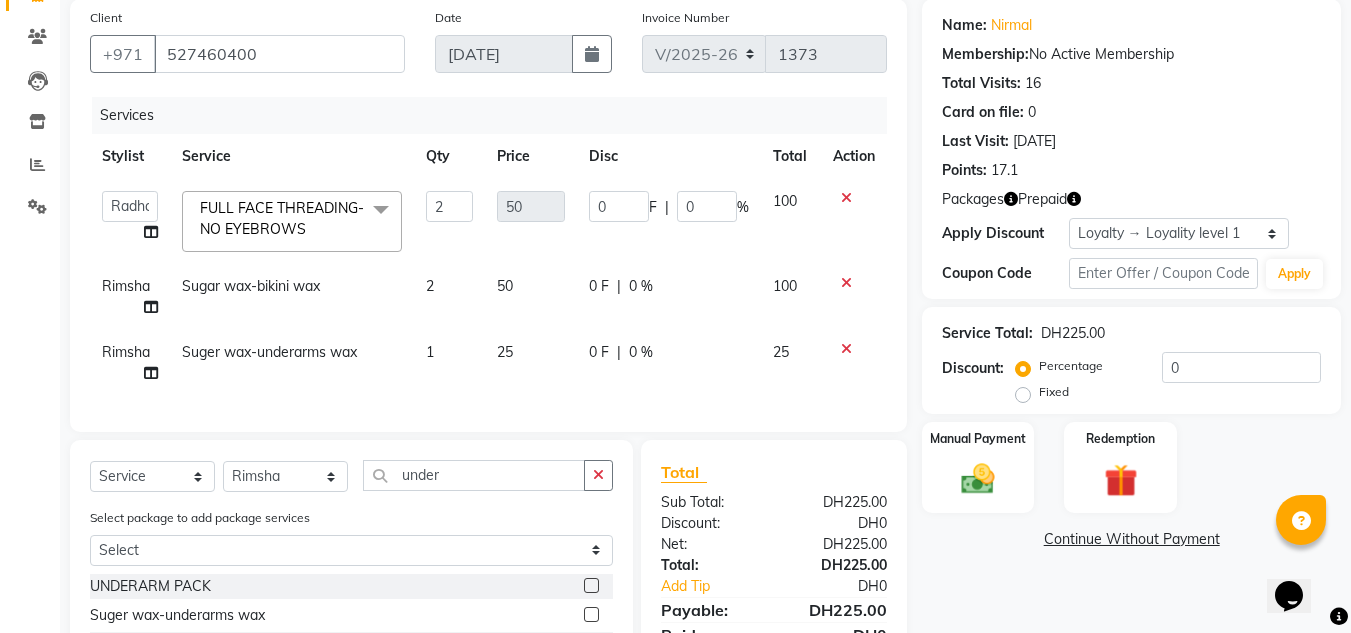 select on "80299" 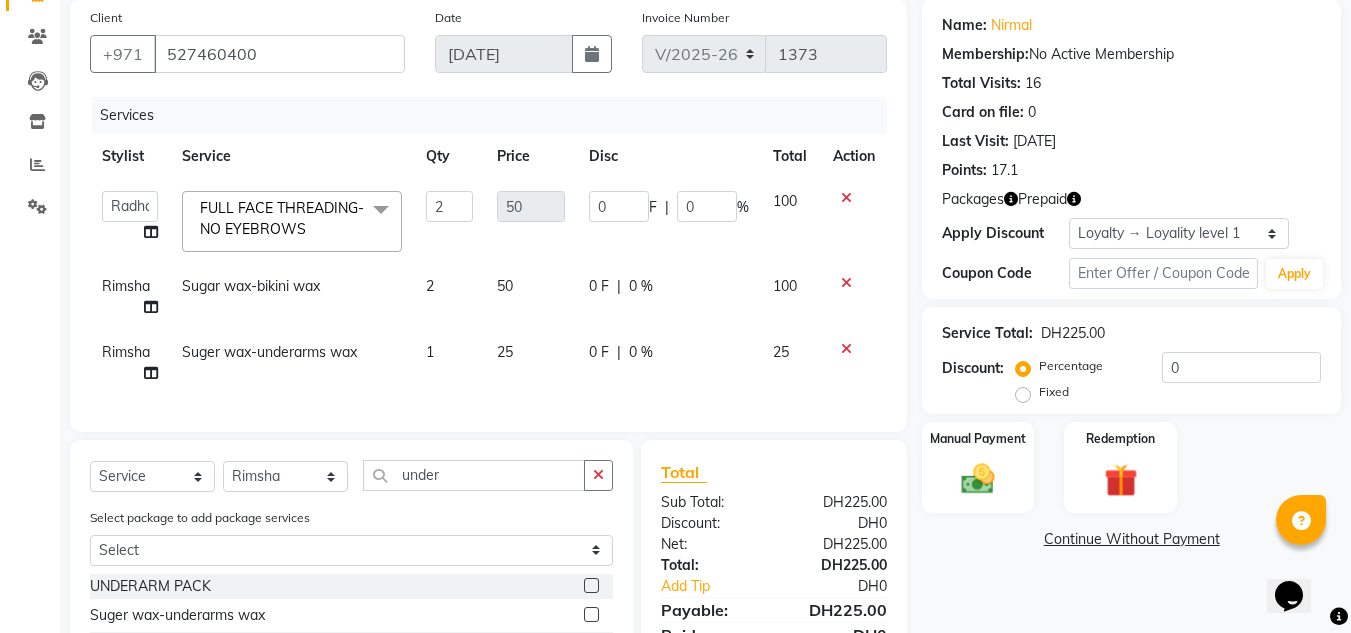 click on "Rimsha" 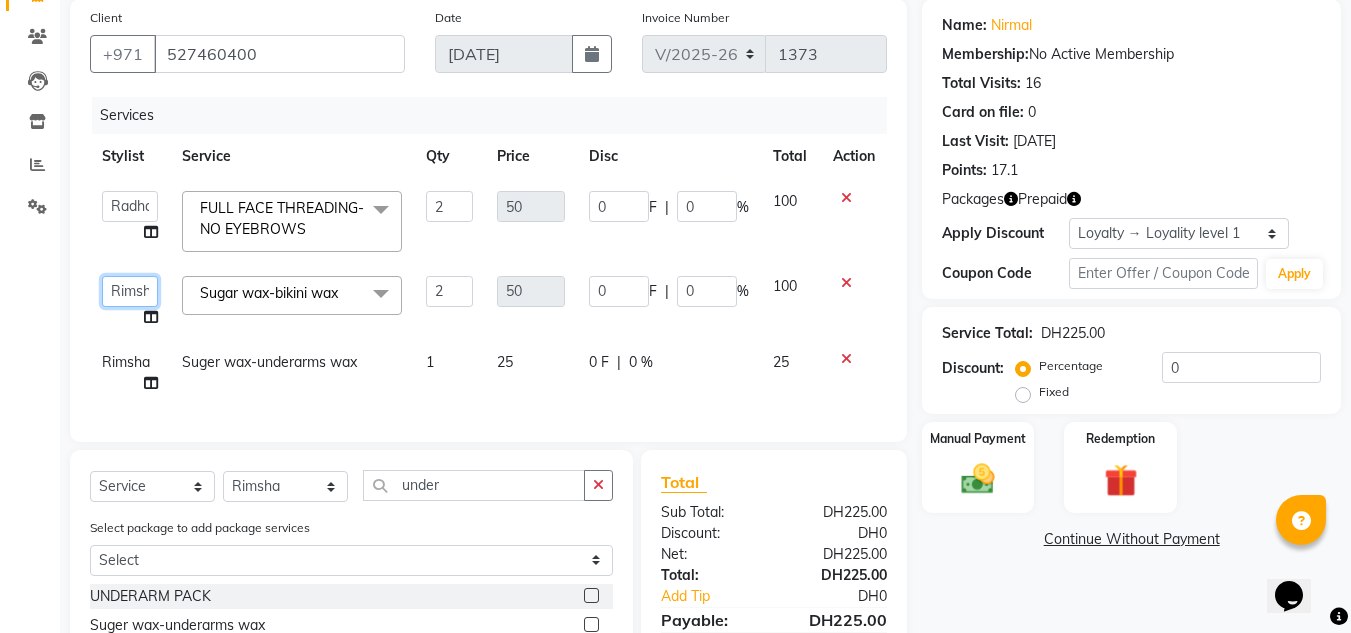 click on "ABUSHAGARA   [PERSON_NAME]   Management   [PERSON_NAME]   RECEPTION-ALWAHDA   [PERSON_NAME]   SALON   Samjhana   trial" 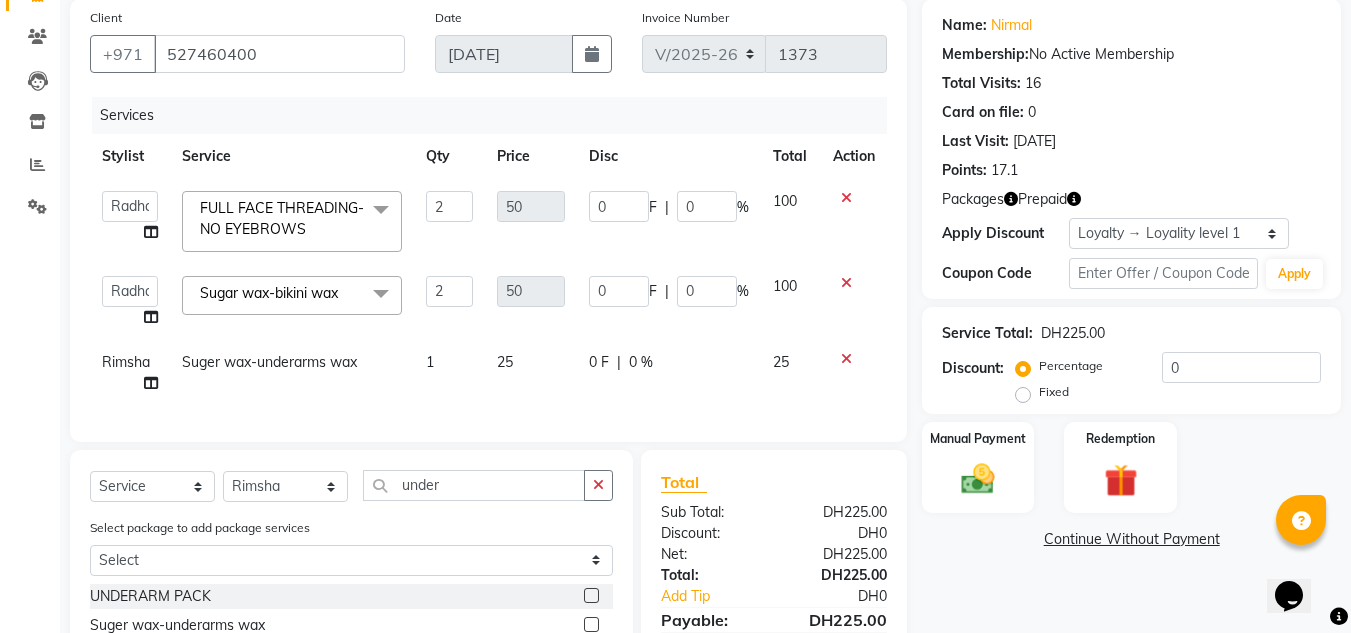 select on "80299" 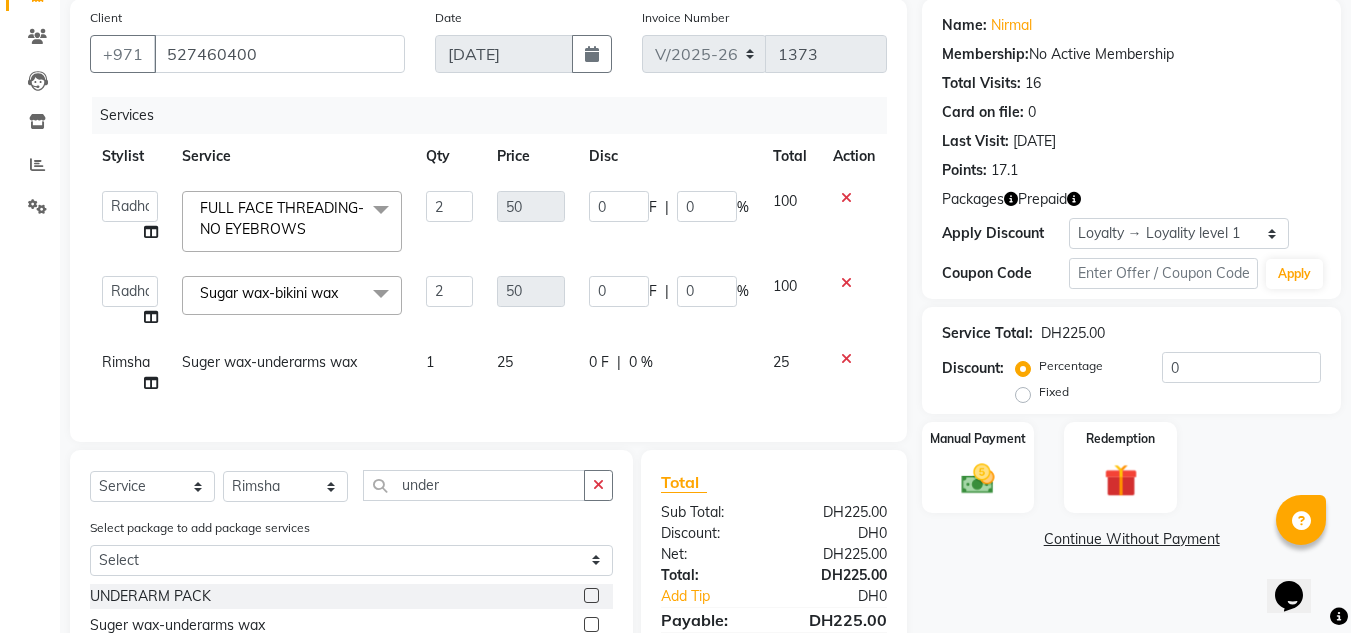 click on "Rimsha" 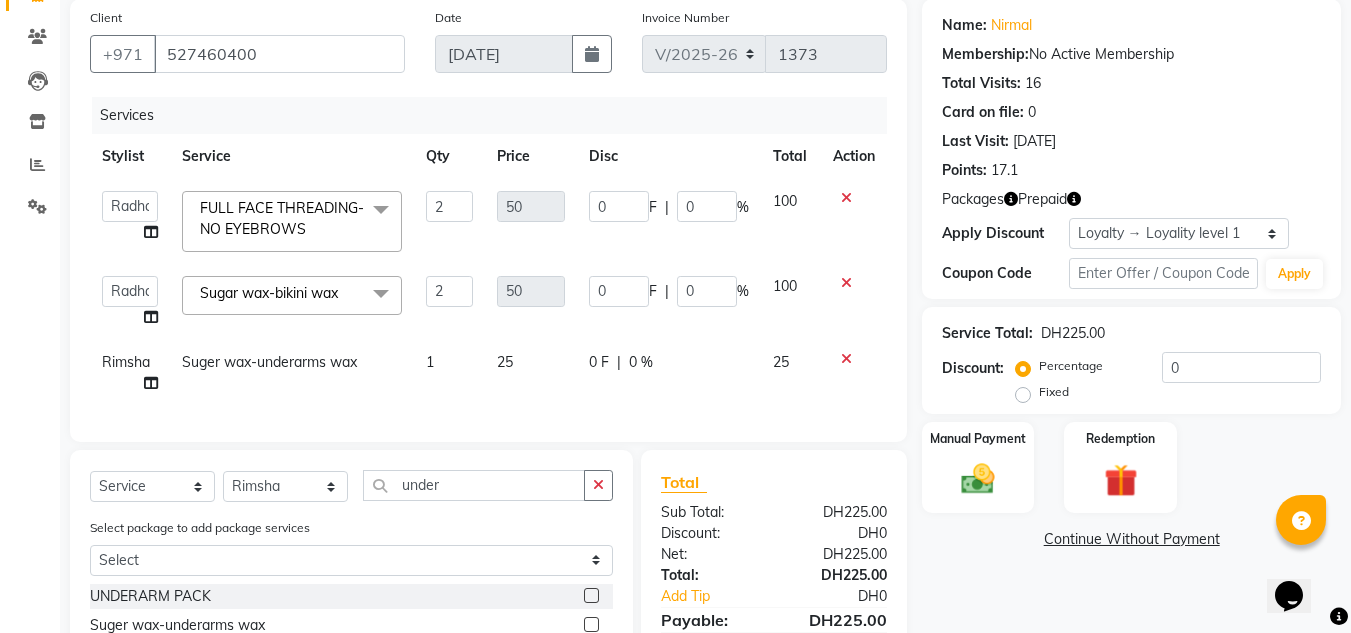 select on "70354" 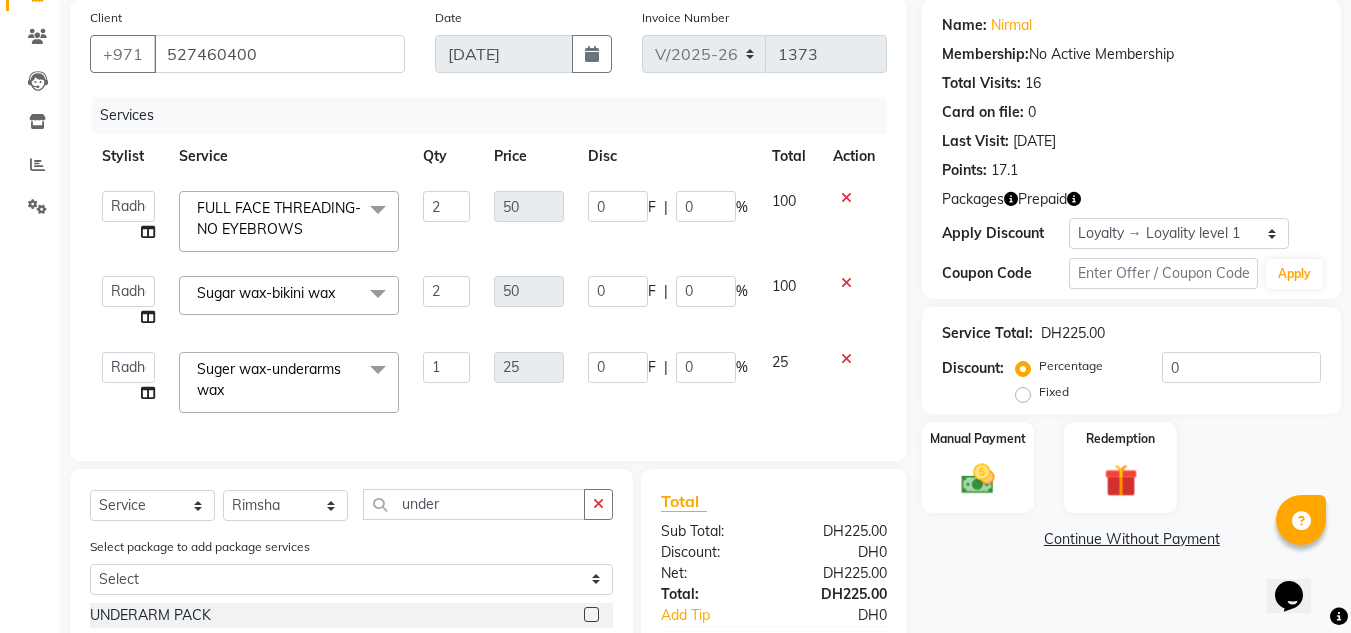 select on "80299" 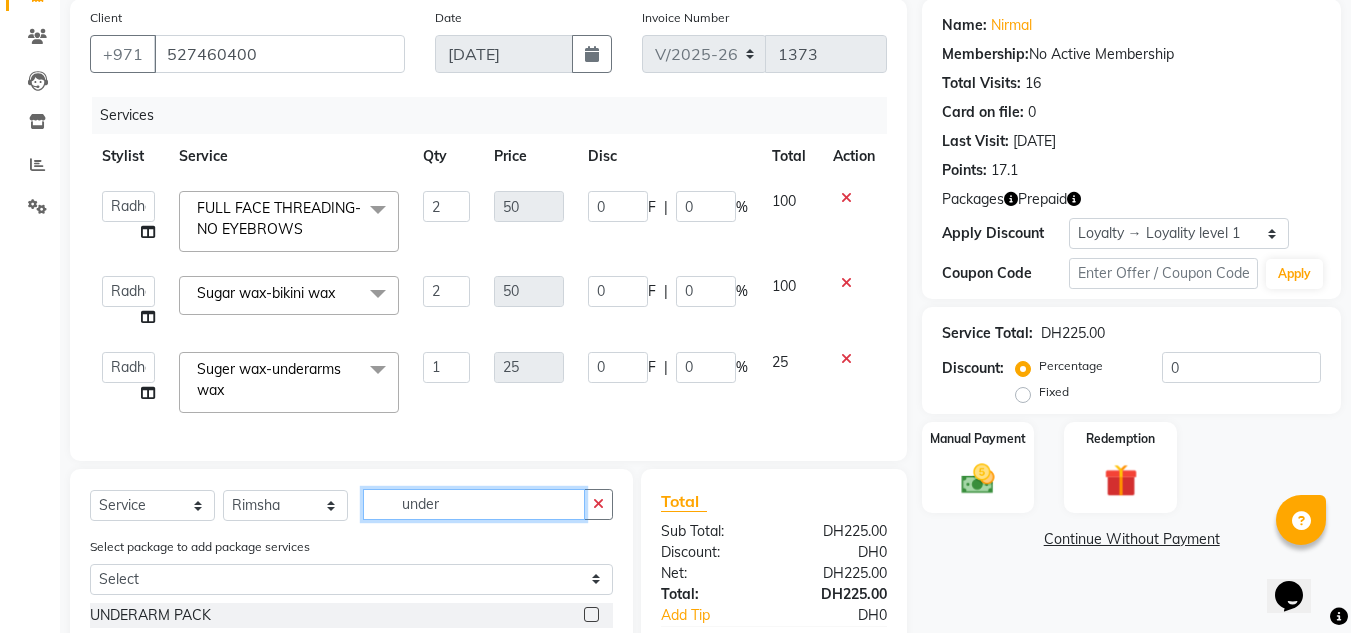 drag, startPoint x: 488, startPoint y: 528, endPoint x: 291, endPoint y: 517, distance: 197.30687 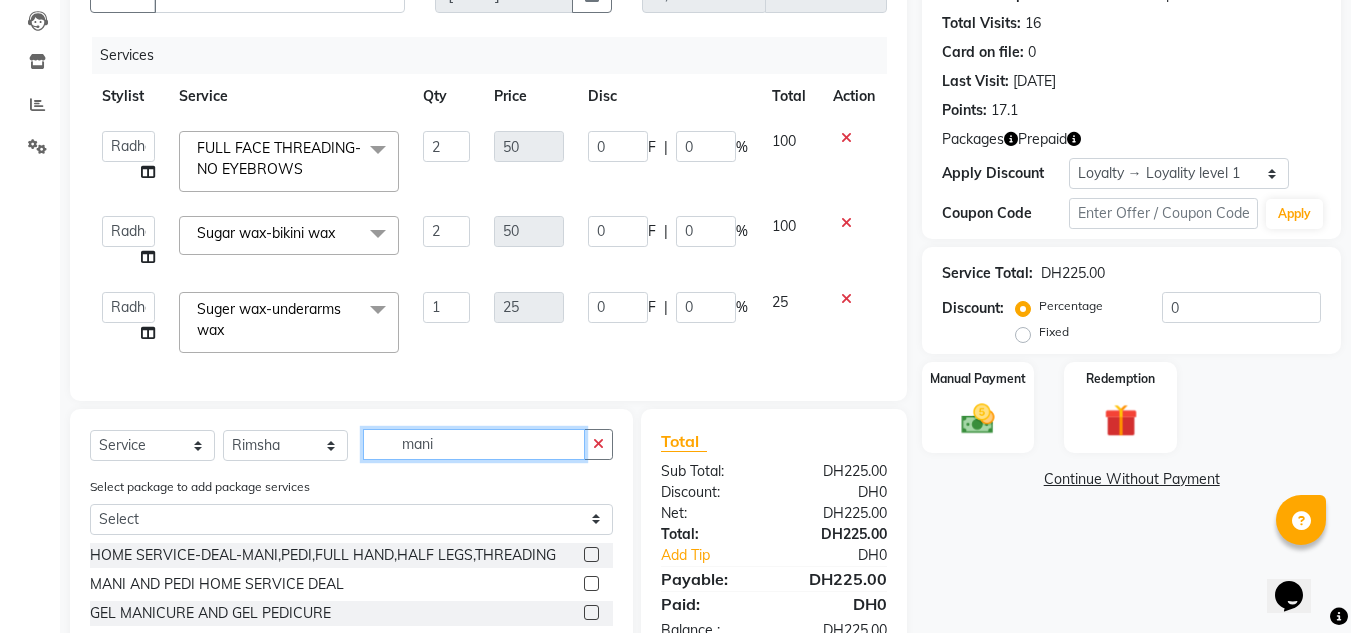 scroll, scrollTop: 394, scrollLeft: 0, axis: vertical 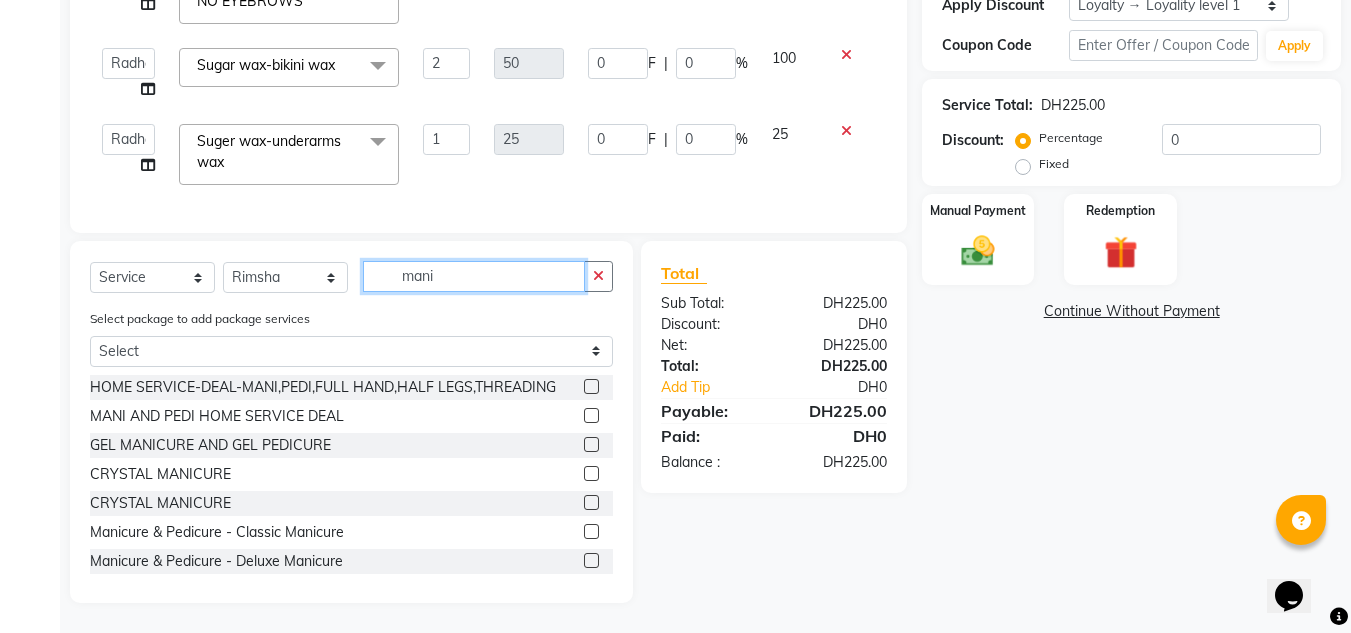 type on "mani" 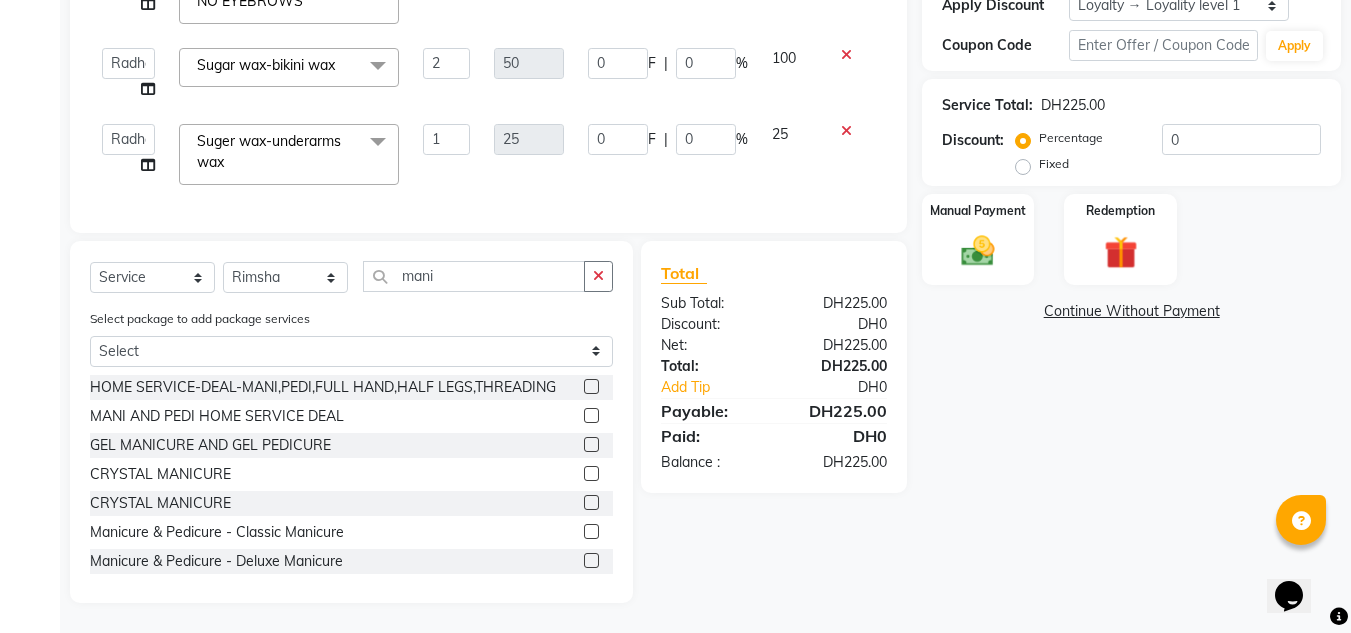 click 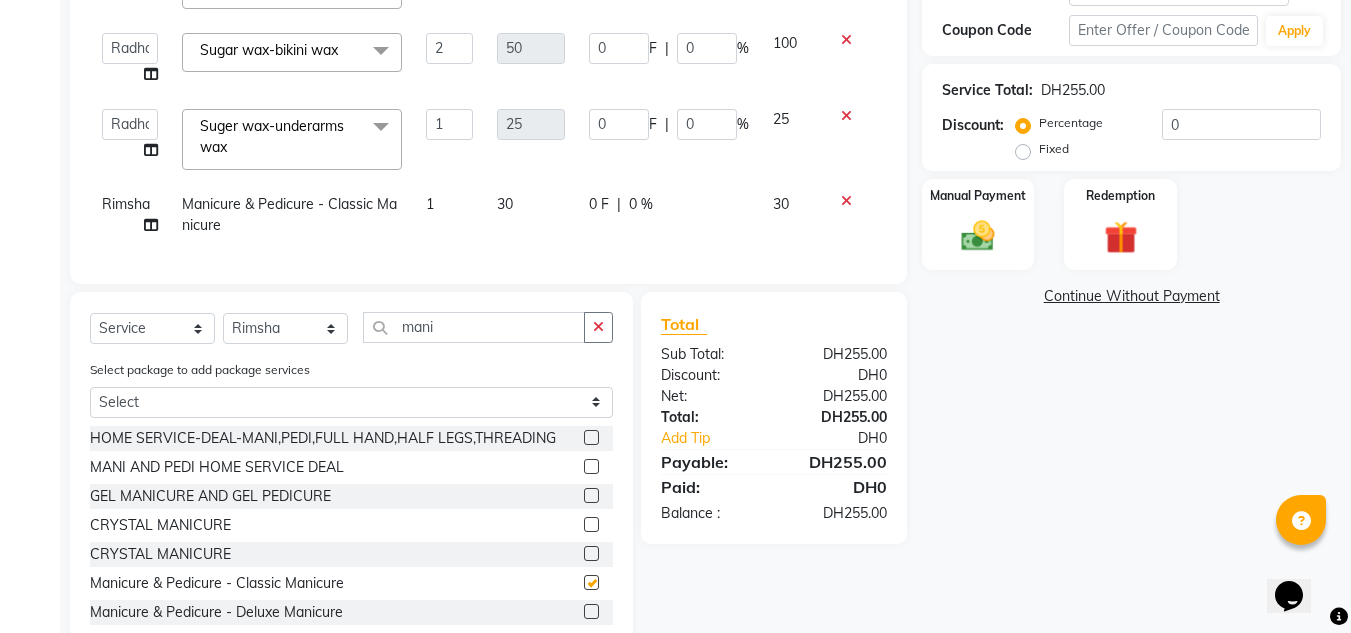 checkbox on "false" 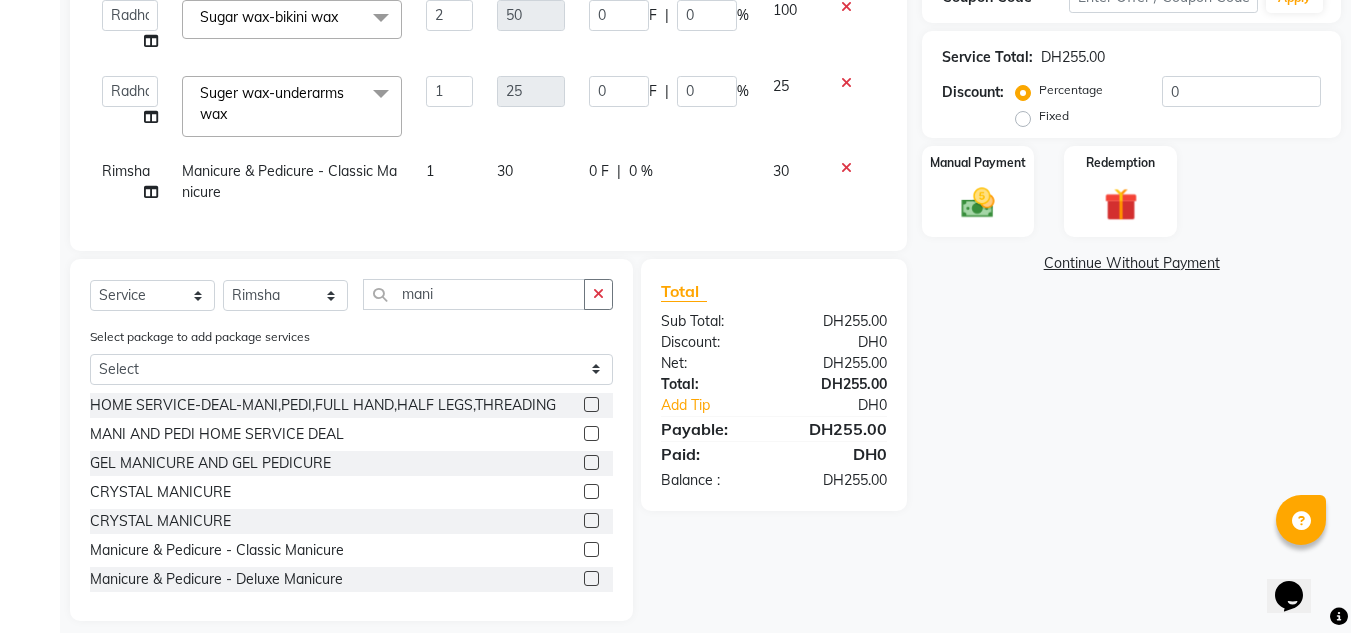 scroll, scrollTop: 460, scrollLeft: 0, axis: vertical 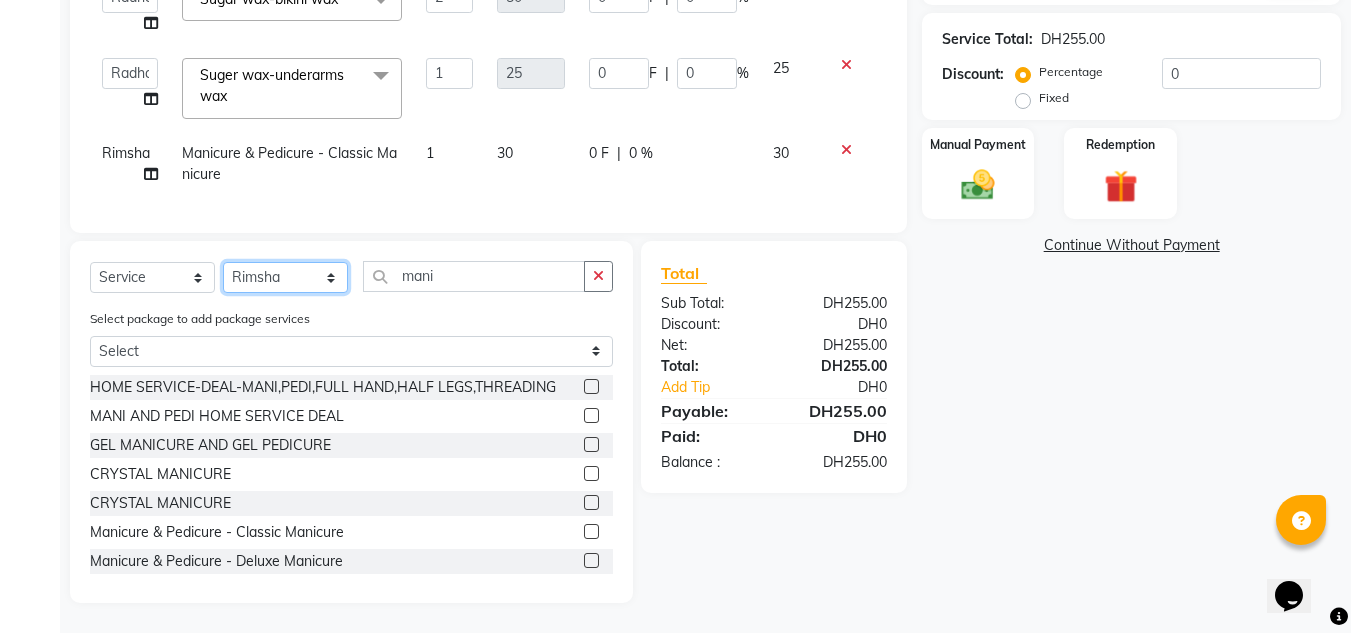 click on "Select Stylist ABUSHAGARA Kavita Laxmi Management [PERSON_NAME] RECEPTION-ALWAHDA [PERSON_NAME] SALON [PERSON_NAME] trial" 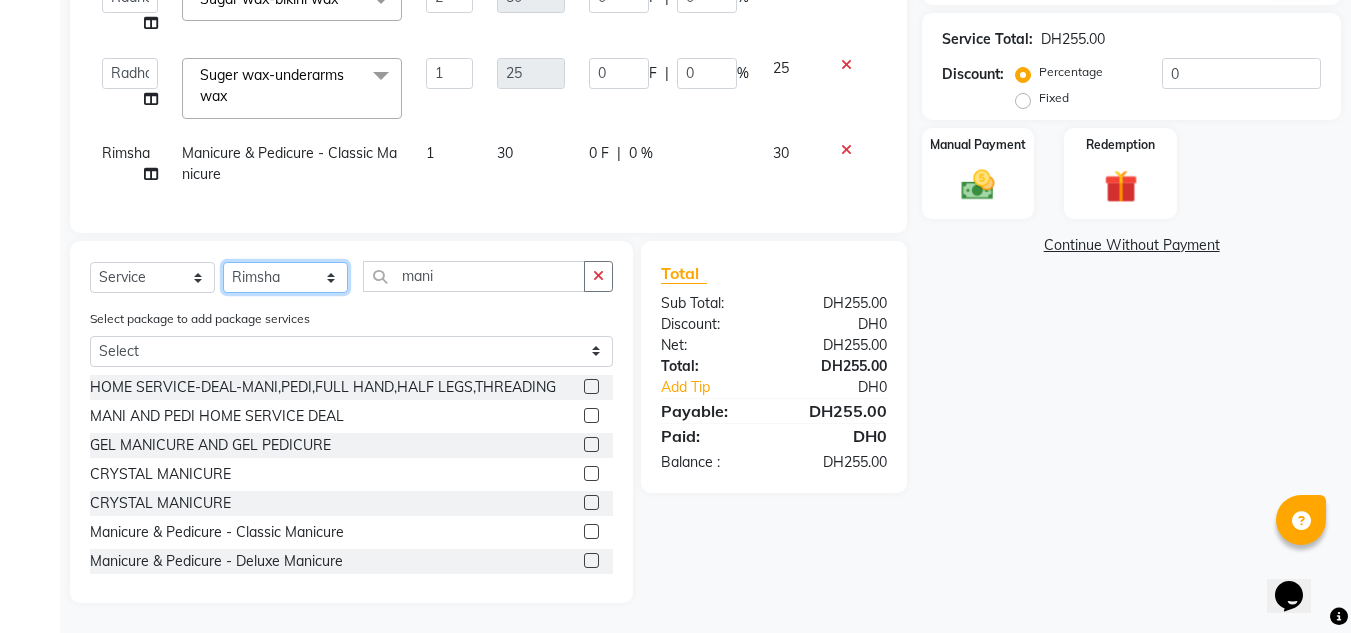 select on "80299" 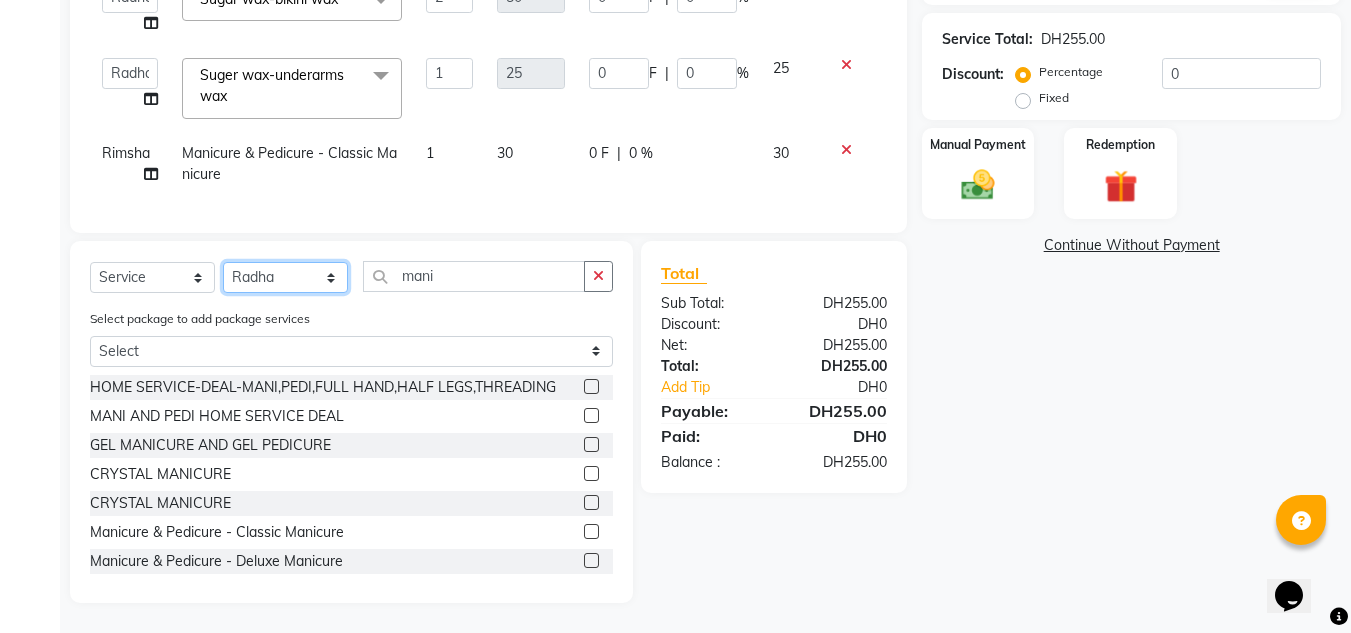 click on "Select Stylist ABUSHAGARA Kavita Laxmi Management [PERSON_NAME] RECEPTION-ALWAHDA [PERSON_NAME] SALON [PERSON_NAME] trial" 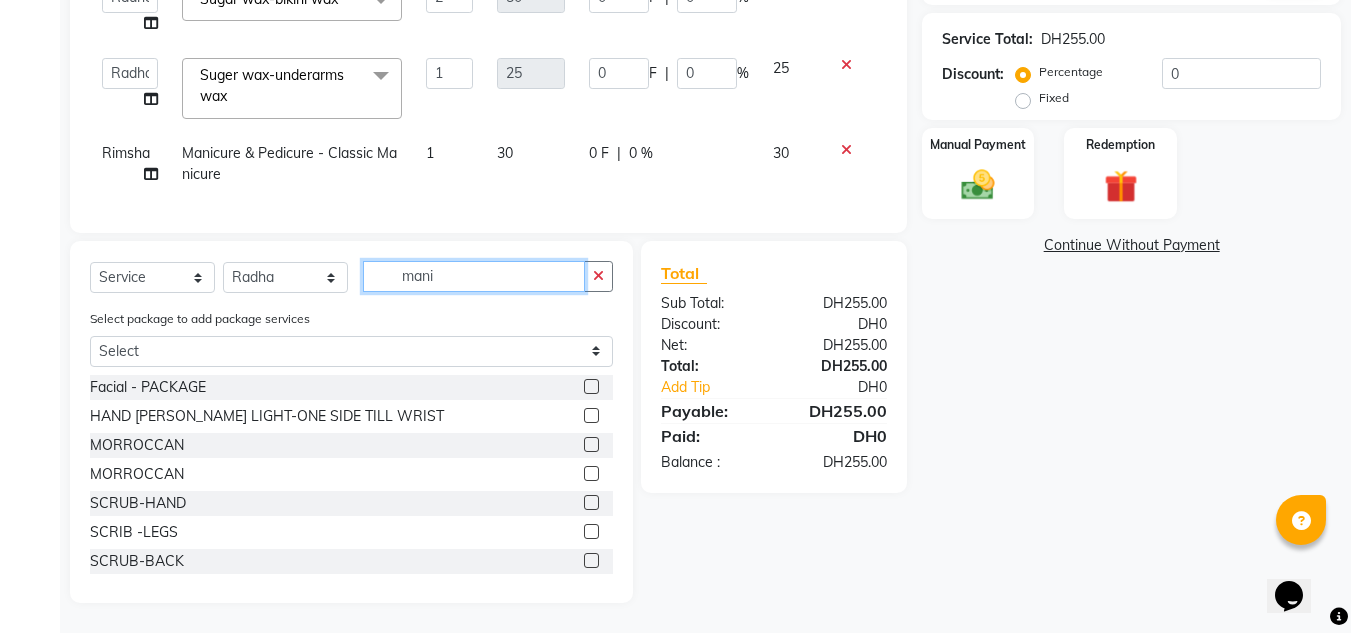 drag, startPoint x: 346, startPoint y: 265, endPoint x: 356, endPoint y: 301, distance: 37.363083 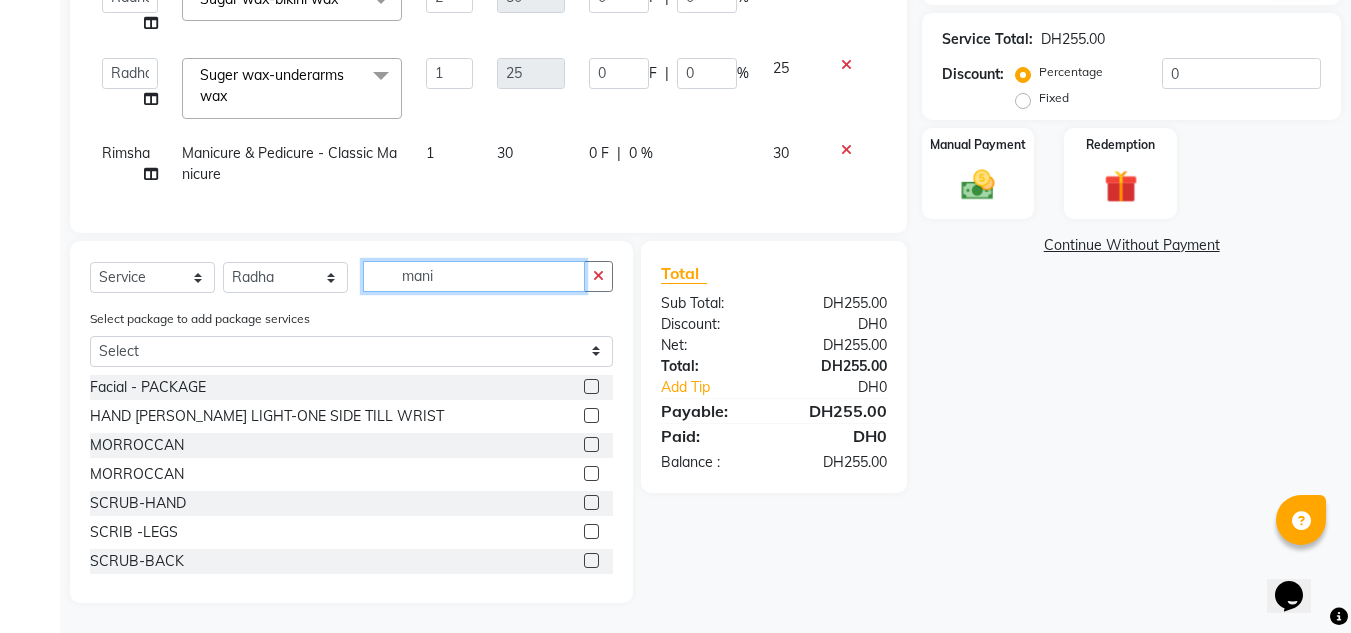 click on "Select  Service  Product  Membership  Package Voucher Prepaid Gift Card  Select Stylist ABUSHAGARA Kavita Laxmi Management [PERSON_NAME] Radha RECEPTION-ALWAHDA [PERSON_NAME] SALON [PERSON_NAME] trial mani" 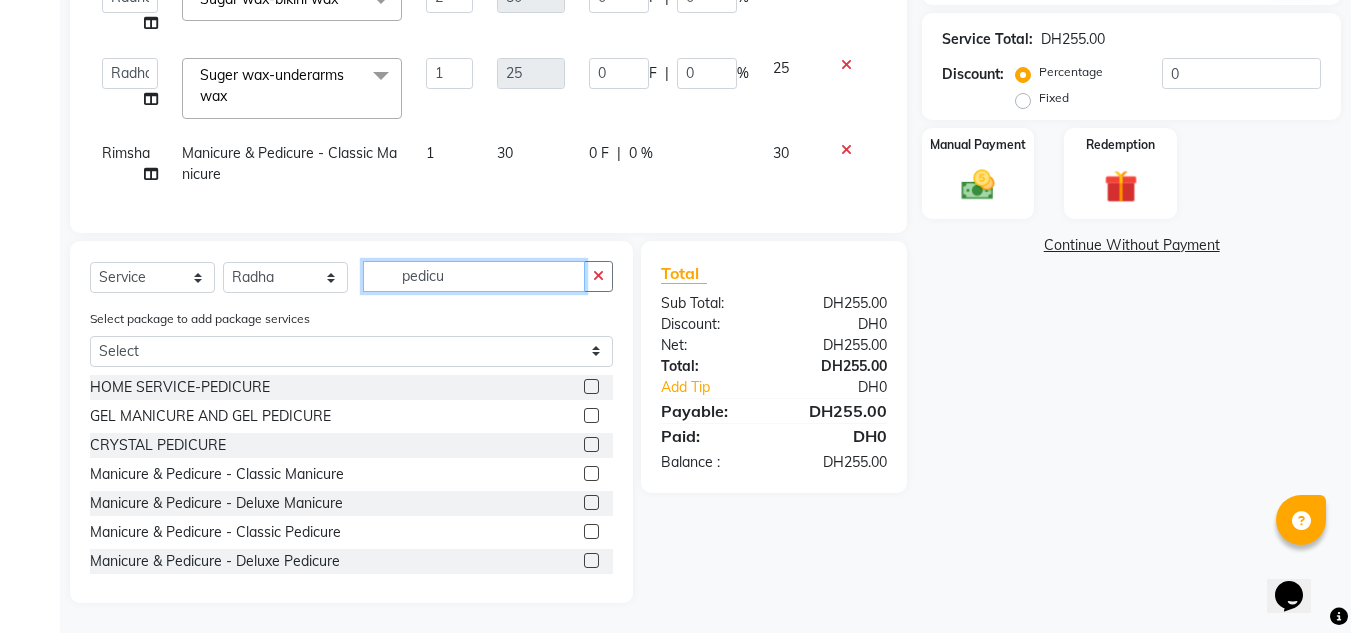 type on "pedicu" 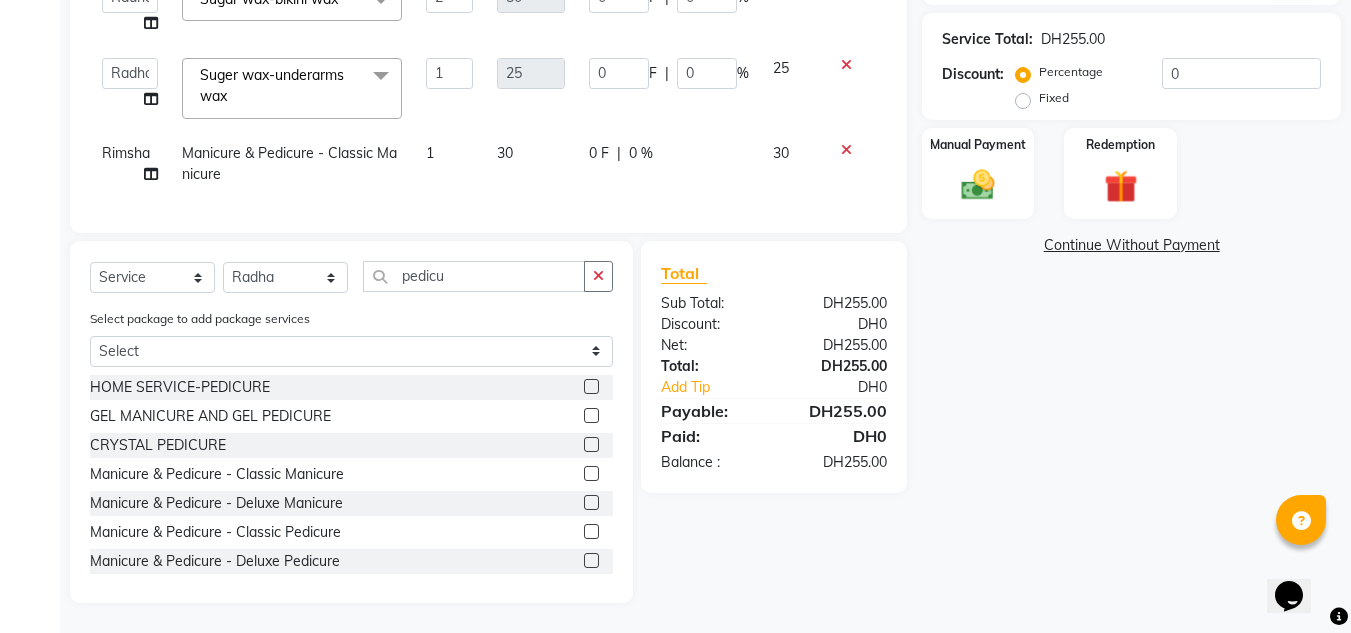 click on "Manicure & Pedicure - Classic Pedicure" 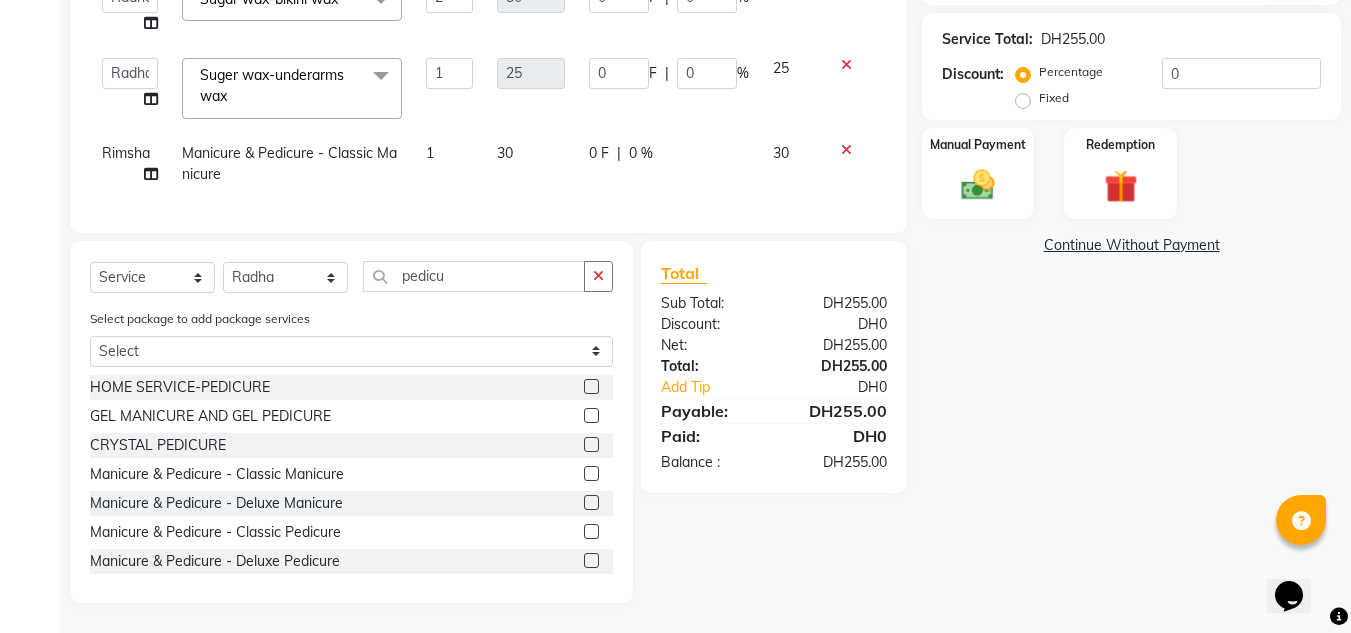 click 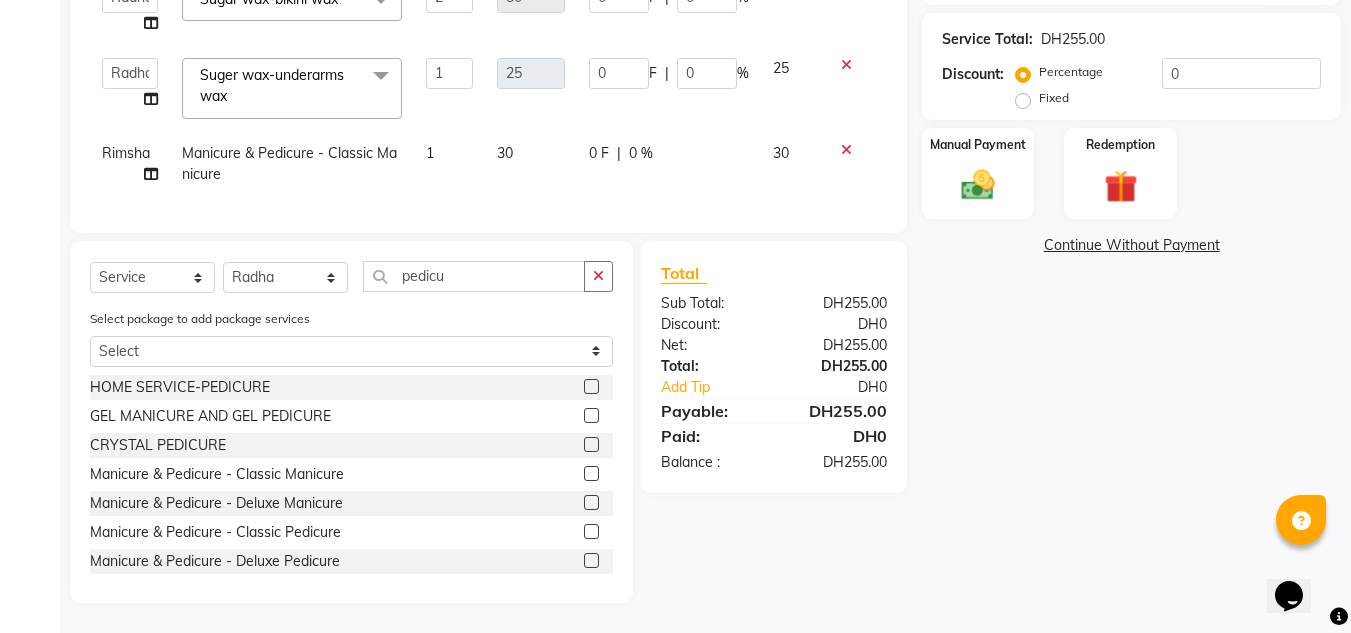 click at bounding box center (590, 532) 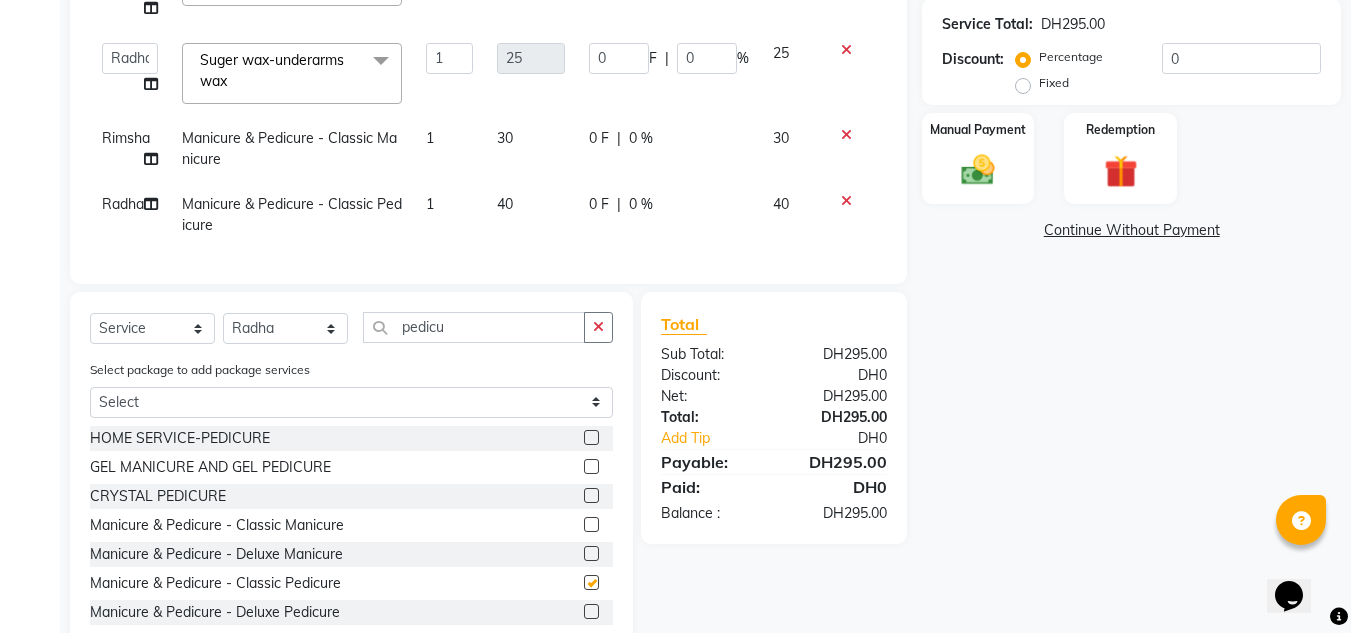 checkbox on "false" 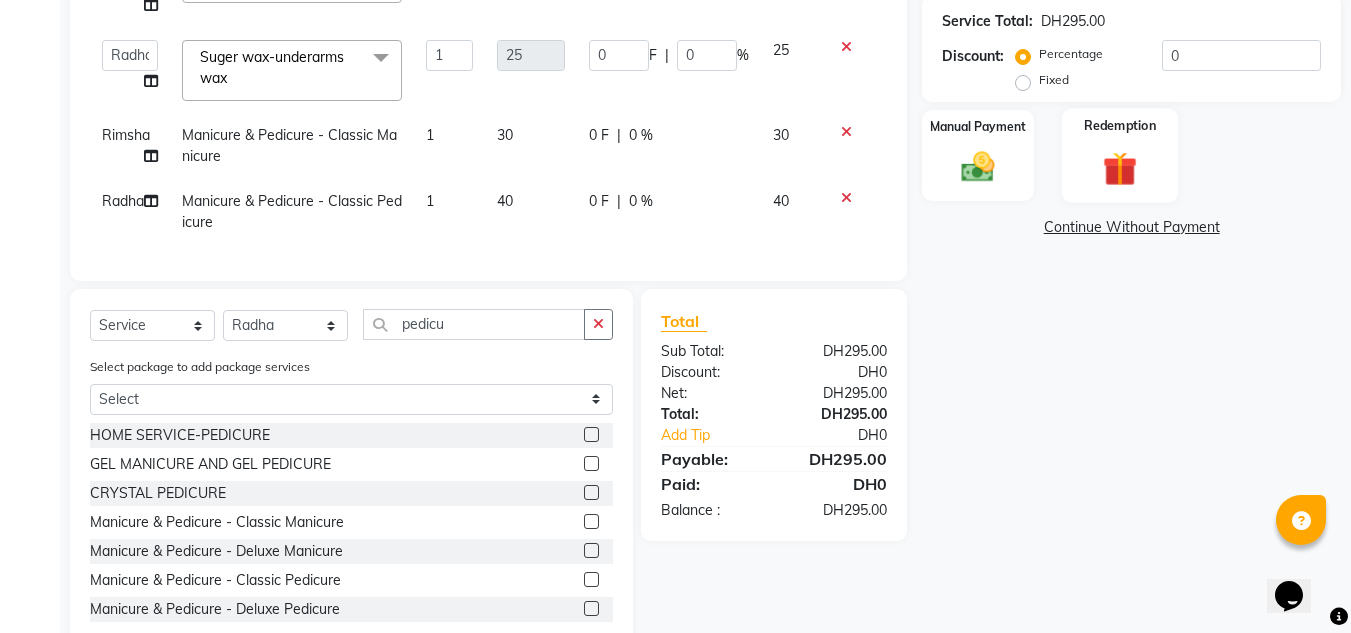 scroll, scrollTop: 326, scrollLeft: 0, axis: vertical 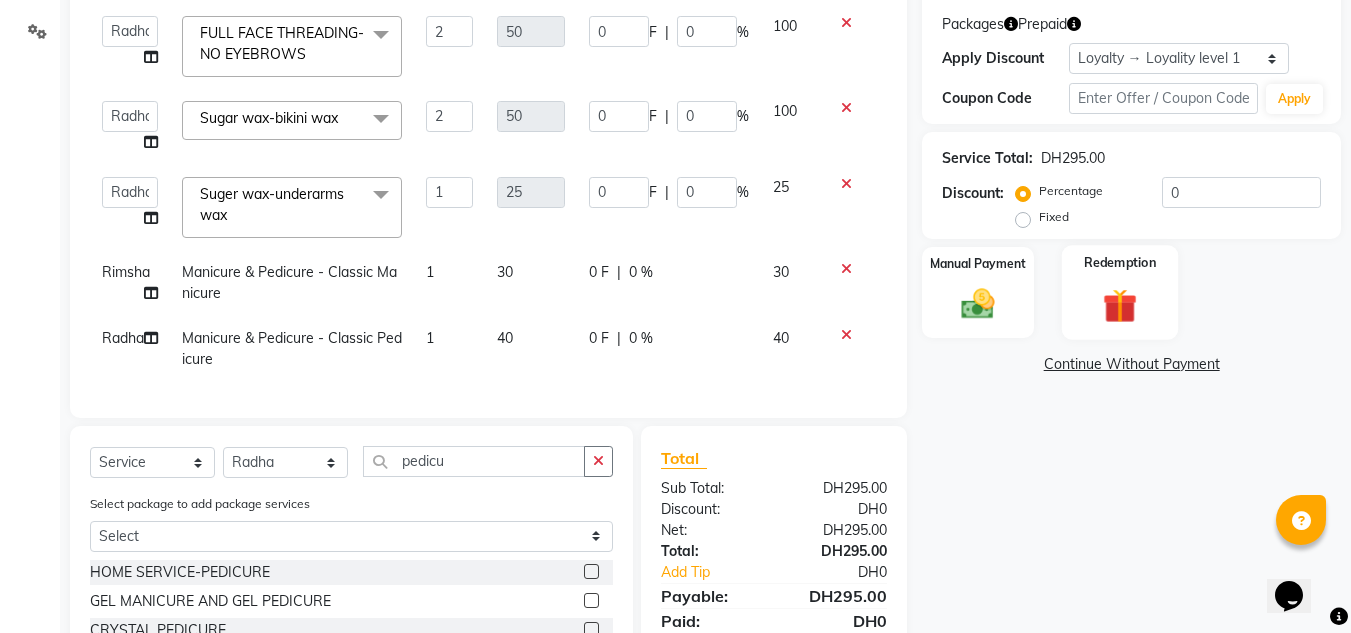 click on "Redemption" 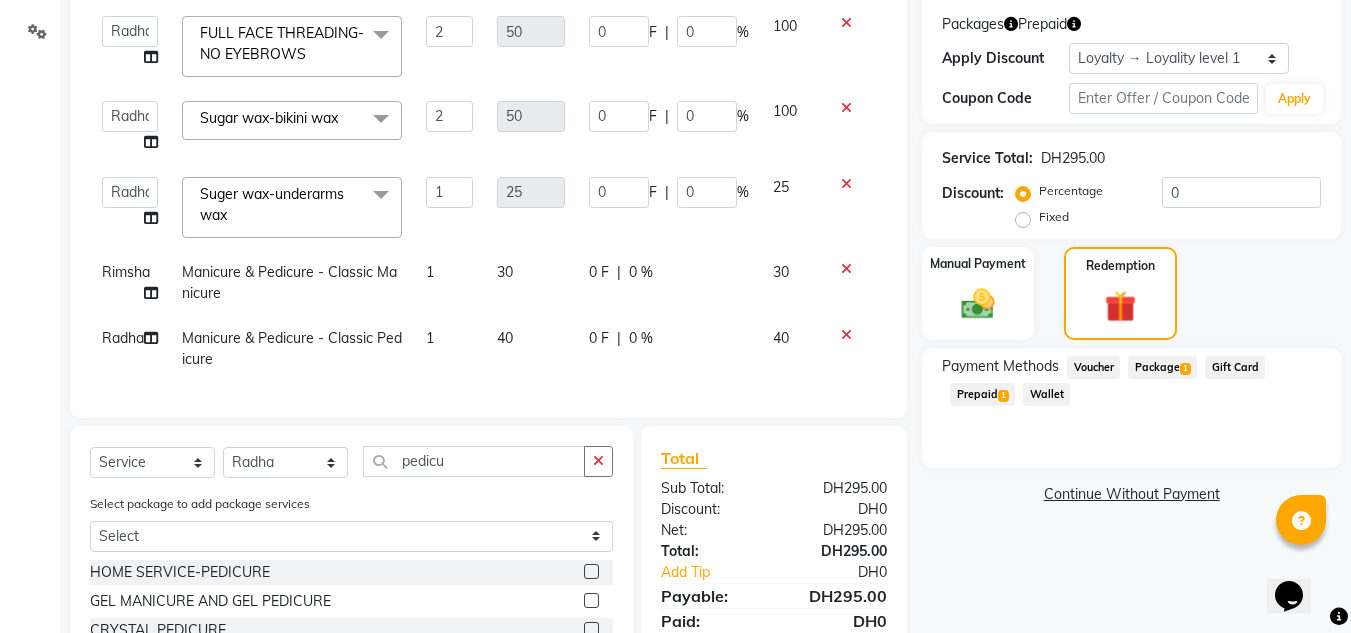 click on "Package  1" 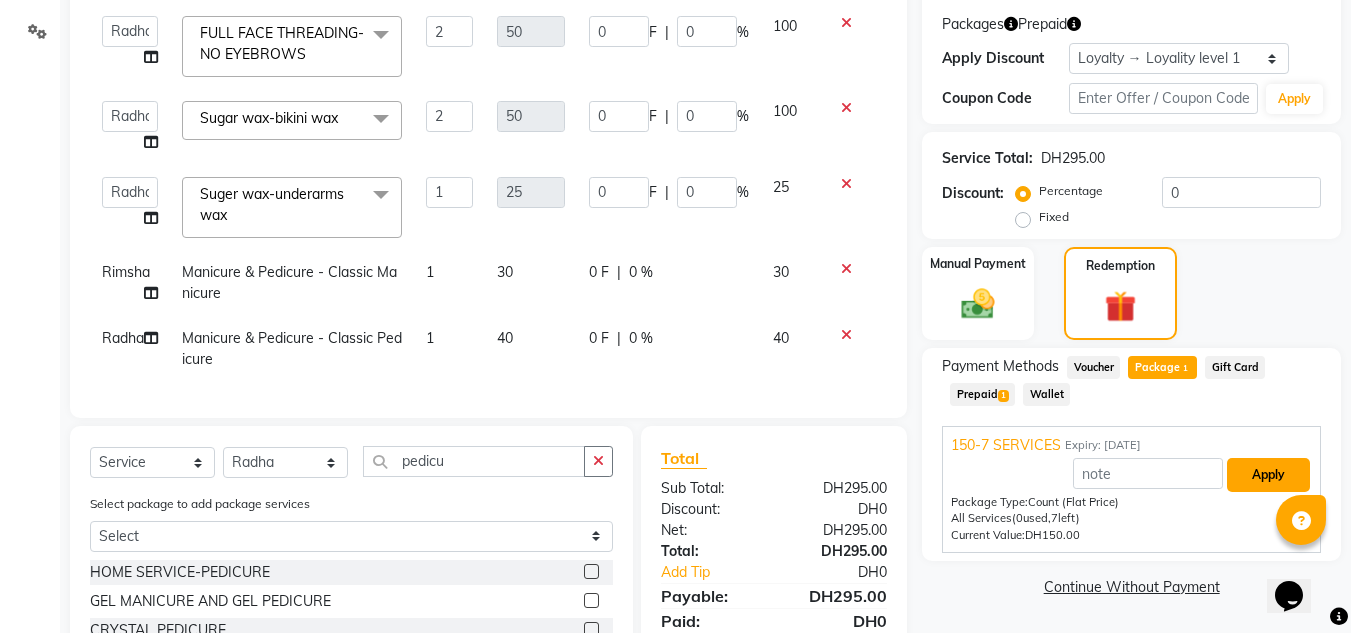 click on "Apply" at bounding box center (1268, 475) 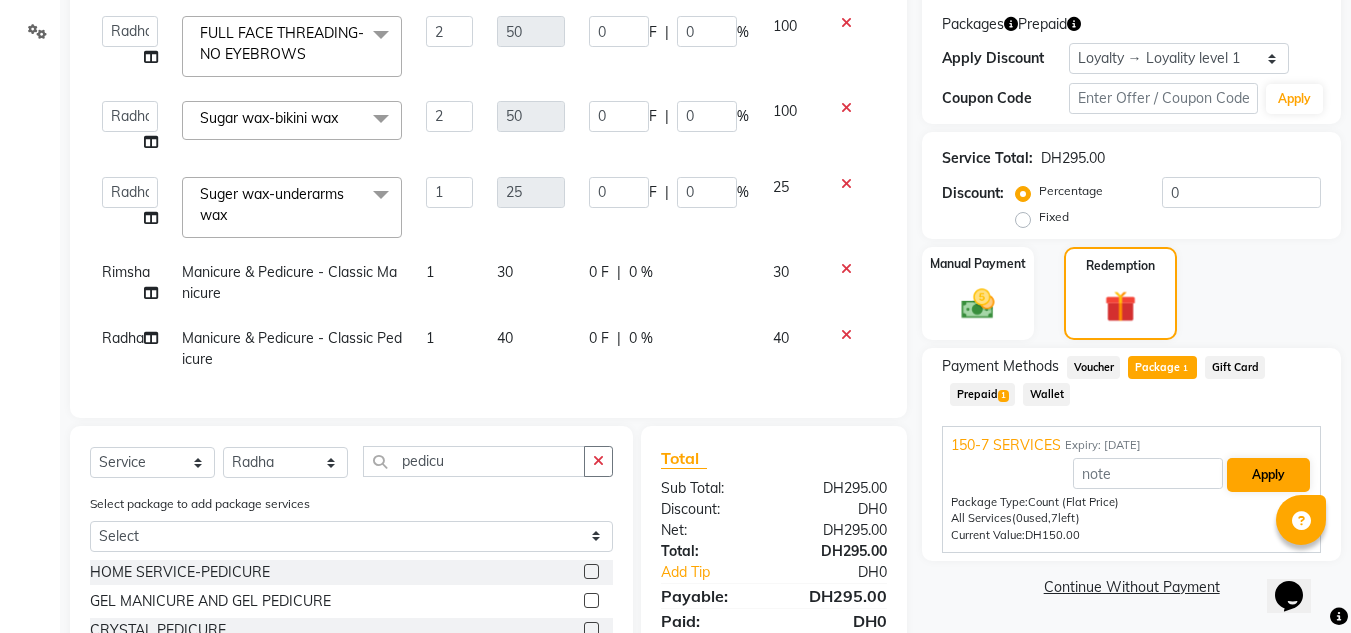 type on "57.14" 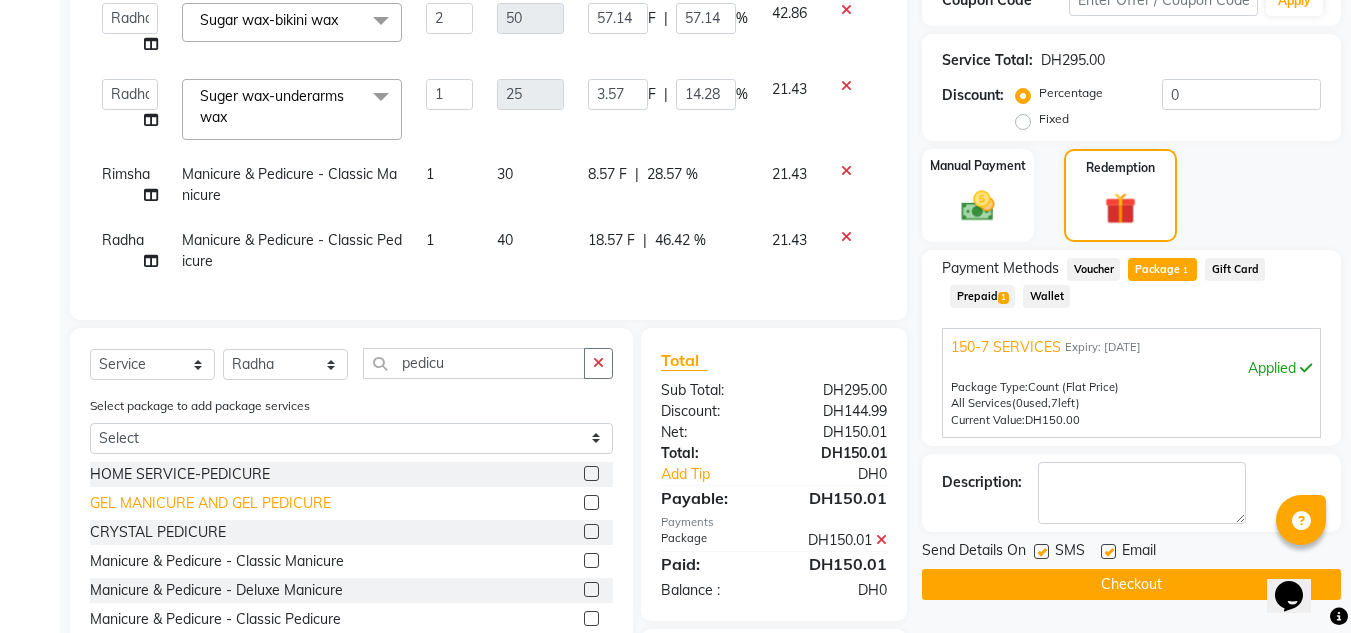 scroll, scrollTop: 556, scrollLeft: 0, axis: vertical 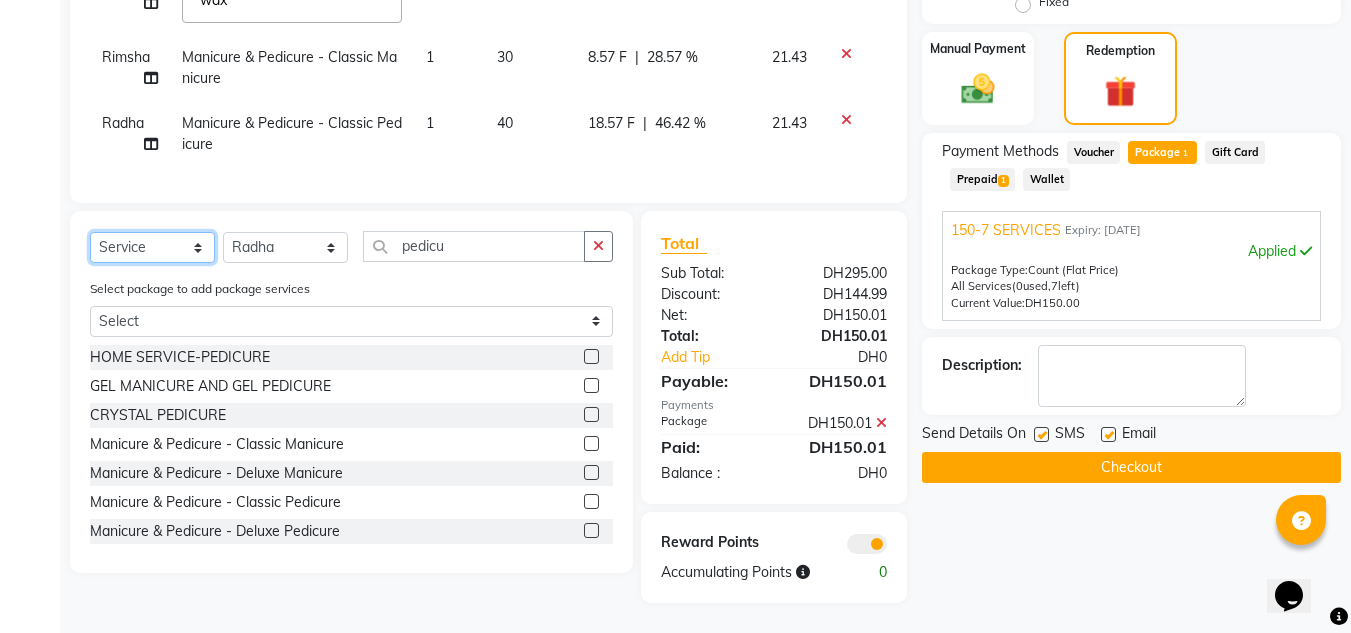 click on "Select  Service  Product  Membership  Package Voucher Prepaid Gift Card" 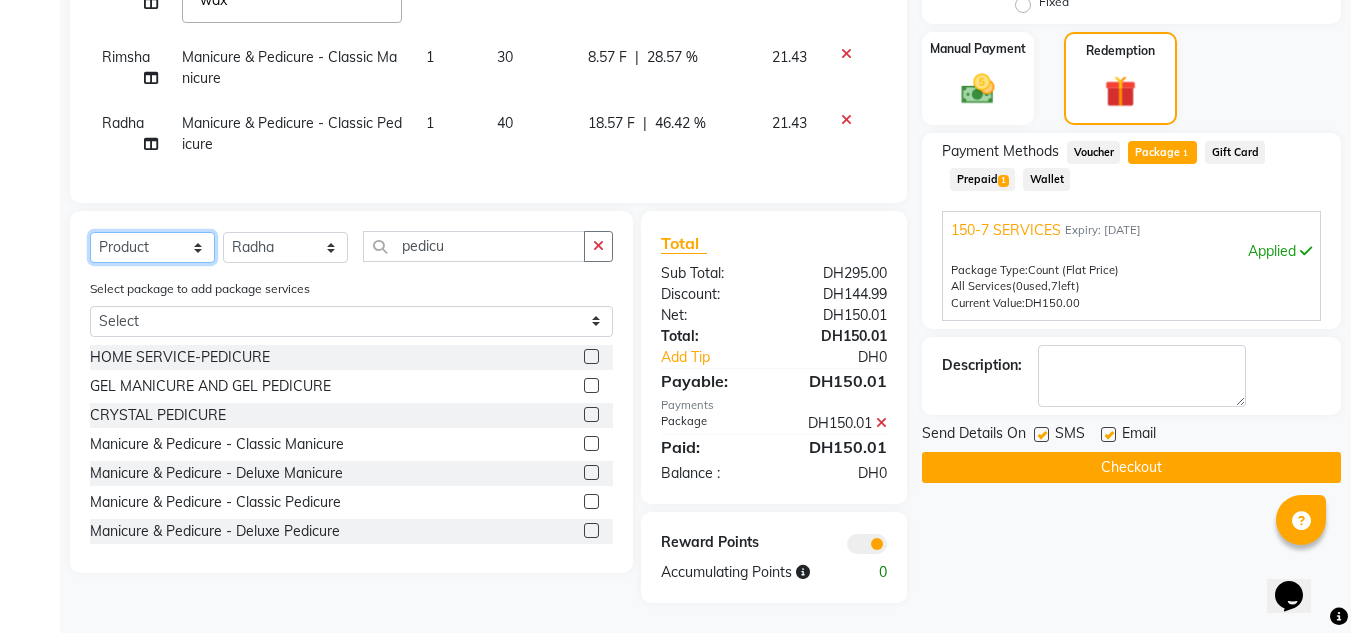 click on "Select  Service  Product  Membership  Package Voucher Prepaid Gift Card" 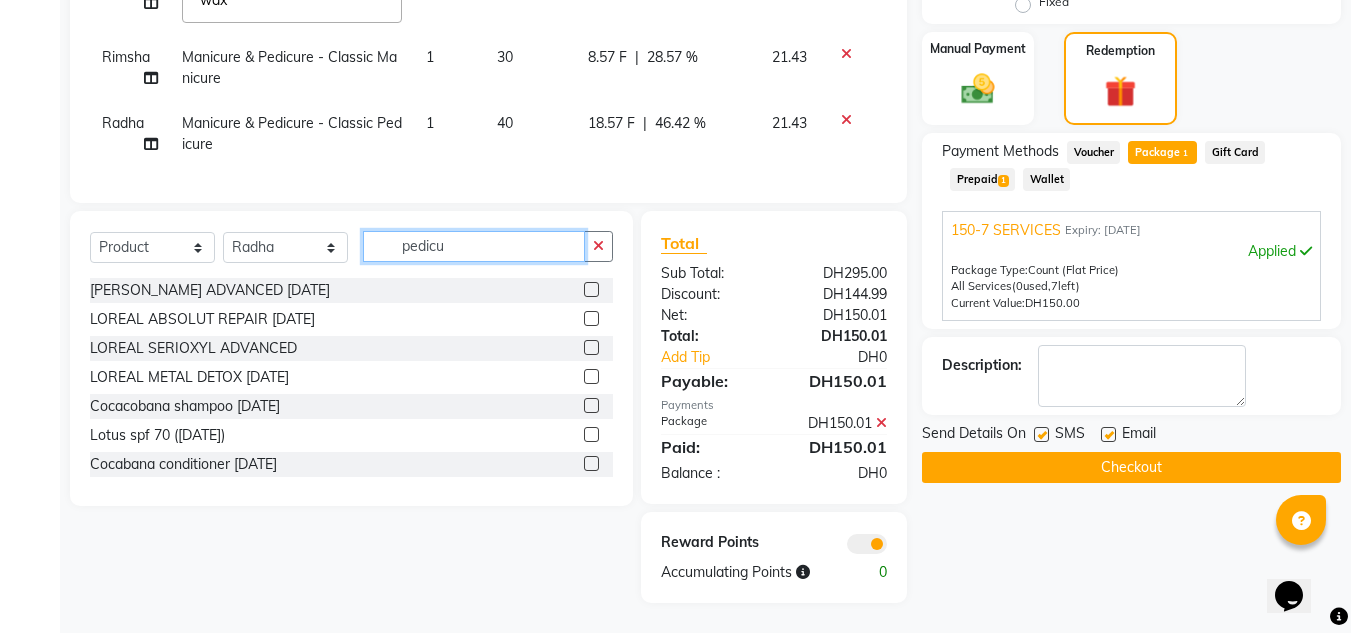 drag, startPoint x: 517, startPoint y: 244, endPoint x: 267, endPoint y: 257, distance: 250.33777 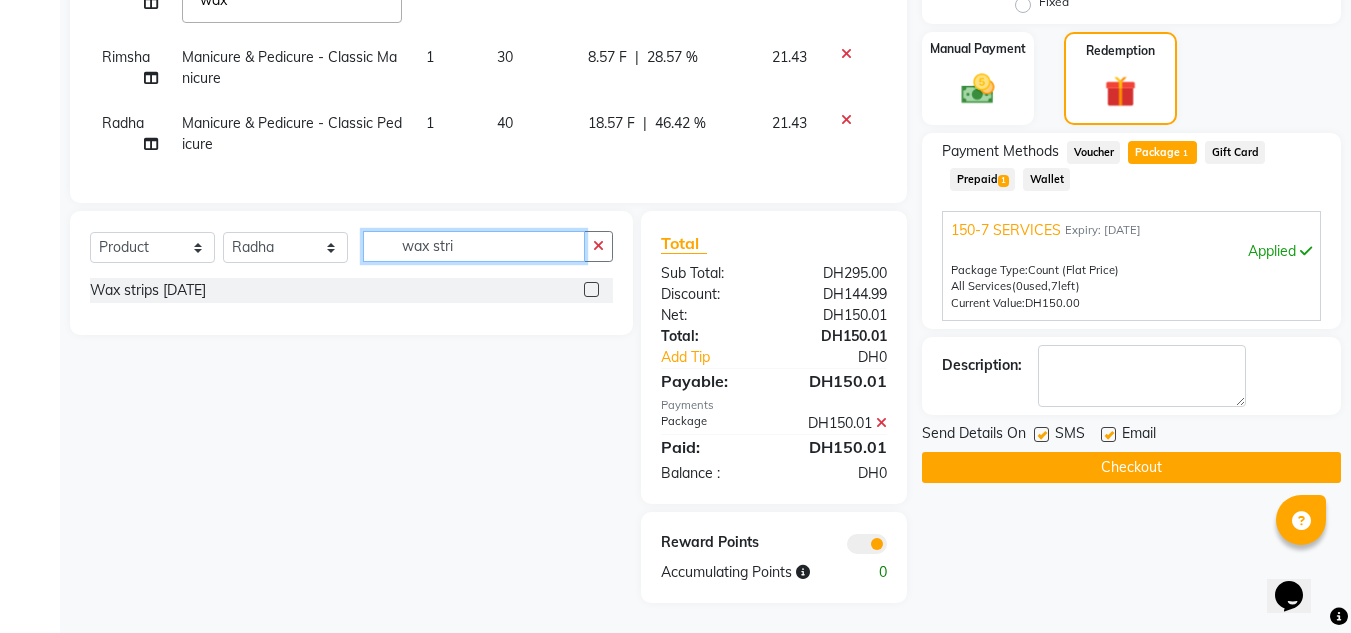 type on "wax stri" 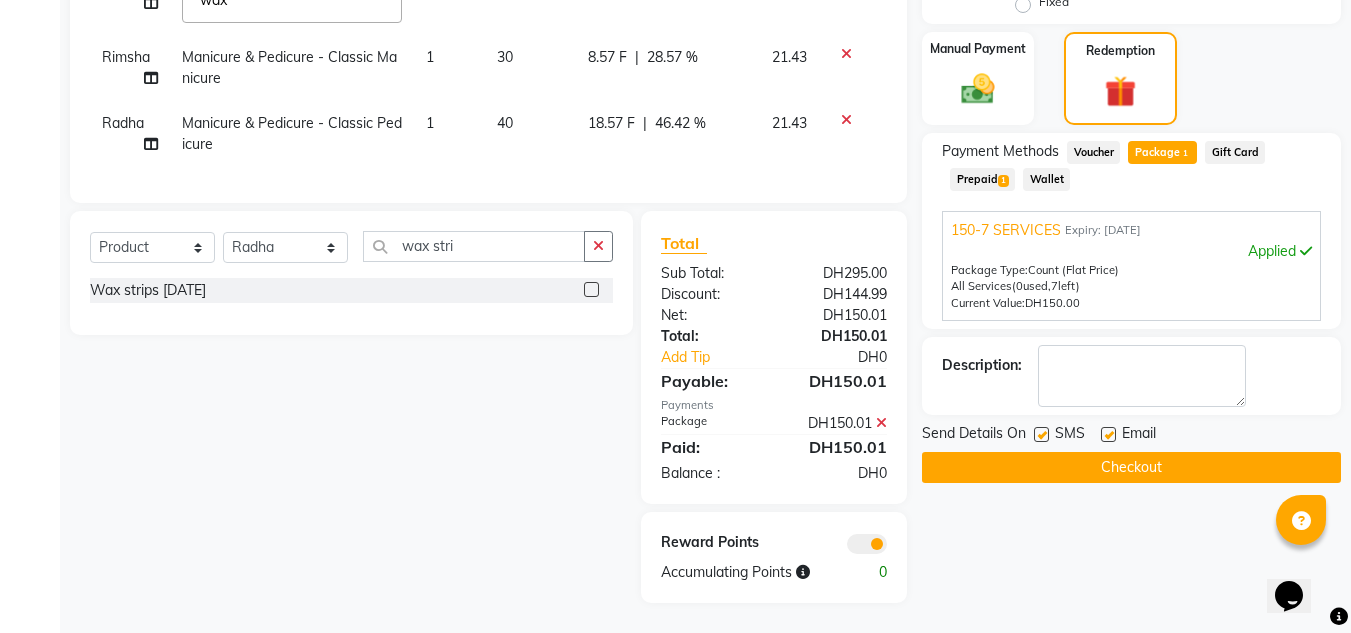 click 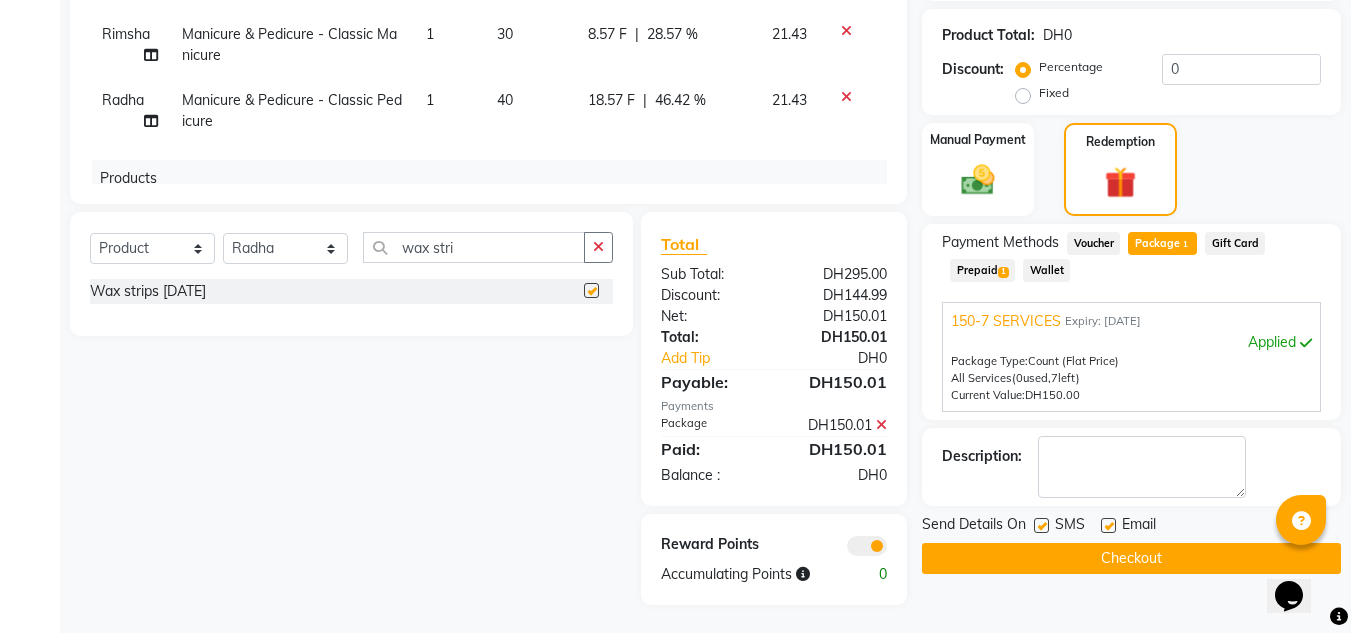 checkbox on "false" 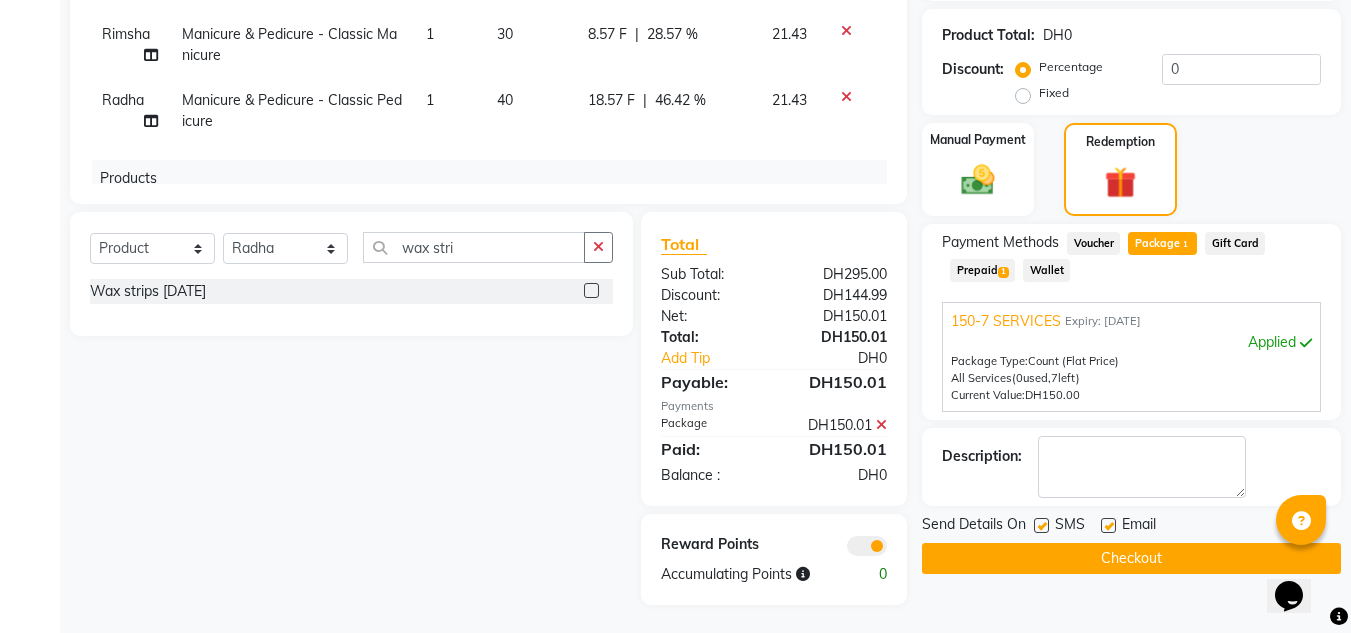 scroll, scrollTop: 566, scrollLeft: 0, axis: vertical 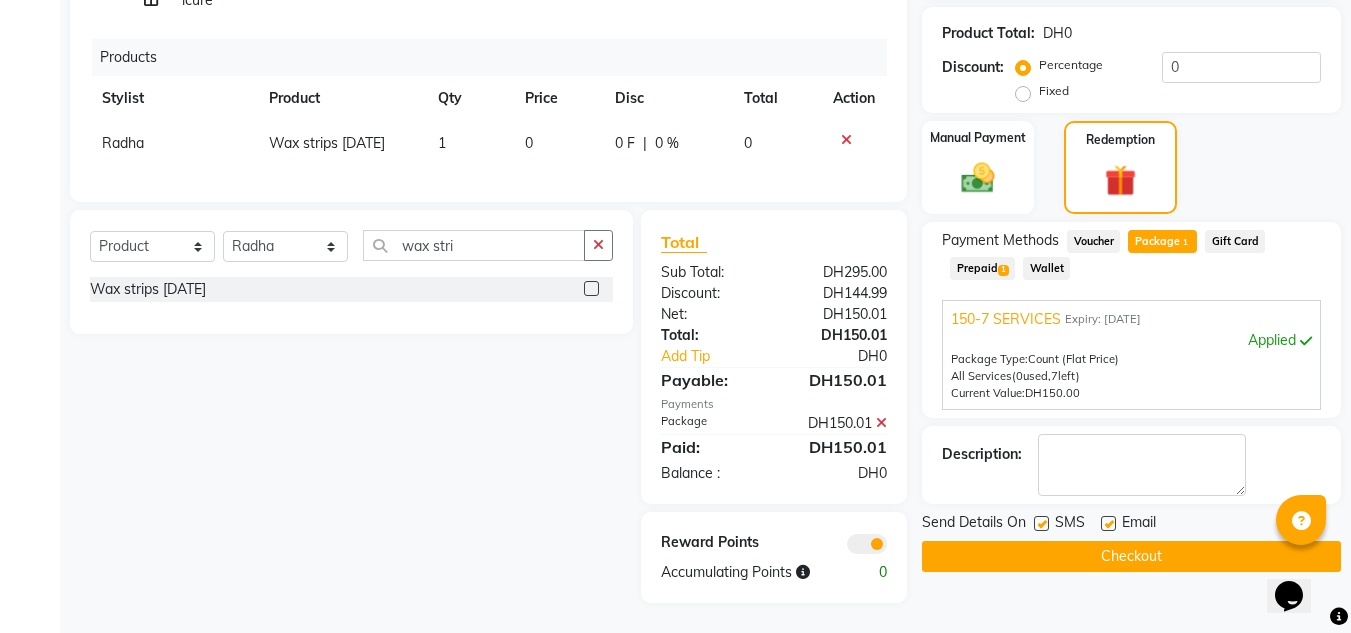 drag, startPoint x: 432, startPoint y: 88, endPoint x: 460, endPoint y: 118, distance: 41.036568 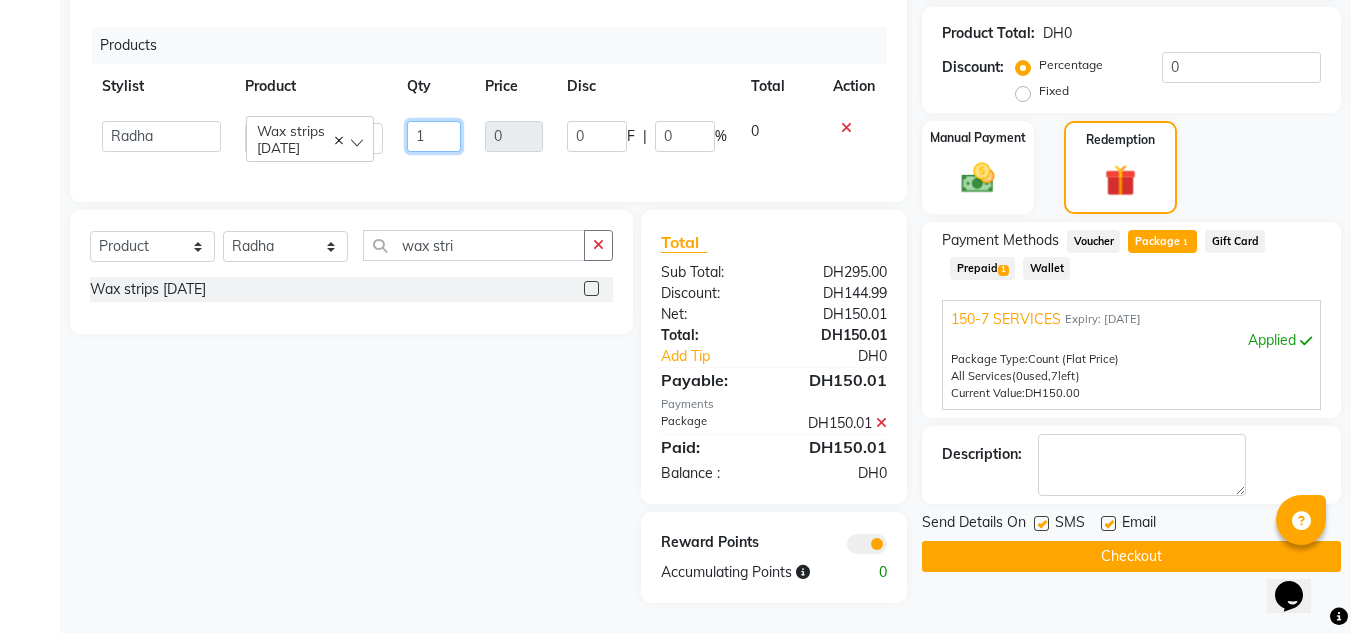 drag, startPoint x: 448, startPoint y: 110, endPoint x: 315, endPoint y: 118, distance: 133.24039 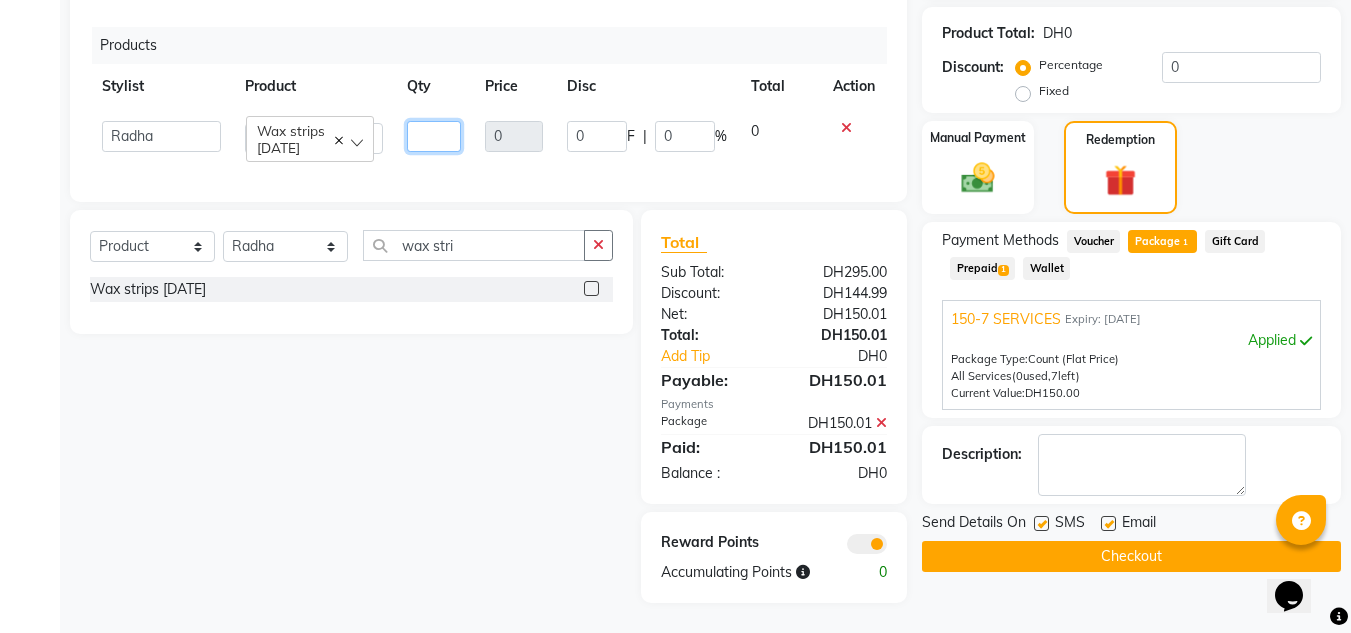 type on "8" 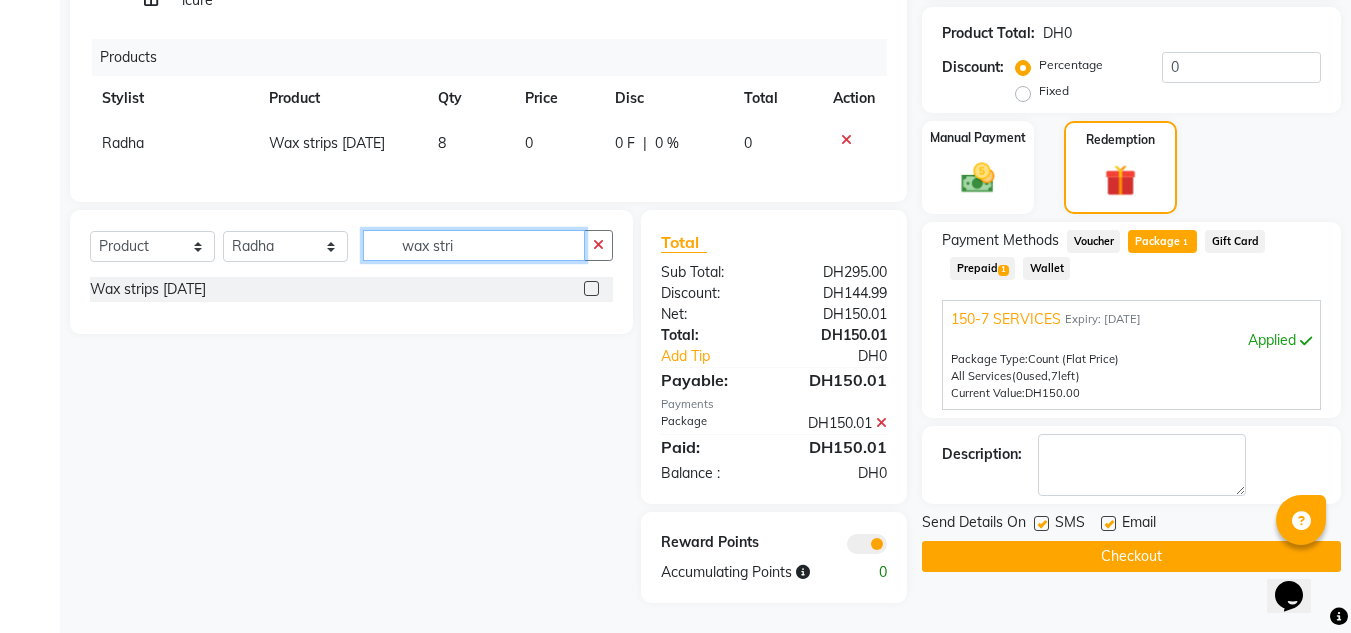 drag, startPoint x: 494, startPoint y: 233, endPoint x: 349, endPoint y: 246, distance: 145.58159 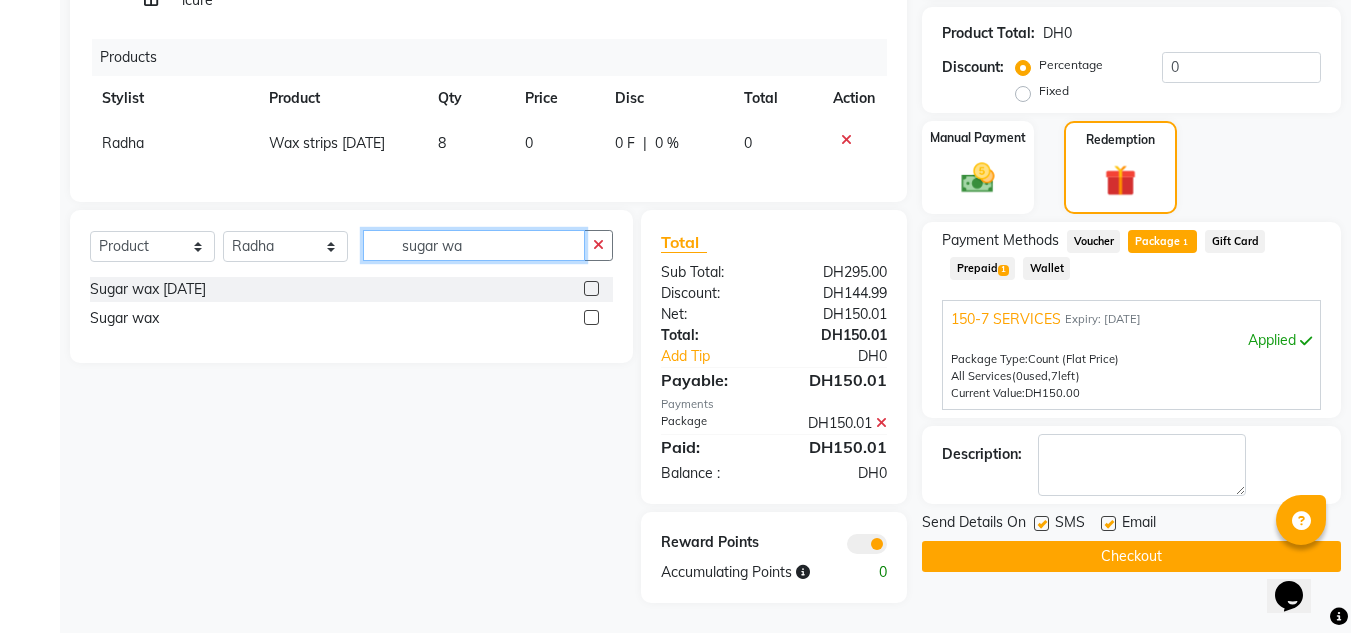 type on "sugar wa" 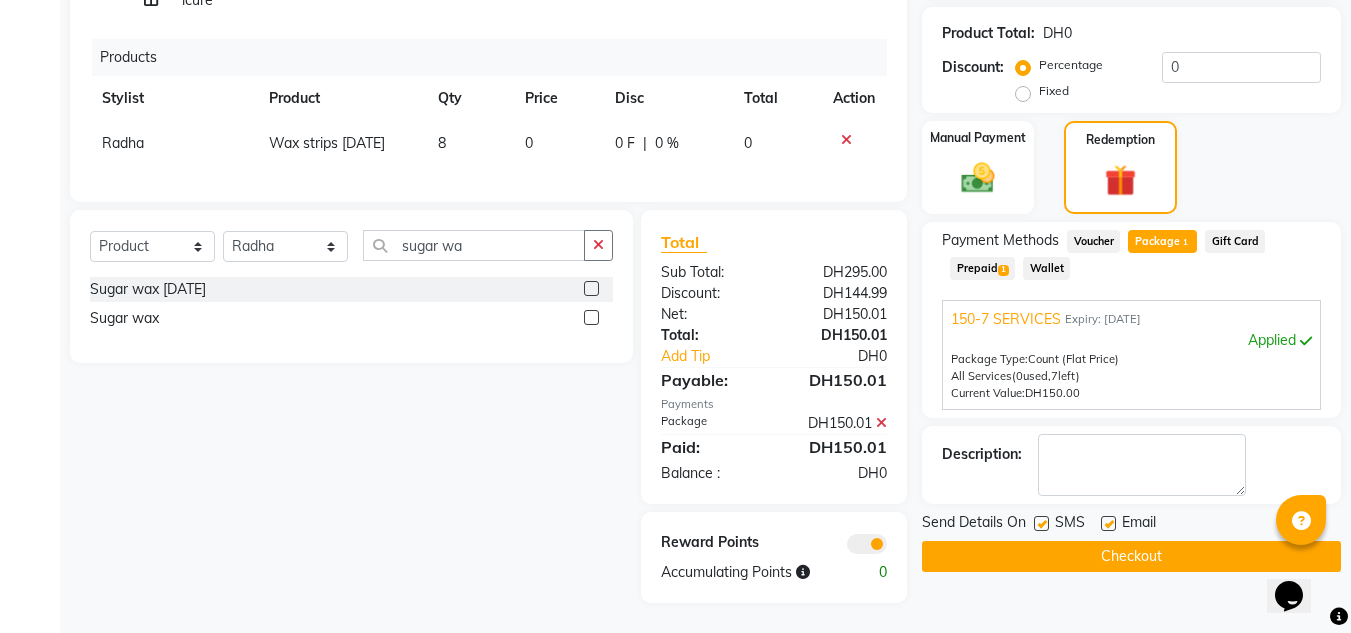 click 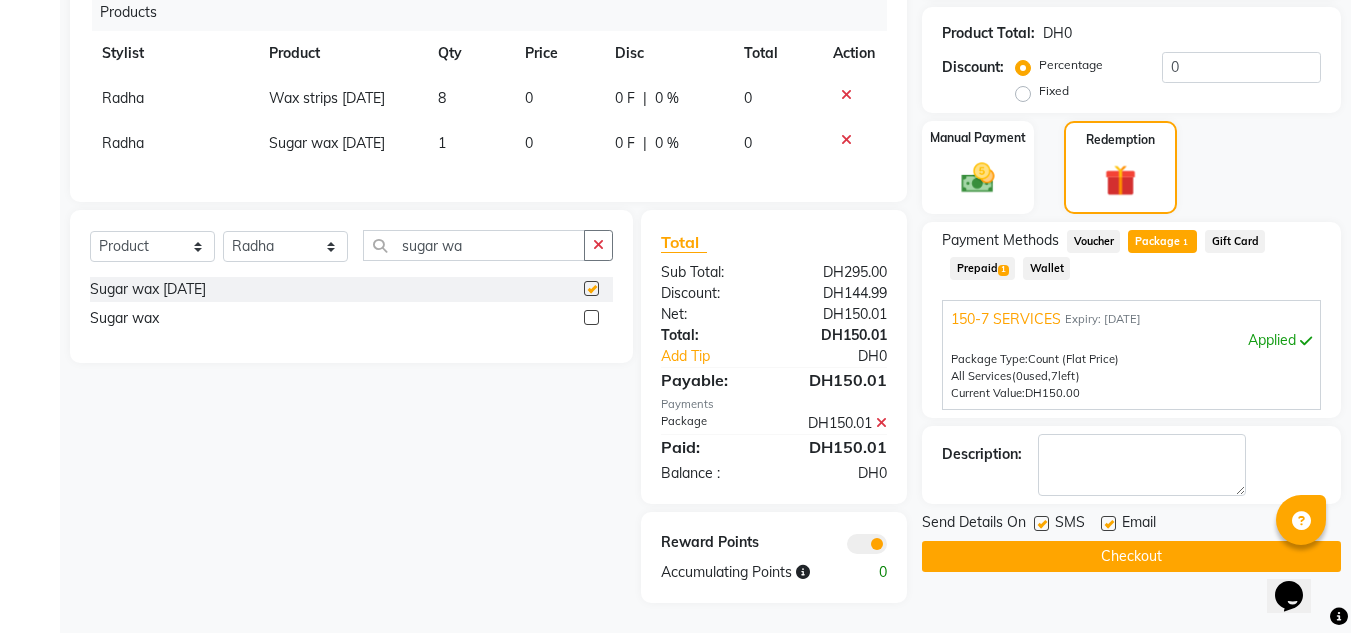 checkbox on "false" 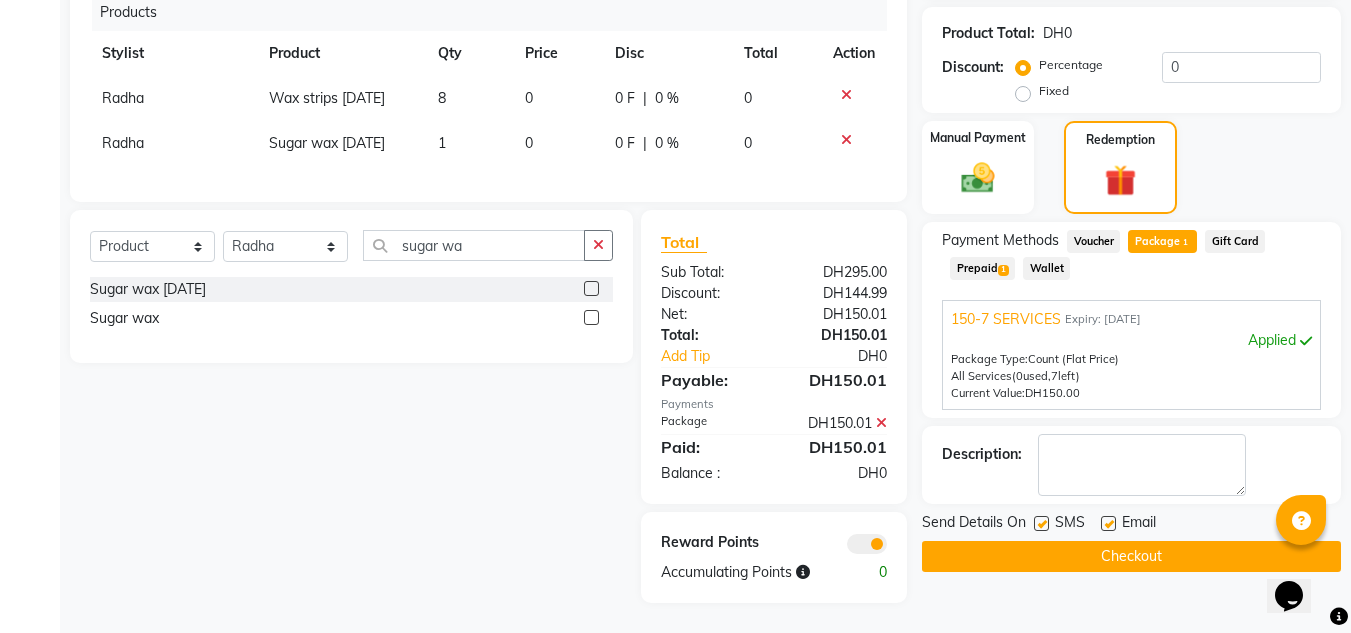 drag, startPoint x: 504, startPoint y: 87, endPoint x: 484, endPoint y: 113, distance: 32.80244 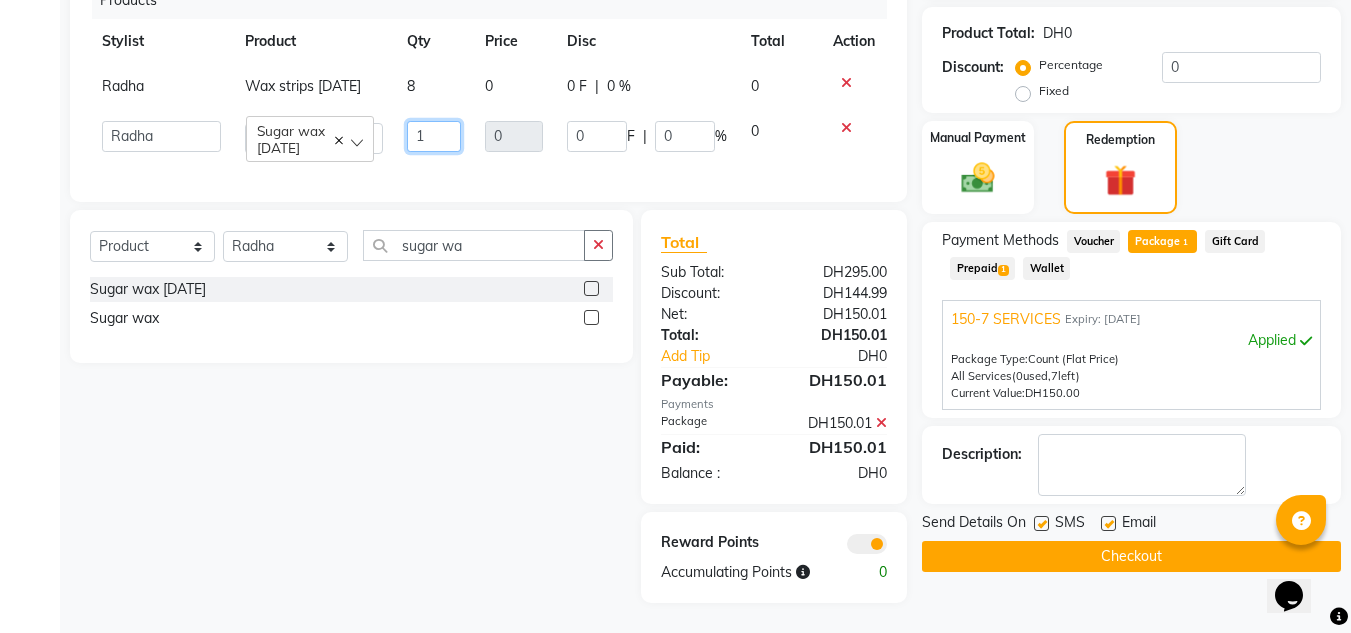 drag, startPoint x: 411, startPoint y: 110, endPoint x: 383, endPoint y: 123, distance: 30.870699 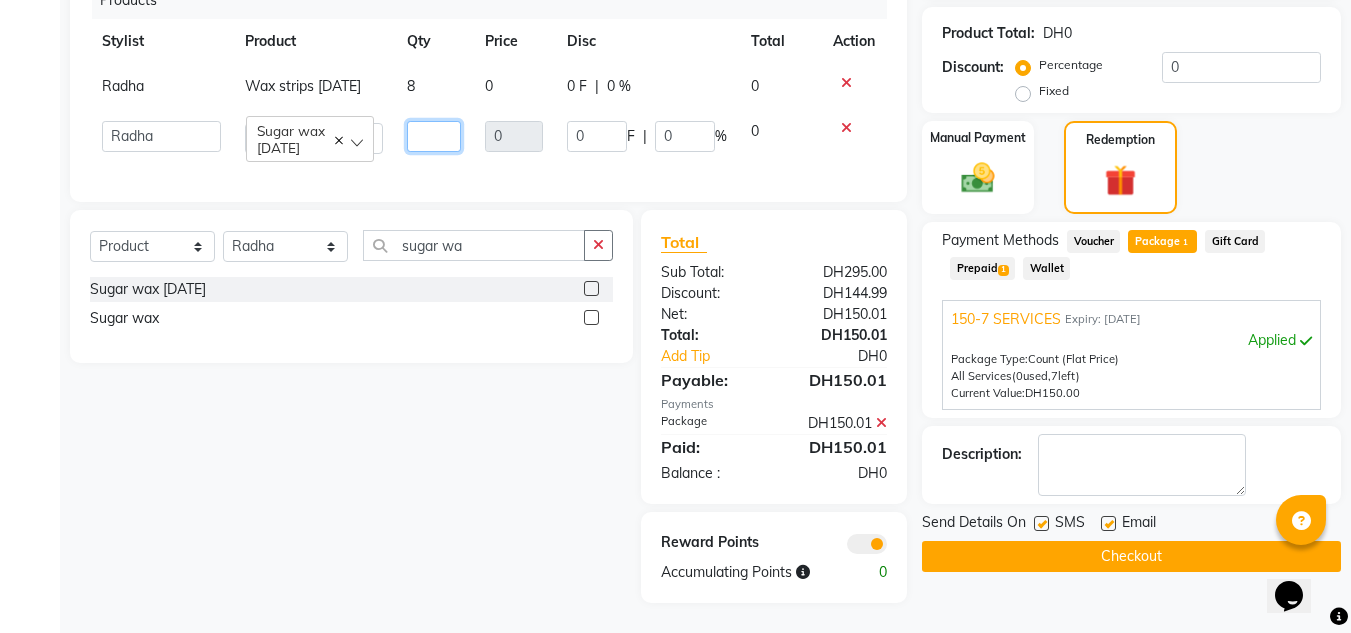type on "2" 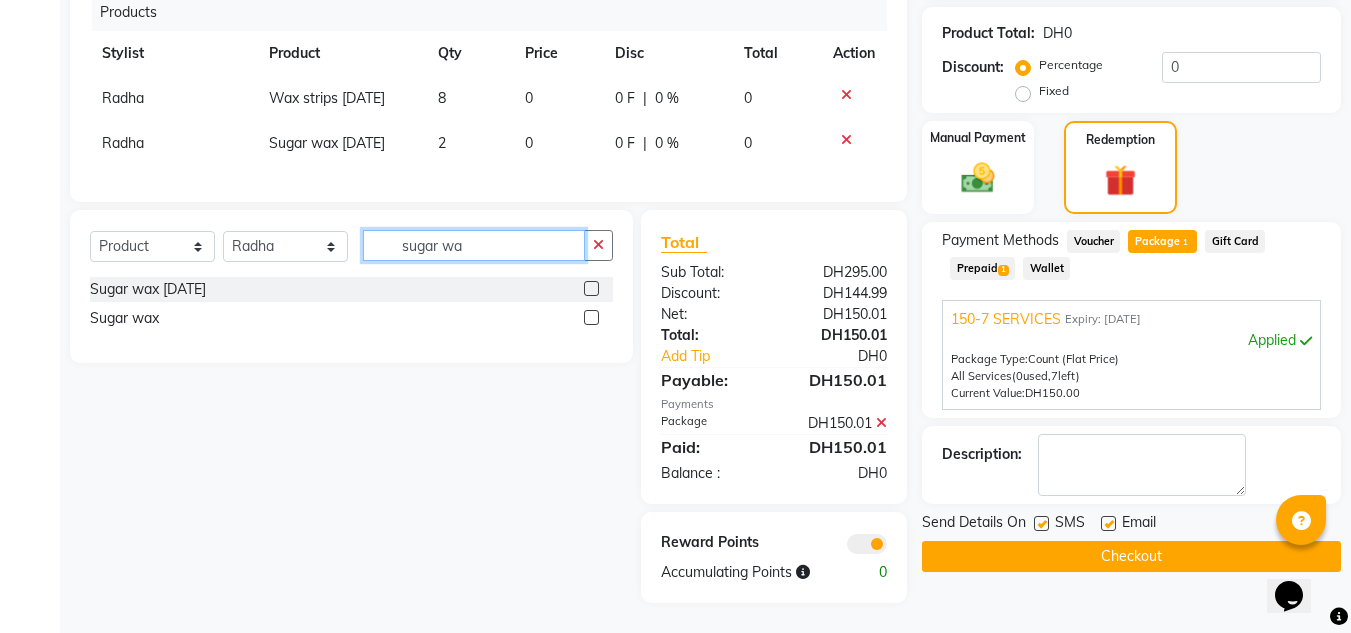 drag, startPoint x: 491, startPoint y: 242, endPoint x: 242, endPoint y: 242, distance: 249 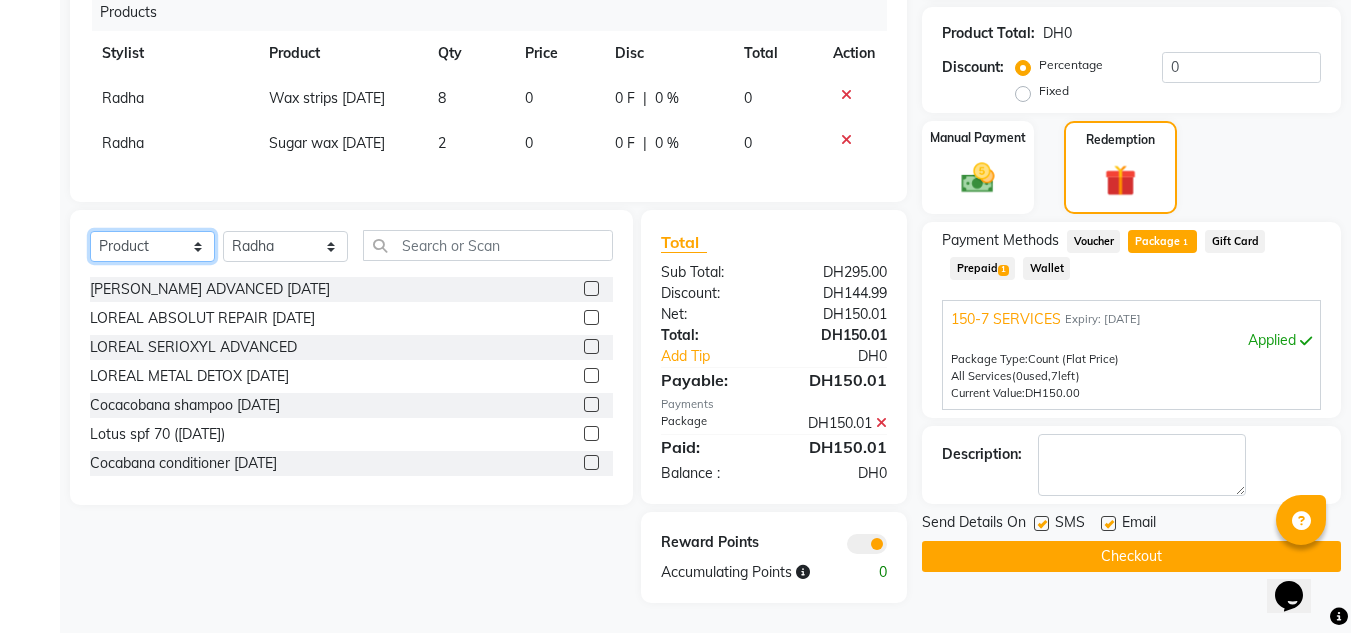 click on "Select  Service  Product  Membership  Package Voucher Prepaid Gift Card" 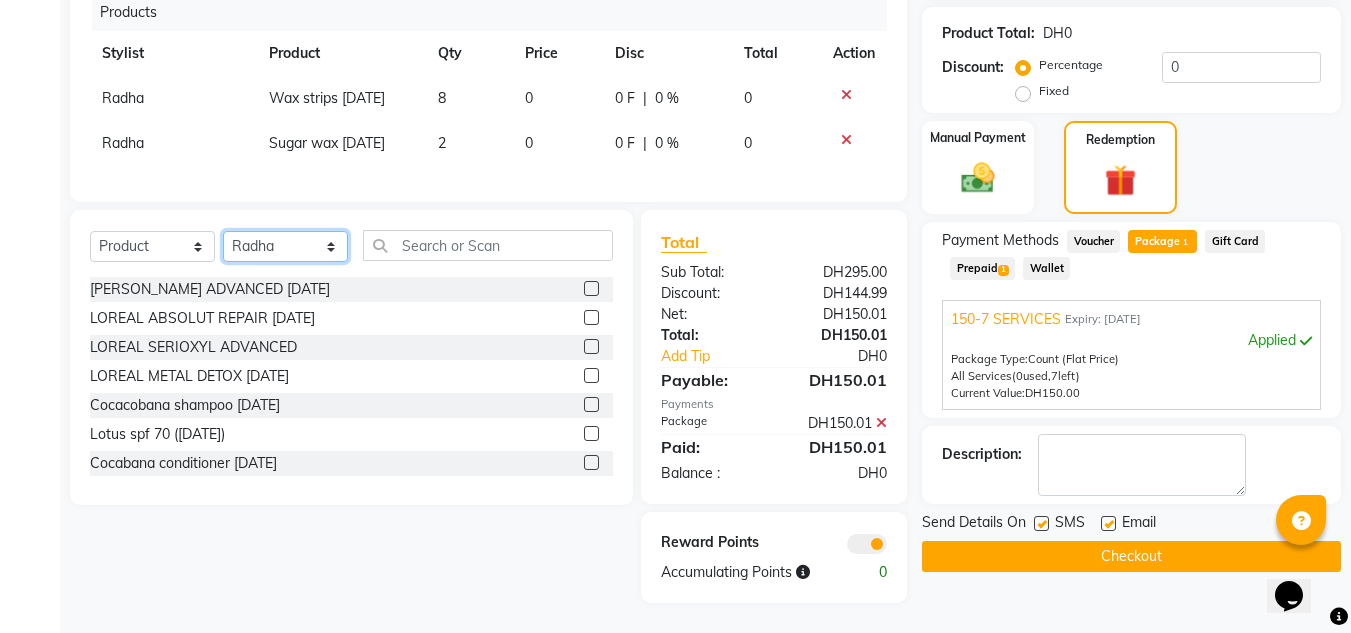 click on "Select Stylist ABUSHAGARA Kavita Laxmi Management [PERSON_NAME] RECEPTION-ALWAHDA [PERSON_NAME] SALON [PERSON_NAME] trial" 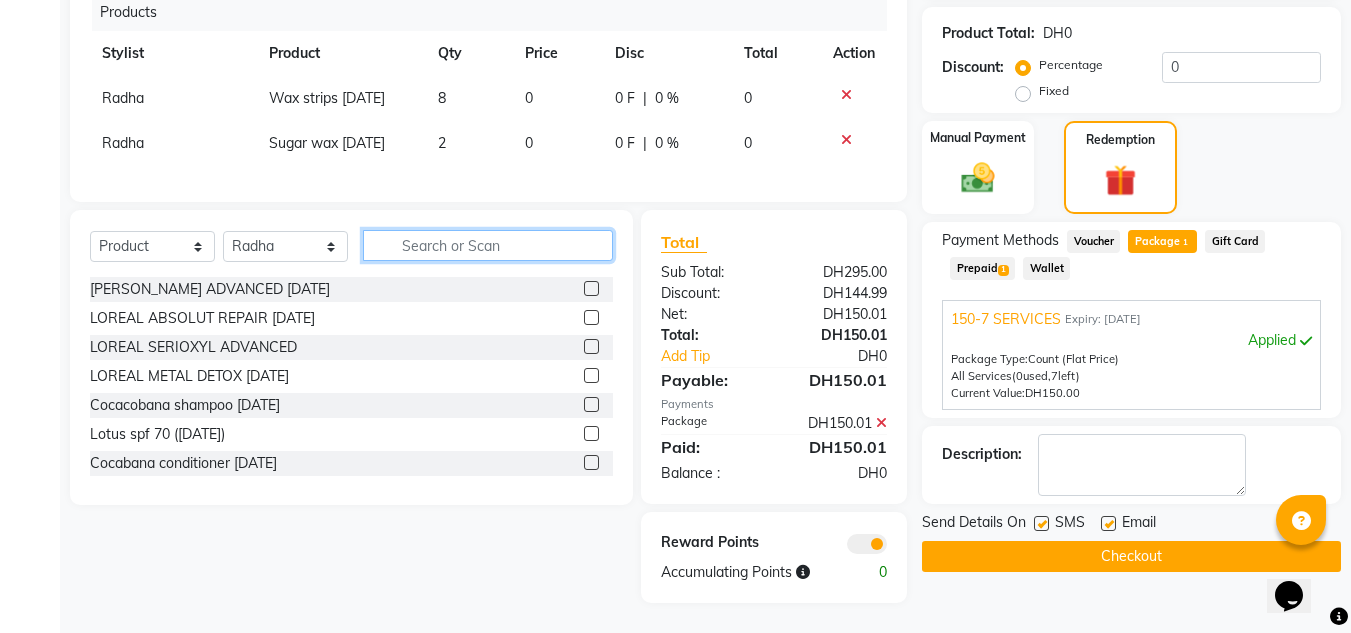 click 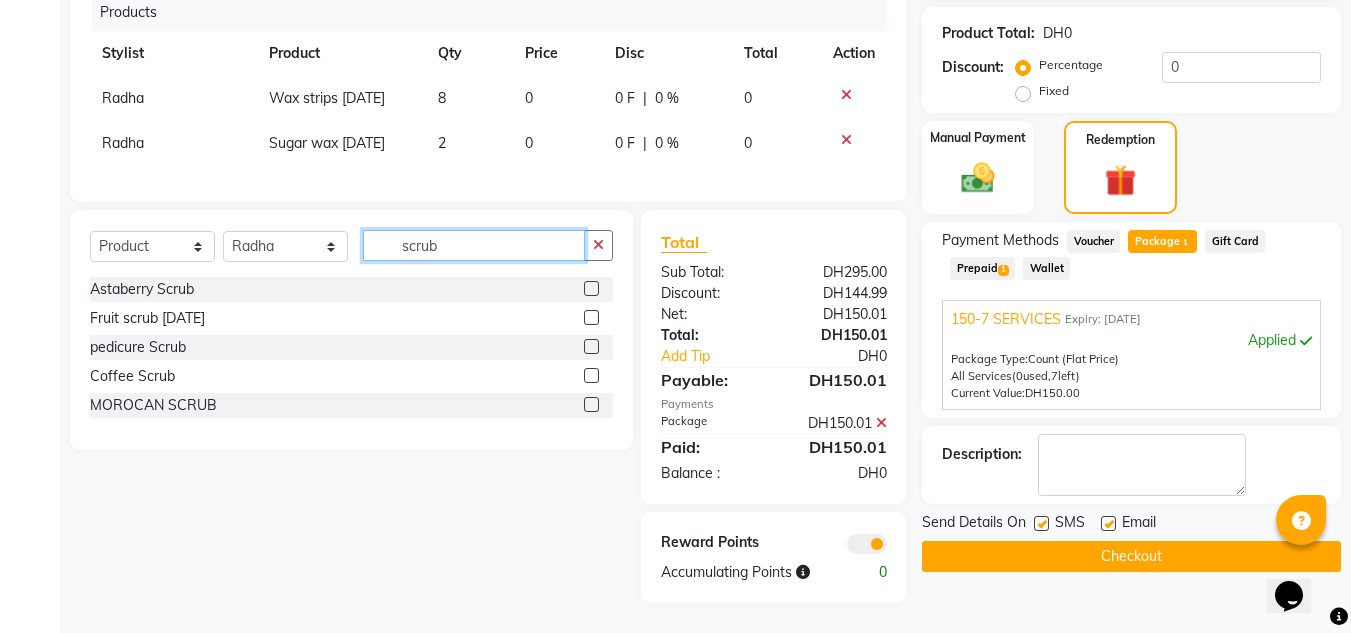 type on "scrub" 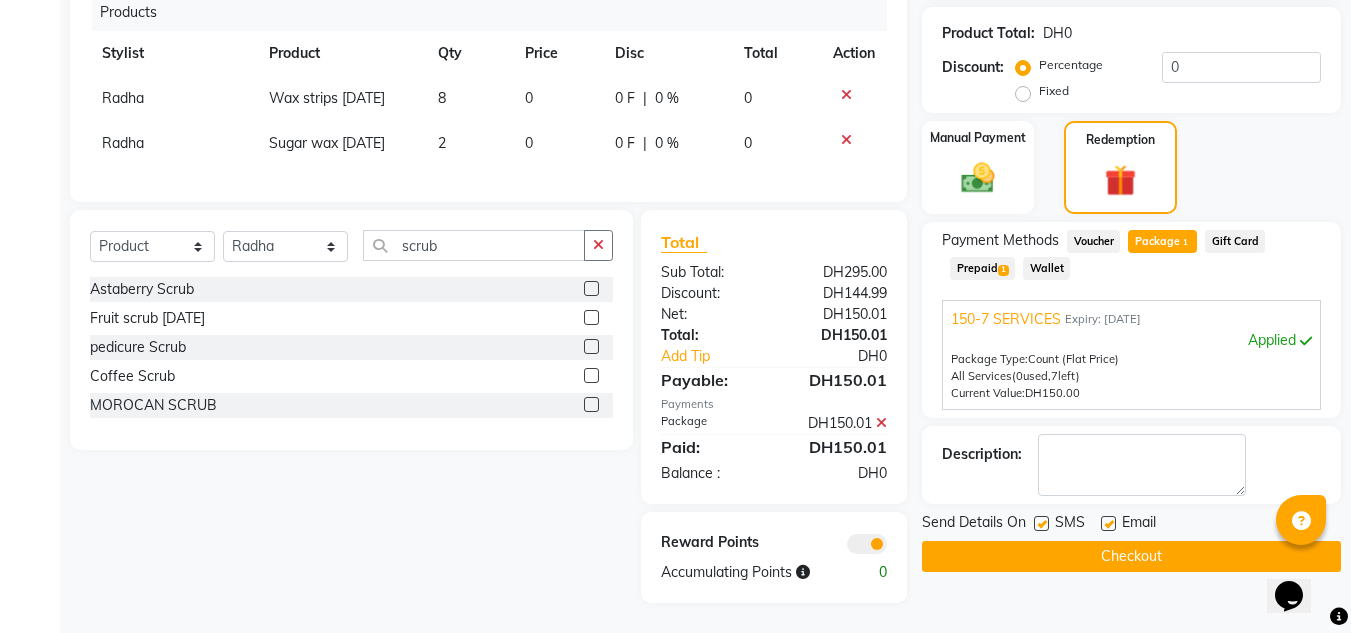 click 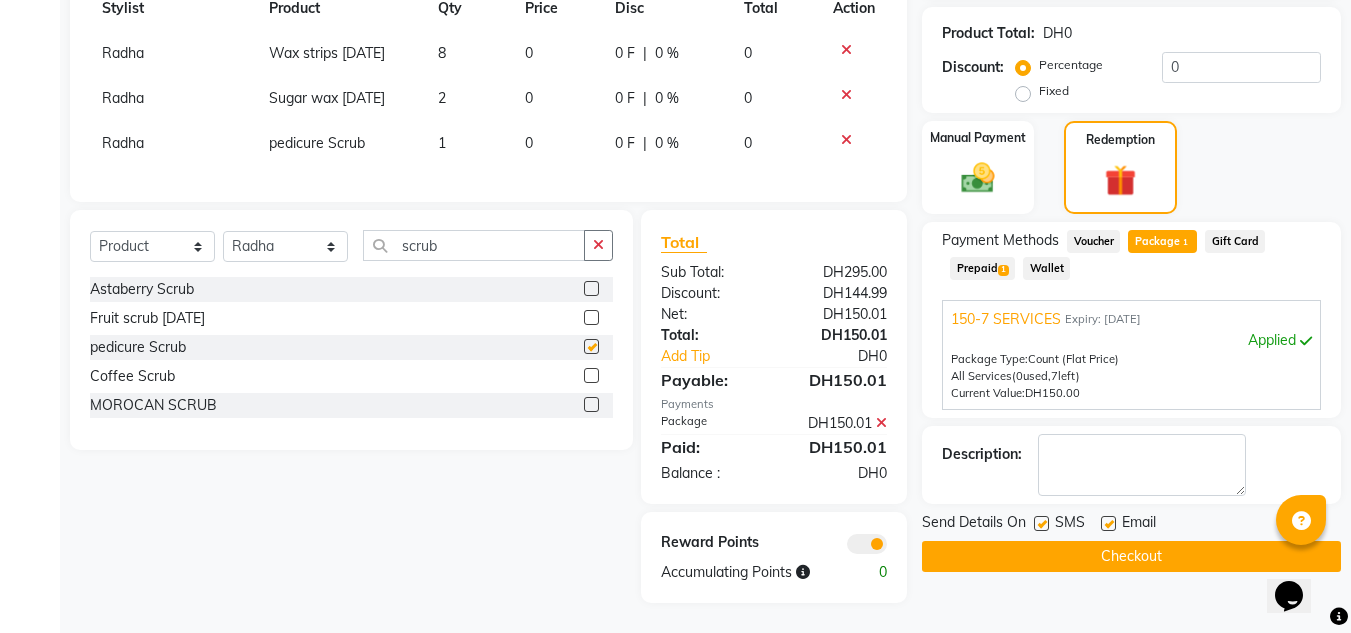 checkbox on "false" 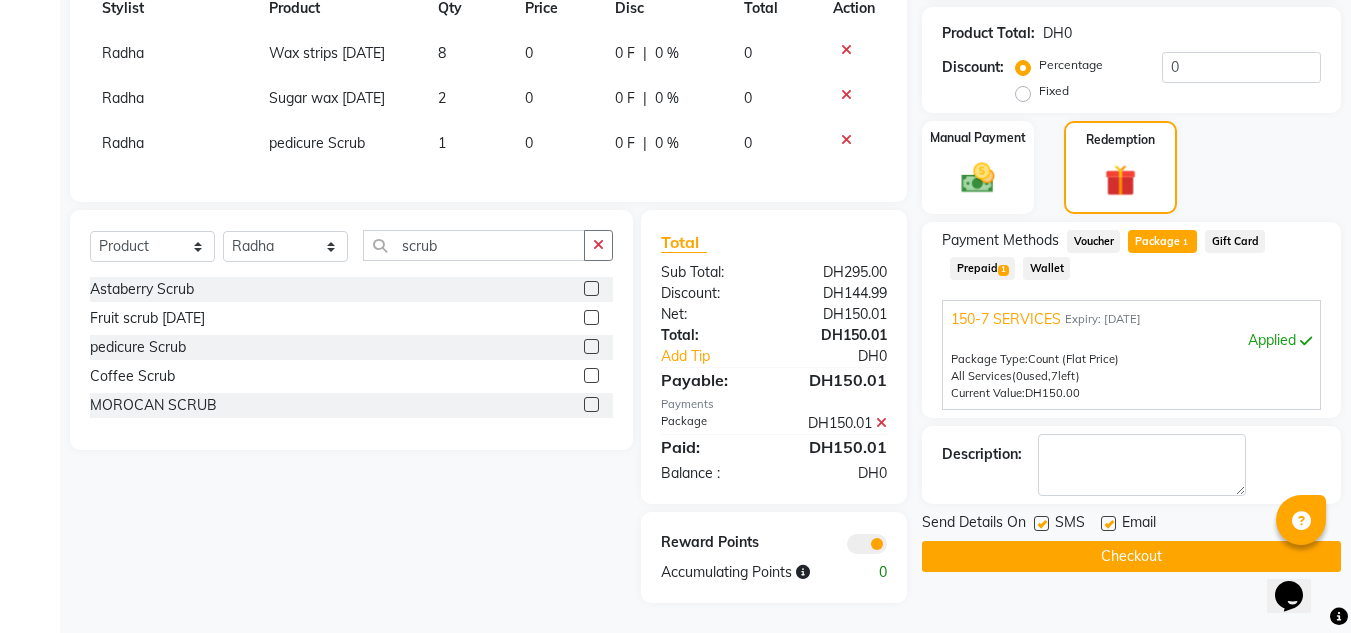 scroll, scrollTop: 266, scrollLeft: 0, axis: vertical 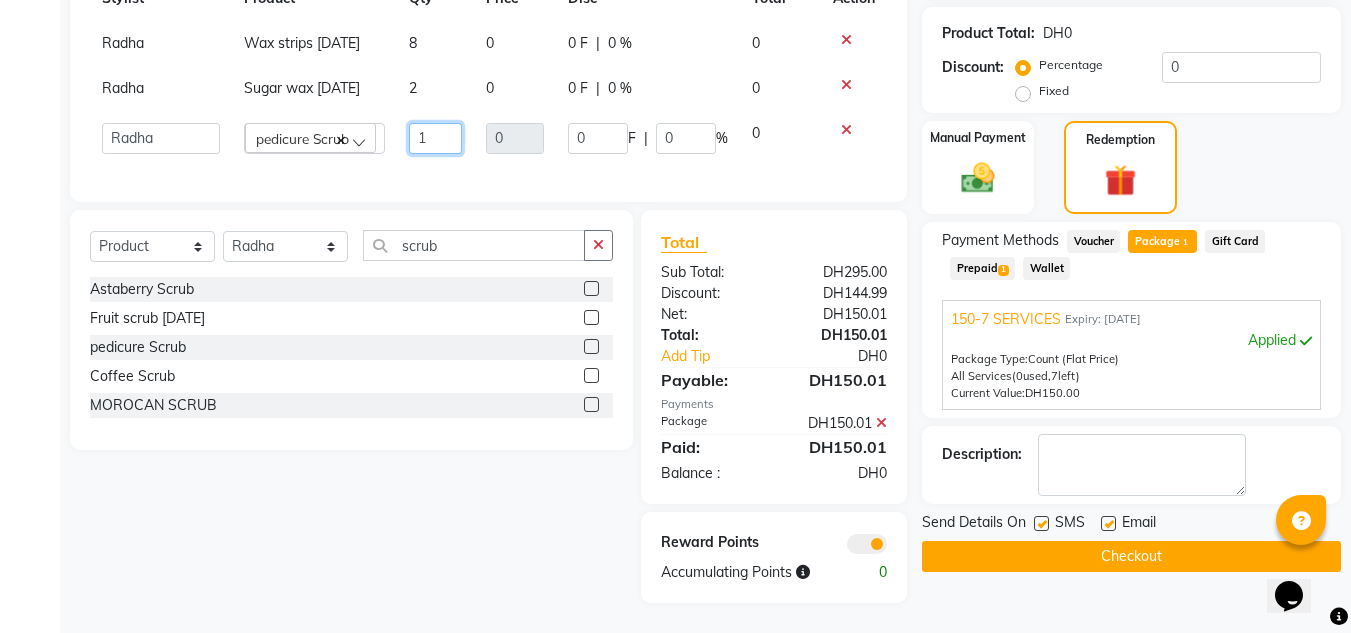 drag, startPoint x: 437, startPoint y: 129, endPoint x: 366, endPoint y: 141, distance: 72.00694 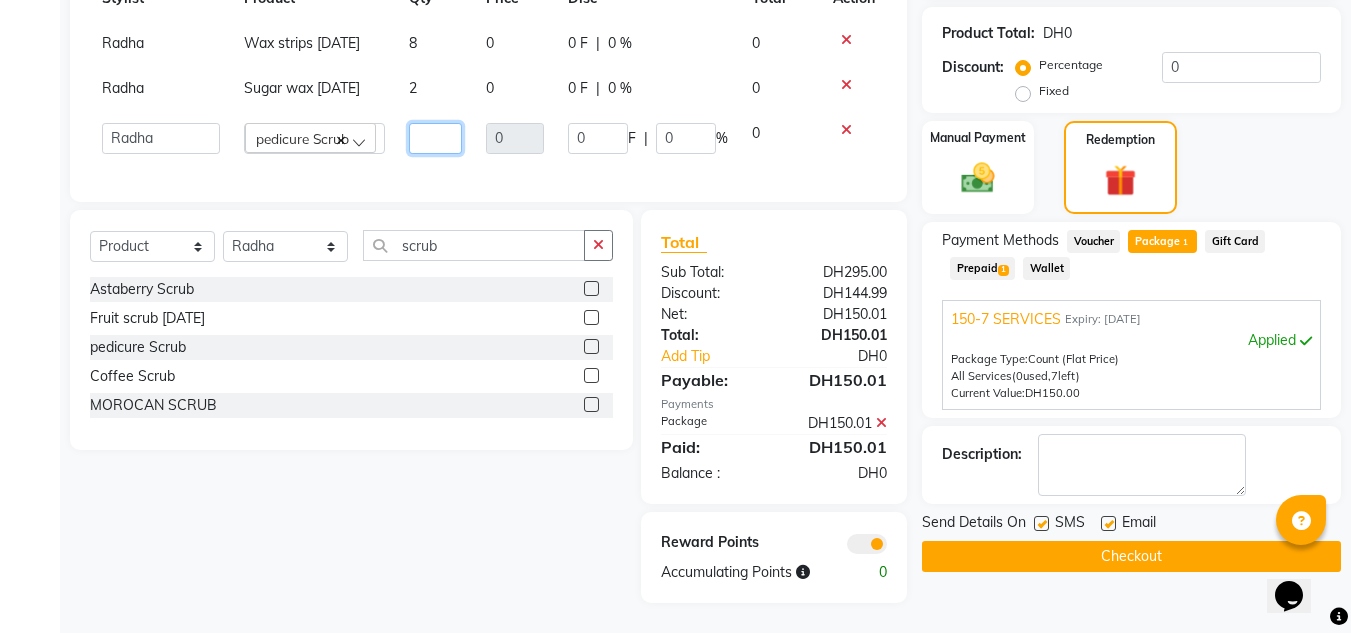 type on "2" 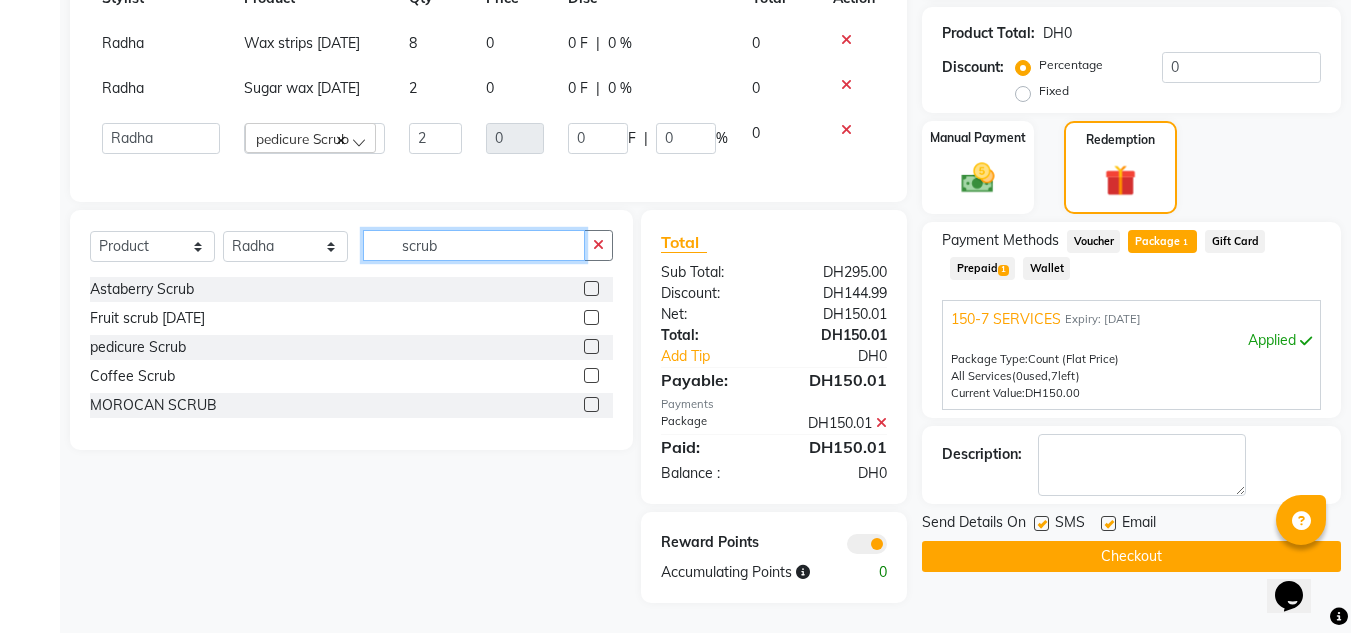 drag, startPoint x: 491, startPoint y: 252, endPoint x: 294, endPoint y: 251, distance: 197.00253 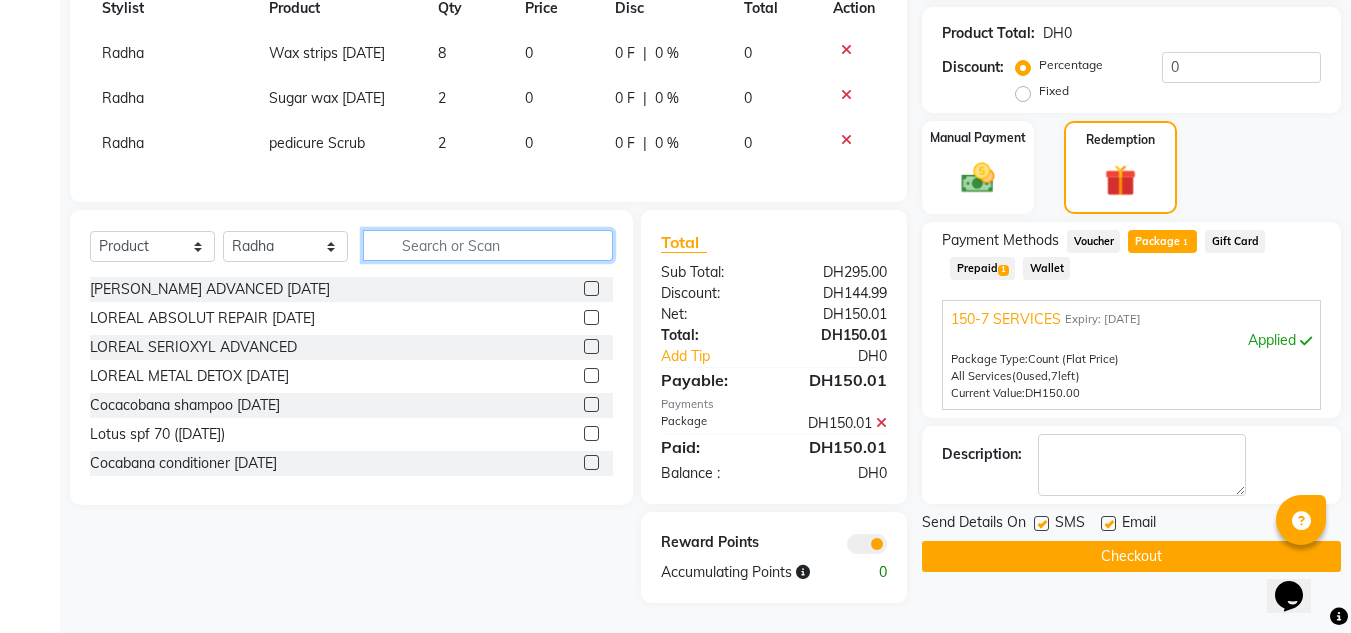 type on "y" 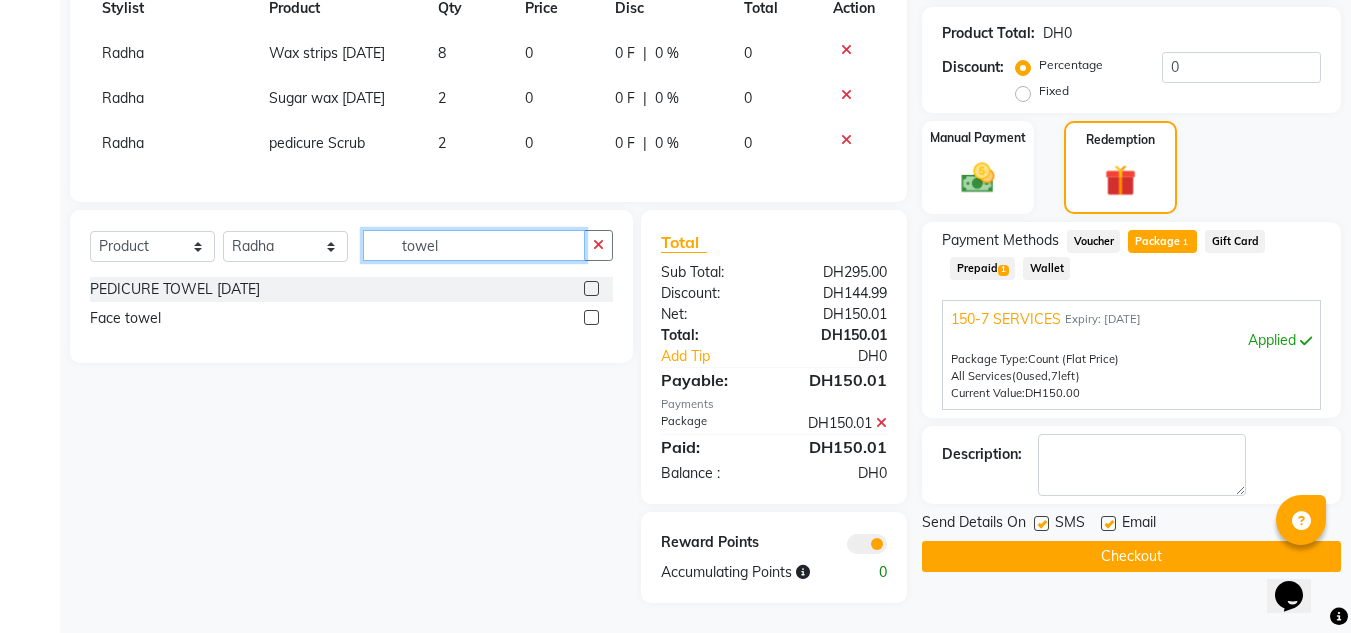 type on "towel" 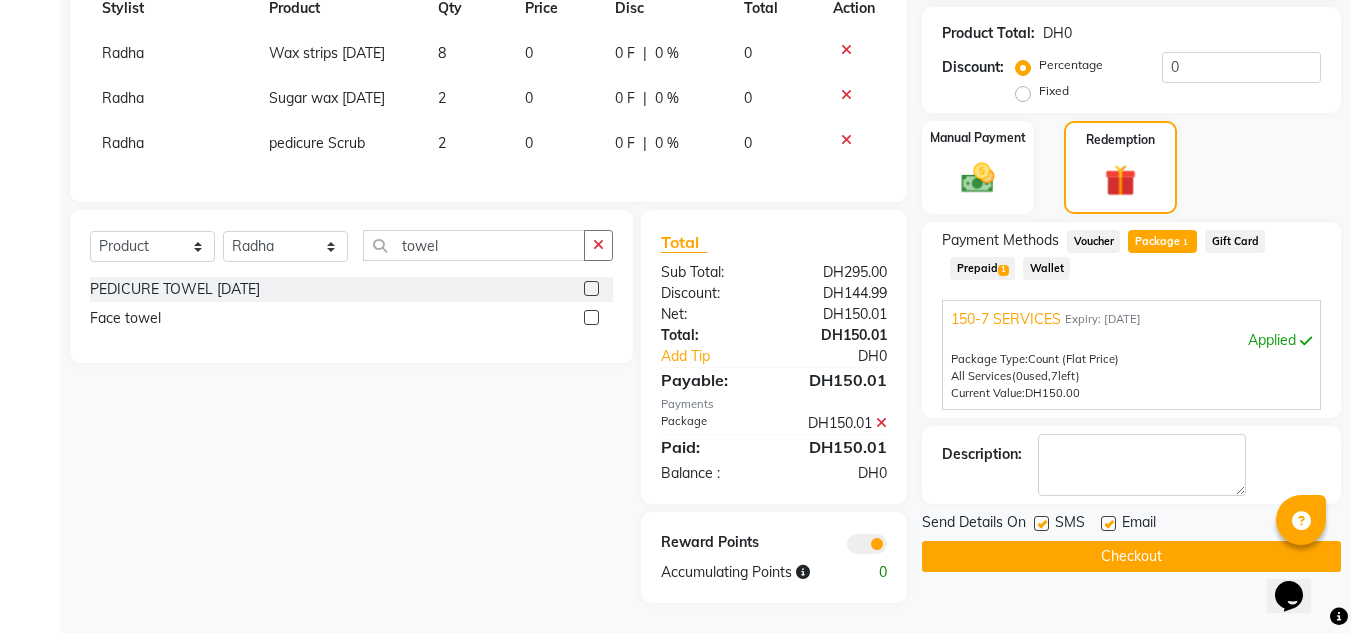 click 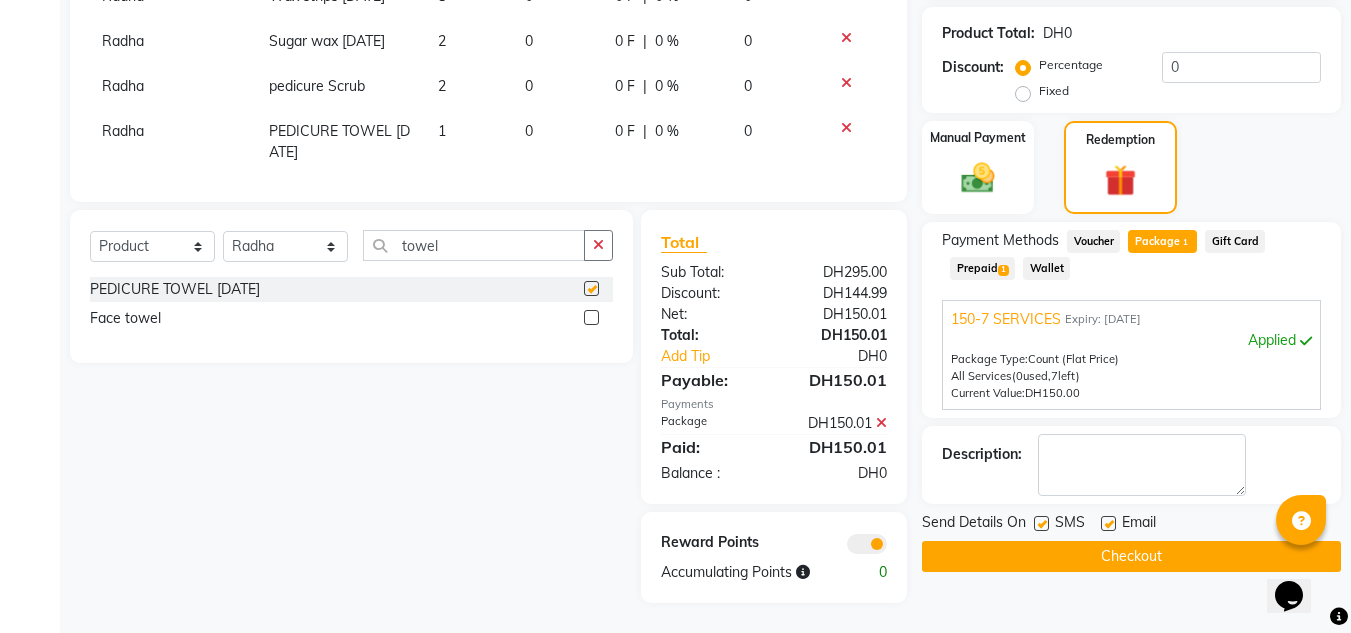 scroll, scrollTop: 332, scrollLeft: 0, axis: vertical 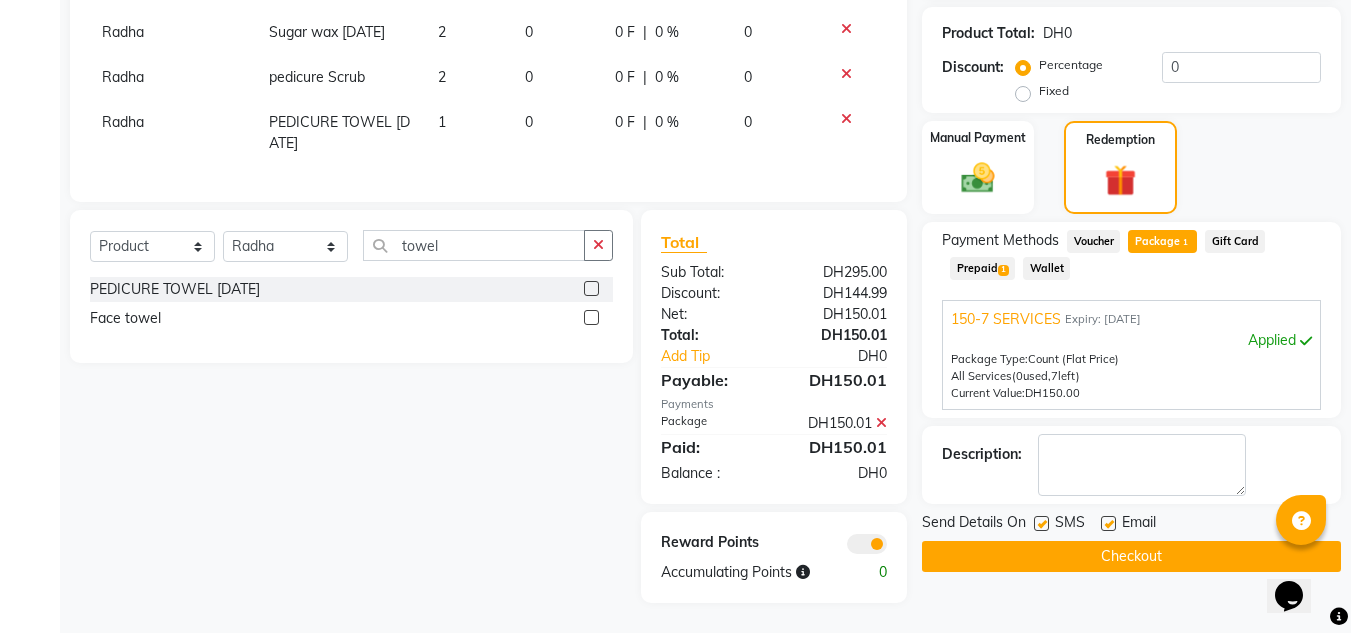 checkbox on "false" 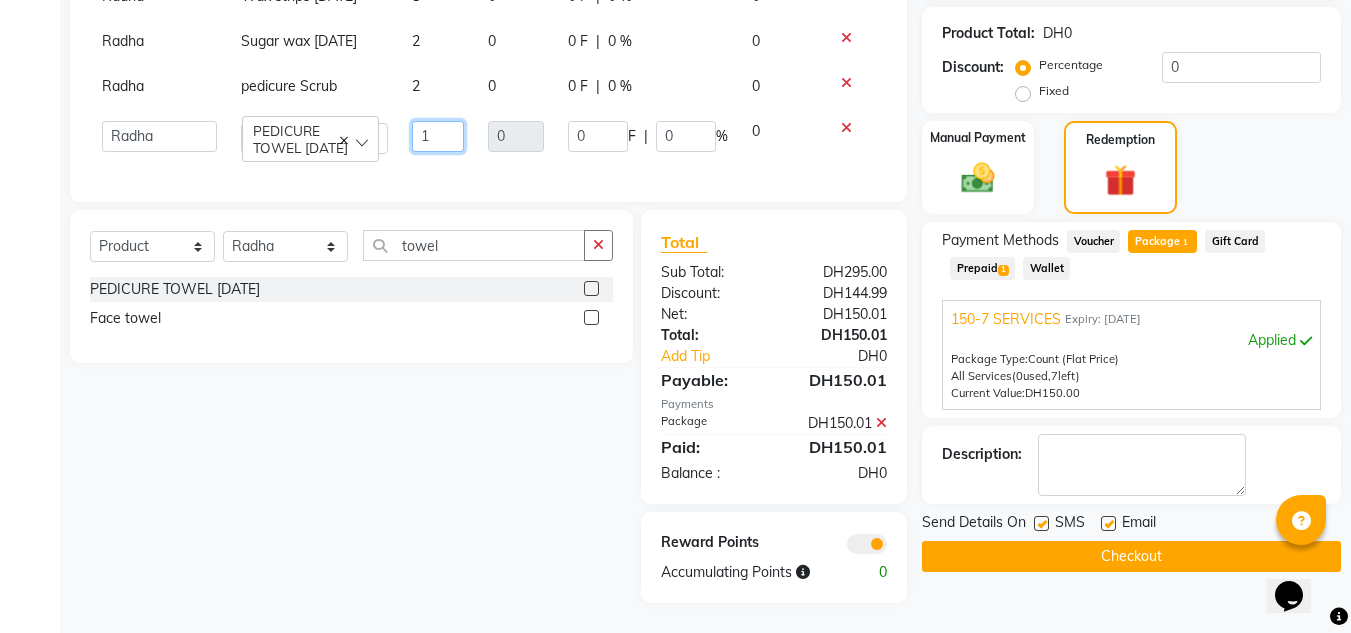 drag, startPoint x: 442, startPoint y: 119, endPoint x: 455, endPoint y: 174, distance: 56.515484 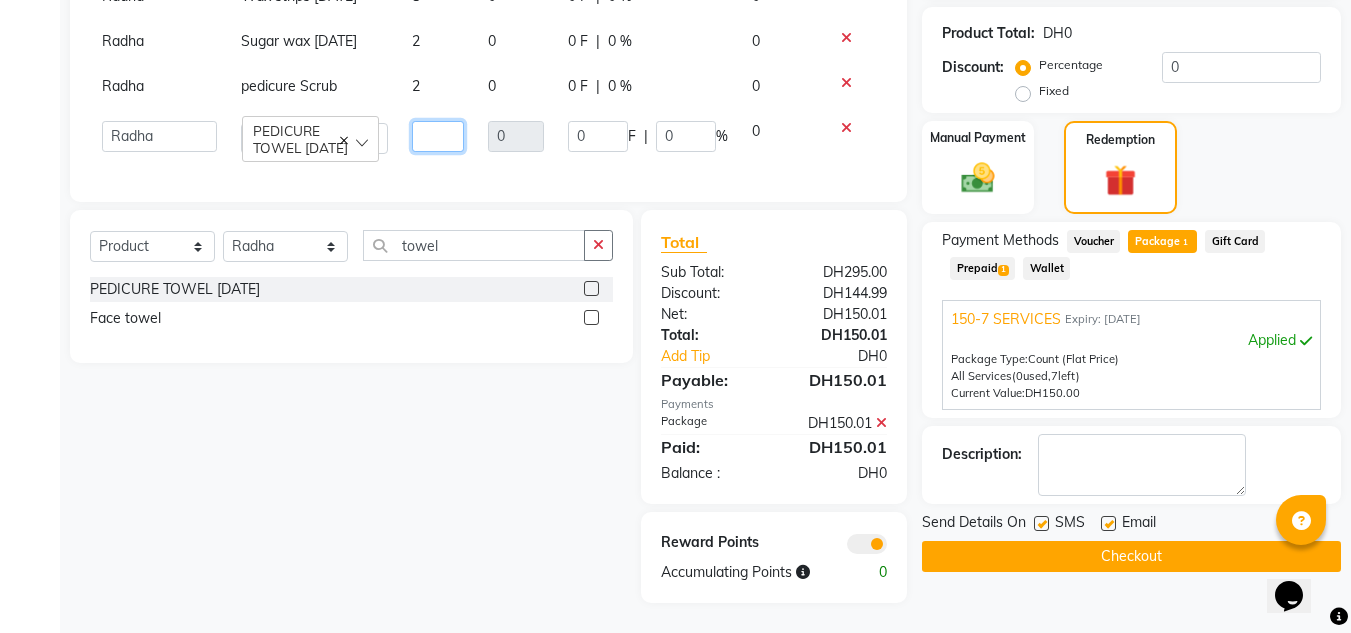 type on "2" 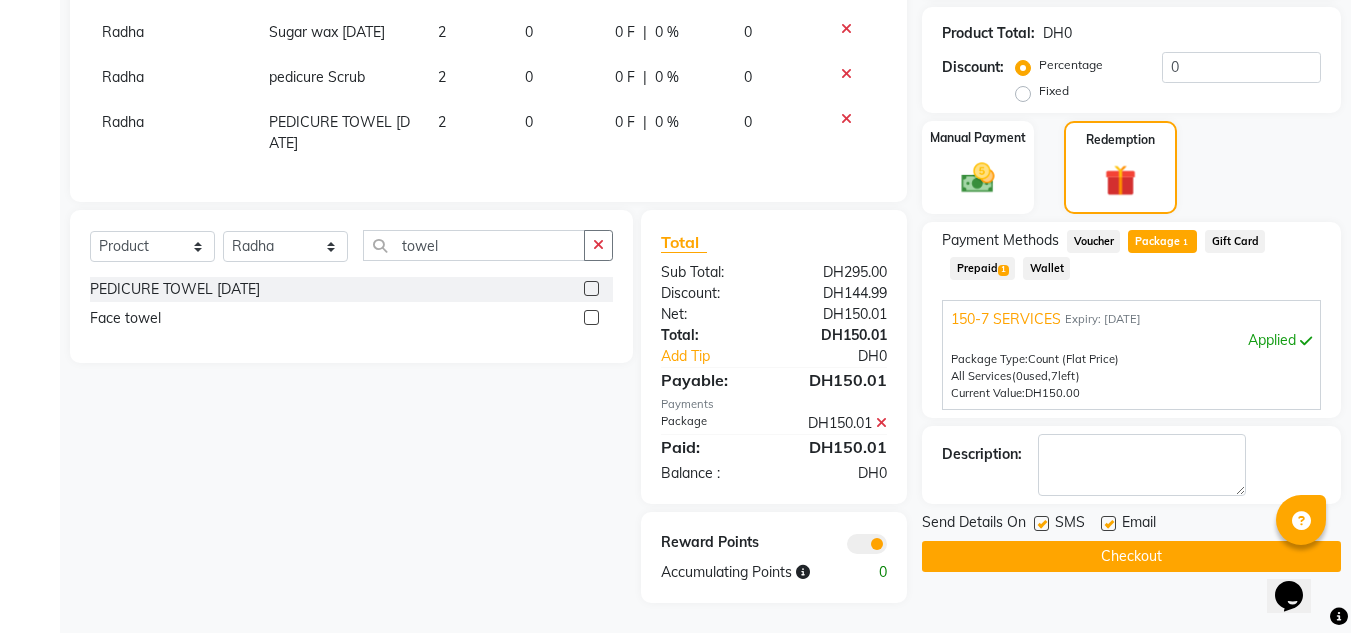 click on "Face towel" 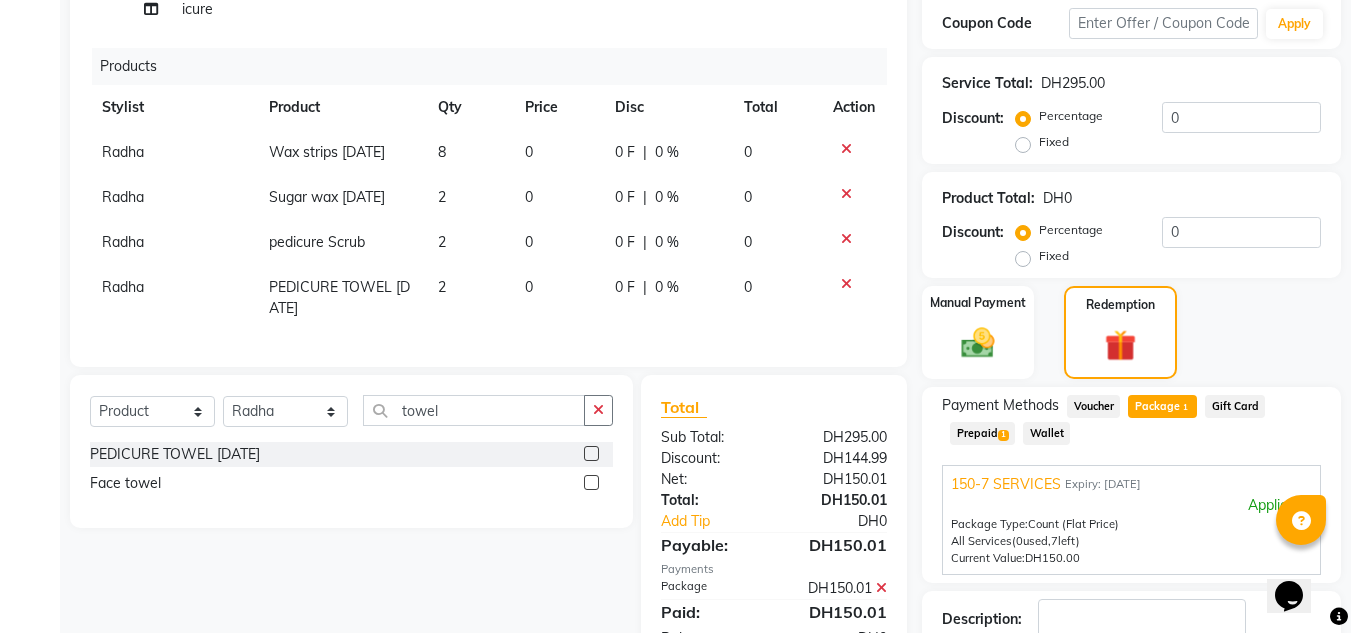 scroll, scrollTop: 366, scrollLeft: 0, axis: vertical 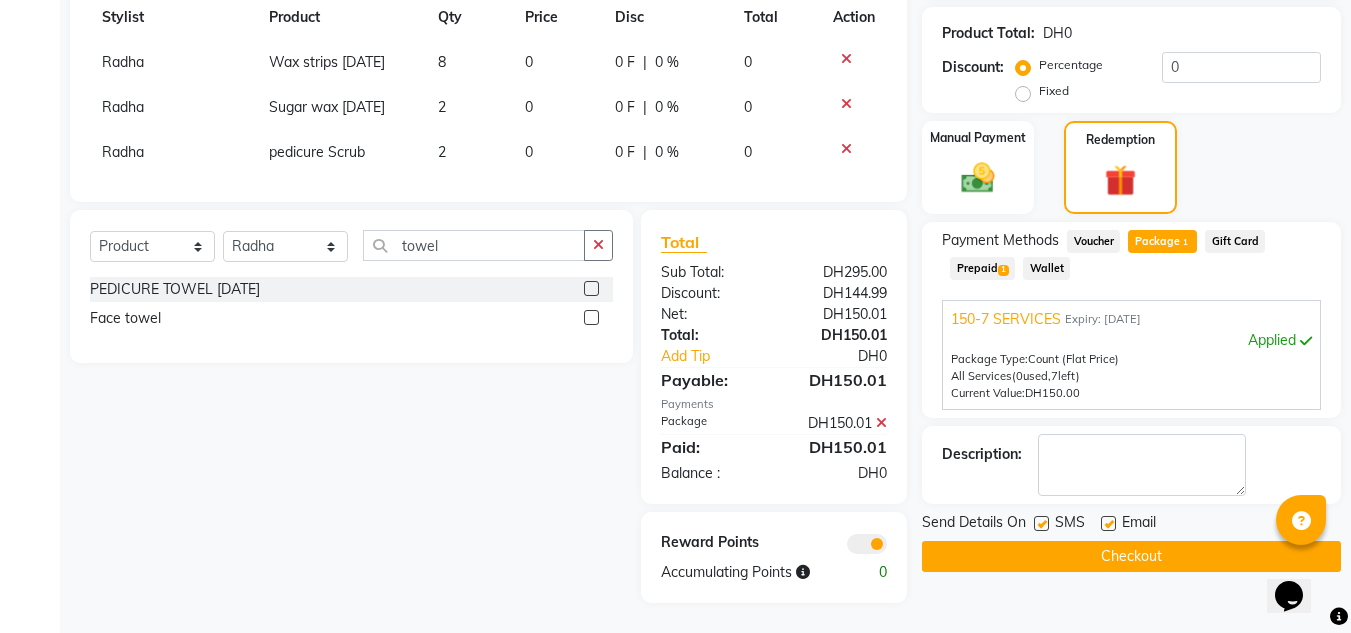 click on "Checkout" 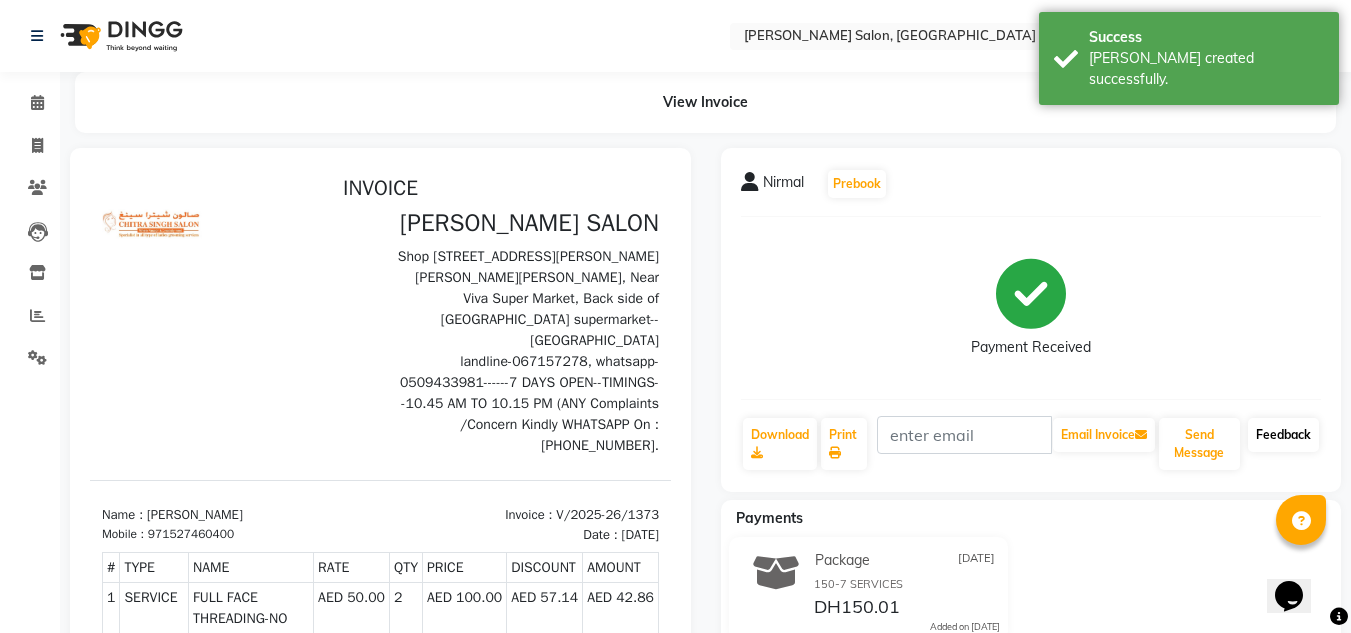 scroll, scrollTop: 0, scrollLeft: 0, axis: both 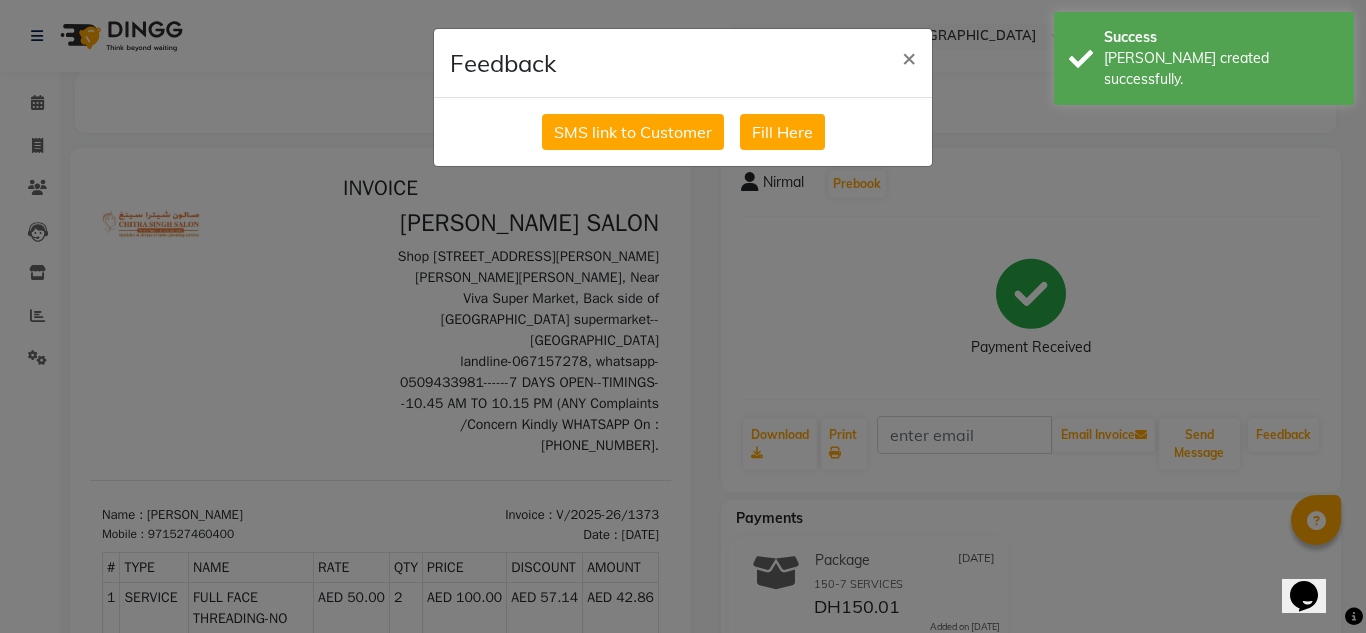 drag, startPoint x: 588, startPoint y: 87, endPoint x: 586, endPoint y: 106, distance: 19.104973 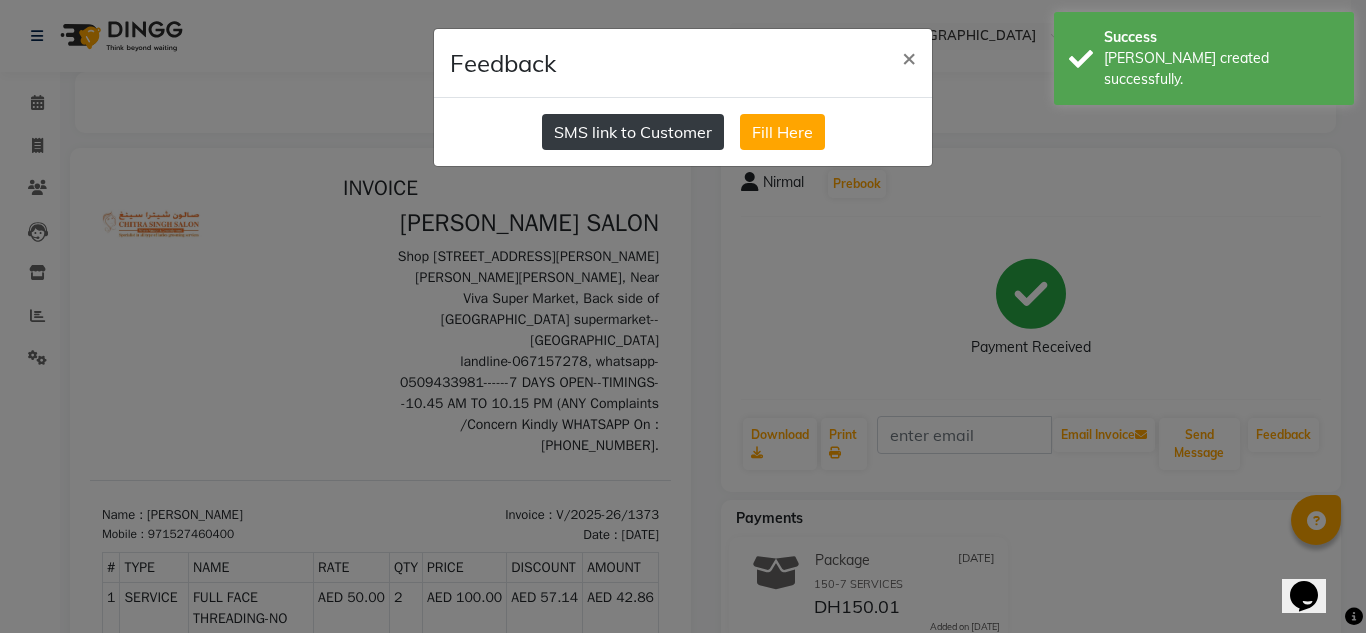 drag, startPoint x: 586, startPoint y: 106, endPoint x: 570, endPoint y: 127, distance: 26.400757 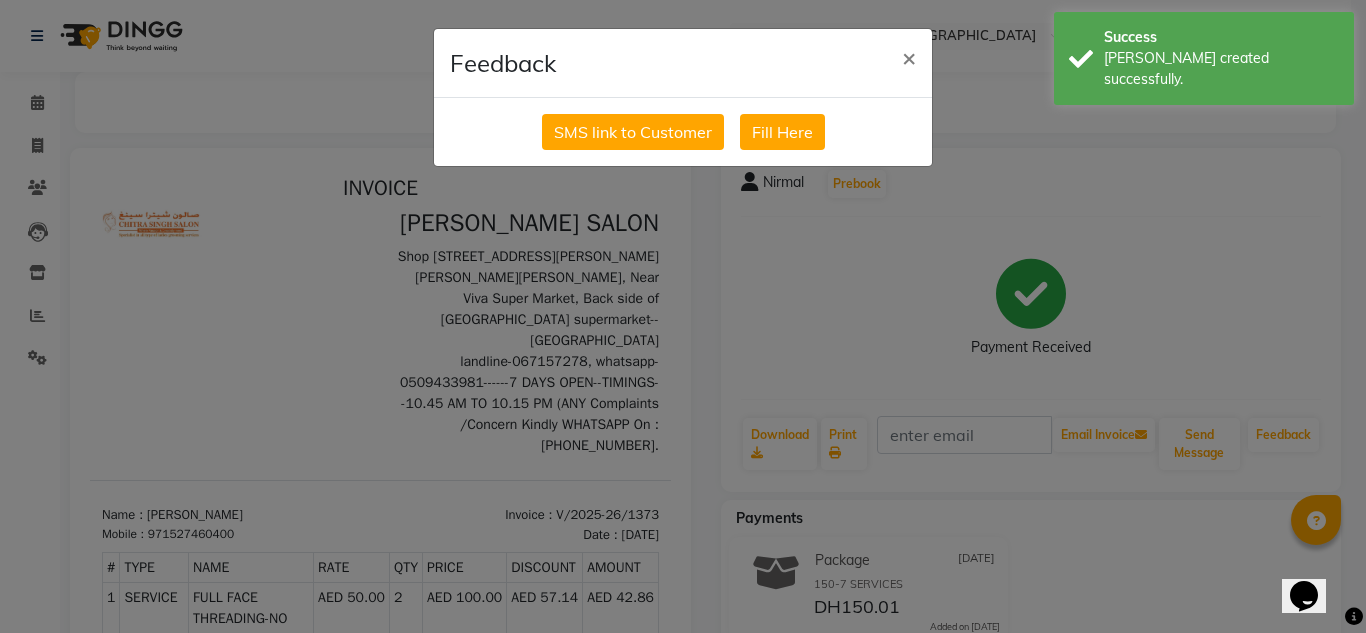 drag, startPoint x: 570, startPoint y: 127, endPoint x: 403, endPoint y: 144, distance: 167.86304 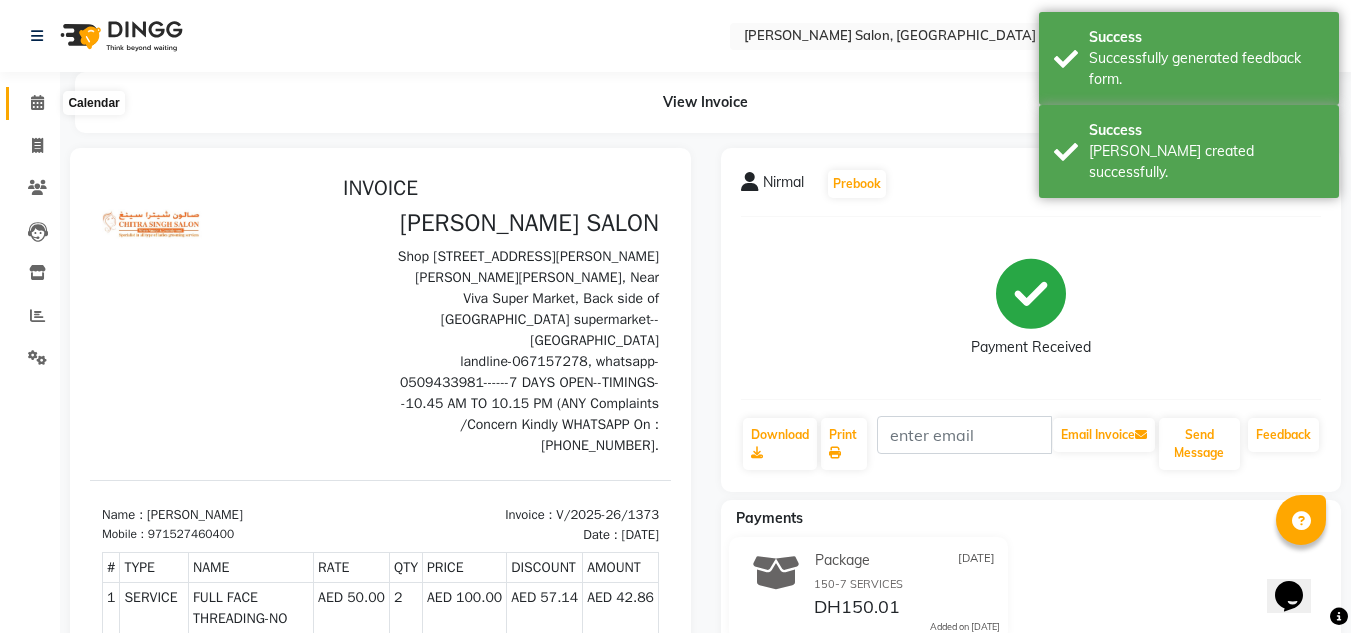 click 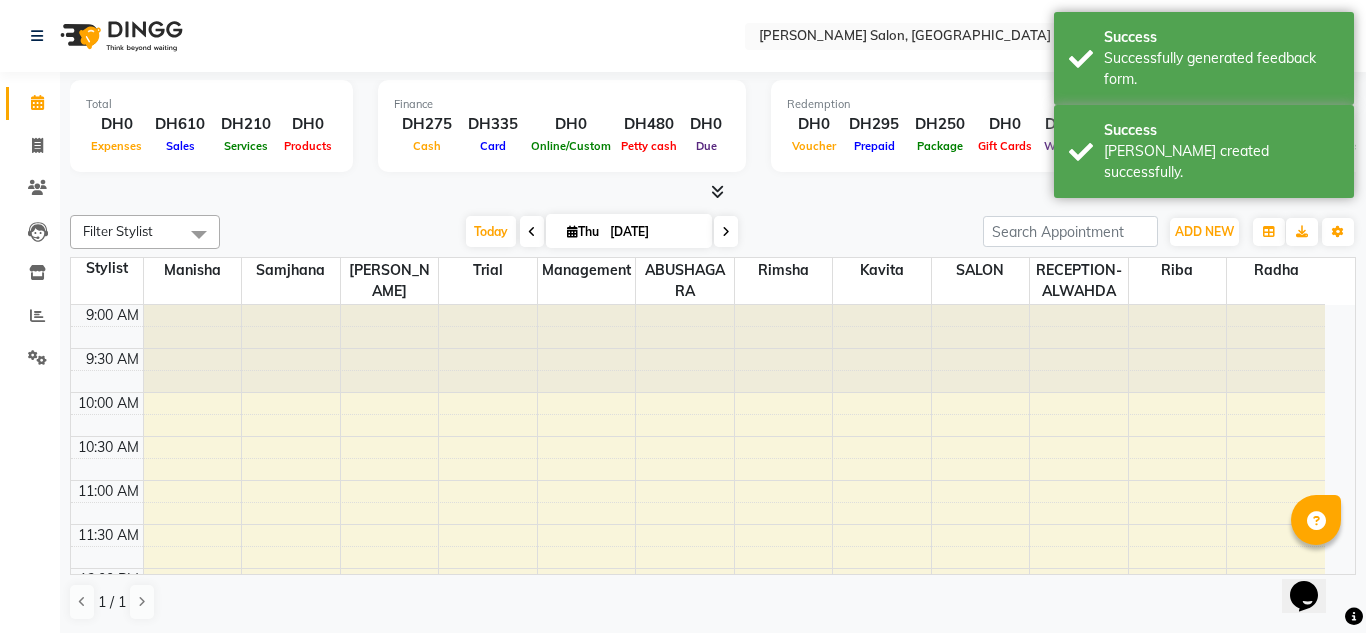 scroll, scrollTop: 0, scrollLeft: 0, axis: both 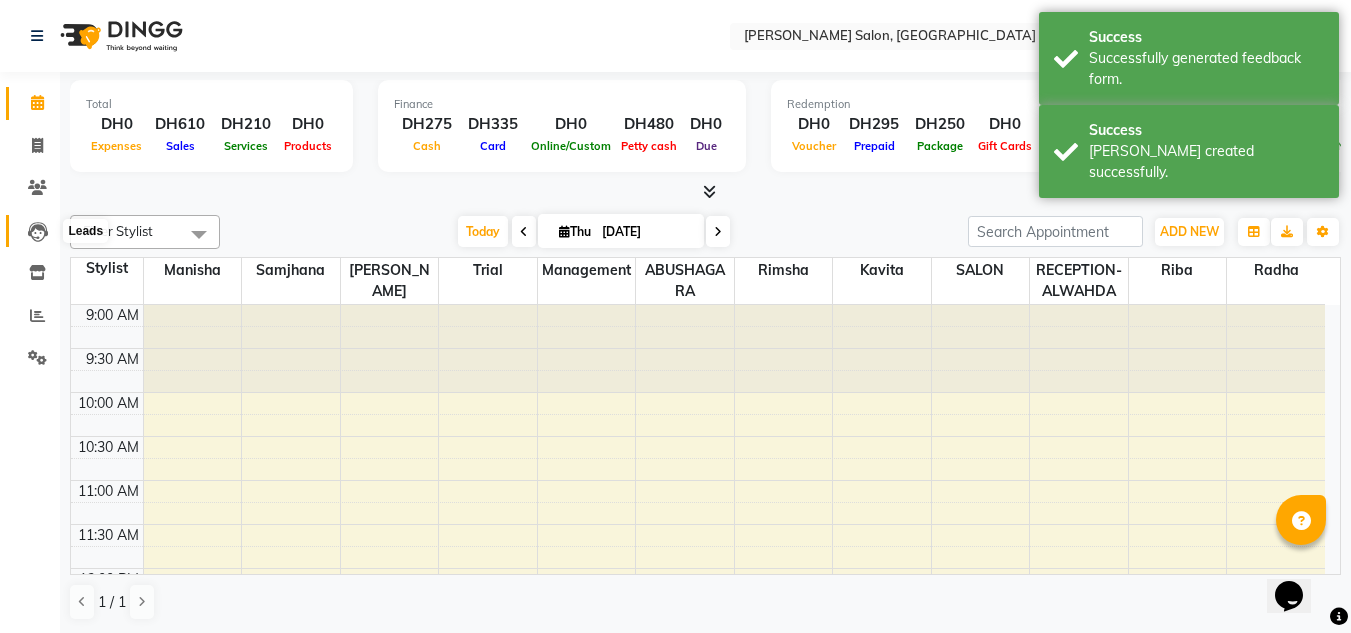 click 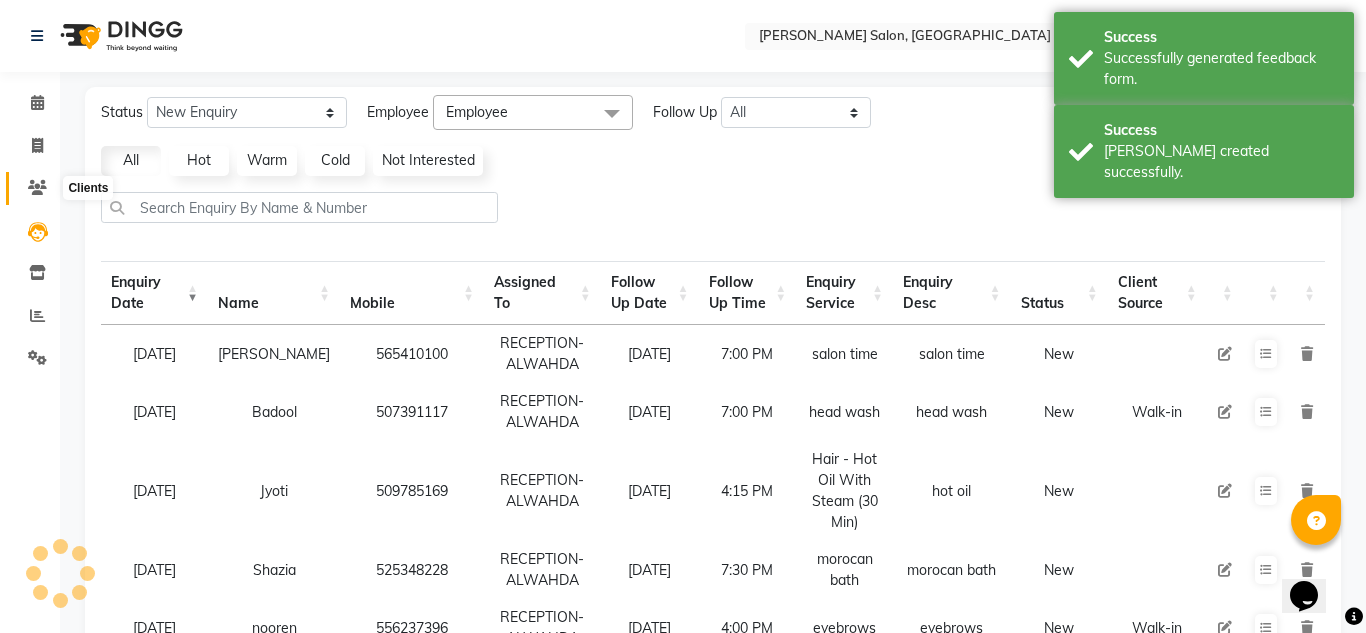 click 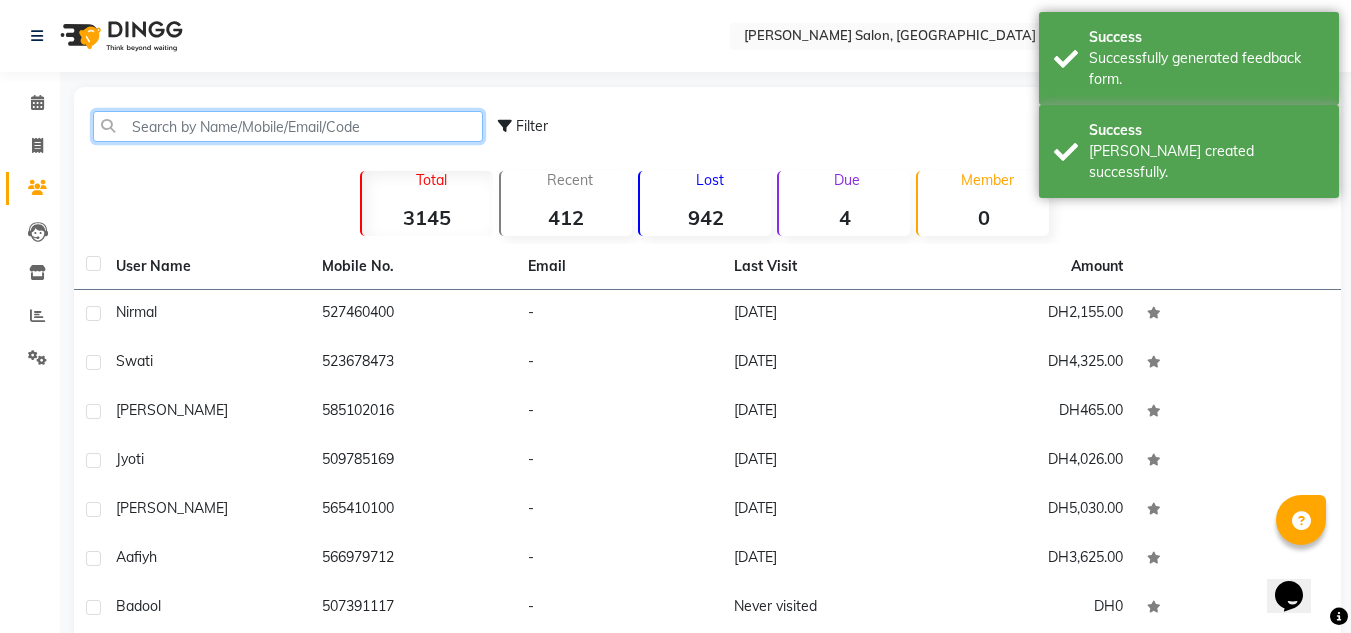 click 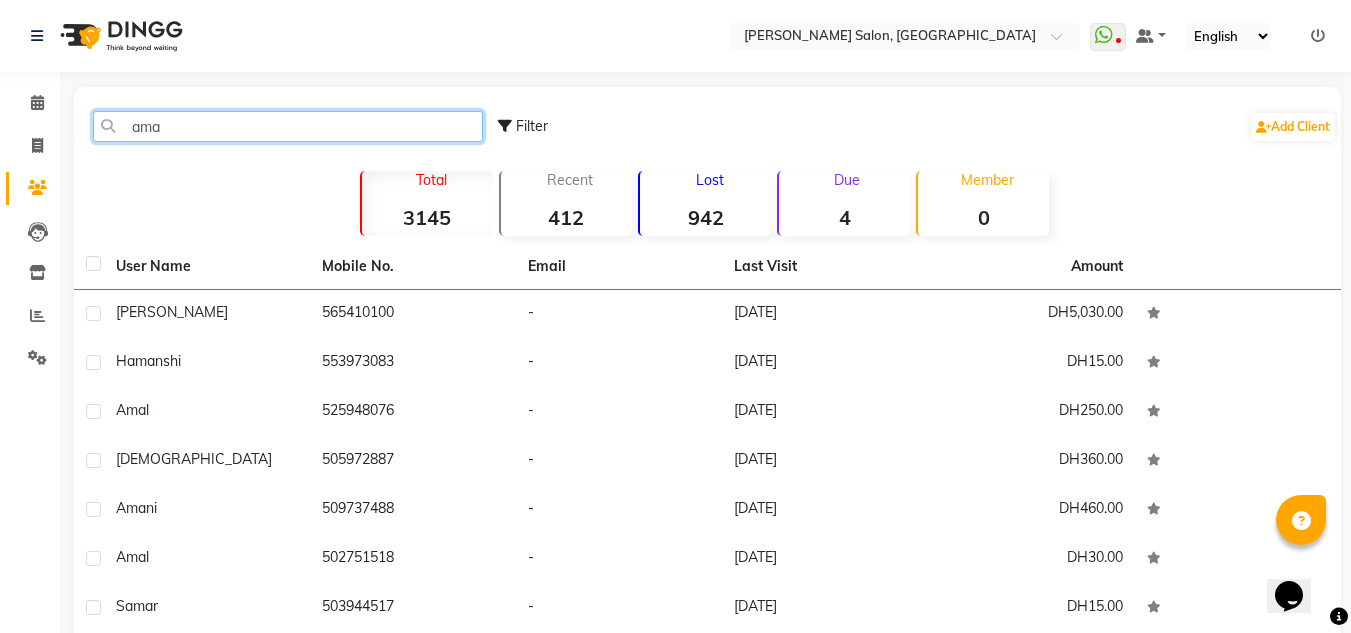 type on "ama" 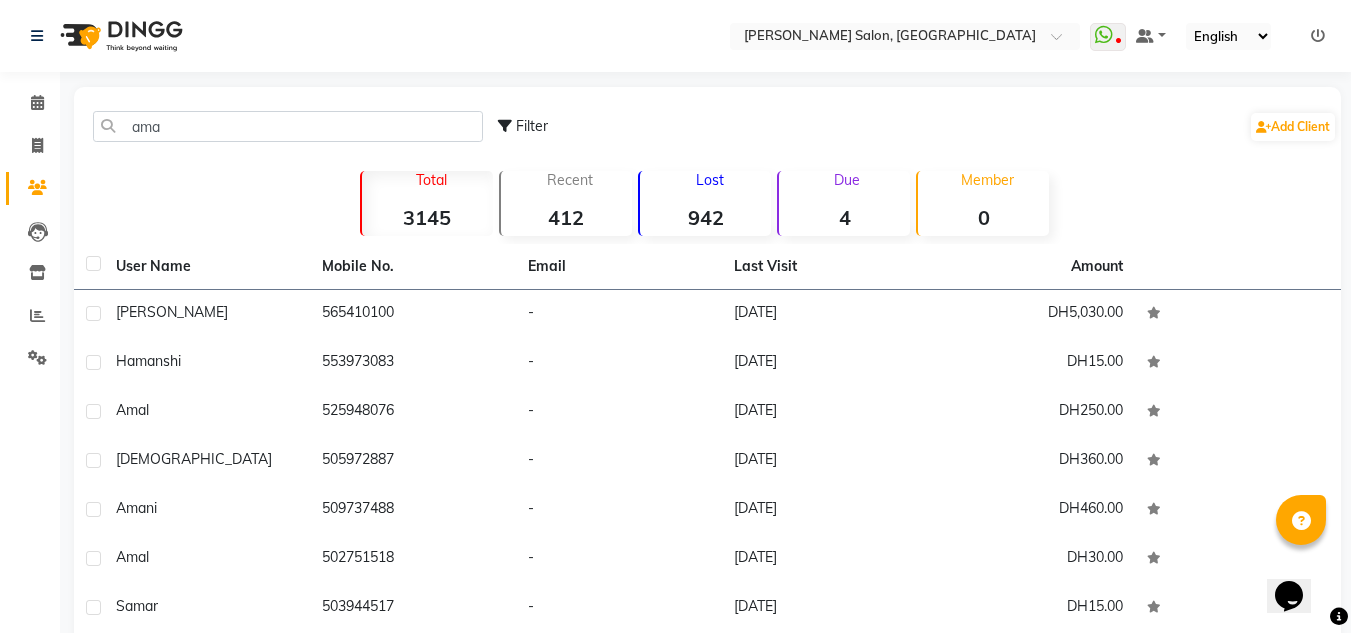 click on "Amount" 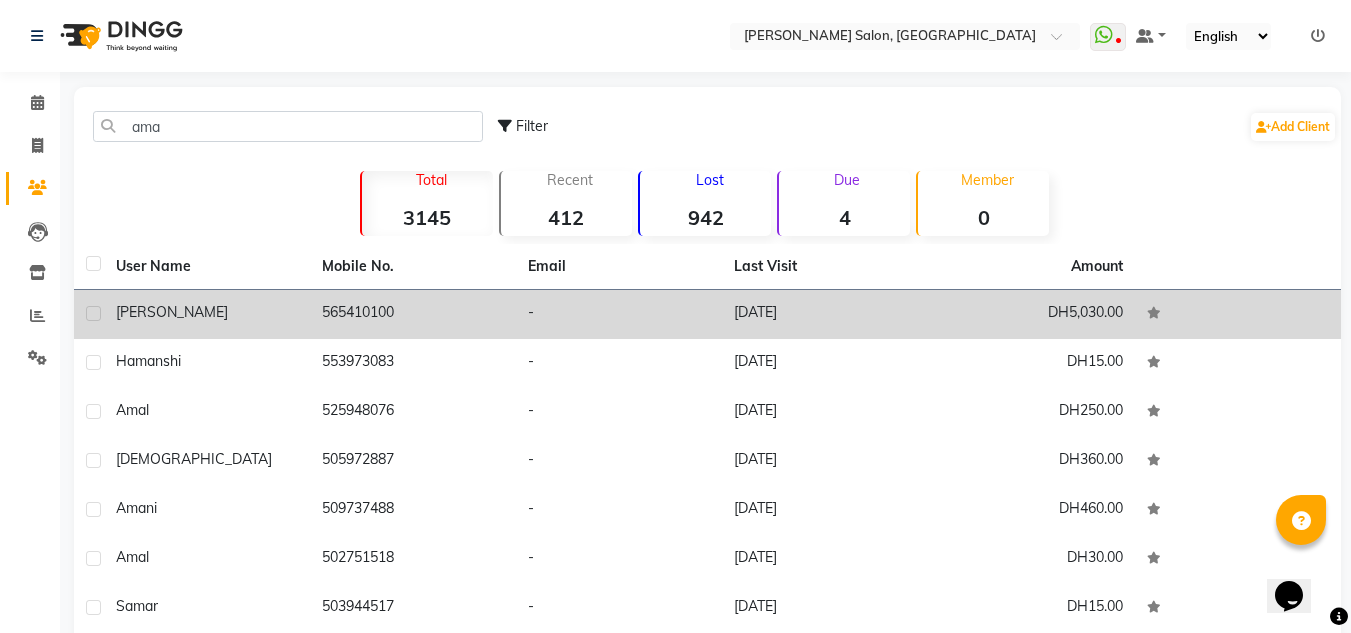 click on "DH5,030.00" 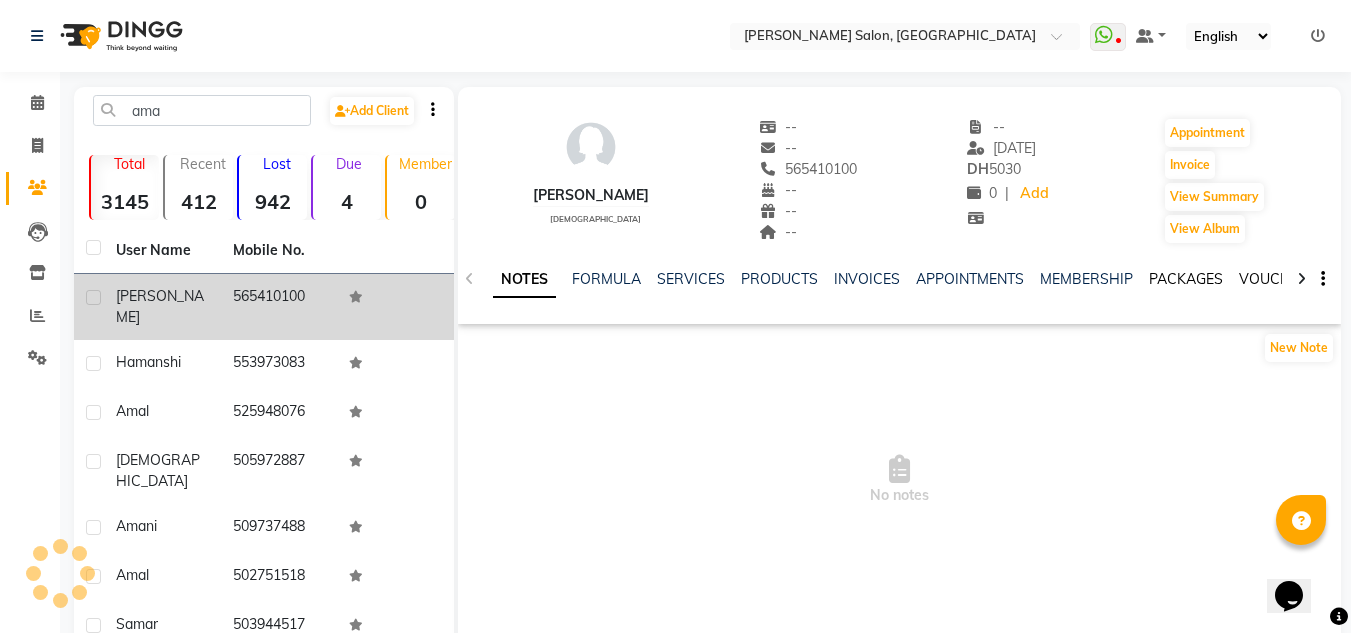 drag, startPoint x: 1264, startPoint y: 278, endPoint x: 1122, endPoint y: 281, distance: 142.0317 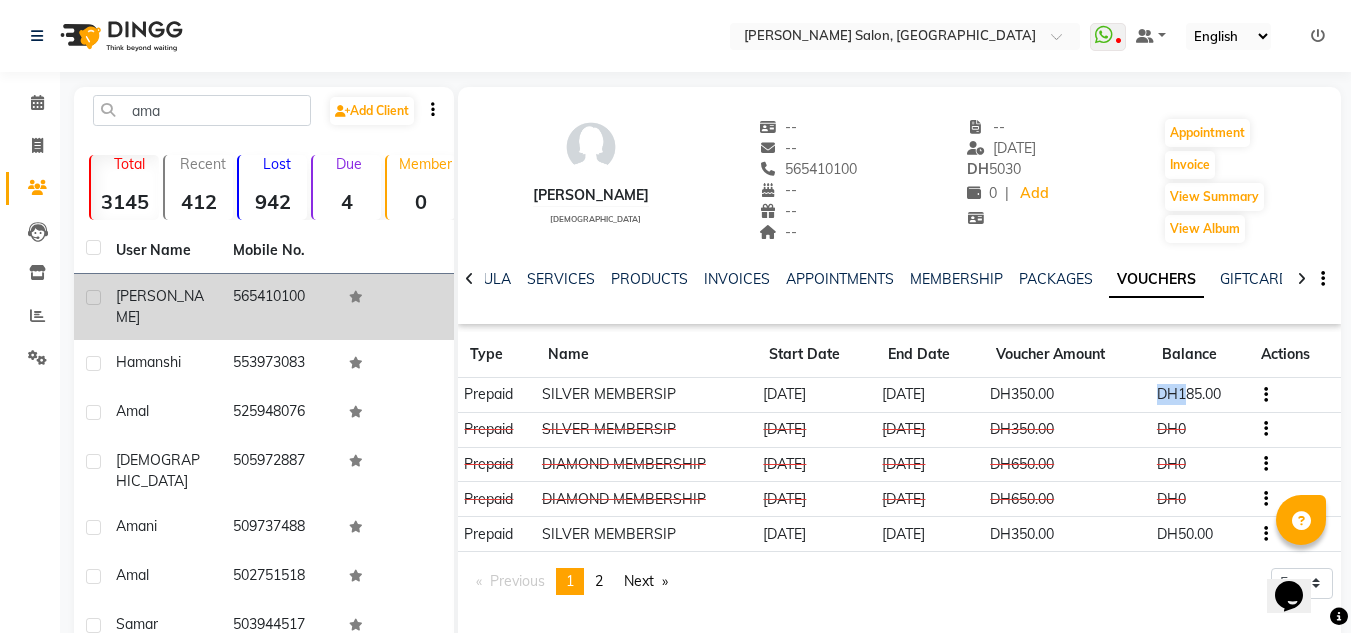 drag, startPoint x: 1188, startPoint y: 393, endPoint x: 1074, endPoint y: 379, distance: 114.85643 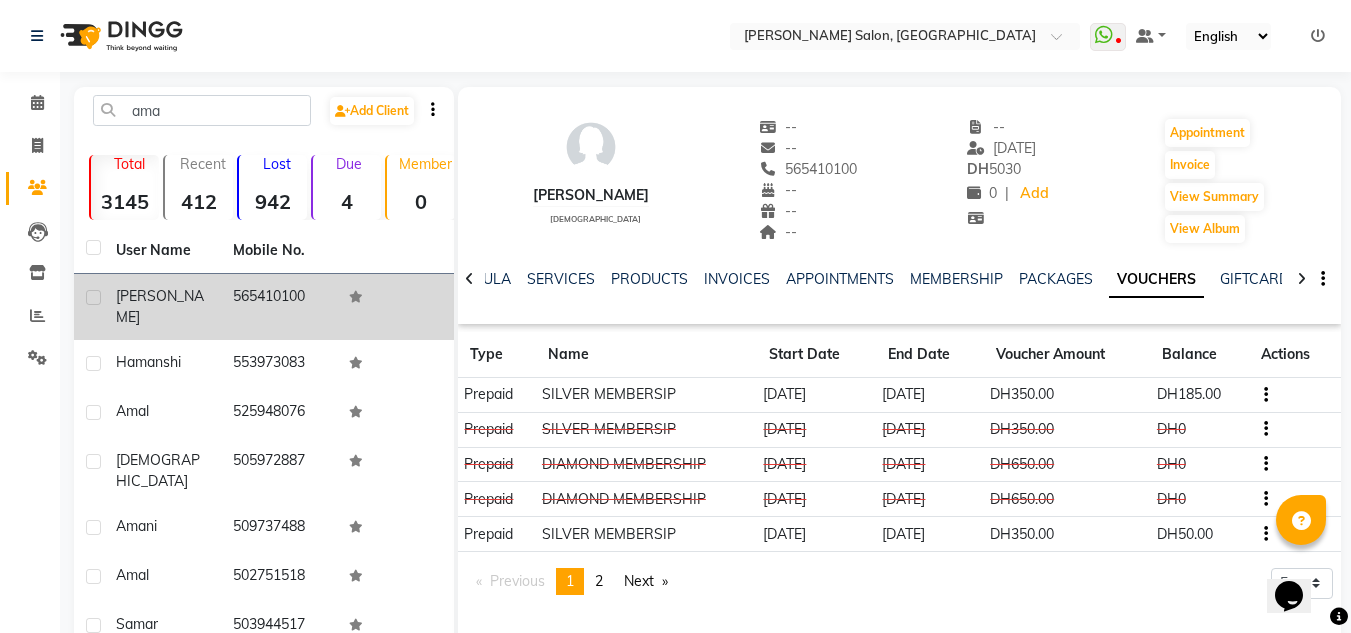 drag, startPoint x: 1224, startPoint y: 395, endPoint x: 755, endPoint y: 307, distance: 477.18445 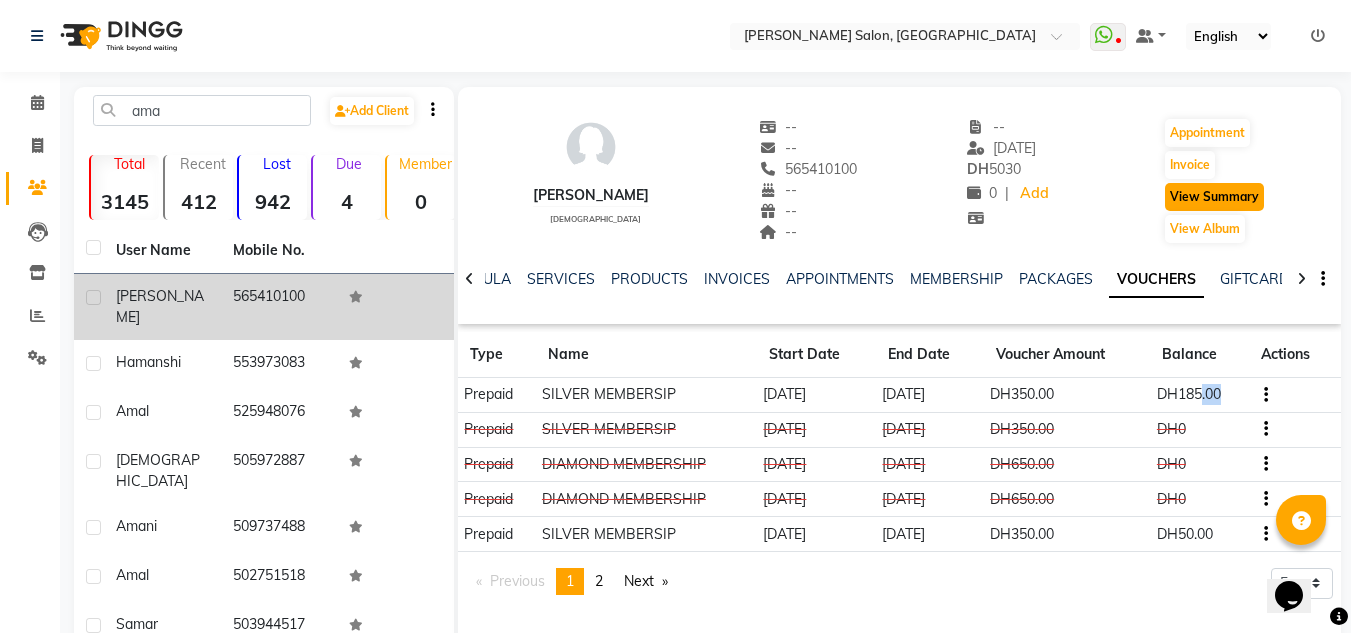 click on "View Summary" 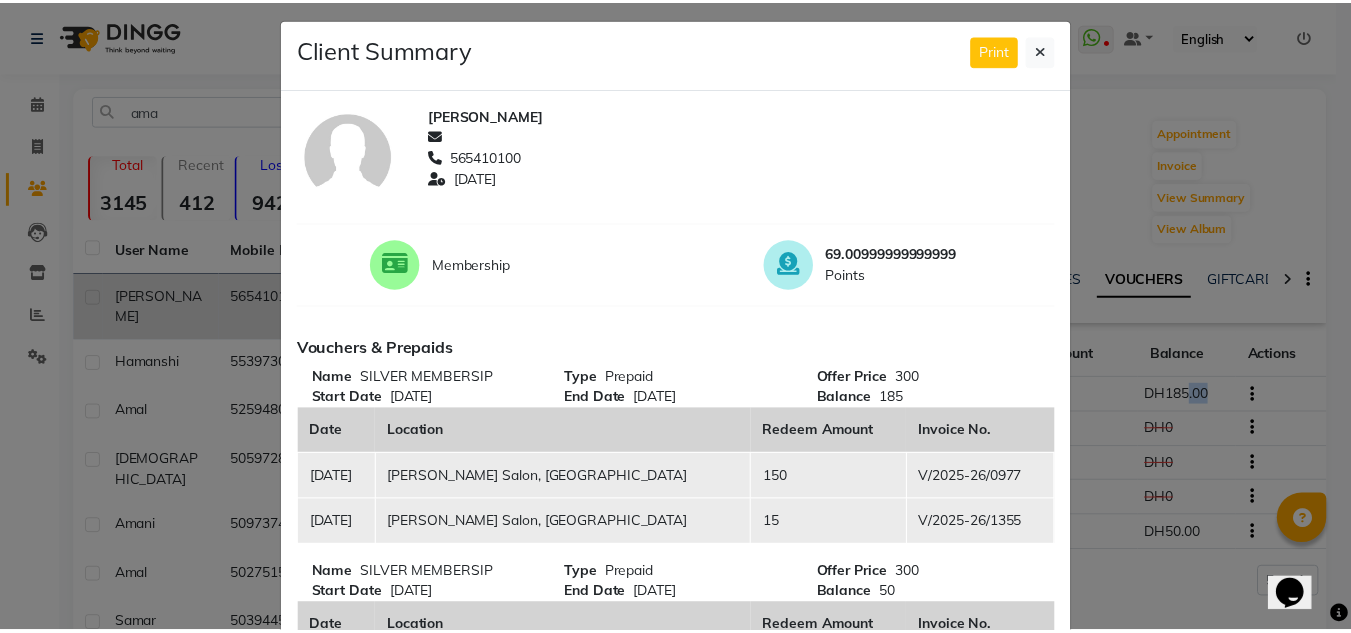 scroll, scrollTop: 0, scrollLeft: 0, axis: both 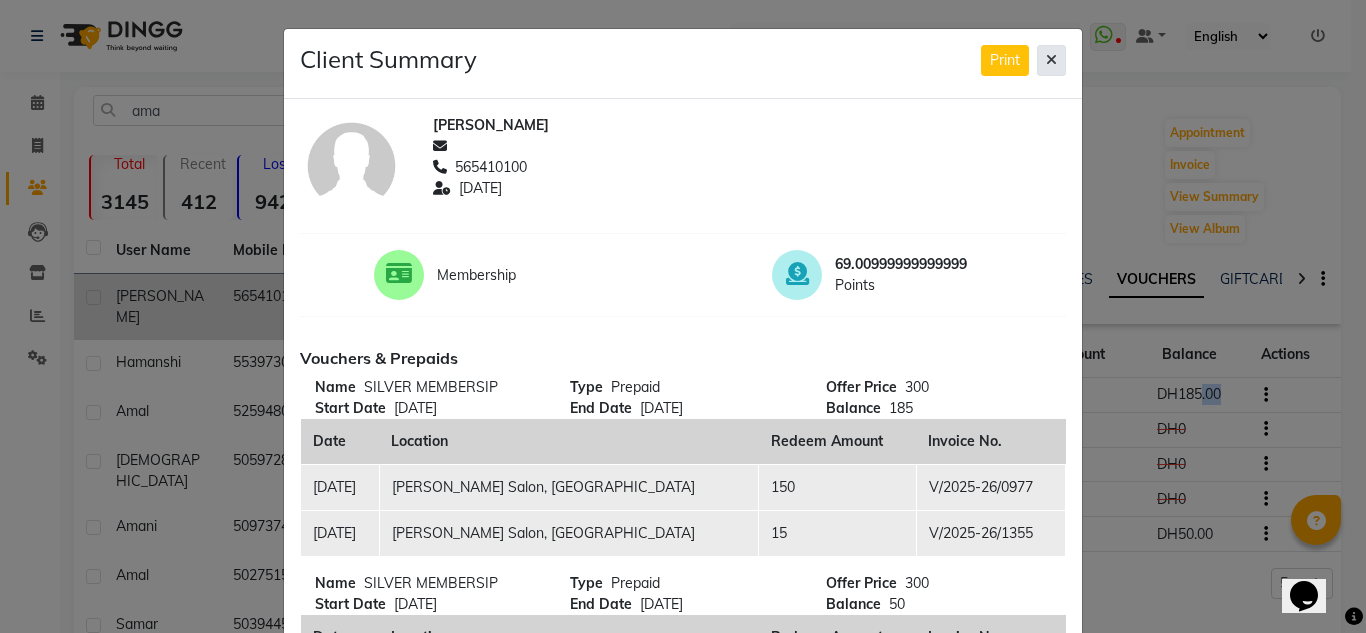 click 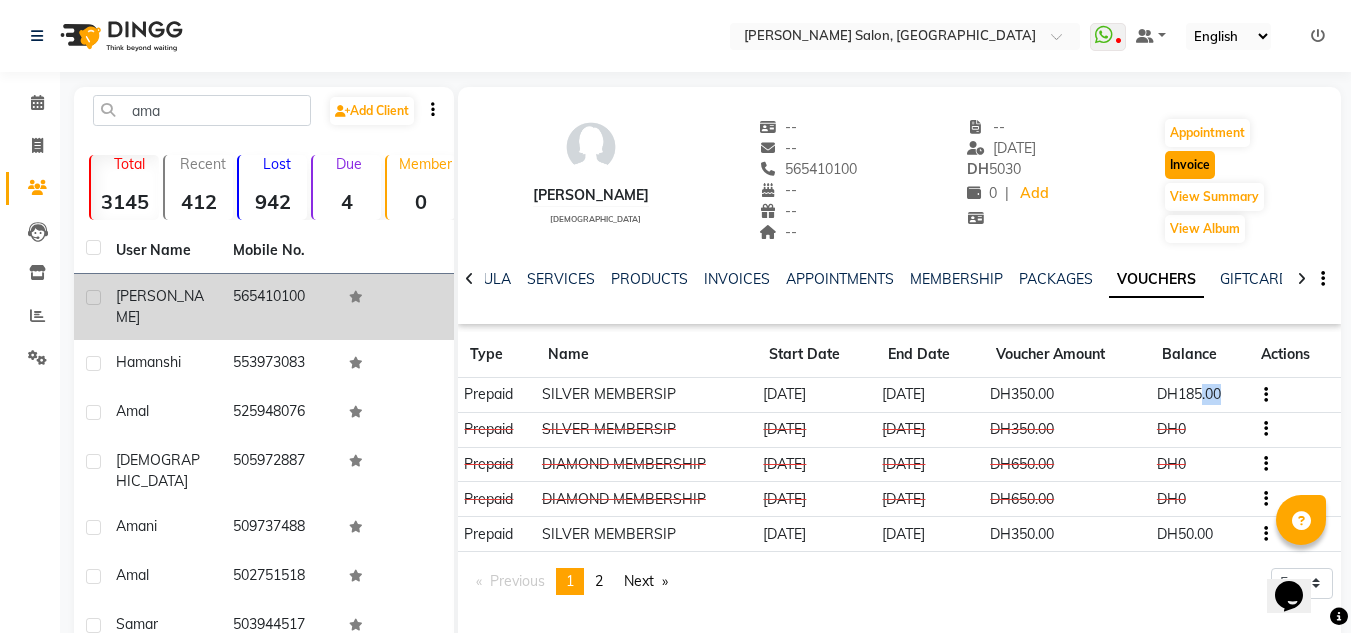 click on "Invoice" 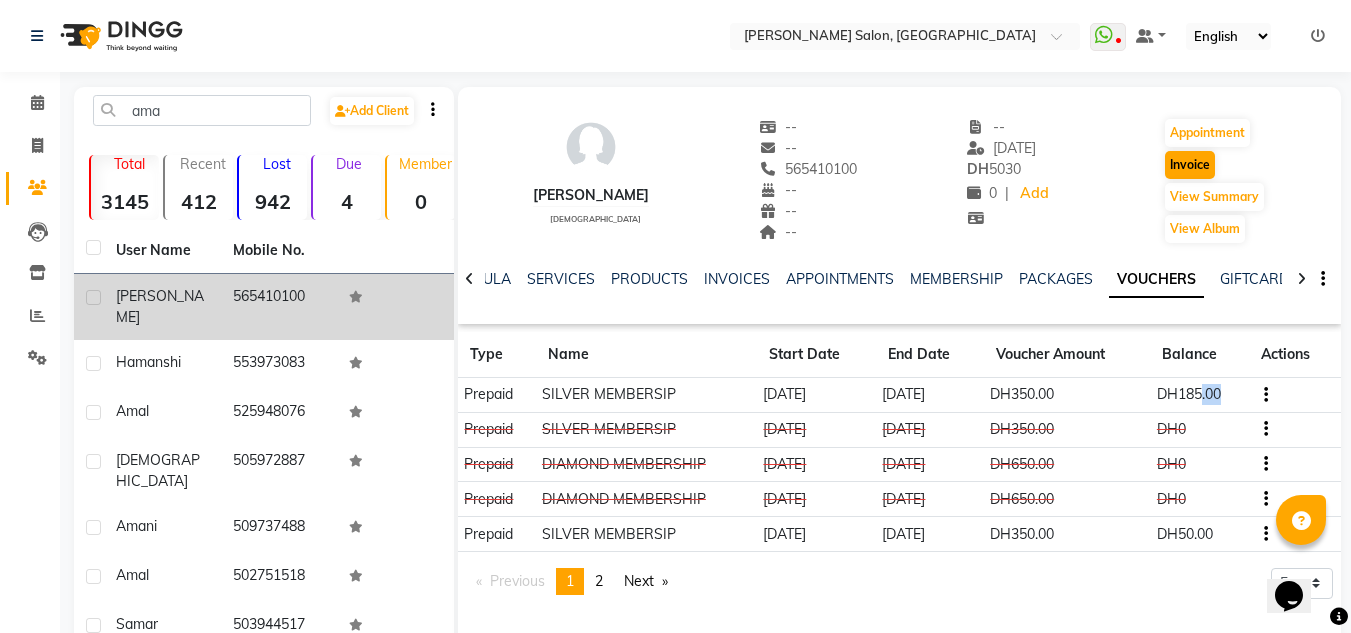 select on "service" 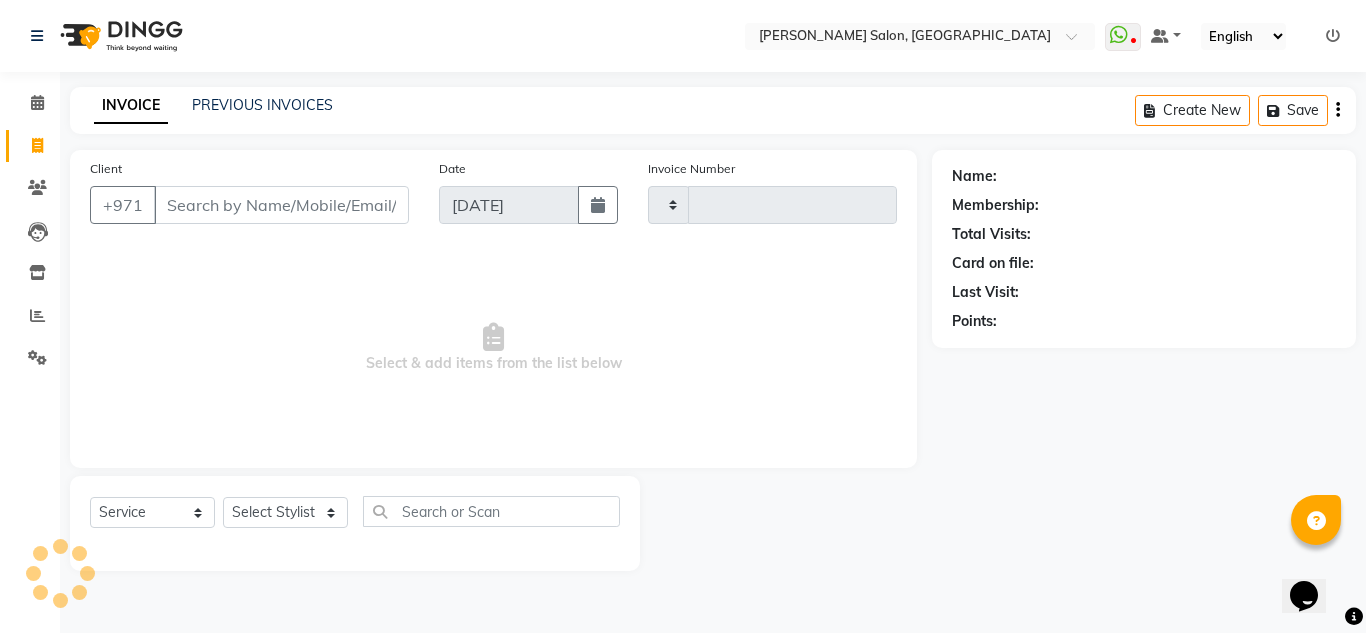 type on "1374" 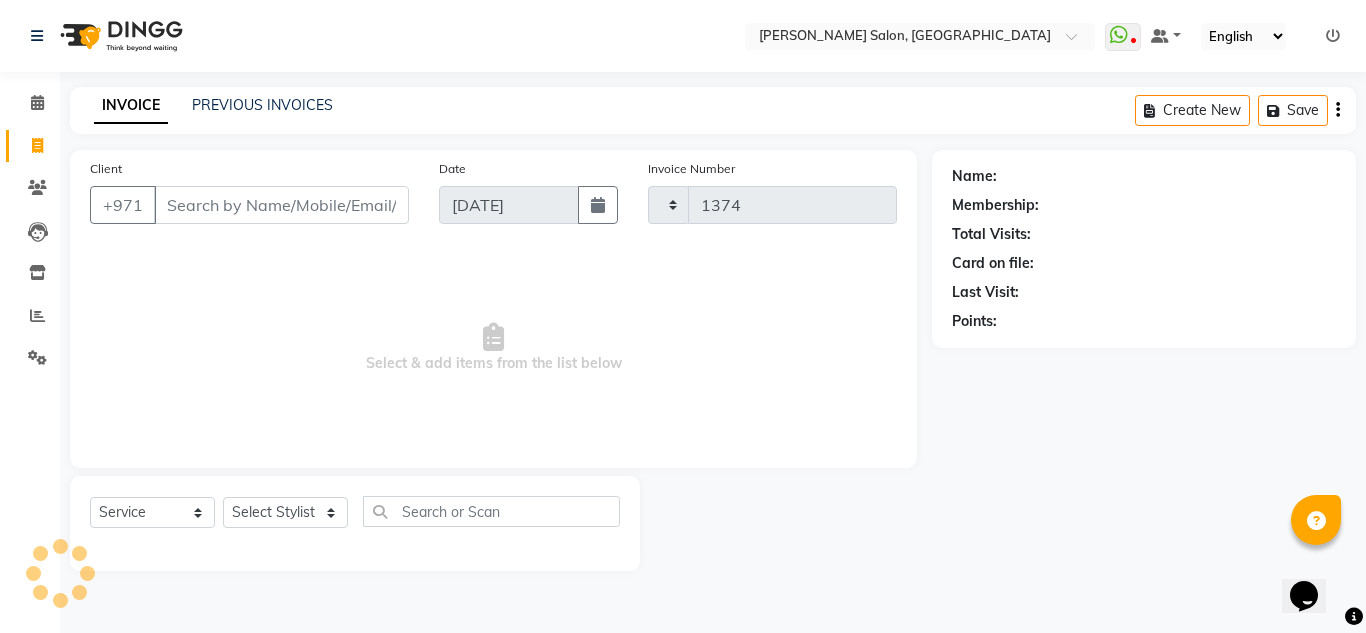 select on "4333" 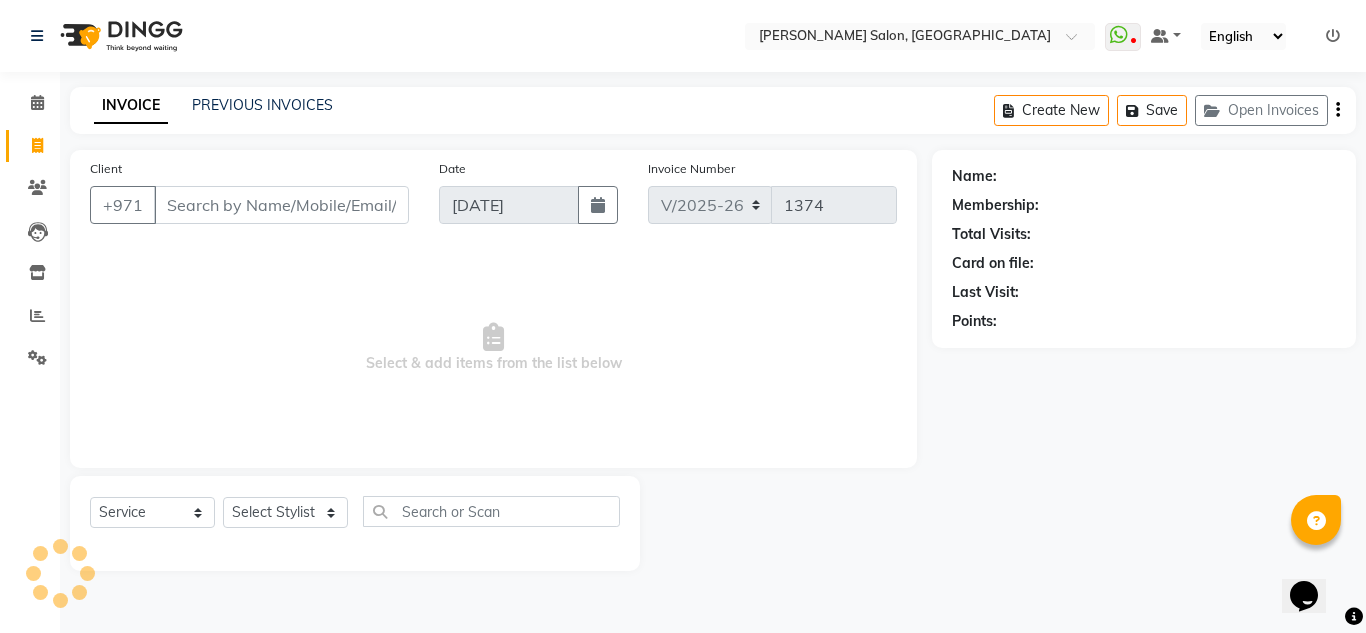 type on "565410100" 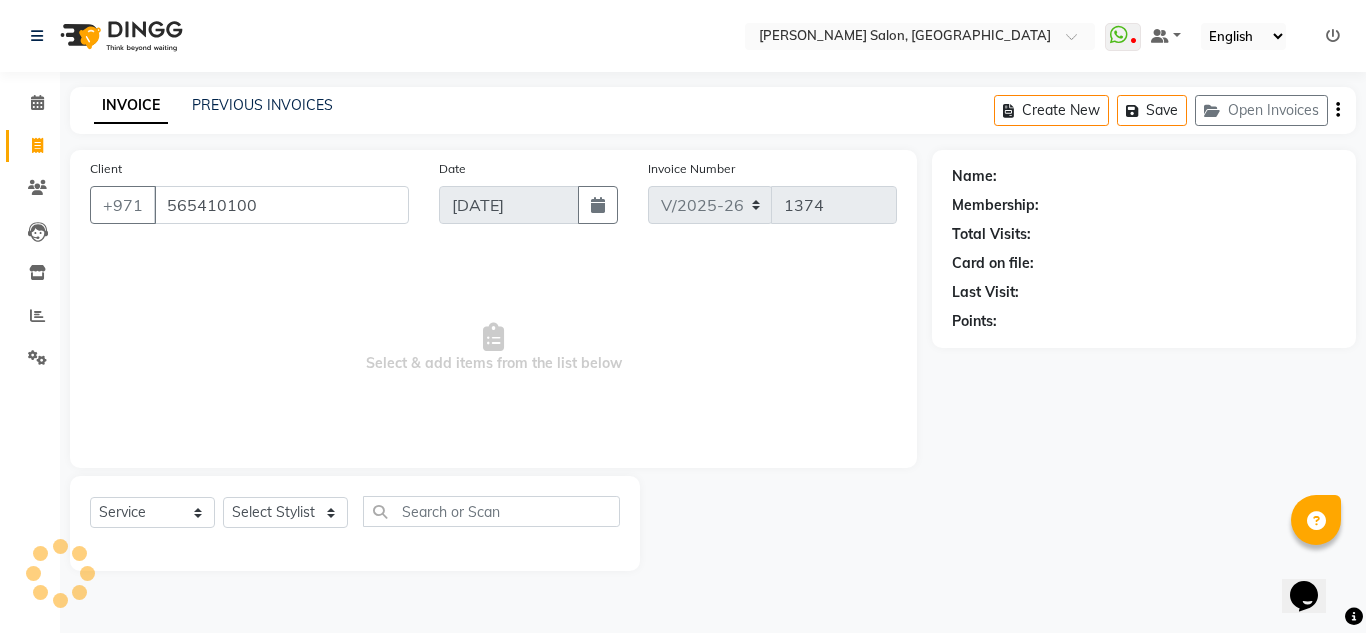 select on "1: Object" 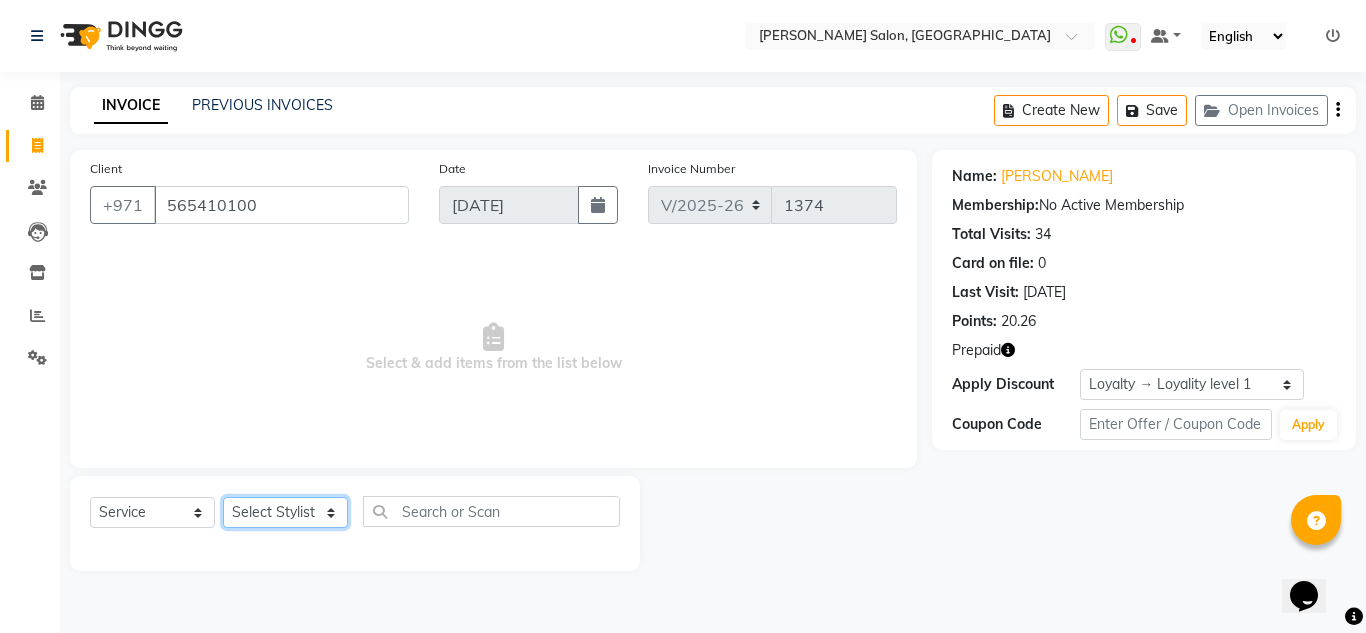 click on "Select Stylist ABUSHAGARA Kavita Laxmi Management [PERSON_NAME] RECEPTION-ALWAHDA [PERSON_NAME] SALON [PERSON_NAME] trial" 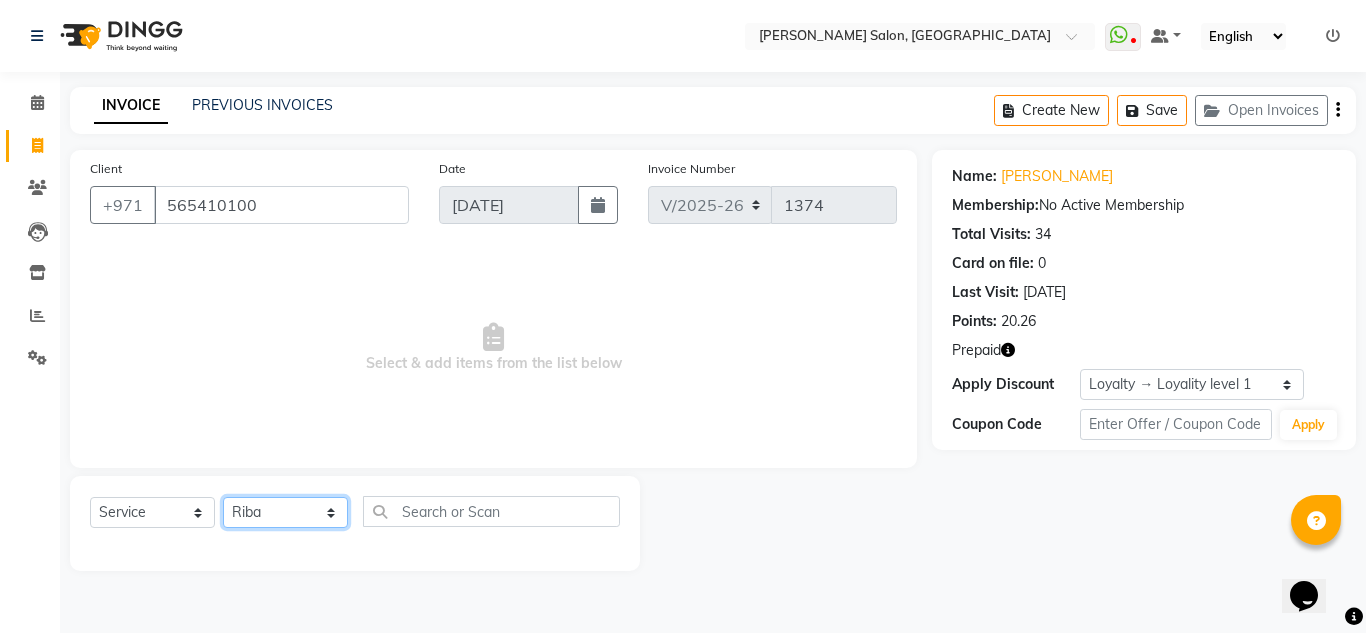 click on "Select Stylist ABUSHAGARA Kavita Laxmi Management [PERSON_NAME] RECEPTION-ALWAHDA [PERSON_NAME] SALON [PERSON_NAME] trial" 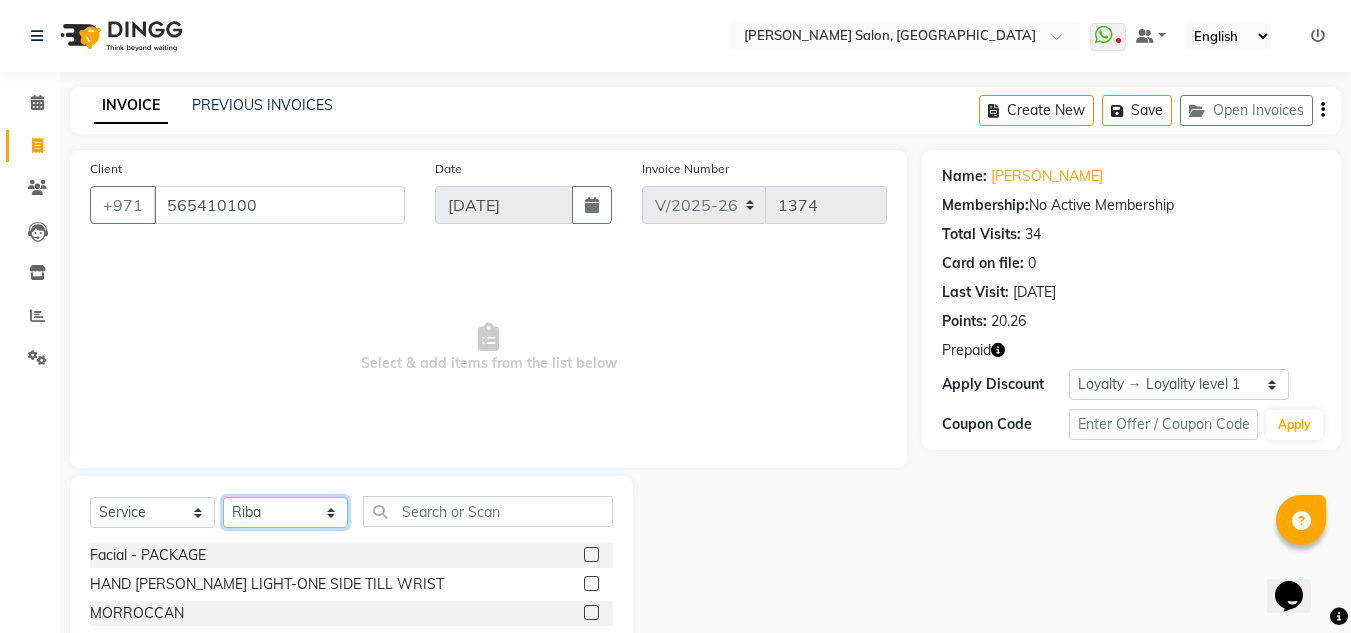 drag, startPoint x: 311, startPoint y: 509, endPoint x: 311, endPoint y: 498, distance: 11 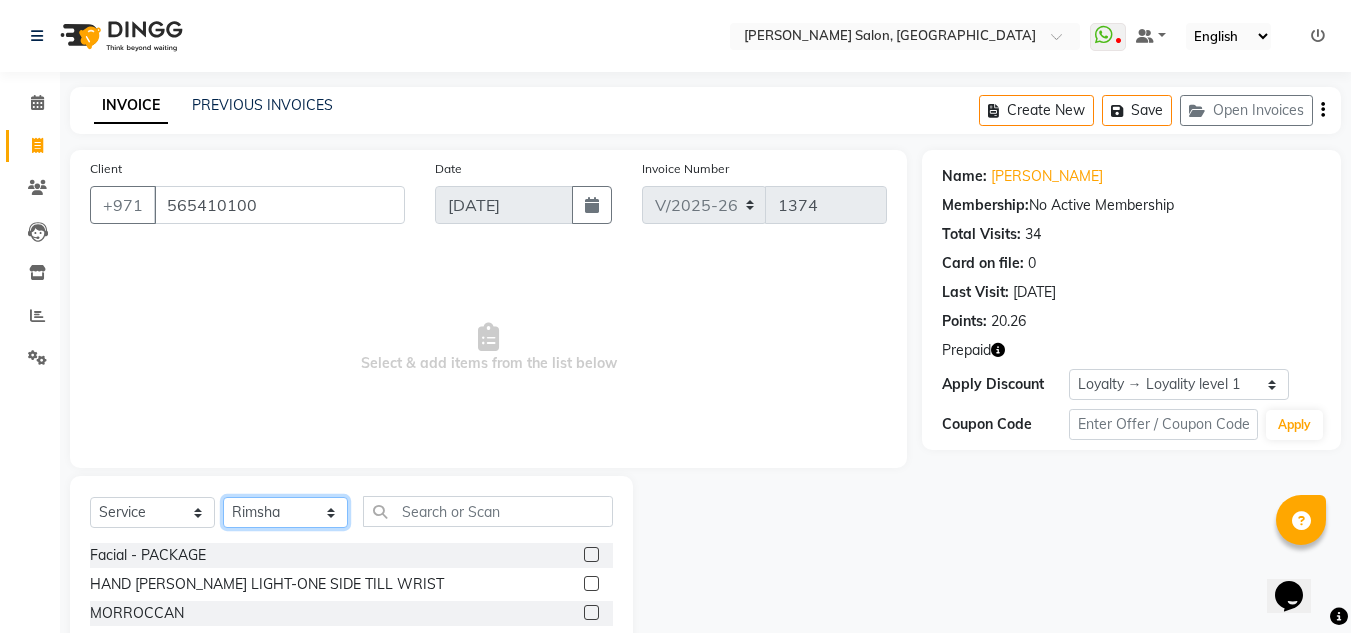 click on "Select Stylist ABUSHAGARA Kavita Laxmi Management [PERSON_NAME] RECEPTION-ALWAHDA [PERSON_NAME] SALON [PERSON_NAME] trial" 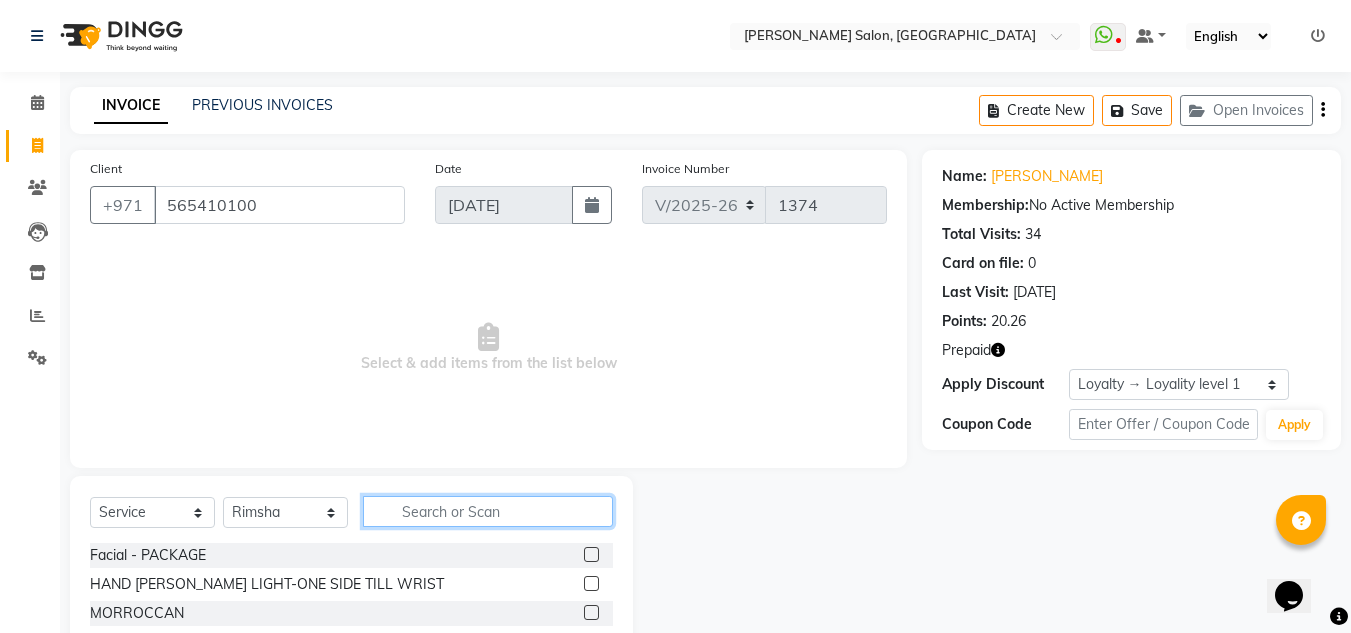 click 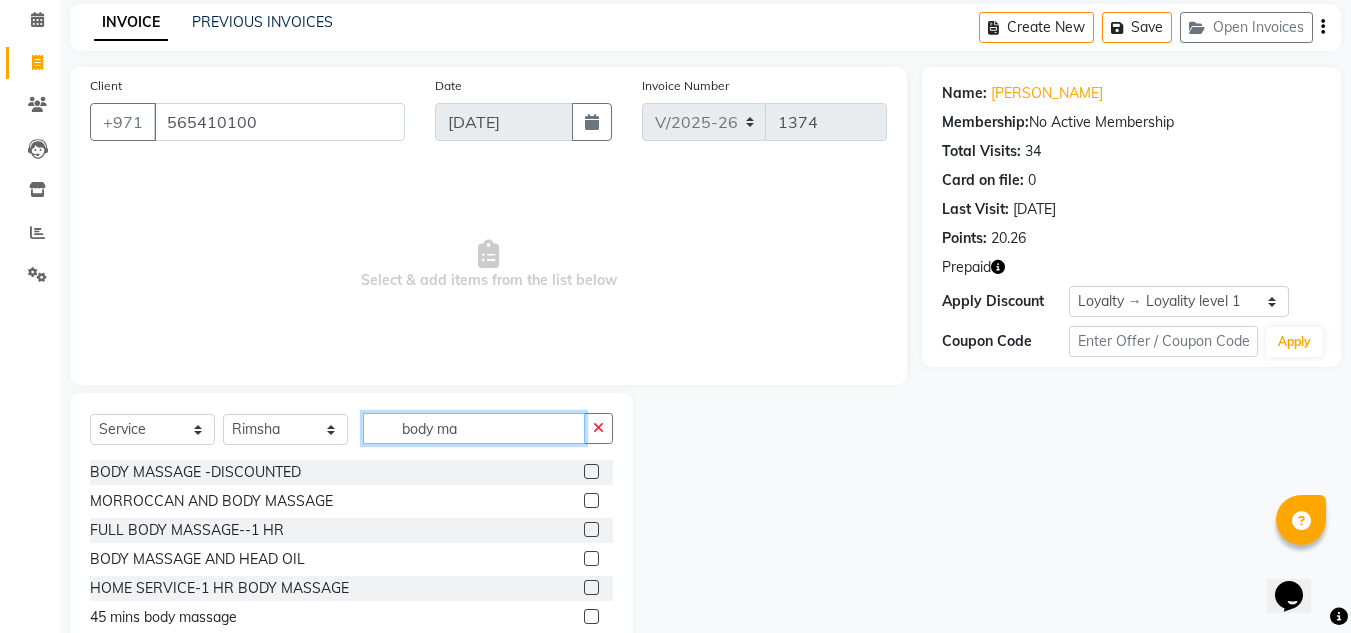 scroll, scrollTop: 168, scrollLeft: 0, axis: vertical 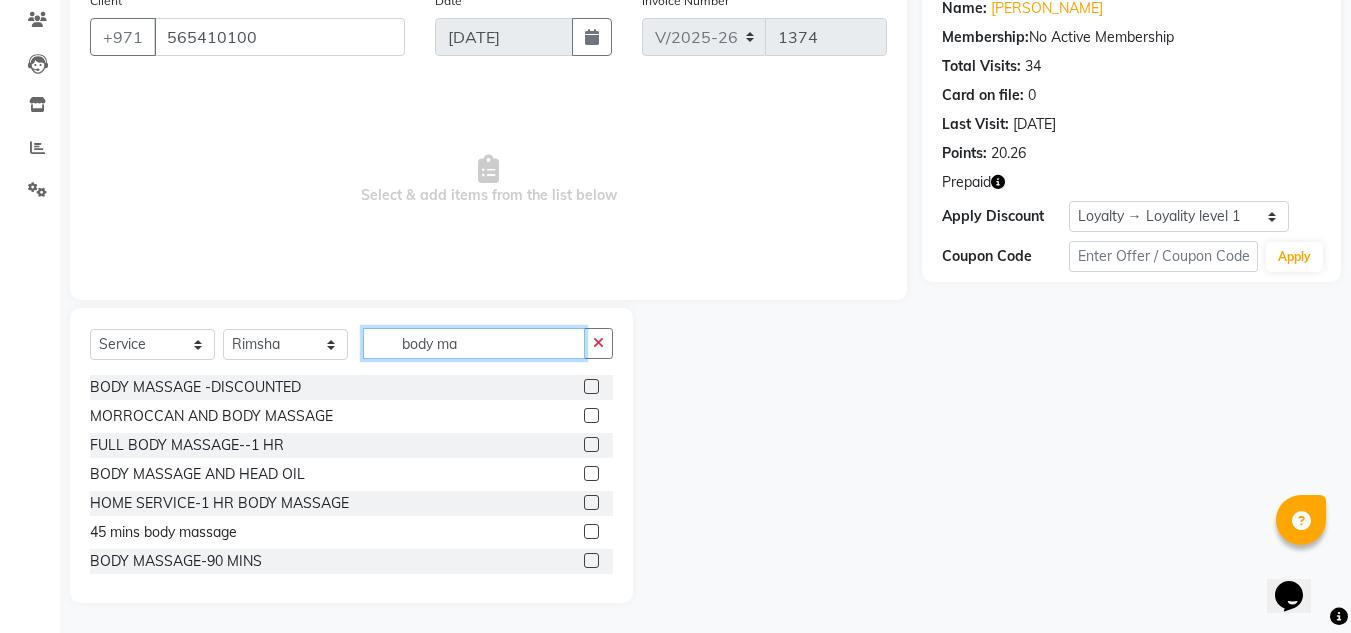 type on "body ma" 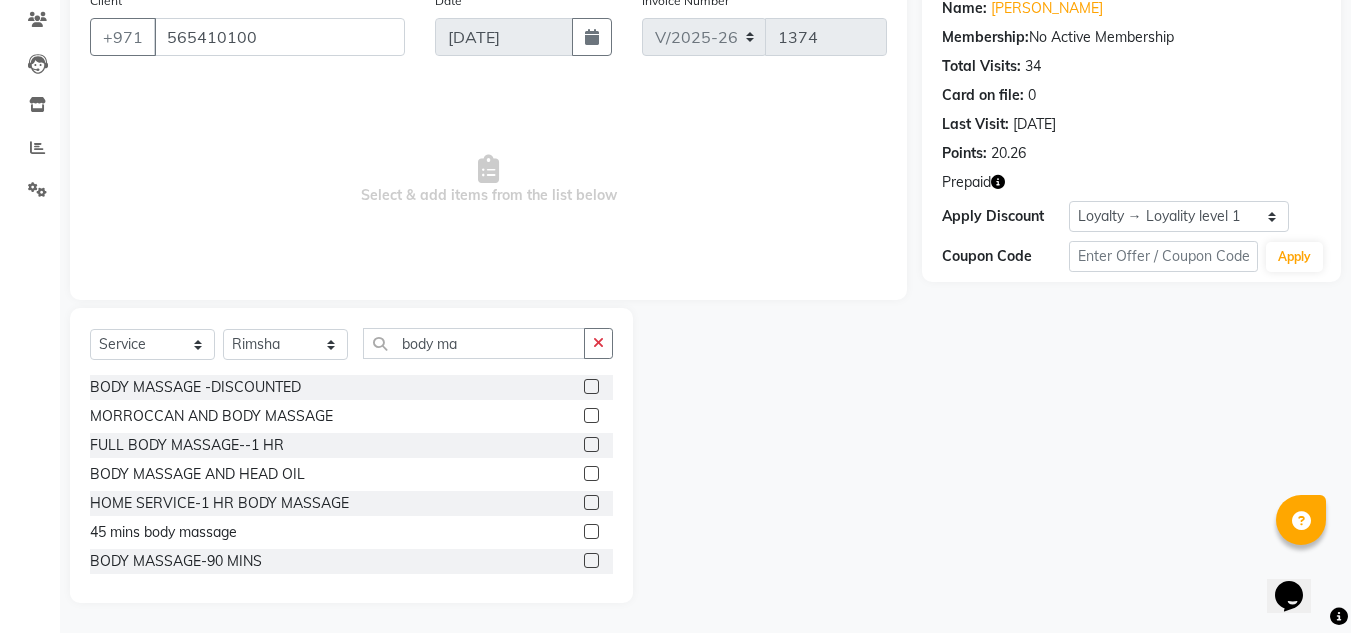 click 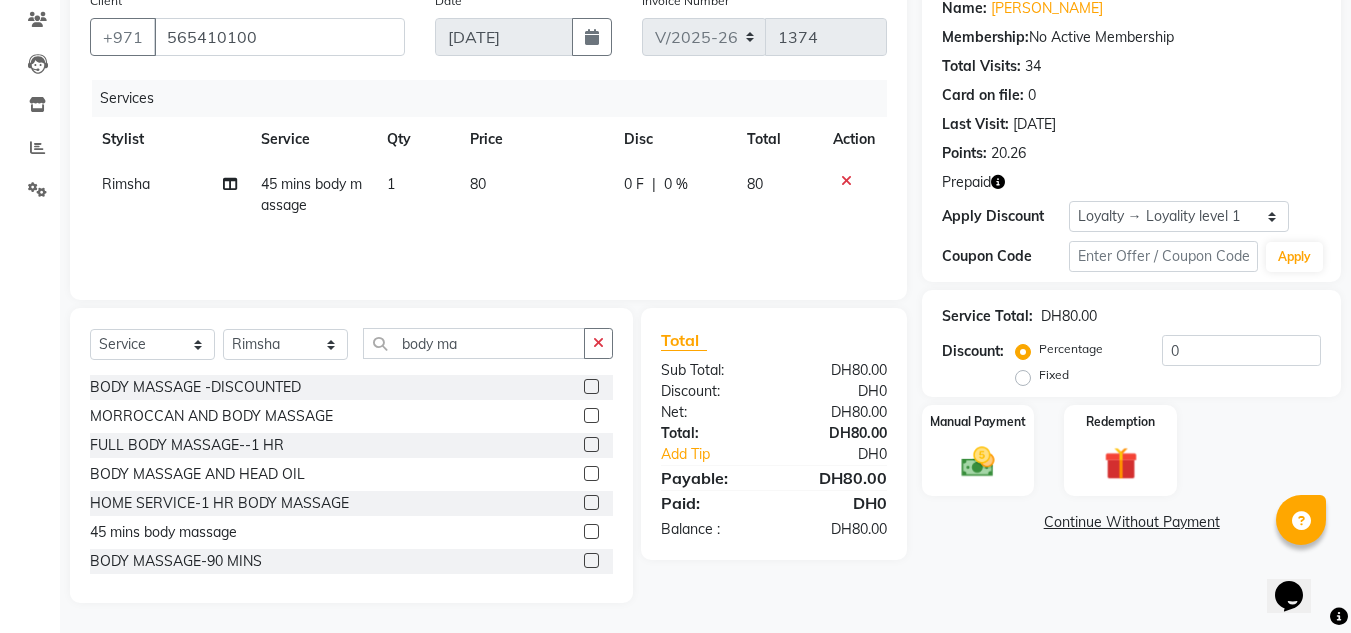 checkbox on "false" 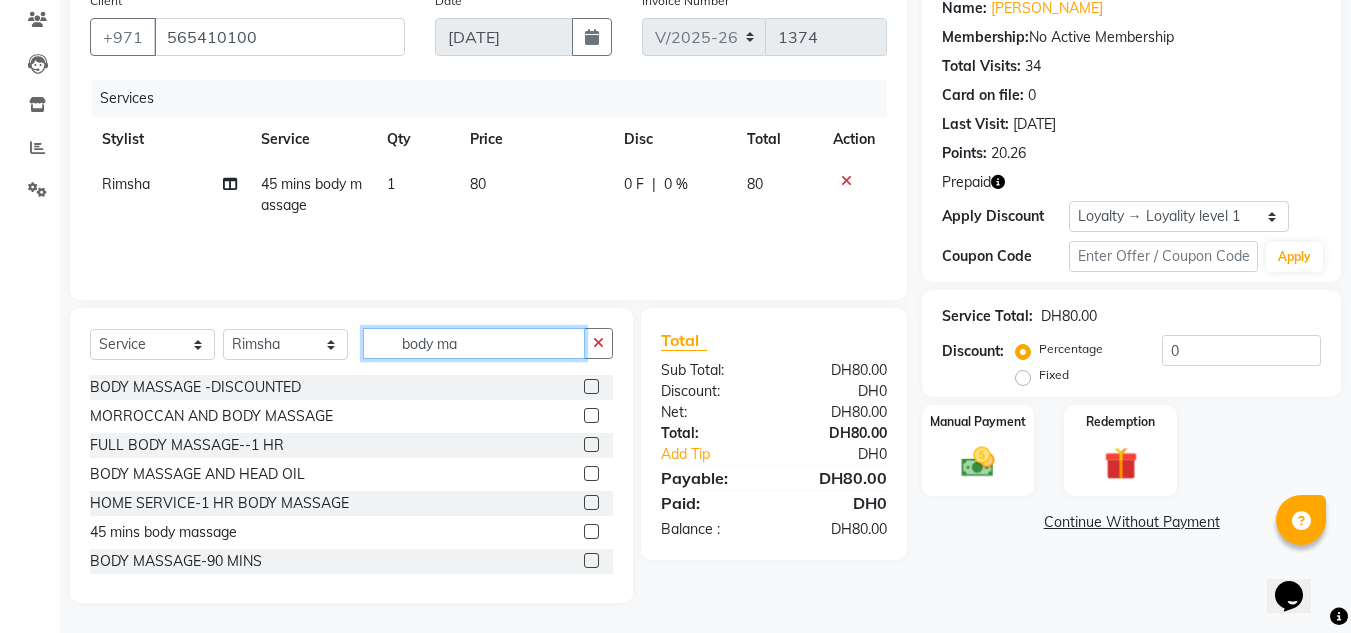 drag, startPoint x: 496, startPoint y: 343, endPoint x: 318, endPoint y: 341, distance: 178.01123 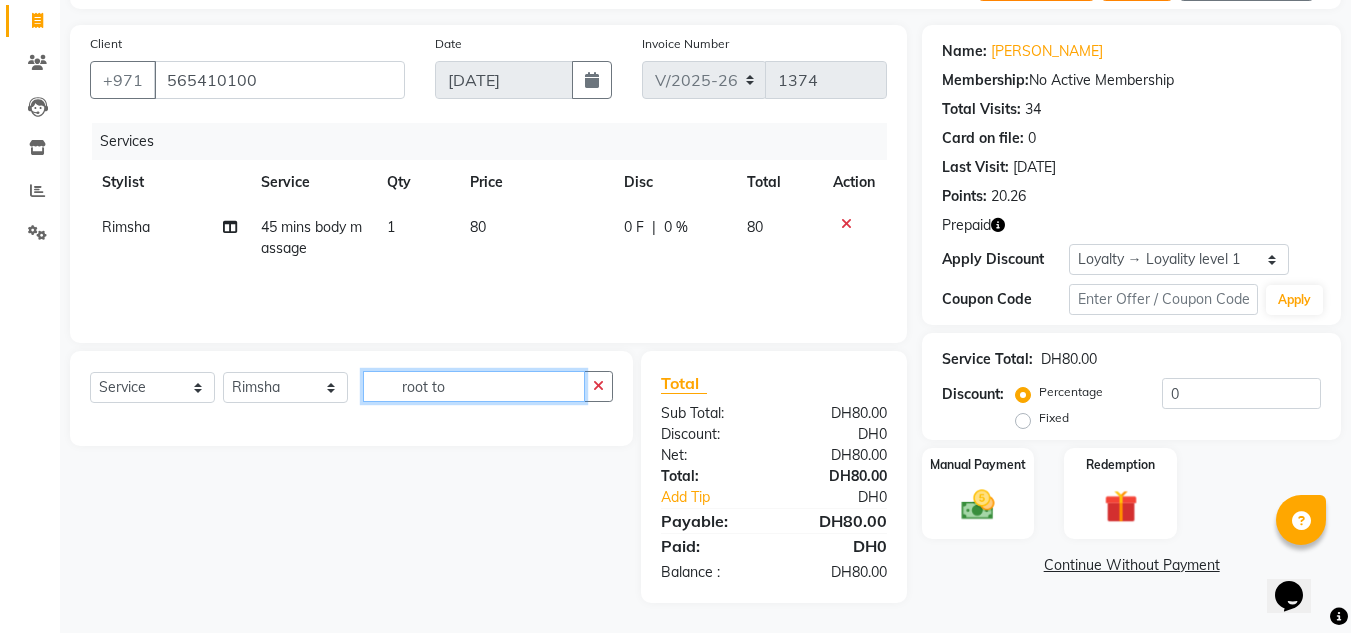 scroll, scrollTop: 168, scrollLeft: 0, axis: vertical 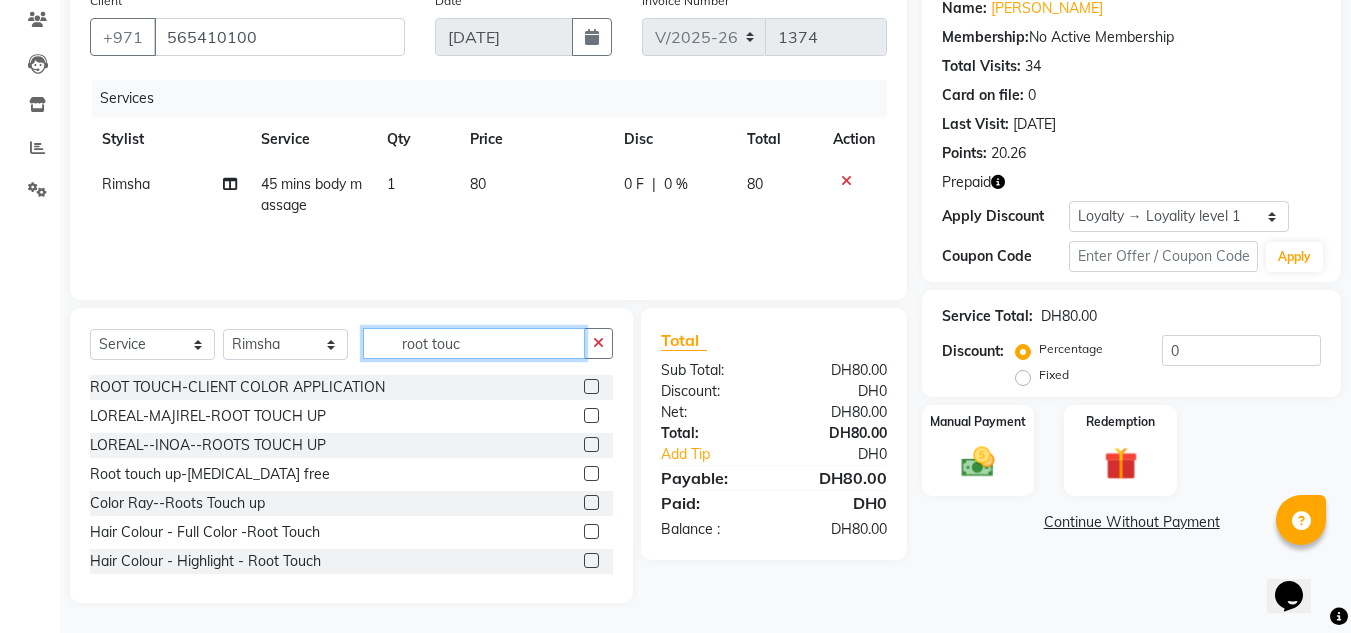 type on "root touc" 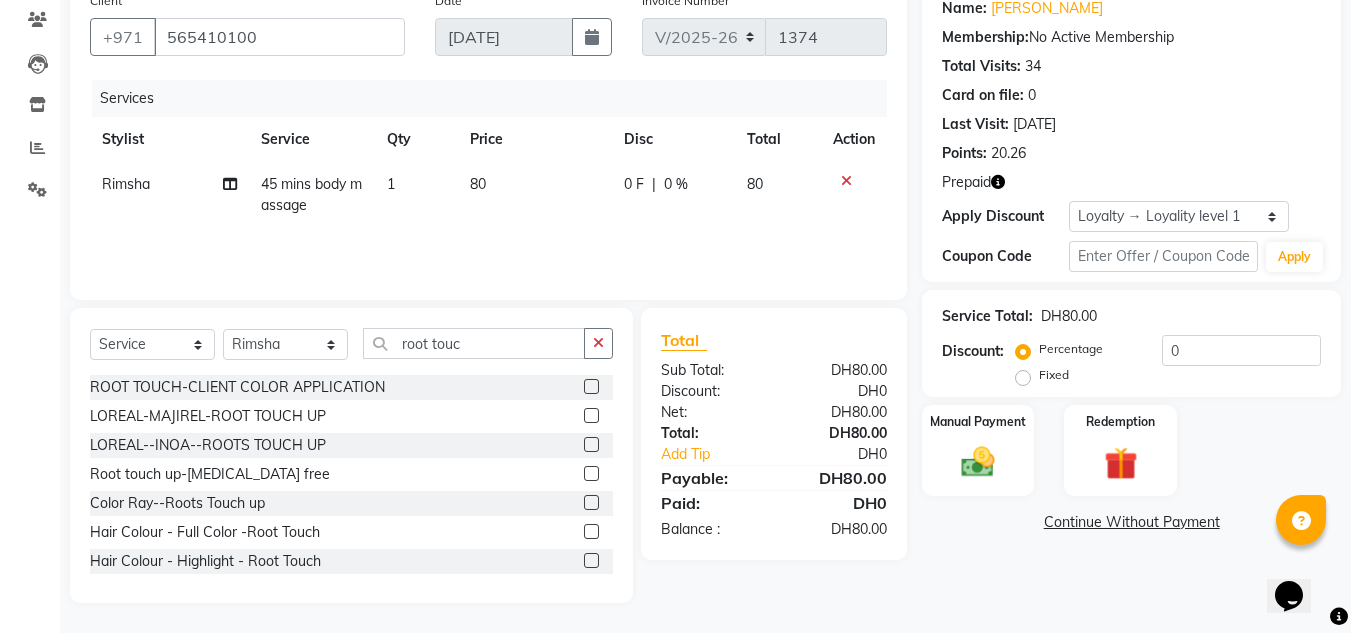 click on "Hair Colour - Full Color -Root Touch" 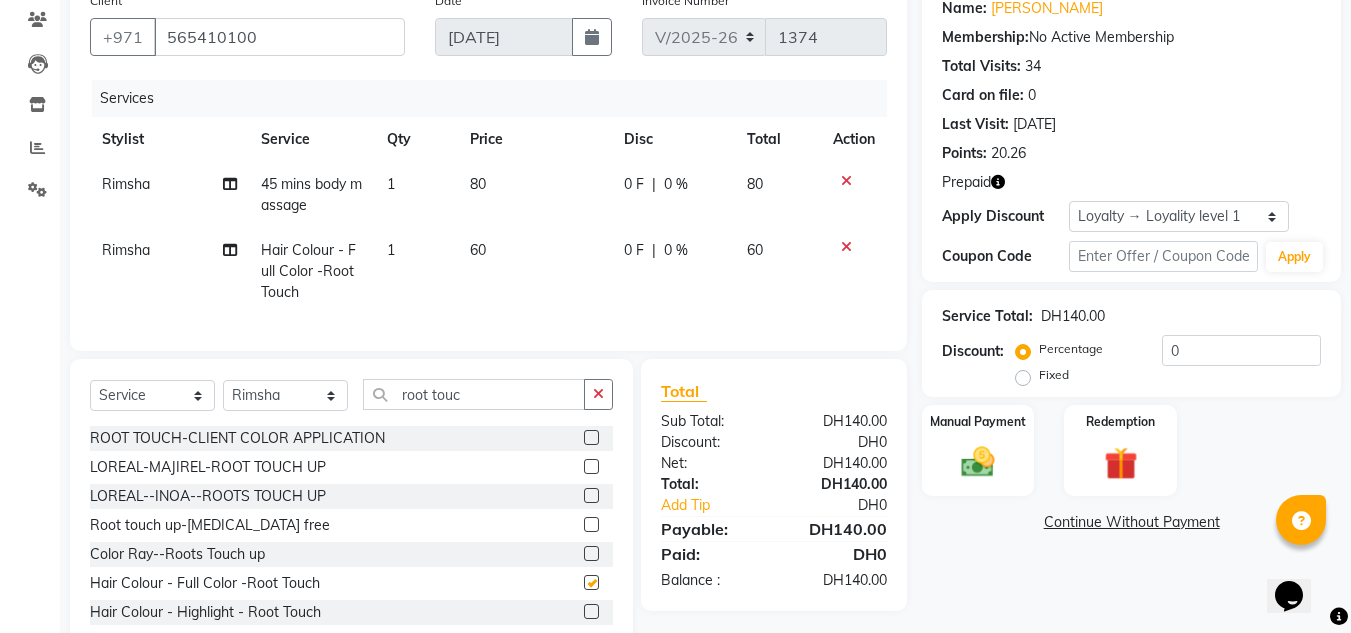 checkbox on "false" 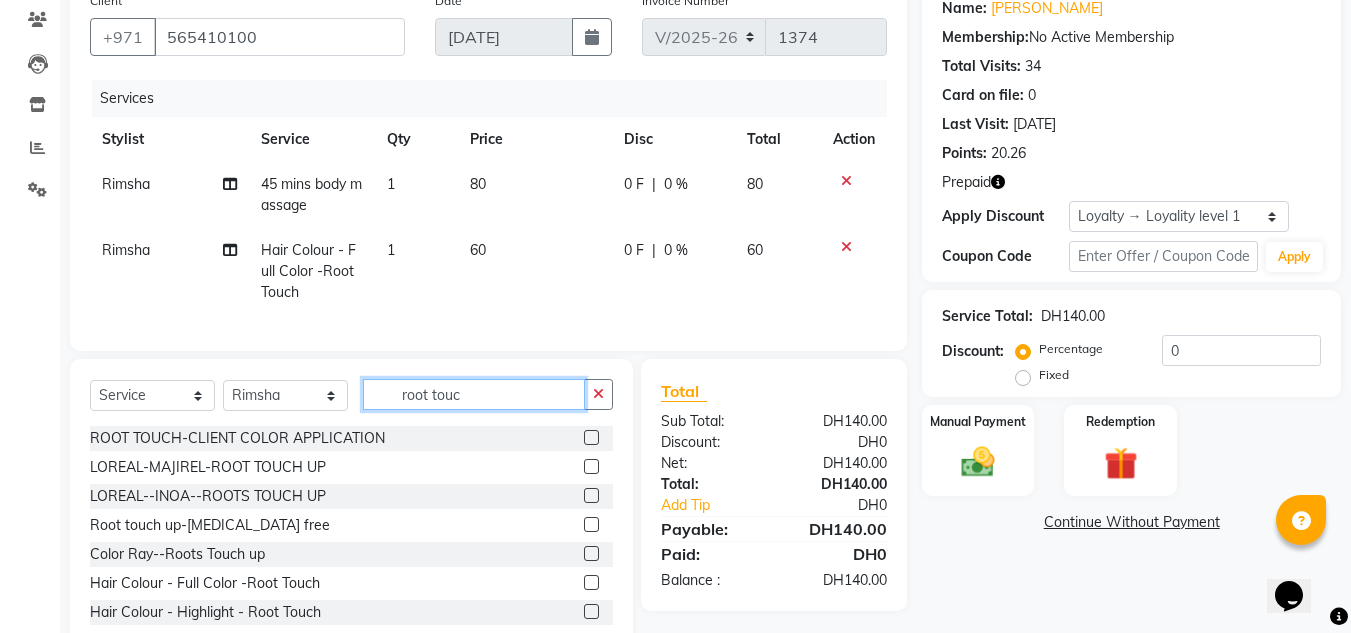 drag, startPoint x: 536, startPoint y: 403, endPoint x: 355, endPoint y: 382, distance: 182.21416 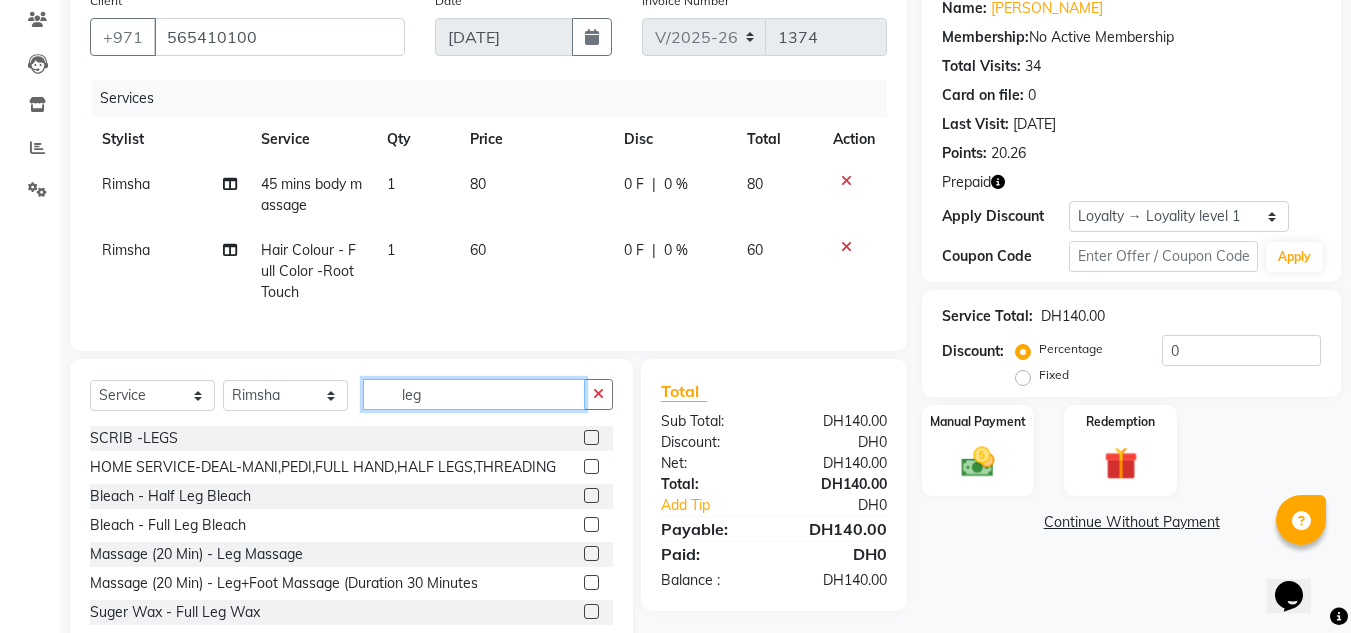 type on "leg" 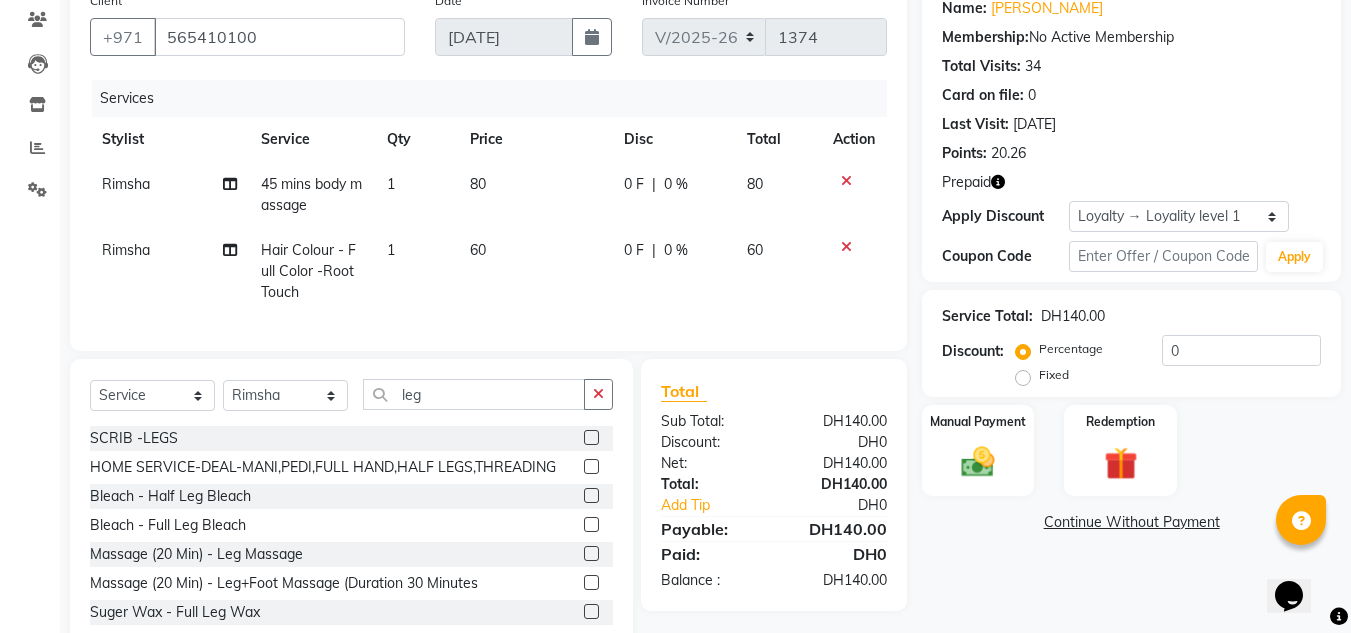 click 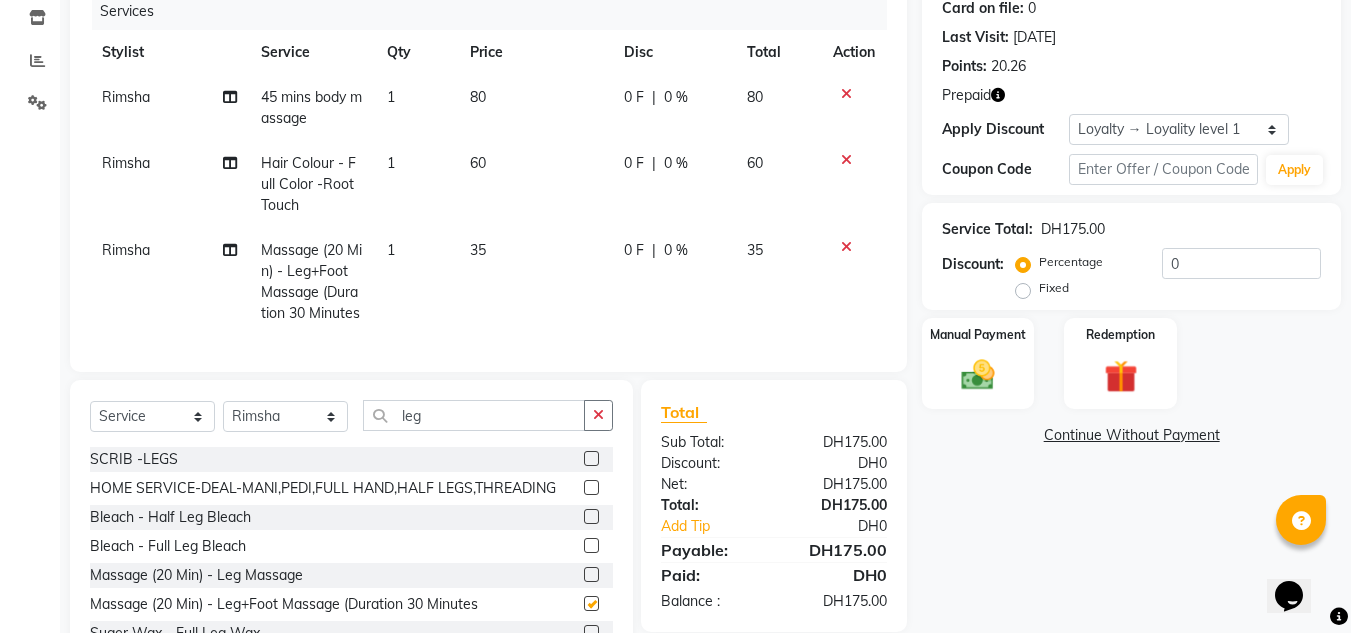 checkbox on "false" 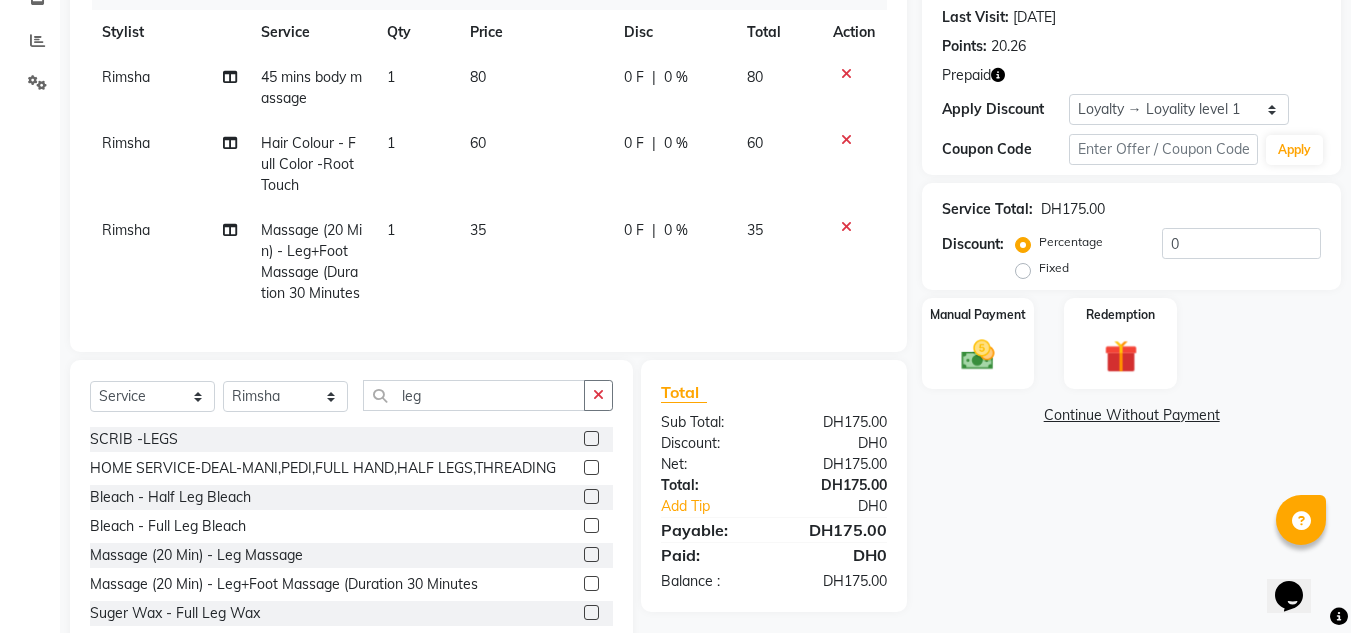 scroll, scrollTop: 0, scrollLeft: 0, axis: both 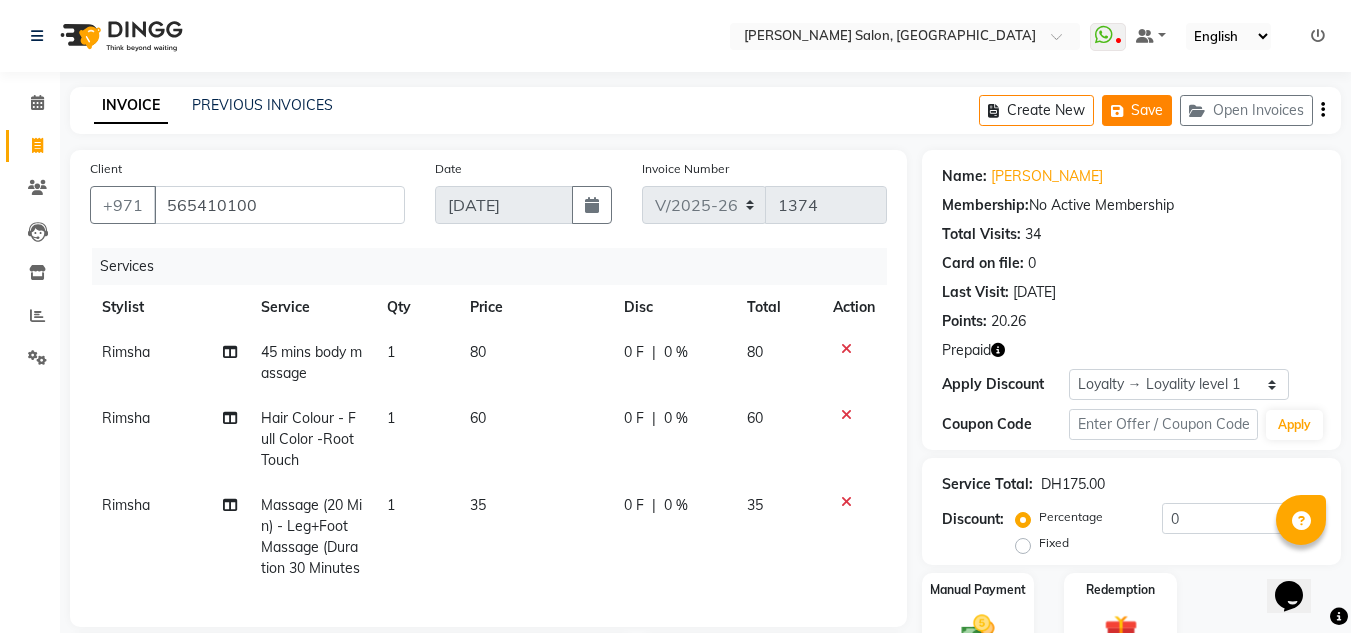click on "Save" 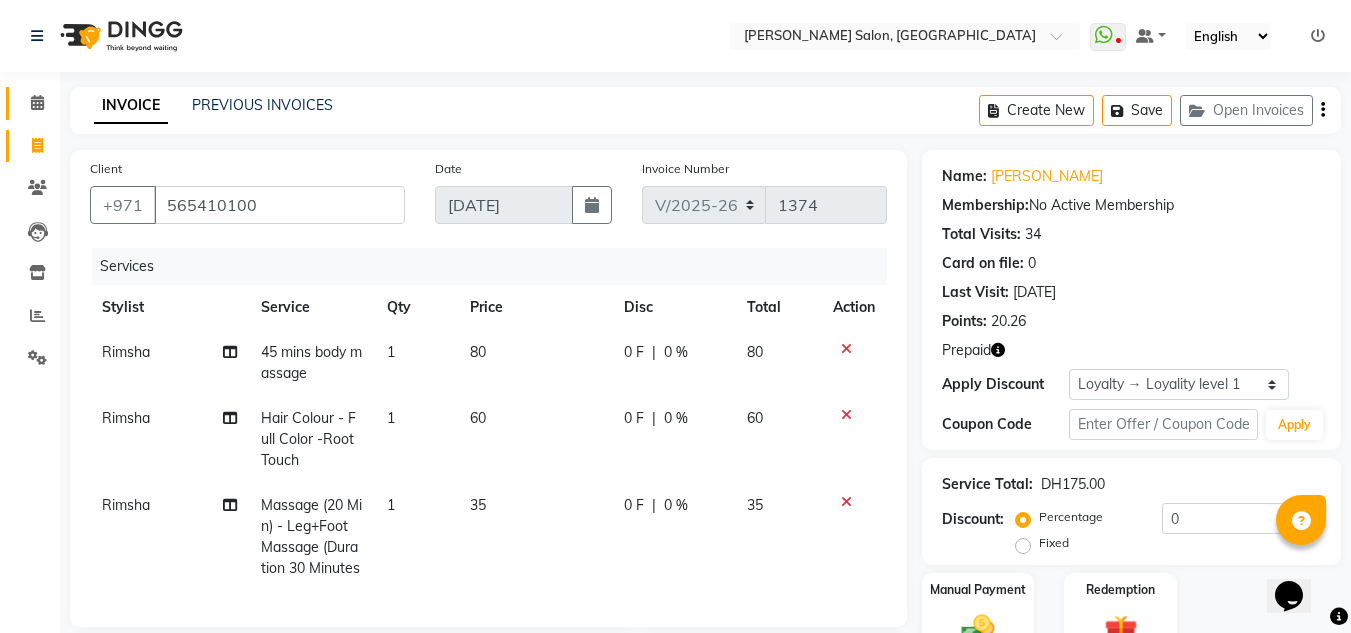 click on "Calendar" 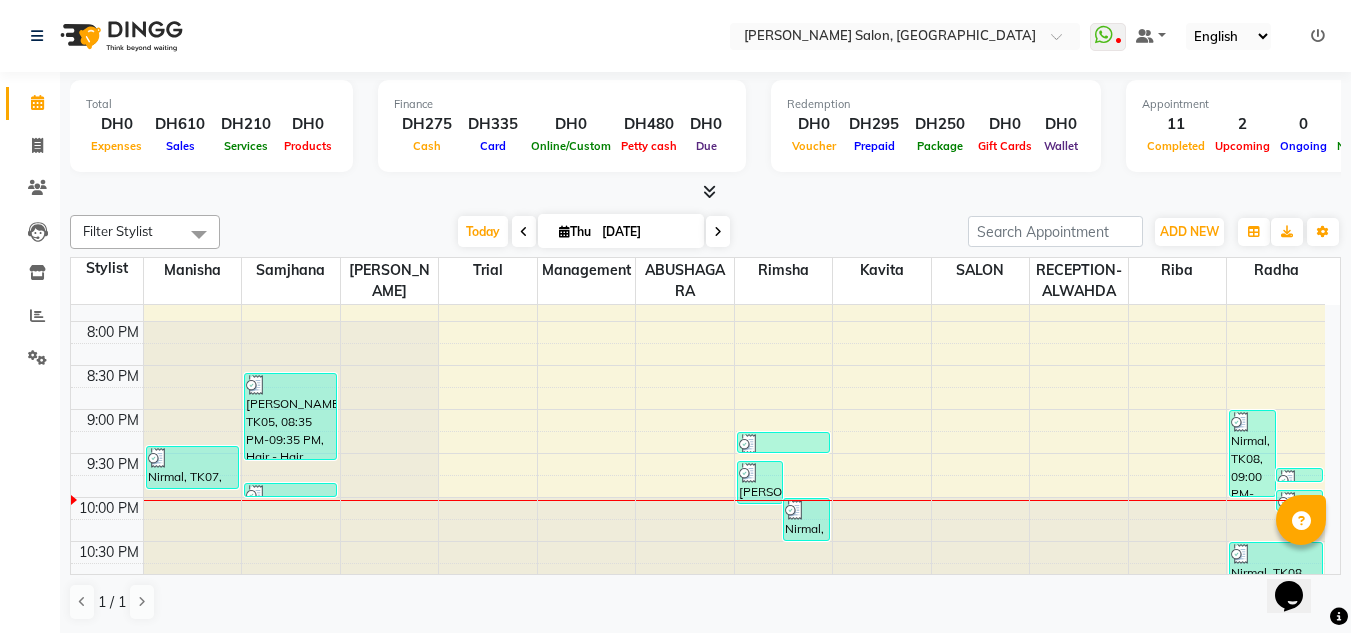 scroll, scrollTop: 962, scrollLeft: 0, axis: vertical 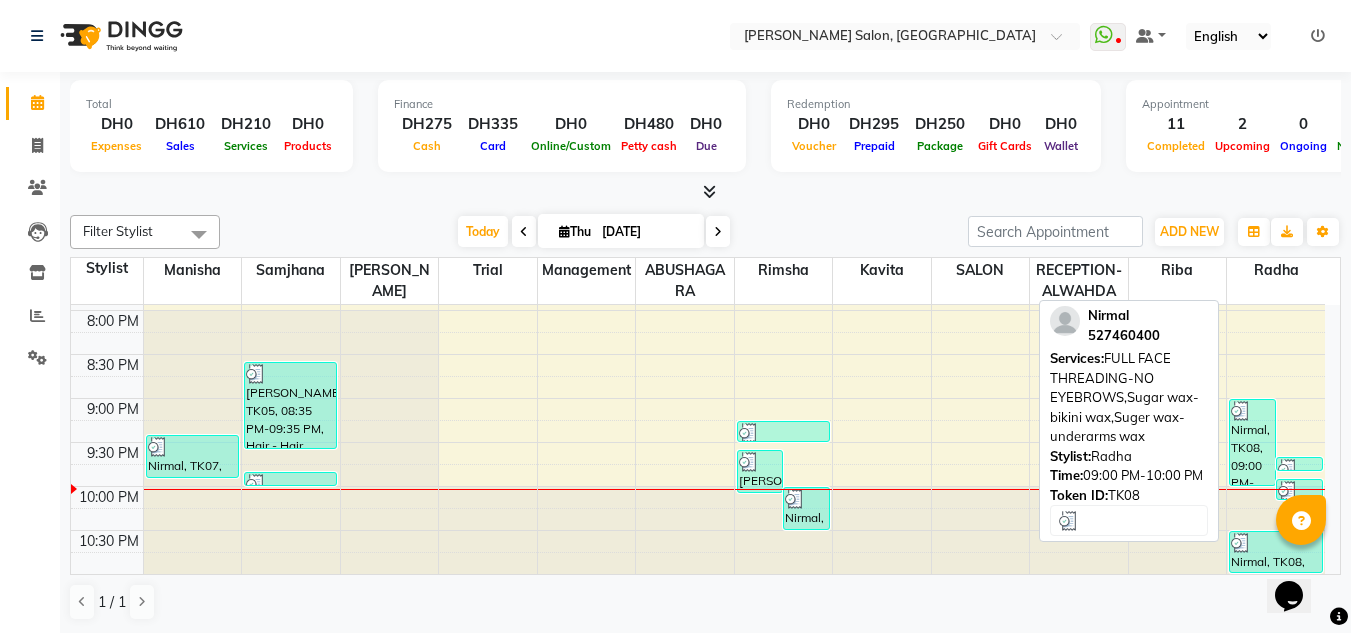 click on "Nirmal, TK08, 09:00 PM-10:00 PM, FULL FACE THREADING-NO EYEBROWS,Sugar wax-bikini wax,Suger wax-underarms wax" at bounding box center [1252, 442] 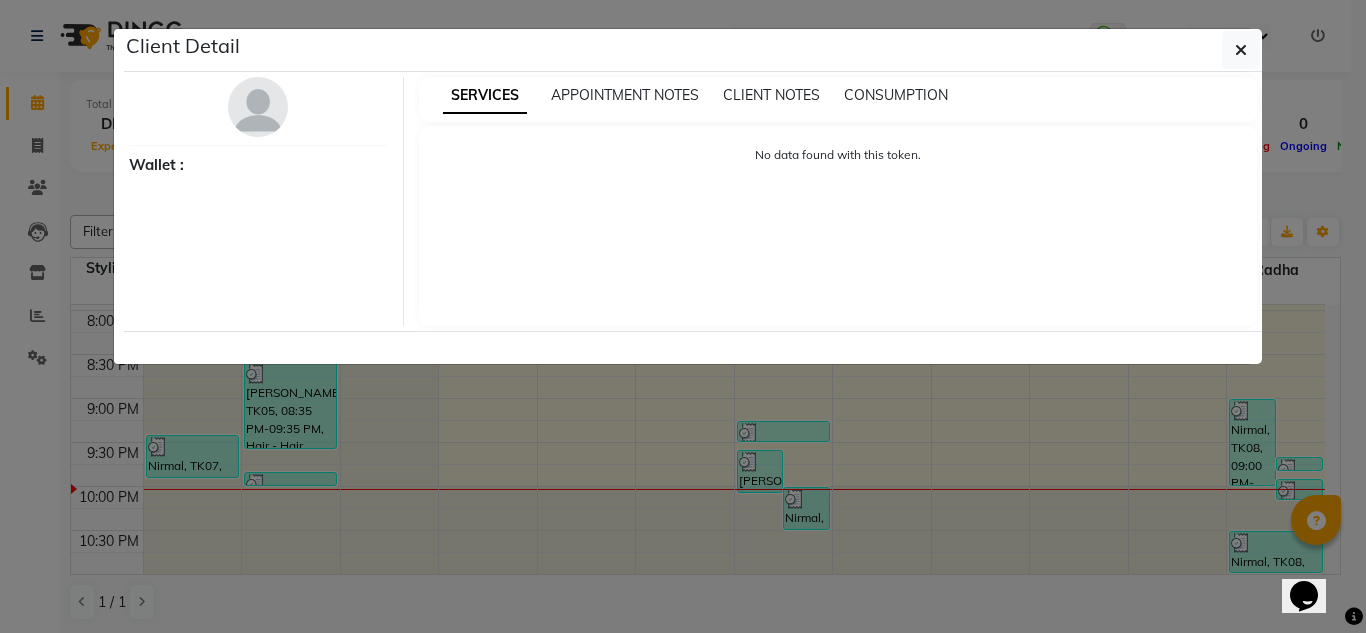 select on "3" 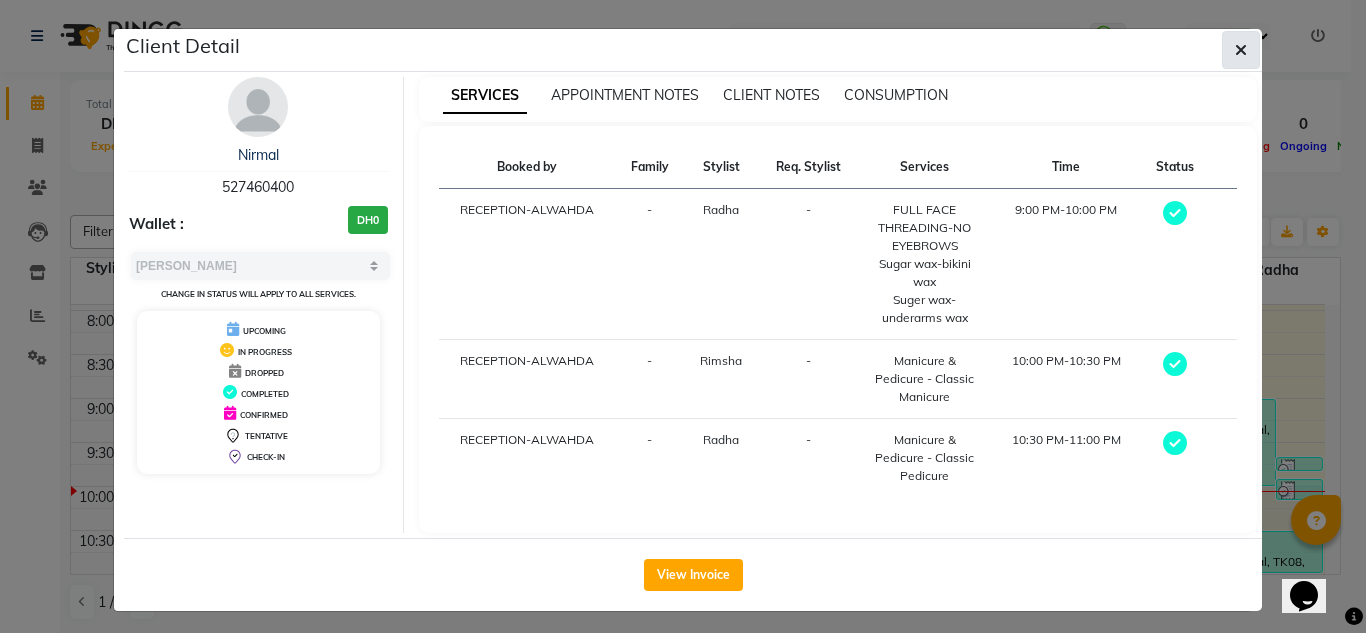 click 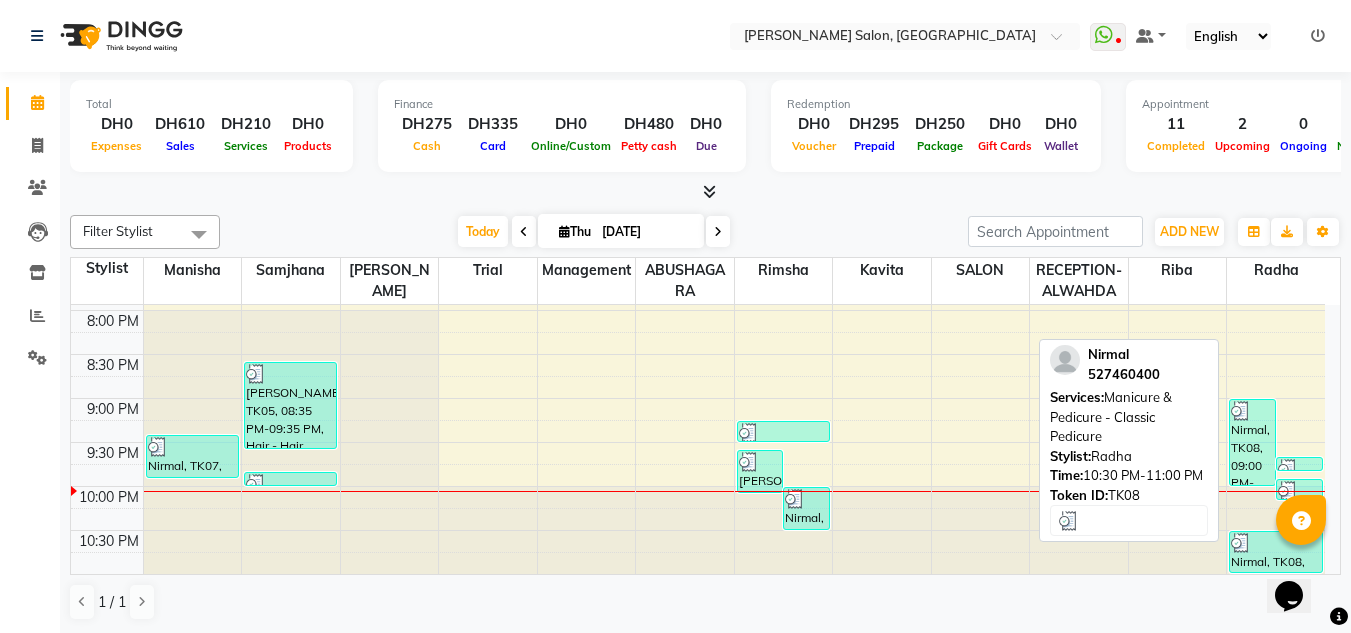 scroll, scrollTop: 1, scrollLeft: 0, axis: vertical 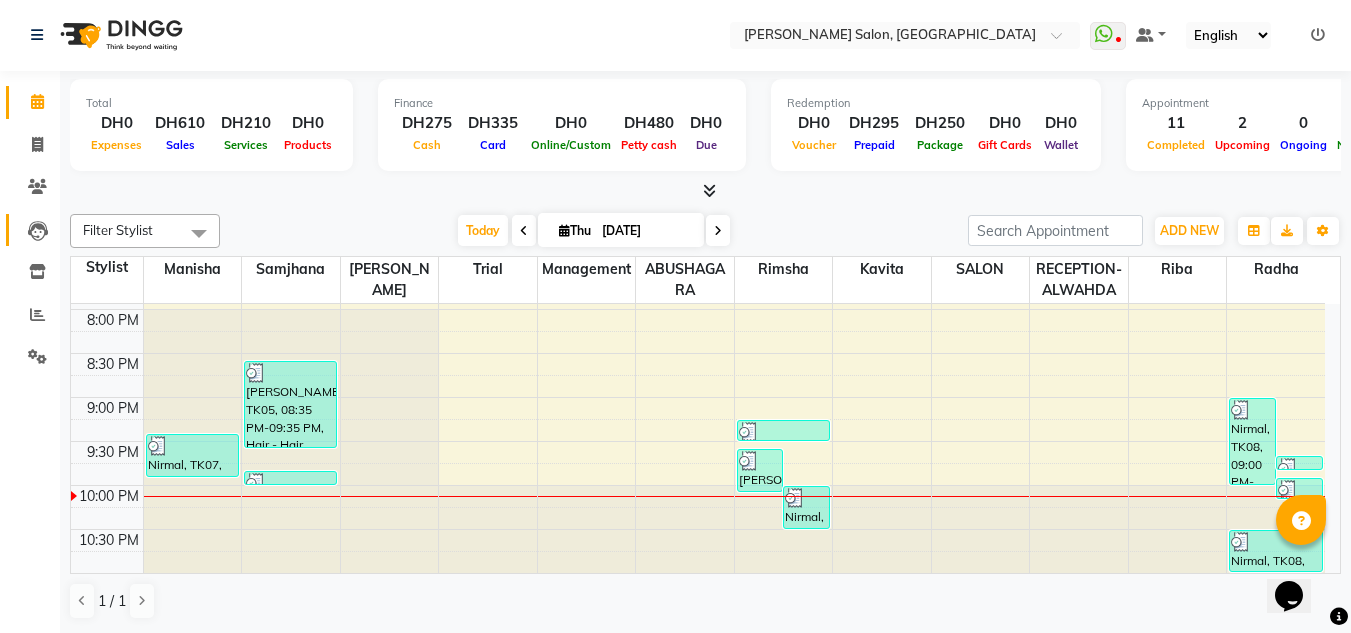 click on "Leads" 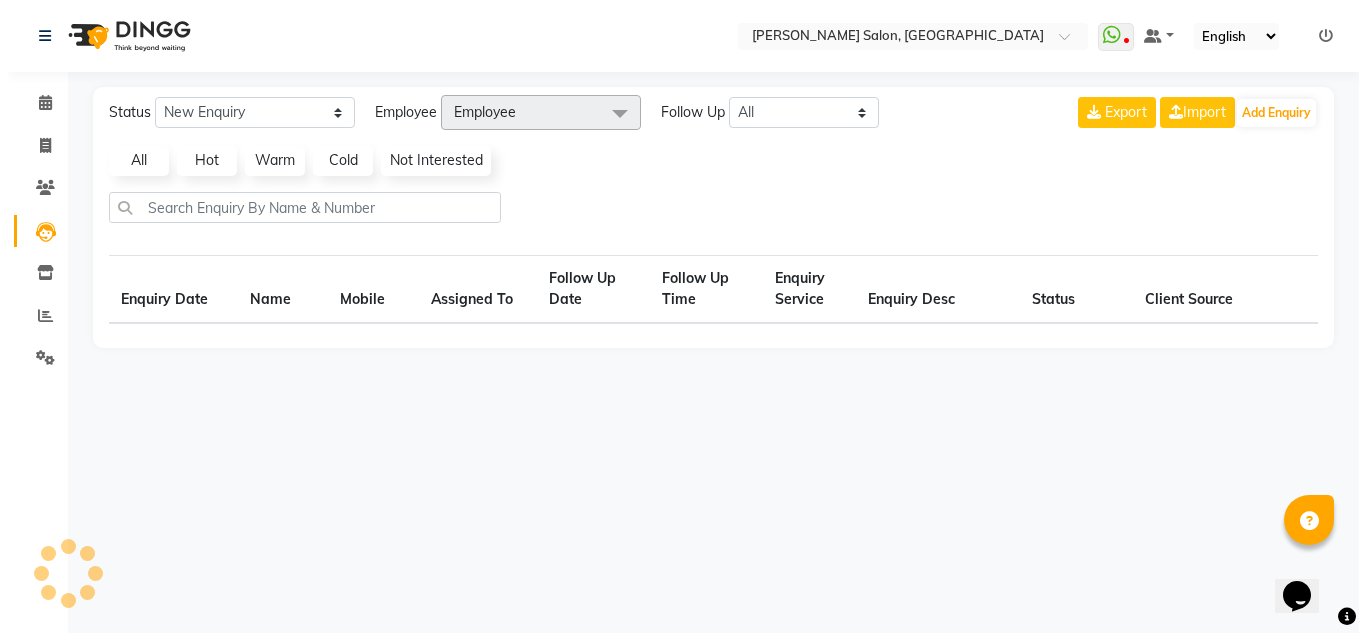 scroll, scrollTop: 0, scrollLeft: 0, axis: both 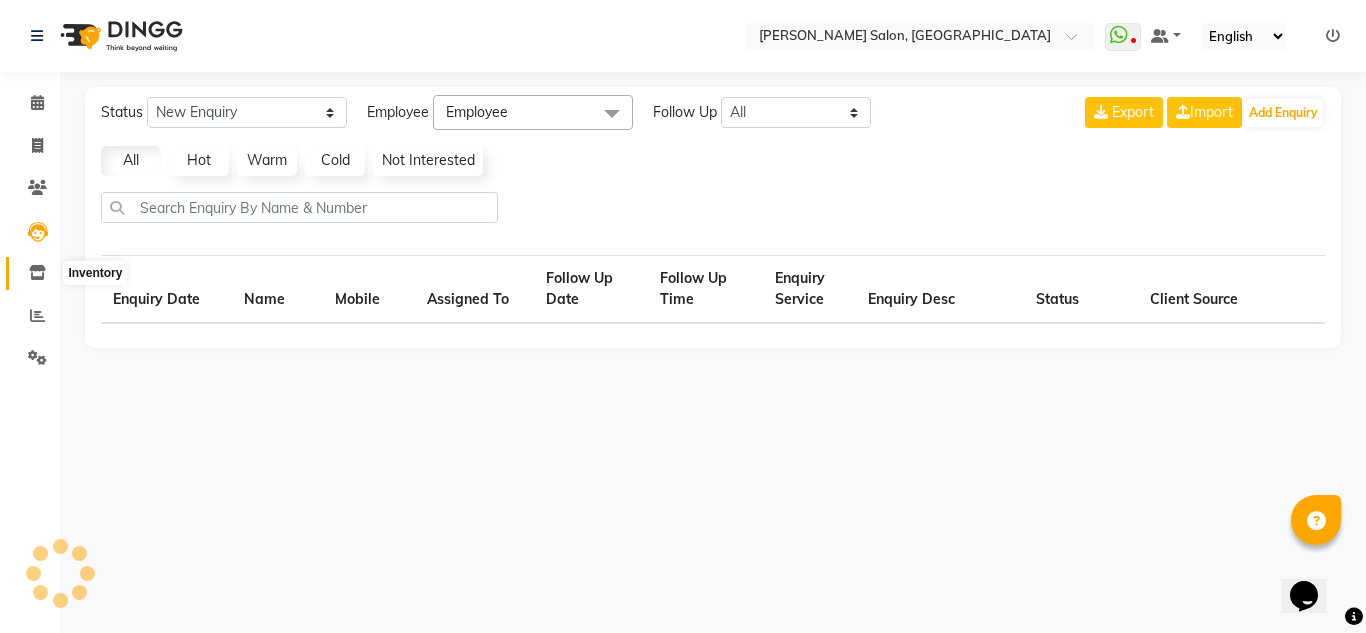 click 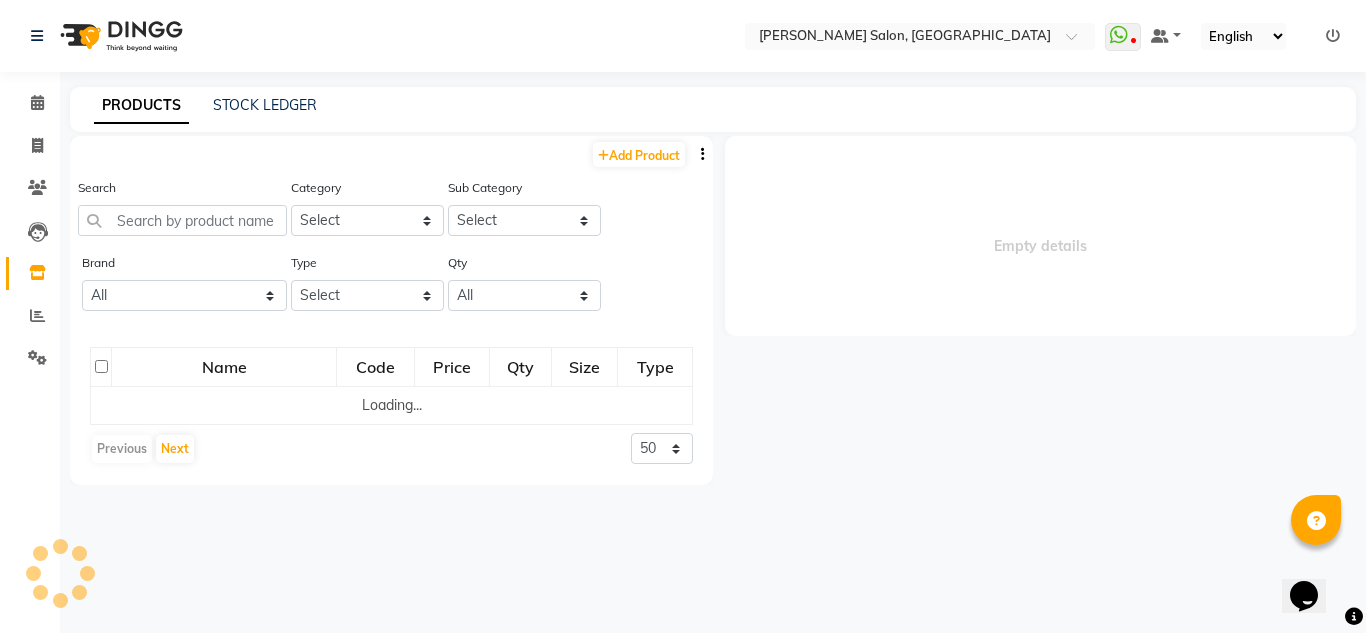 select 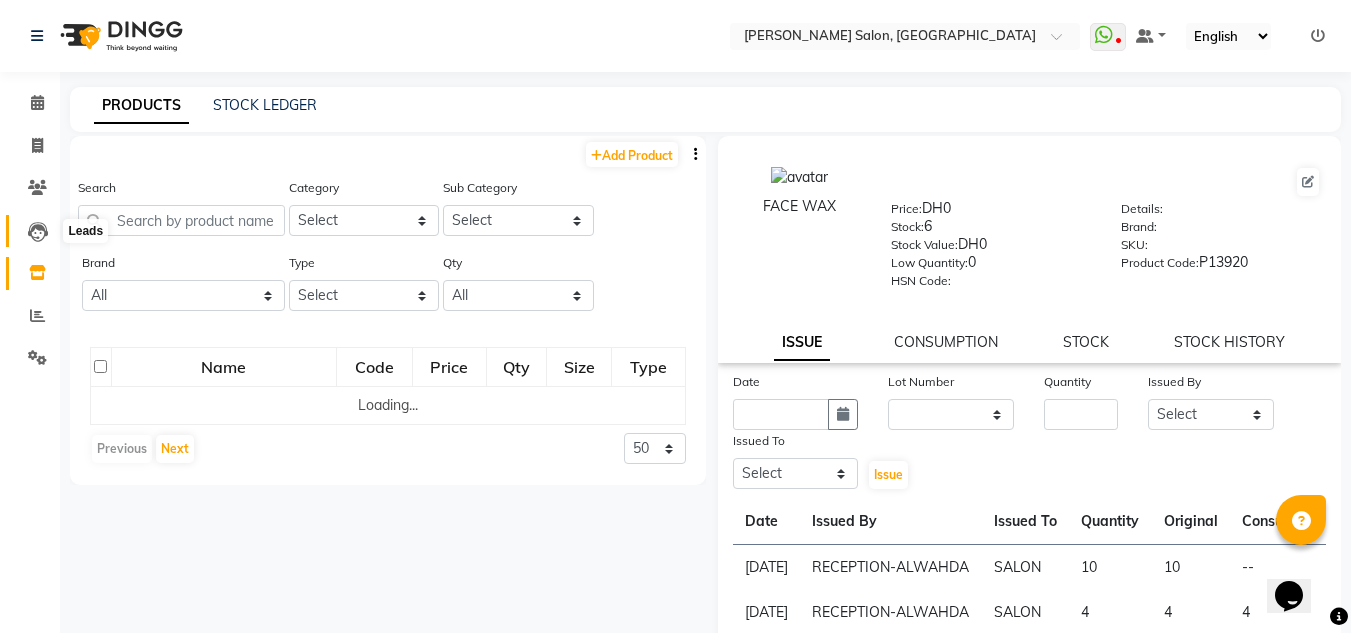 click 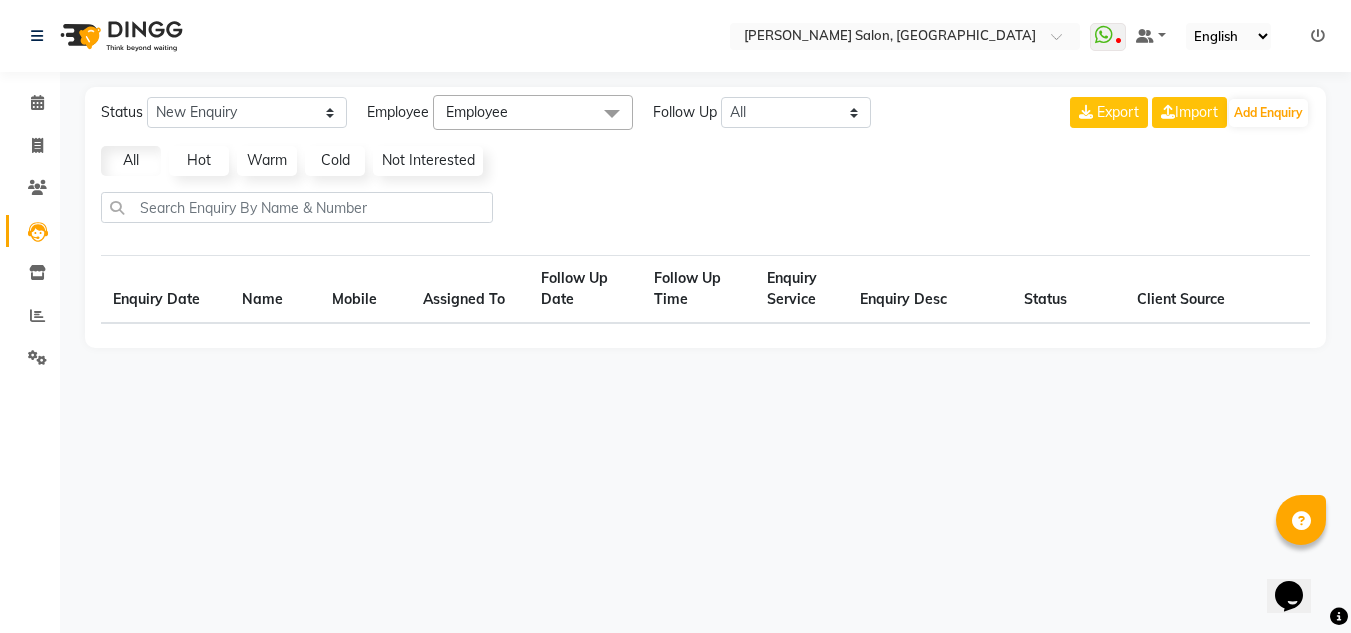 select on "10" 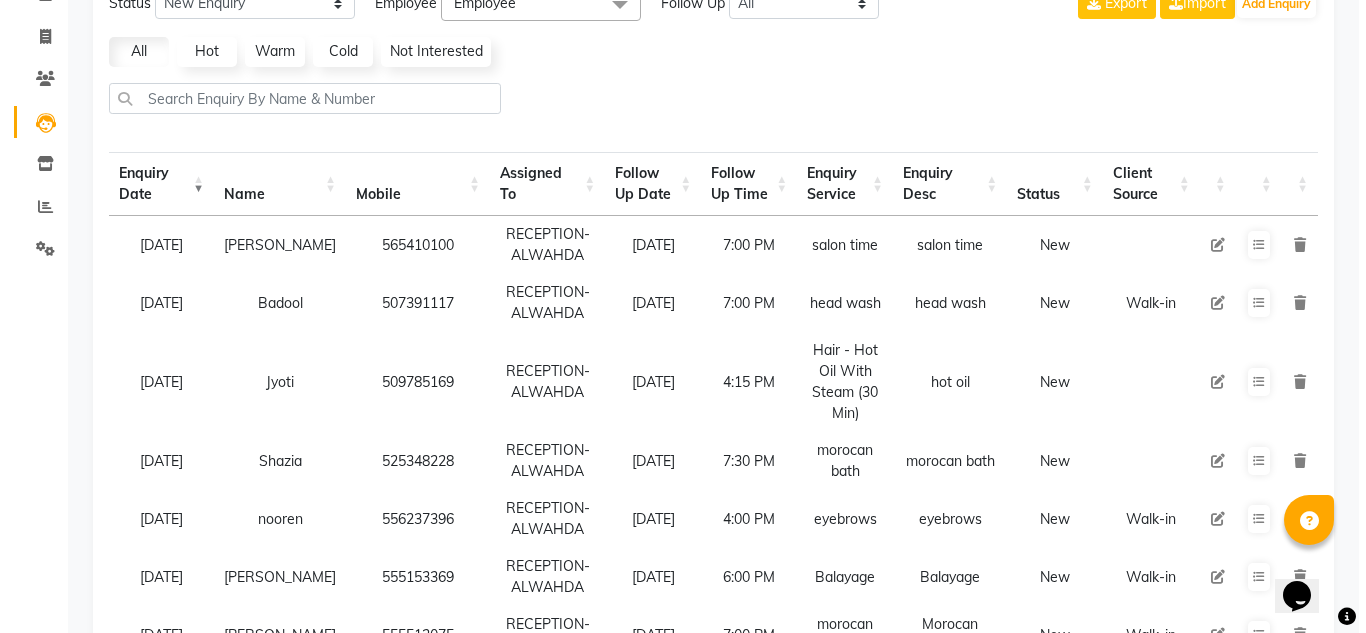 scroll, scrollTop: 100, scrollLeft: 0, axis: vertical 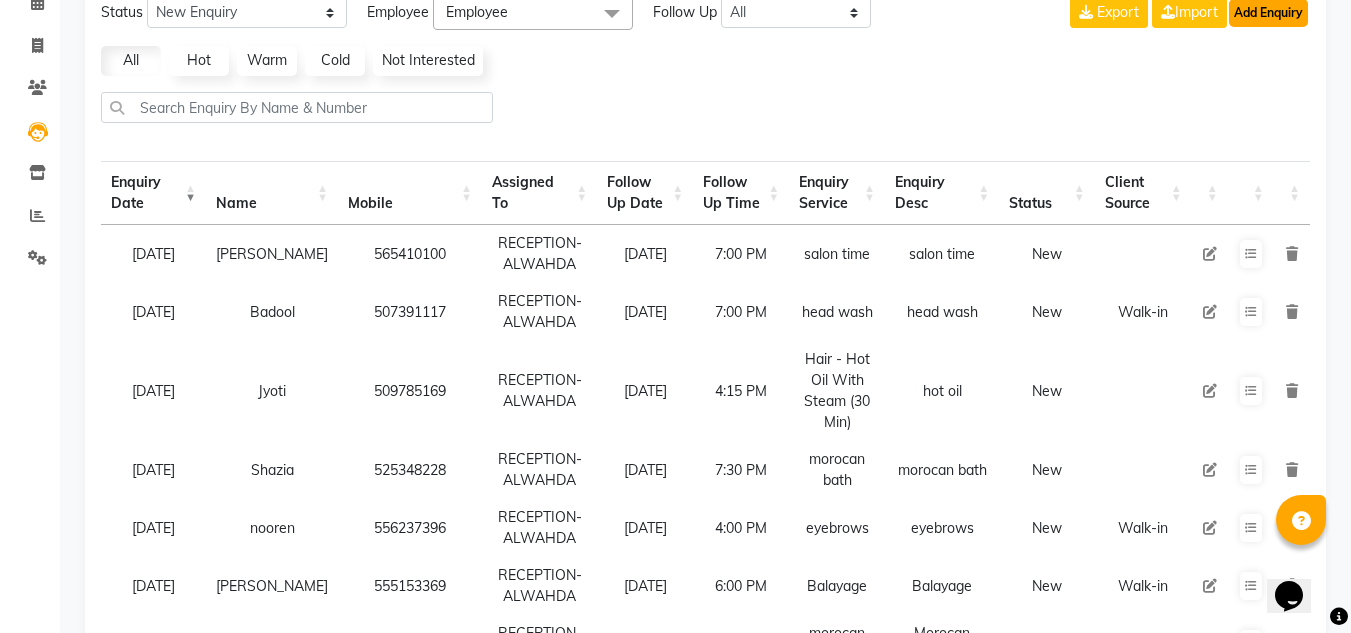 click on "Add Enquiry" 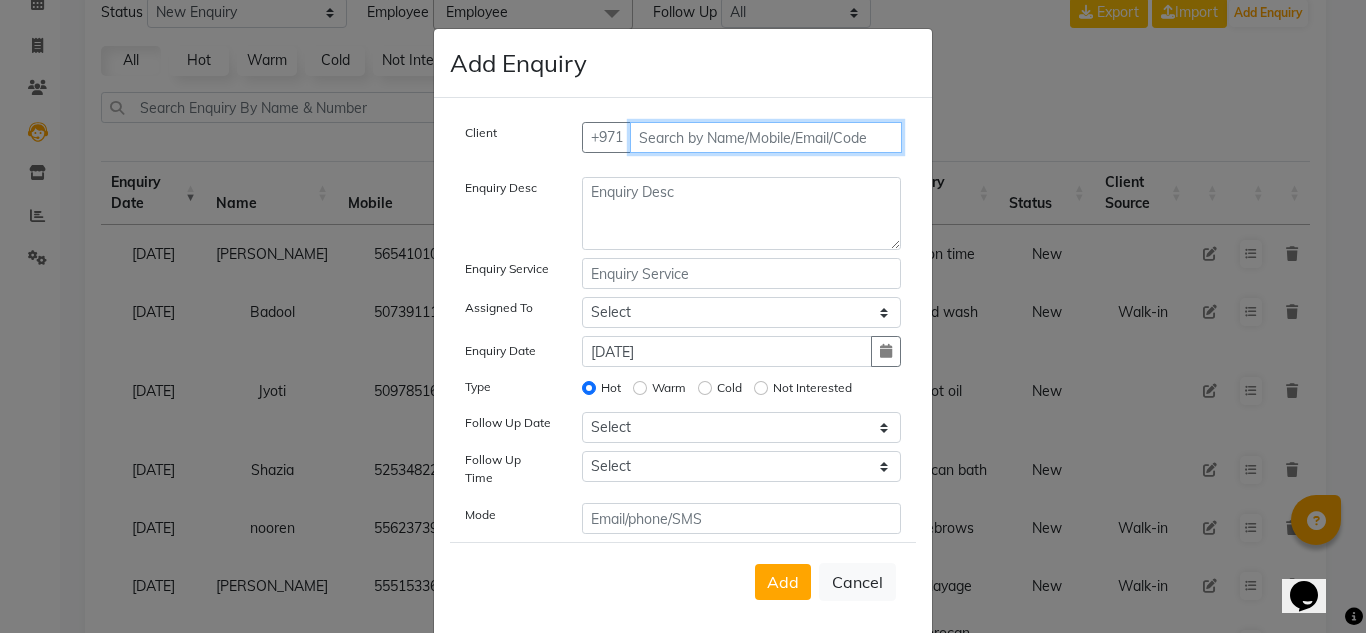 click at bounding box center (766, 137) 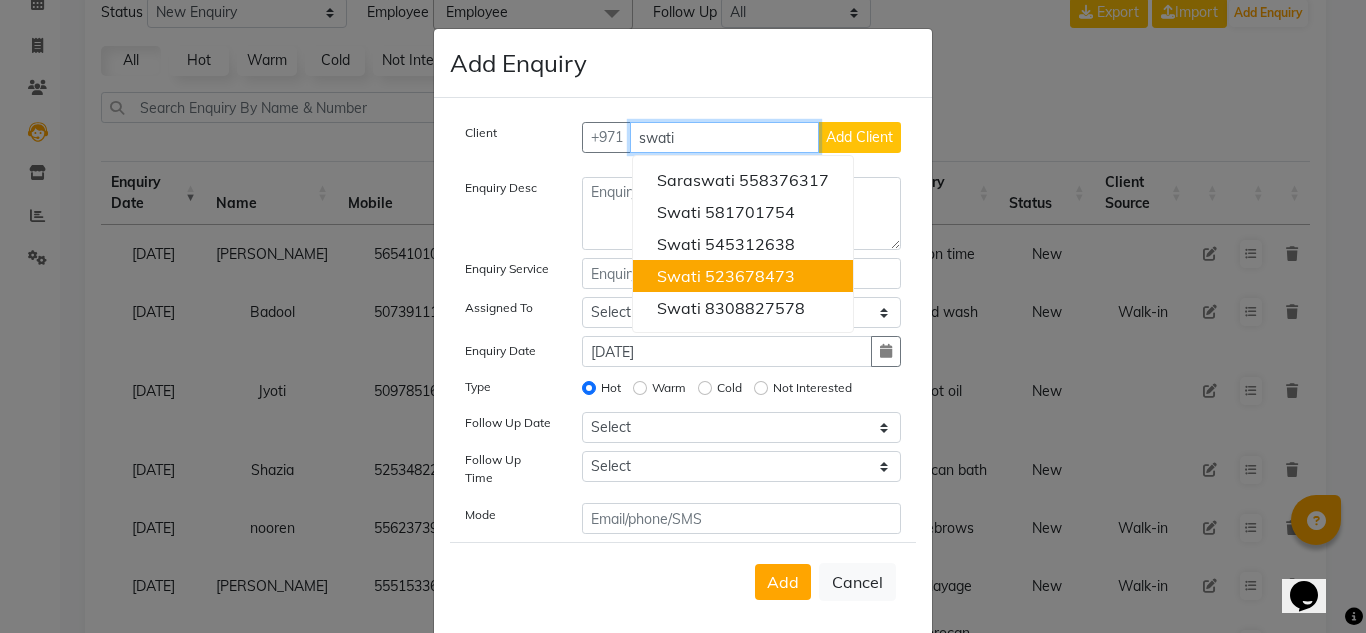 drag, startPoint x: 740, startPoint y: 285, endPoint x: 467, endPoint y: 205, distance: 284.48022 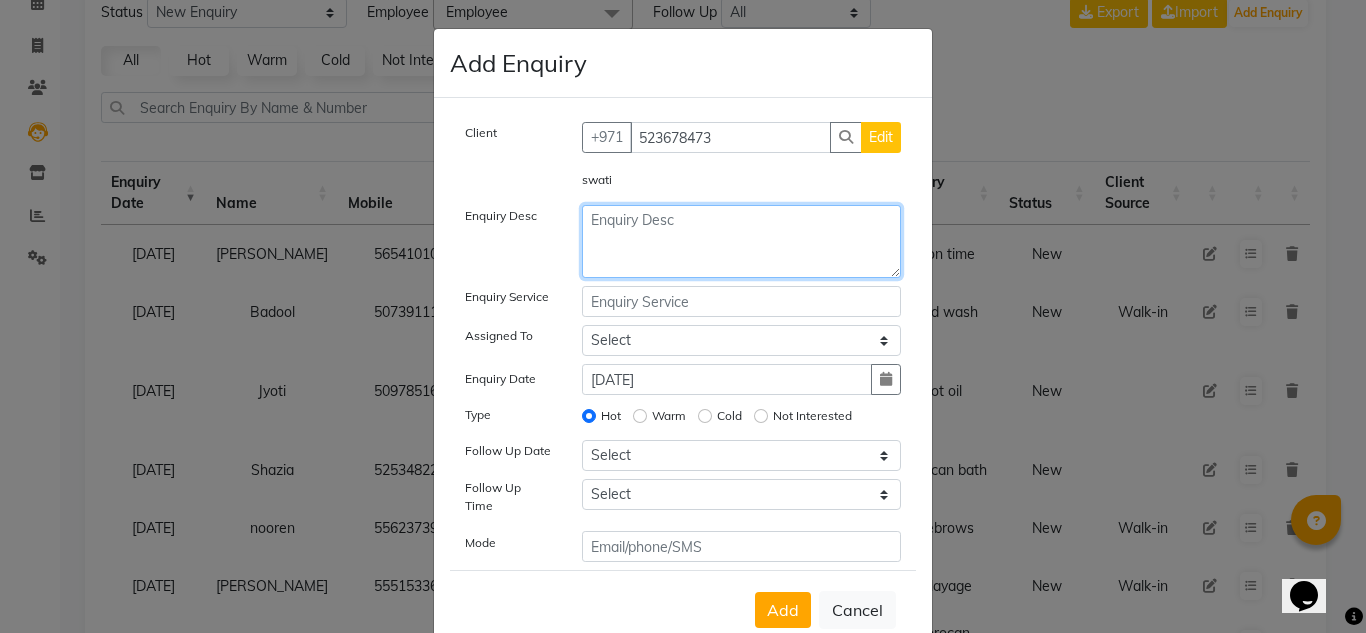 click 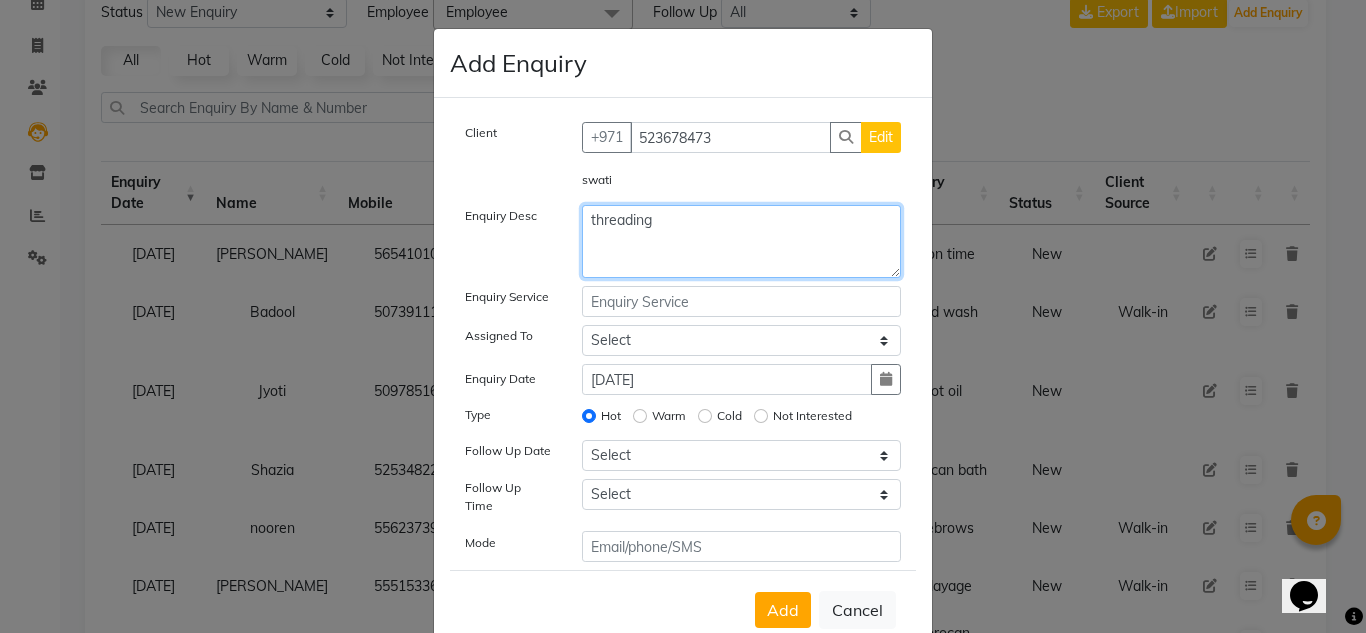 type on "threading" 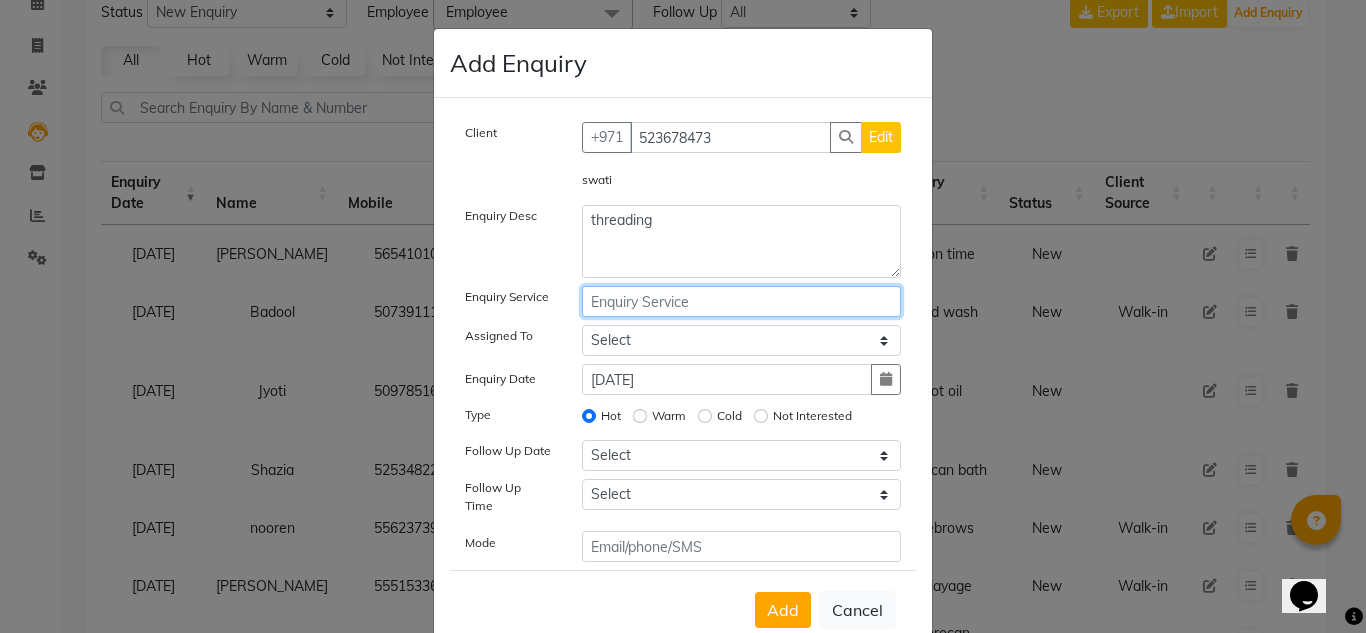 click at bounding box center (742, 301) 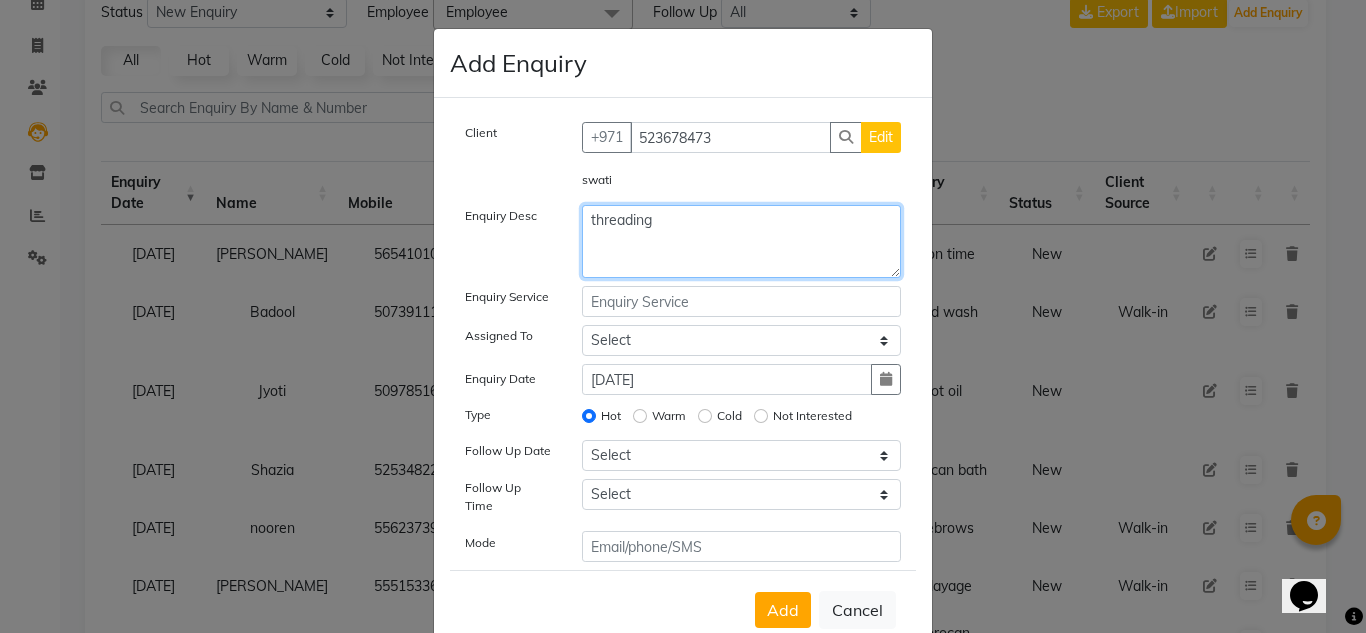 drag, startPoint x: 699, startPoint y: 241, endPoint x: 525, endPoint y: 243, distance: 174.01149 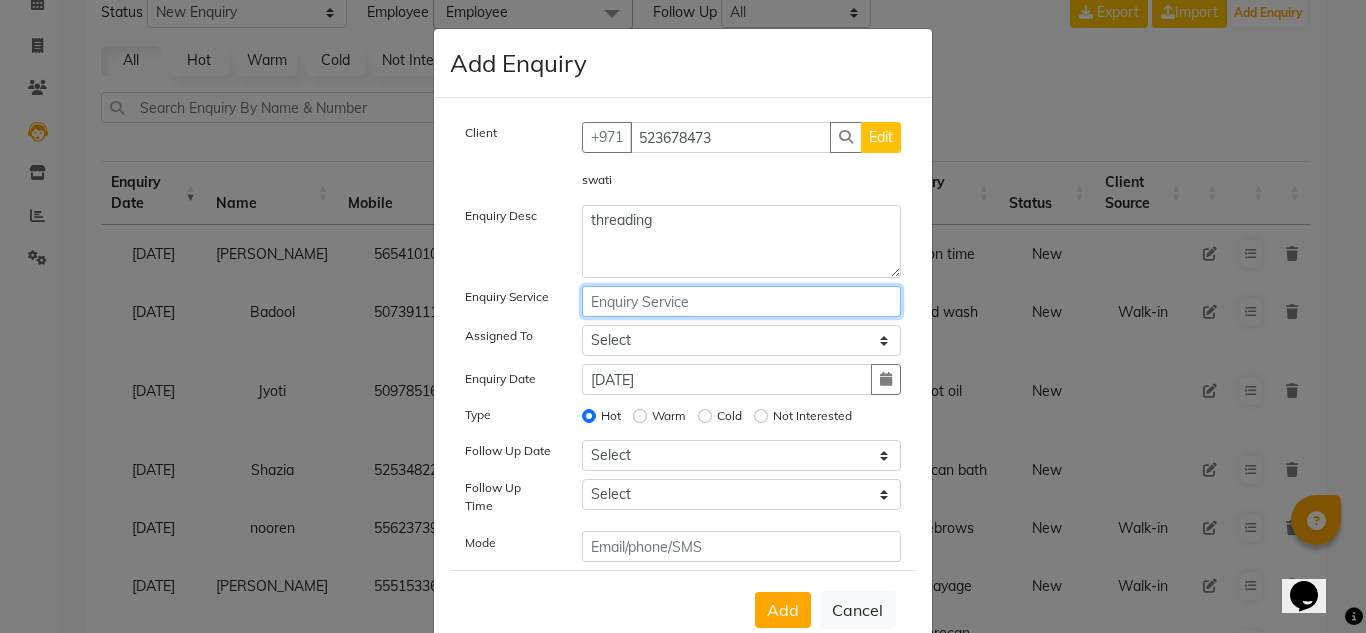 click at bounding box center (742, 301) 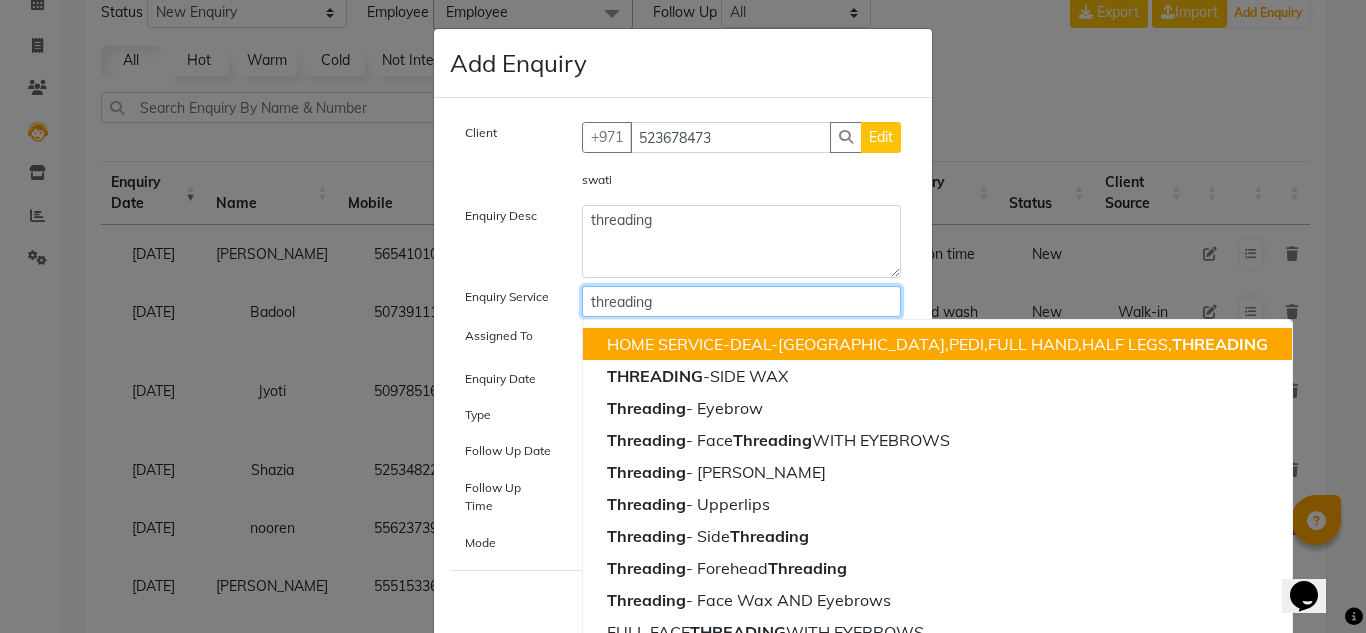 type on "threading" 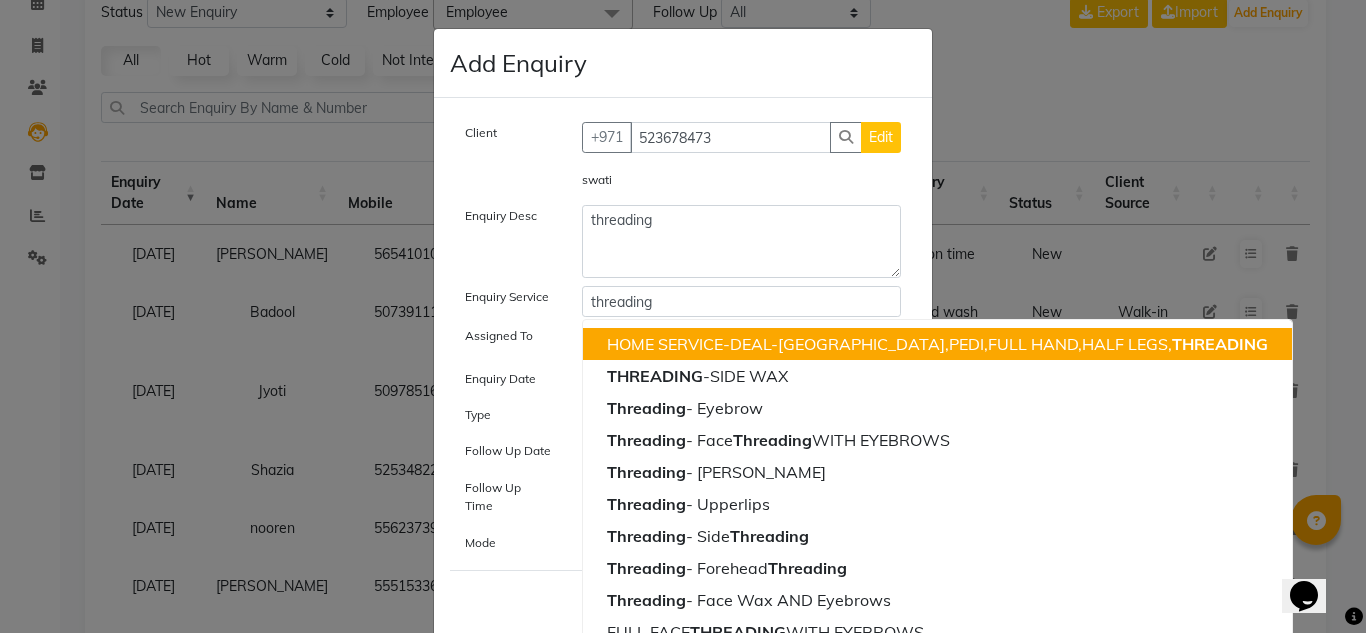 click on "Enquiry Service" 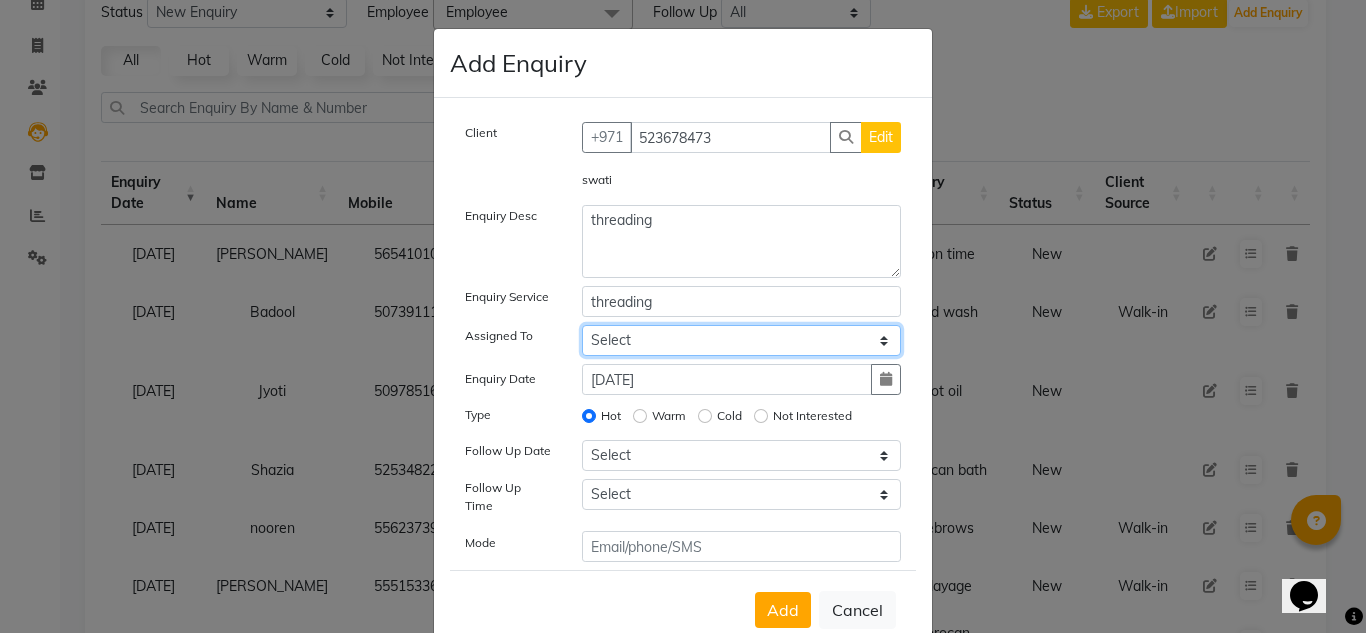 click on "Select ABUSHAGARA [PERSON_NAME] Management [PERSON_NAME] RECEPTION-ALWAHDA [PERSON_NAME] SALON [PERSON_NAME] trial" 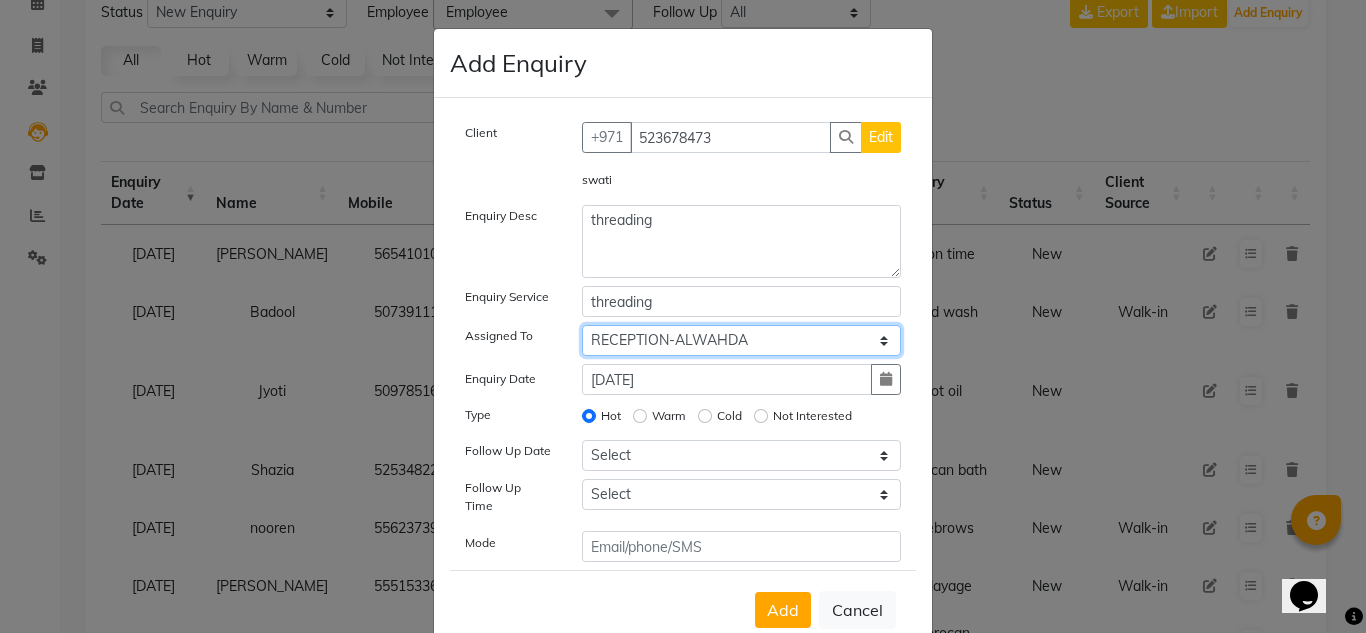 click on "Select ABUSHAGARA [PERSON_NAME] Management [PERSON_NAME] RECEPTION-ALWAHDA [PERSON_NAME] SALON [PERSON_NAME] trial" 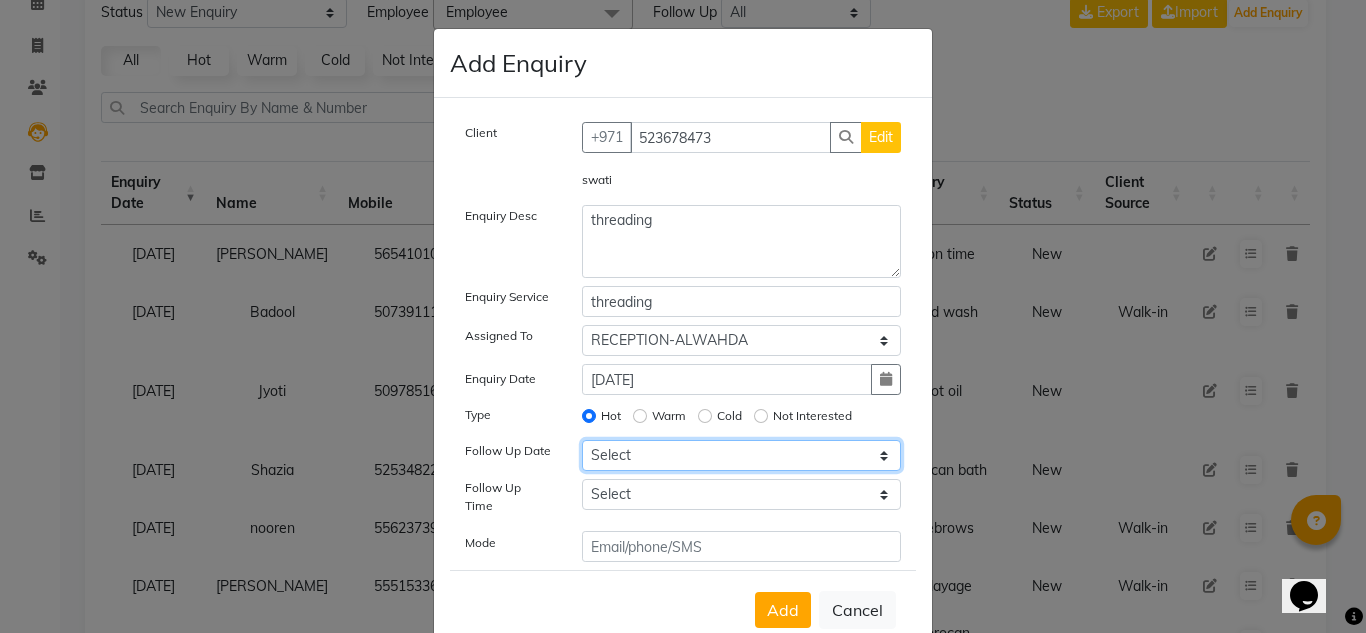 click on "Select [DATE] [DATE] [DATE] ([DATE]) [DATE] ([DATE]) [DATE] ([DATE]) [DATE] ([DATE]) [DATE] ([DATE]) [DATE] ([DATE]) [DATE] ([DATE]) [DATE] ([DATE]) [DATE] ([DATE]) [DATE] ([DATE]) Custom Date" at bounding box center (742, 455) 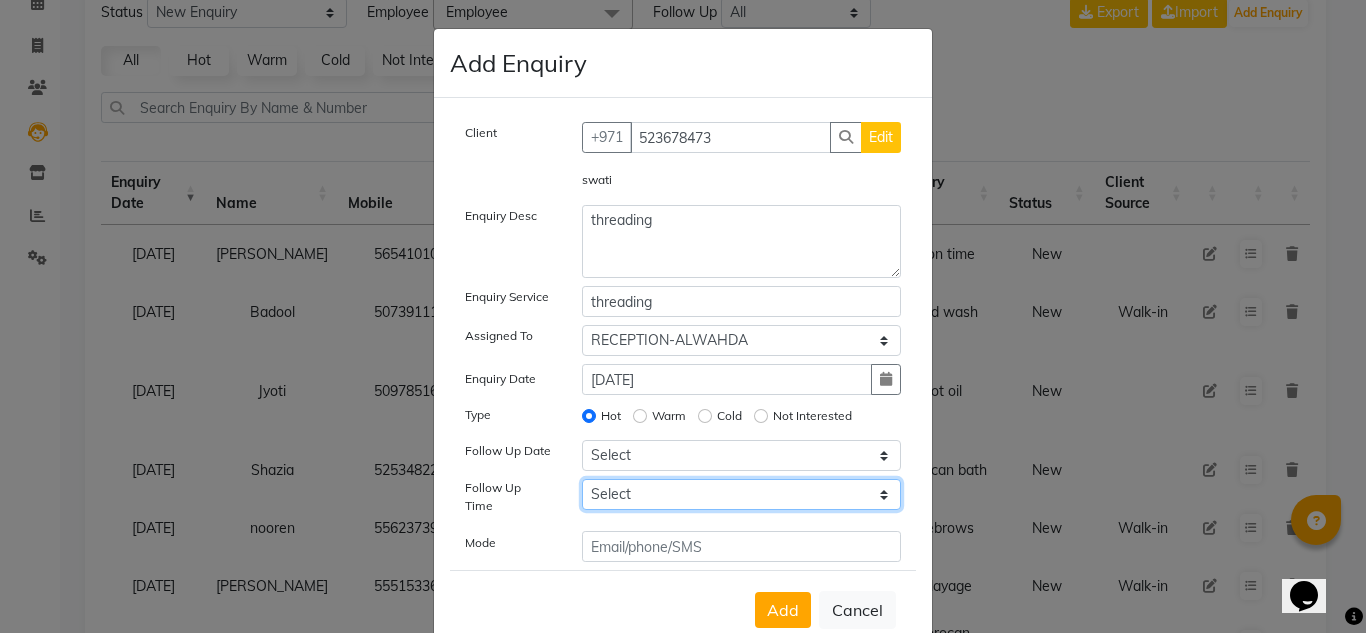 click on "Select 07:00 AM 07:15 AM 07:30 AM 07:45 AM 08:00 AM 08:15 AM 08:30 AM 08:45 AM 09:00 AM 09:15 AM 09:30 AM 09:45 AM 10:00 AM 10:15 AM 10:30 AM 10:45 AM 11:00 AM 11:15 AM 11:30 AM 11:45 AM 12:00 PM 12:15 PM 12:30 PM 12:45 PM 01:00 PM 01:15 PM 01:30 PM 01:45 PM 02:00 PM 02:15 PM 02:30 PM 02:45 PM 03:00 PM 03:15 PM 03:30 PM 03:45 PM 04:00 PM 04:15 PM 04:30 PM 04:45 PM 05:00 PM 05:15 PM 05:30 PM 05:45 PM 06:00 PM 06:15 PM 06:30 PM 06:45 PM 07:00 PM 07:15 PM 07:30 PM 07:45 PM 08:00 PM 08:15 PM 08:30 PM 08:45 PM 09:00 PM 09:15 PM 09:30 PM 09:45 PM 10:00 PM" at bounding box center (742, 494) 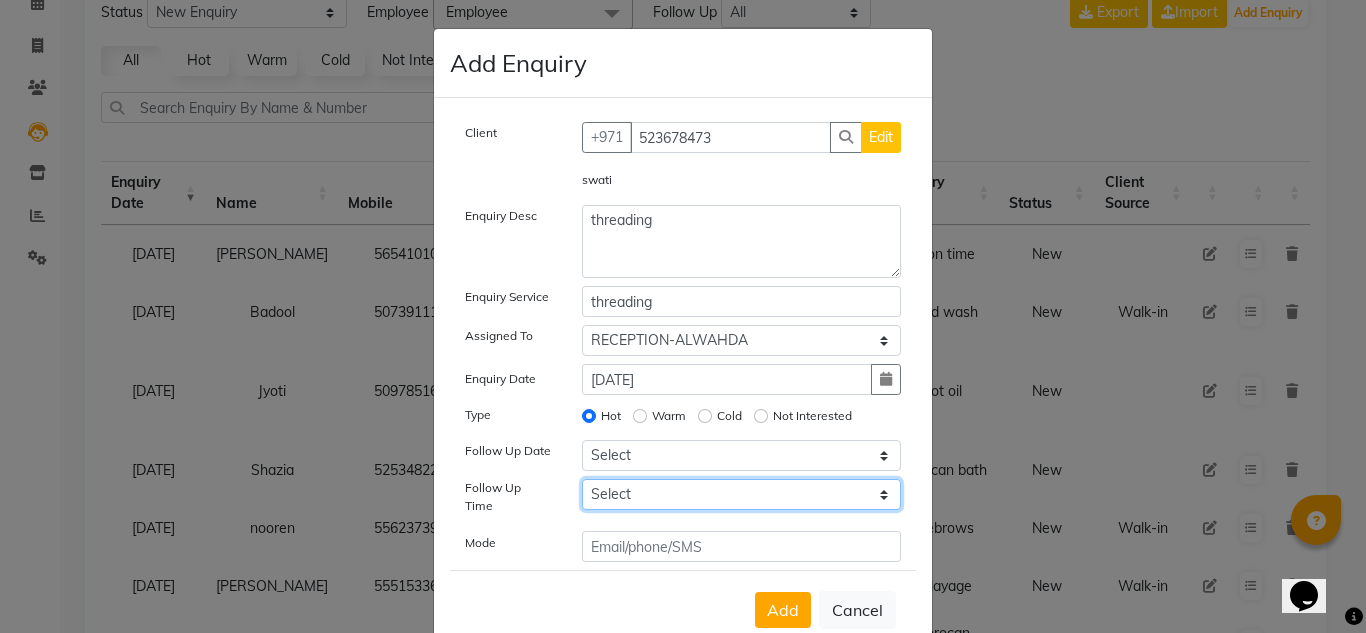 select on "1260" 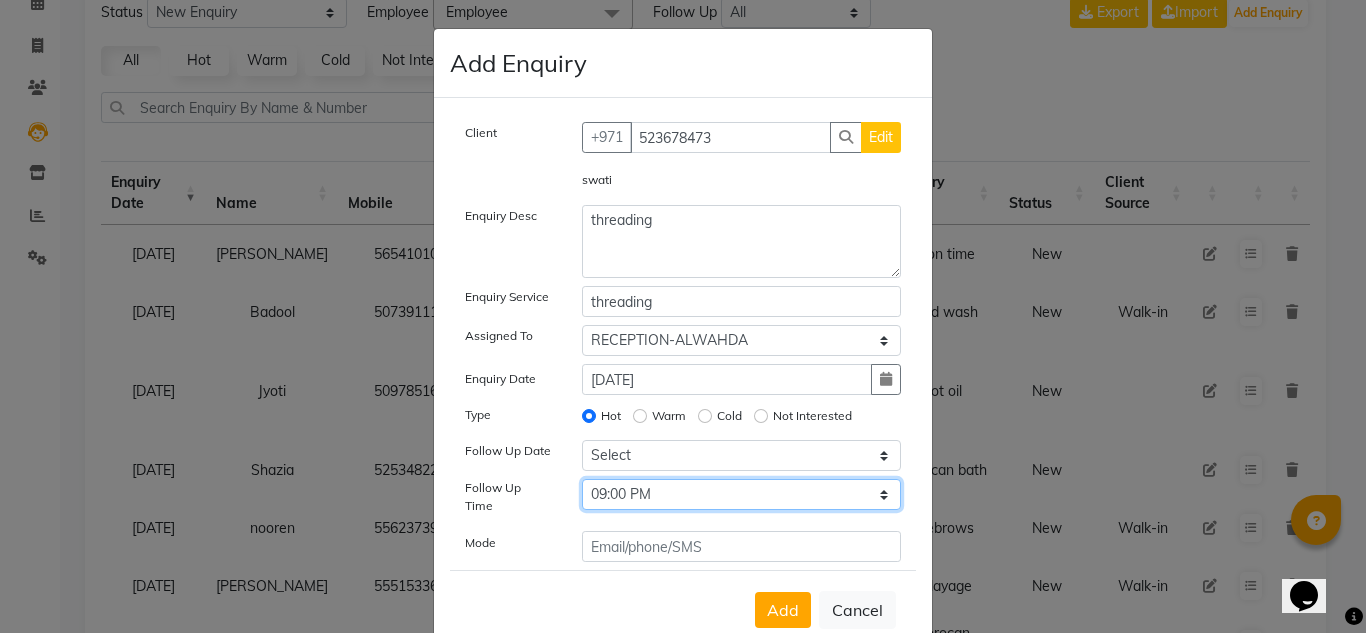 click on "Select 07:00 AM 07:15 AM 07:30 AM 07:45 AM 08:00 AM 08:15 AM 08:30 AM 08:45 AM 09:00 AM 09:15 AM 09:30 AM 09:45 AM 10:00 AM 10:15 AM 10:30 AM 10:45 AM 11:00 AM 11:15 AM 11:30 AM 11:45 AM 12:00 PM 12:15 PM 12:30 PM 12:45 PM 01:00 PM 01:15 PM 01:30 PM 01:45 PM 02:00 PM 02:15 PM 02:30 PM 02:45 PM 03:00 PM 03:15 PM 03:30 PM 03:45 PM 04:00 PM 04:15 PM 04:30 PM 04:45 PM 05:00 PM 05:15 PM 05:30 PM 05:45 PM 06:00 PM 06:15 PM 06:30 PM 06:45 PM 07:00 PM 07:15 PM 07:30 PM 07:45 PM 08:00 PM 08:15 PM 08:30 PM 08:45 PM 09:00 PM 09:15 PM 09:30 PM 09:45 PM 10:00 PM" at bounding box center [742, 494] 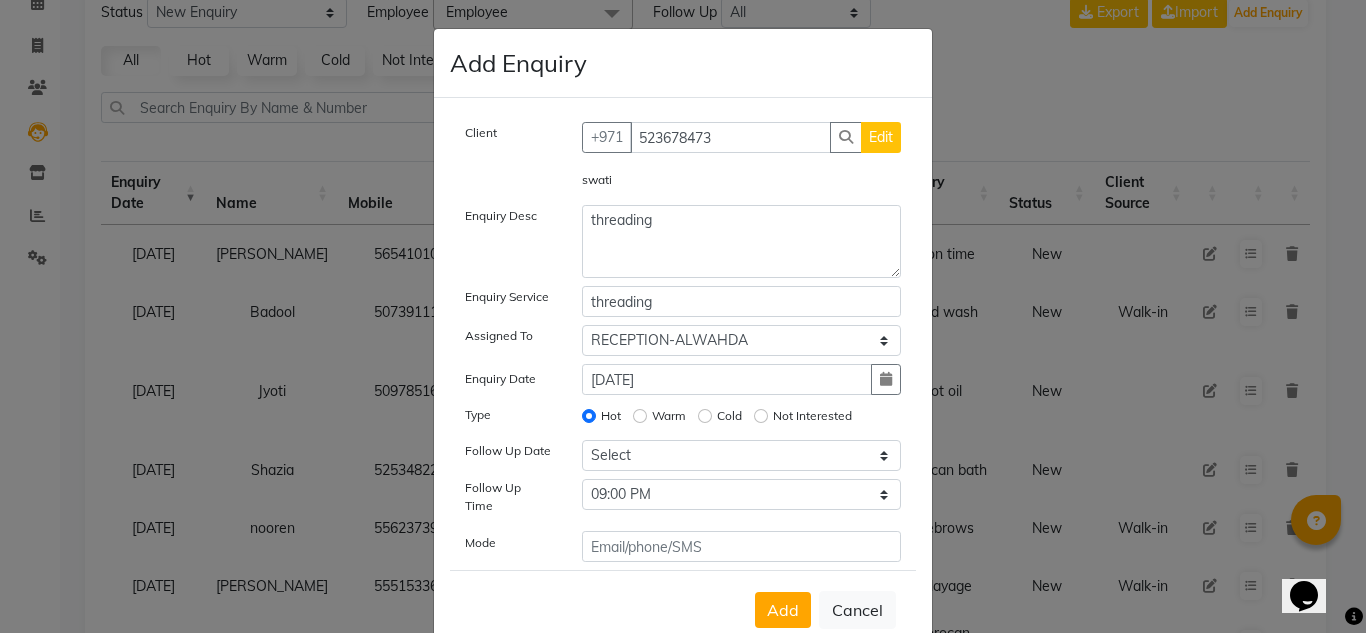 click on "Client [PHONE_NUMBER] Edit swati  Enquiry Desc threading Enquiry Service threading Assigned To Select ABUSHAGARA Kavita Laxmi Management [PERSON_NAME] Radha RECEPTION-ALWAHDA [PERSON_NAME] SALON [PERSON_NAME] trial Enquiry Date [DATE] Type Hot Warm Cold Not Interested Follow Up Date Select [DATE] [DATE] [DATE] ([DATE]) [DATE] ([DATE]) [DATE] ([DATE]) [DATE] ([DATE]) [DATE] ([DATE]) [DATE] ([DATE]) [DATE] ([DATE]) [DATE] ([DATE]) [DATE] ([DATE]) [DATE] ([DATE]) Custom Date  Follow Up Time Select 07:00 AM 07:15 AM 07:30 AM 07:45 AM 08:00 AM 08:15 AM 08:30 AM 08:45 AM 09:00 AM 09:15 AM 09:30 AM 09:45 AM 10:00 AM 10:15 AM 10:30 AM 10:45 AM 11:00 AM 11:15 AM 11:30 AM 11:45 AM 12:00 PM 12:15 PM 12:30 PM 12:45 PM 01:00 PM 01:15 PM 01:30 PM 01:45 PM 02:00 PM 02:15 PM 02:30 PM 02:45 PM 03:00 PM 03:15 PM 03:30 PM 03:45 PM 04:00 PM 04:15 PM 04:30 PM 04:45 PM 05:00 PM 05:15 PM 05:30 PM 05:45 PM 06:00 PM 06:15 PM 06:30 PM 06:45 PM 07:00 PM 07:15 PM 07:30 PM 07:45 PM Mode" 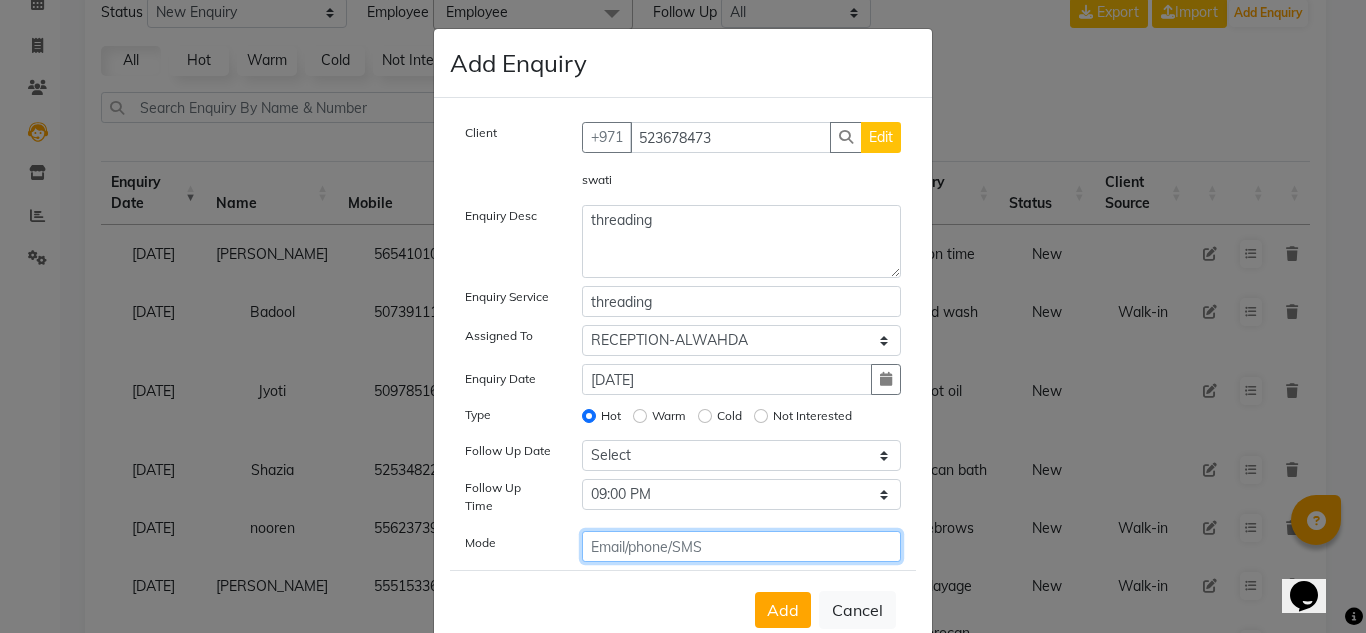 click 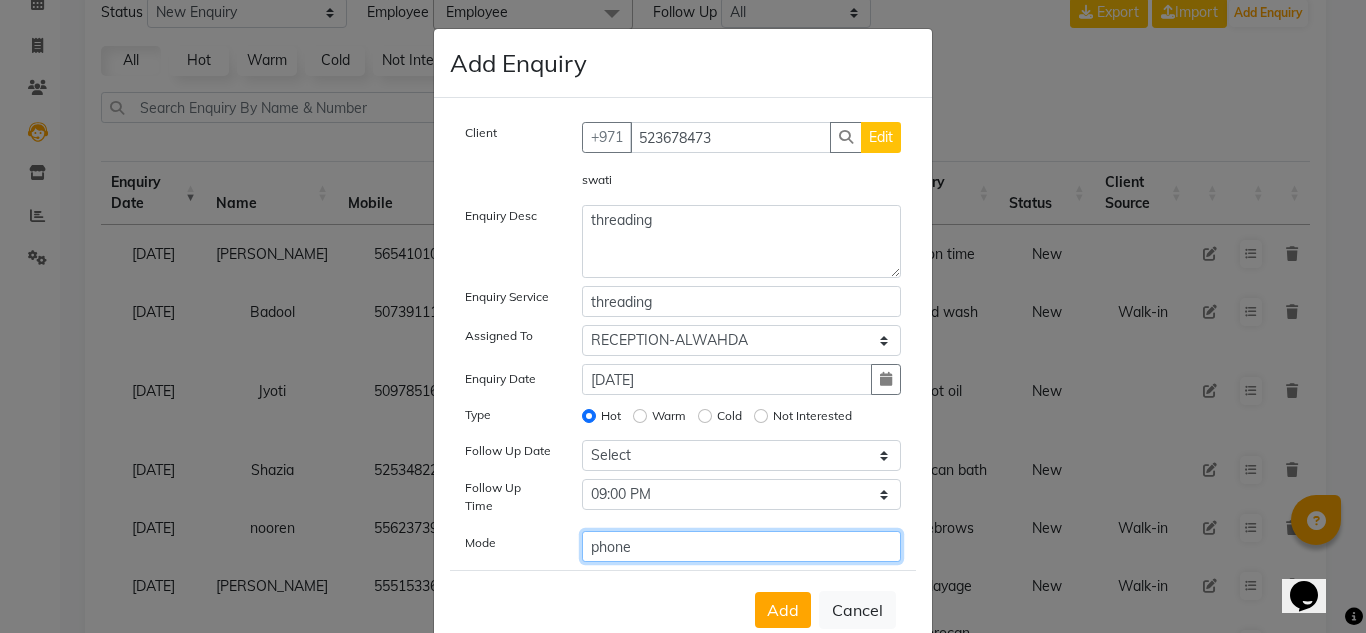 type on "phone" 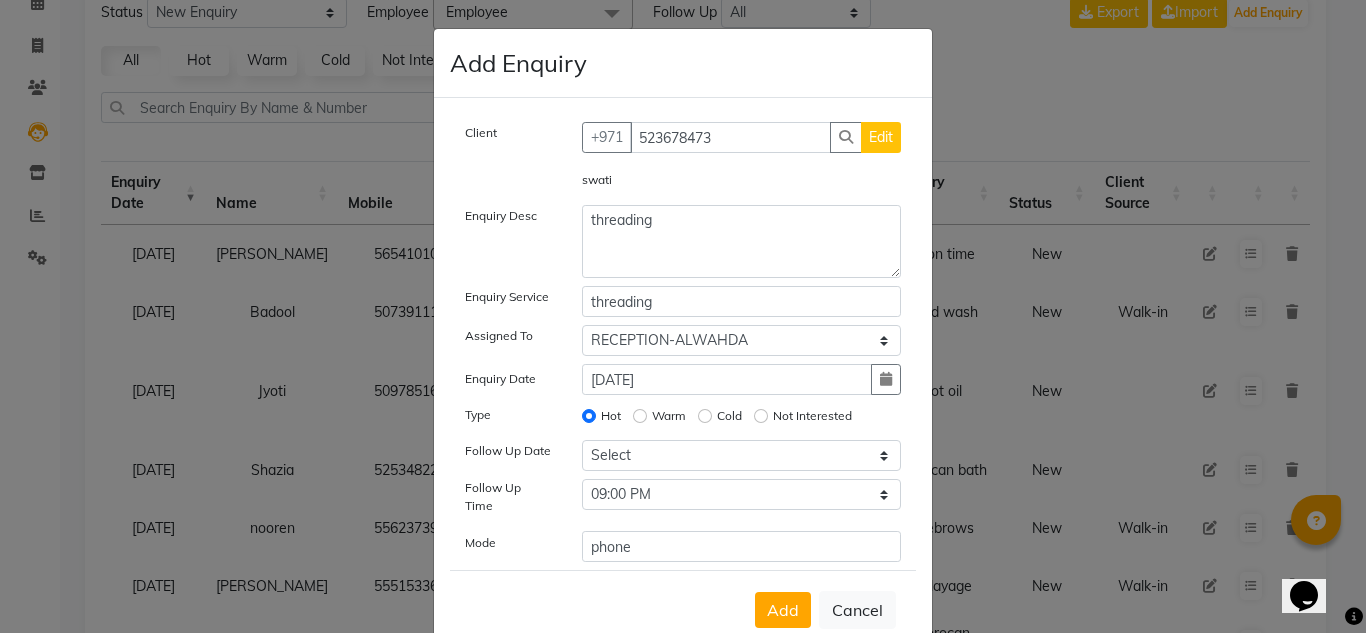 drag, startPoint x: 791, startPoint y: 576, endPoint x: 772, endPoint y: 618, distance: 46.09772 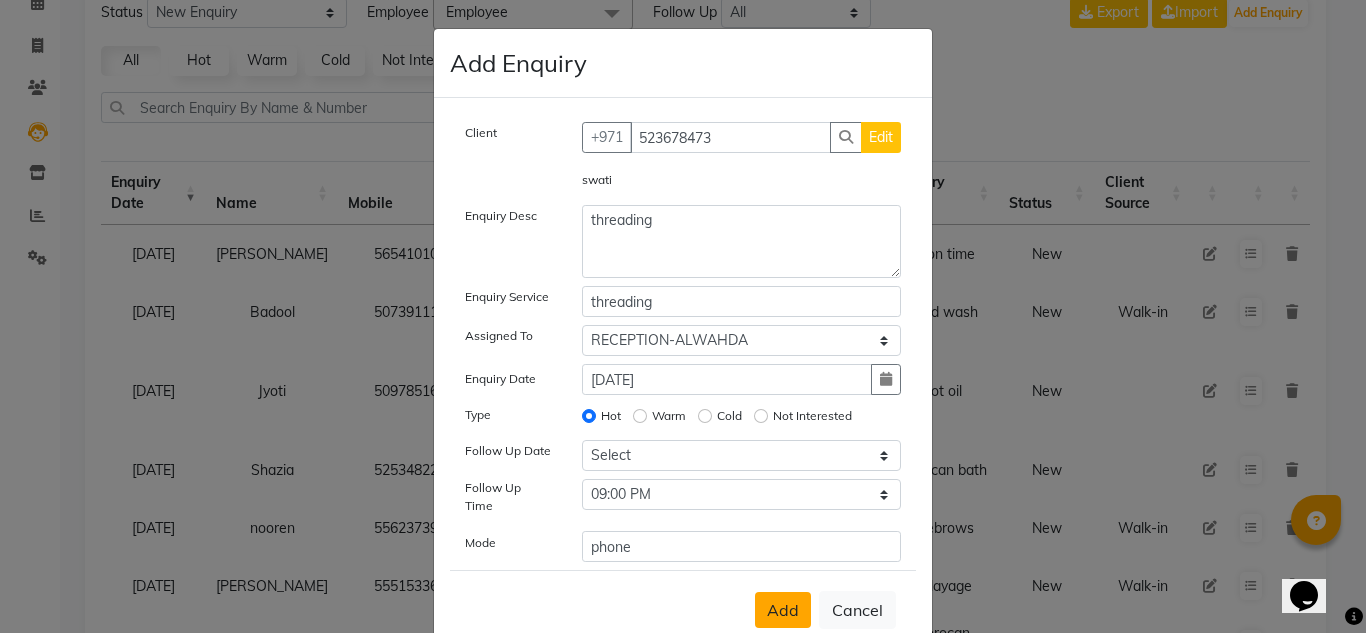 click on "Add" at bounding box center (783, 610) 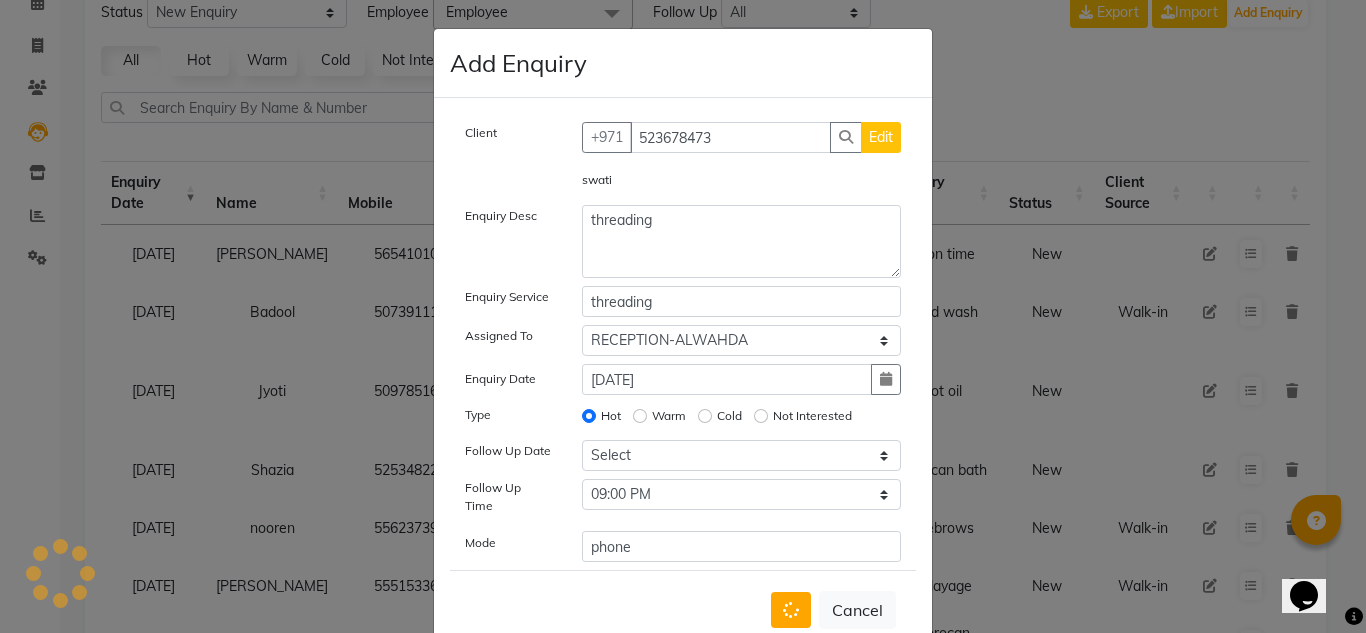 type 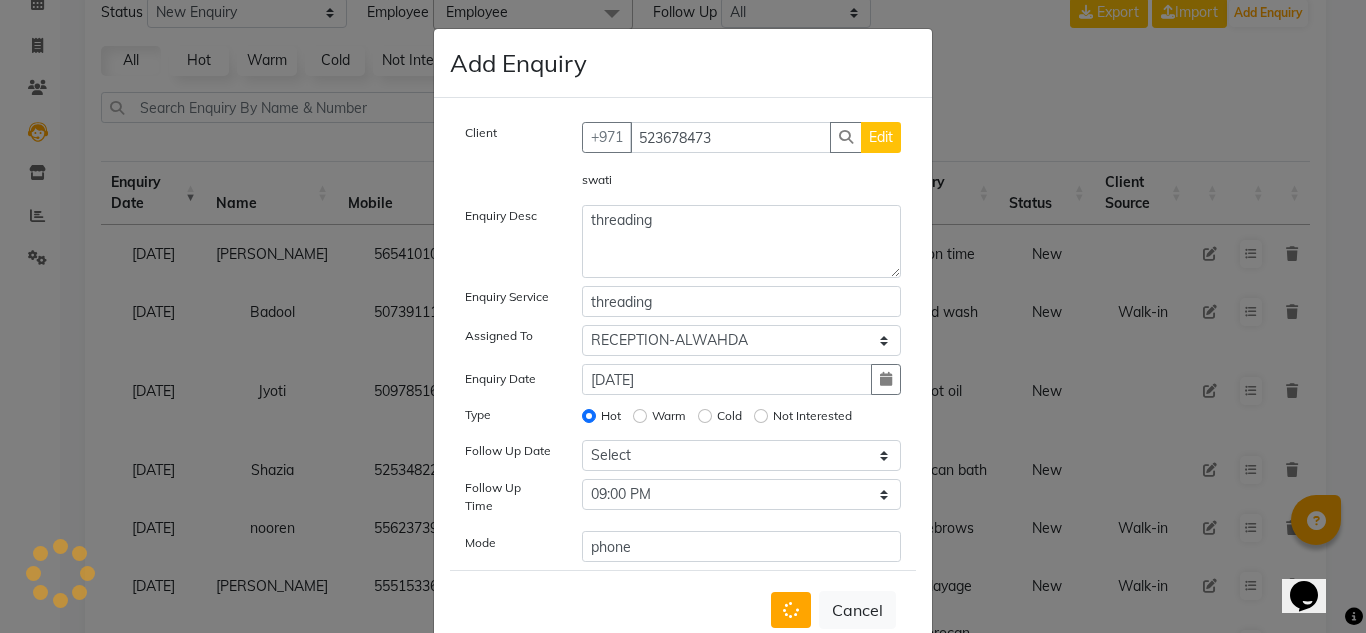 type 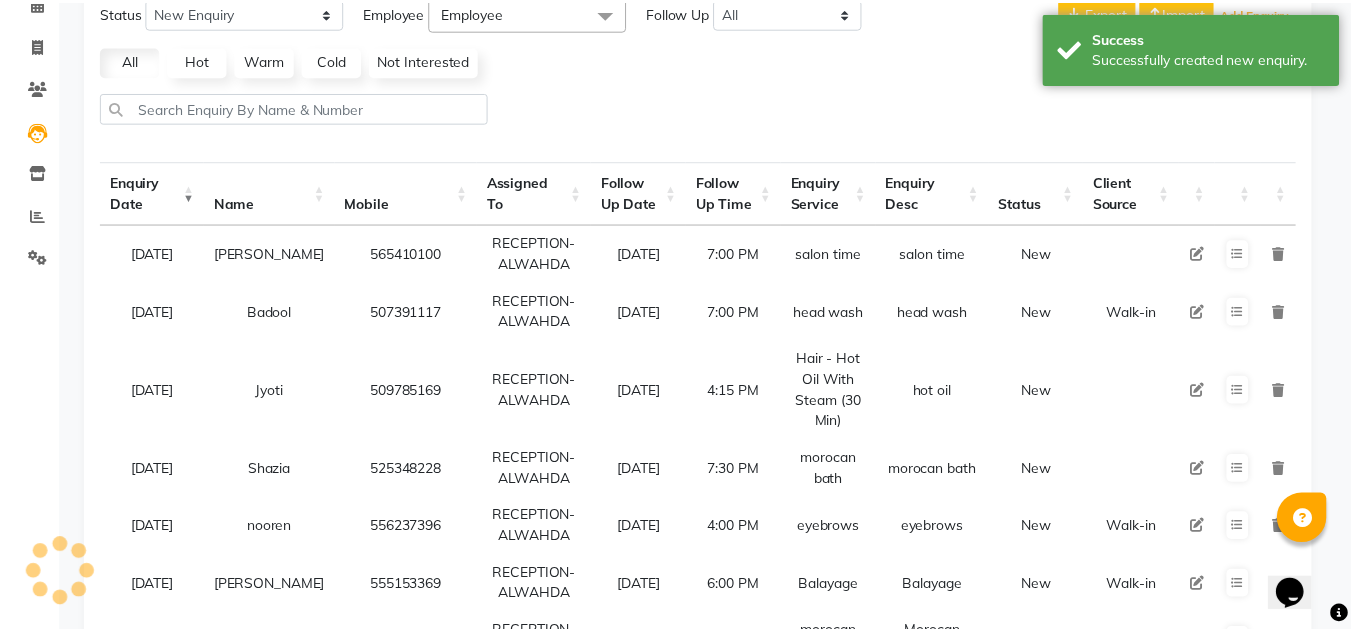 scroll, scrollTop: 99, scrollLeft: 0, axis: vertical 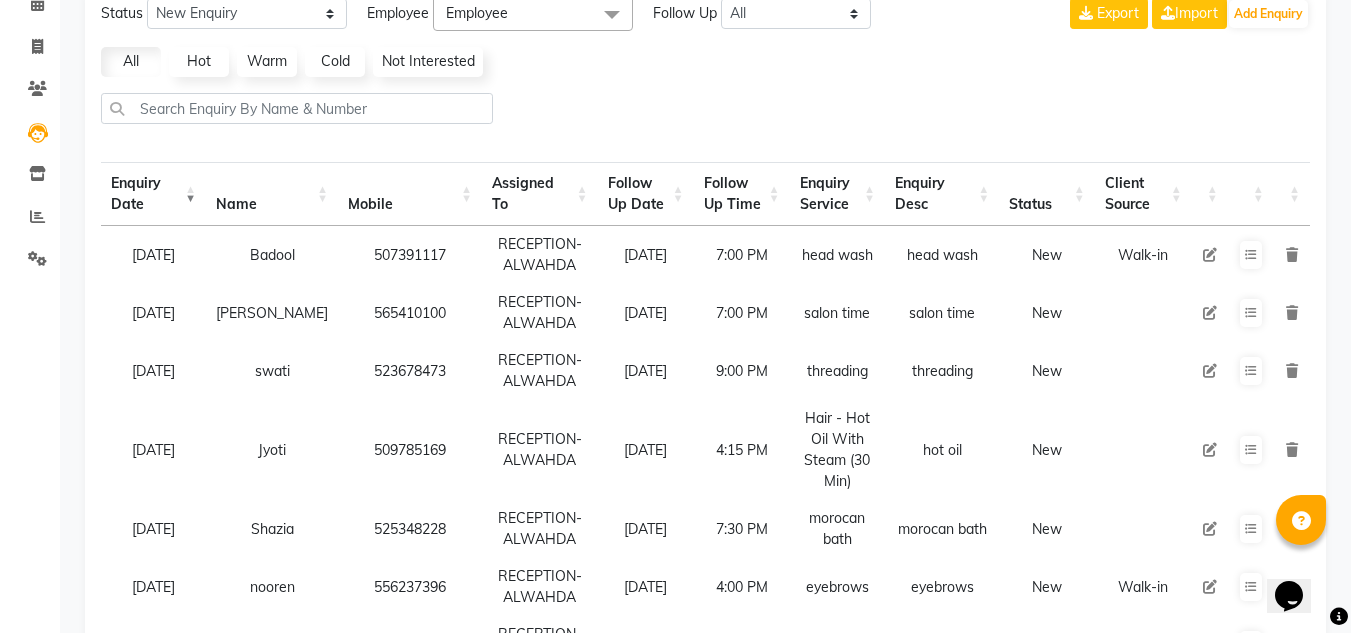 drag, startPoint x: 763, startPoint y: 596, endPoint x: 754, endPoint y: 607, distance: 14.21267 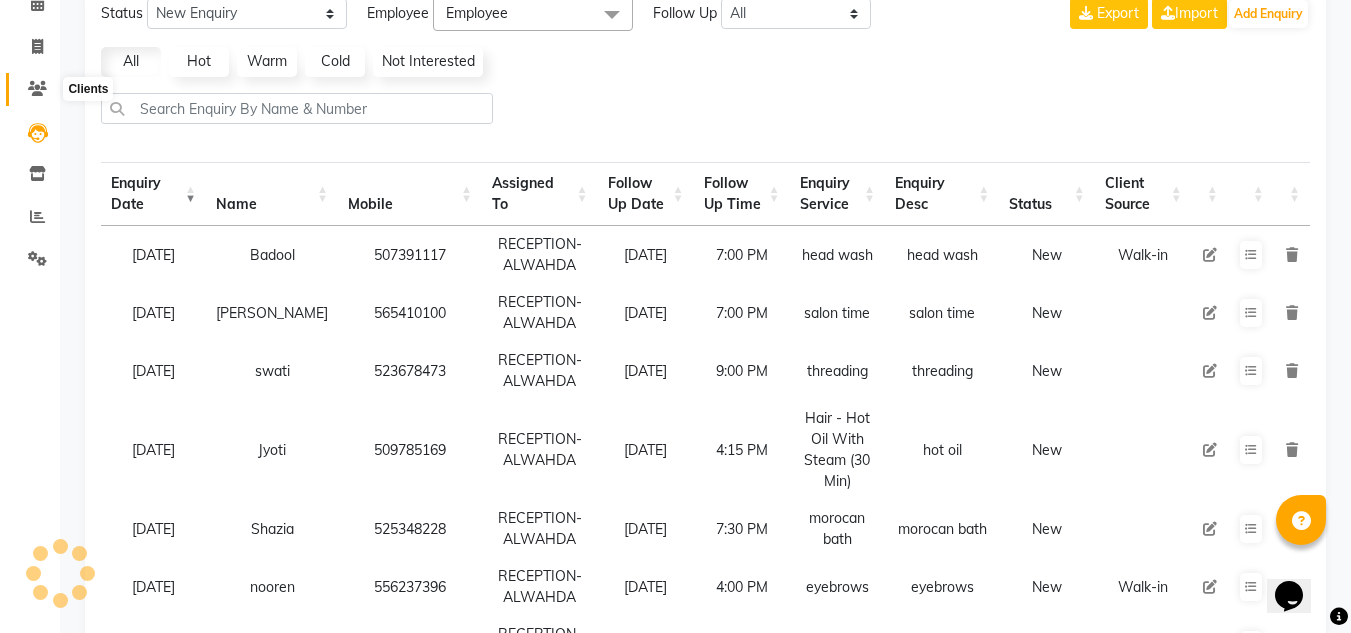 drag, startPoint x: 566, startPoint y: 574, endPoint x: 45, endPoint y: 85, distance: 714.5362 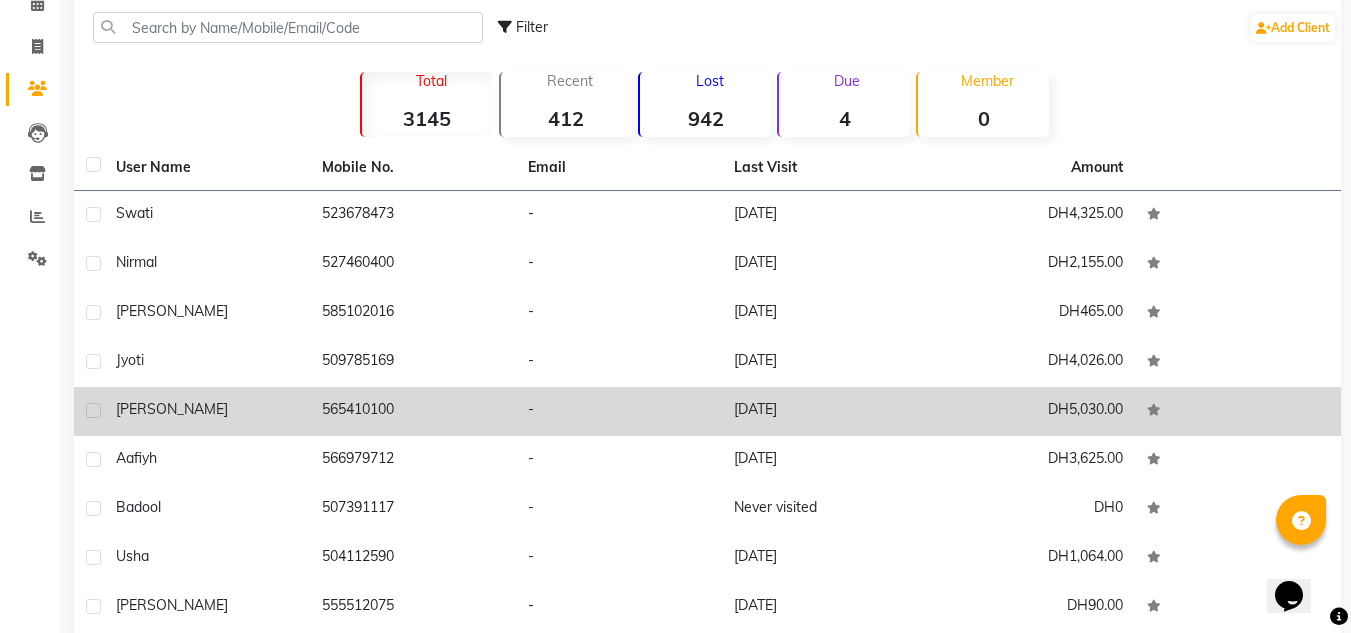 drag, startPoint x: 211, startPoint y: 418, endPoint x: 364, endPoint y: 417, distance: 153.00327 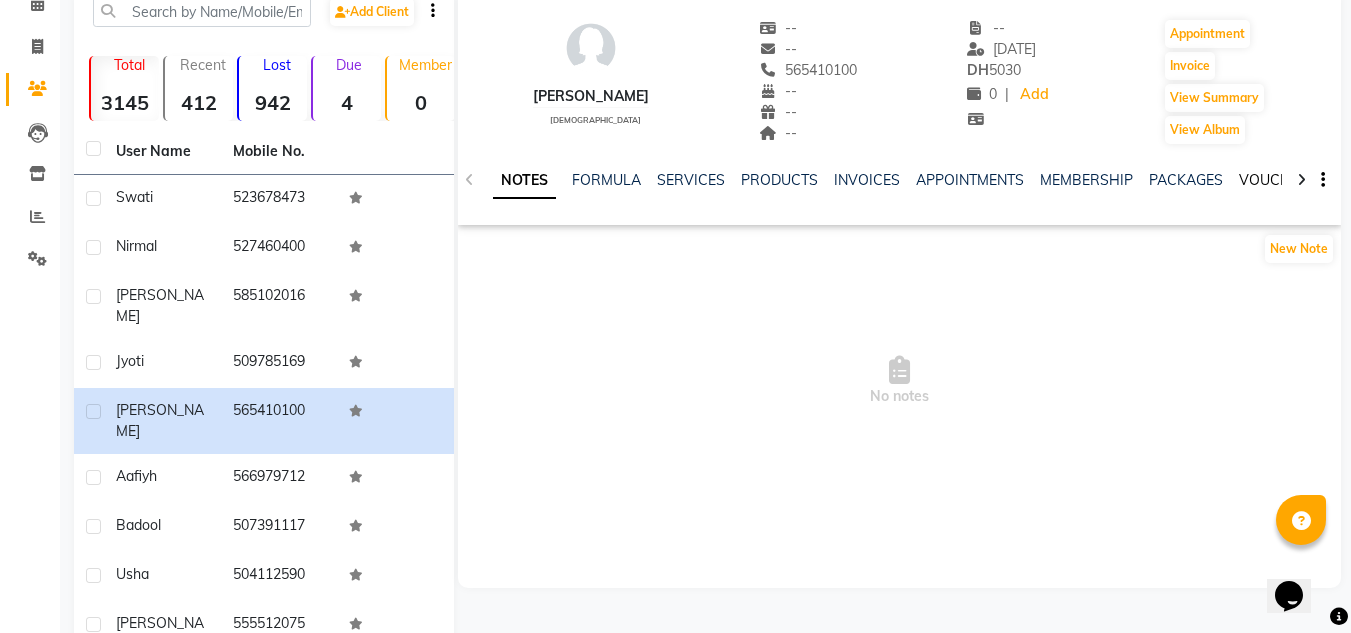 click on "VOUCHERS" 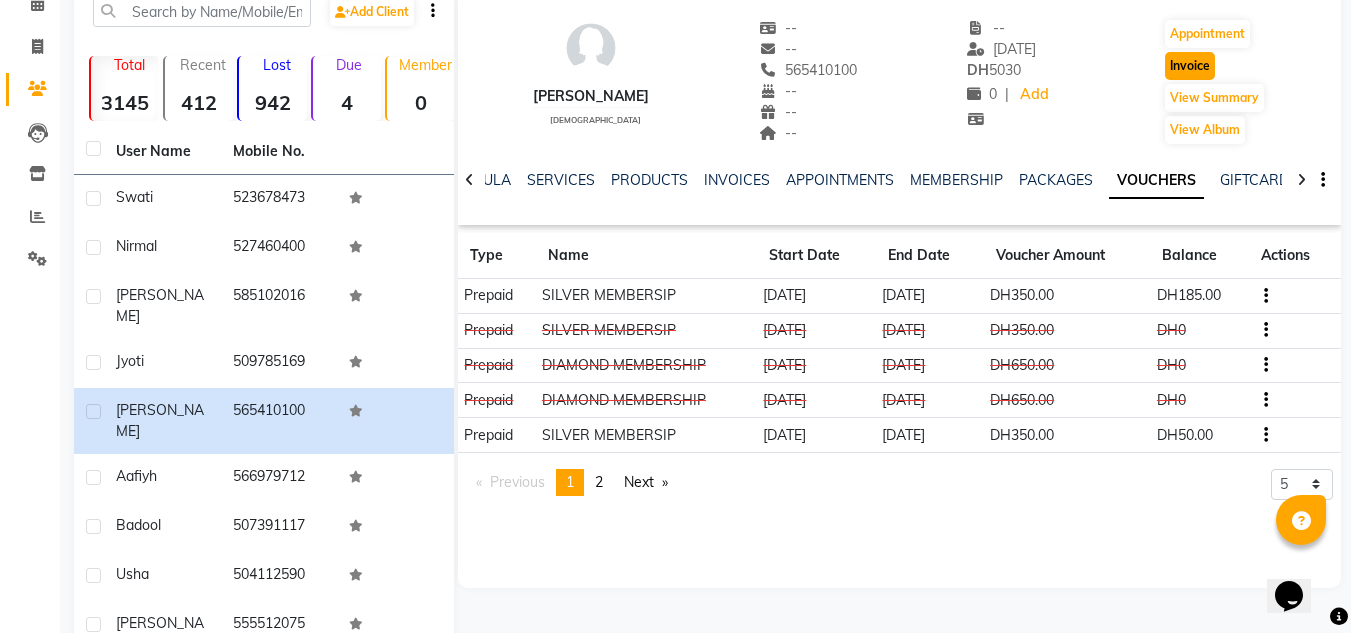 click on "Invoice" 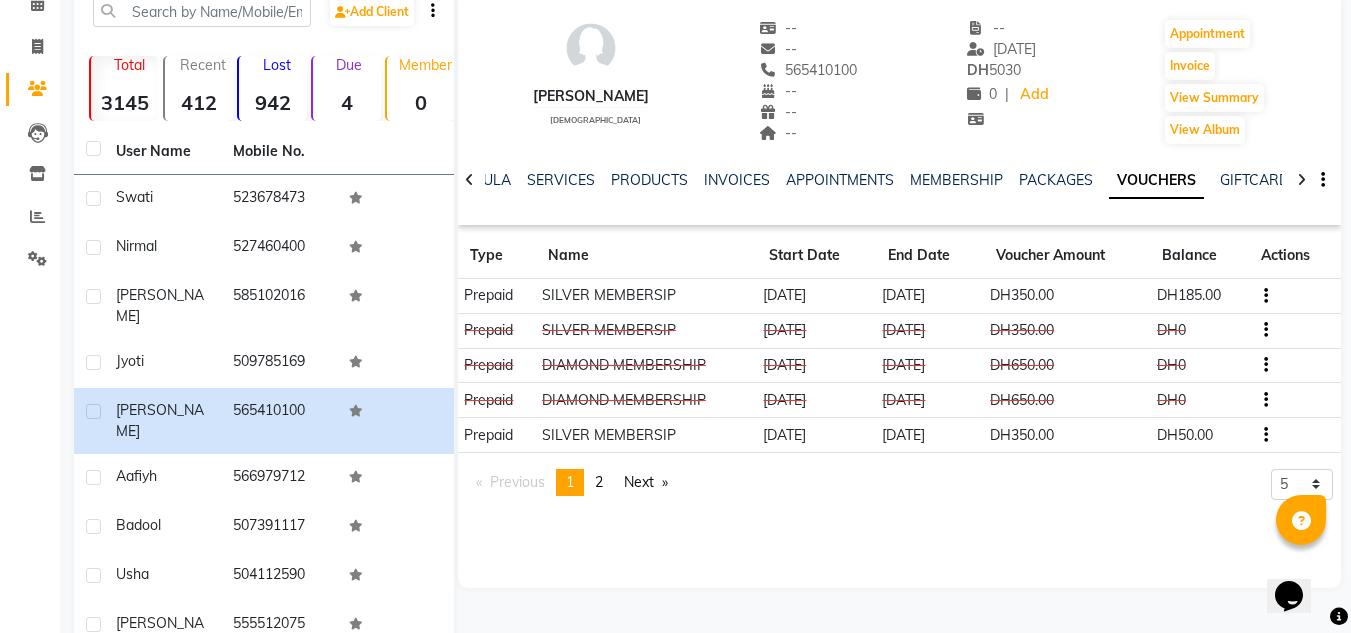 scroll, scrollTop: 0, scrollLeft: 0, axis: both 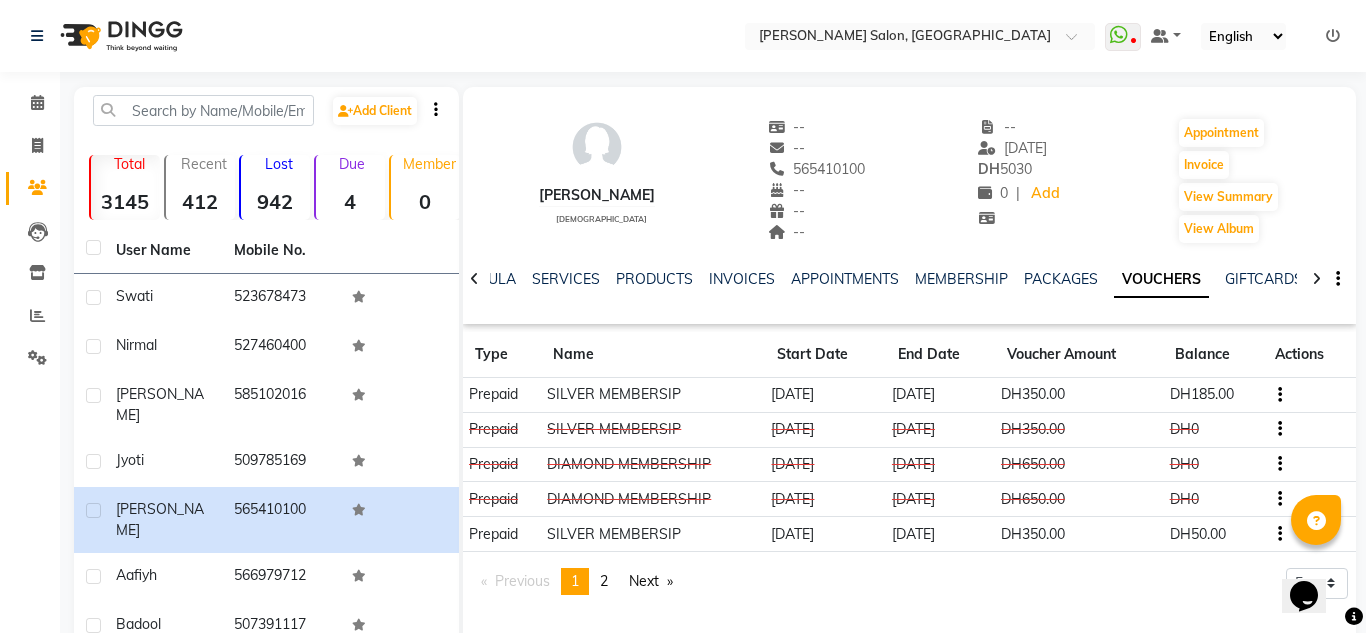 select on "4333" 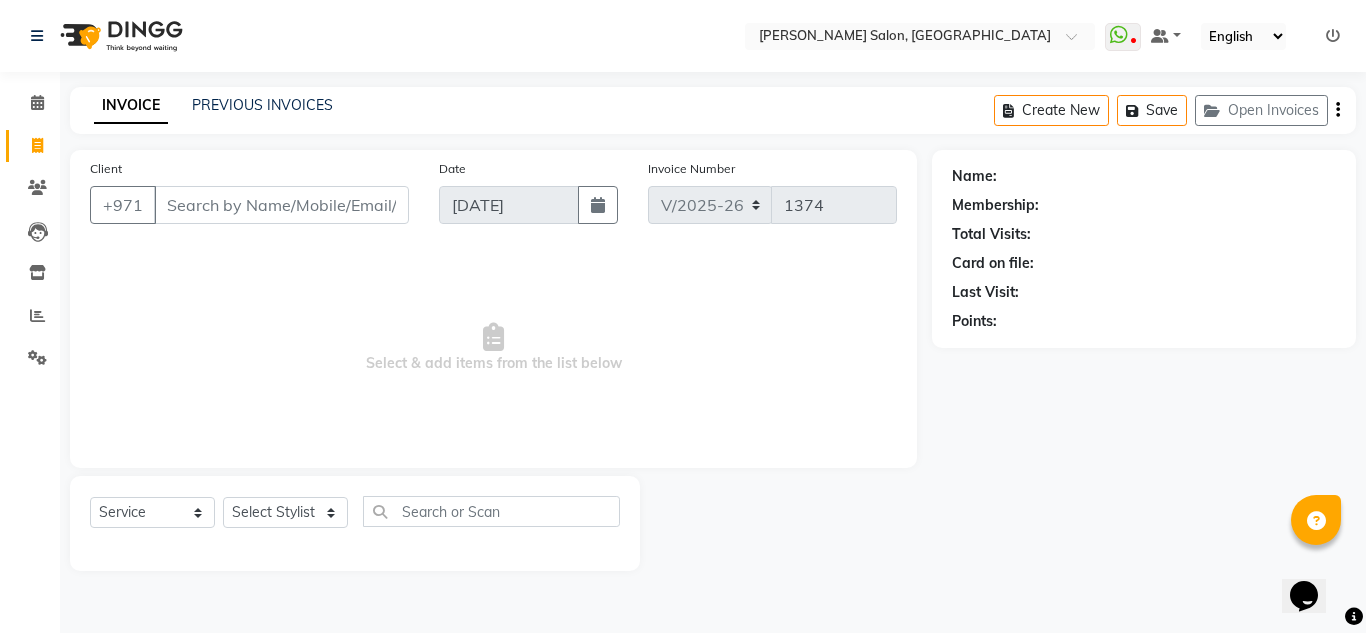 type on "565410100" 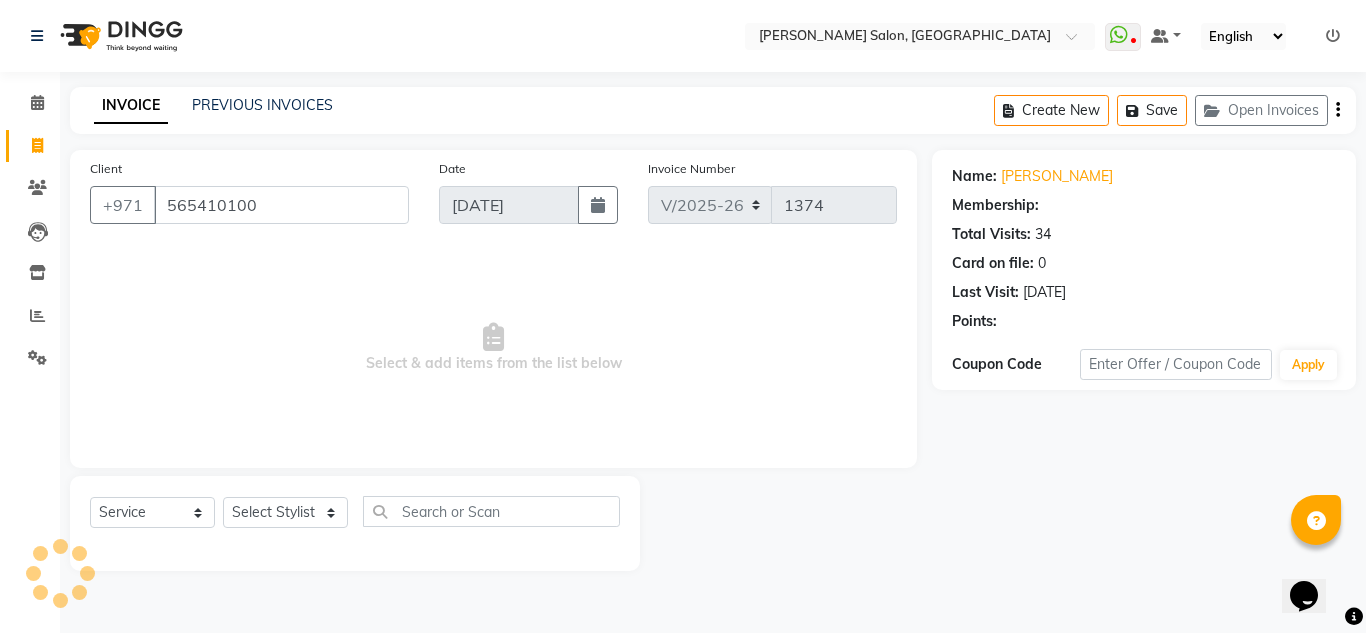 select on "1: Object" 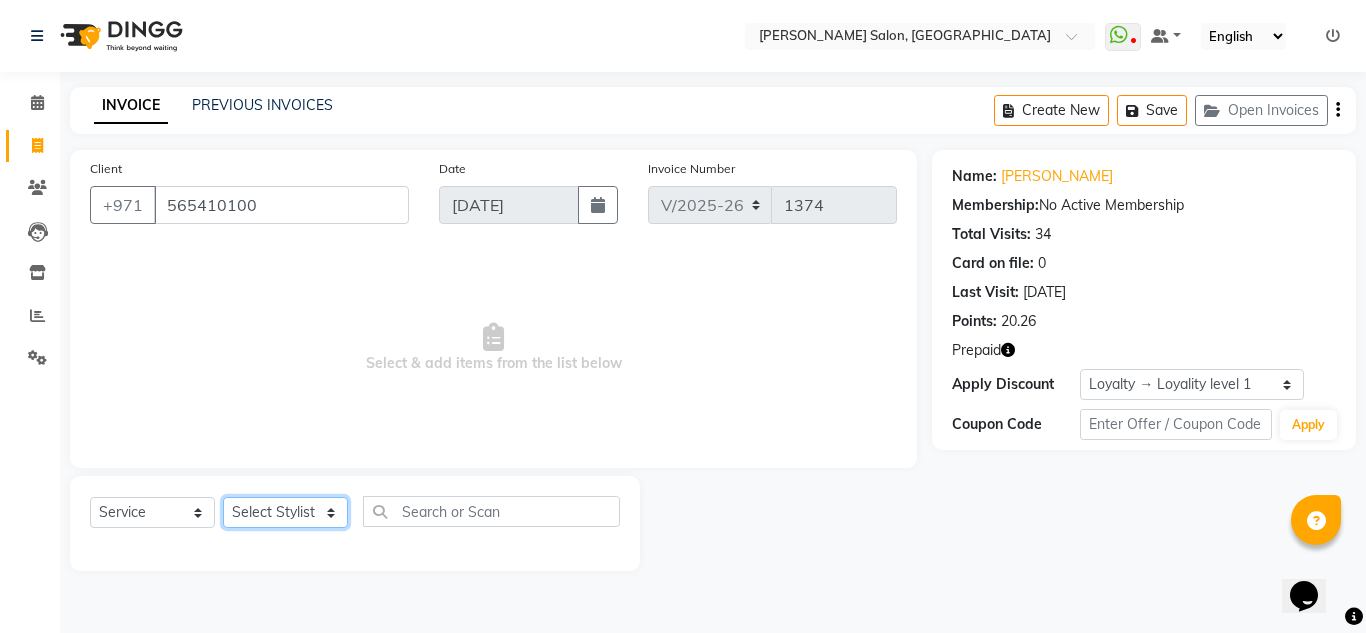 click on "Select Stylist ABUSHAGARA Kavita Laxmi Management [PERSON_NAME] RECEPTION-ALWAHDA [PERSON_NAME] SALON [PERSON_NAME] trial" 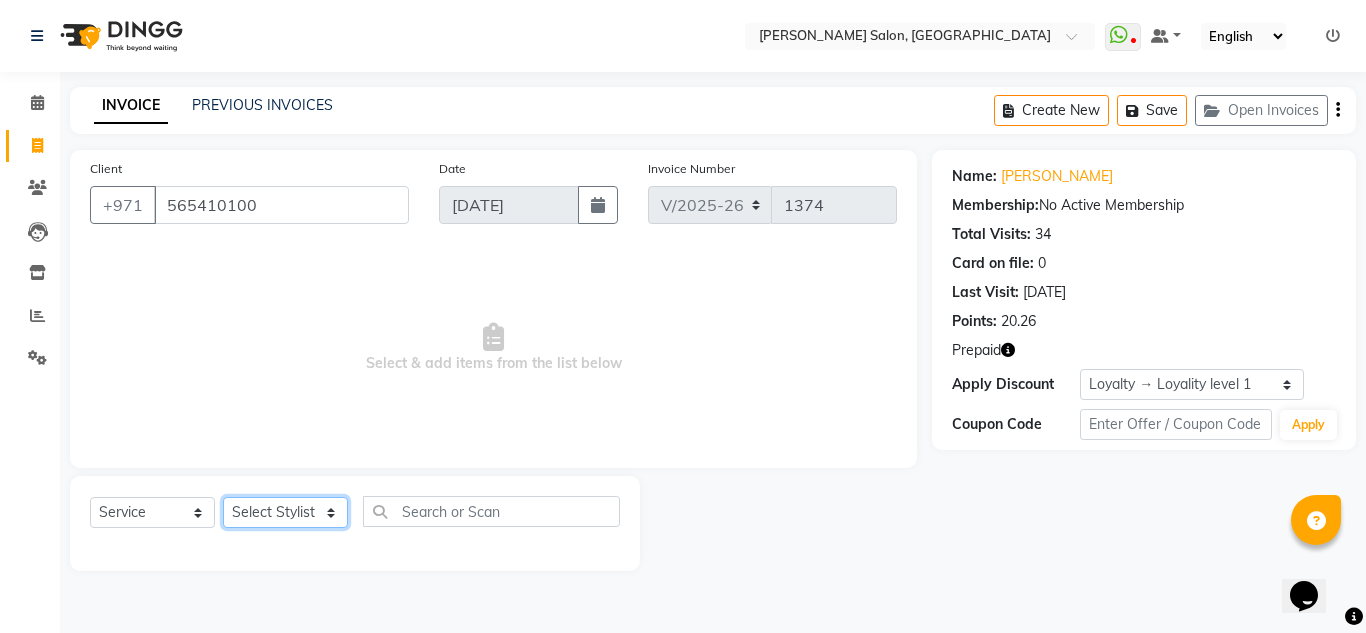 select on "36338" 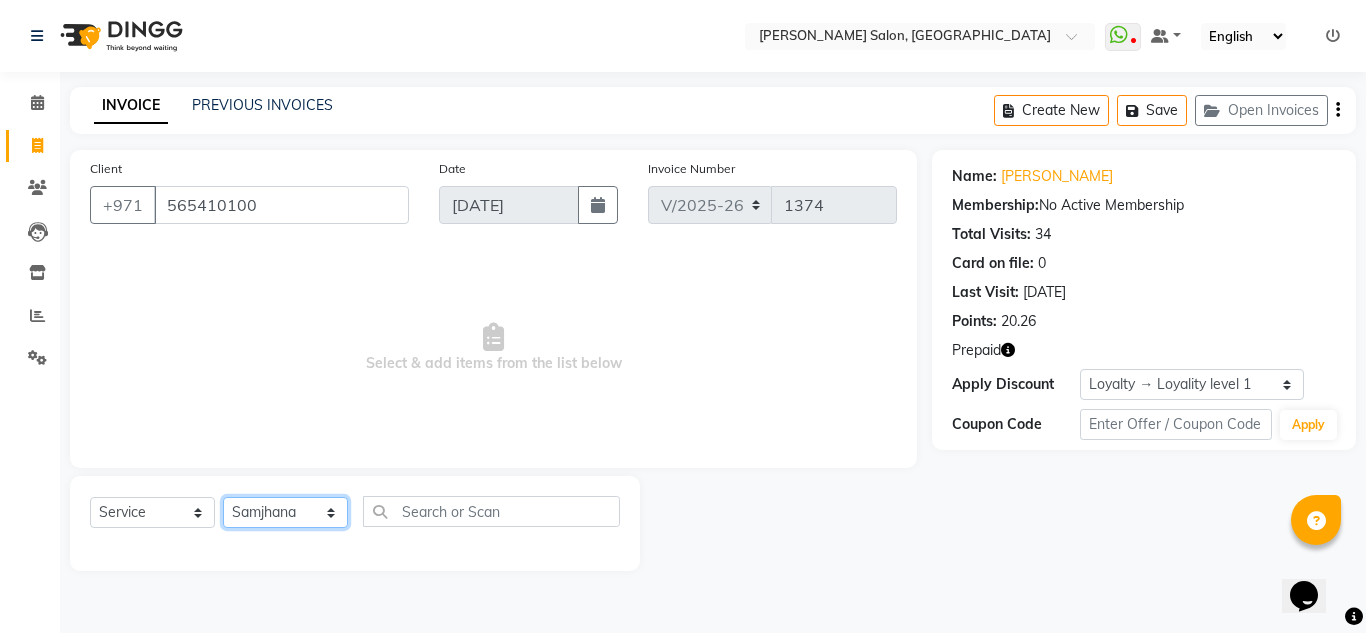 click on "Select Stylist ABUSHAGARA Kavita Laxmi Management [PERSON_NAME] RECEPTION-ALWAHDA [PERSON_NAME] SALON [PERSON_NAME] trial" 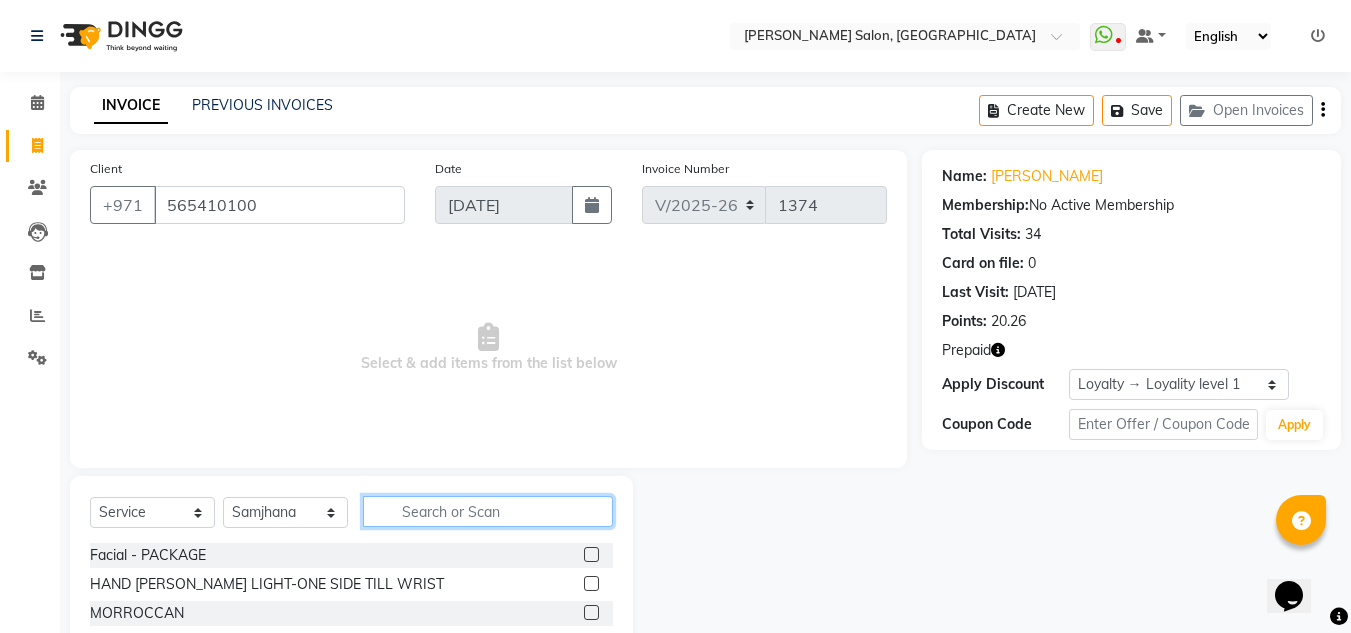 click 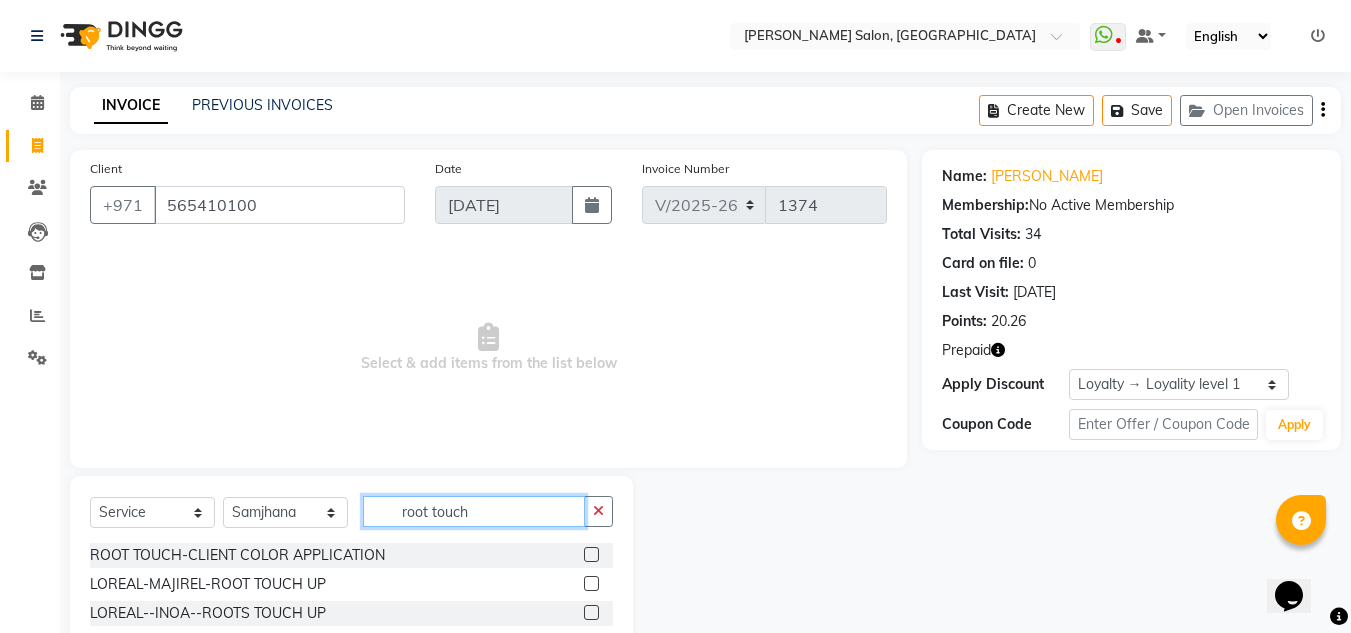 scroll, scrollTop: 168, scrollLeft: 0, axis: vertical 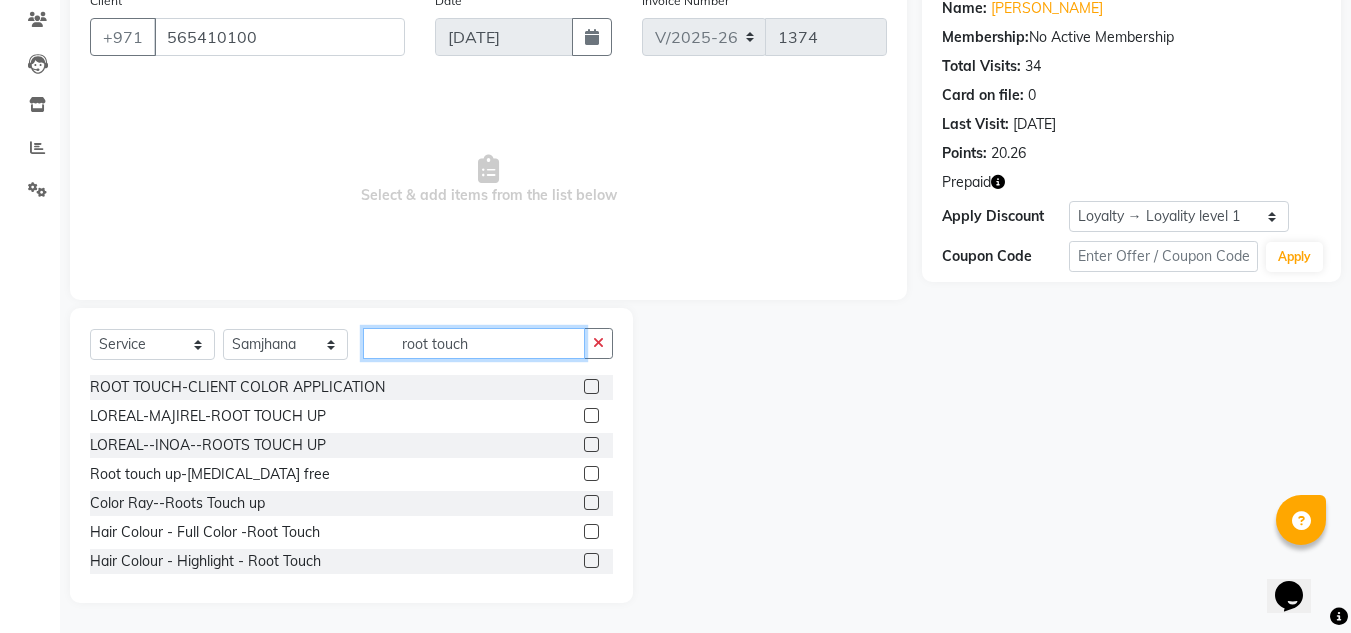 type on "root touch" 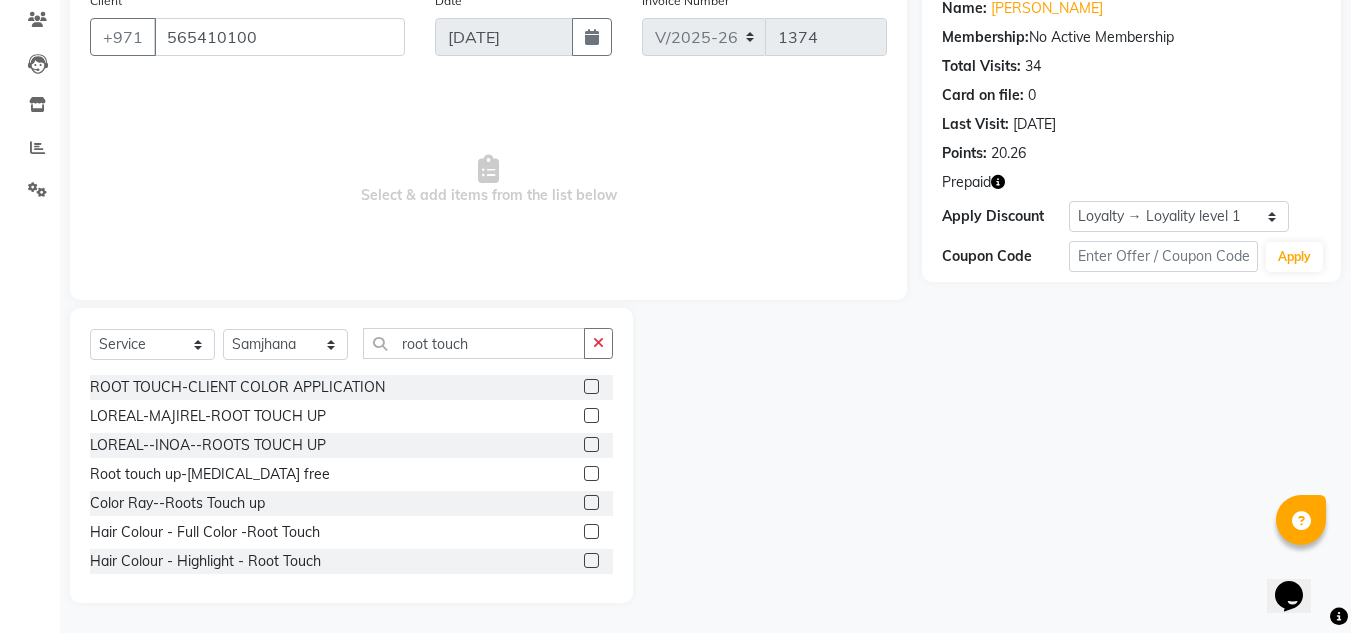 click 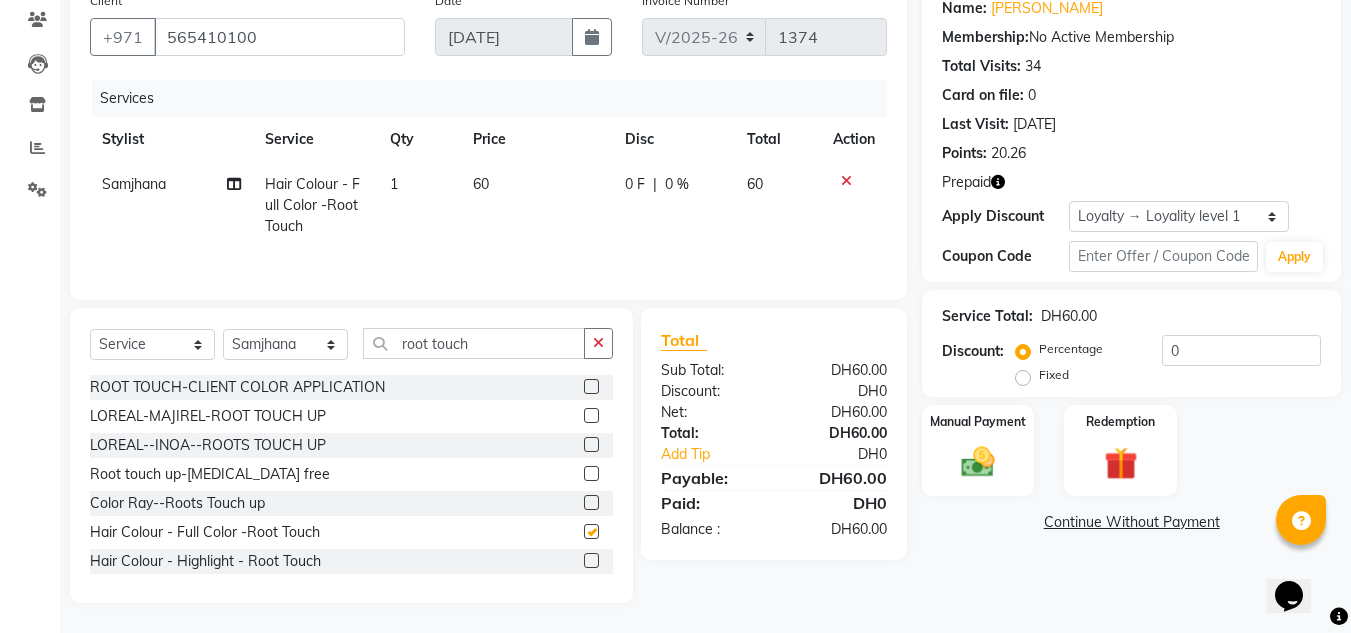 checkbox on "false" 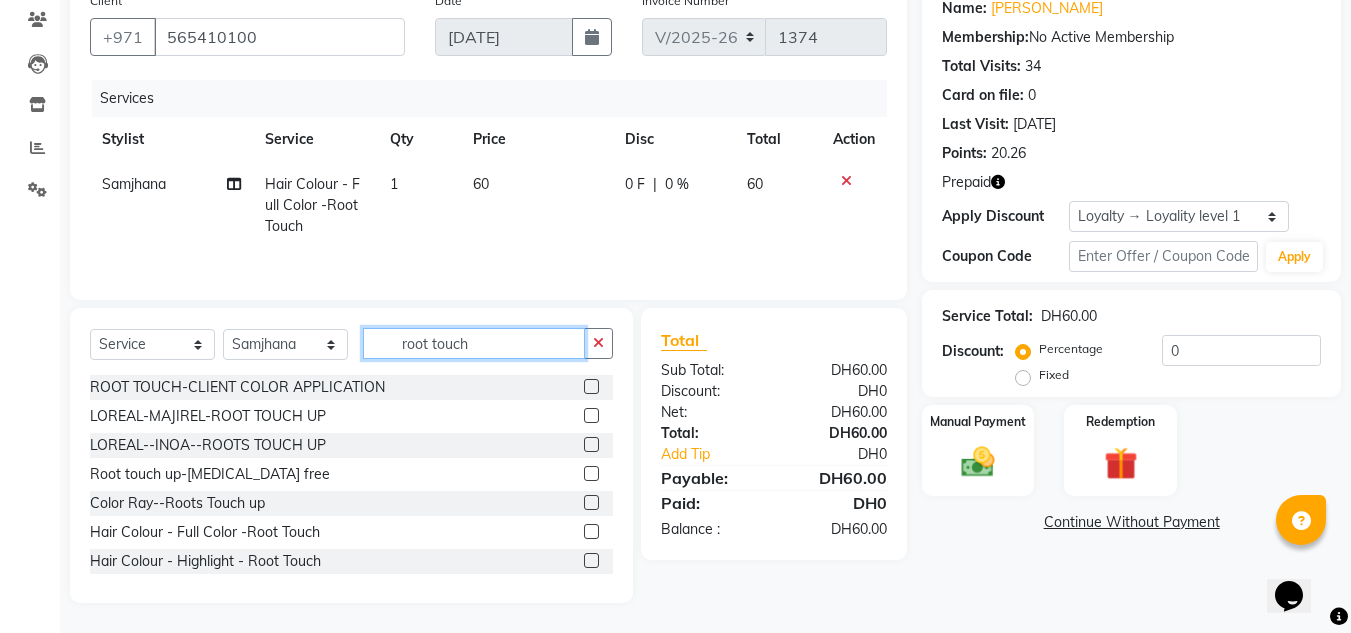 drag, startPoint x: 496, startPoint y: 350, endPoint x: 385, endPoint y: 370, distance: 112.78741 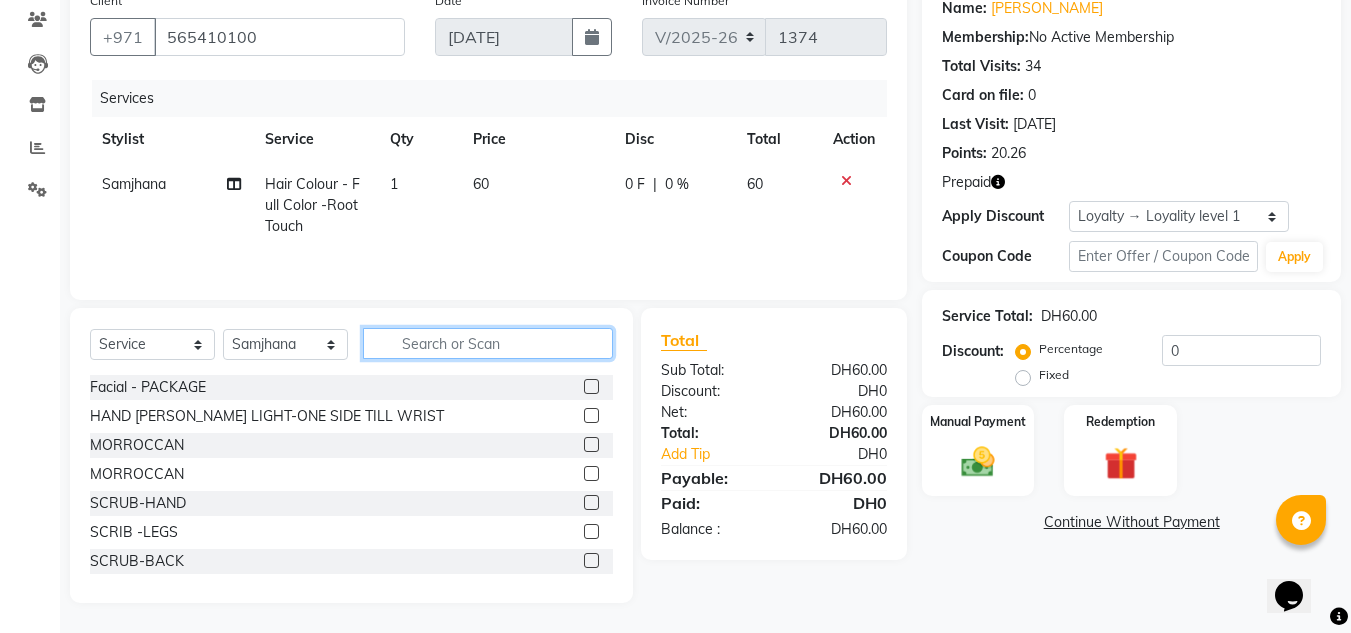 type 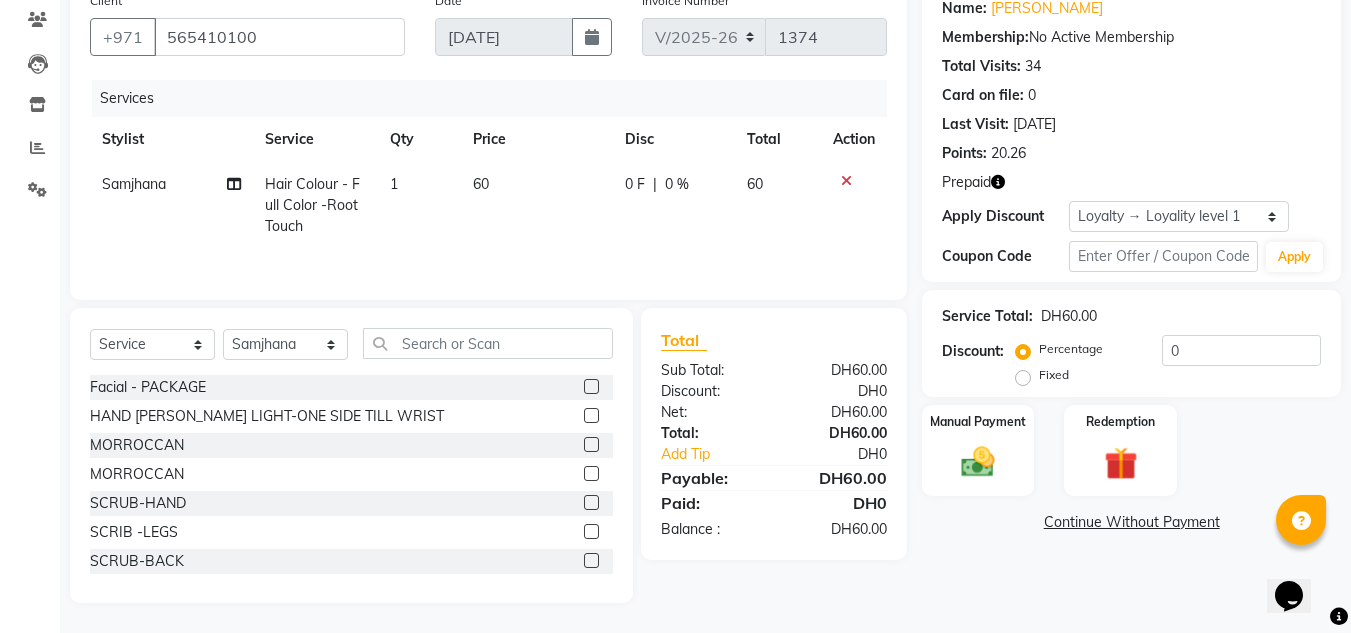 click on "Select  Service  Product  Membership  Package Voucher Prepaid Gift Card  Select Stylist ABUSHAGARA Kavita Laxmi Management [PERSON_NAME] Radha RECEPTION-ALWAHDA [PERSON_NAME] SALON [PERSON_NAME] trial" 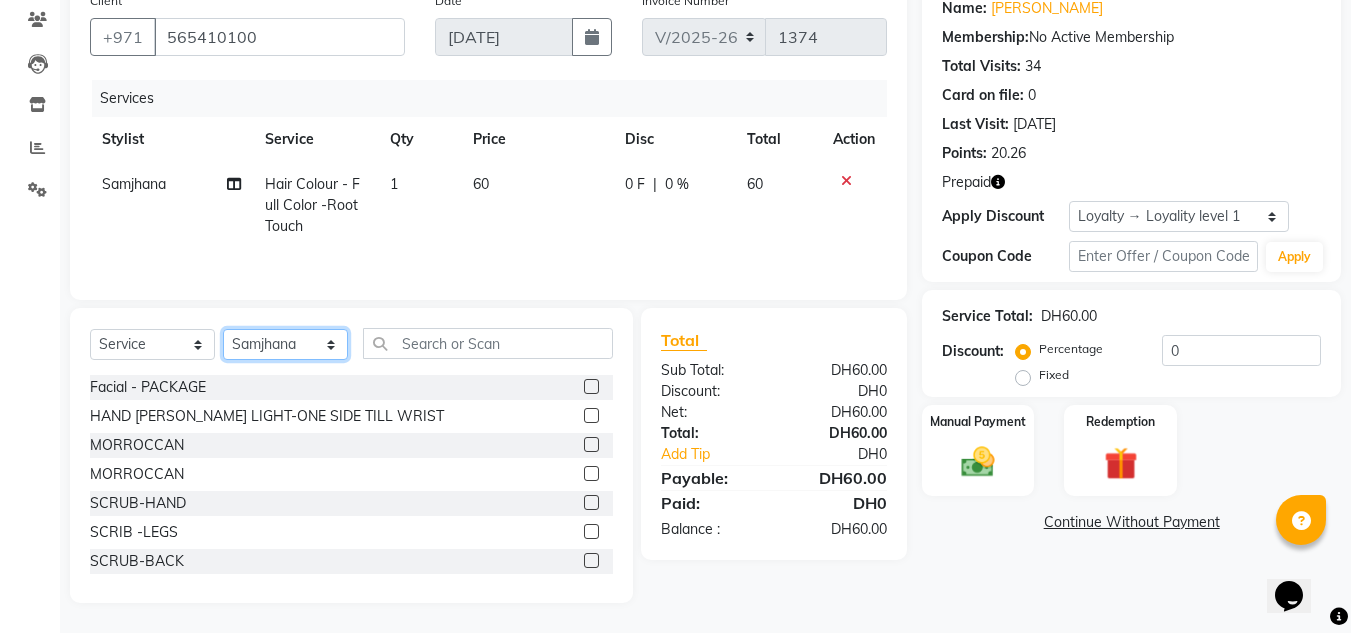 click on "Select Stylist ABUSHAGARA Kavita Laxmi Management [PERSON_NAME] RECEPTION-ALWAHDA [PERSON_NAME] SALON [PERSON_NAME] trial" 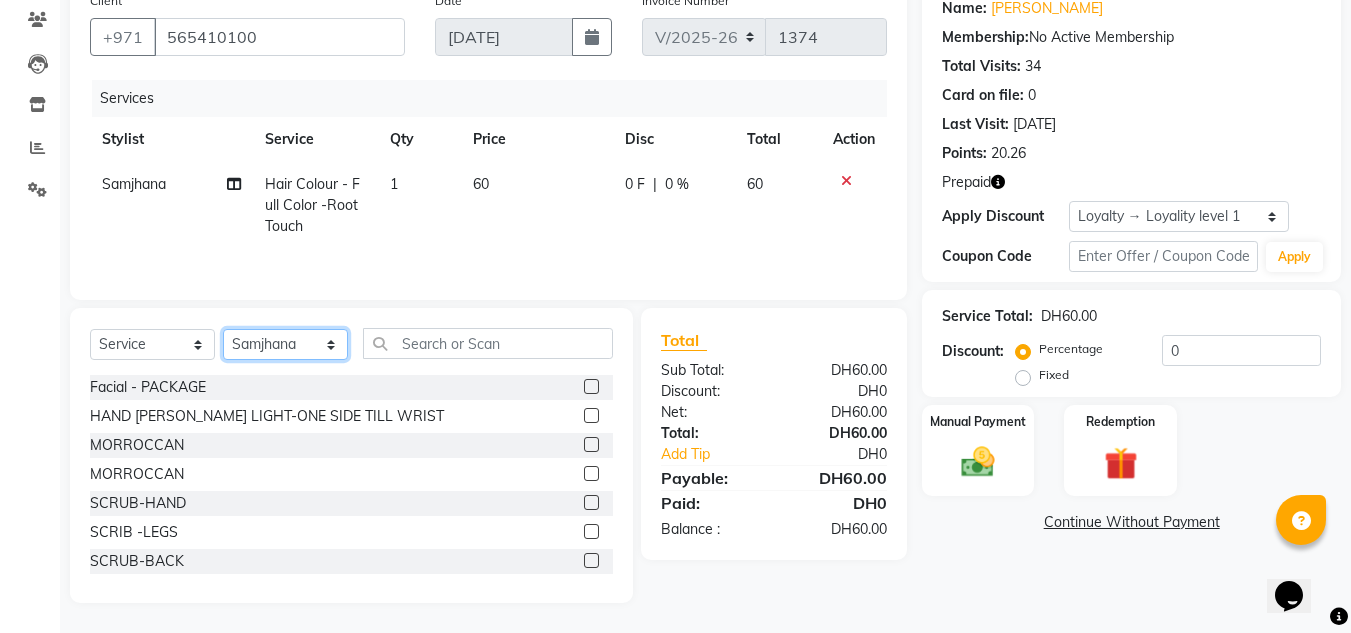 select on "70354" 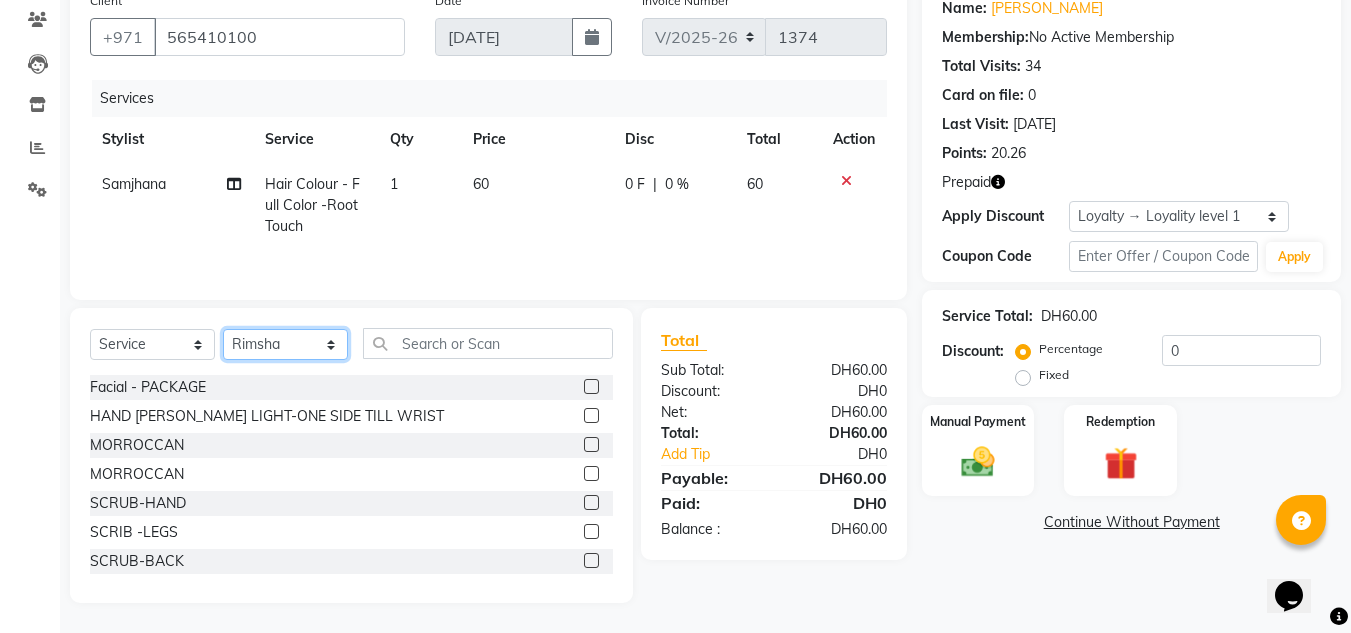 click on "Select Stylist ABUSHAGARA Kavita Laxmi Management [PERSON_NAME] RECEPTION-ALWAHDA [PERSON_NAME] SALON [PERSON_NAME] trial" 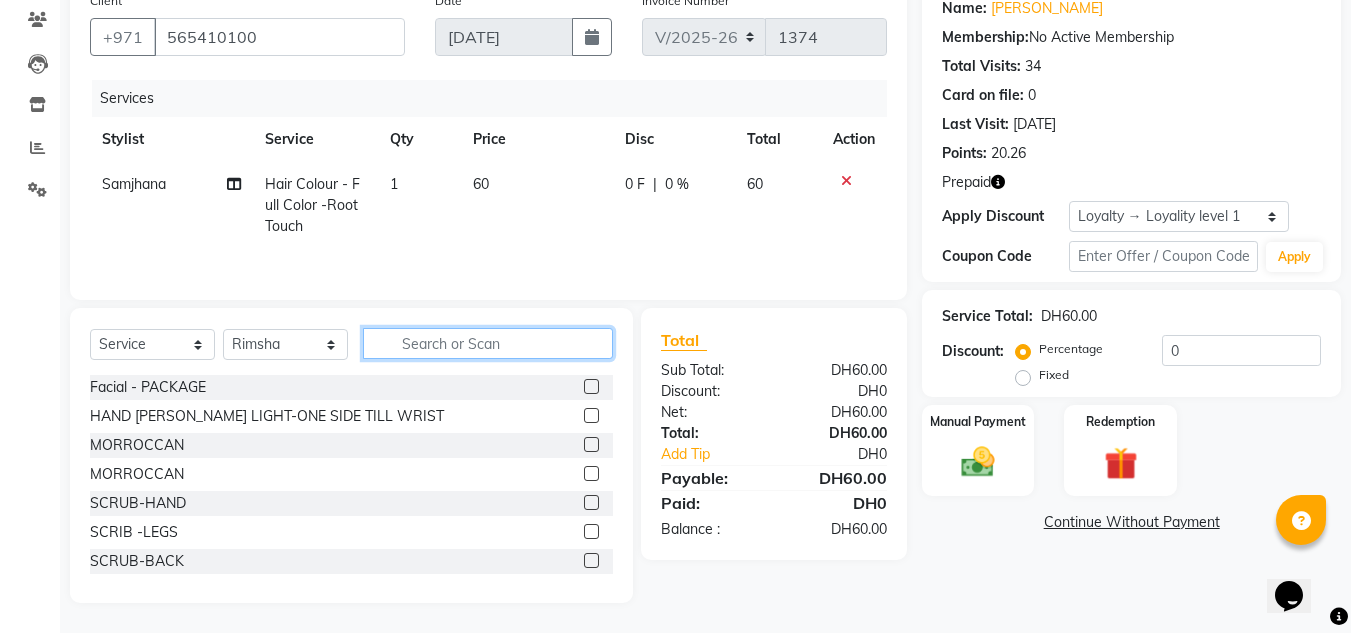 click 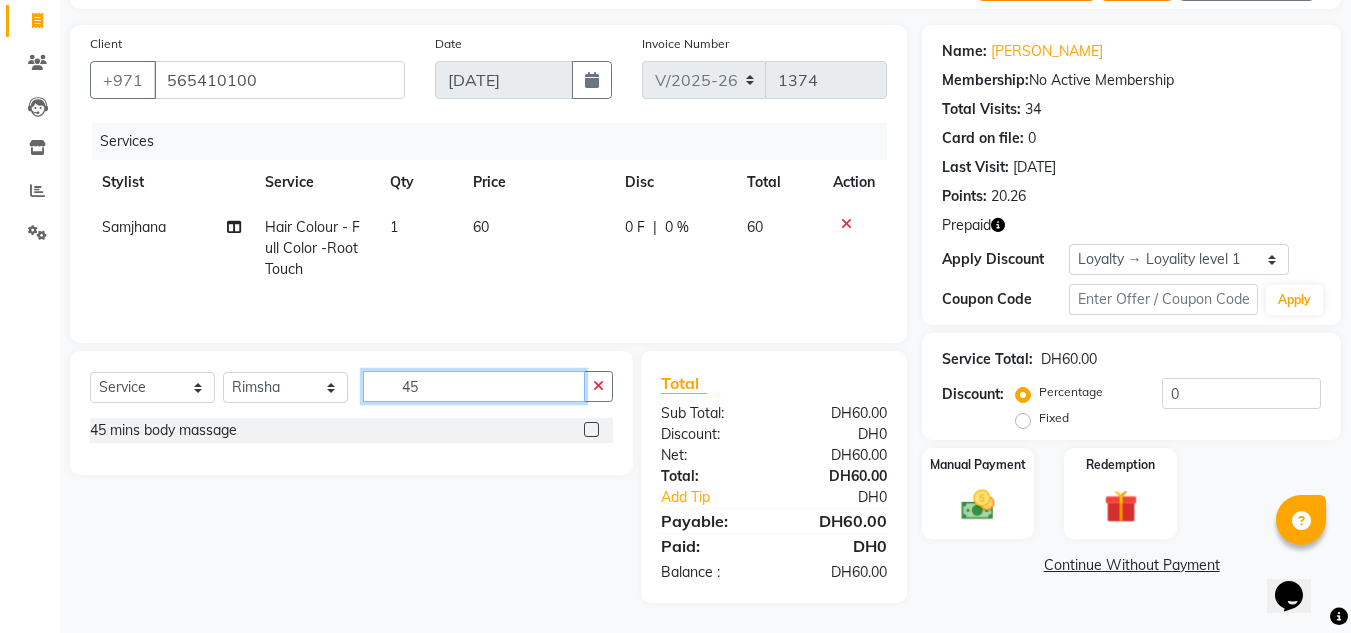 scroll, scrollTop: 125, scrollLeft: 0, axis: vertical 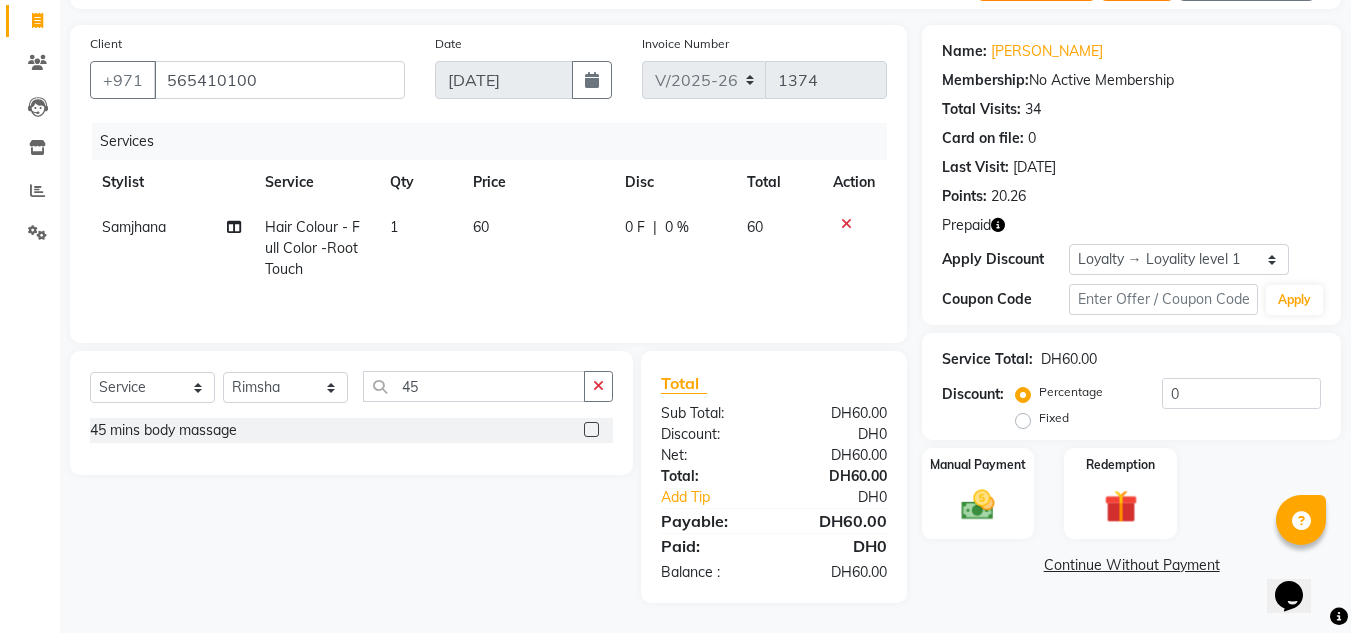 click 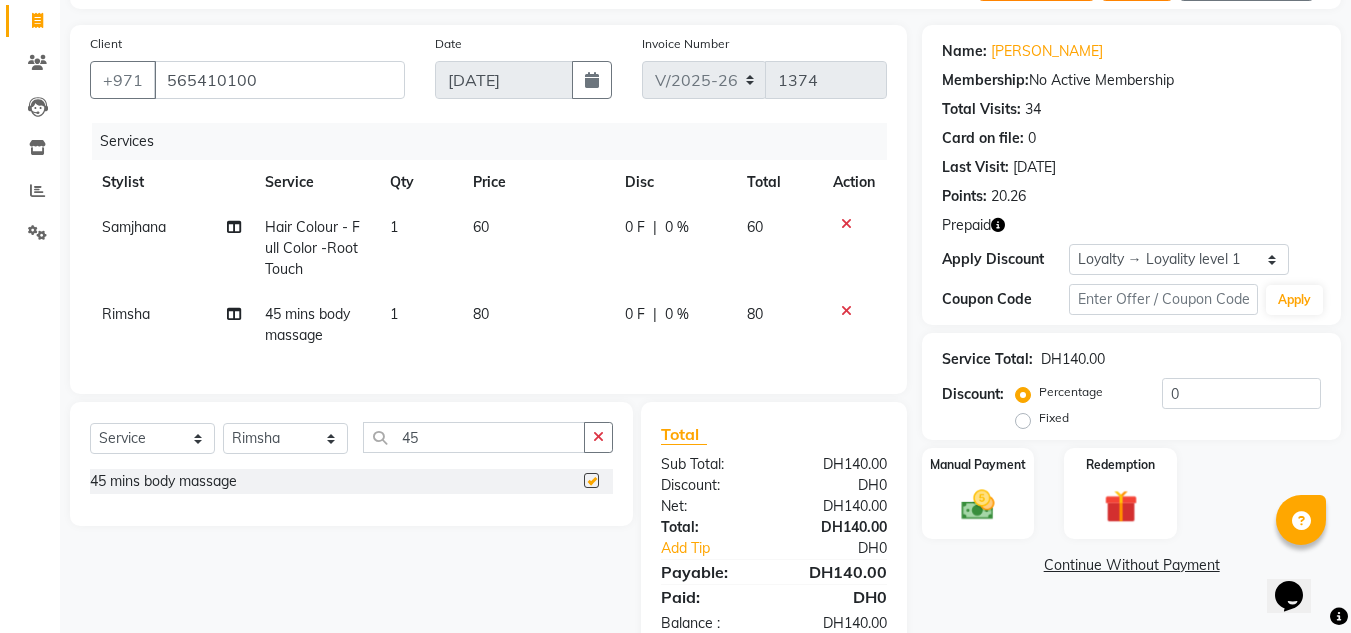checkbox on "false" 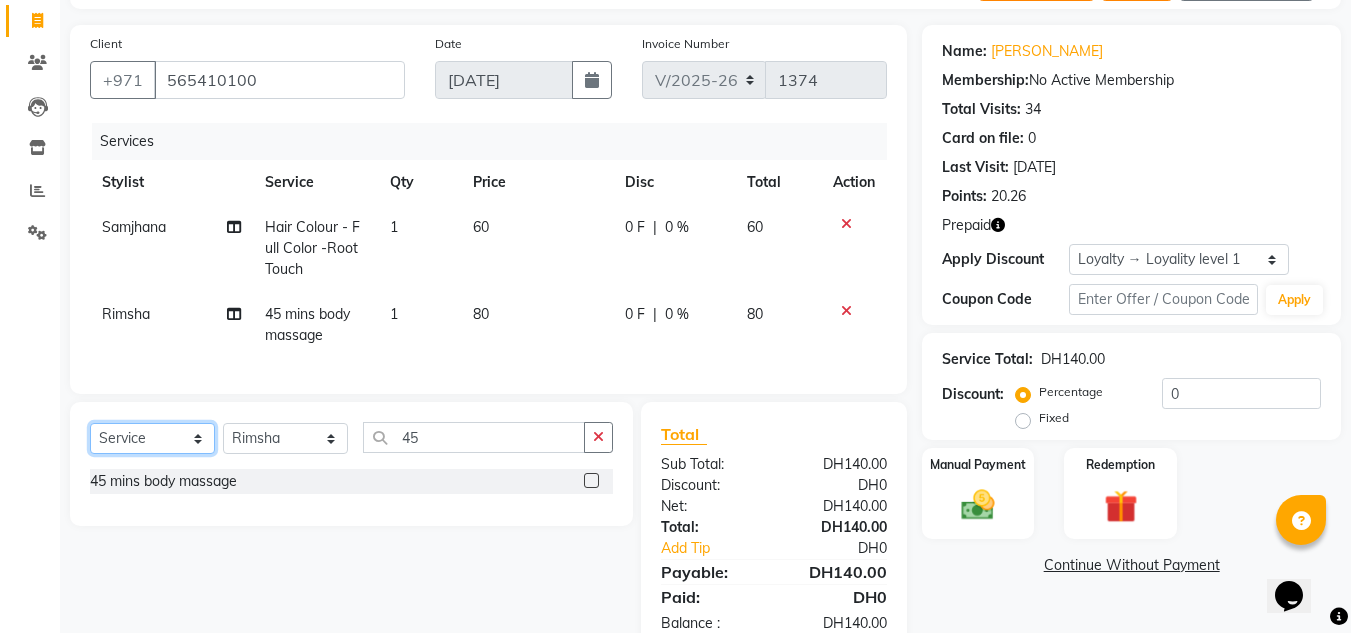 click on "Select  Service  Product  Membership  Package Voucher Prepaid Gift Card" 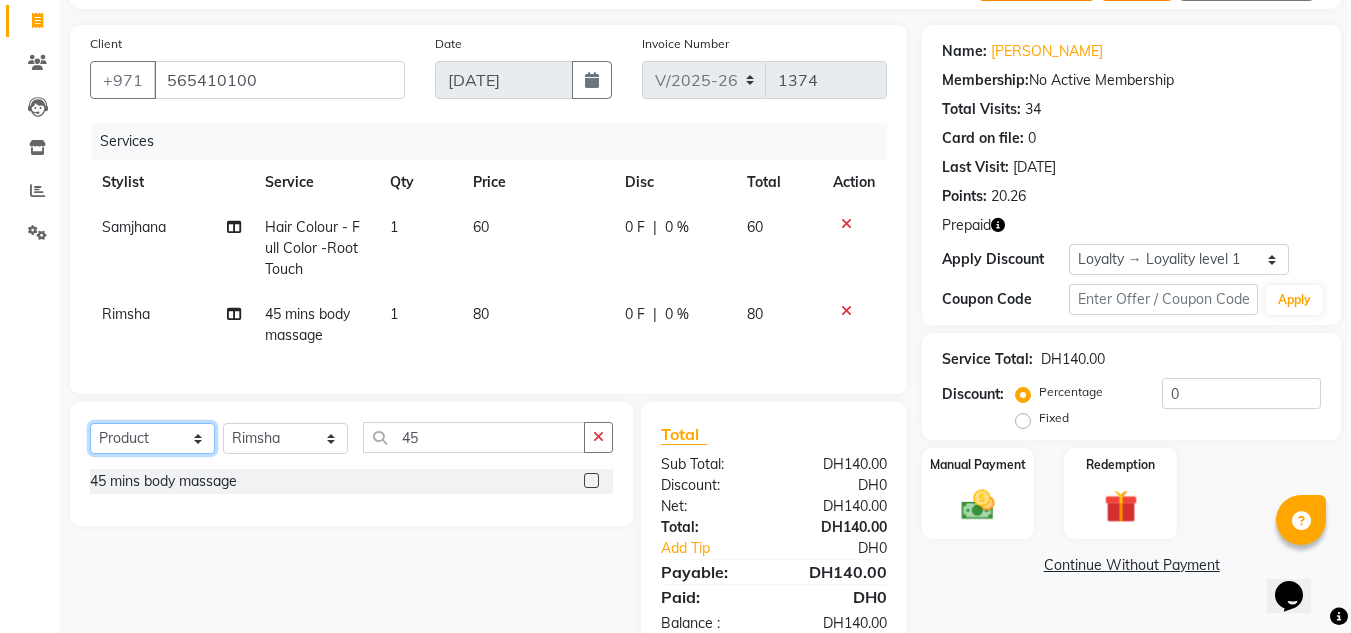 click on "Select  Service  Product  Membership  Package Voucher Prepaid Gift Card" 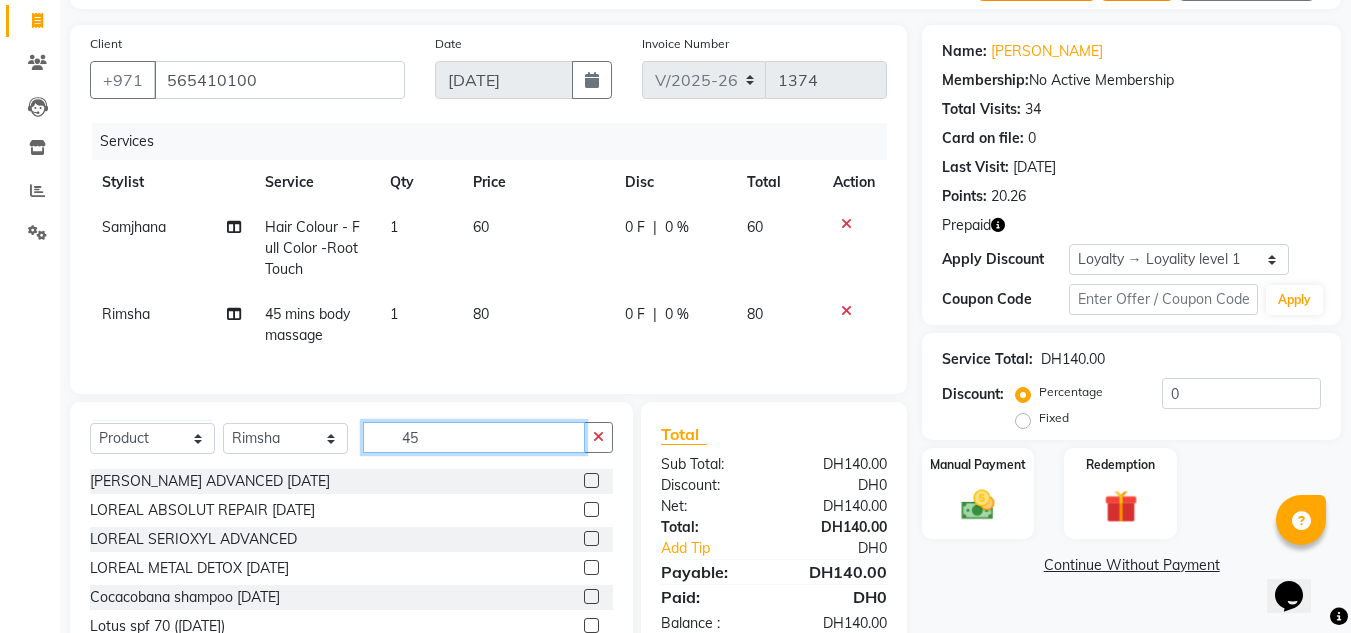 drag, startPoint x: 432, startPoint y: 463, endPoint x: 369, endPoint y: 474, distance: 63.953106 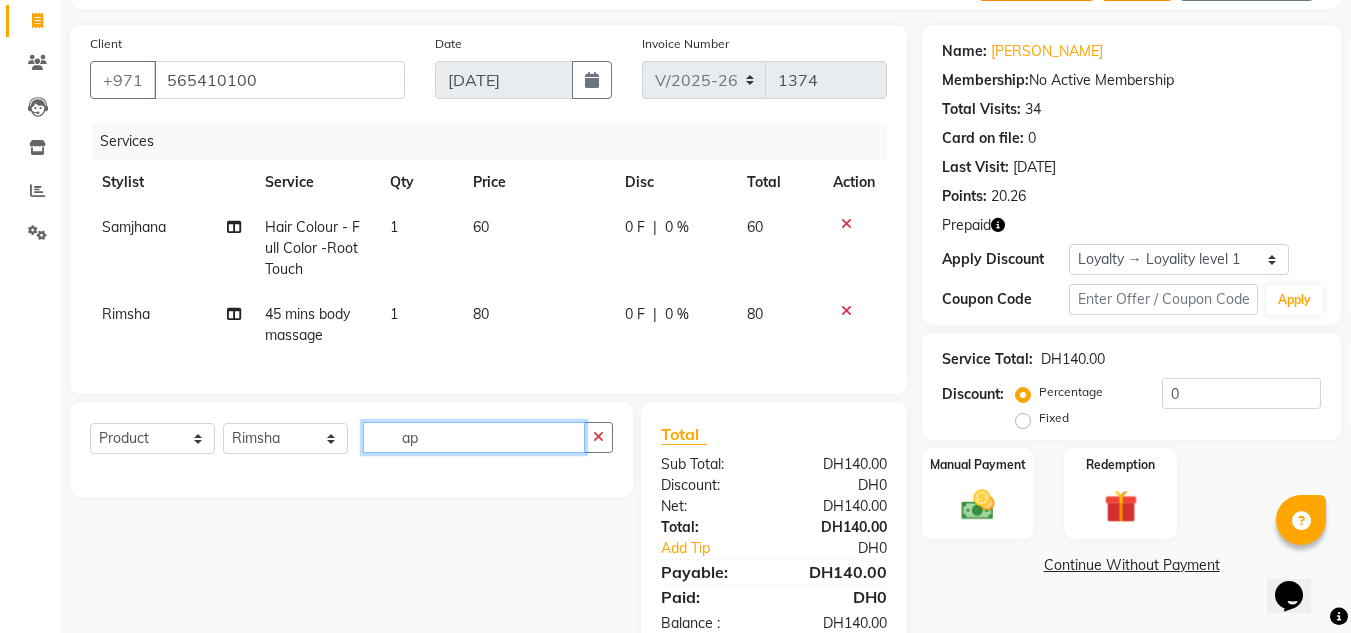 type on "a" 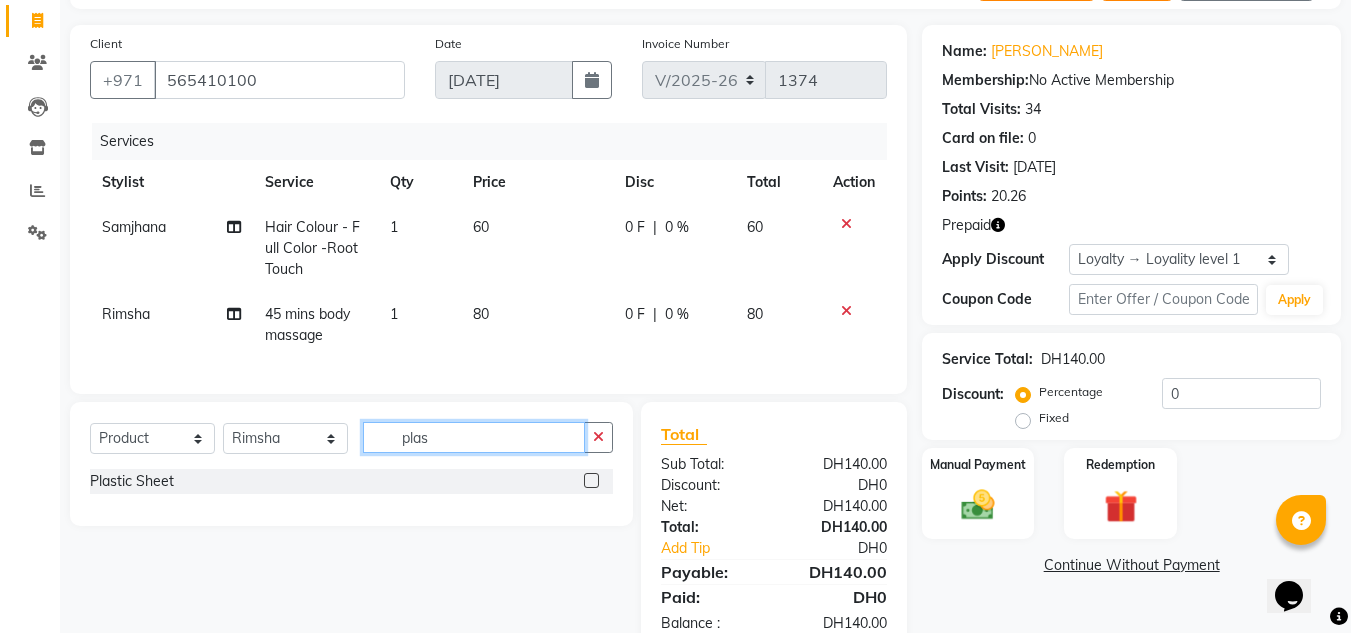 type on "plas" 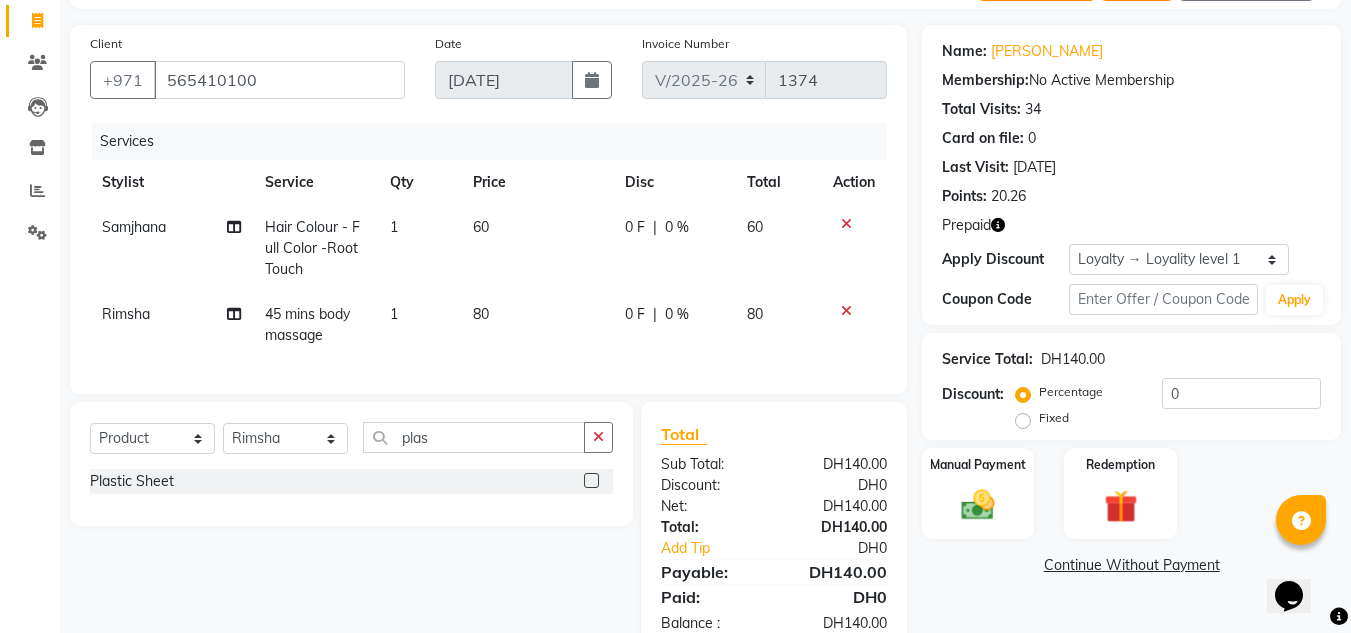 drag, startPoint x: 581, startPoint y: 499, endPoint x: 589, endPoint y: 490, distance: 12.0415945 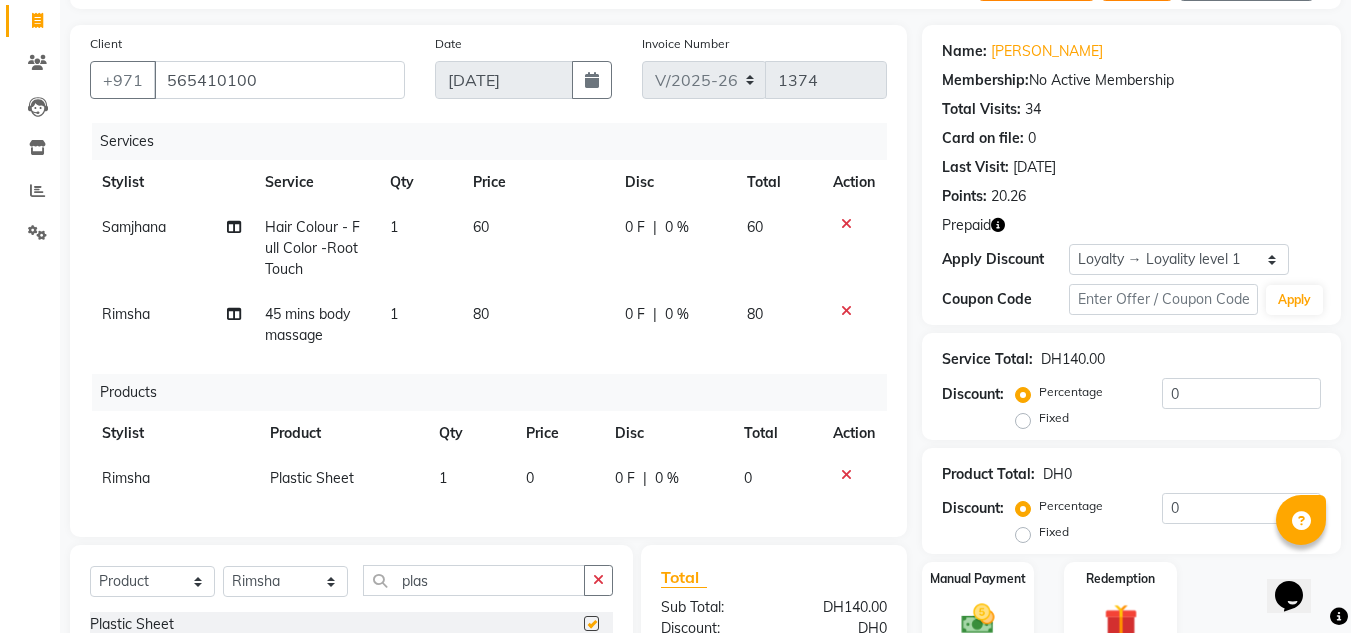 checkbox on "false" 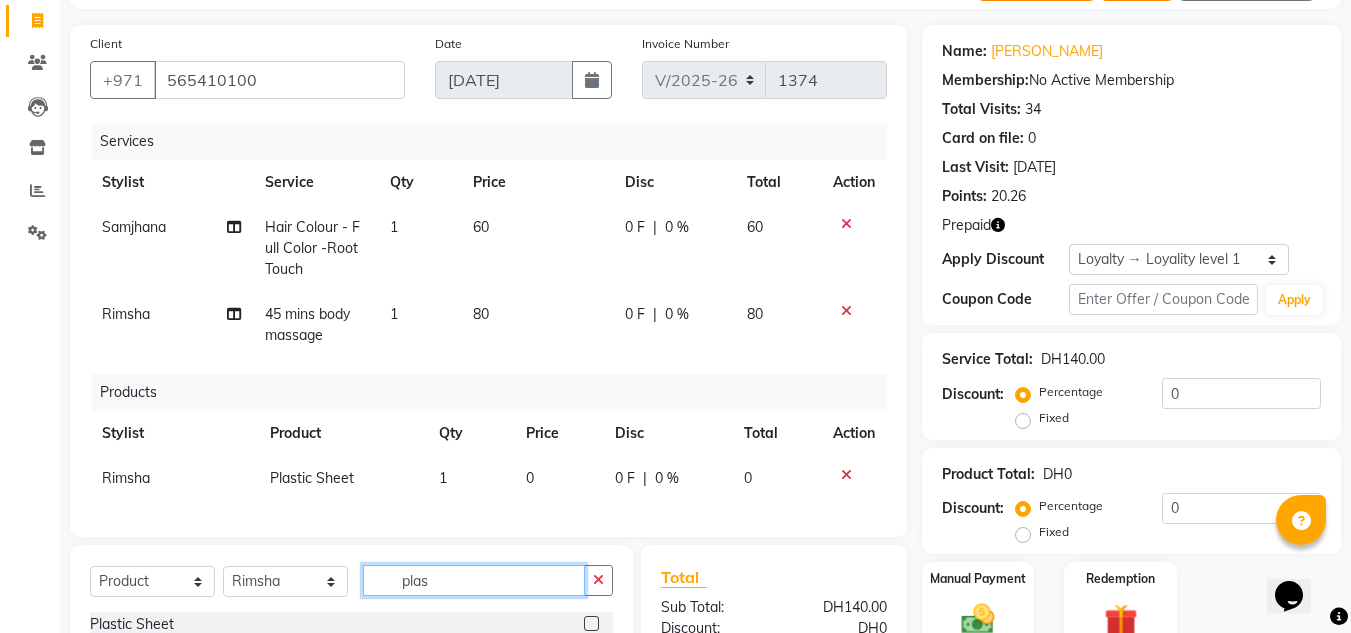 drag, startPoint x: 495, startPoint y: 588, endPoint x: 283, endPoint y: 591, distance: 212.02122 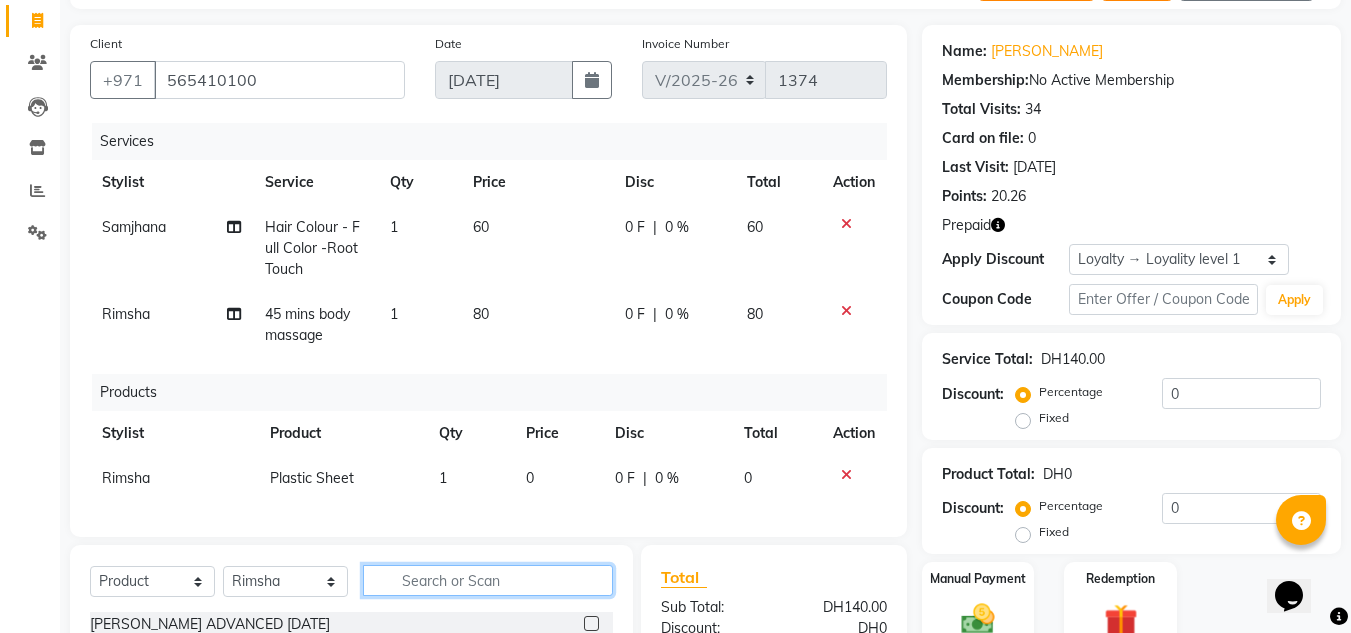 scroll, scrollTop: 325, scrollLeft: 0, axis: vertical 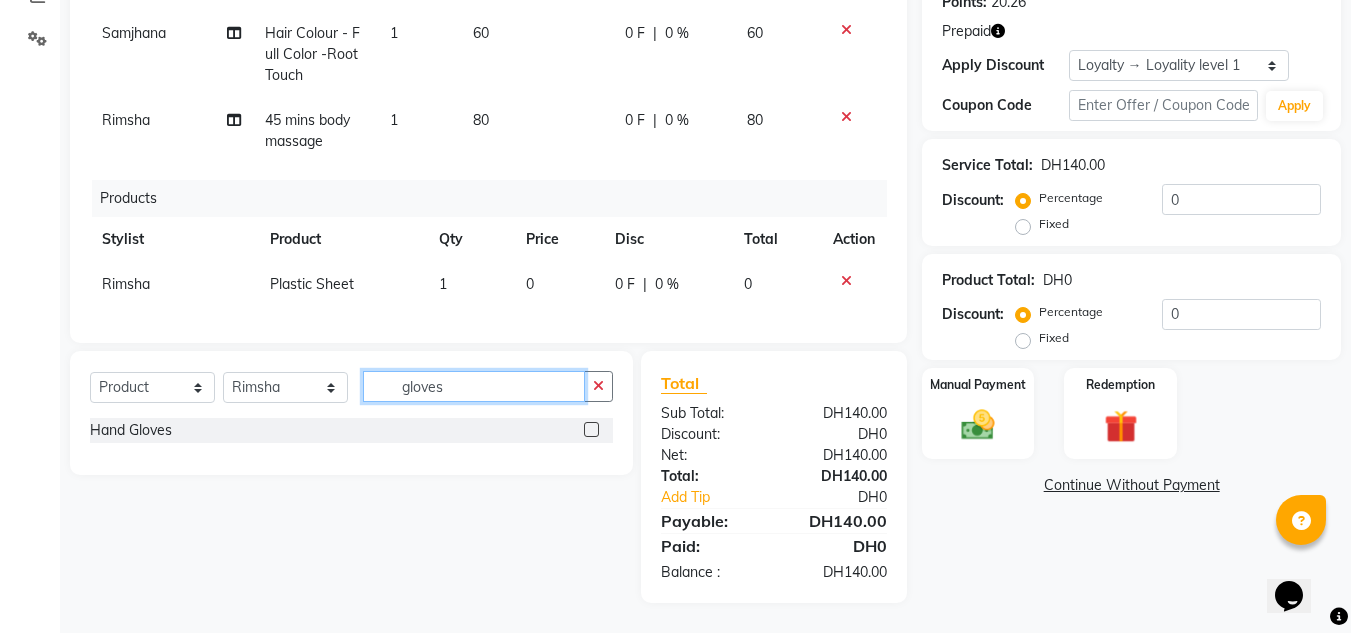 type on "gloves" 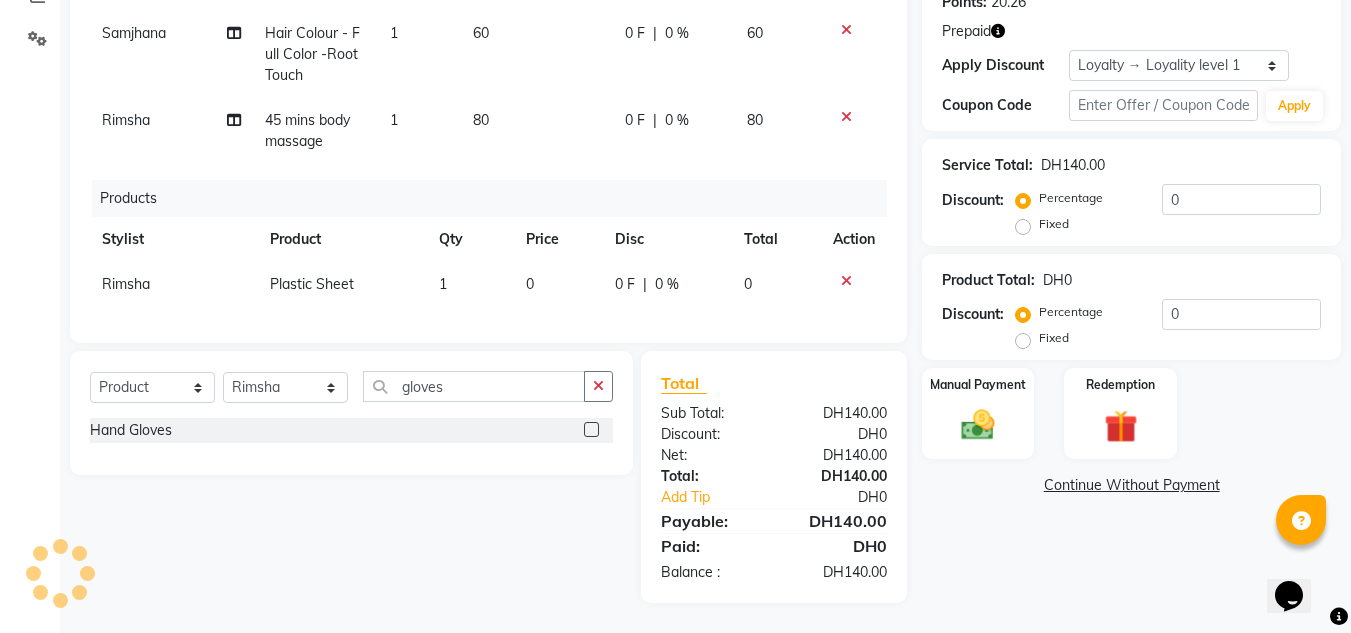 click 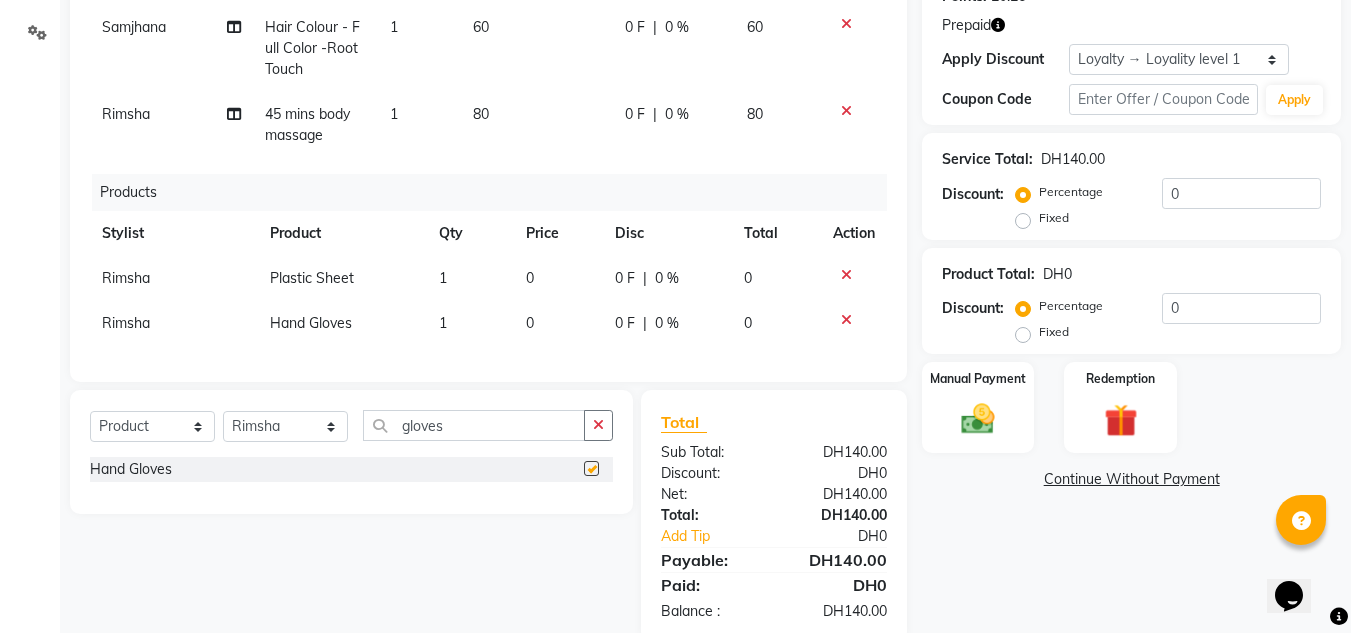 checkbox on "false" 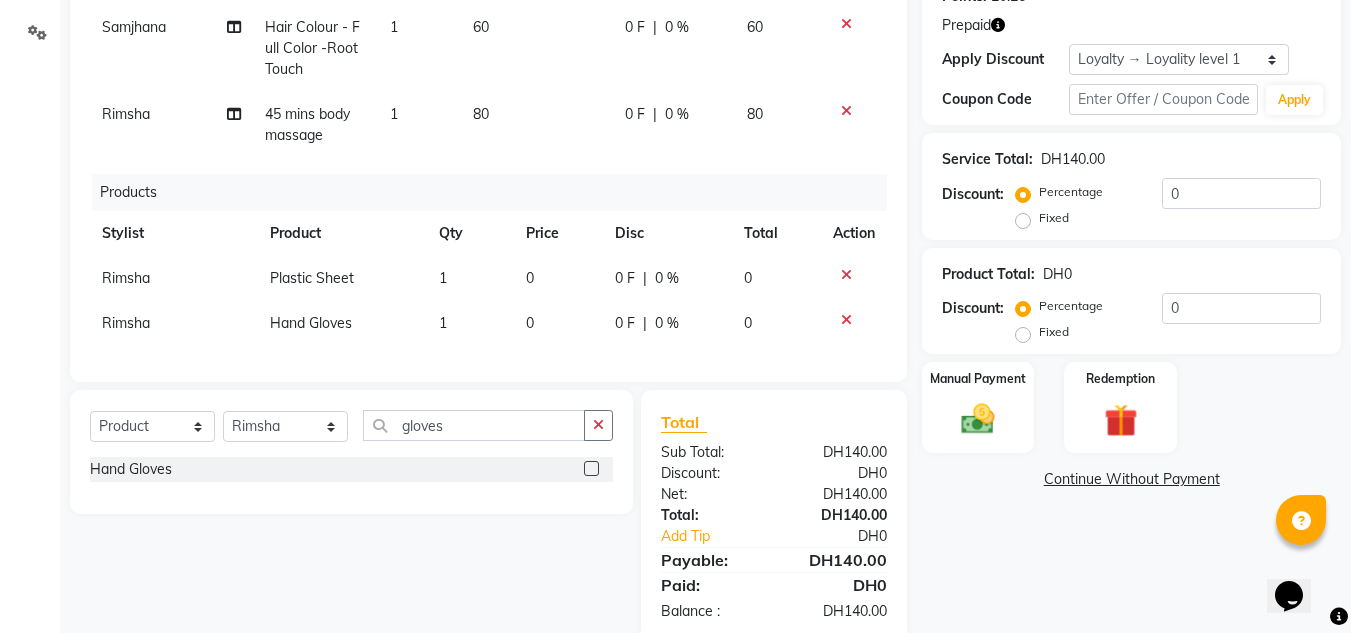 scroll, scrollTop: 379, scrollLeft: 0, axis: vertical 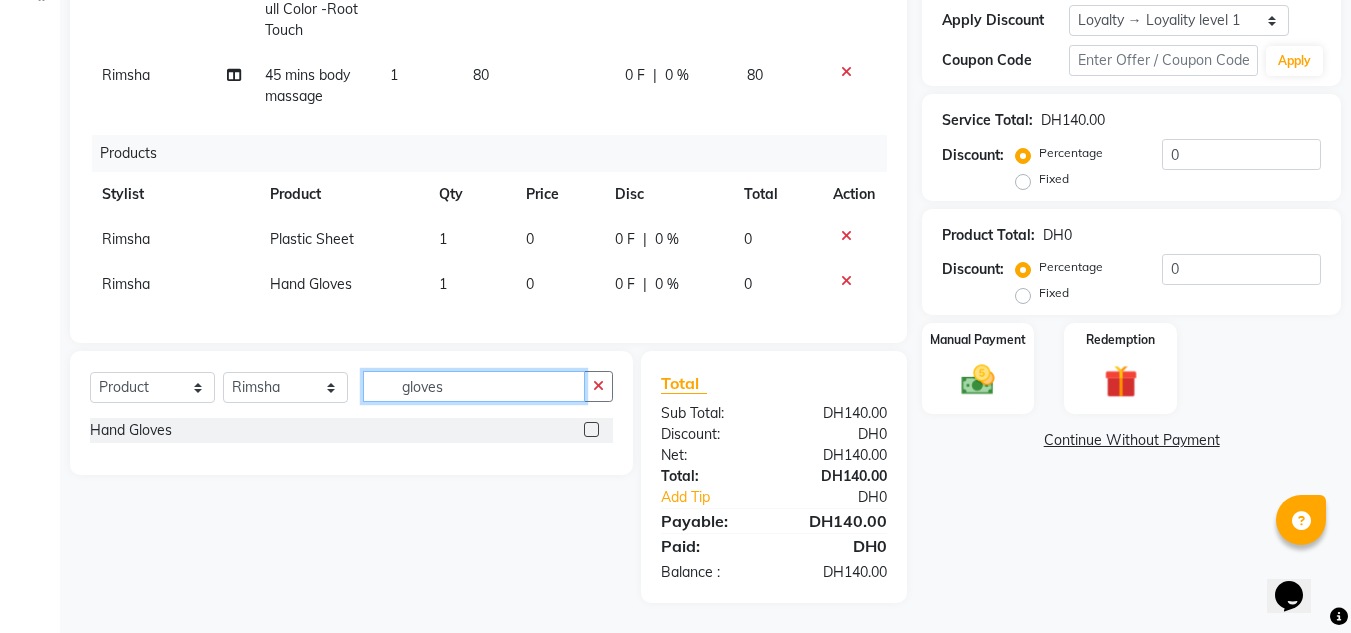 drag, startPoint x: 466, startPoint y: 392, endPoint x: 277, endPoint y: 394, distance: 189.01057 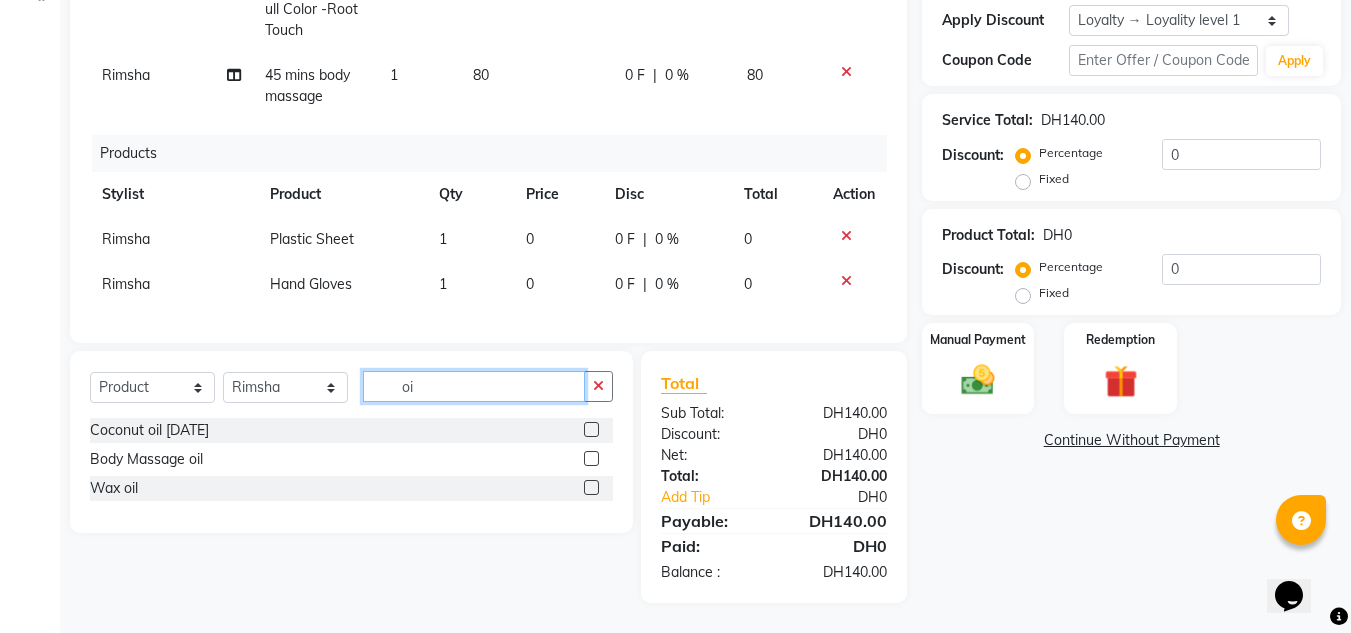 scroll, scrollTop: 379, scrollLeft: 0, axis: vertical 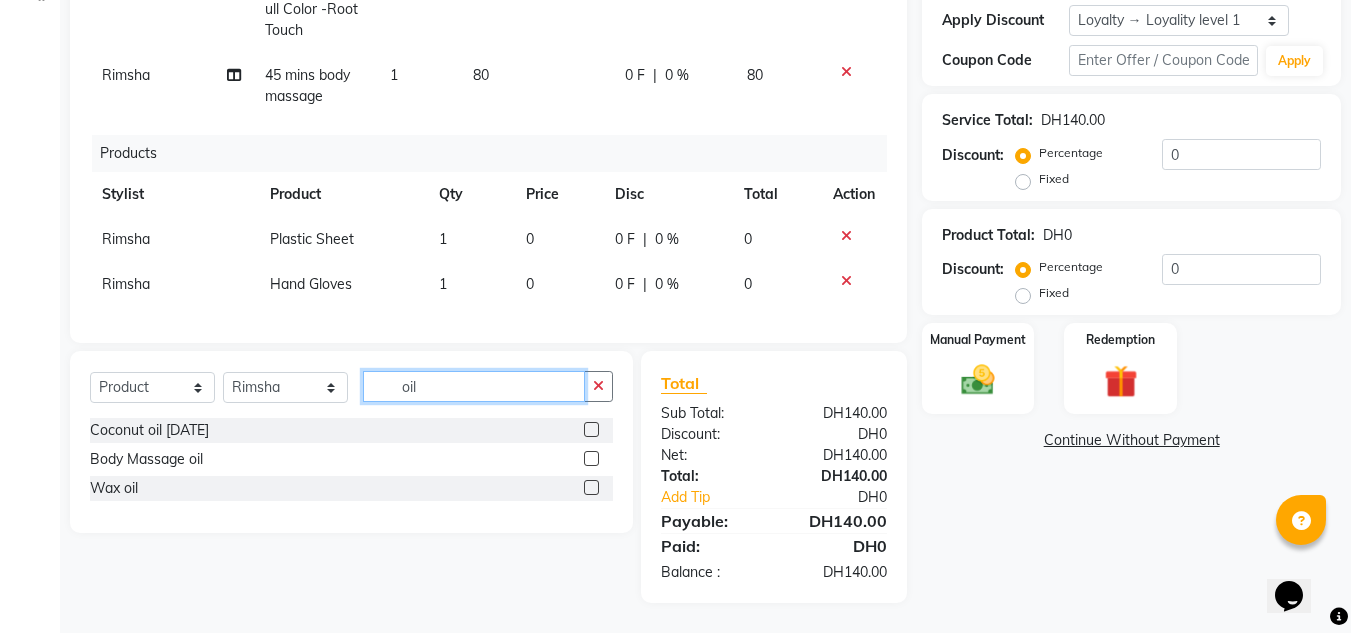 type on "oil" 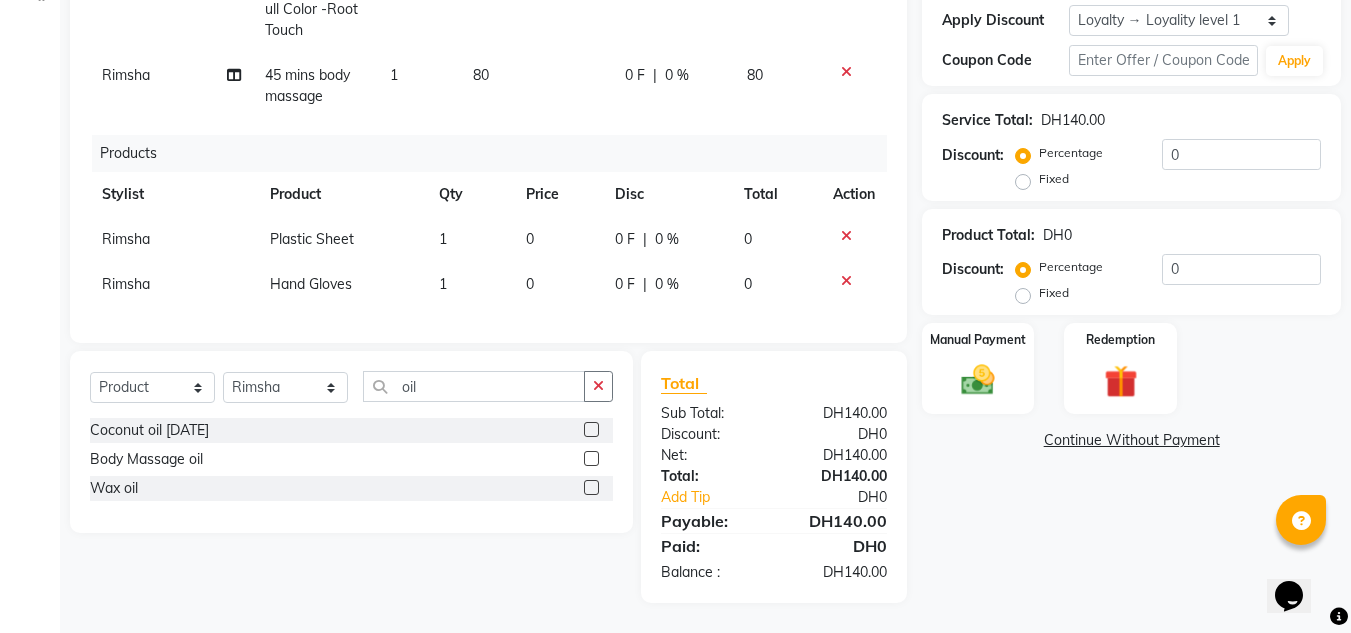 click 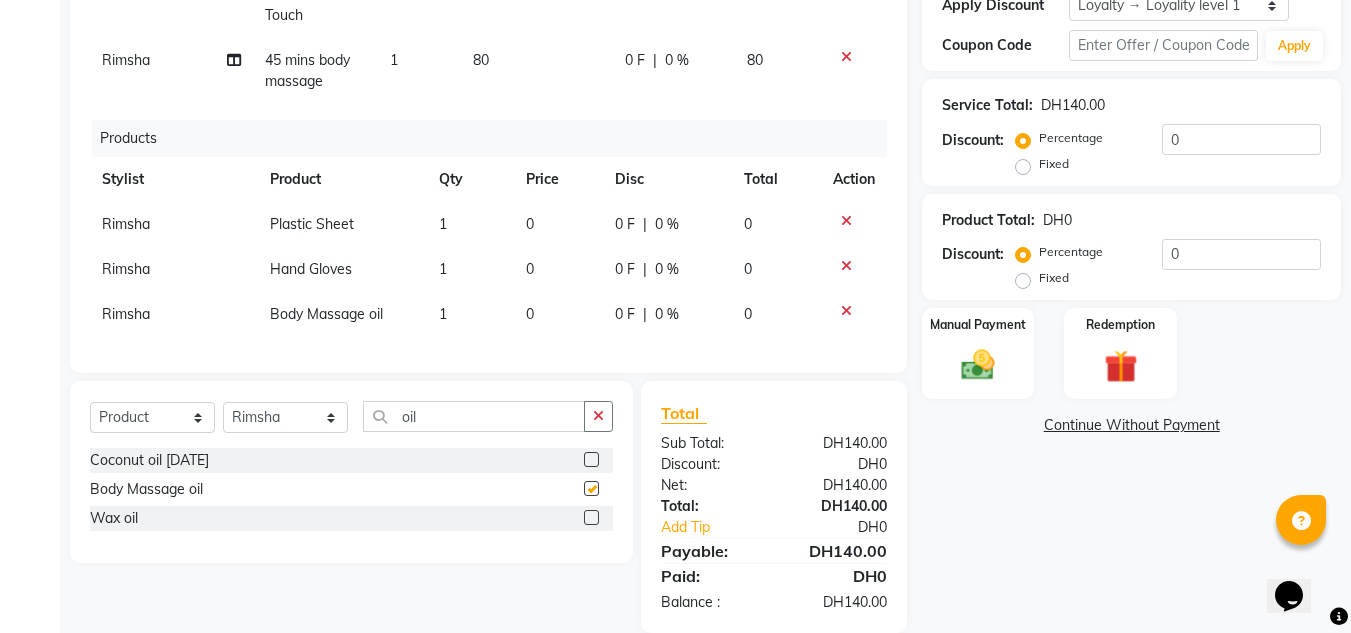 checkbox on "false" 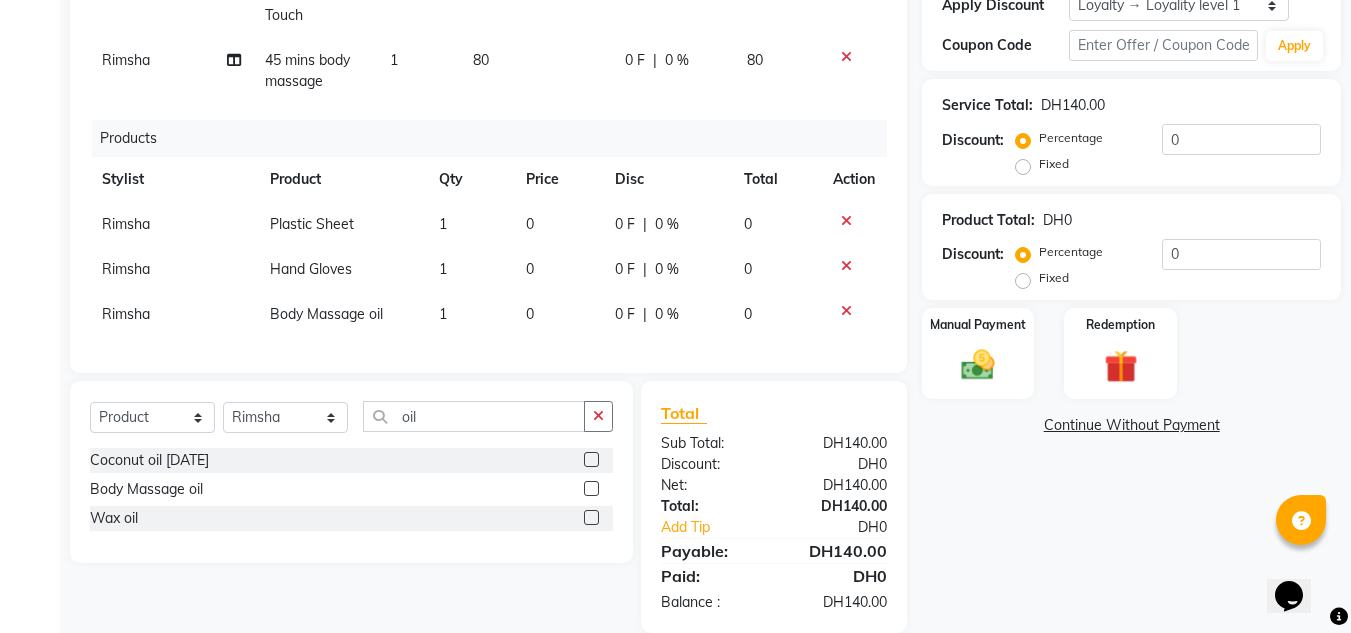 scroll, scrollTop: 424, scrollLeft: 0, axis: vertical 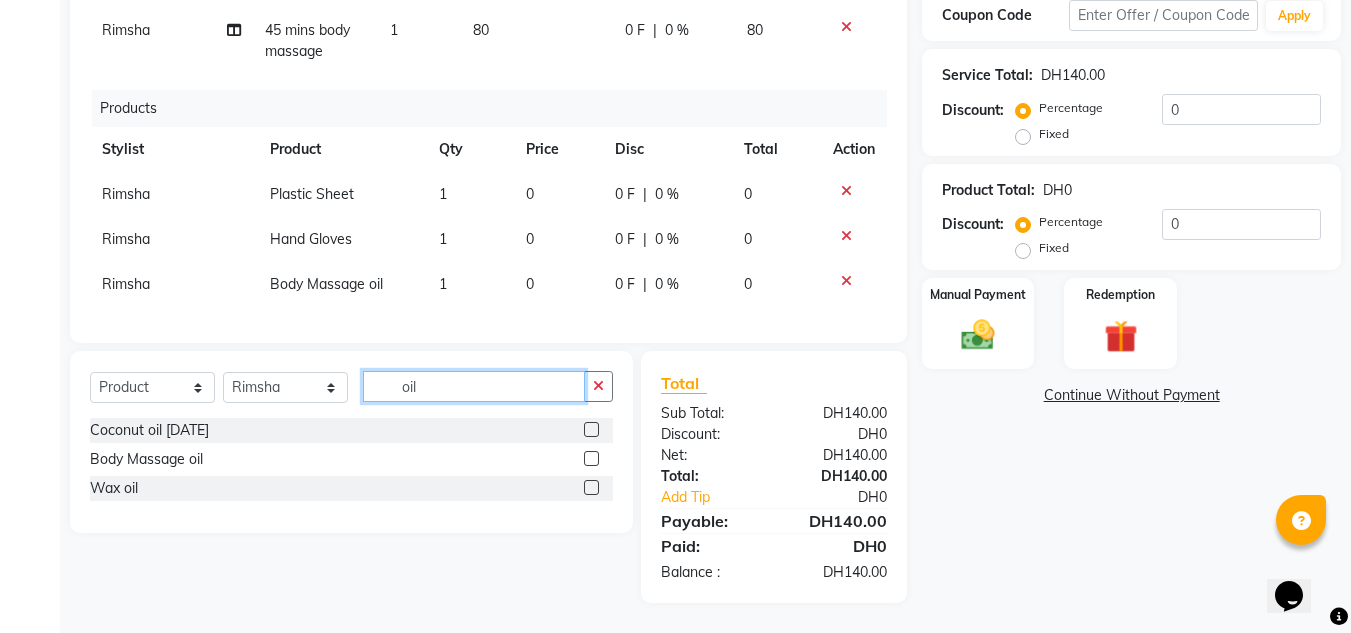 drag, startPoint x: 442, startPoint y: 385, endPoint x: 217, endPoint y: 385, distance: 225 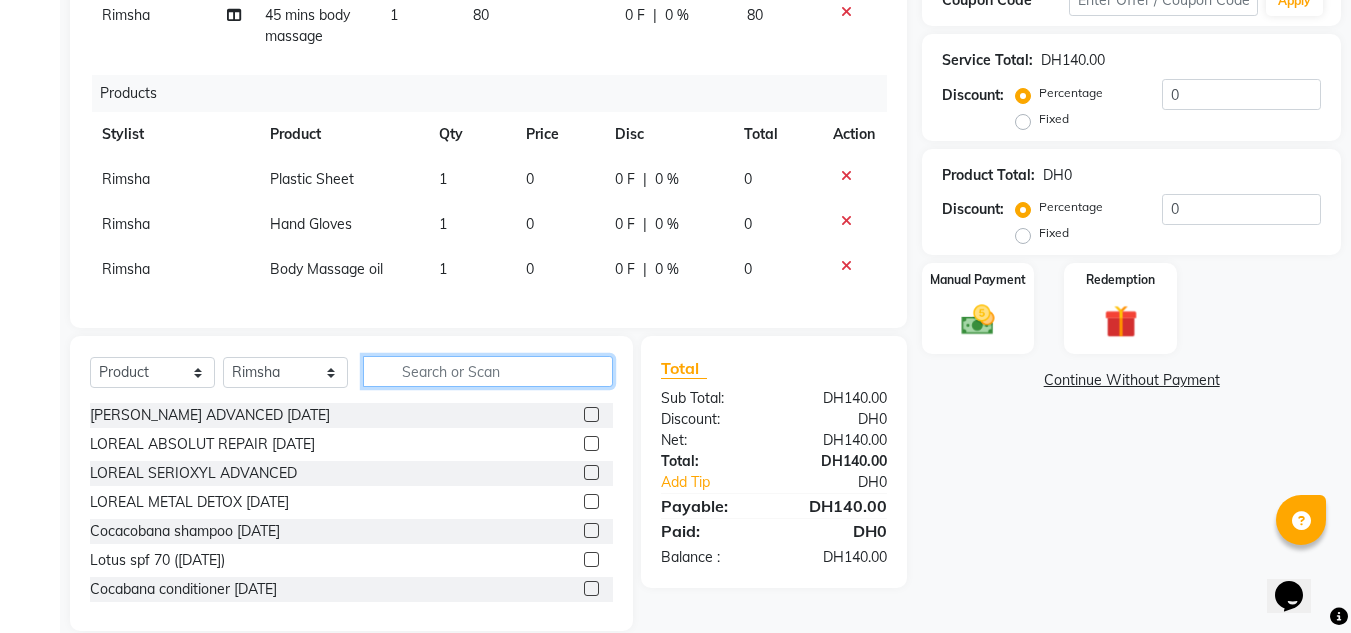 type 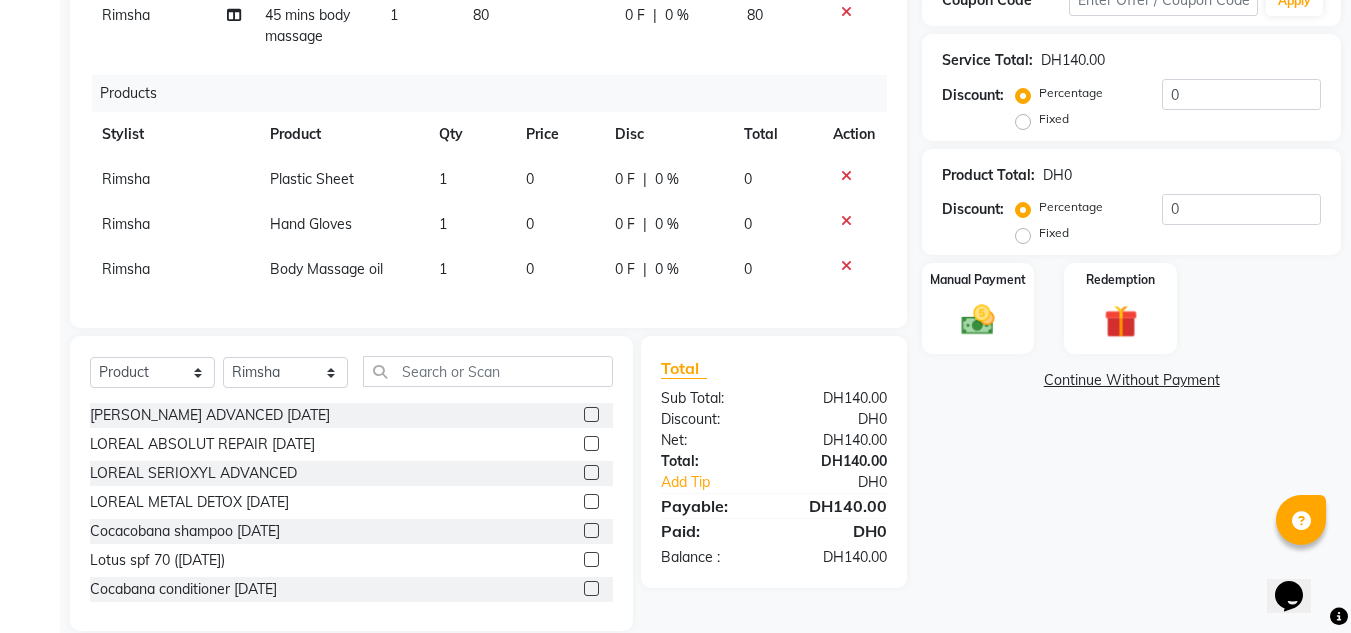 click on "Body Massage oil" 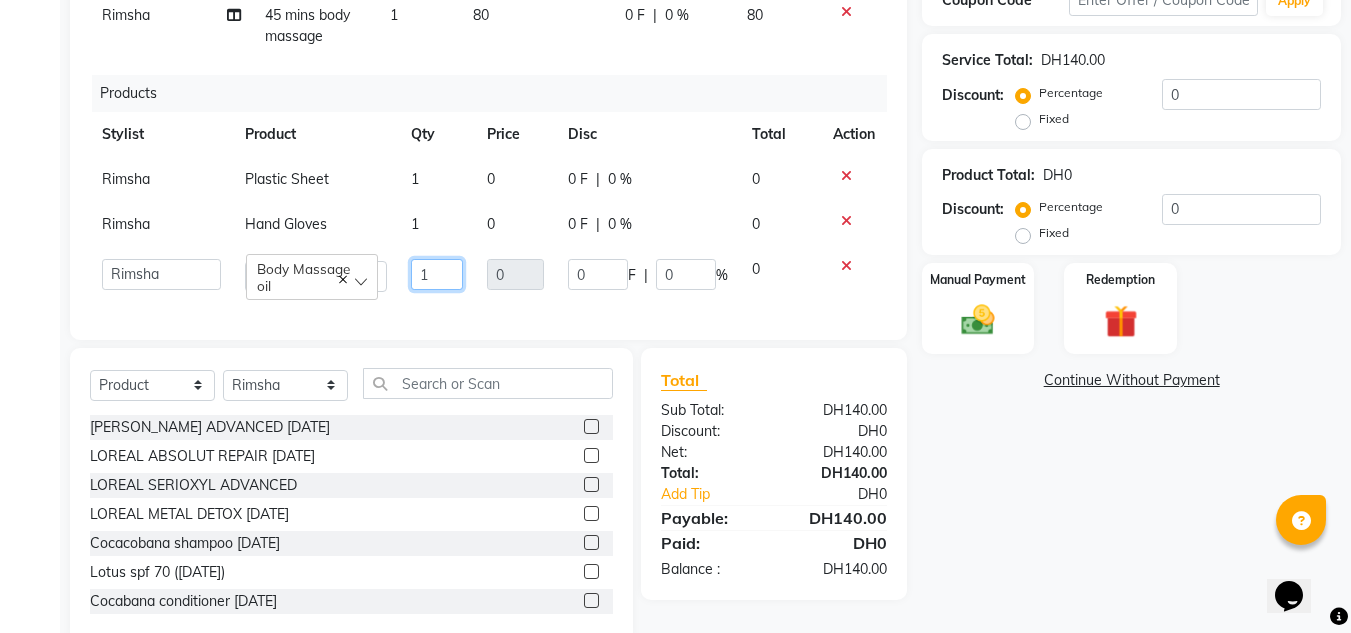 drag, startPoint x: 426, startPoint y: 272, endPoint x: 403, endPoint y: 274, distance: 23.086792 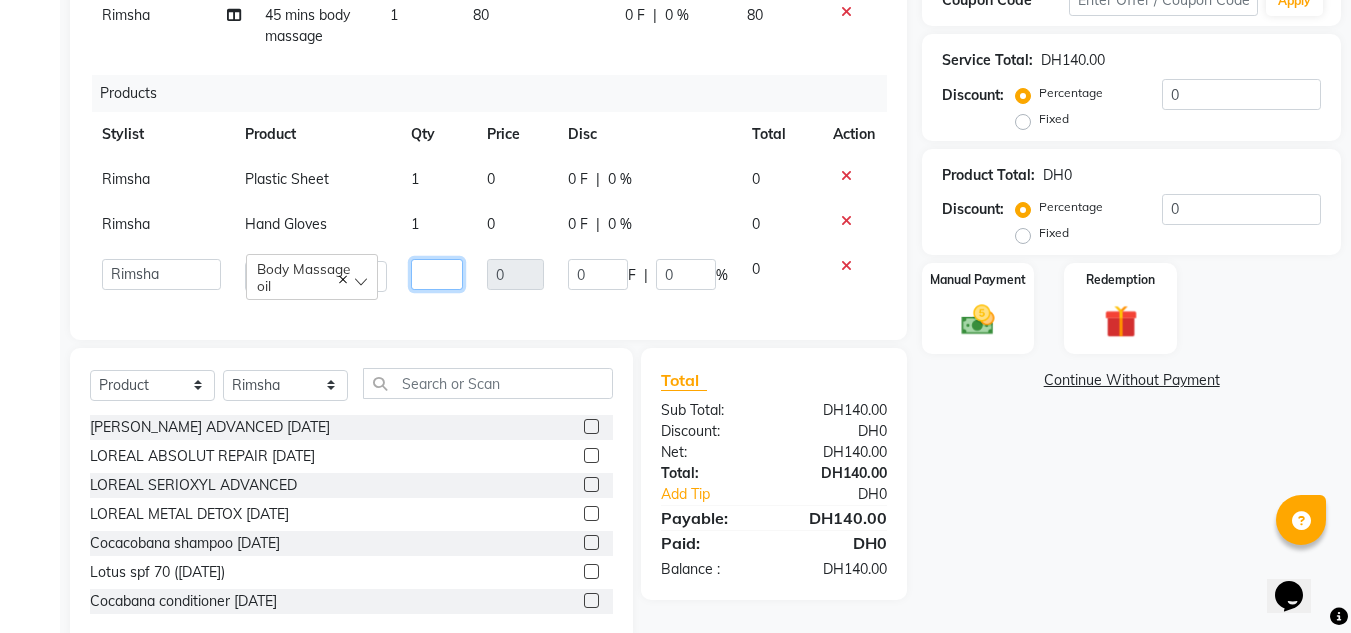 type on "2" 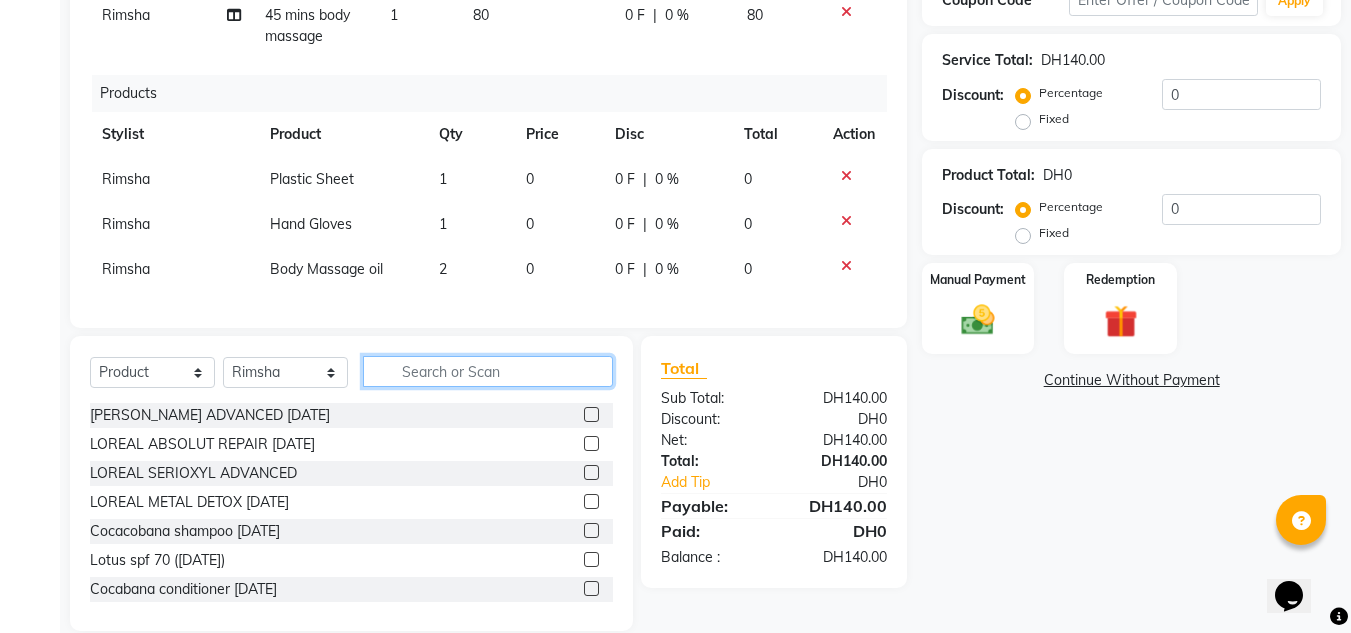 click on "Select  Service  Product  Membership  Package Voucher Prepaid Gift Card  Select Stylist ABUSHAGARA Kavita Laxmi Management [PERSON_NAME] Radha RECEPTION-ALWAHDA [PERSON_NAME] SALON [PERSON_NAME] trial" 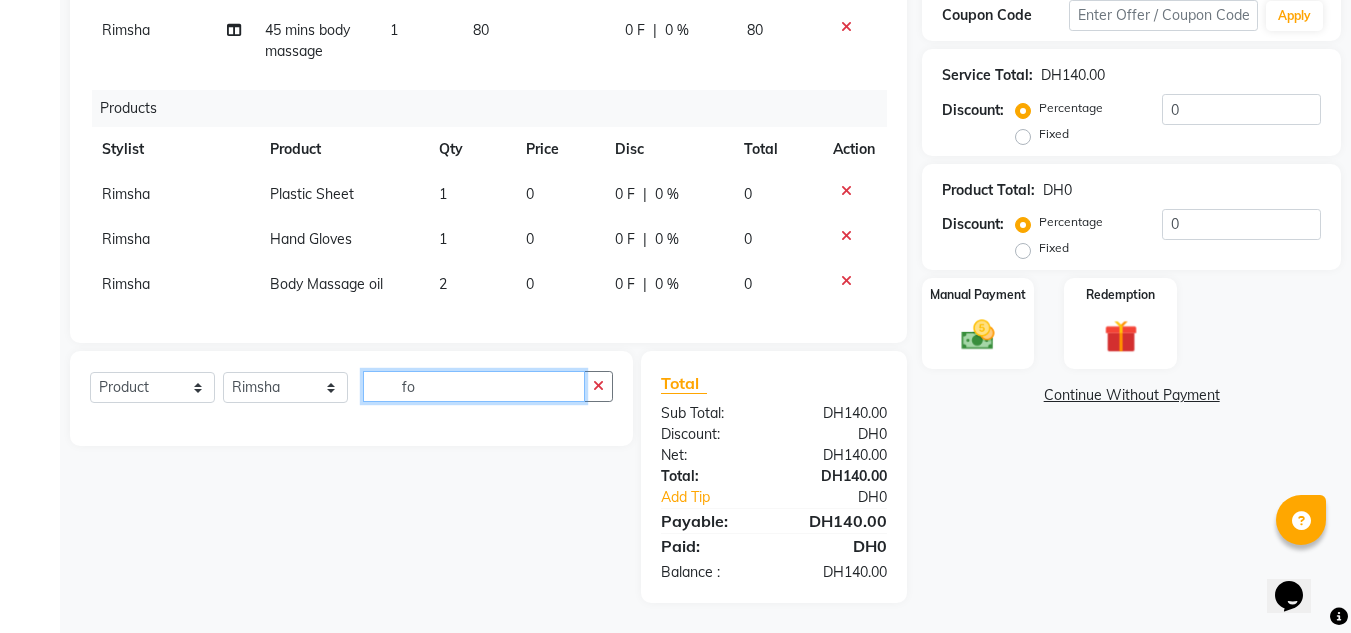 scroll, scrollTop: 409, scrollLeft: 0, axis: vertical 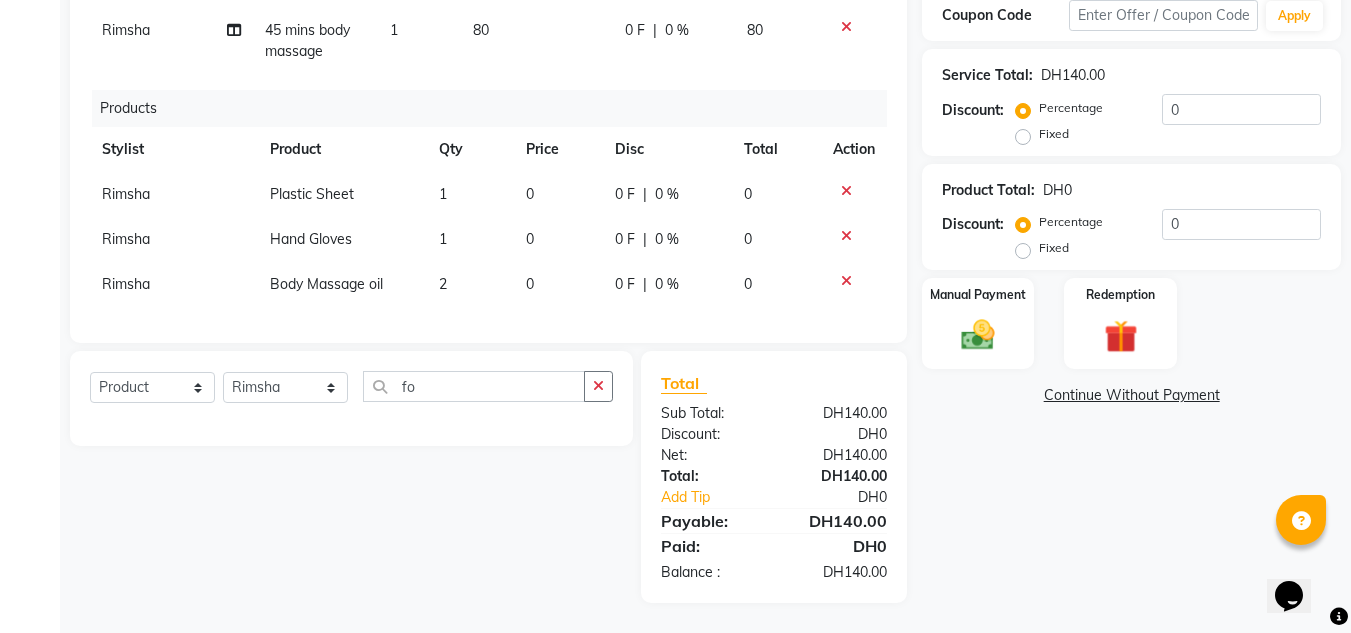 click on "Select  Service  Product  Membership  Package Voucher Prepaid Gift Card" 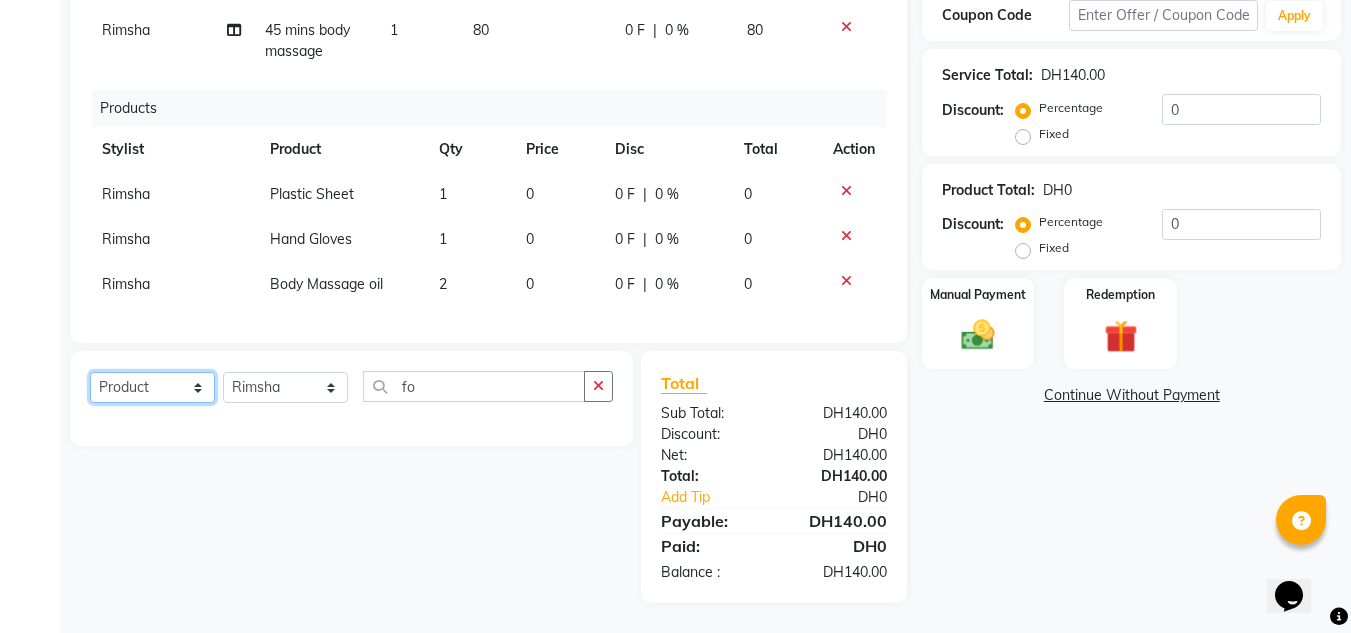 click on "Select  Service  Product  Membership  Package Voucher Prepaid Gift Card" 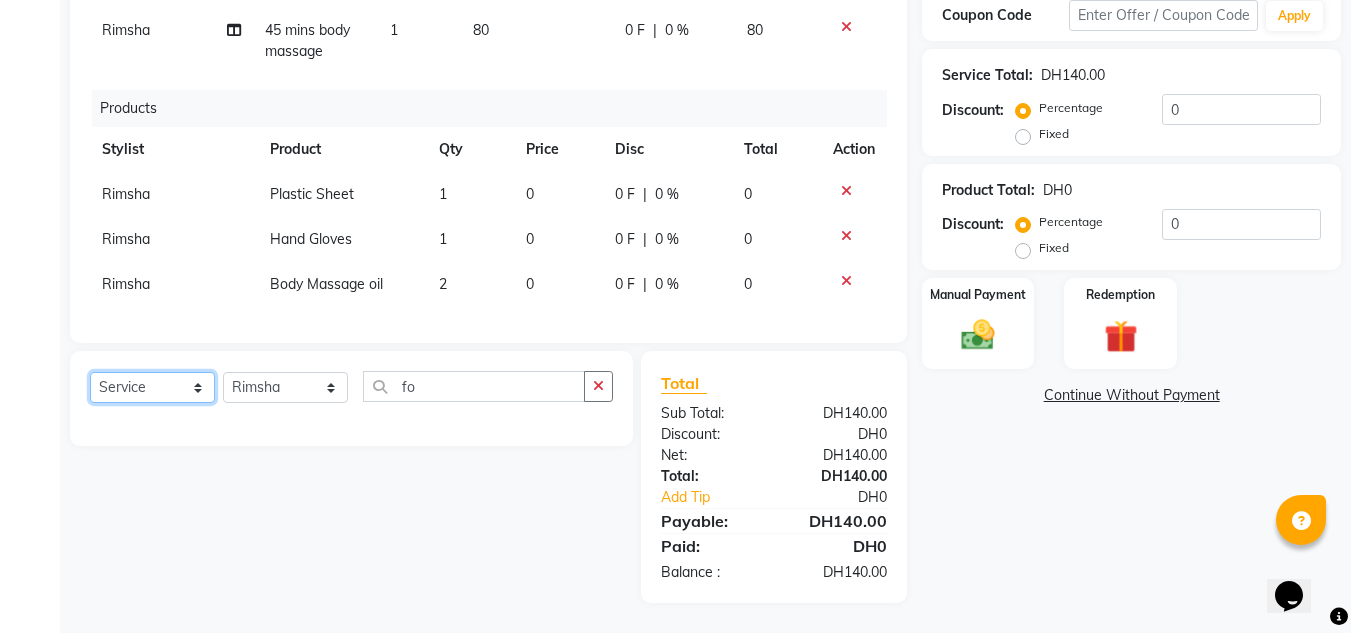 click on "Select  Service  Product  Membership  Package Voucher Prepaid Gift Card" 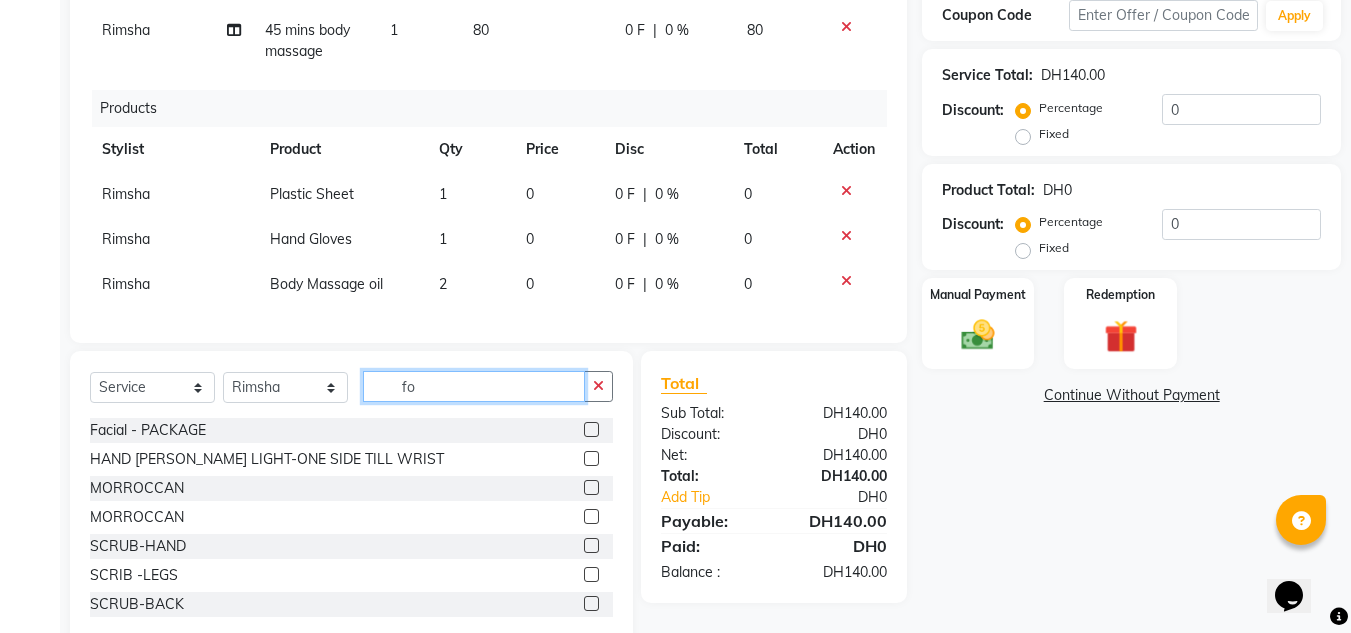 click on "fo" 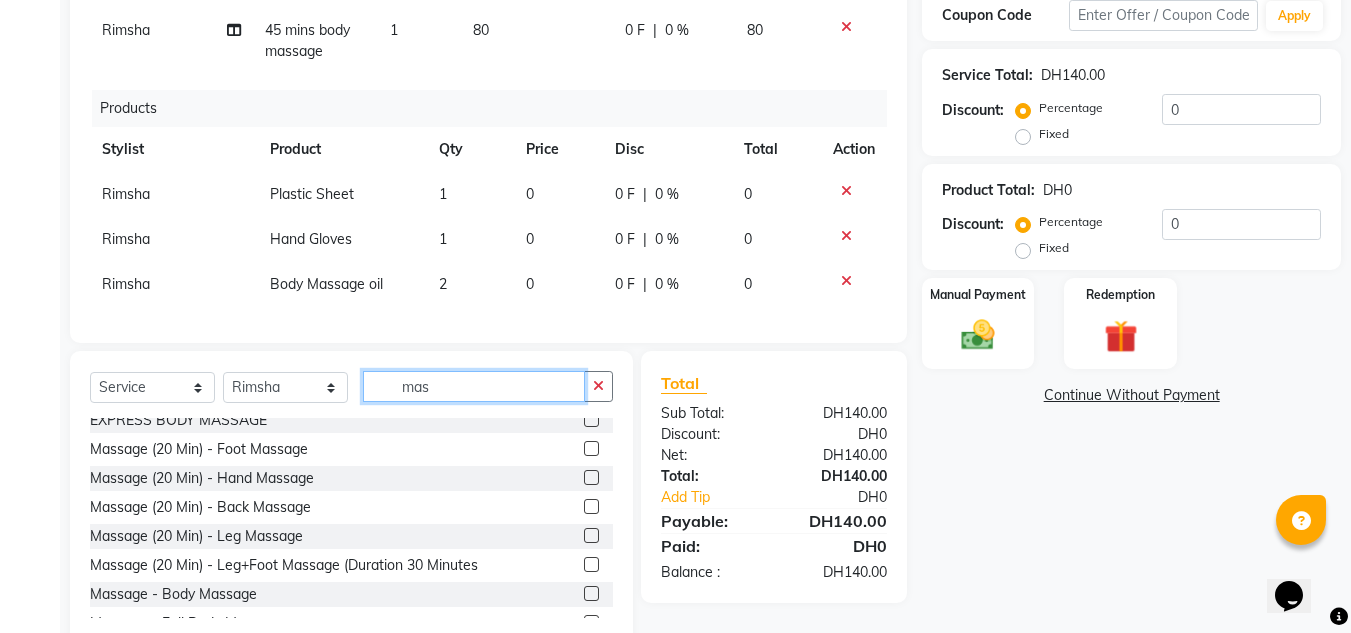 scroll, scrollTop: 322, scrollLeft: 0, axis: vertical 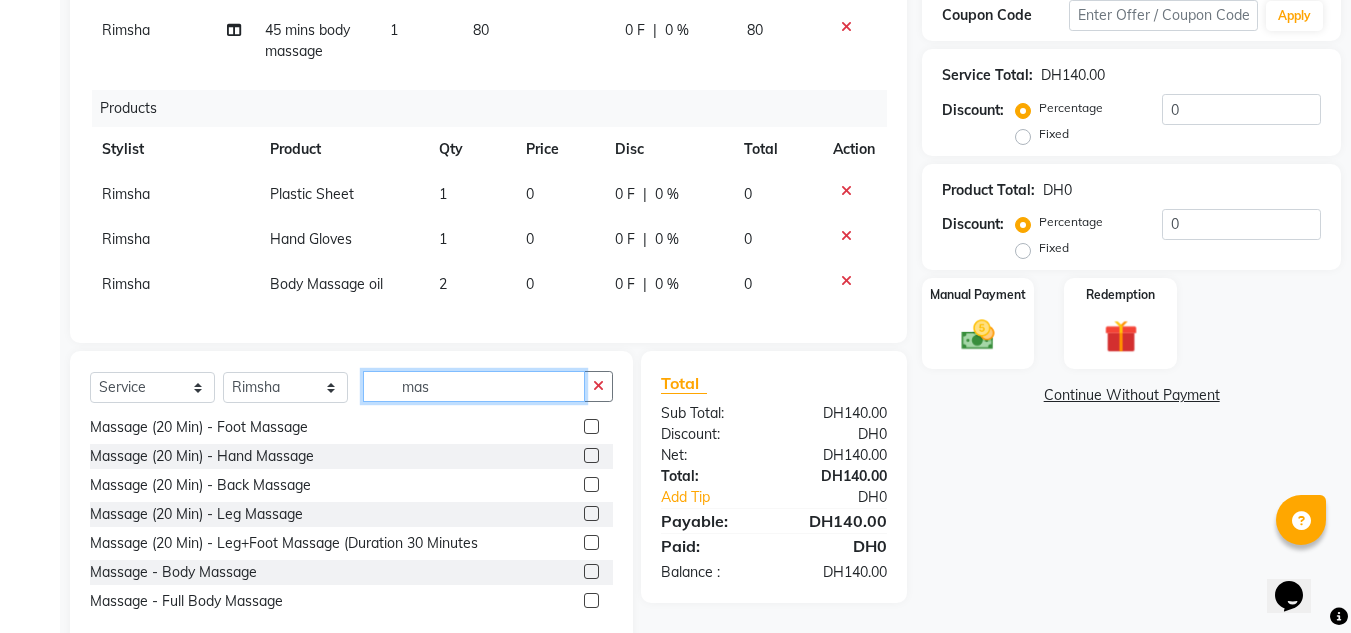 type on "mas" 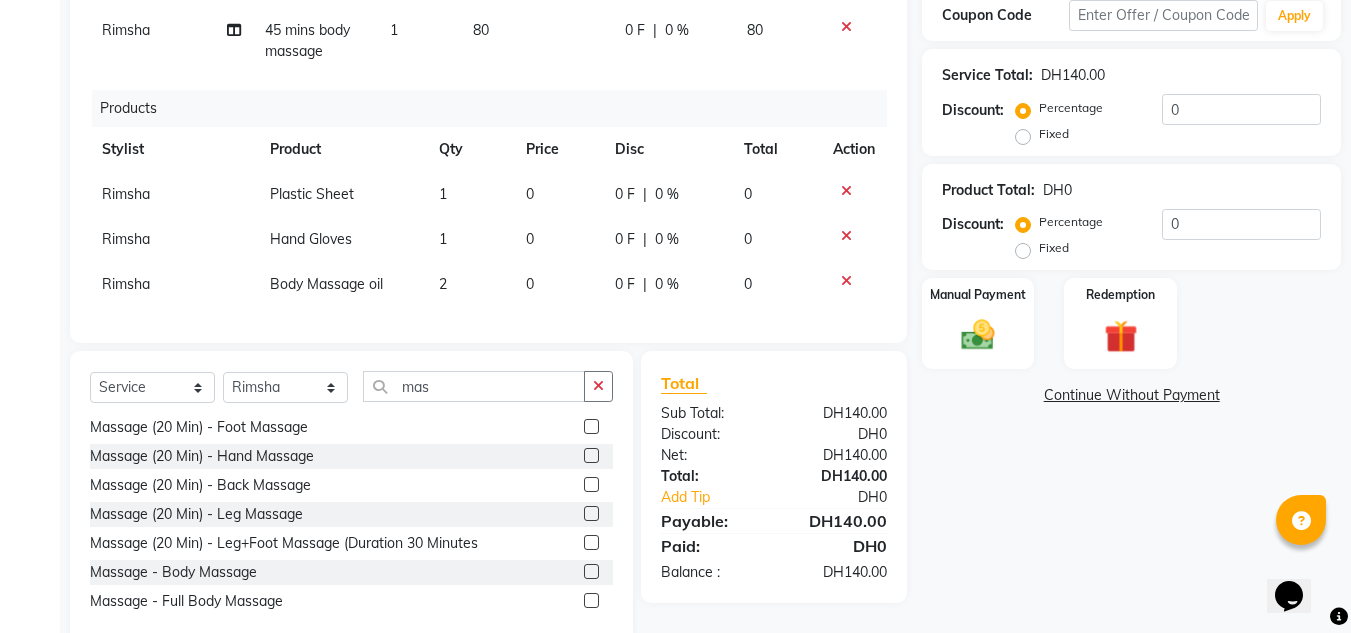 click 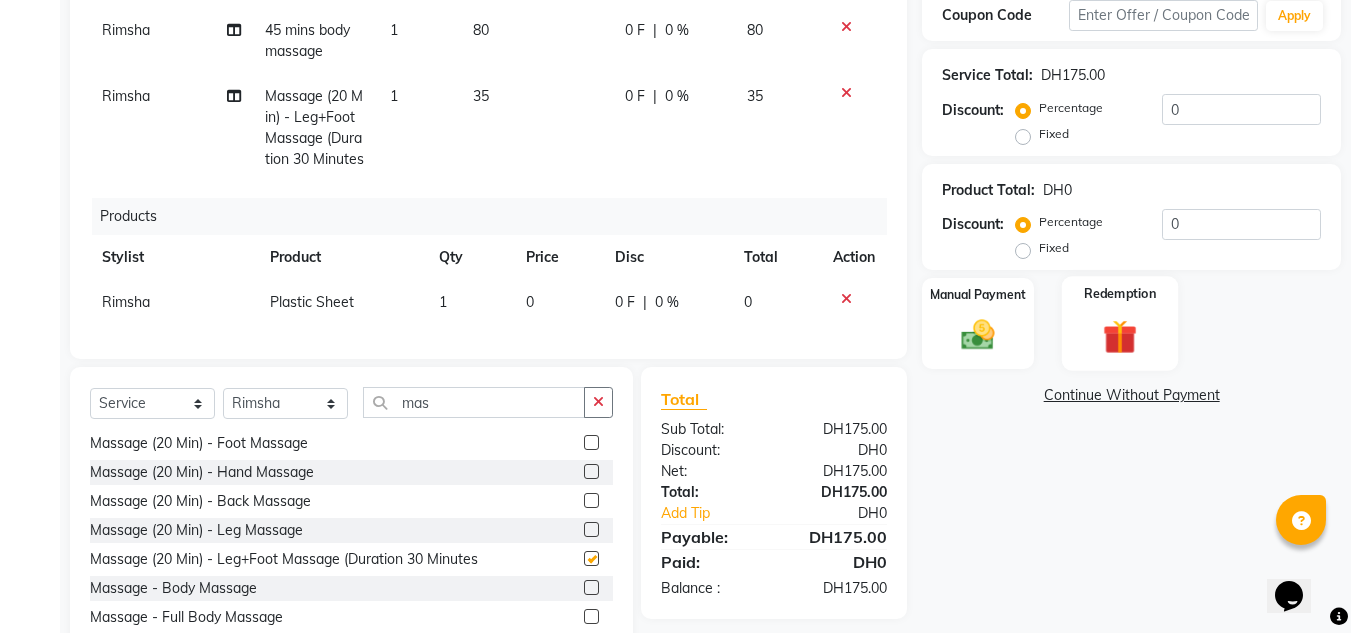 checkbox on "false" 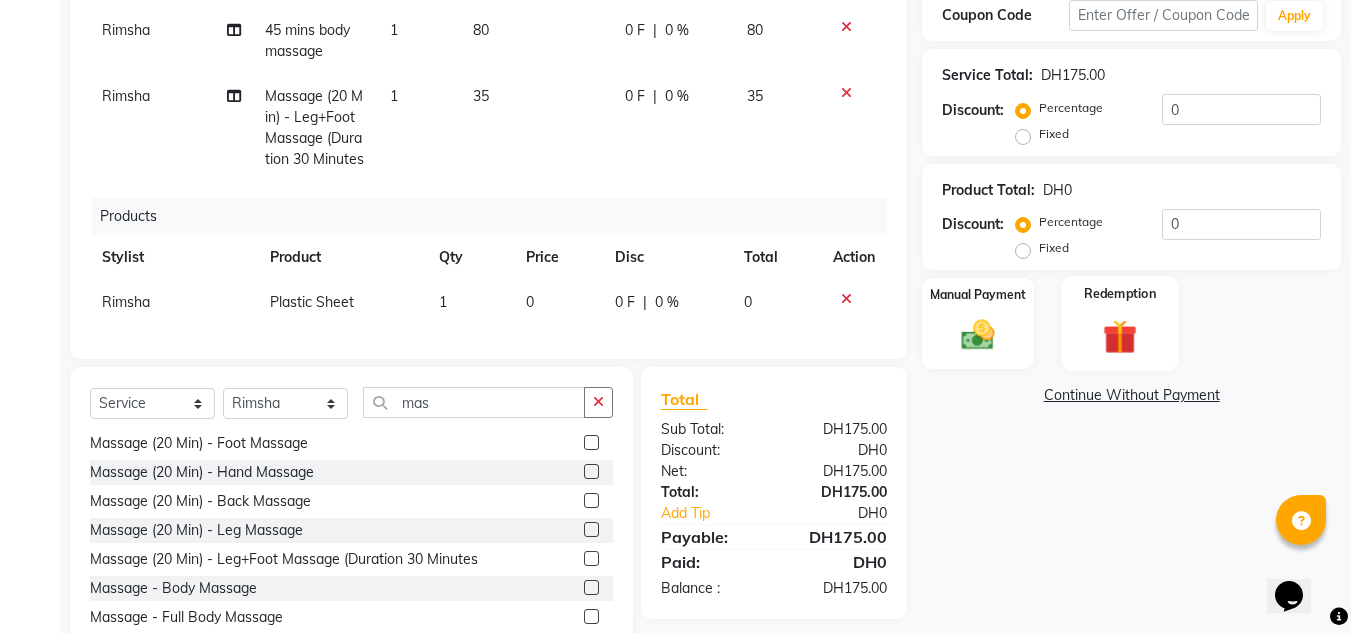 scroll, scrollTop: 468, scrollLeft: 0, axis: vertical 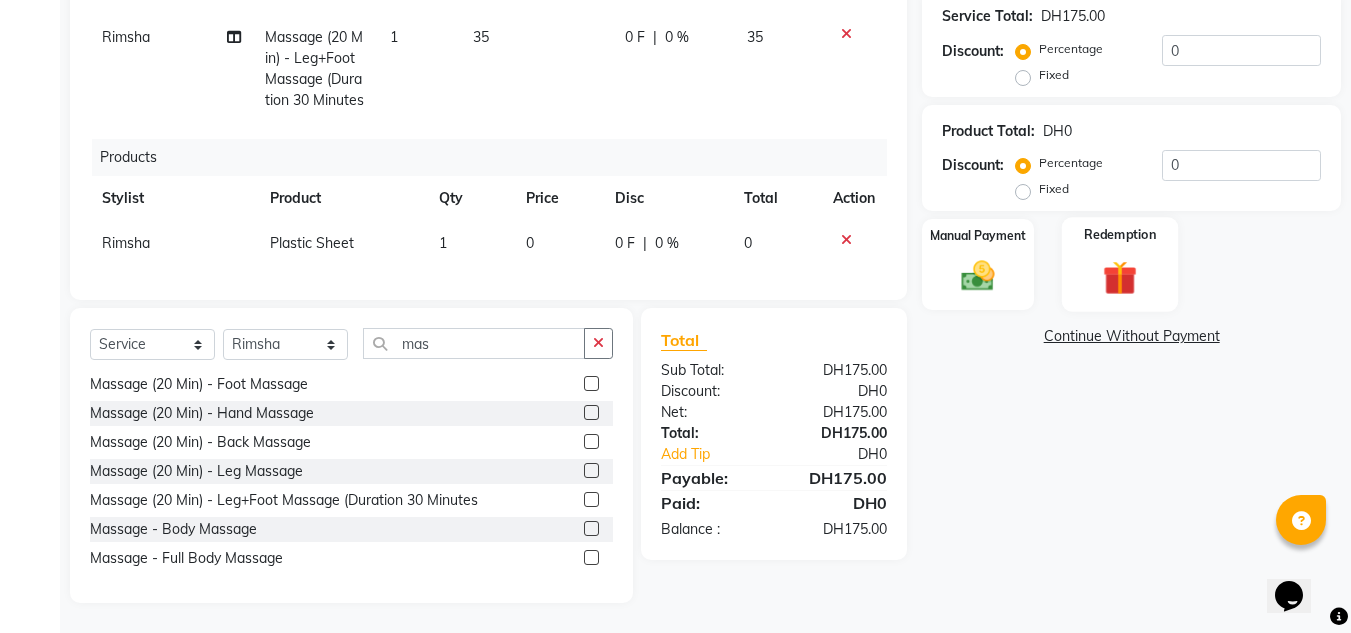 click on "Redemption" 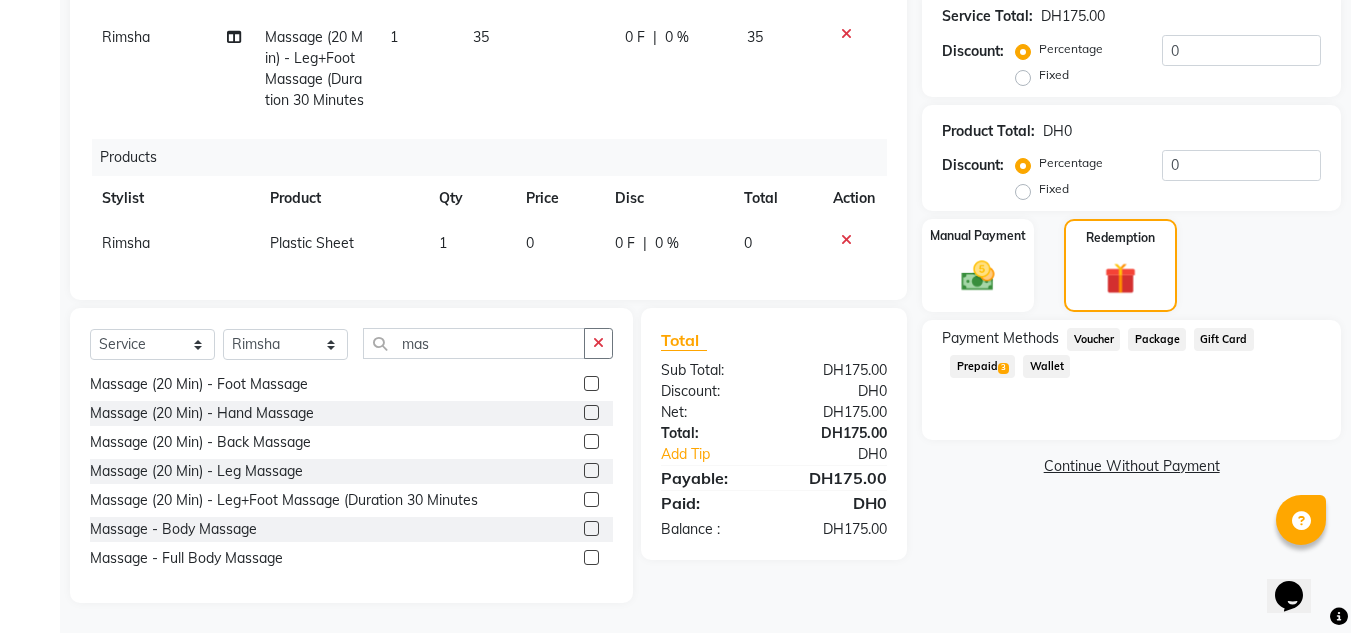 click on "Prepaid  3" 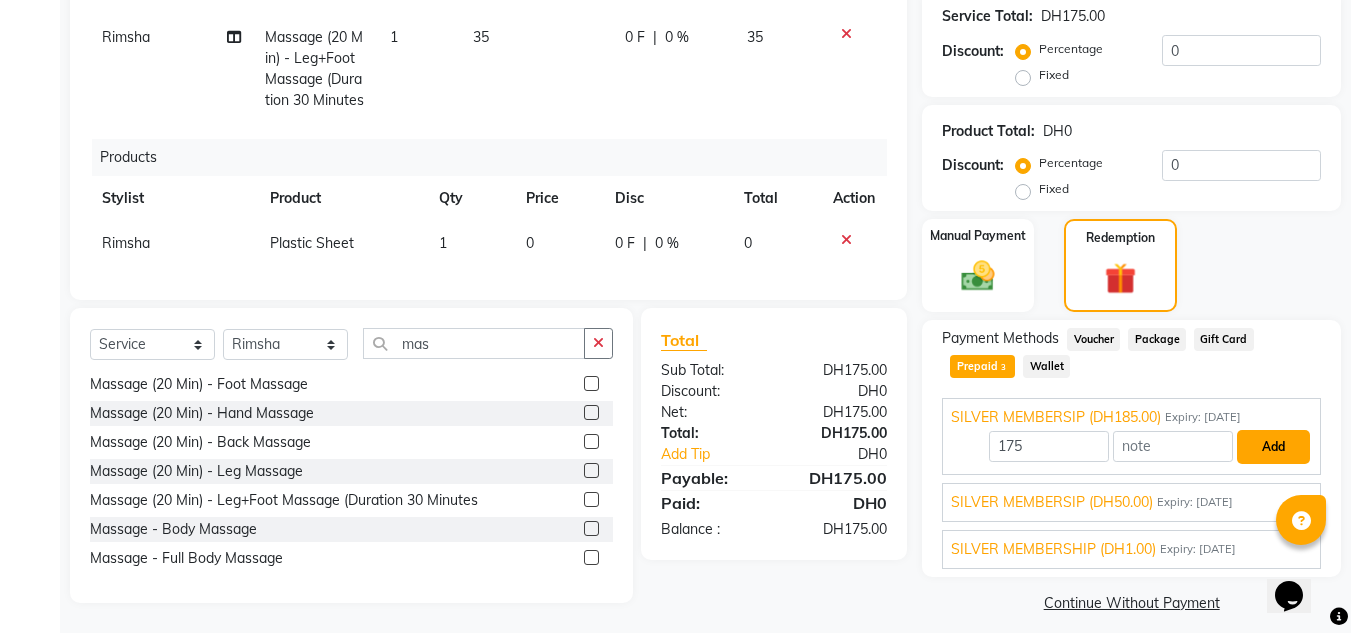 click on "Add" at bounding box center [1273, 447] 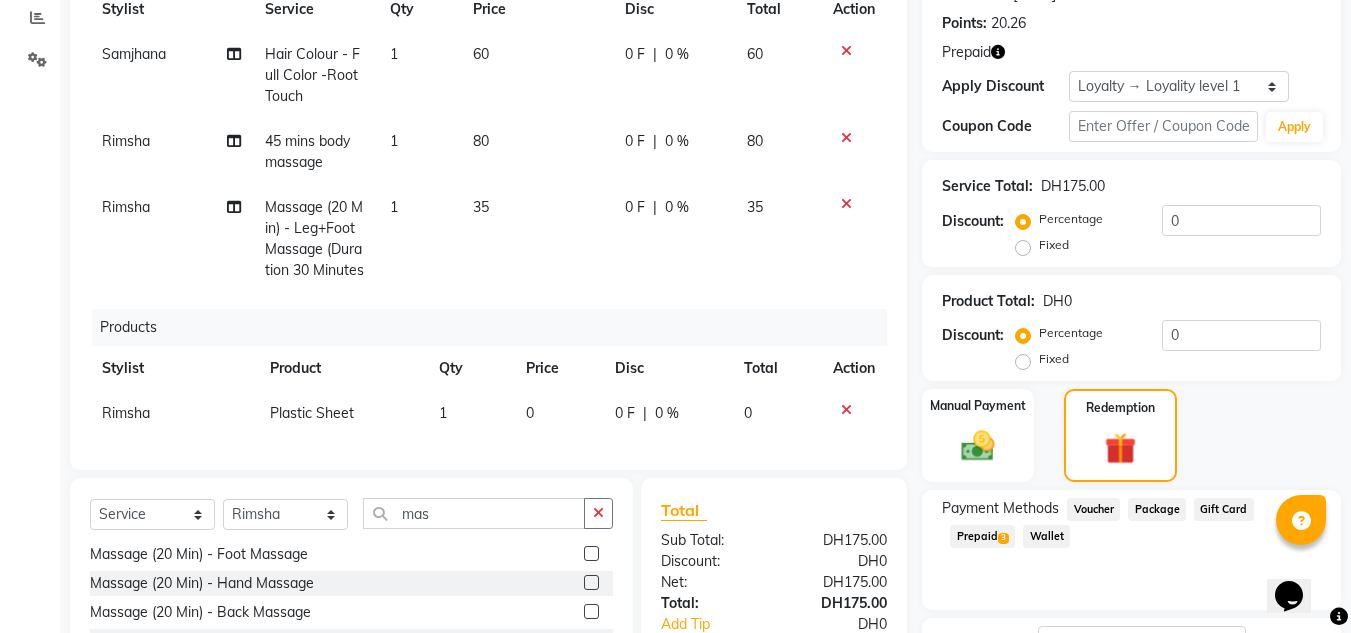 scroll, scrollTop: 300, scrollLeft: 0, axis: vertical 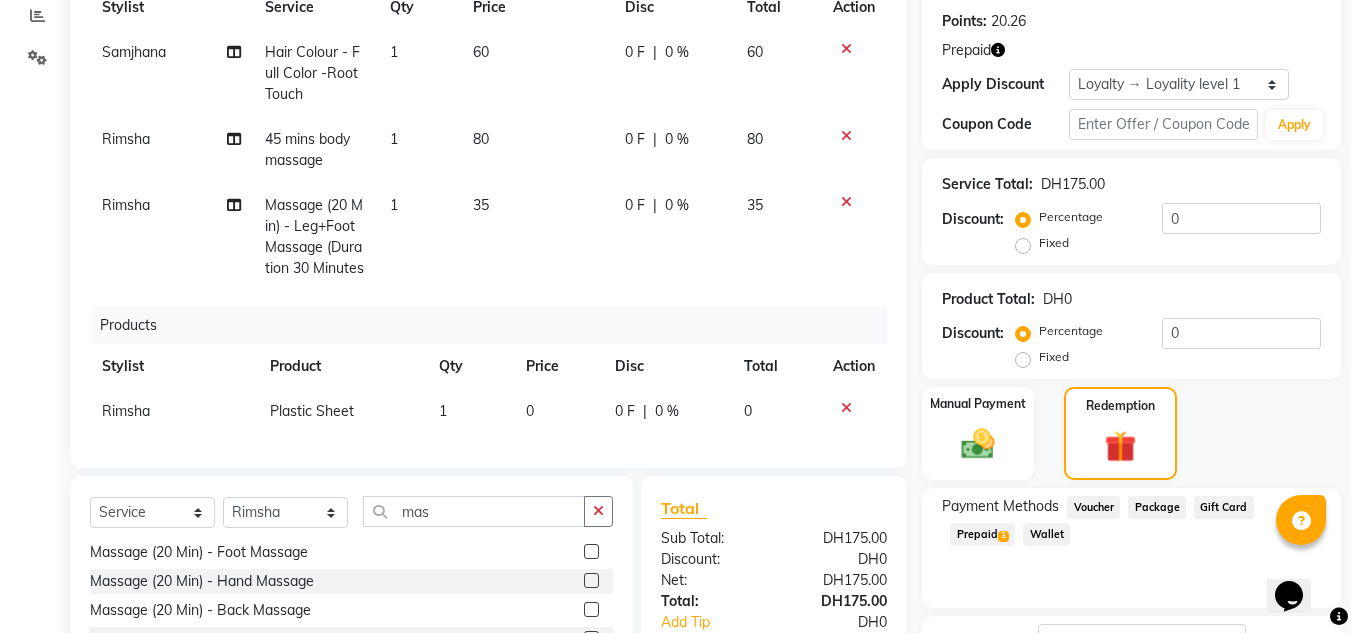 click on "Rimsha" 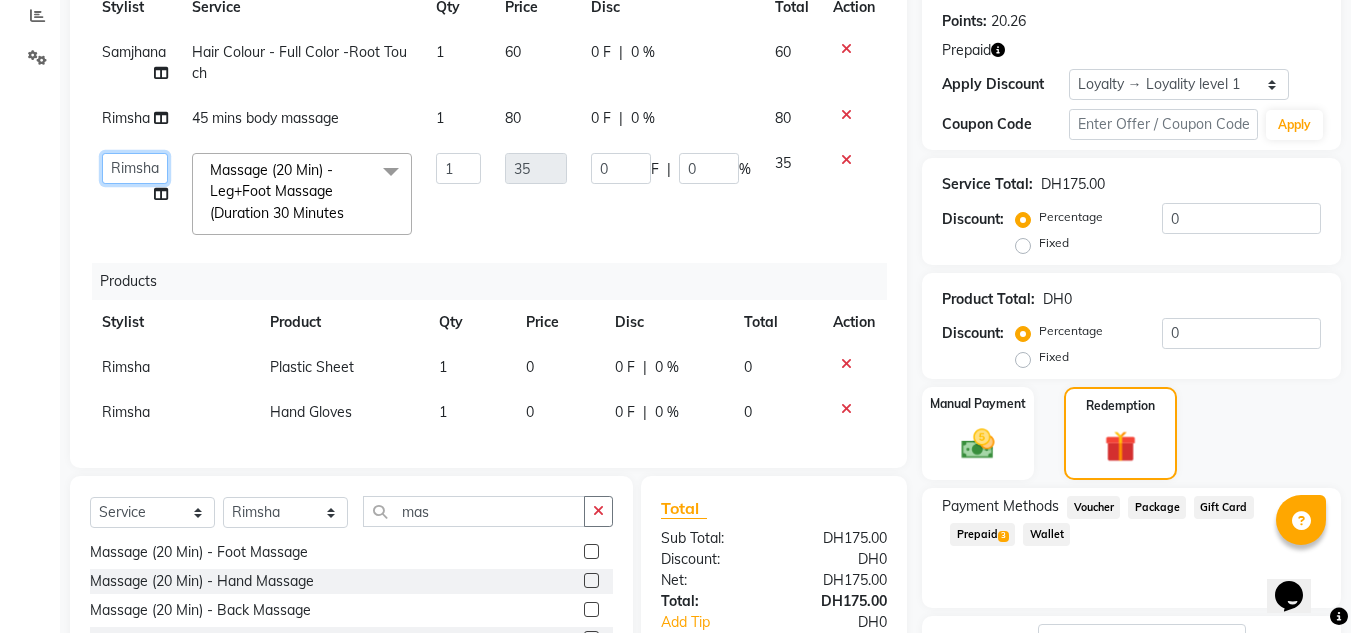 click on "ABUSHAGARA   [PERSON_NAME]   Management   [PERSON_NAME]   RECEPTION-ALWAHDA   [PERSON_NAME]   SALON   Samjhana   trial" 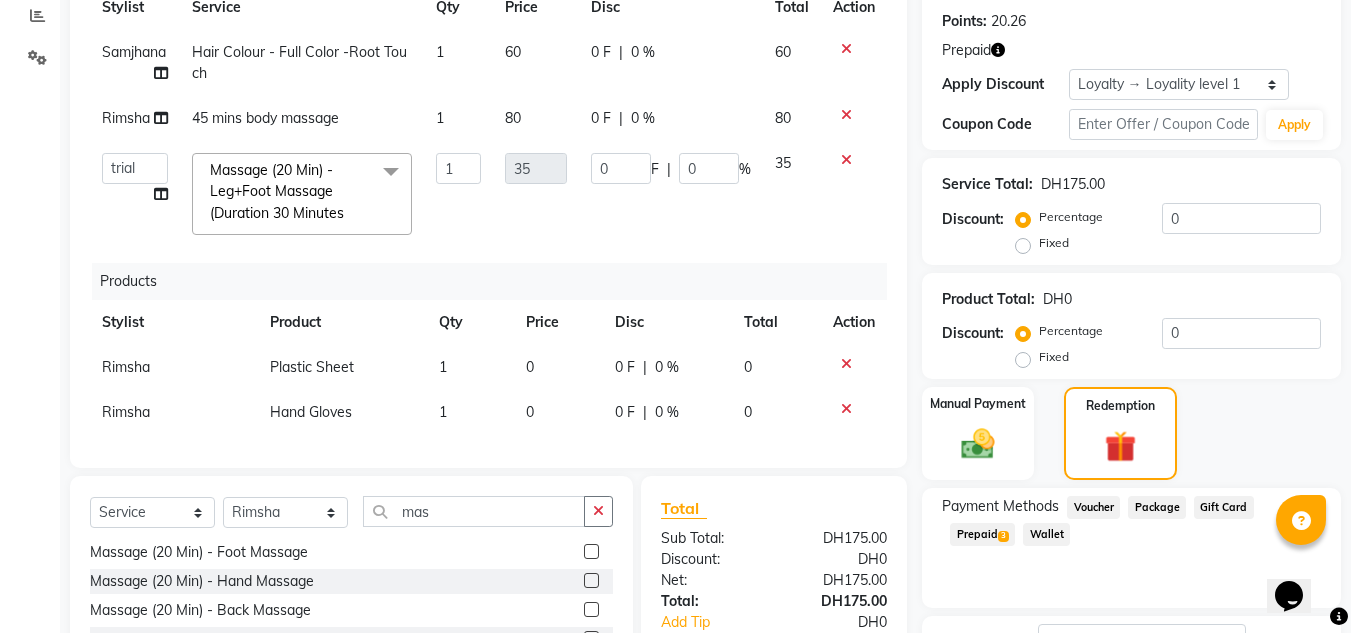 select on "45258" 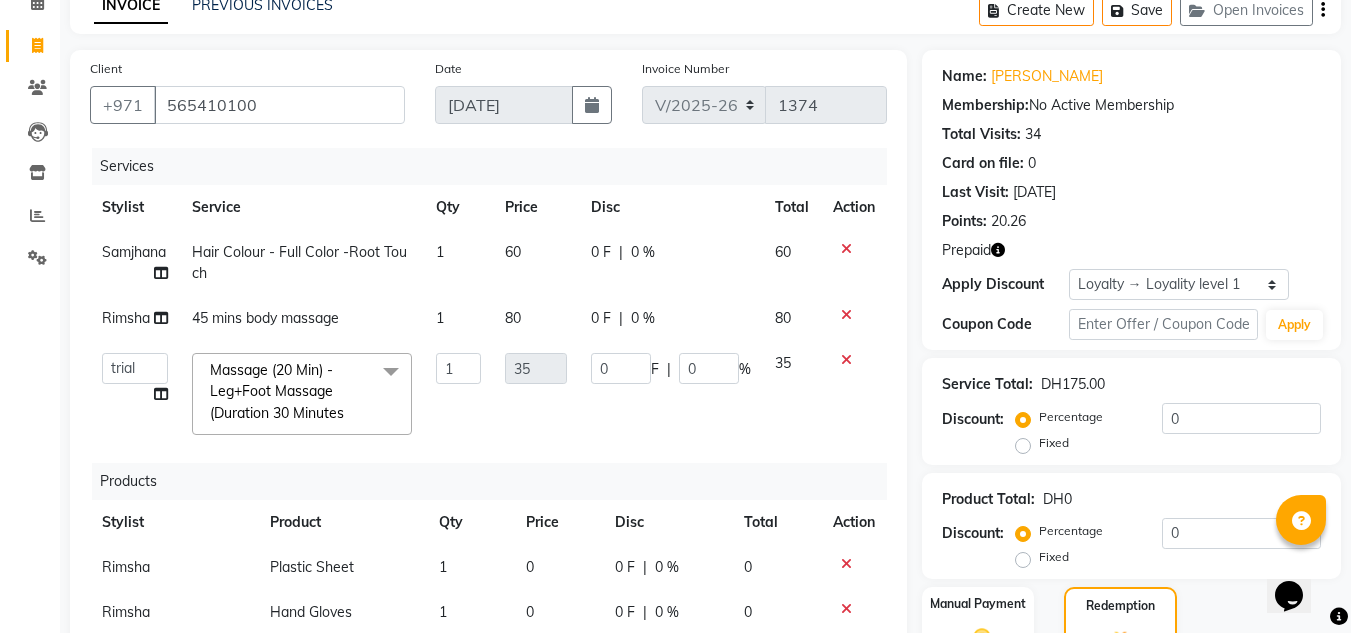 scroll, scrollTop: 566, scrollLeft: 0, axis: vertical 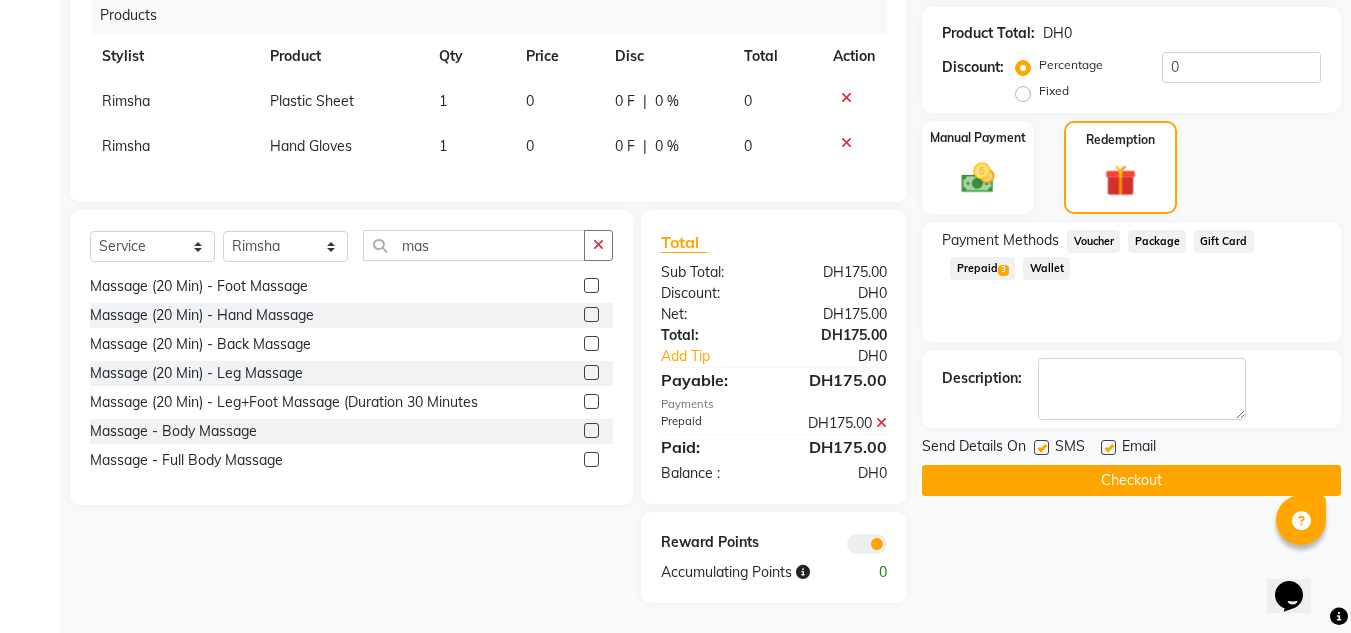 click on "Checkout" 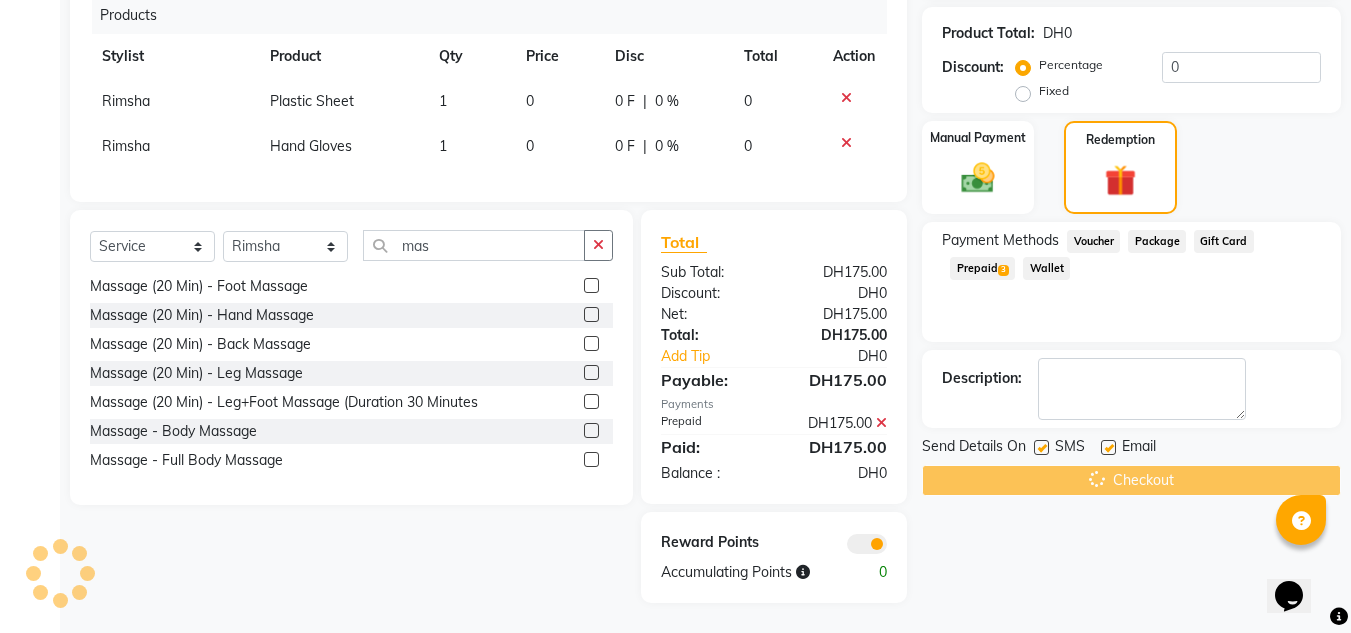 scroll, scrollTop: 166, scrollLeft: 0, axis: vertical 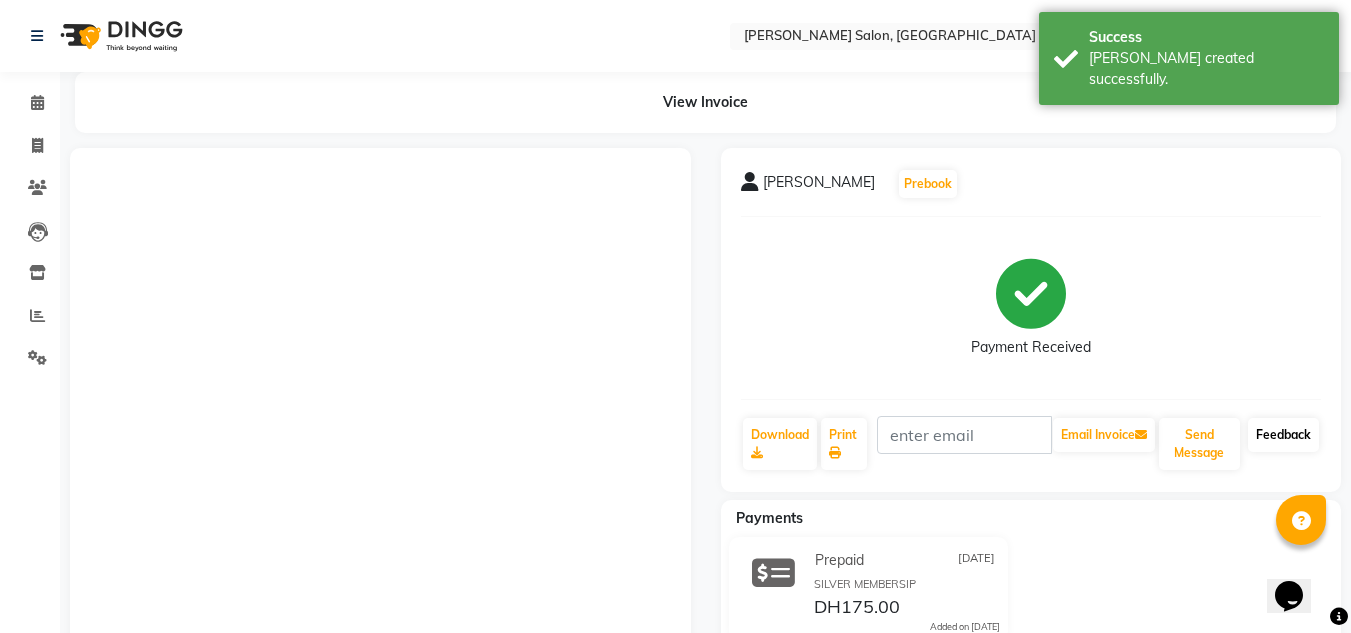 click on "Feedback" 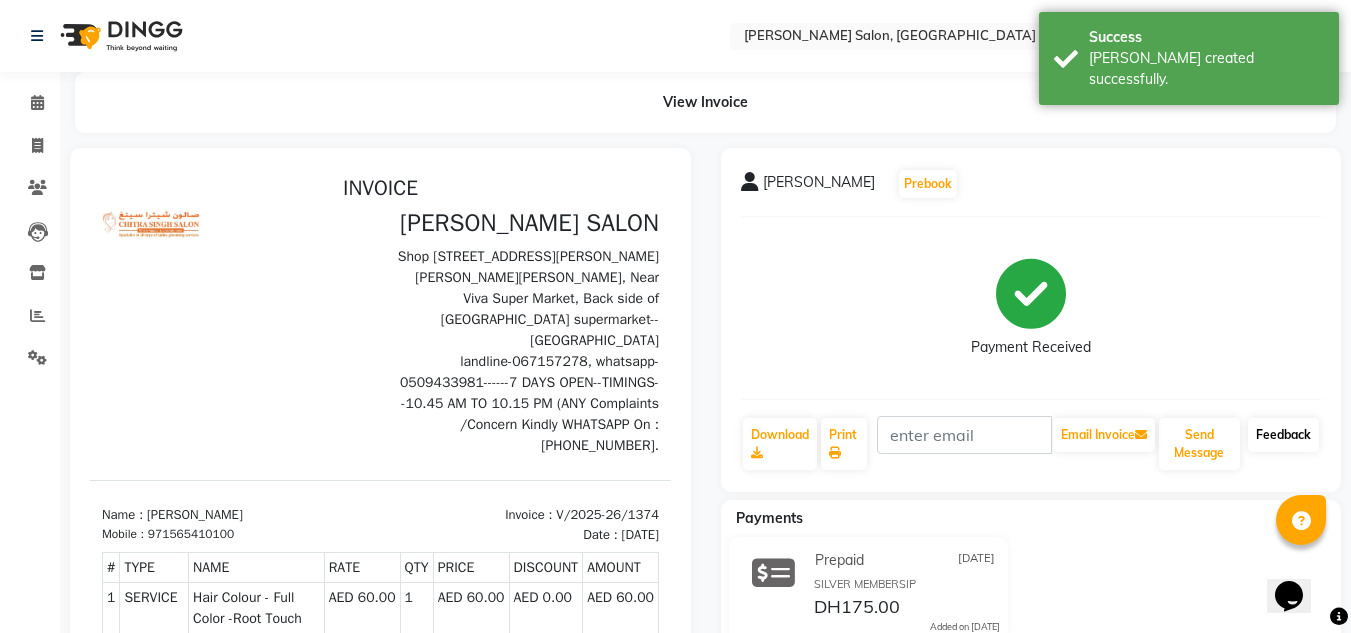 scroll, scrollTop: 0, scrollLeft: 0, axis: both 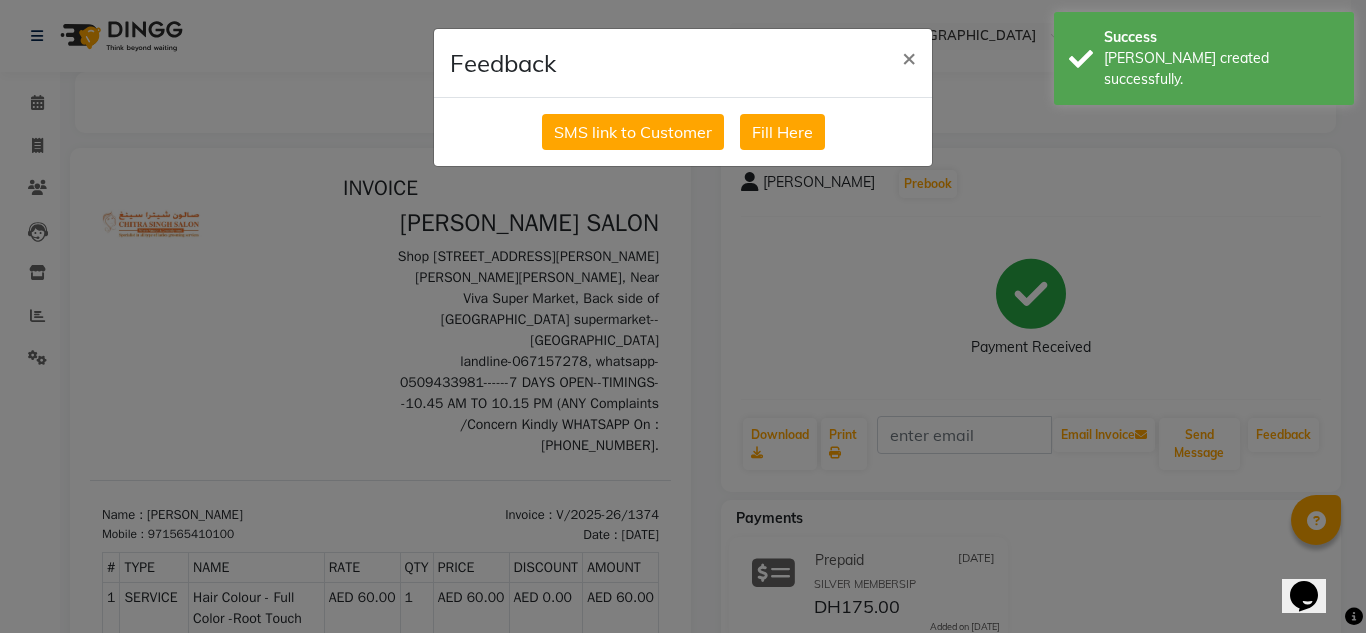 click on "SMS link to Customer   Fill Here" 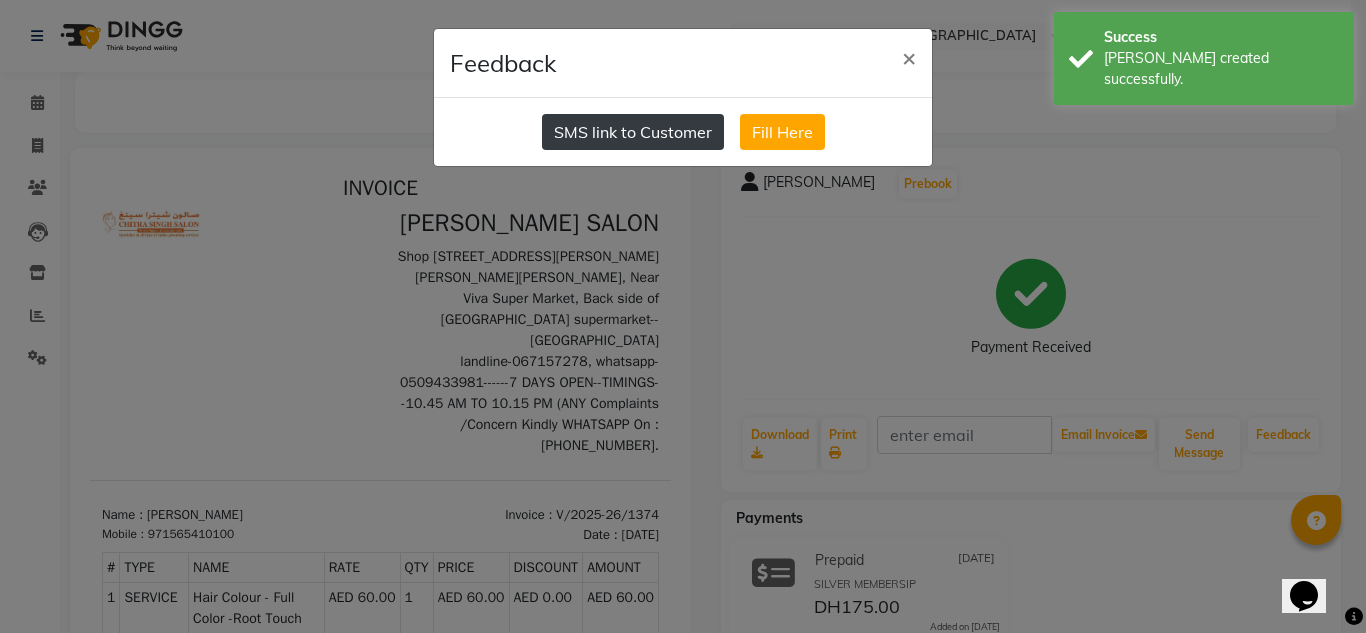 click on "SMS link to Customer" 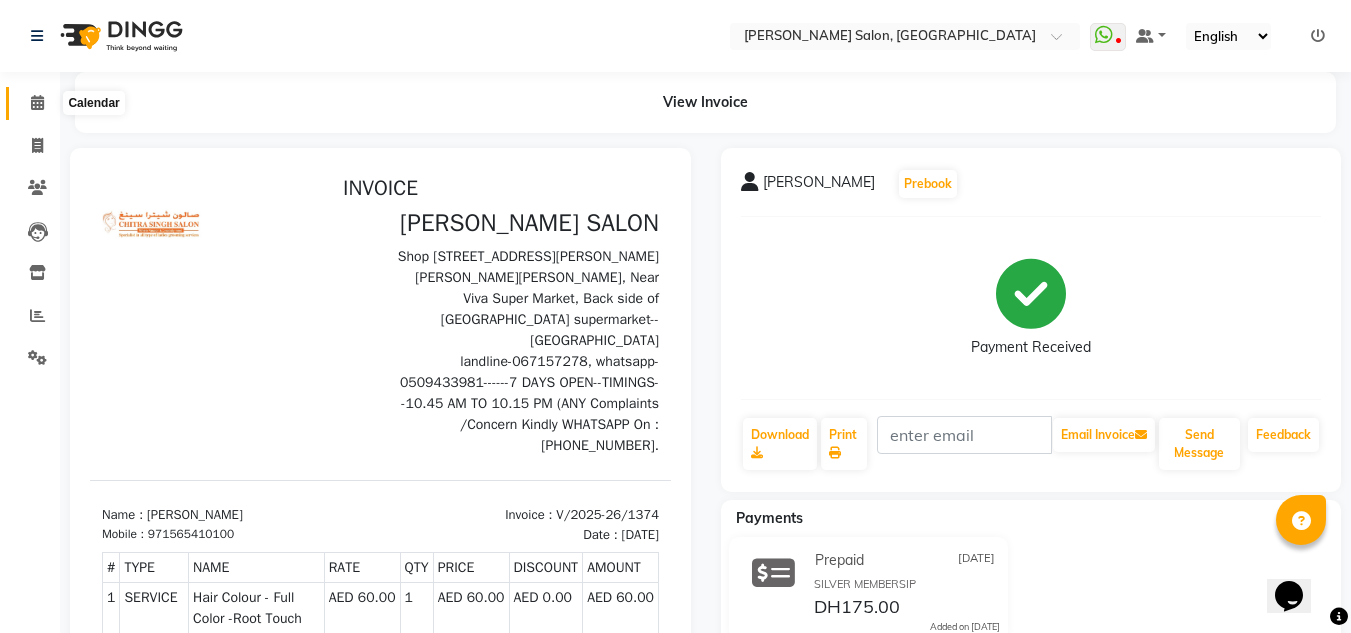 click 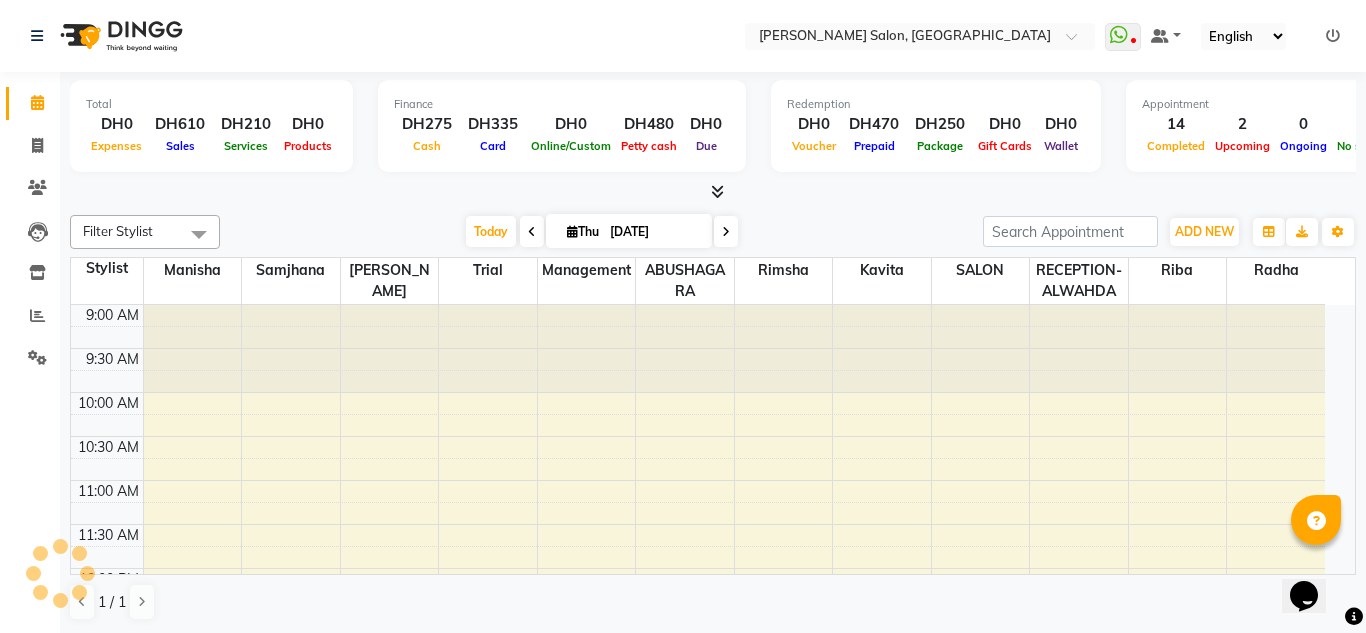 scroll, scrollTop: 0, scrollLeft: 0, axis: both 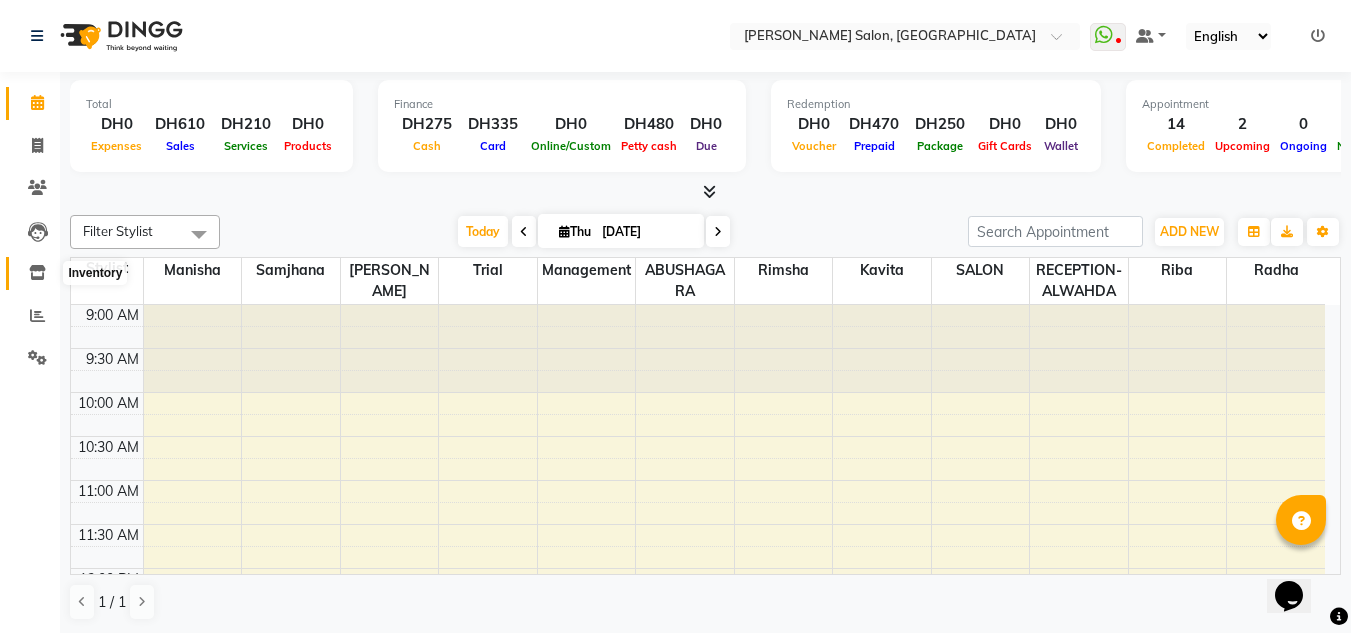 click 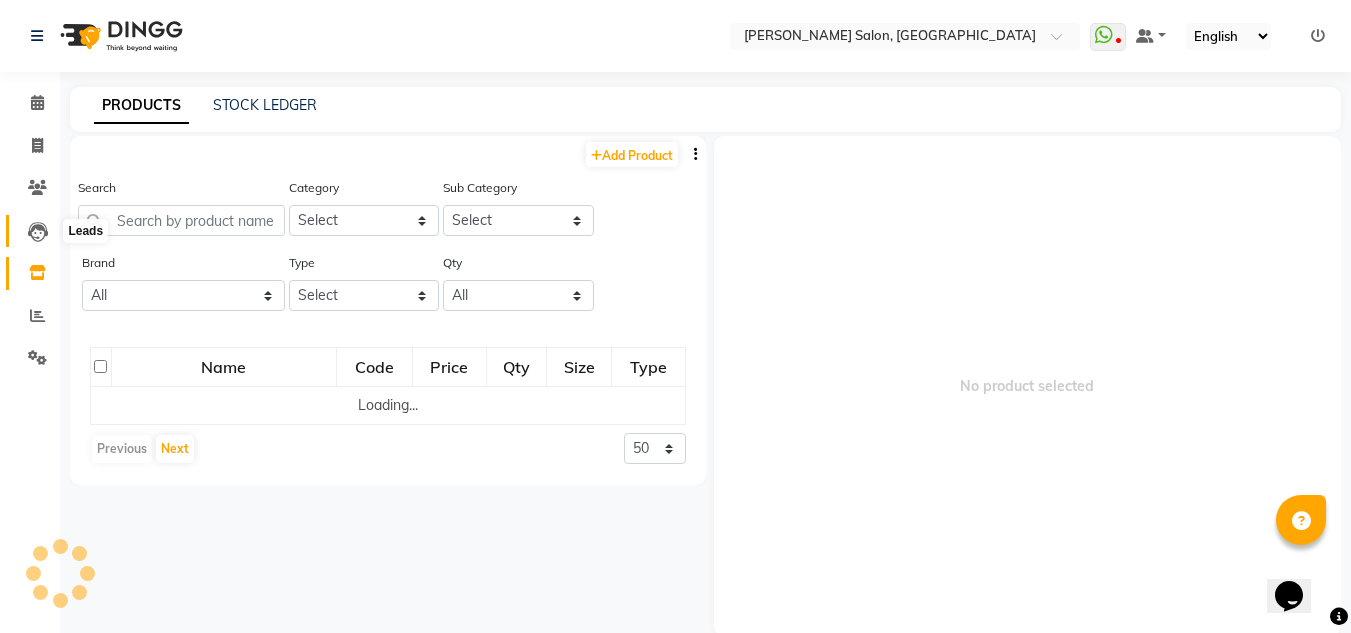 drag, startPoint x: 42, startPoint y: 221, endPoint x: 59, endPoint y: 231, distance: 19.723083 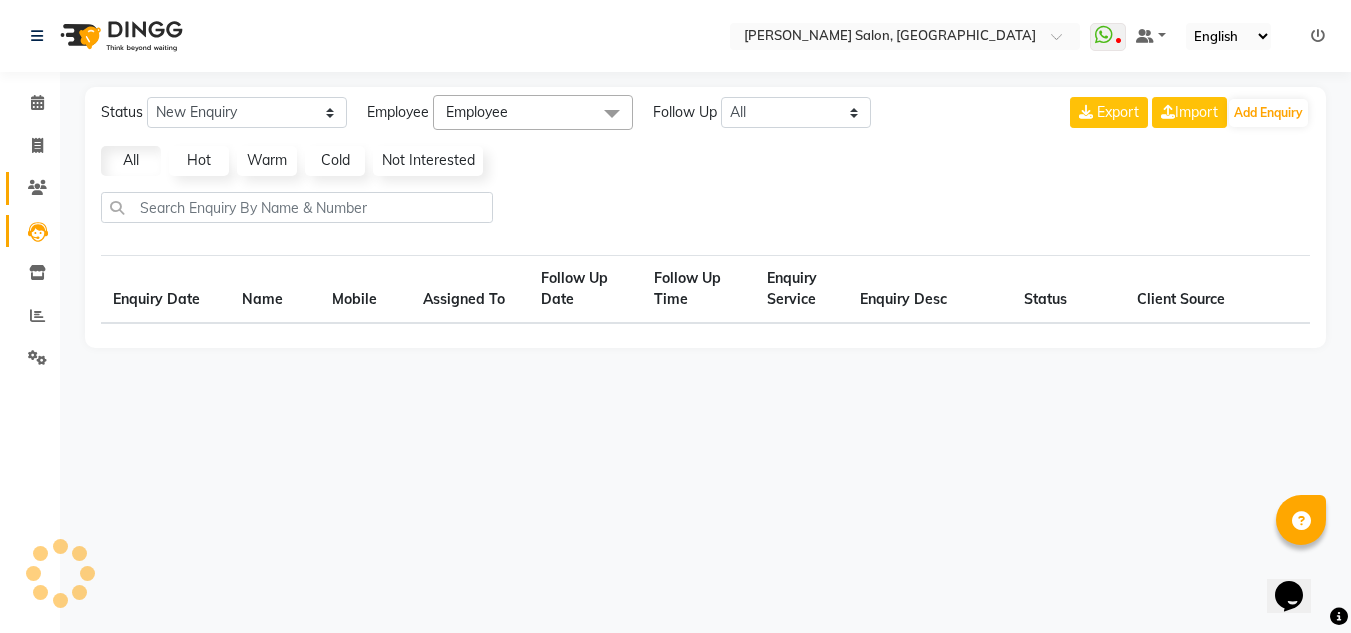 select on "10" 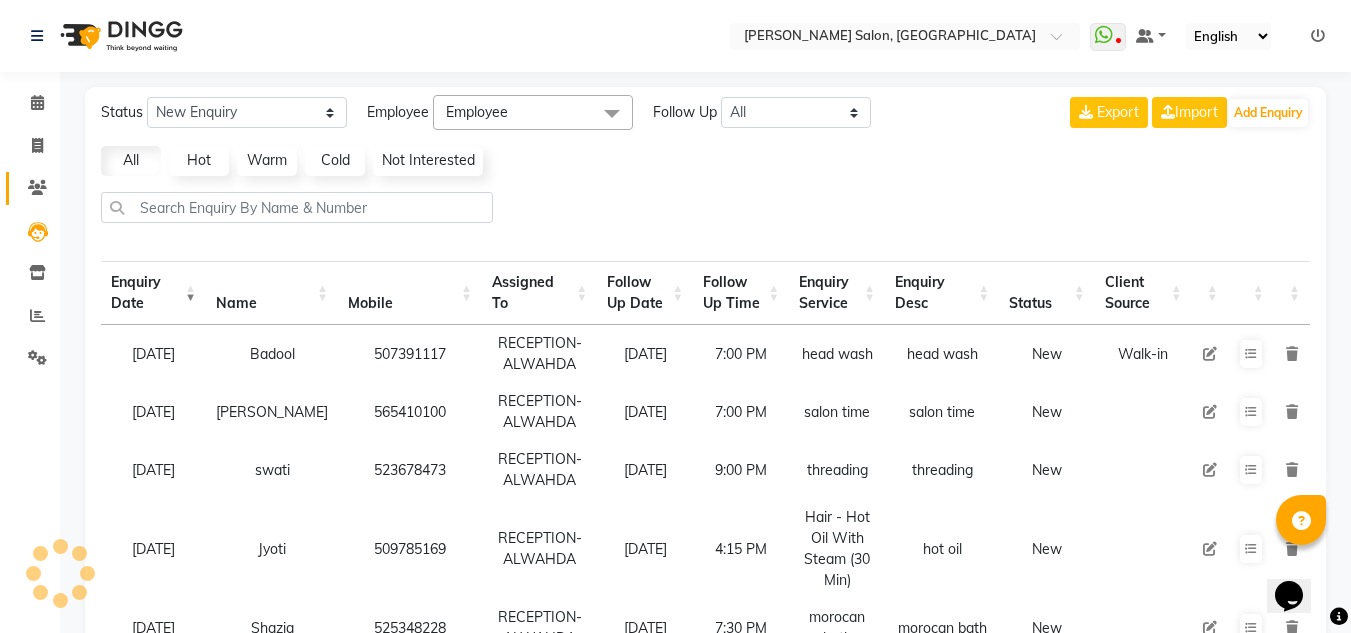 click 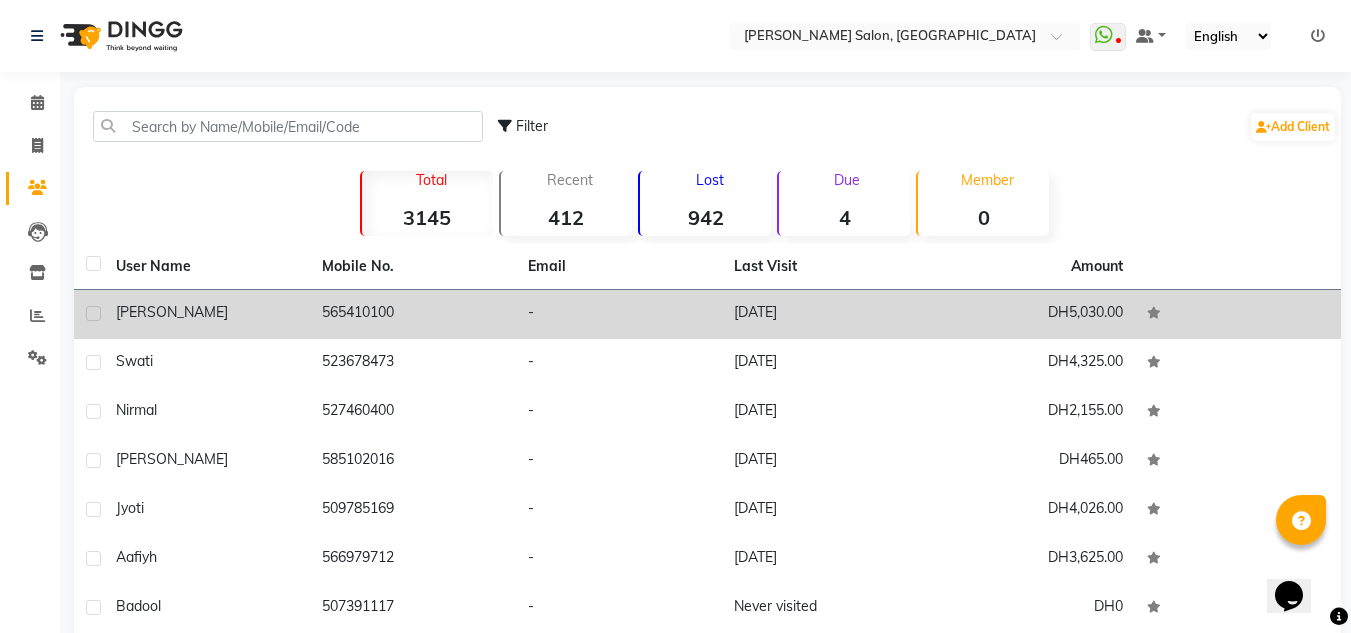 click on "[PERSON_NAME]" 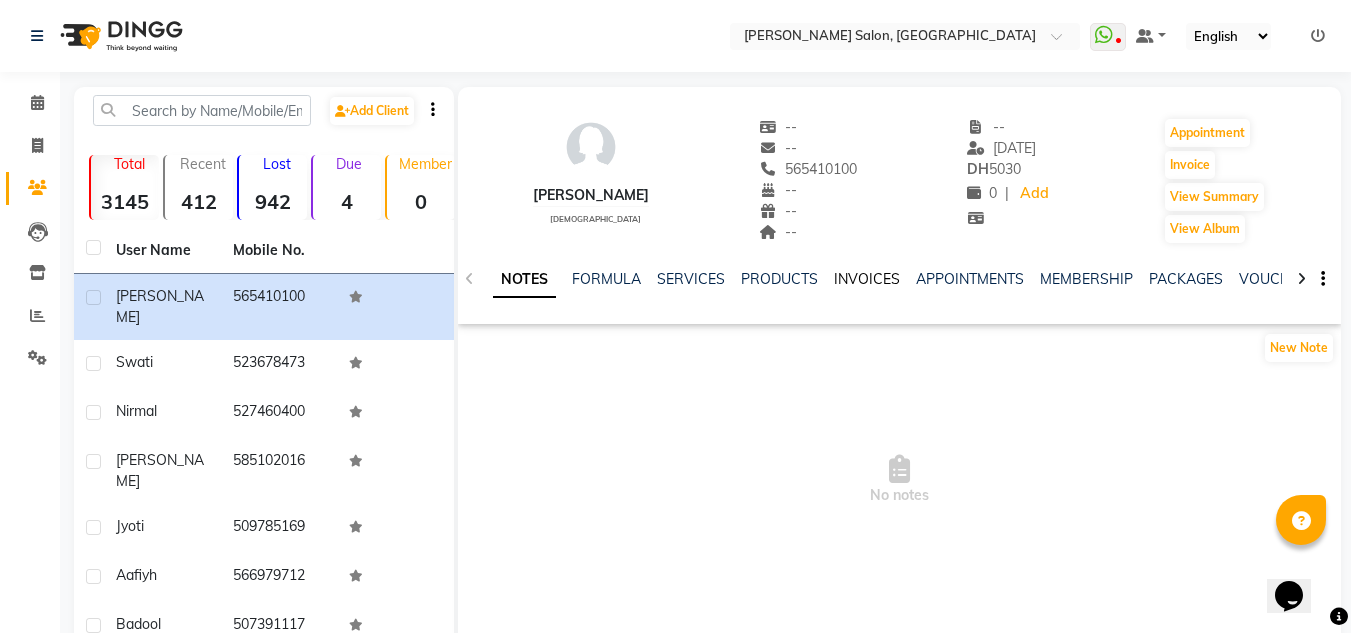 click on "INVOICES" 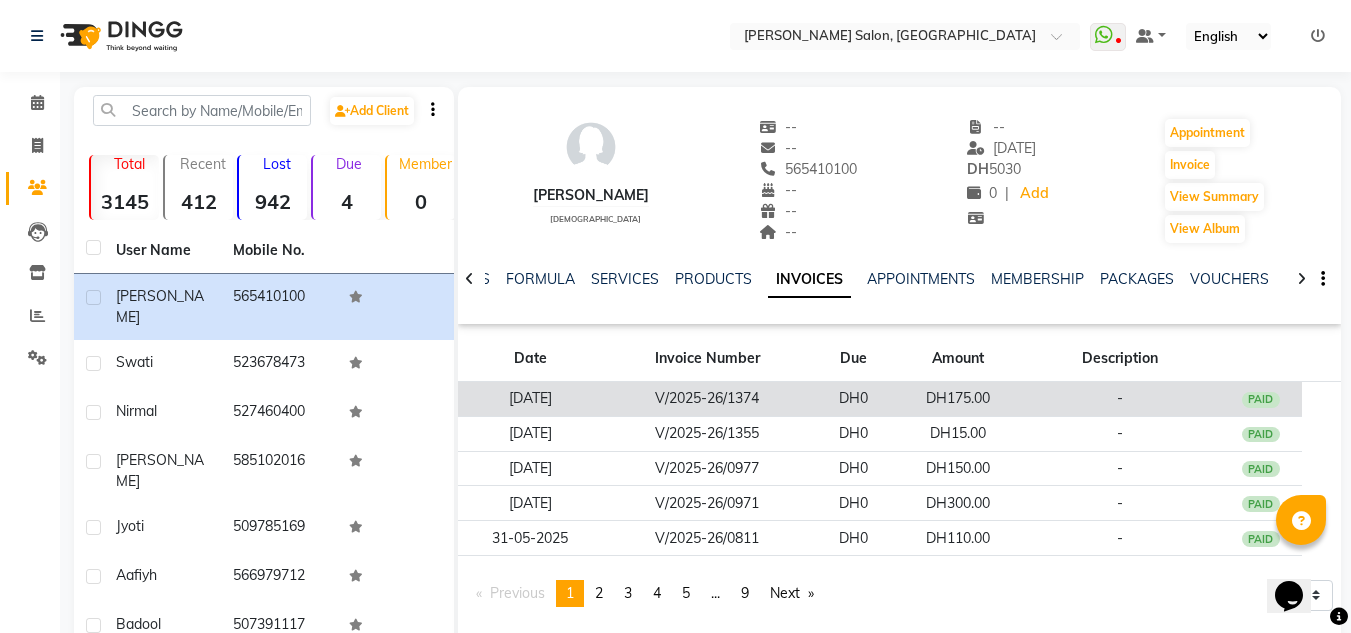 click on "DH0" 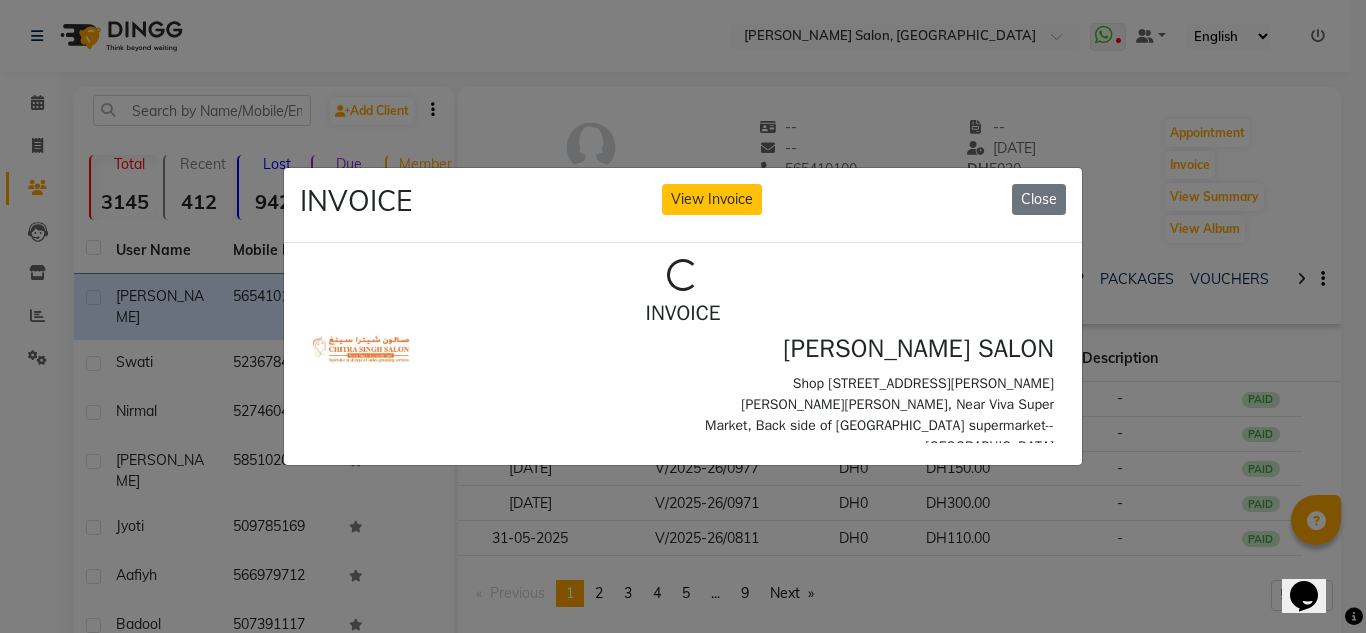 scroll, scrollTop: 0, scrollLeft: 0, axis: both 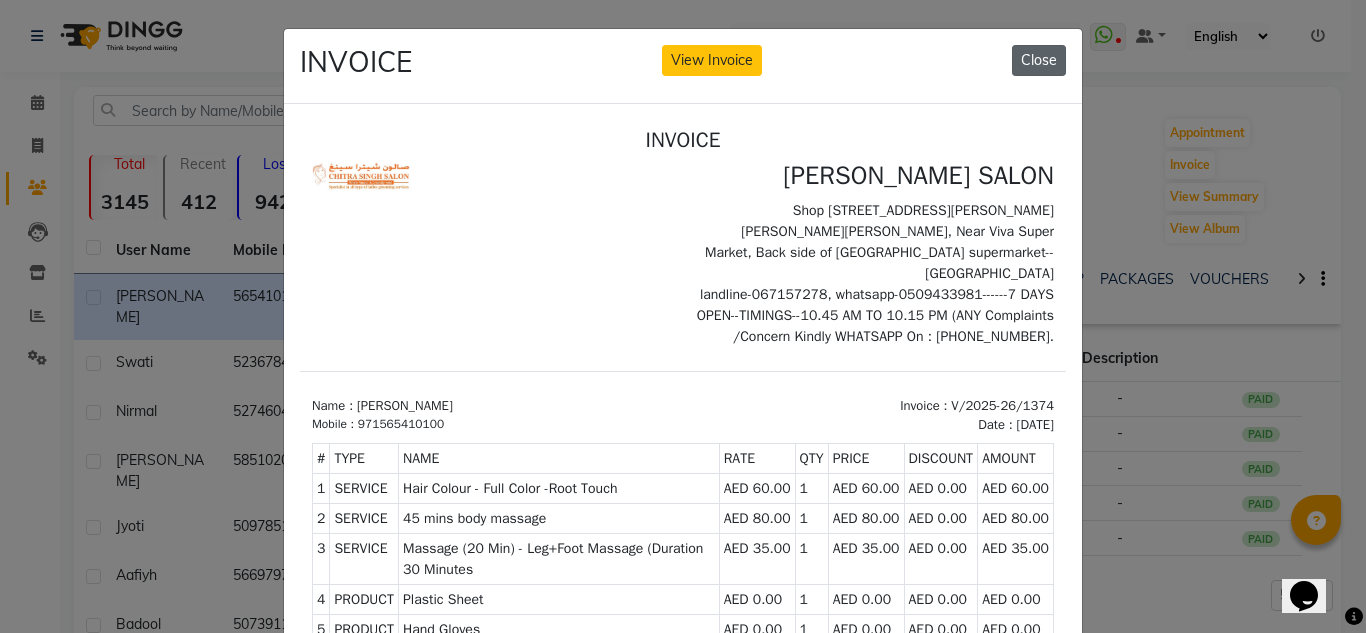 click on "Close" 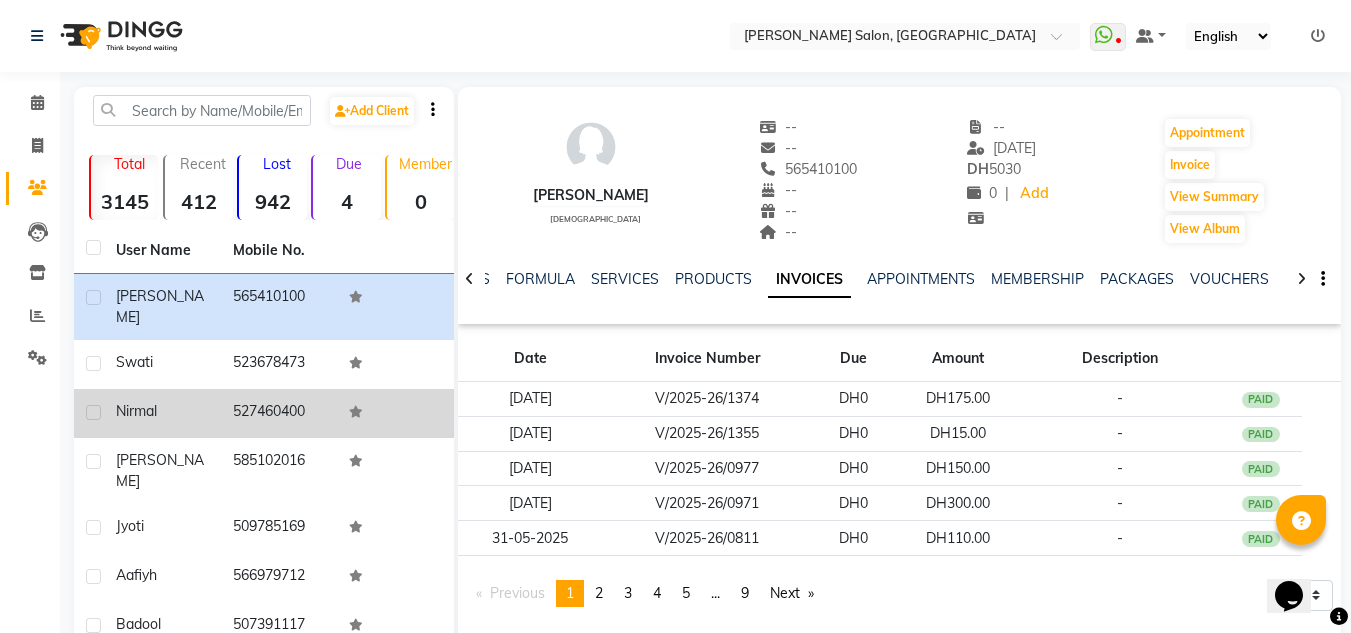 click on "Nirmal" 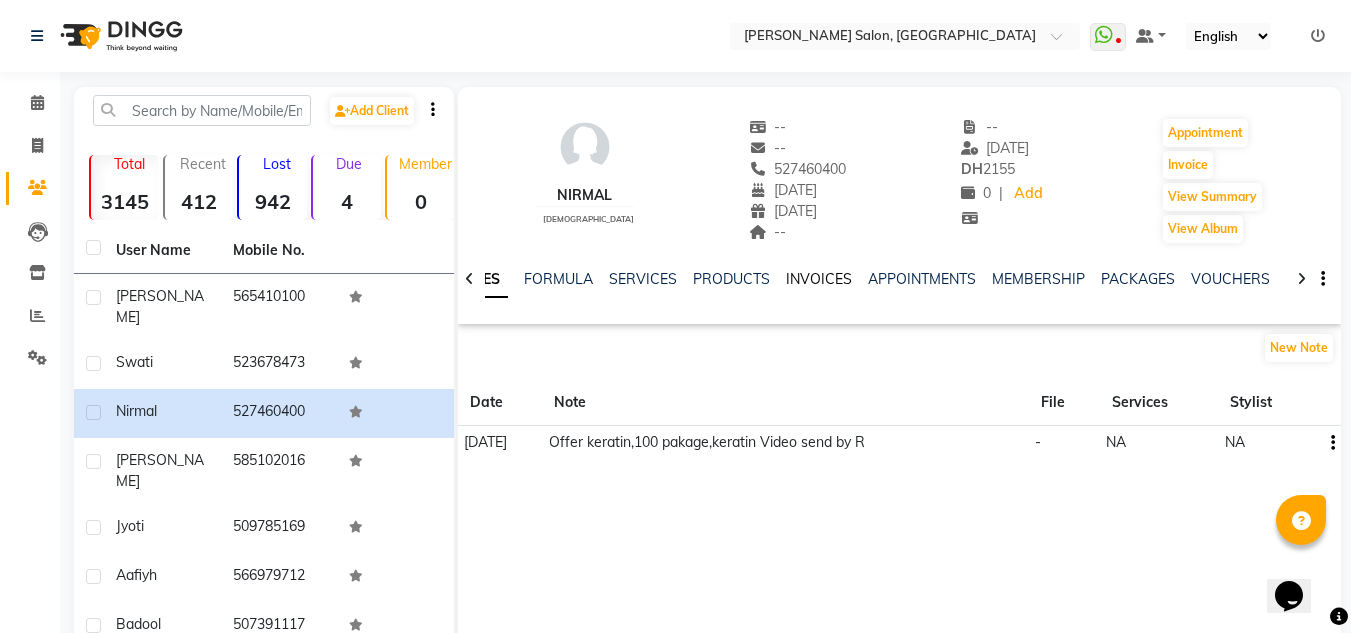 click on "INVOICES" 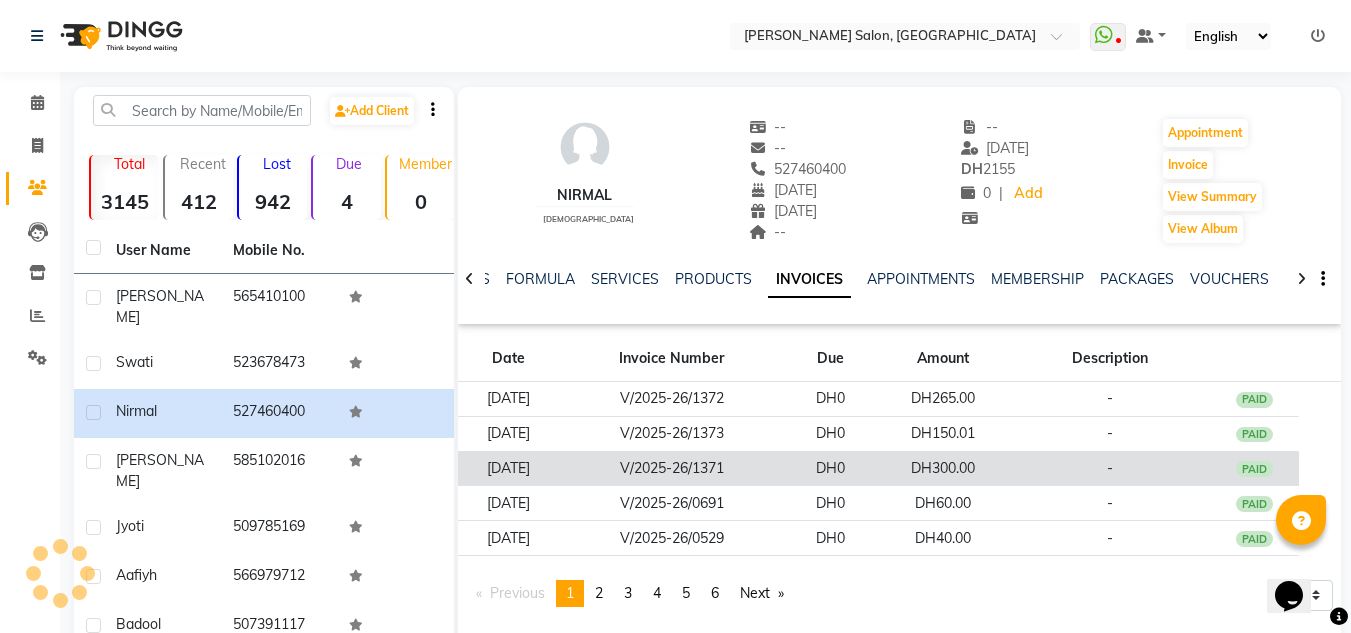 click on "DH300.00" 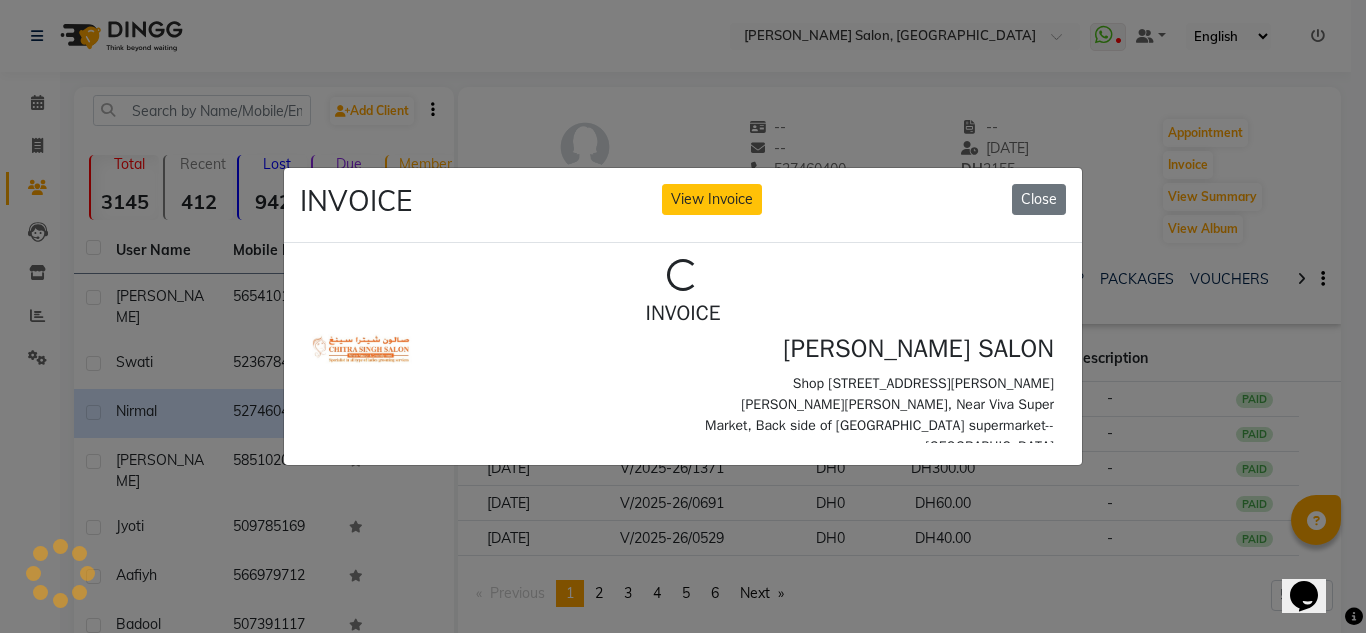 scroll, scrollTop: 0, scrollLeft: 0, axis: both 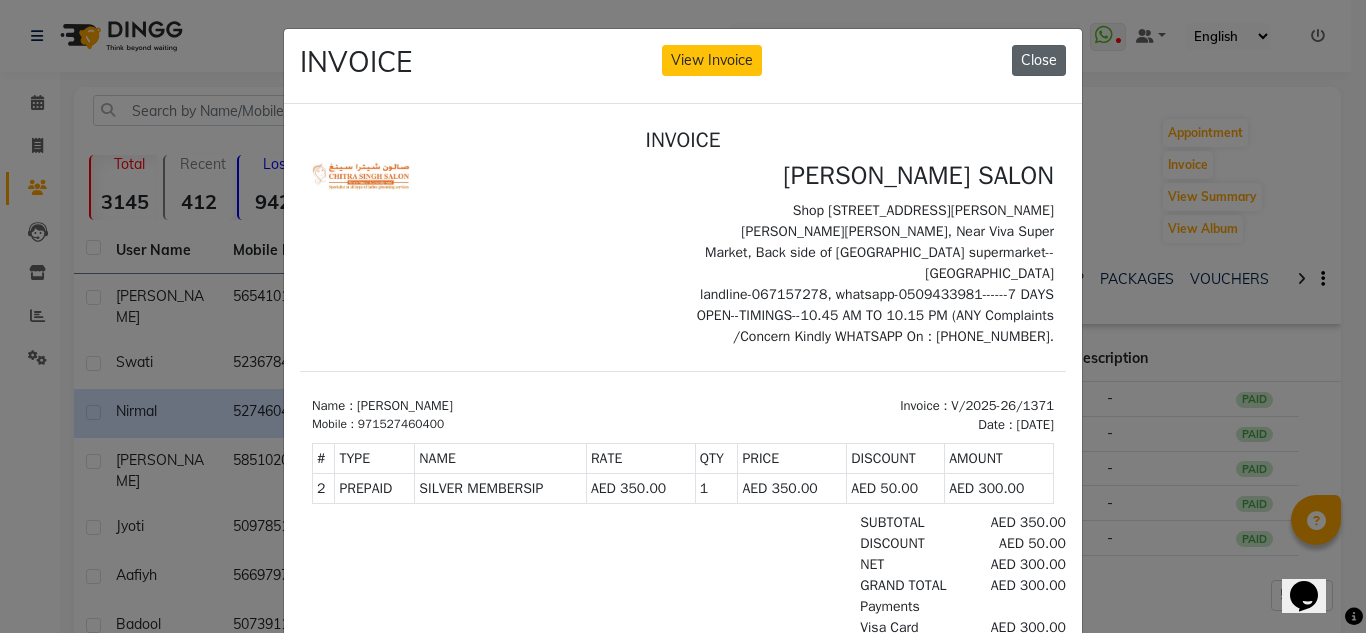 click on "Close" 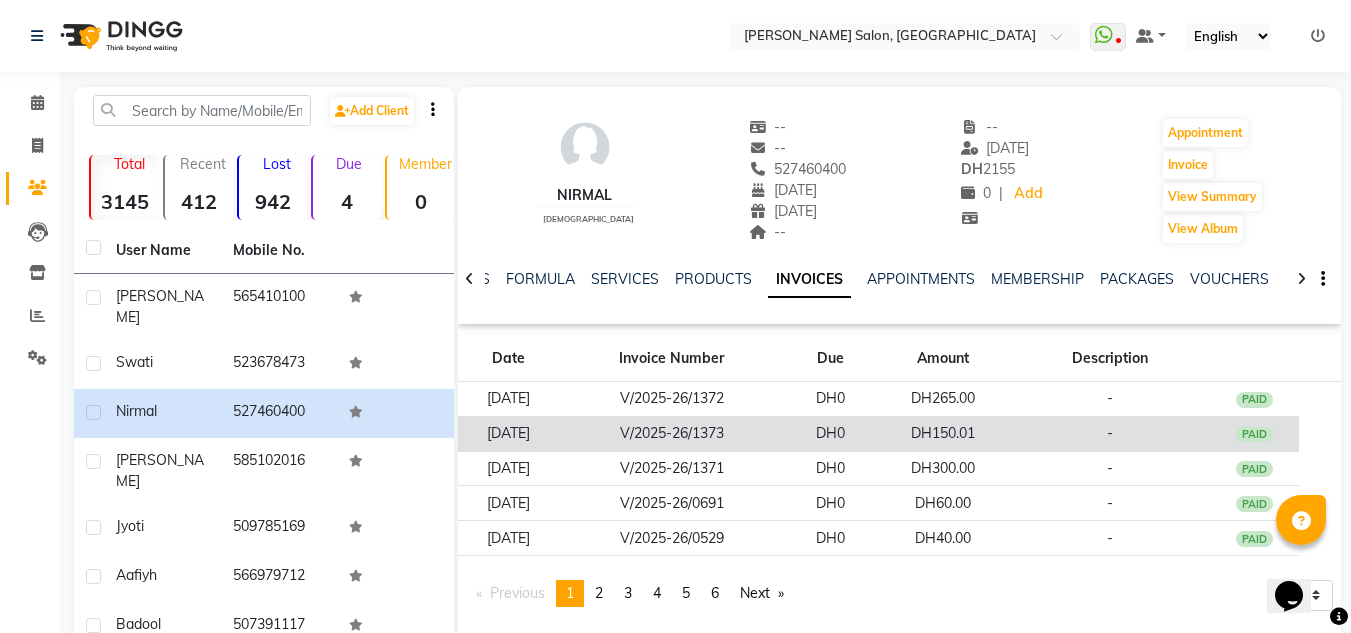 click on "DH150.01" 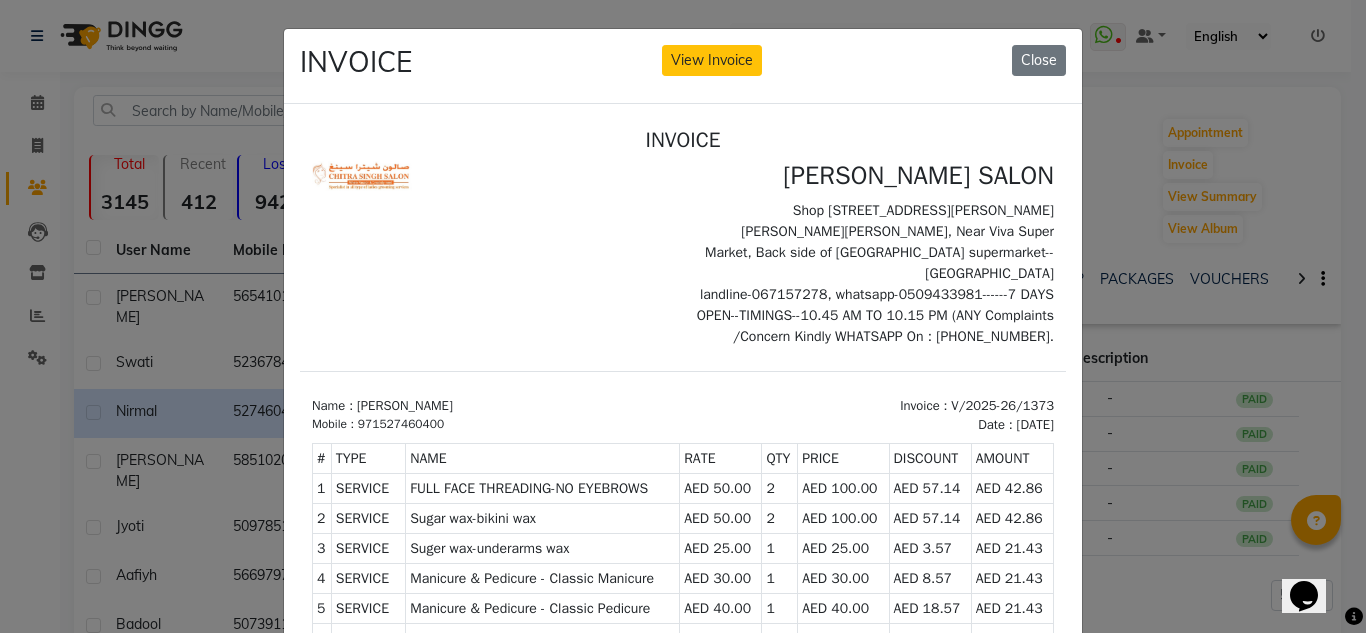 scroll, scrollTop: 16, scrollLeft: 0, axis: vertical 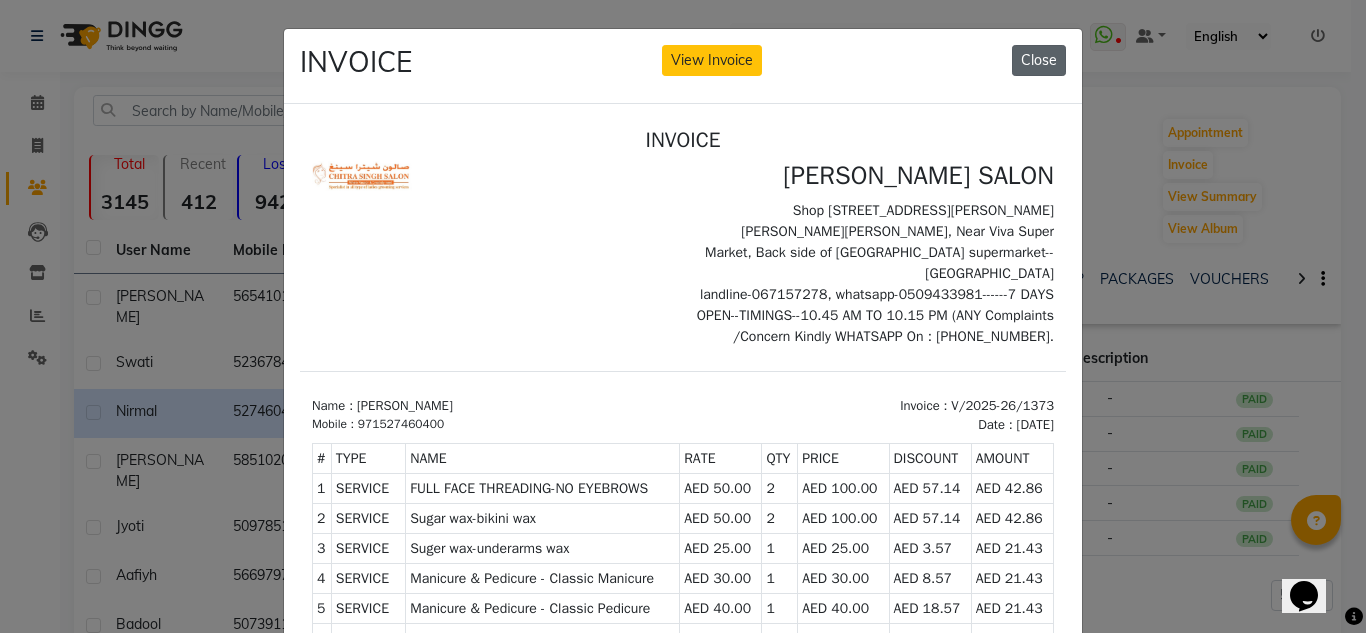 click on "Close" 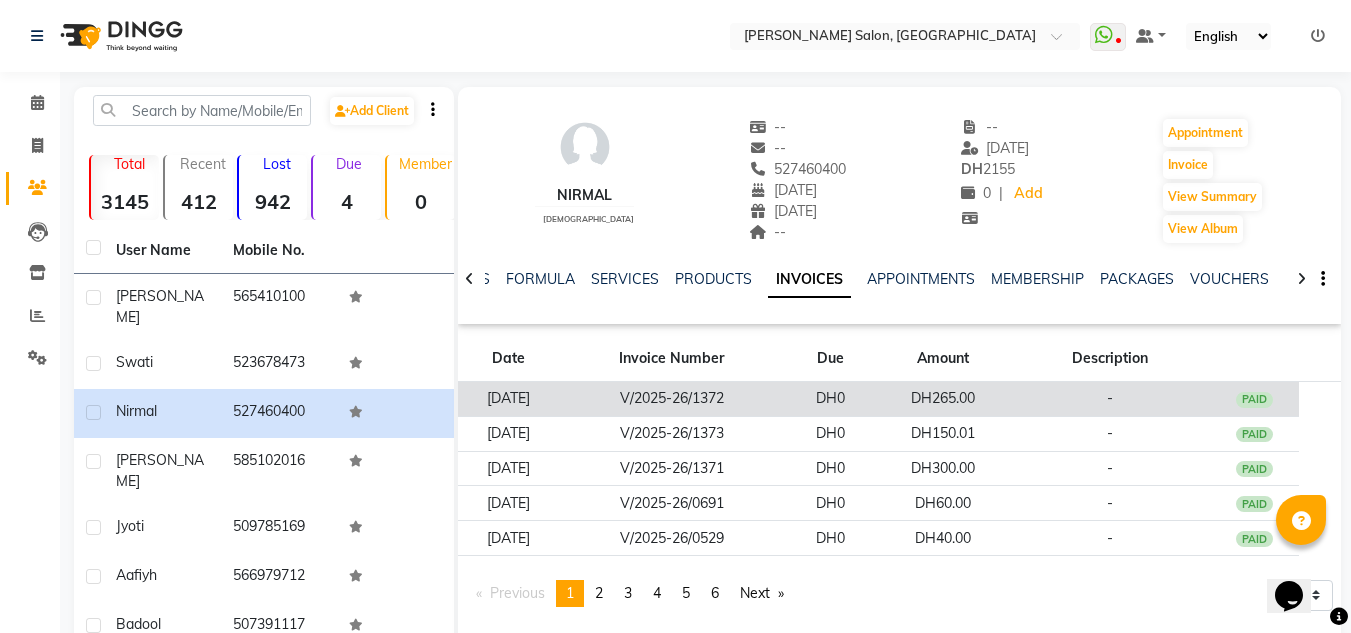 click on "DH265.00" 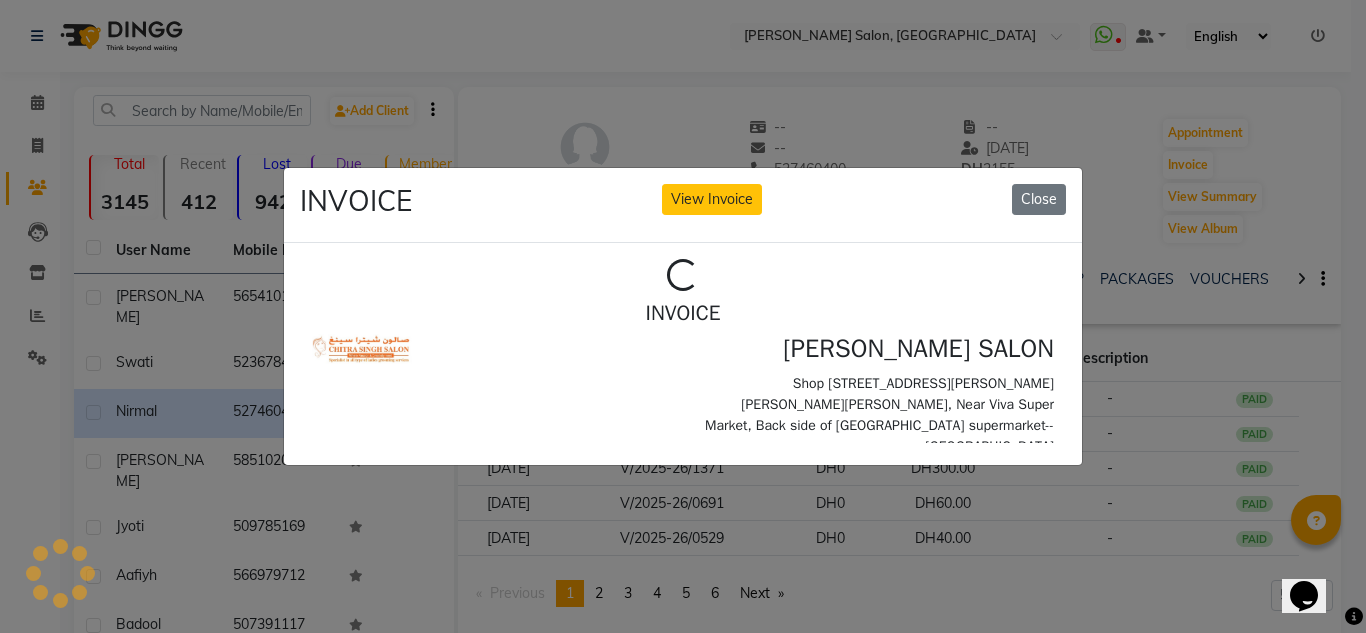 scroll, scrollTop: 0, scrollLeft: 0, axis: both 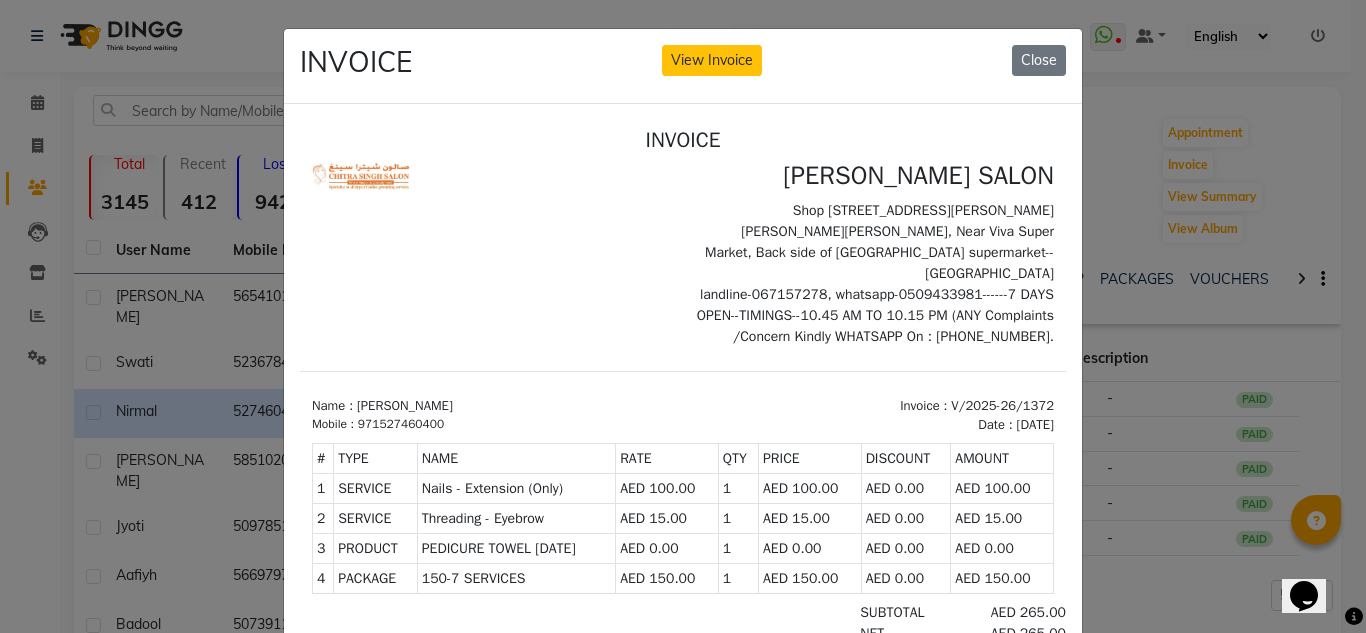 drag, startPoint x: 1039, startPoint y: 49, endPoint x: 1059, endPoint y: 76, distance: 33.600594 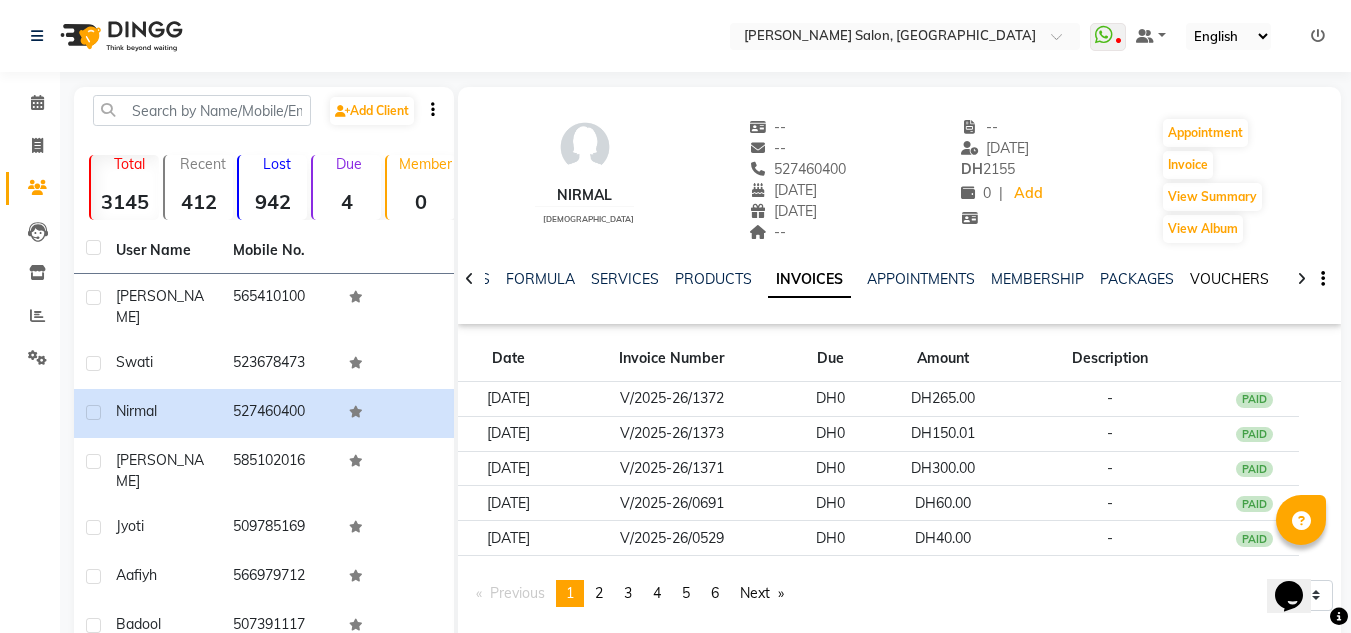 click on "NOTES FORMULA SERVICES PRODUCTS INVOICES APPOINTMENTS MEMBERSHIP PACKAGES VOUCHERS GIFTCARDS POINTS FORMS FAMILY CARDS WALLET" 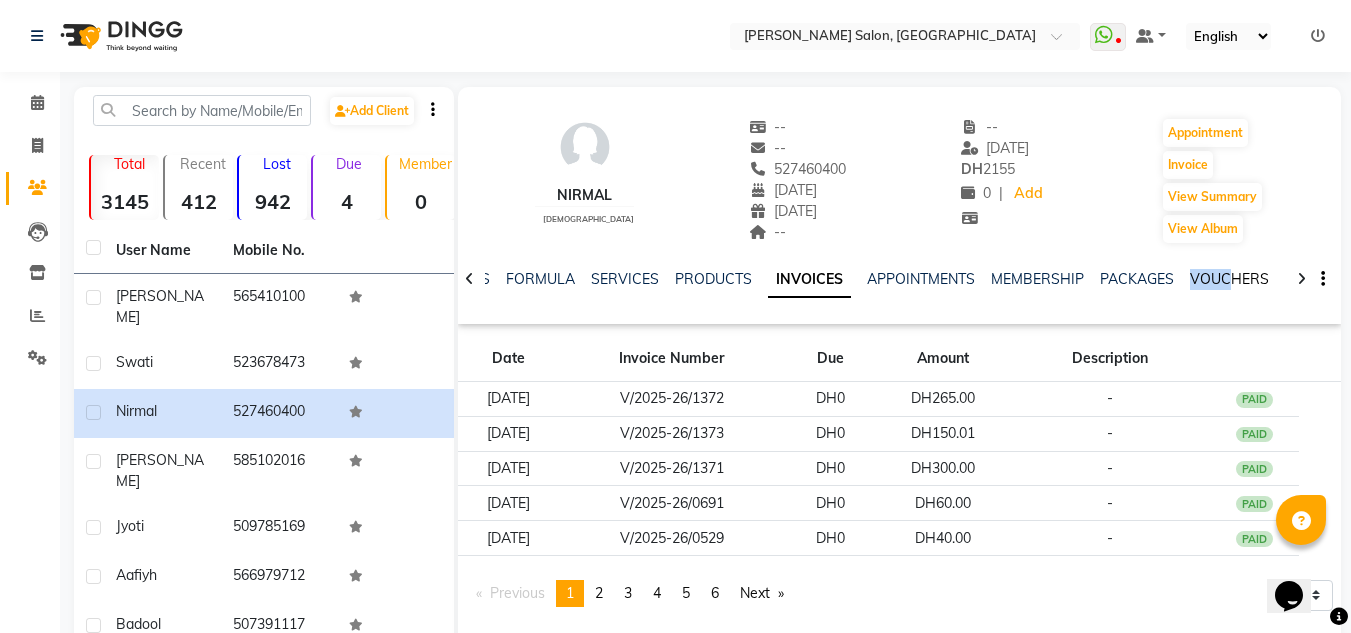click on "VOUCHERS" 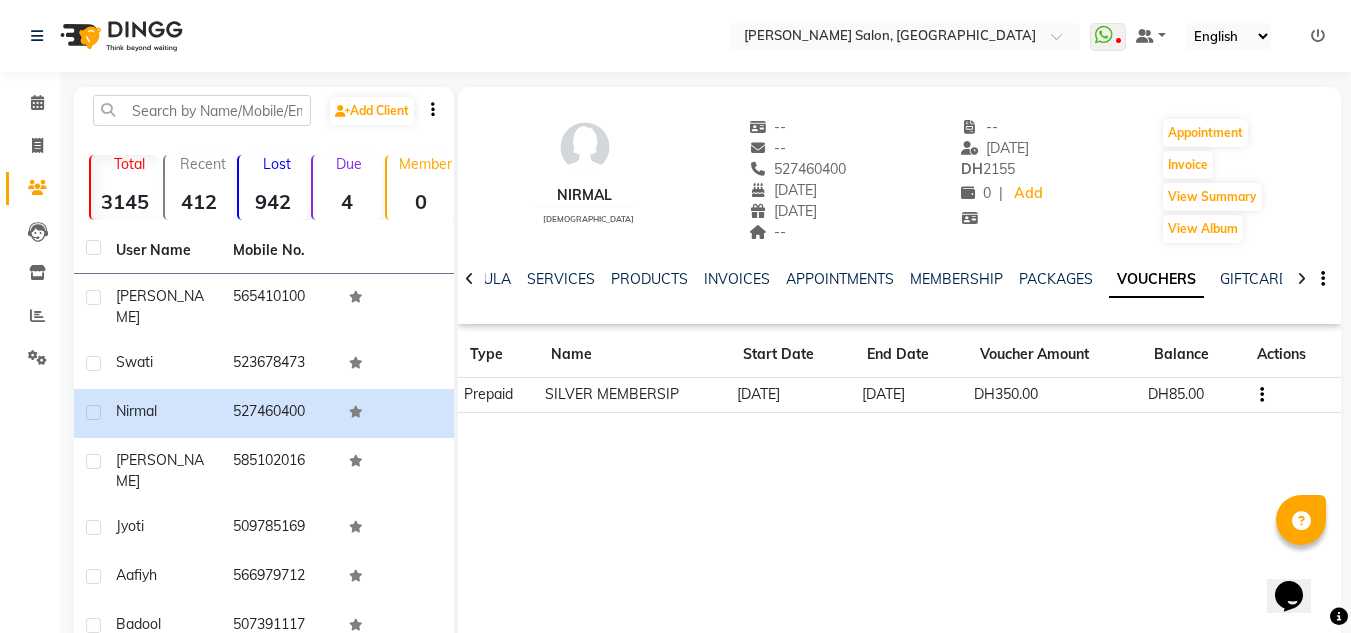 click on "Calendar" 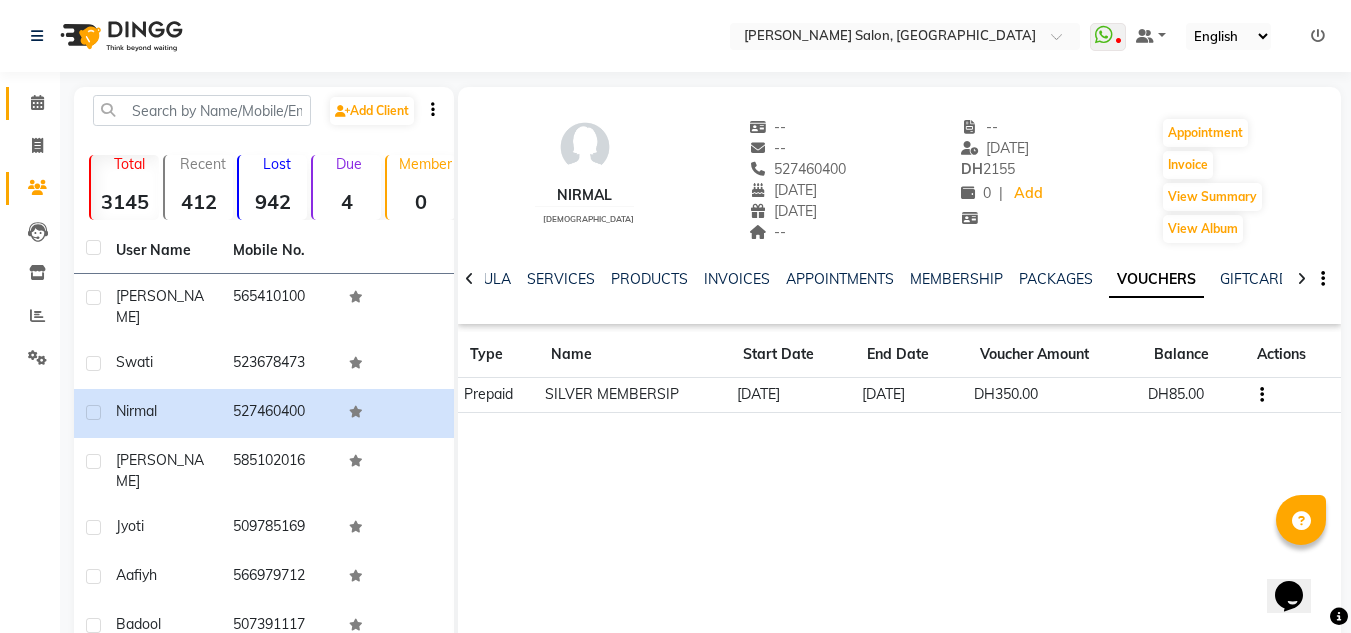 click on "Calendar" 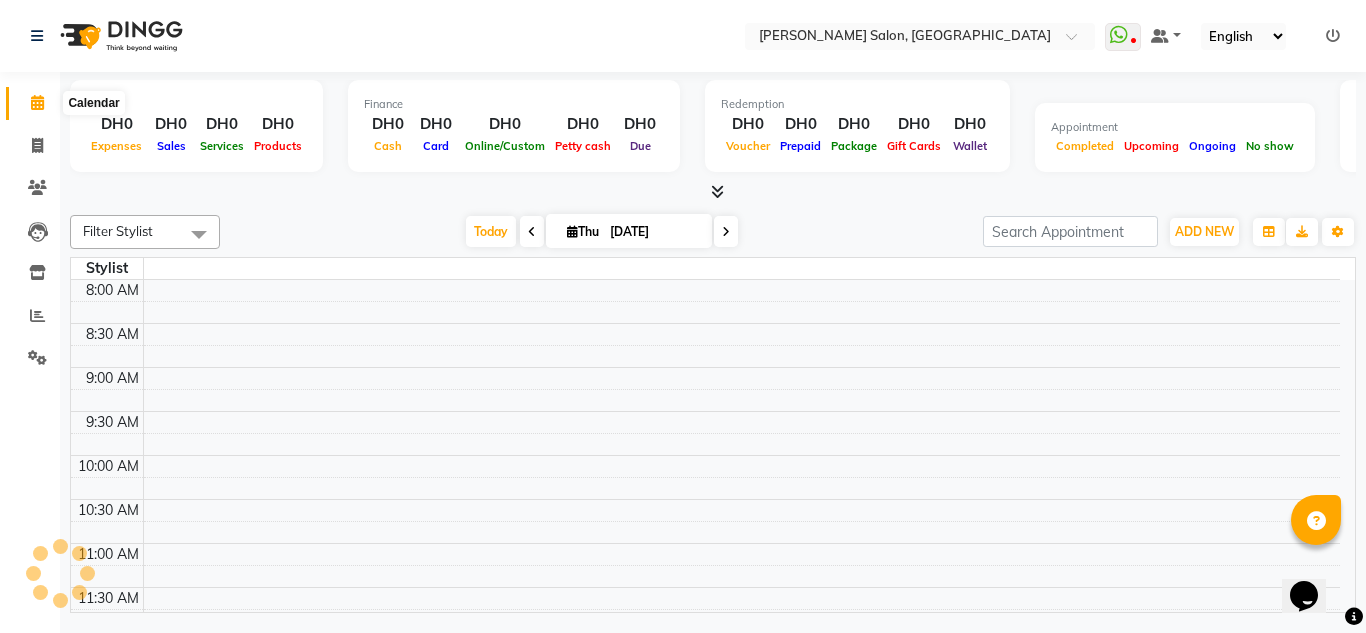 click 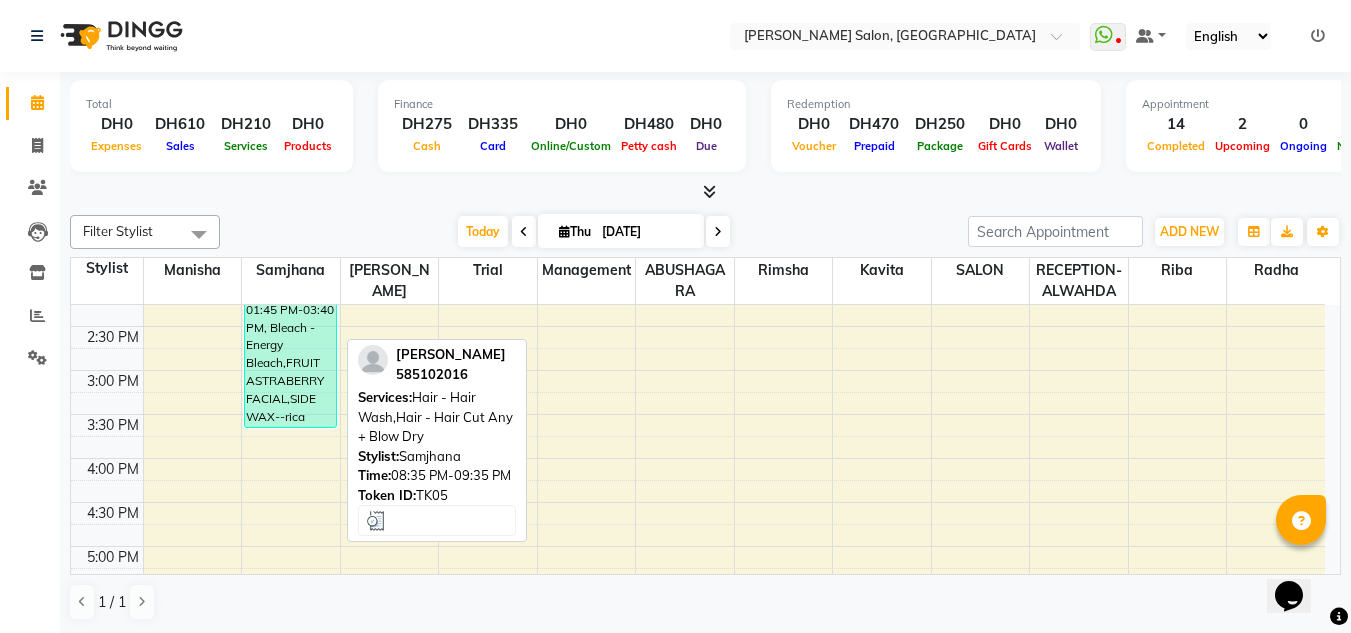 scroll, scrollTop: 362, scrollLeft: 0, axis: vertical 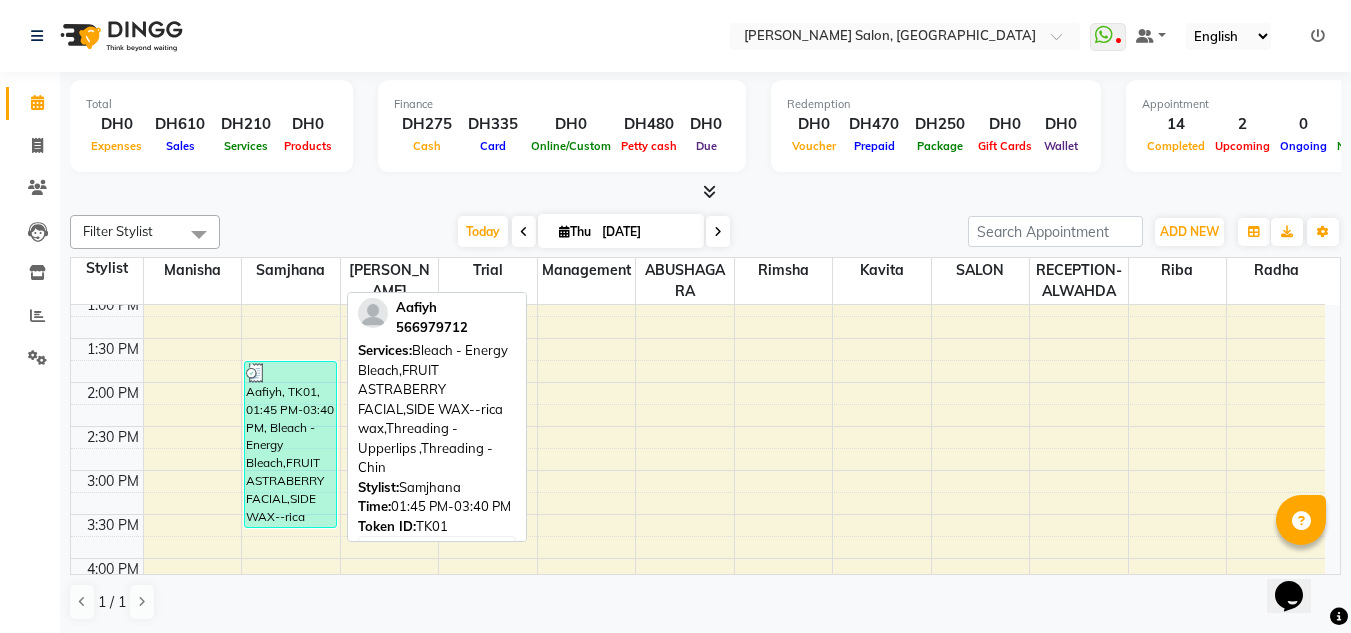 click on "Aafiyh, TK01, 01:45 PM-03:40 PM, Bleach  - Energy Bleach,FRUIT ASTRABERRY FACIAL,SIDE WAX--rica wax,Threading  - Upperlips ,Threading  - Chin" at bounding box center (290, 444) 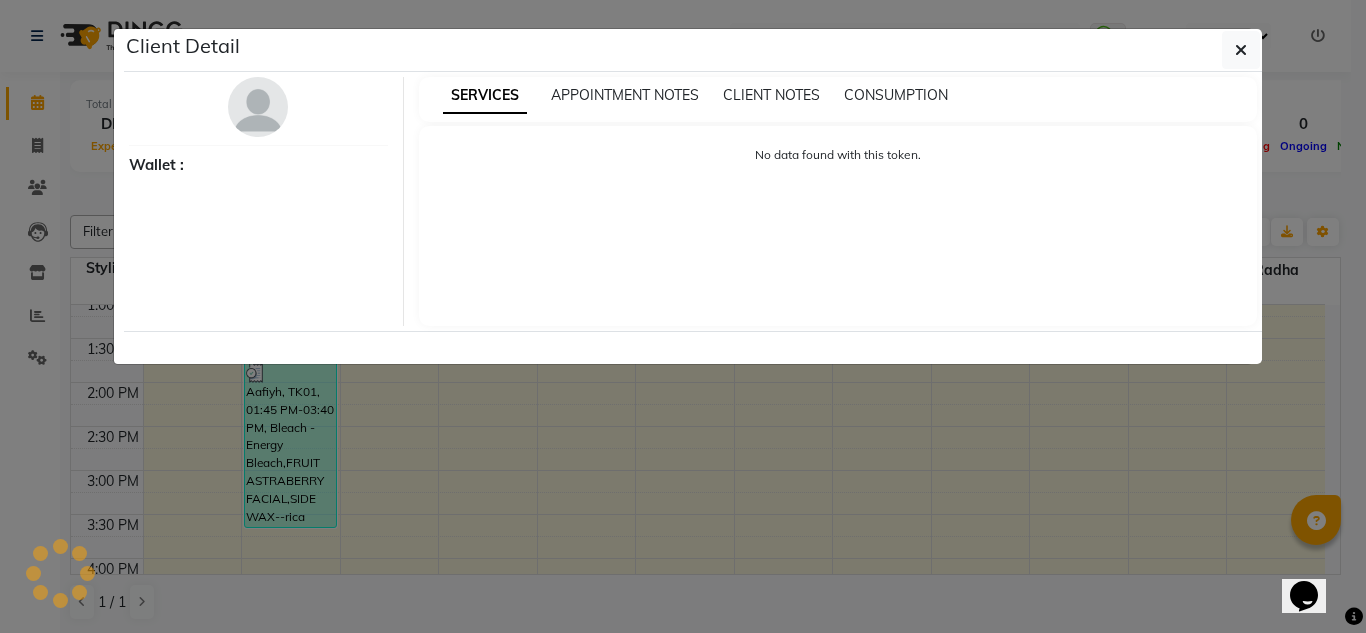 select on "3" 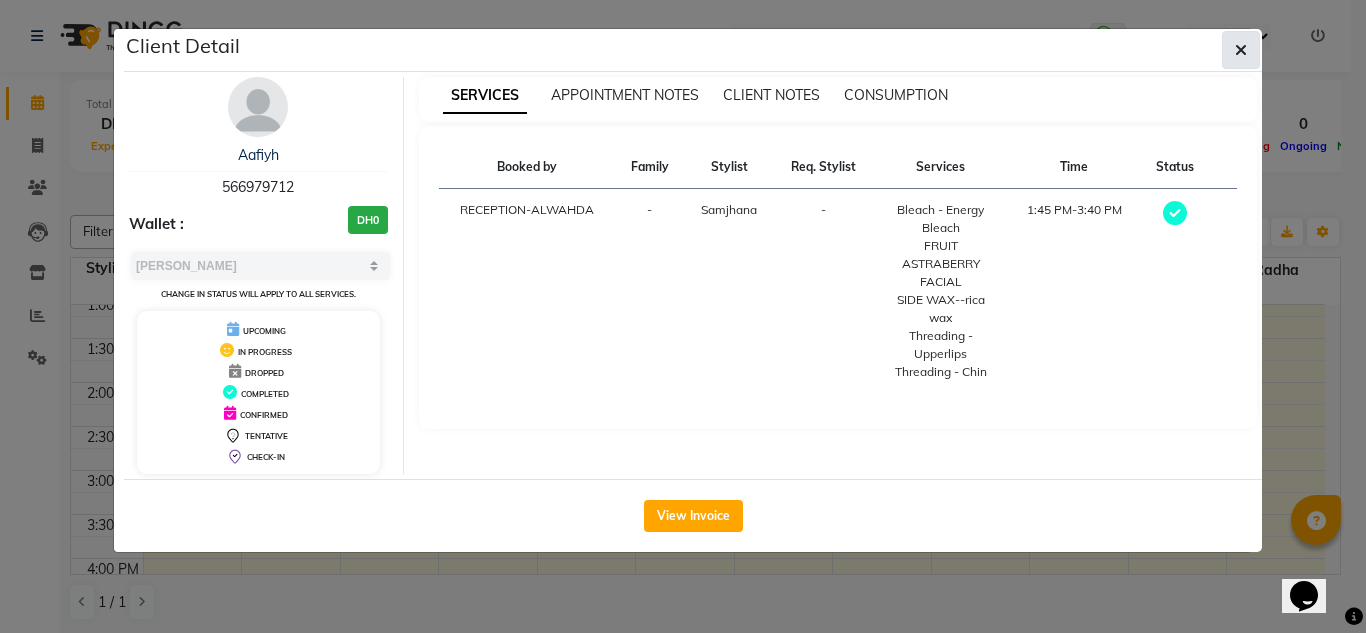 click 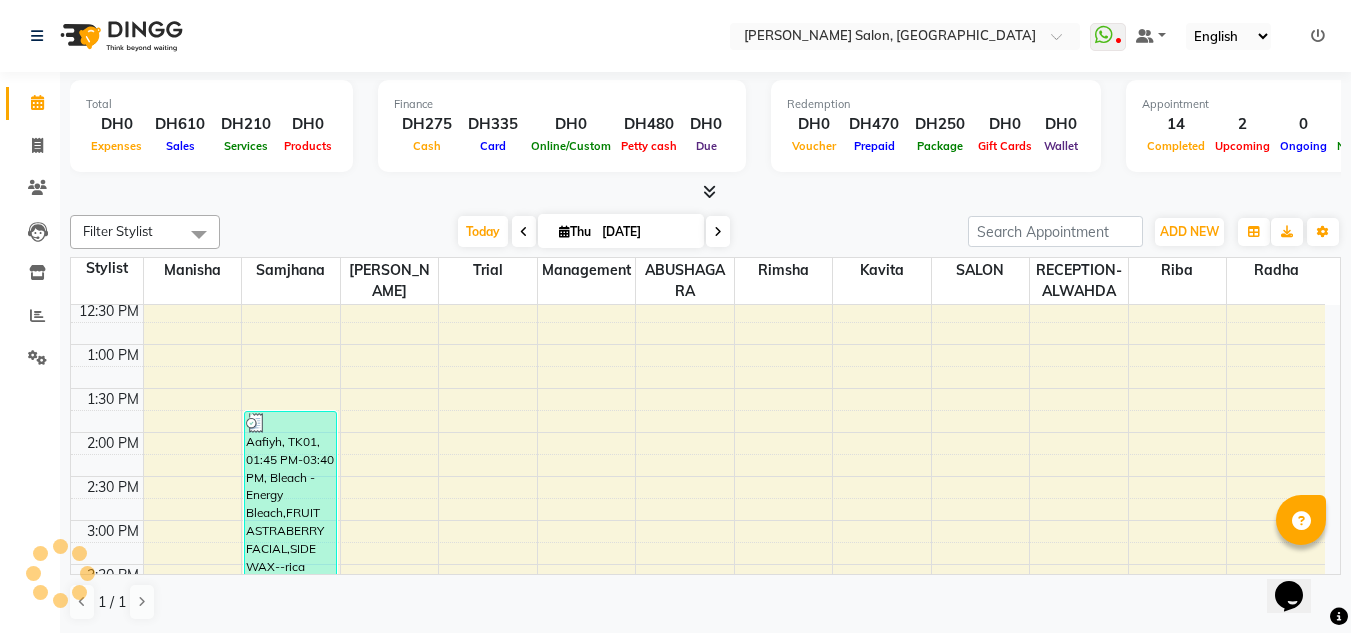 scroll, scrollTop: 362, scrollLeft: 0, axis: vertical 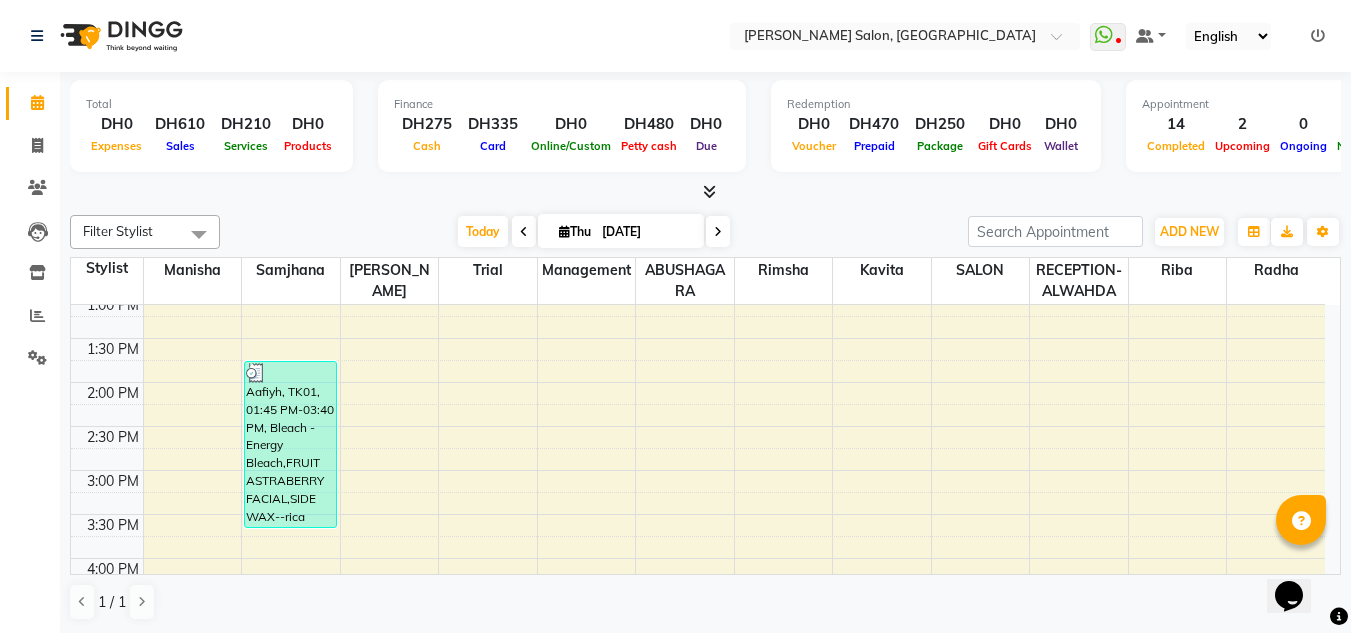 click on "Aafiyh, TK01, 01:45 PM-03:40 PM, Bleach  - Energy Bleach,FRUIT ASTRABERRY FACIAL,SIDE WAX--rica wax,Threading  - Upperlips ,Threading  - Chin" at bounding box center [290, 444] 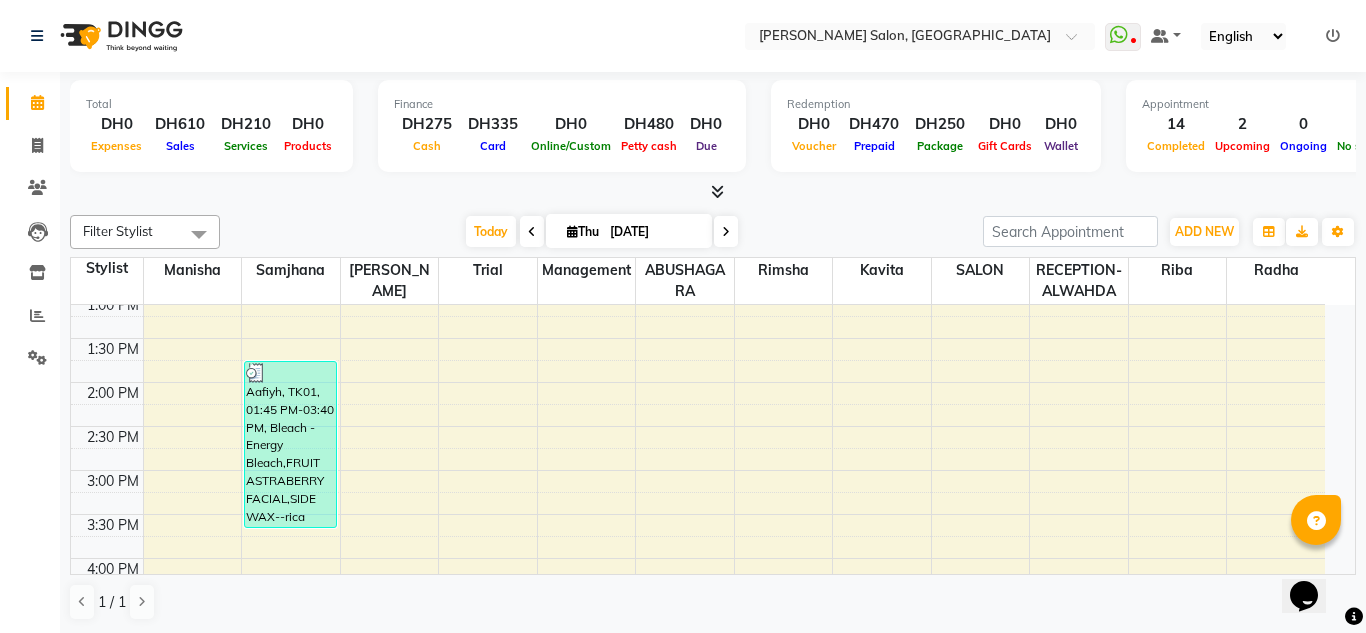 select on "3" 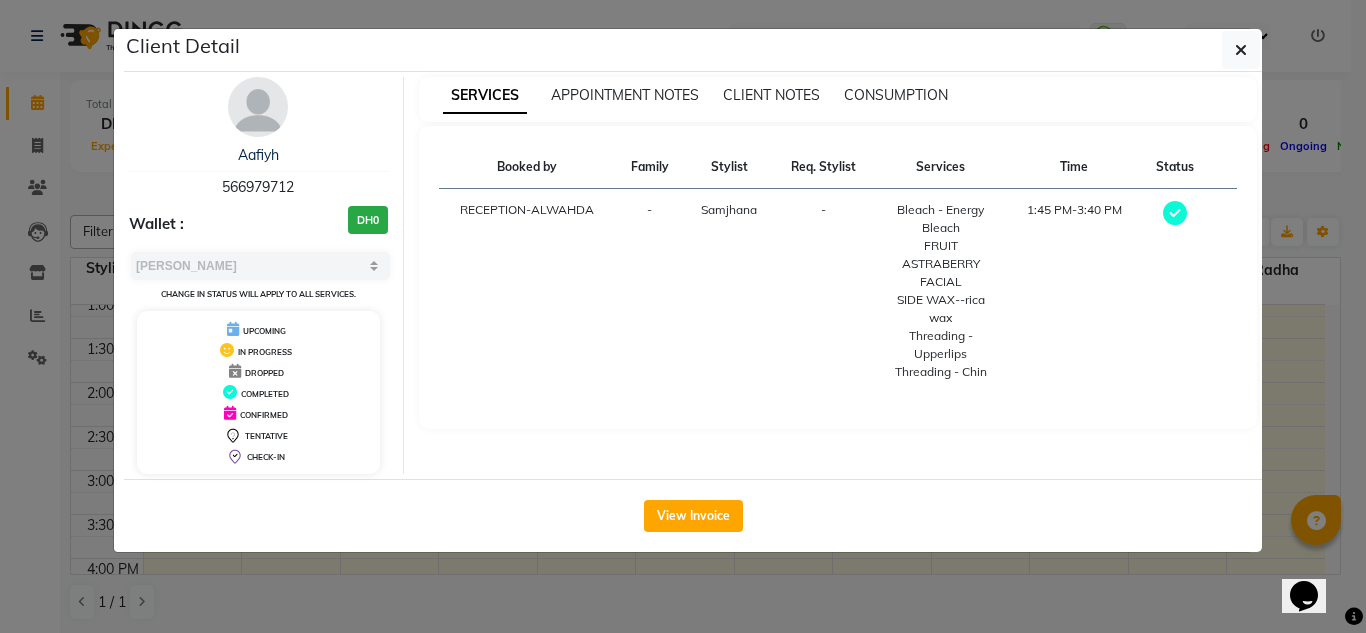 click on "SERVICES APPOINTMENT NOTES CLIENT NOTES CONSUMPTION" at bounding box center [838, 99] 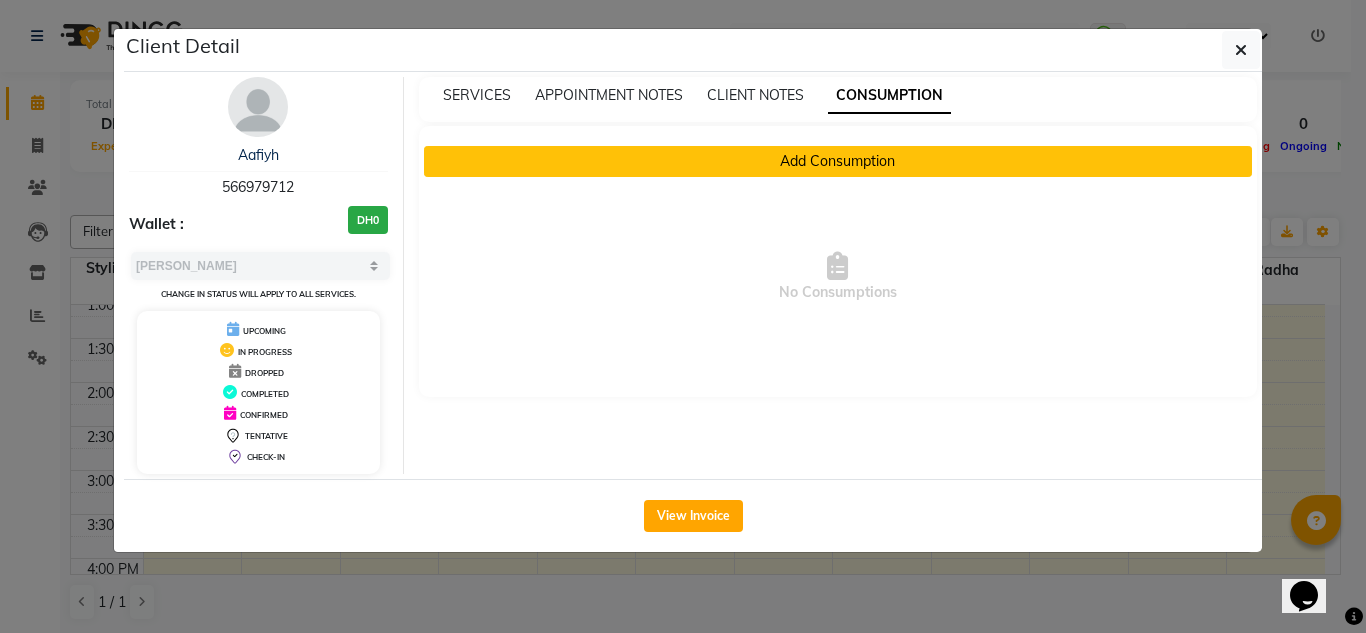 click on "Add Consumption" at bounding box center [838, 161] 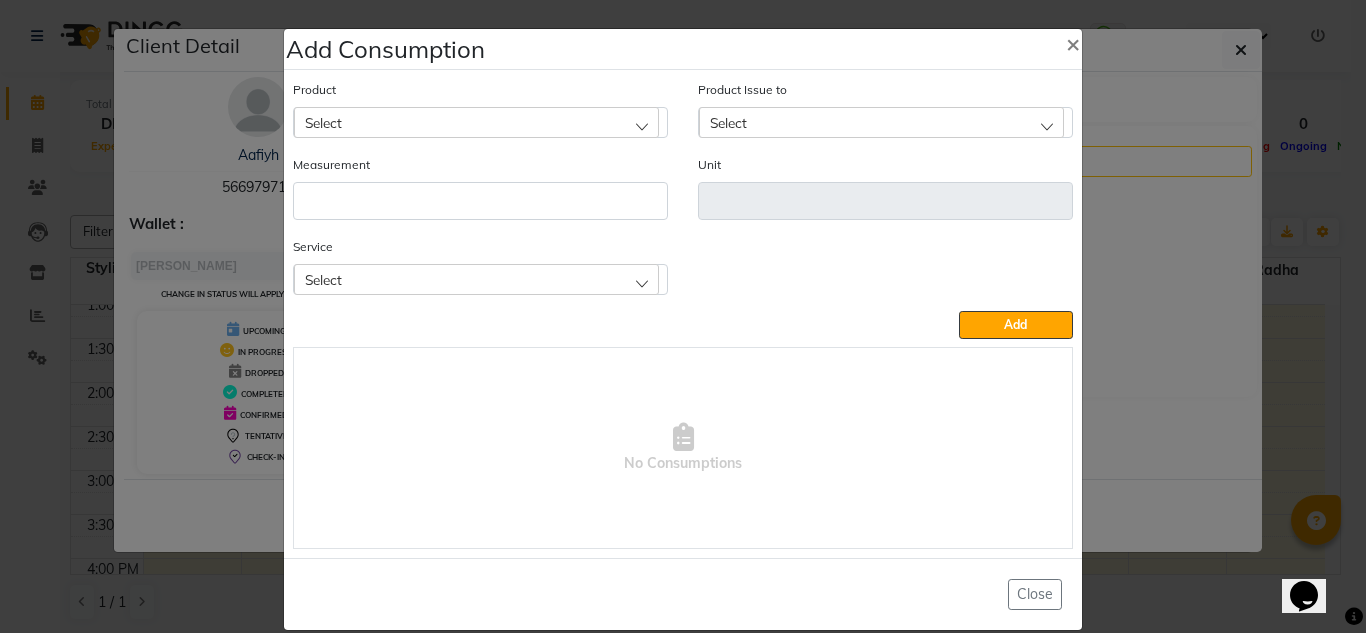click on "Select" 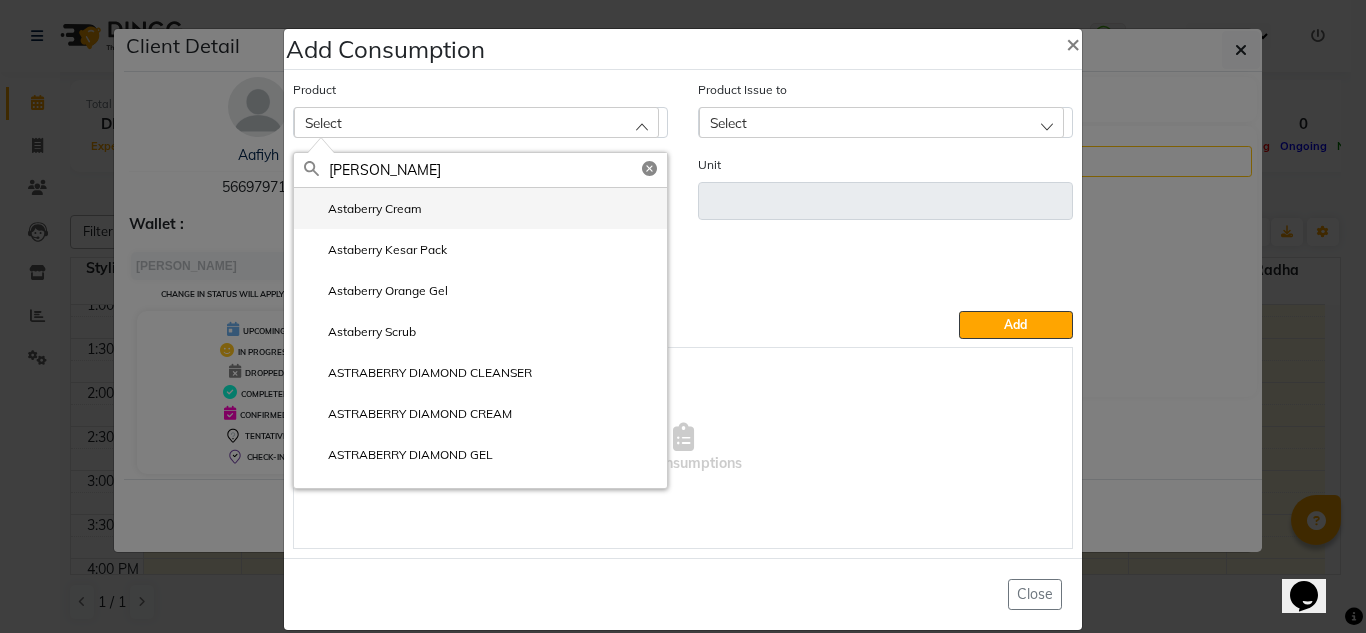 type on "[PERSON_NAME]" 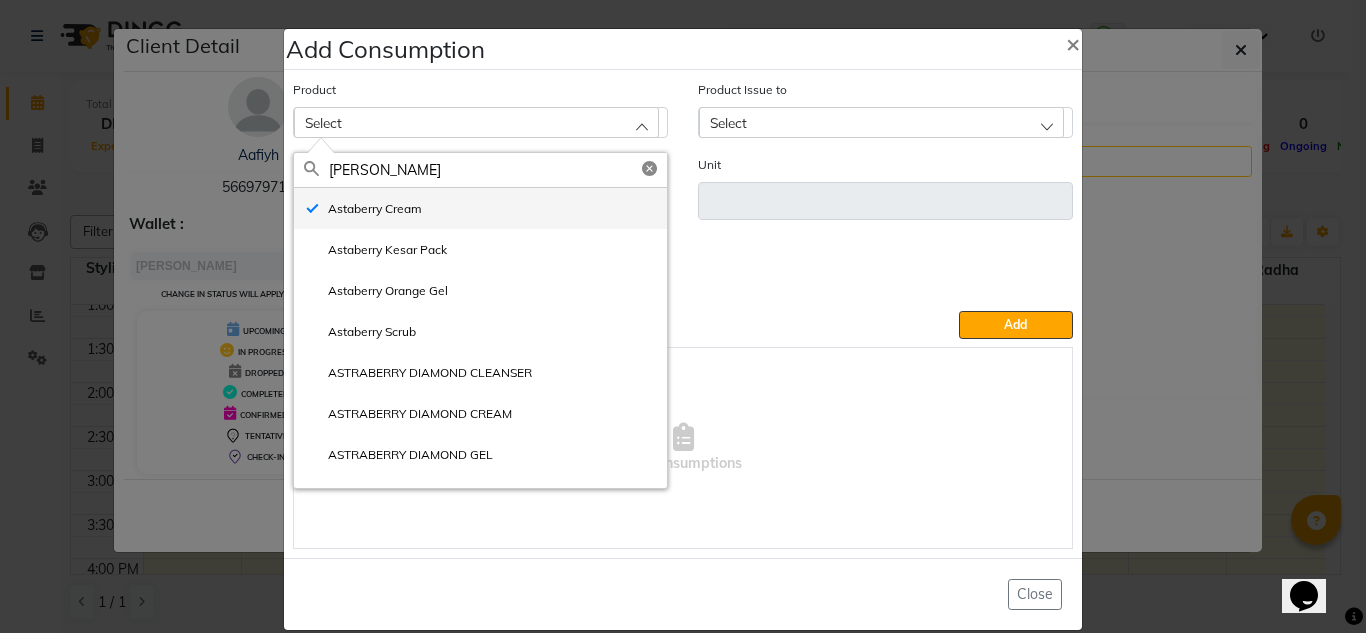 type on "pc" 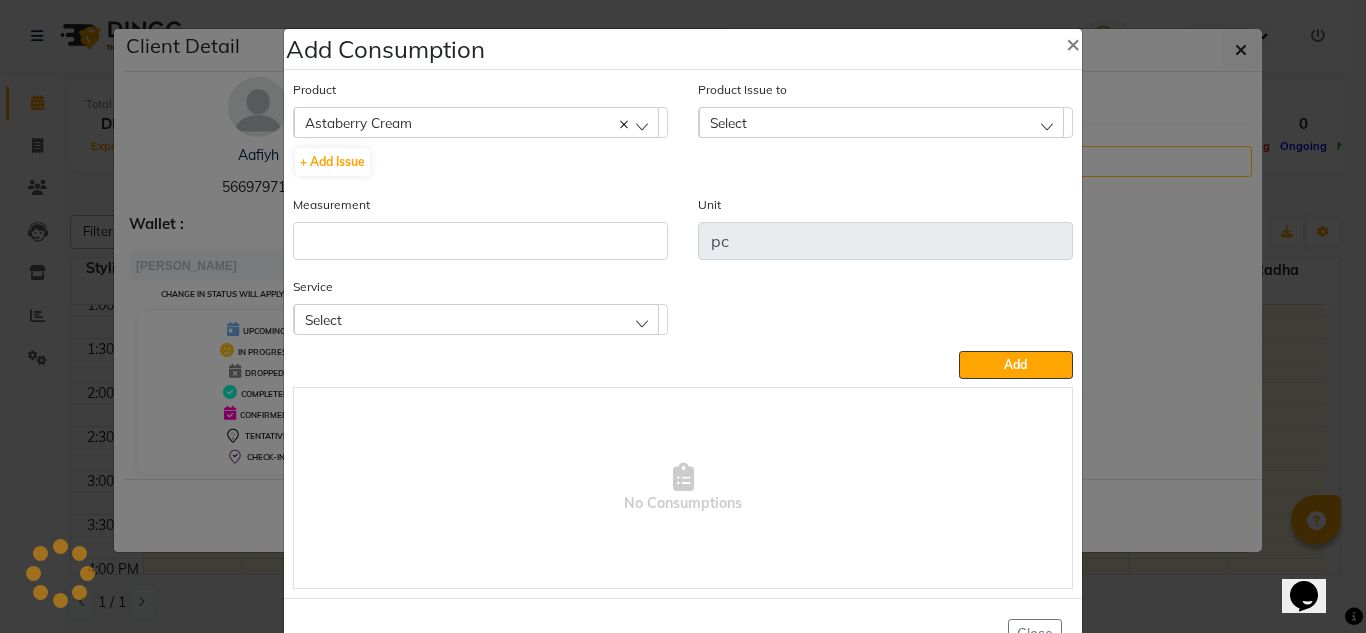 drag, startPoint x: 376, startPoint y: 196, endPoint x: 375, endPoint y: 231, distance: 35.014282 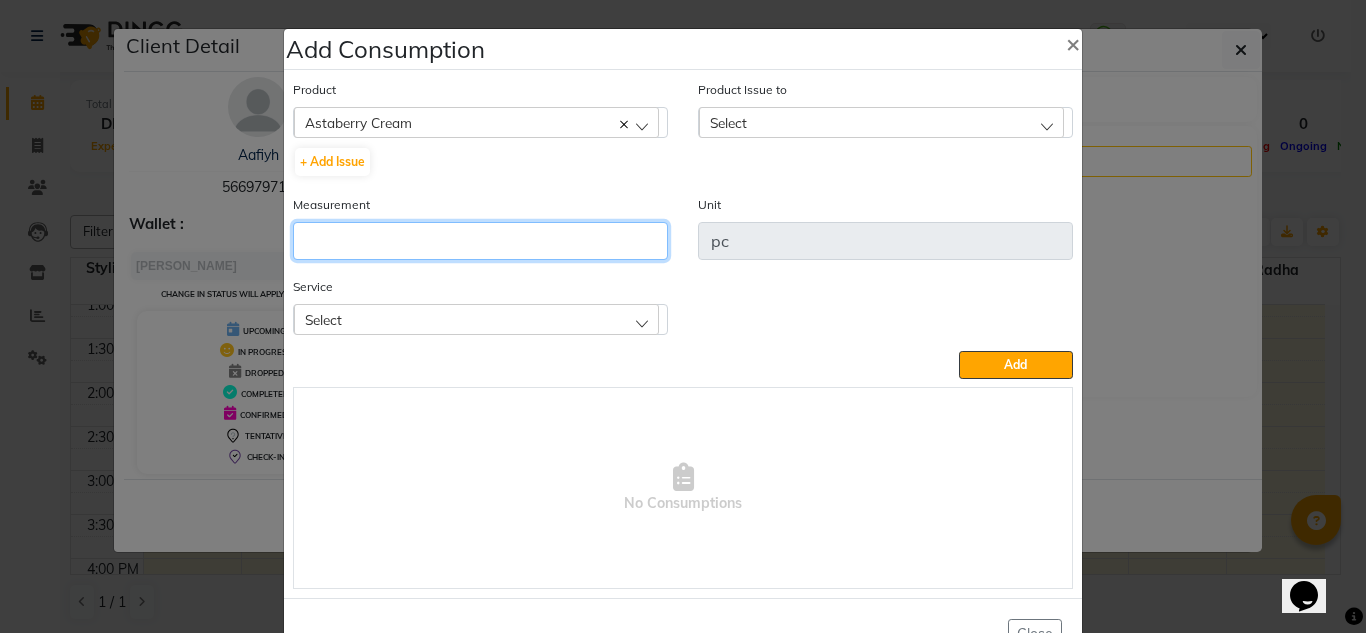 click 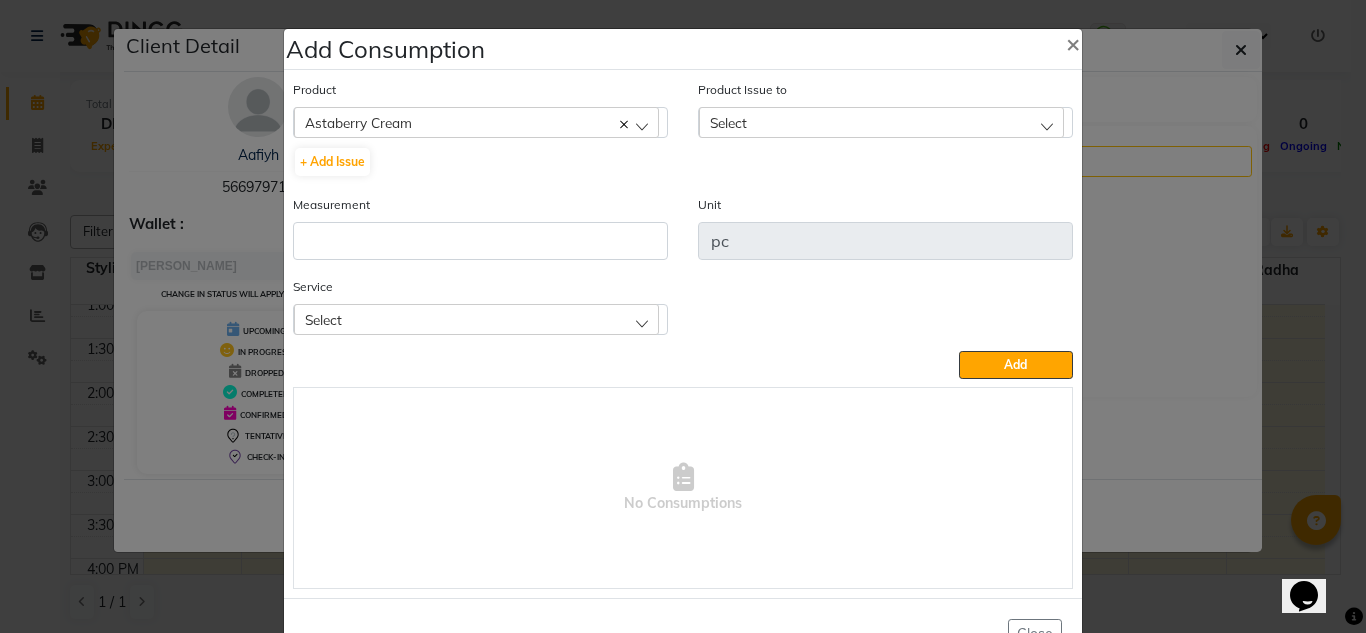 click on "Select" 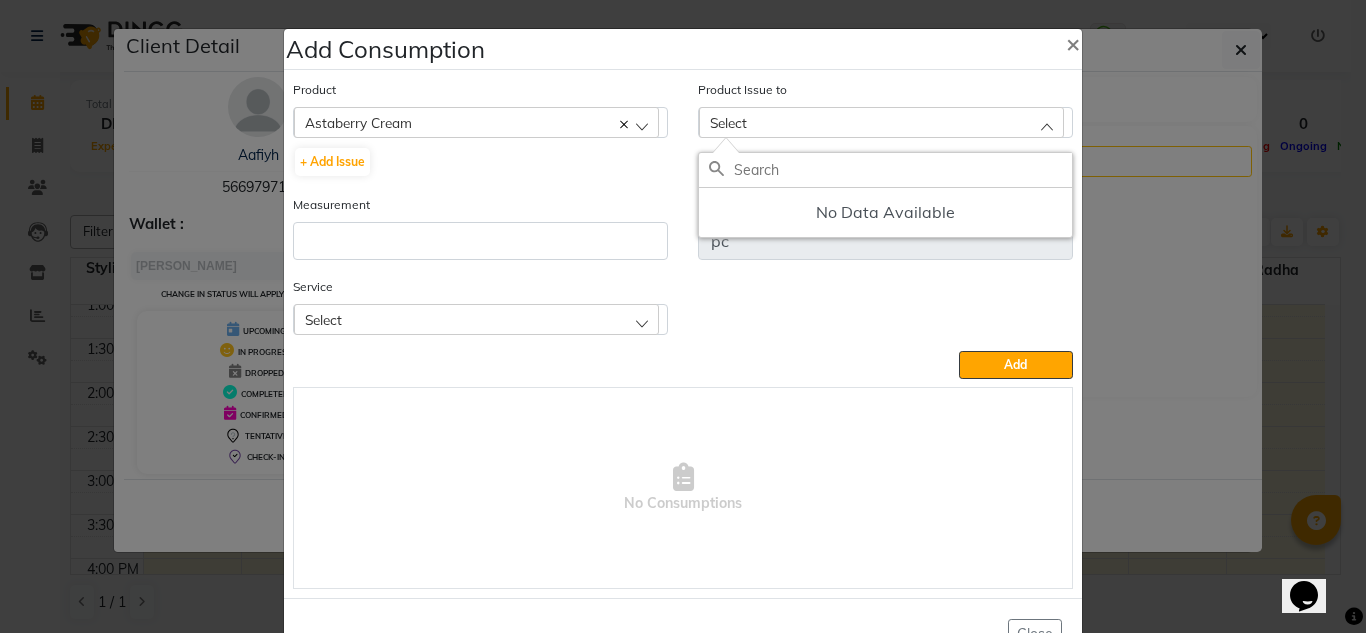 click on "Add Consumption × Product  Astaberry Cream   0.07C 6D MIX  + Add Issue  Product Issue to Select No Data Available Measurement Unit pc Service Select Bleach  - Energy Bleach  FRUIT ASTRABERRY FACIAL  SIDE WAX--rica wax  Threading  - Upperlips   Threading  - Chin   Add   No Consumptions   Close" 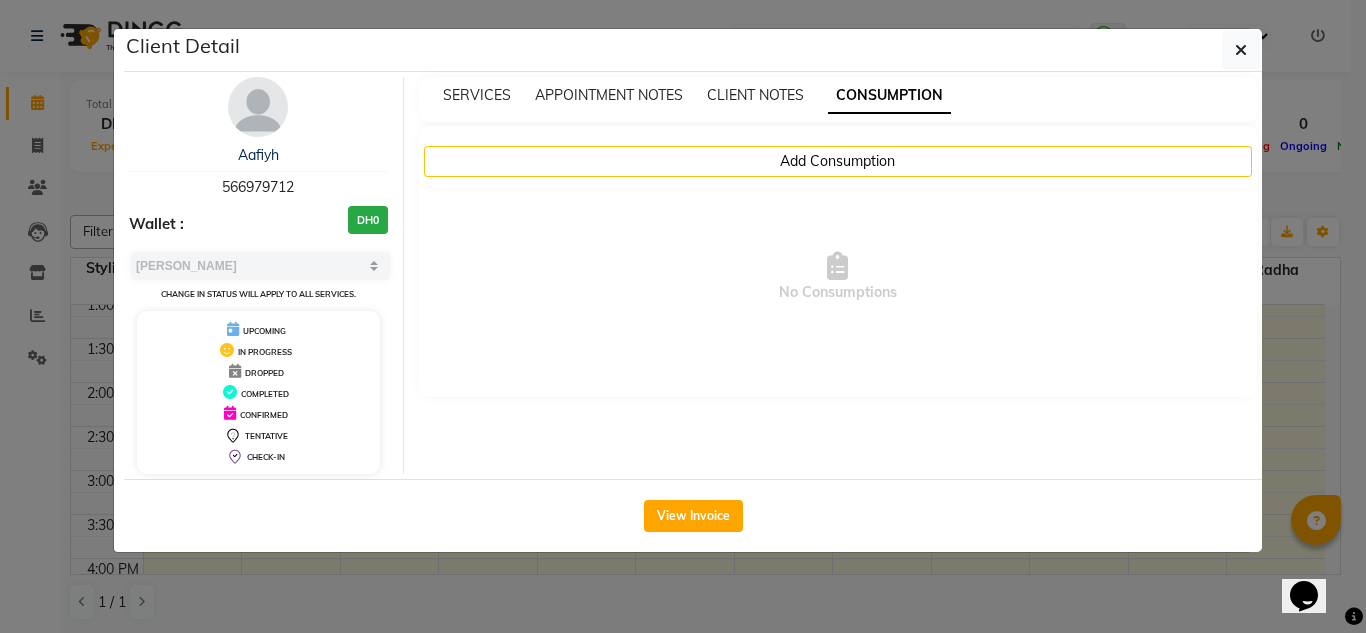 click on "Client Detail  Aafiyh    566979712 Wallet : DH0 Select MARK DONE UPCOMING Change in status will apply to all services. UPCOMING IN PROGRESS DROPPED COMPLETED CONFIRMED TENTATIVE CHECK-IN SERVICES APPOINTMENT NOTES CLIENT NOTES CONSUMPTION Add Consumption  No Consumptions   View Invoice" 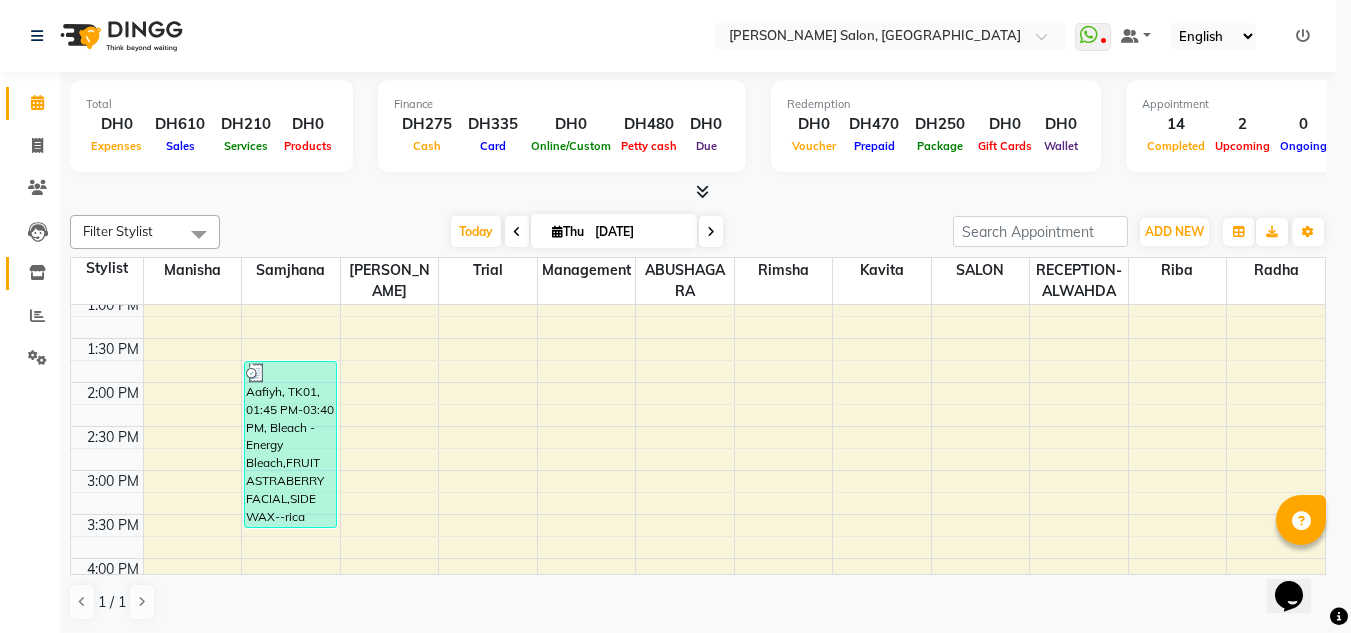 click 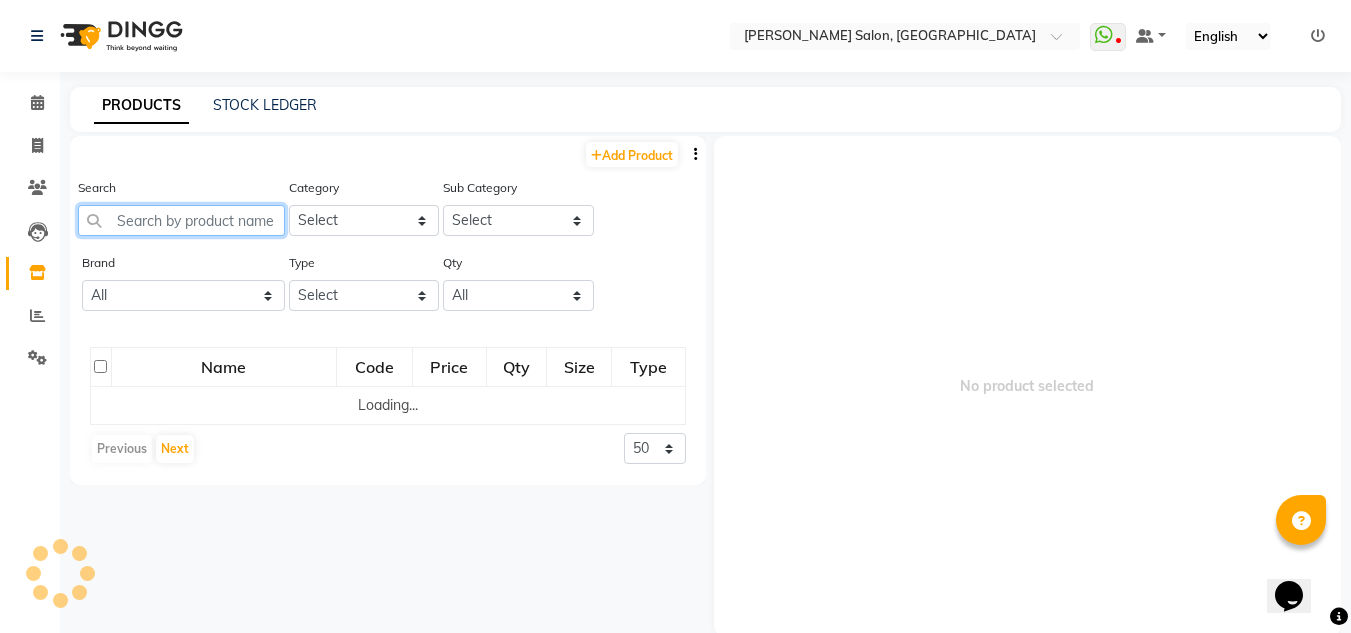 click 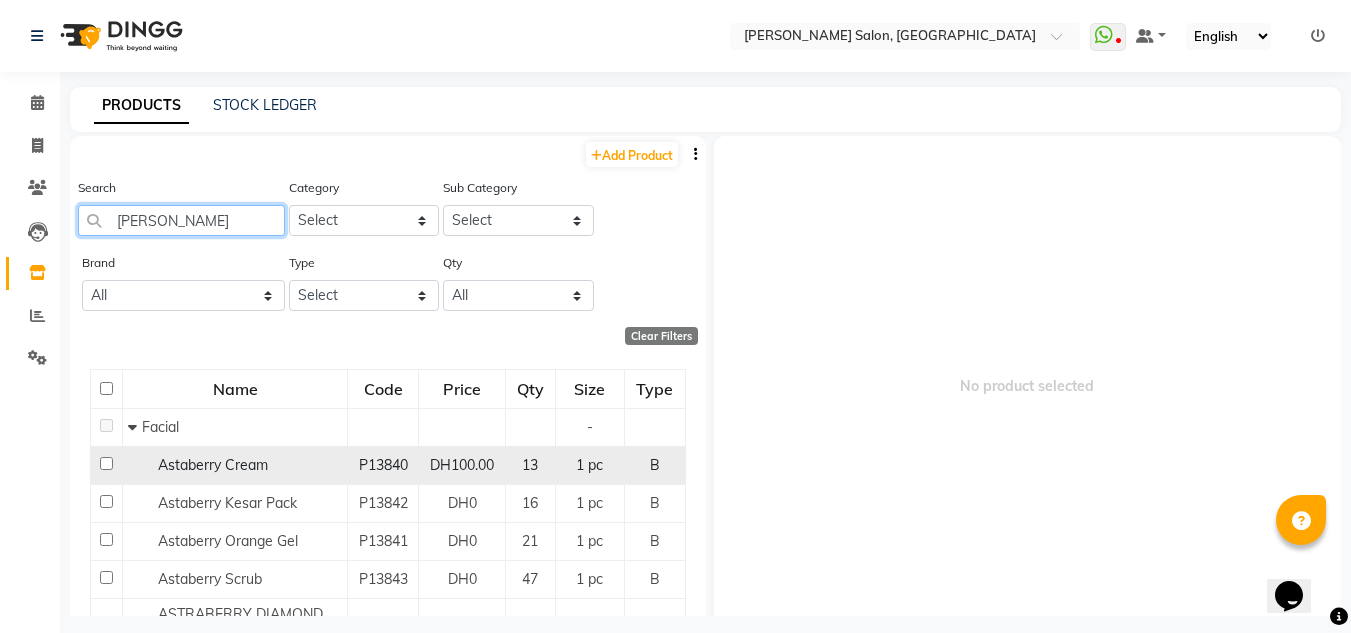 scroll, scrollTop: 13, scrollLeft: 0, axis: vertical 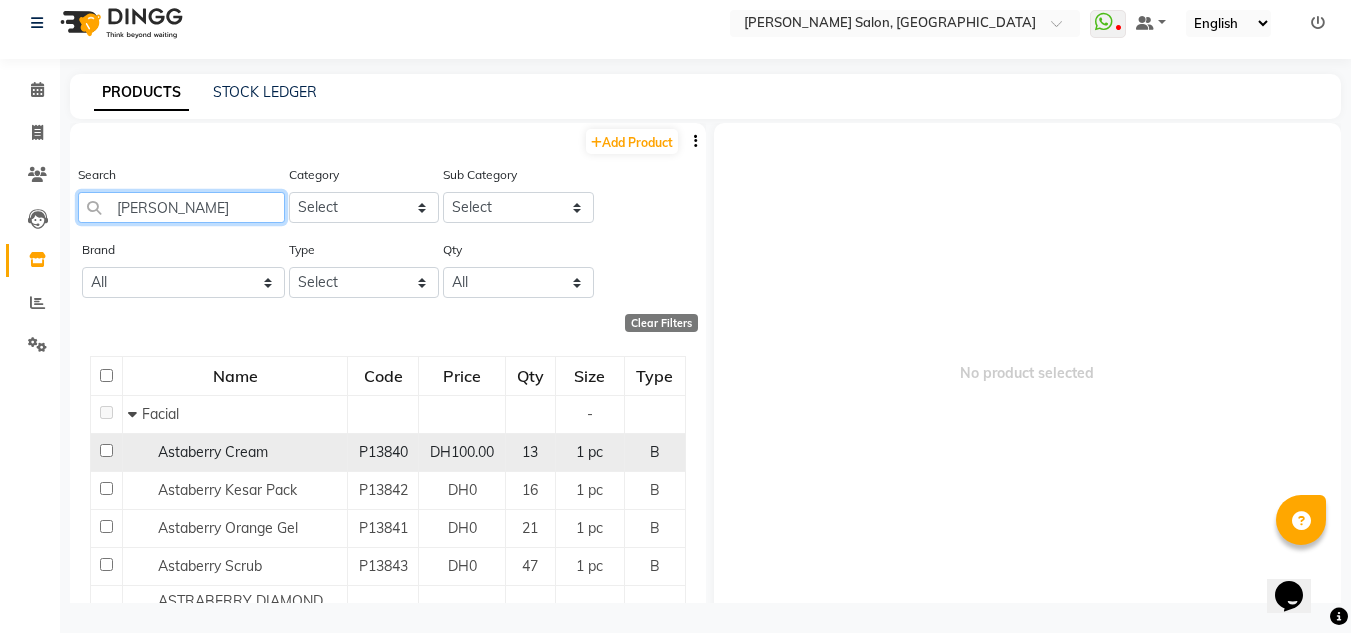 type on "[PERSON_NAME]" 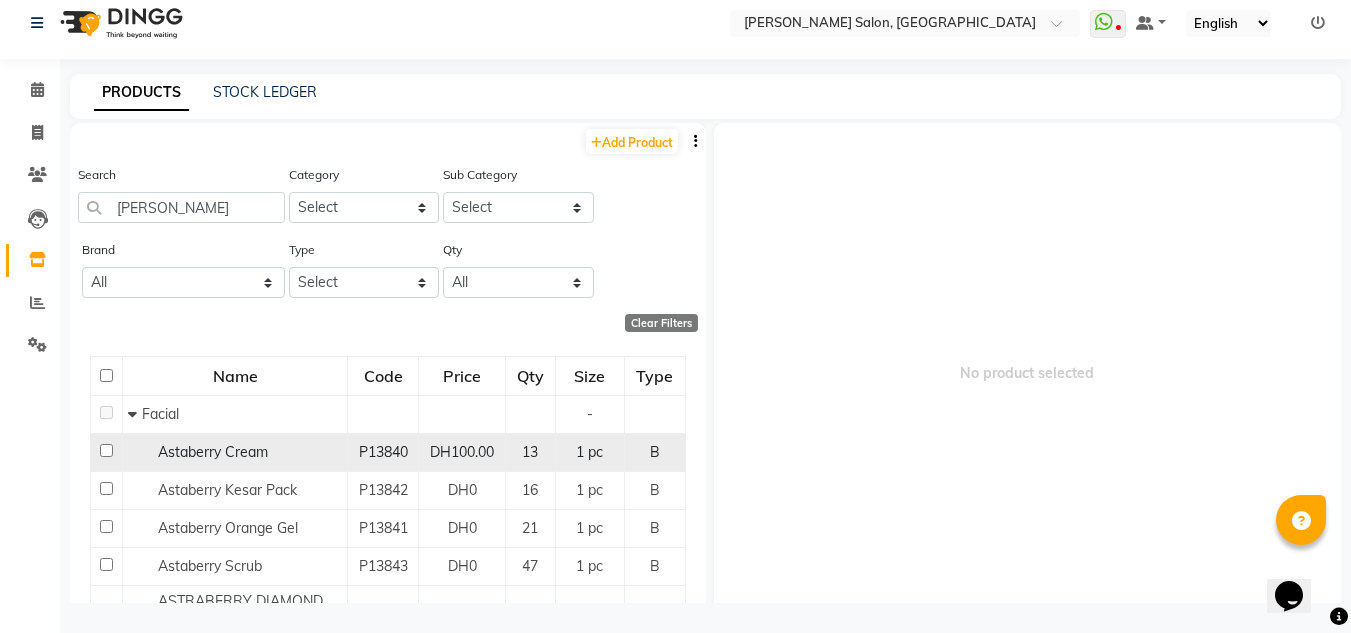 click 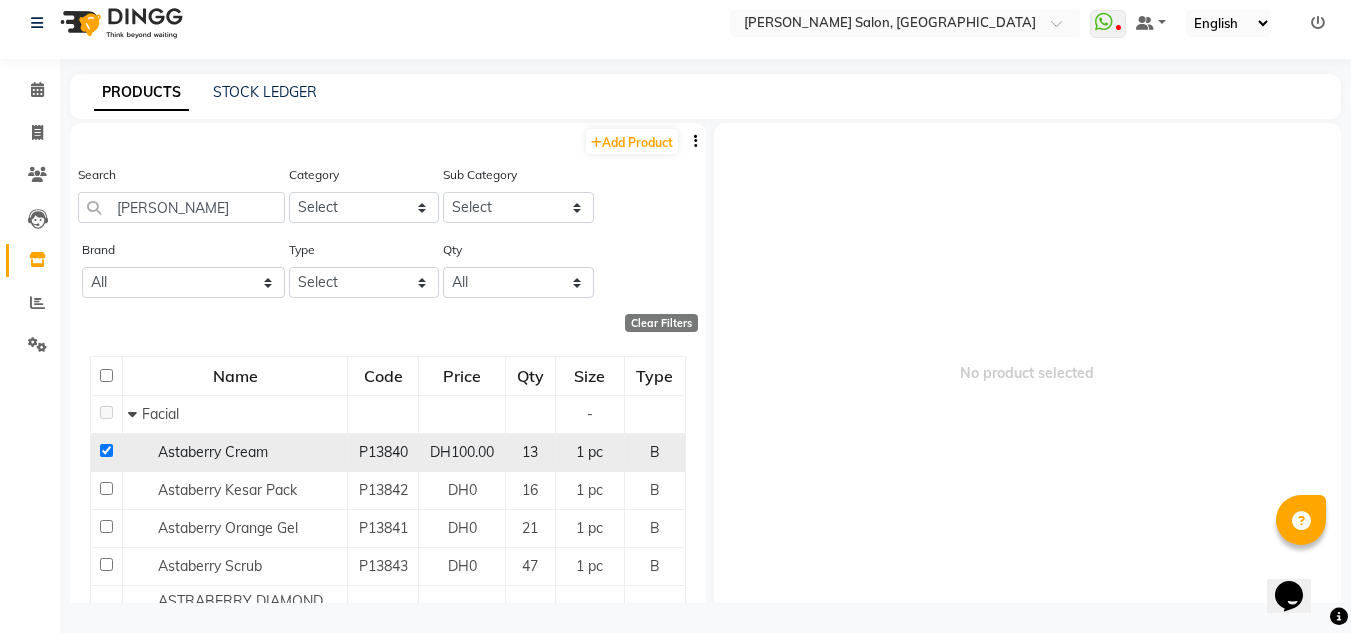 checkbox on "true" 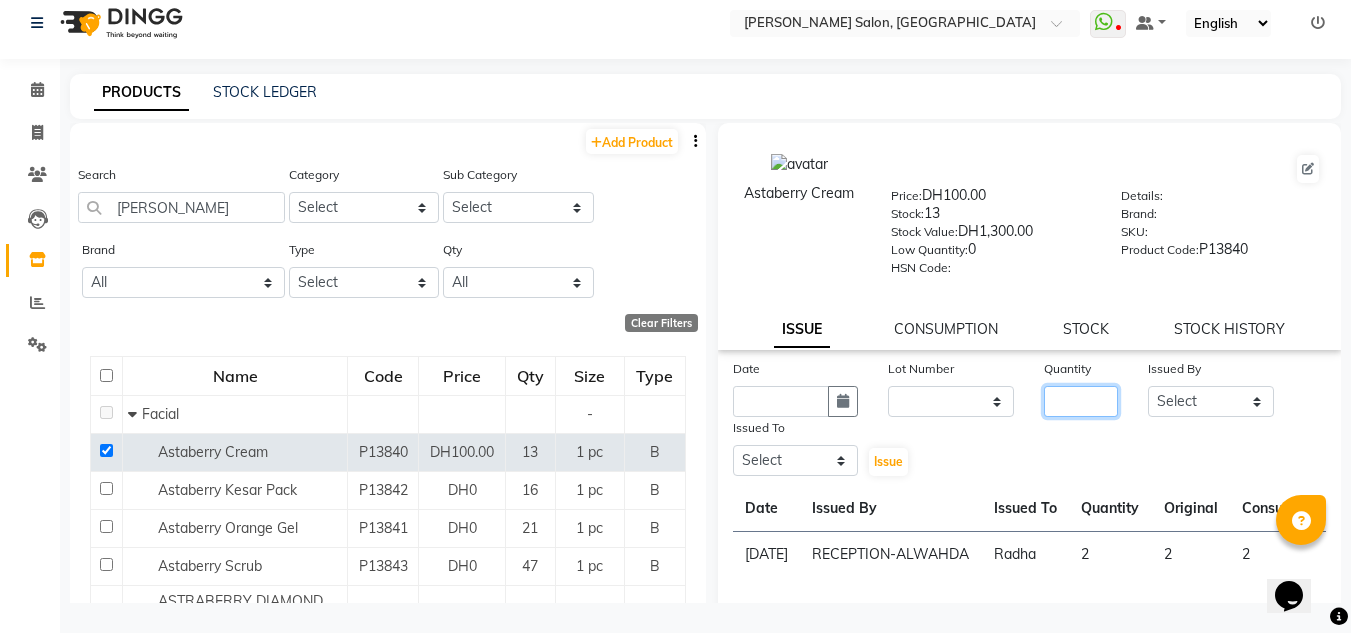 click 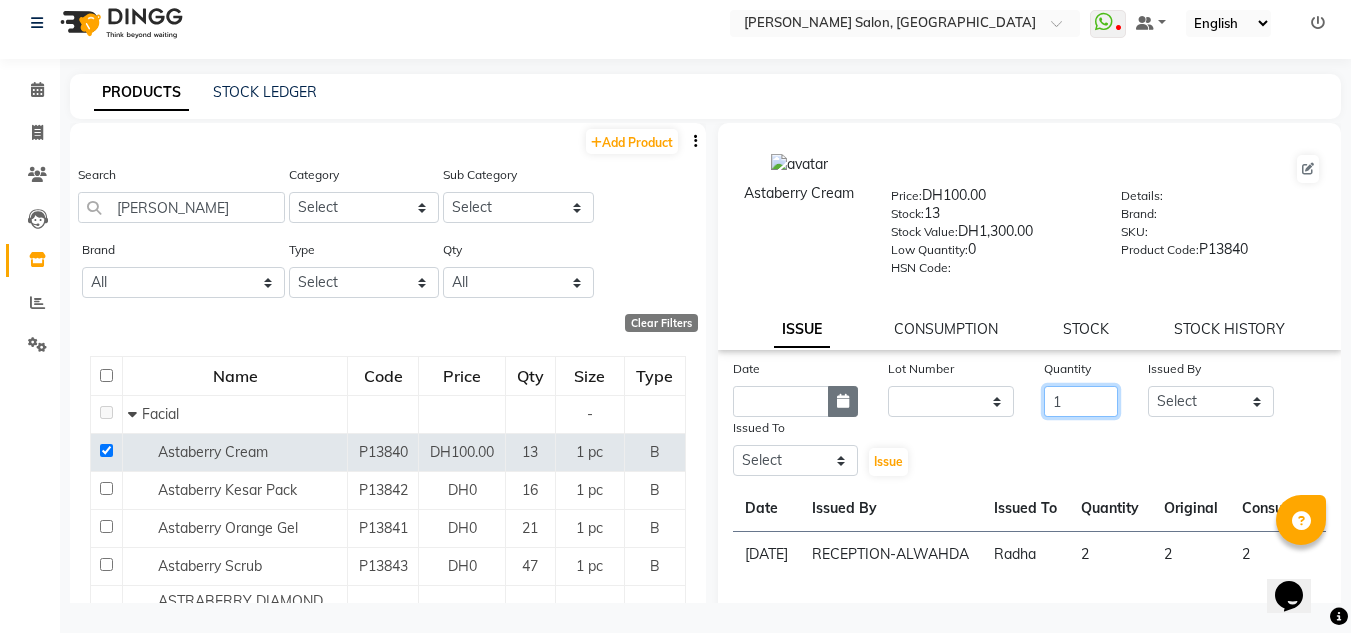 type on "1" 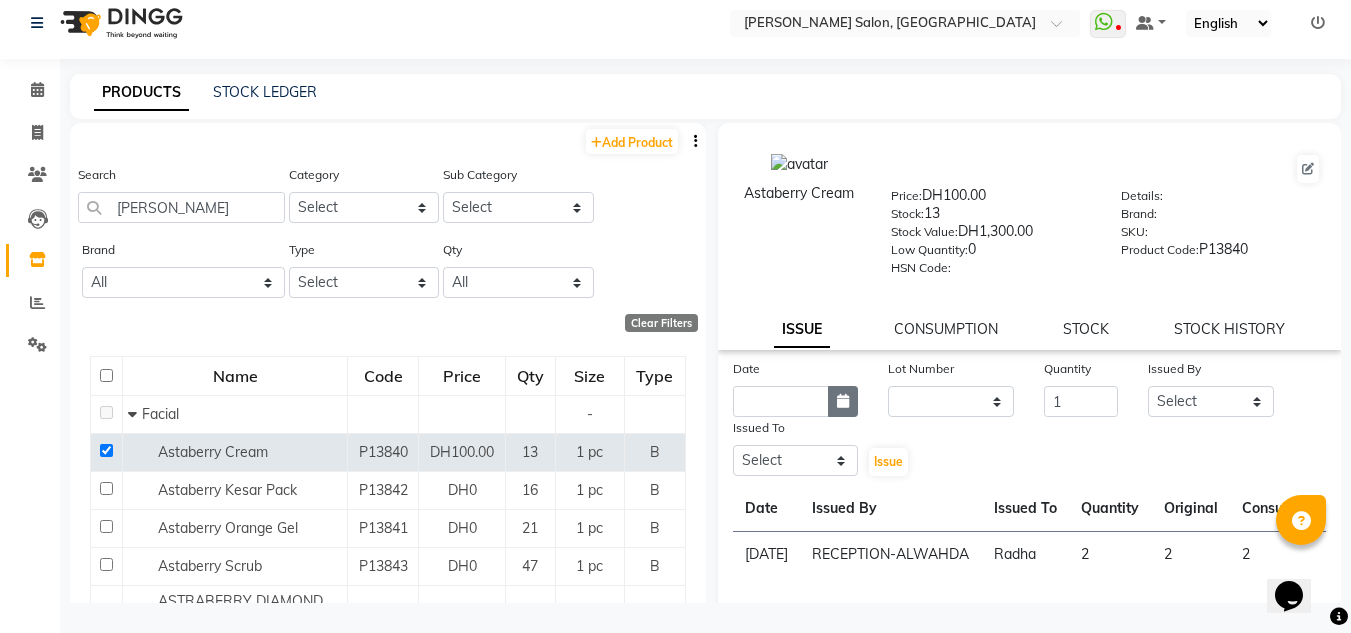 click 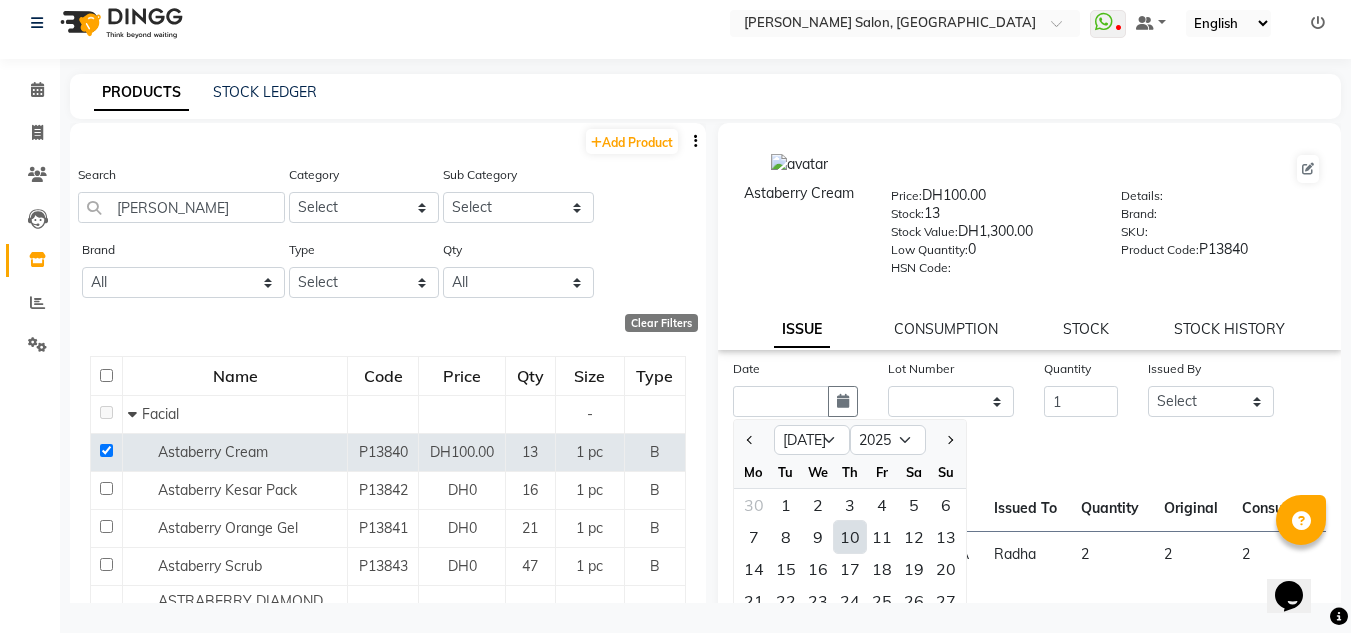drag, startPoint x: 834, startPoint y: 539, endPoint x: 882, endPoint y: 454, distance: 97.6166 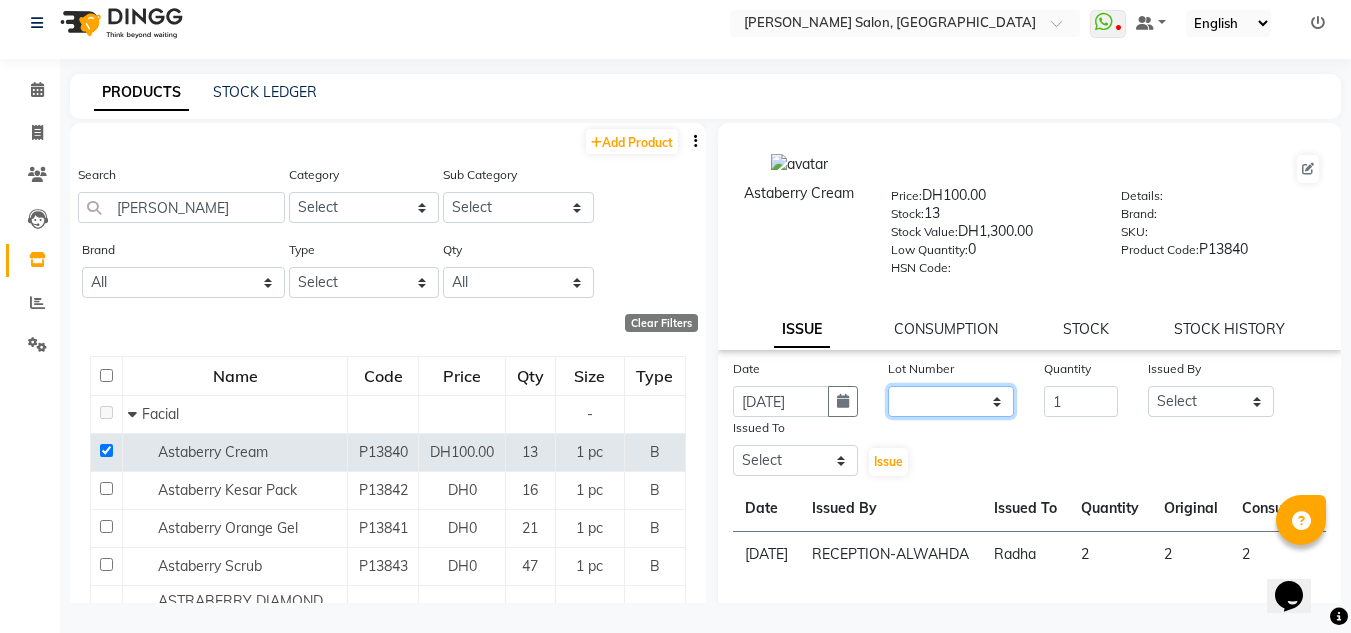 drag, startPoint x: 920, startPoint y: 396, endPoint x: 937, endPoint y: 415, distance: 25.495098 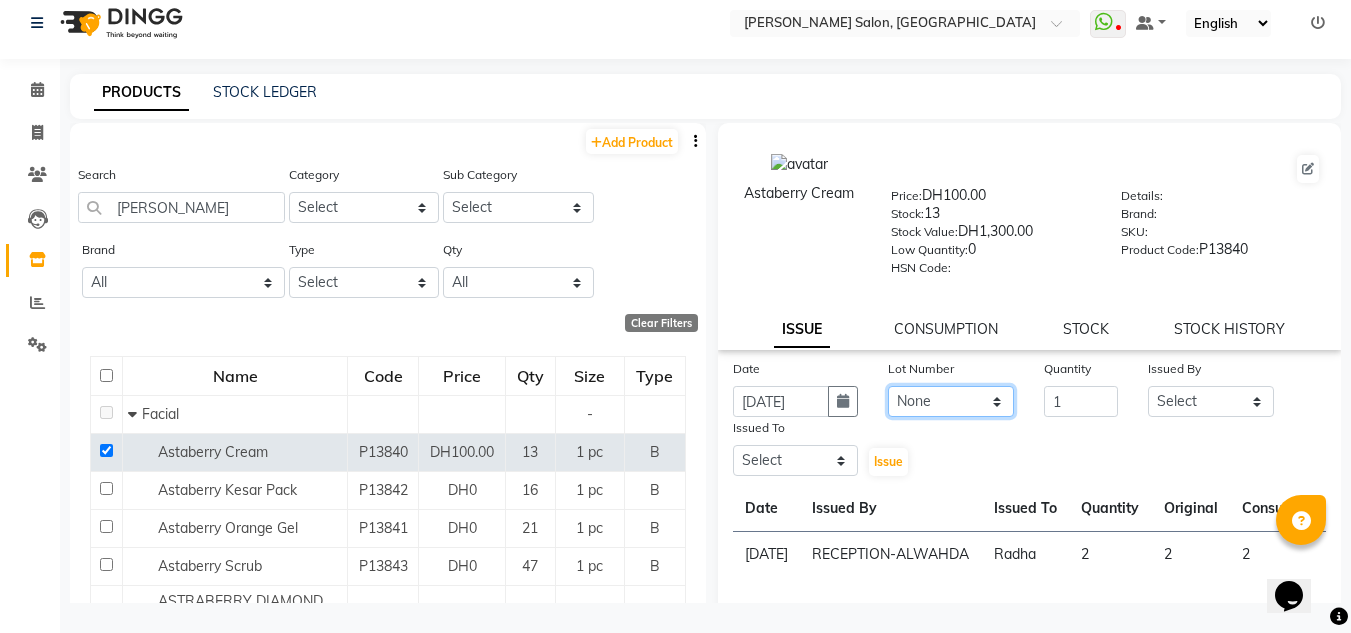 click on "None" 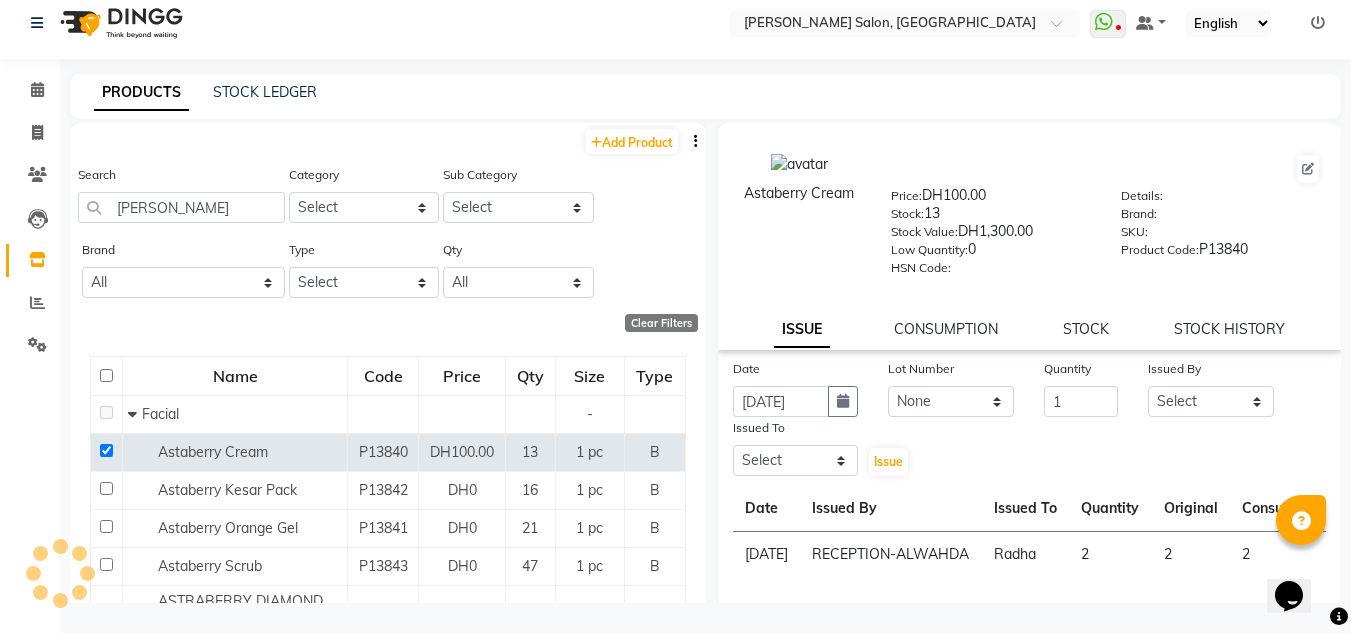 drag, startPoint x: 1294, startPoint y: 333, endPoint x: 1254, endPoint y: 371, distance: 55.17246 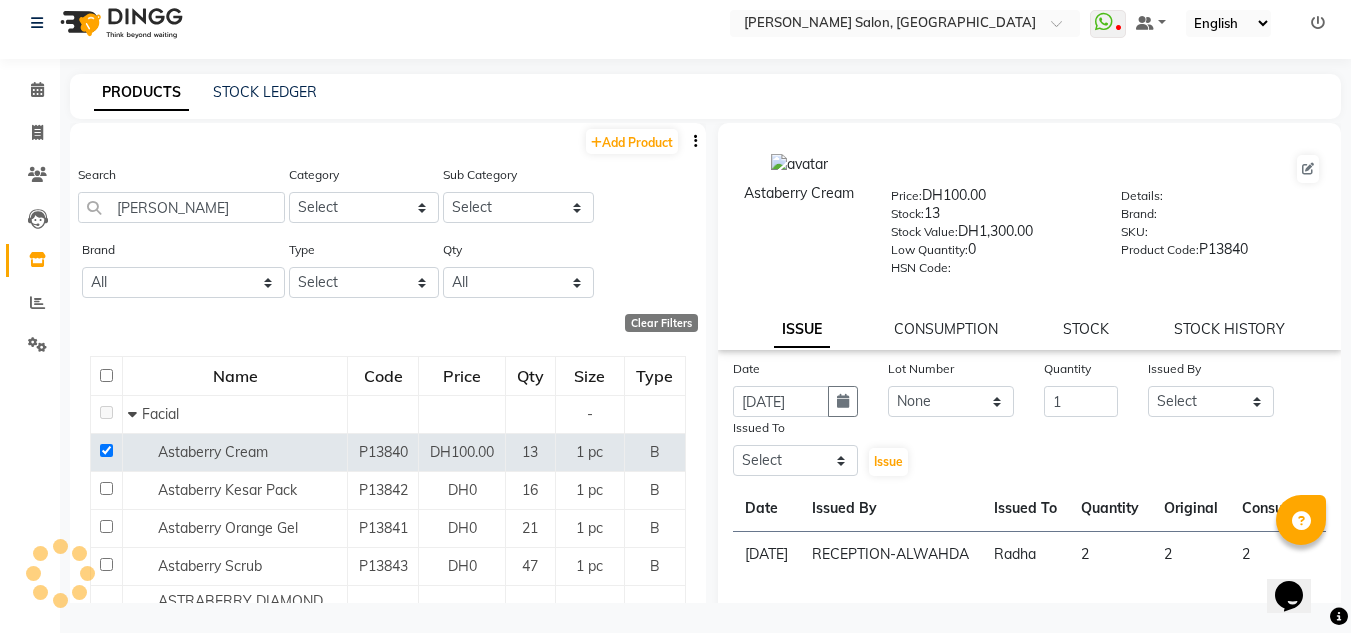 click on "ISSUE CONSUMPTION STOCK STOCK HISTORY" 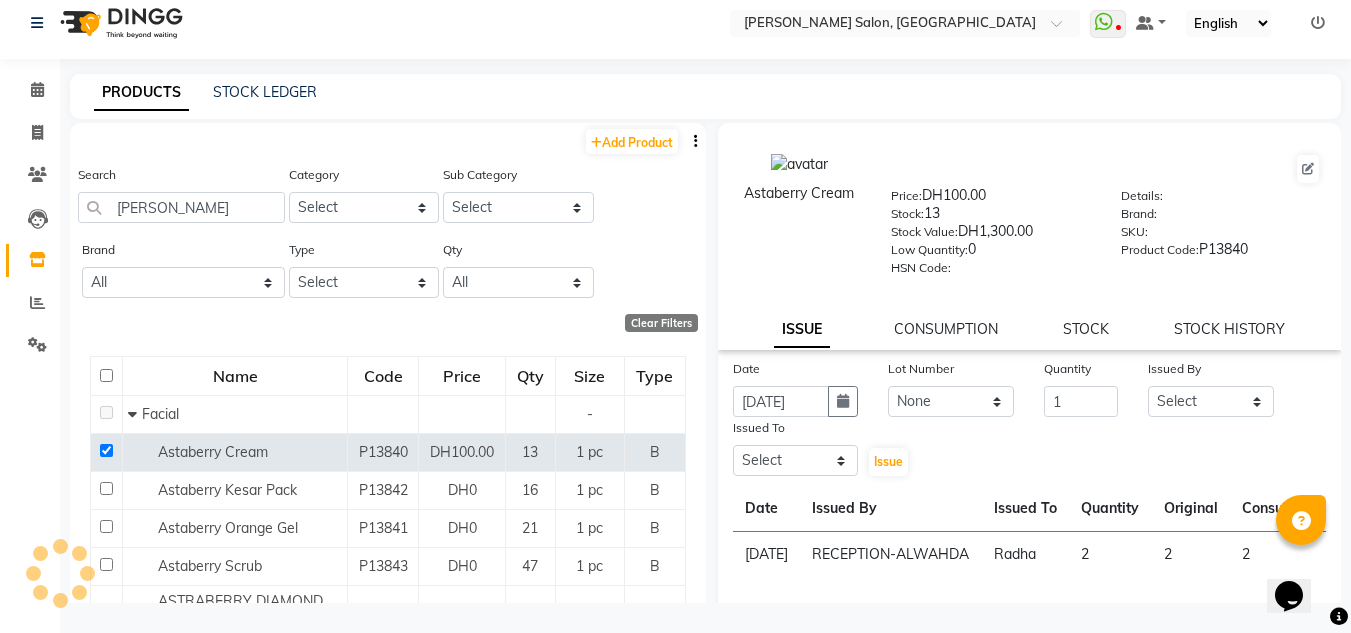 click on "Date [DATE] Lot Number None Quantity 1 Issued By Select [PERSON_NAME] Management [PERSON_NAME] RECEPTION-ALWAHDA [PERSON_NAME] SALON [PERSON_NAME] trial Issued To Select [PERSON_NAME] Management [PERSON_NAME] RECEPTION-ALWAHDA [PERSON_NAME] SALON [PERSON_NAME] trial  Issue" 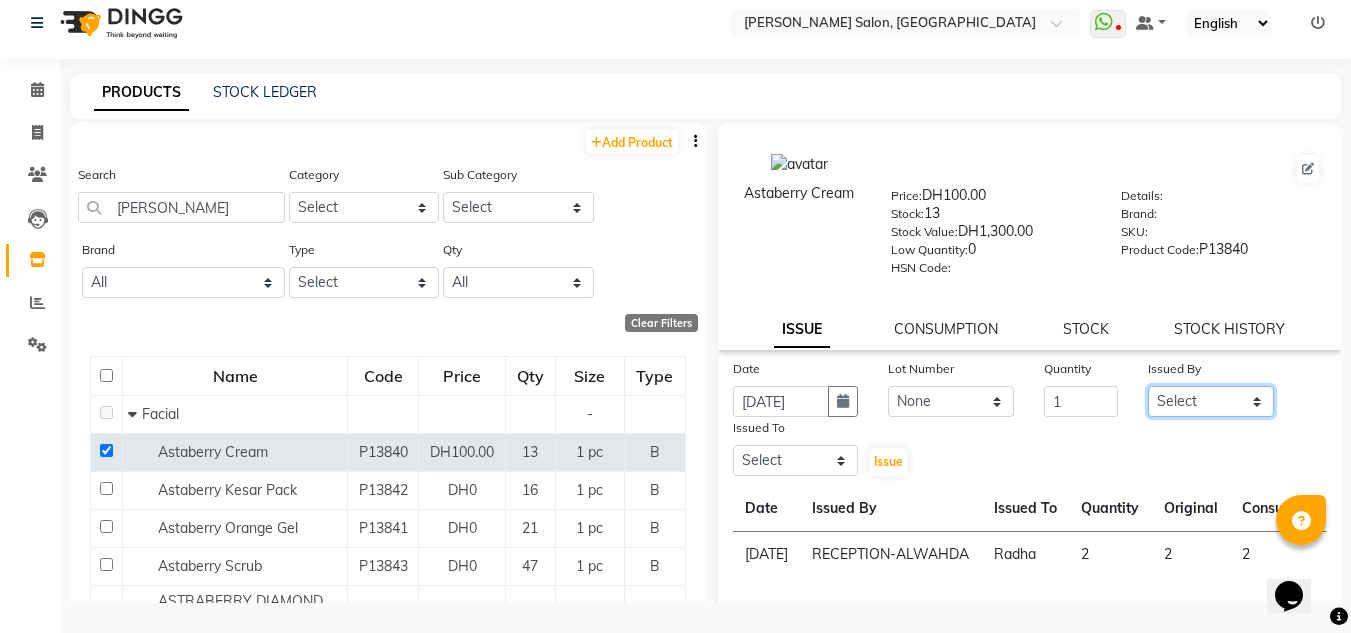 click on "Select ABUSHAGARA [PERSON_NAME] Management [PERSON_NAME] RECEPTION-ALWAHDA [PERSON_NAME] SALON [PERSON_NAME] trial" 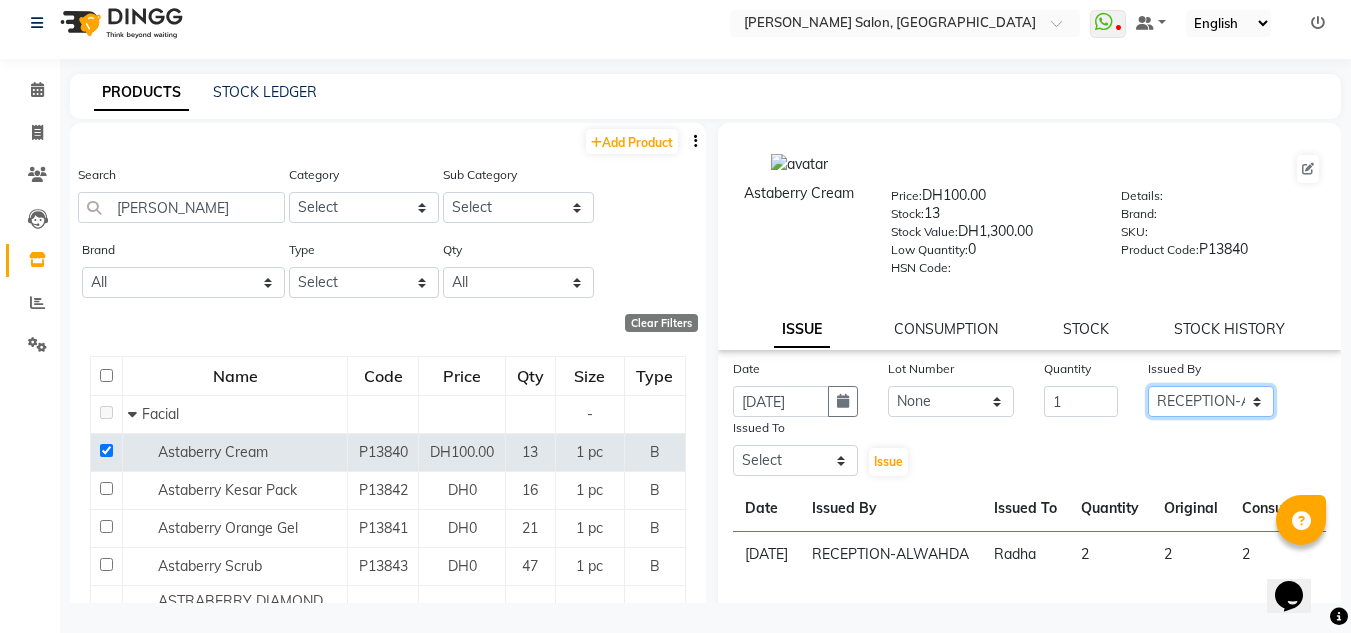 click on "Select ABUSHAGARA [PERSON_NAME] Management [PERSON_NAME] RECEPTION-ALWAHDA [PERSON_NAME] SALON [PERSON_NAME] trial" 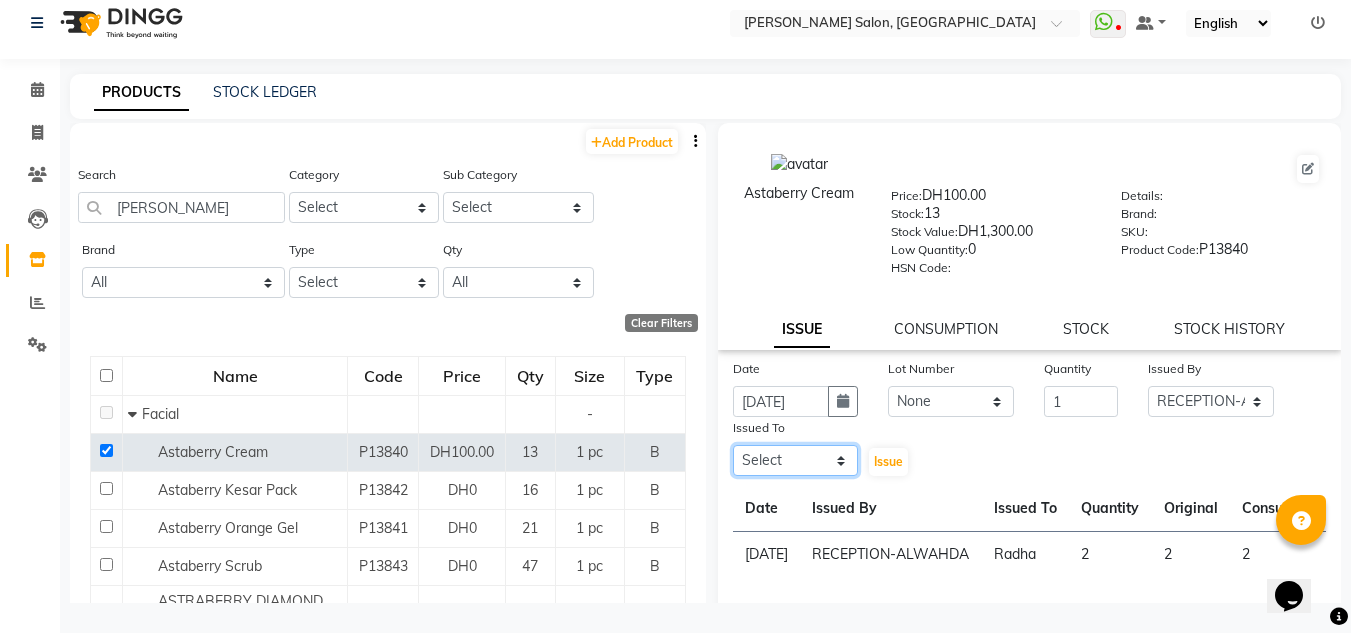 click on "Select ABUSHAGARA [PERSON_NAME] Management [PERSON_NAME] RECEPTION-ALWAHDA [PERSON_NAME] SALON [PERSON_NAME] trial" 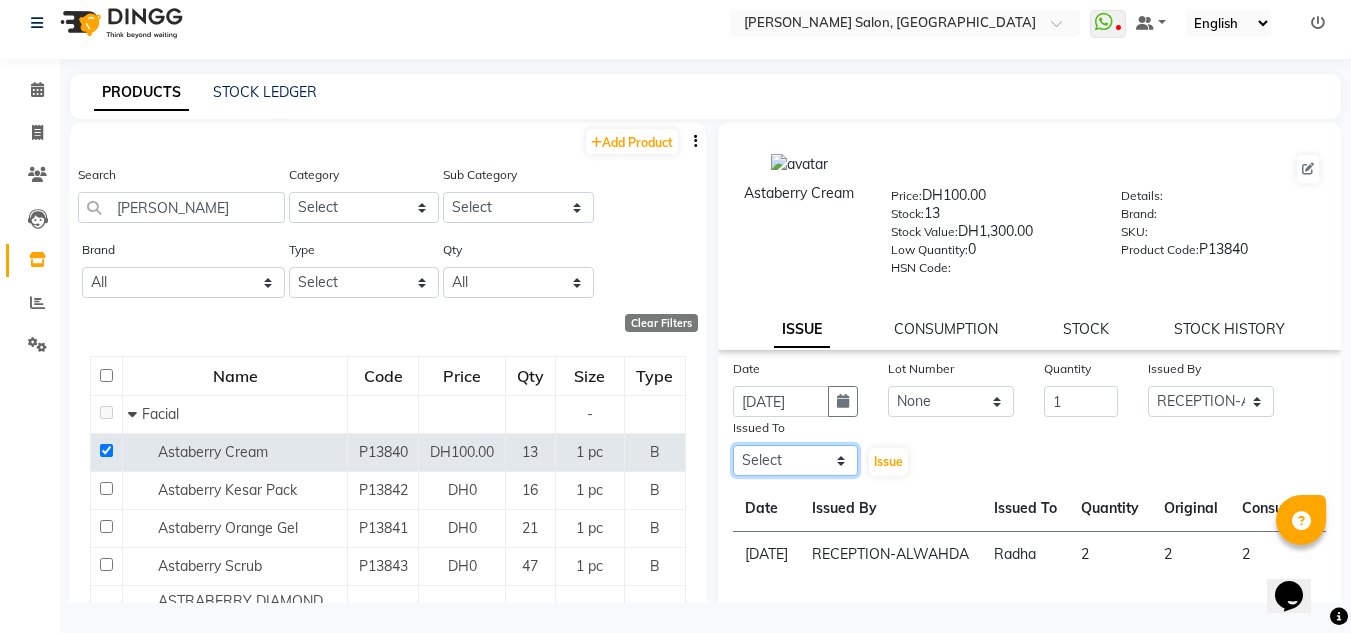 select on "36338" 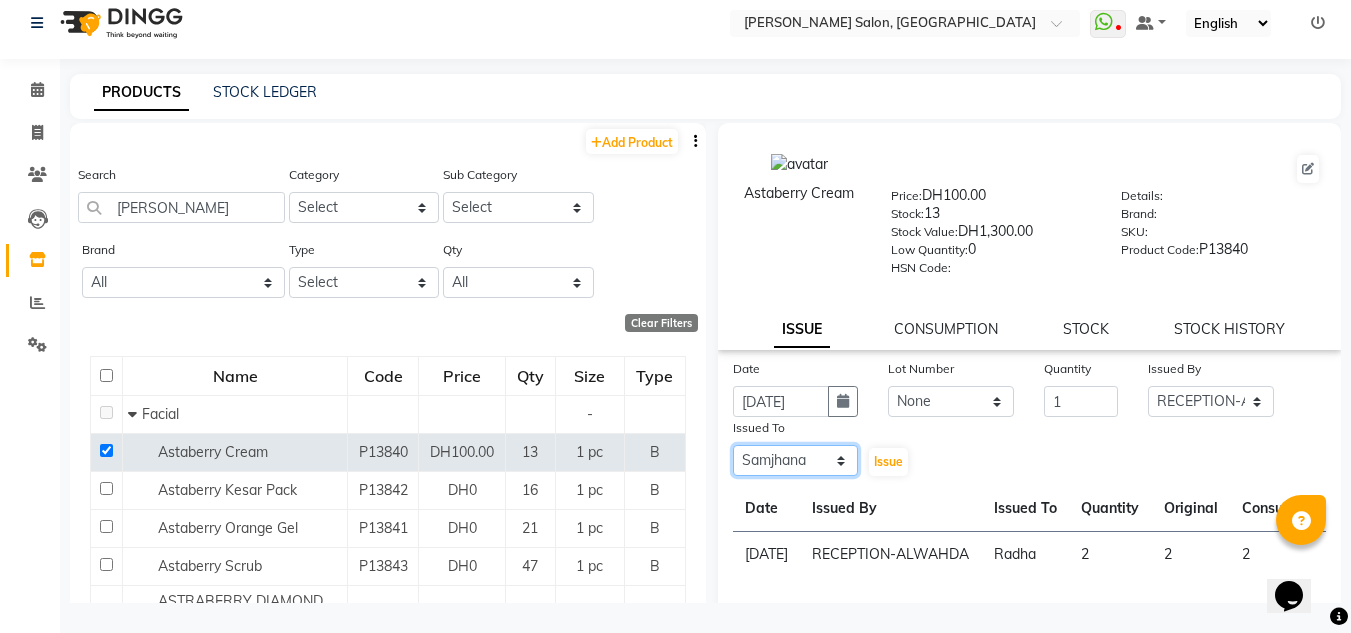 click on "Select ABUSHAGARA [PERSON_NAME] Management [PERSON_NAME] RECEPTION-ALWAHDA [PERSON_NAME] SALON [PERSON_NAME] trial" 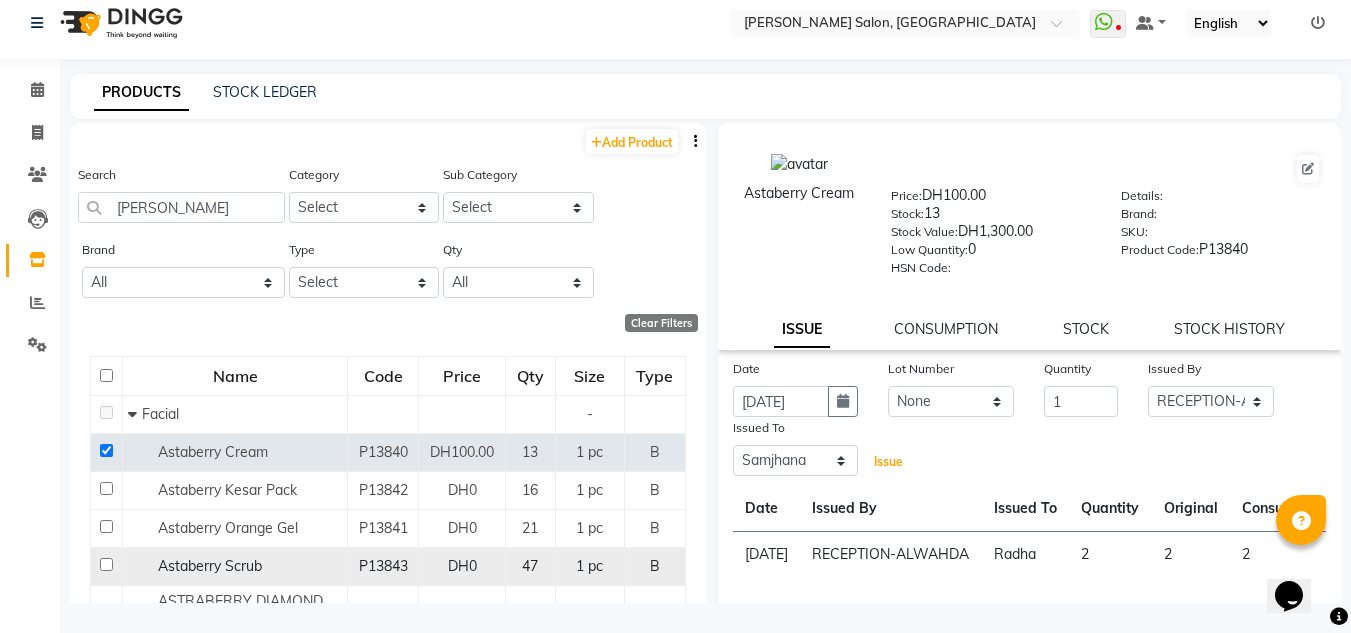 drag, startPoint x: 882, startPoint y: 456, endPoint x: 159, endPoint y: 560, distance: 730.44165 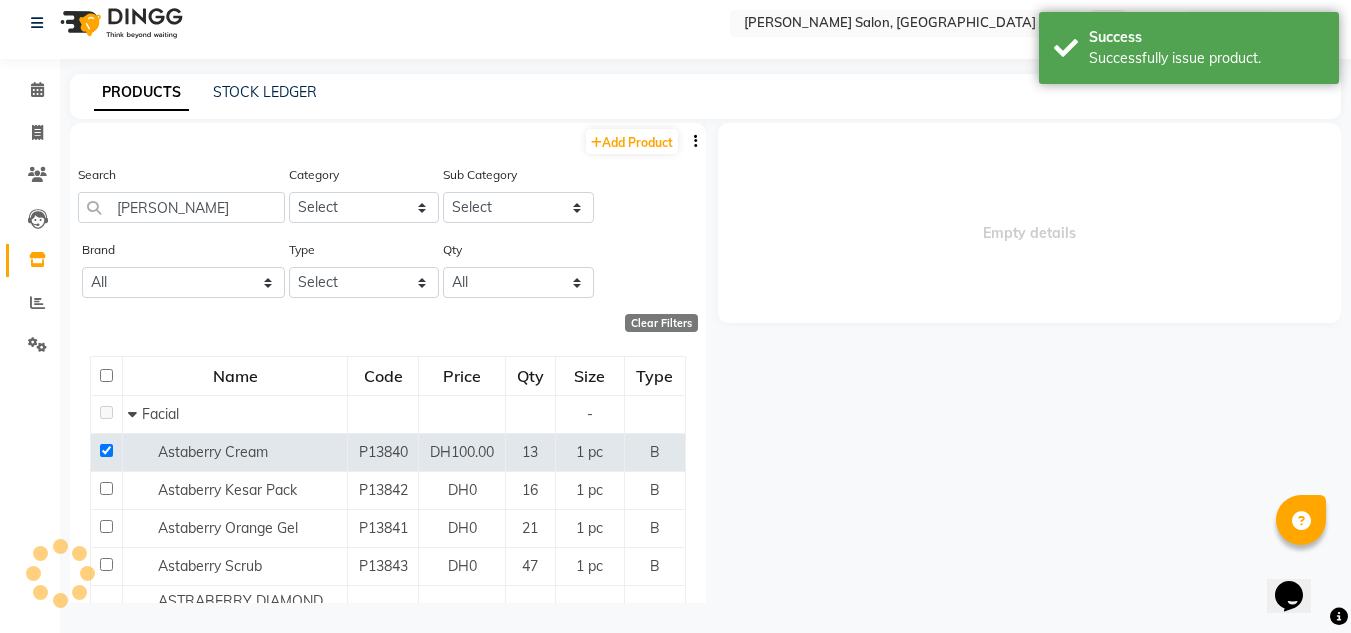 select 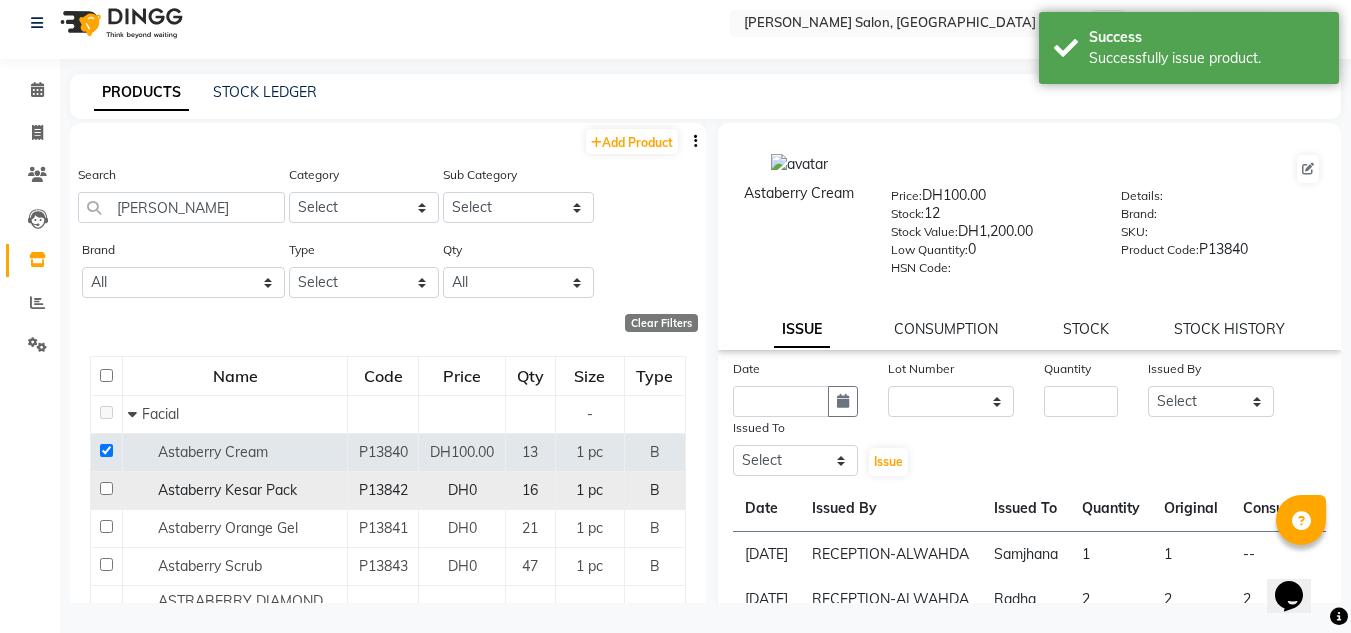 click 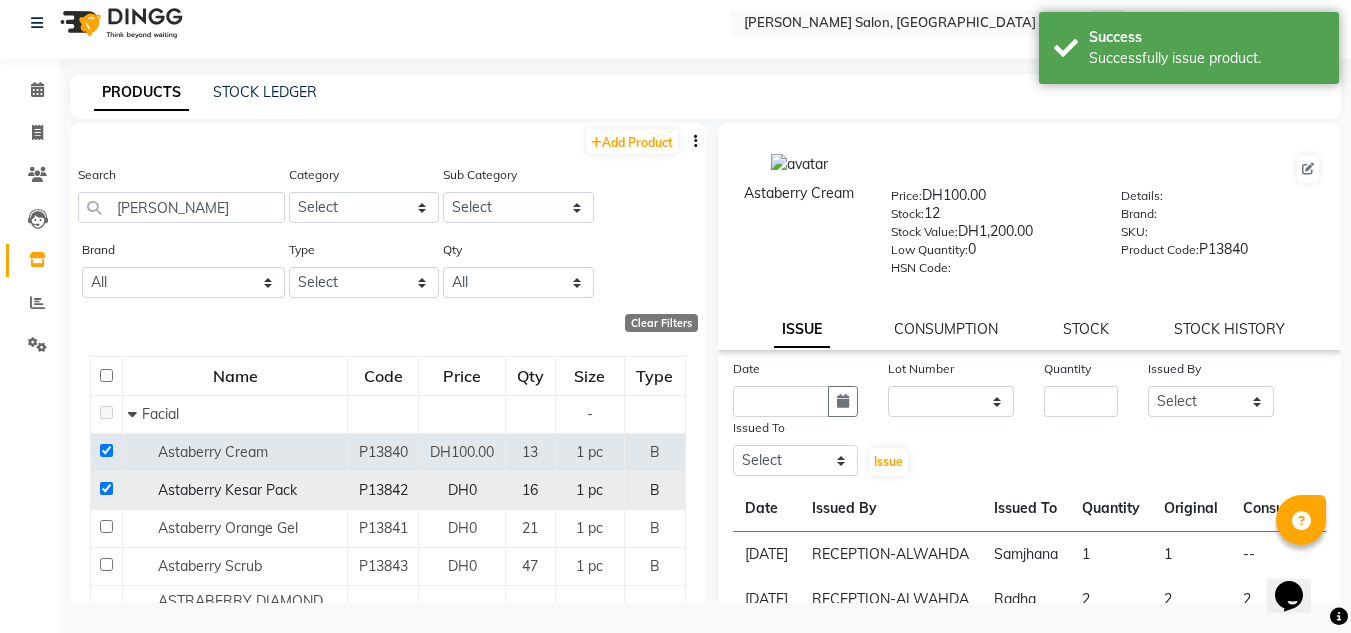 checkbox on "true" 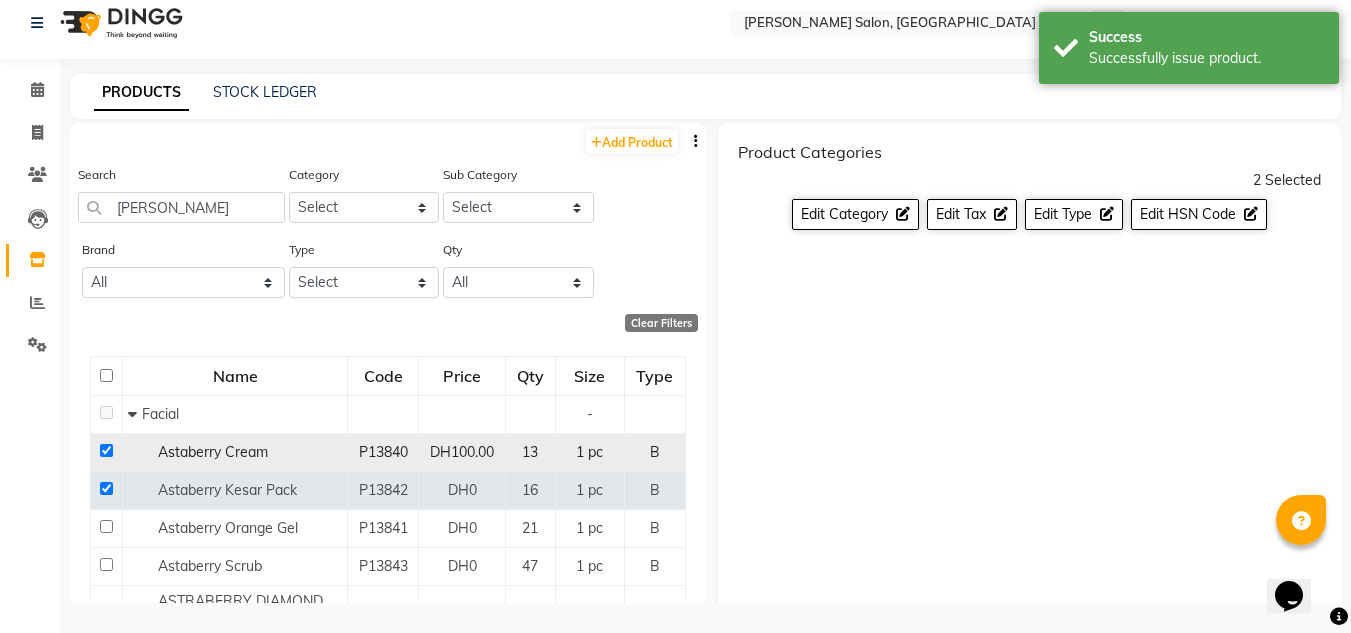 click 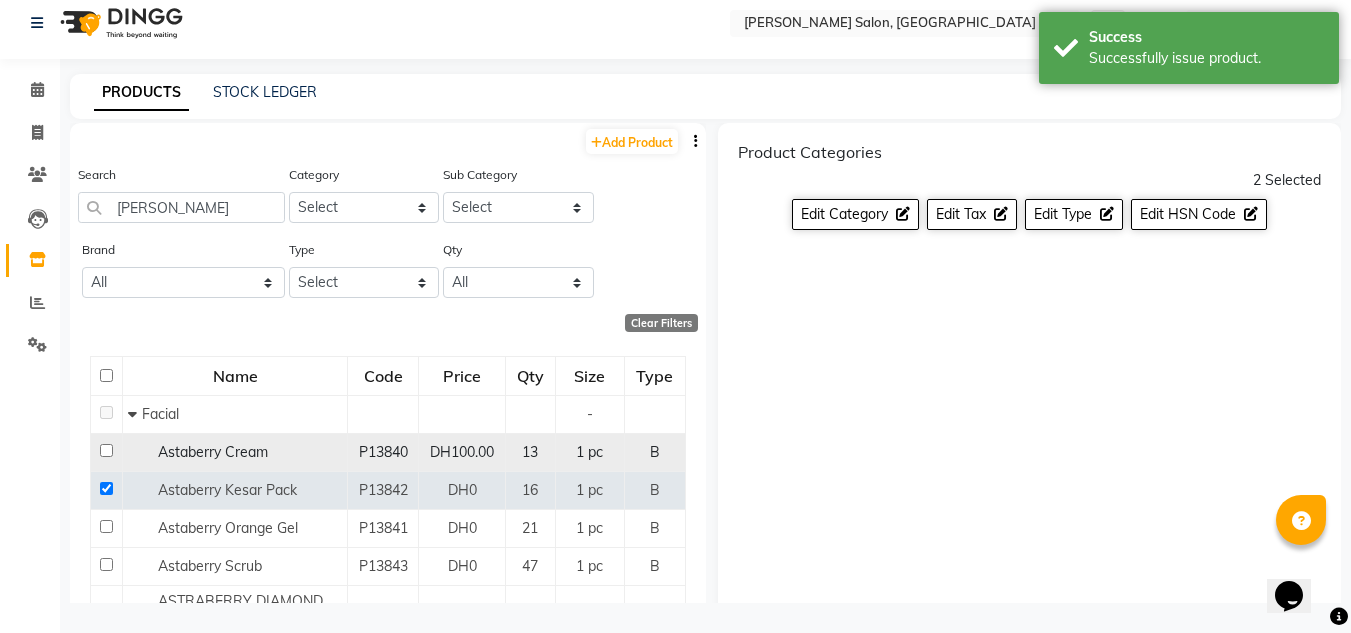 checkbox on "false" 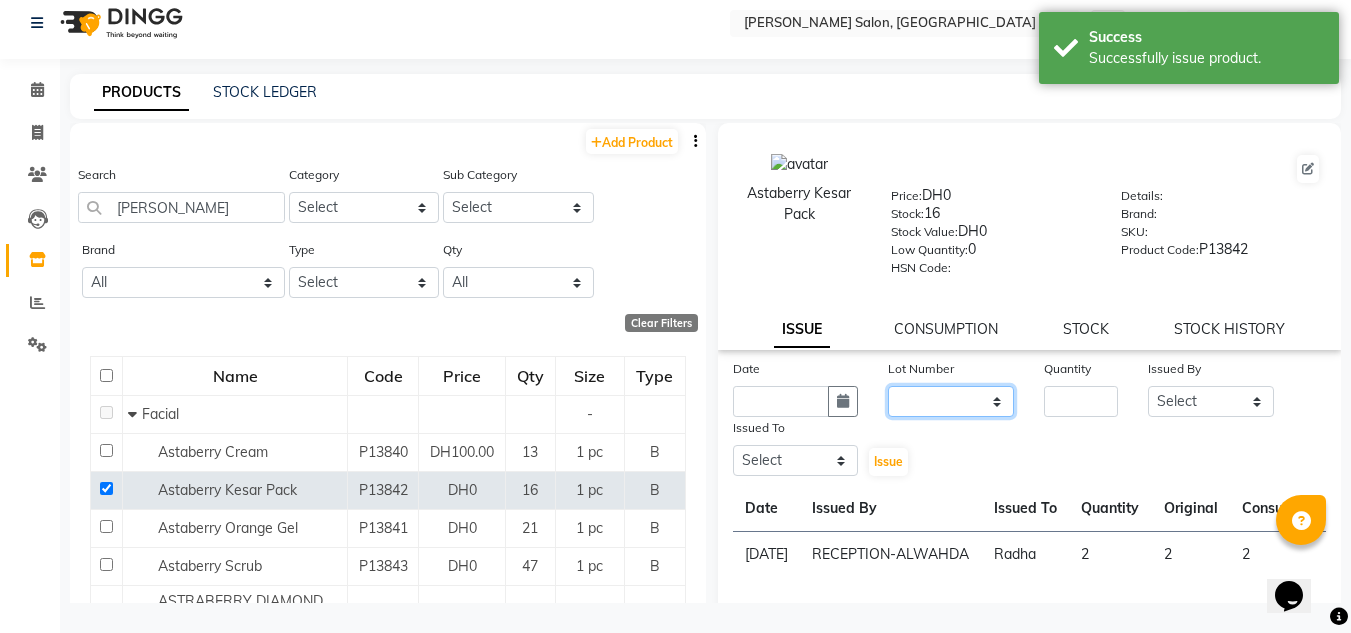 drag, startPoint x: 936, startPoint y: 402, endPoint x: 939, endPoint y: 416, distance: 14.3178215 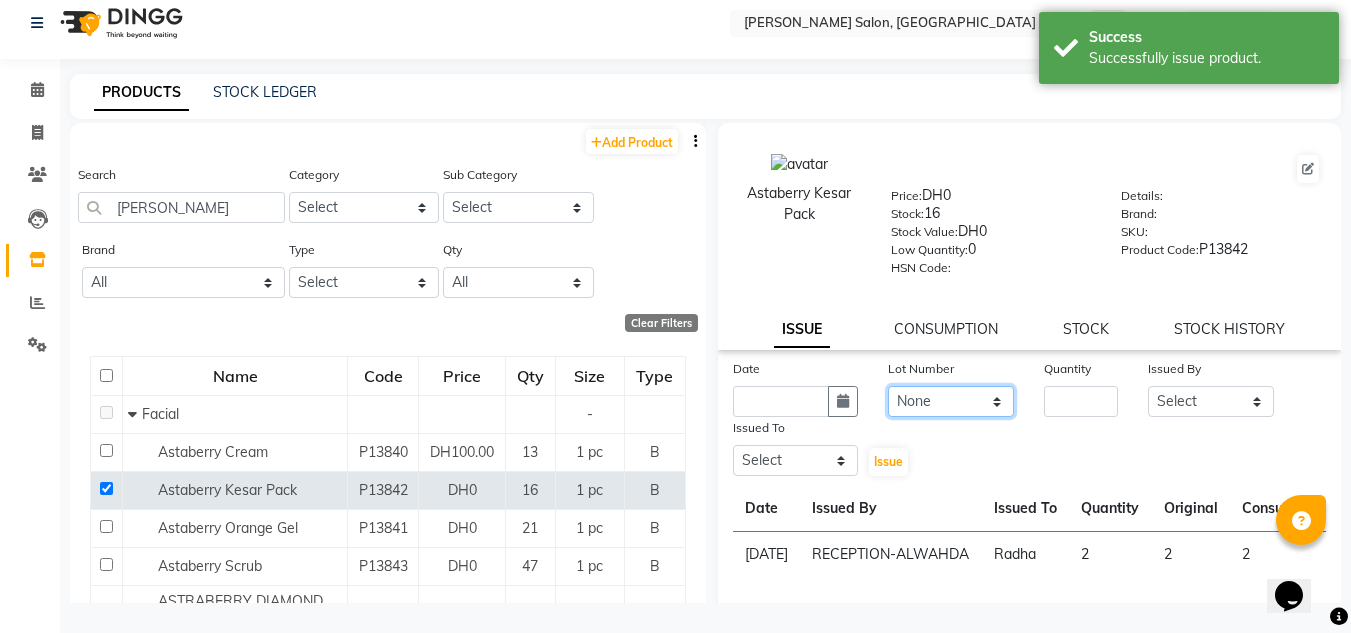 click on "None" 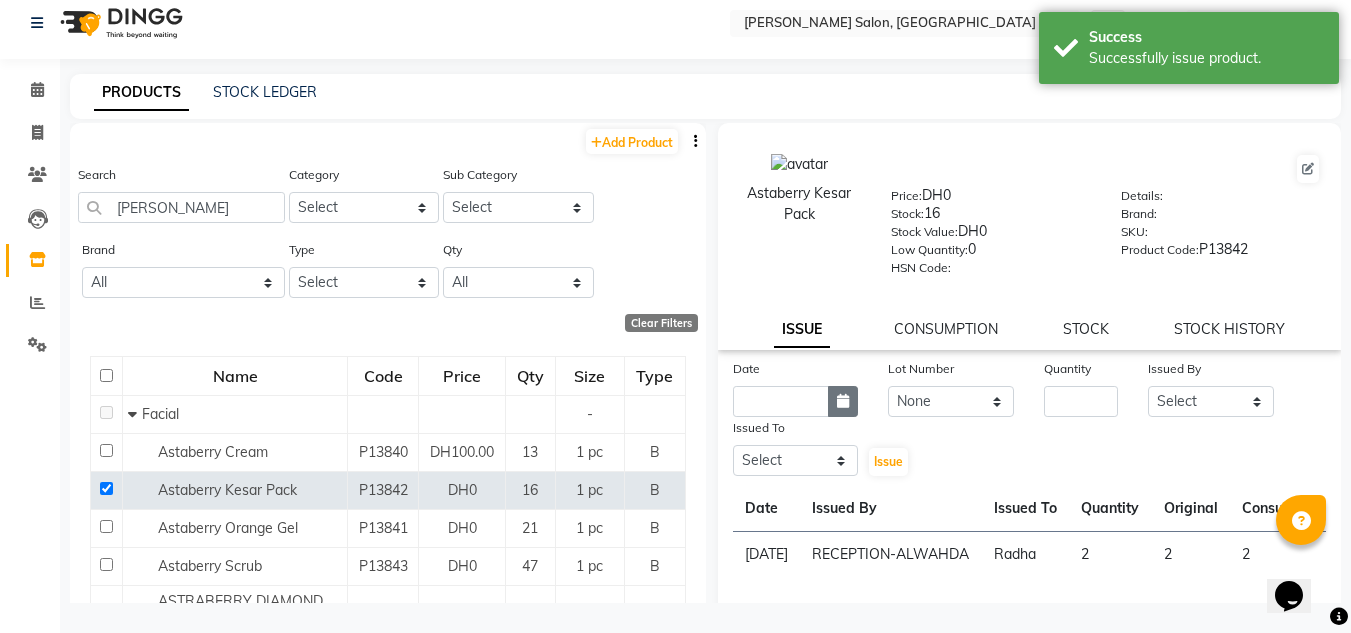 click 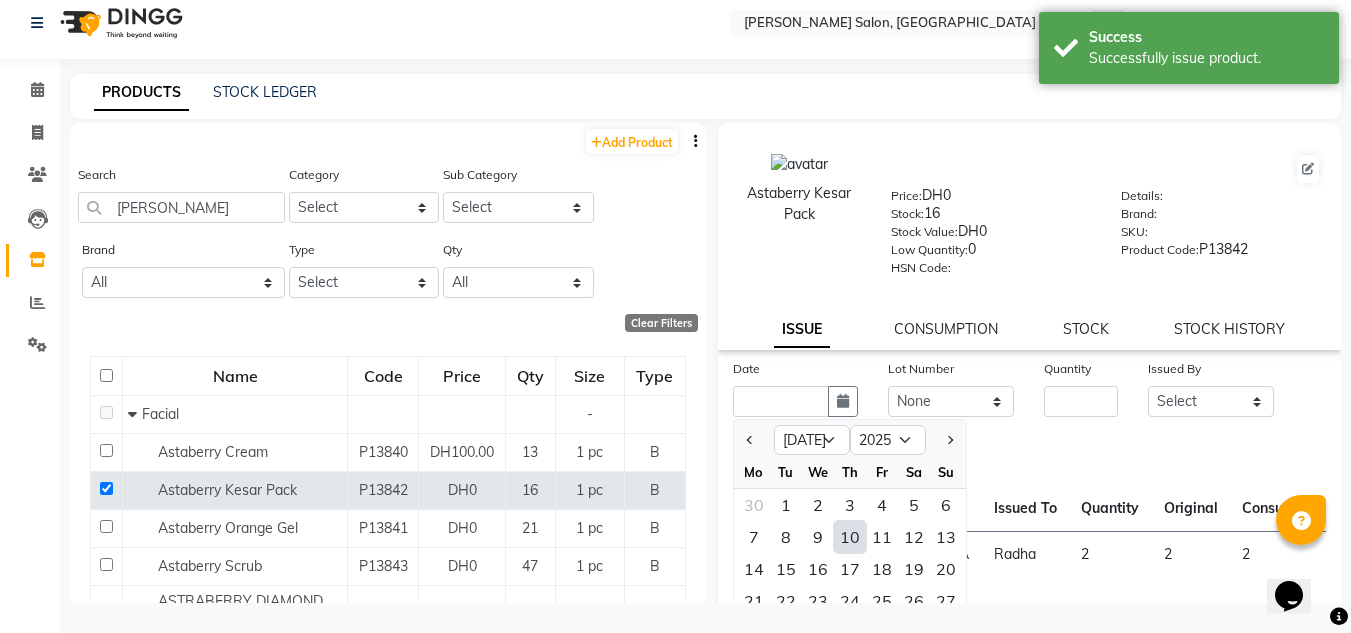 click on "10" 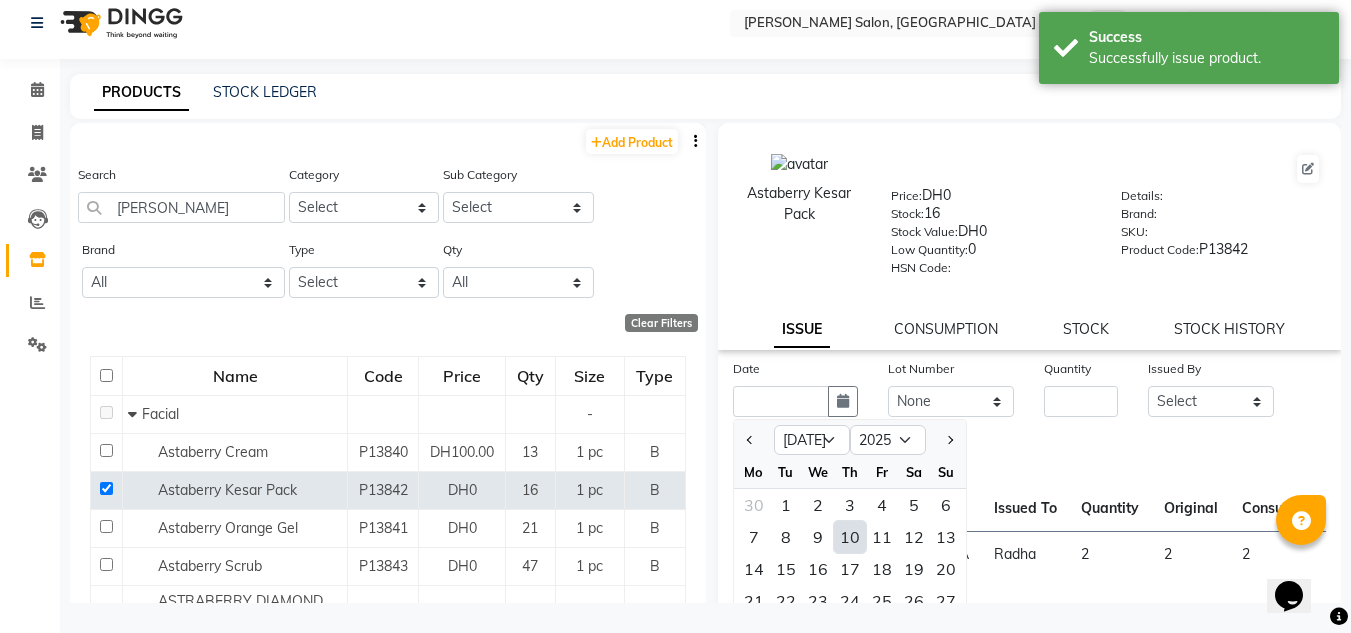 type on "[DATE]" 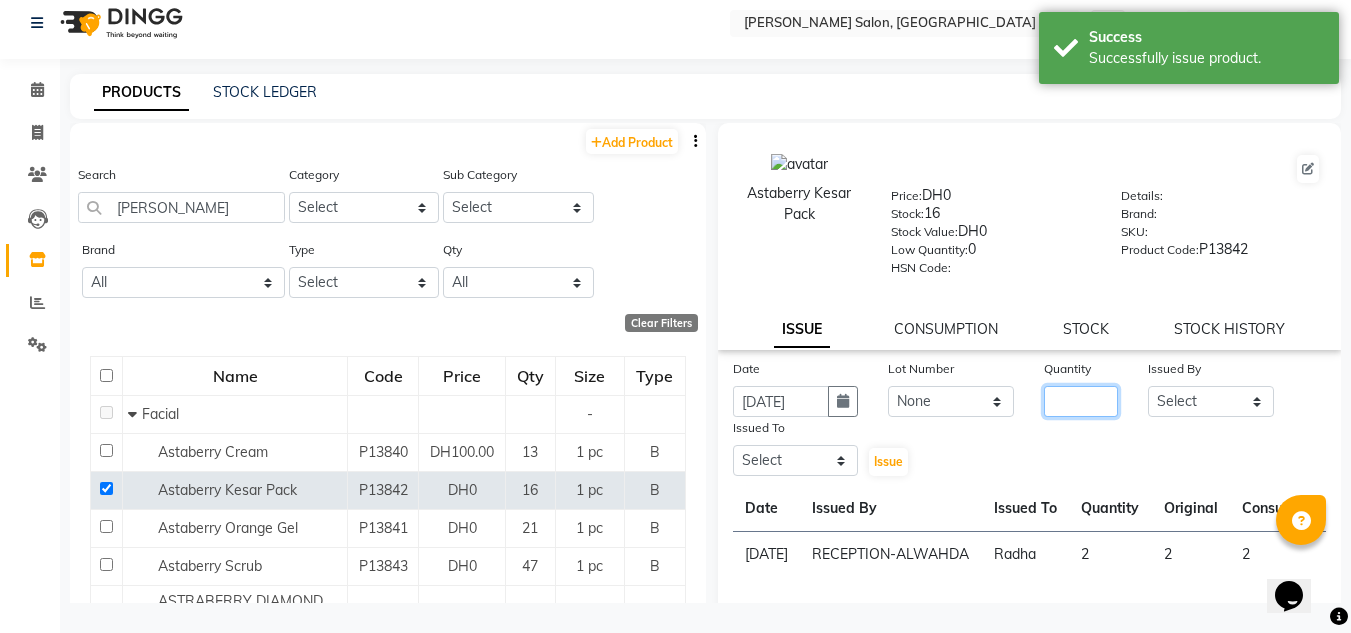 click 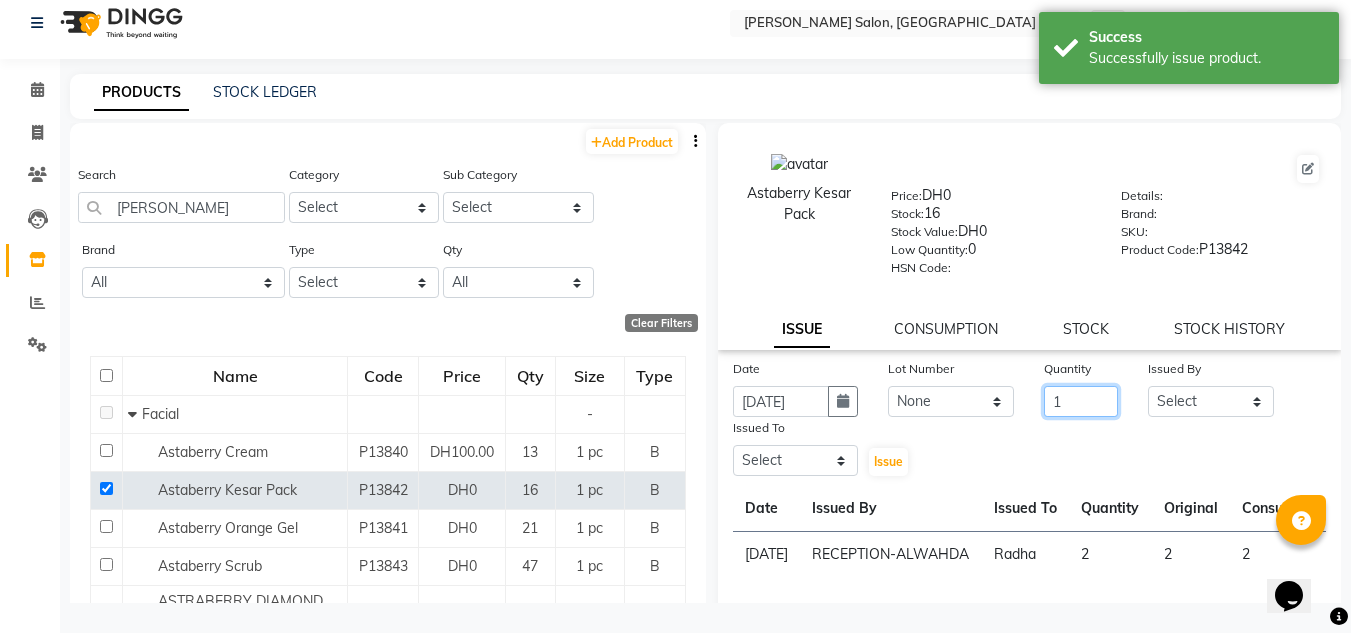 type on "1" 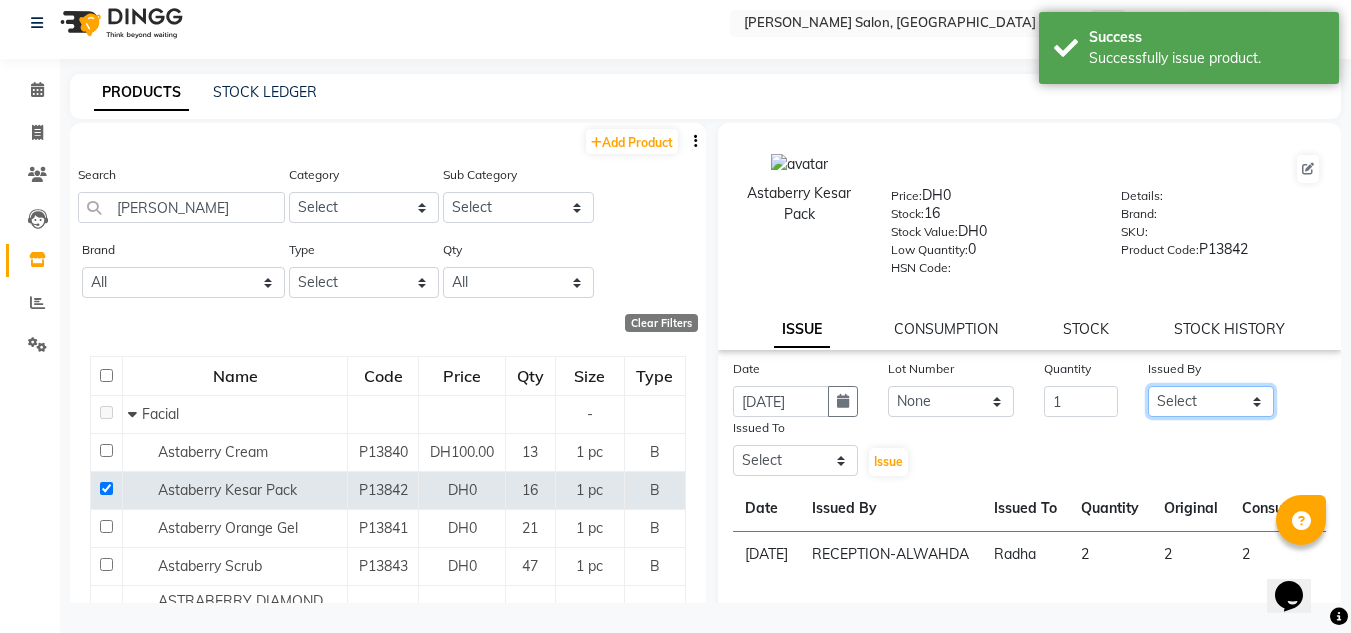 drag, startPoint x: 1217, startPoint y: 414, endPoint x: 1217, endPoint y: 386, distance: 28 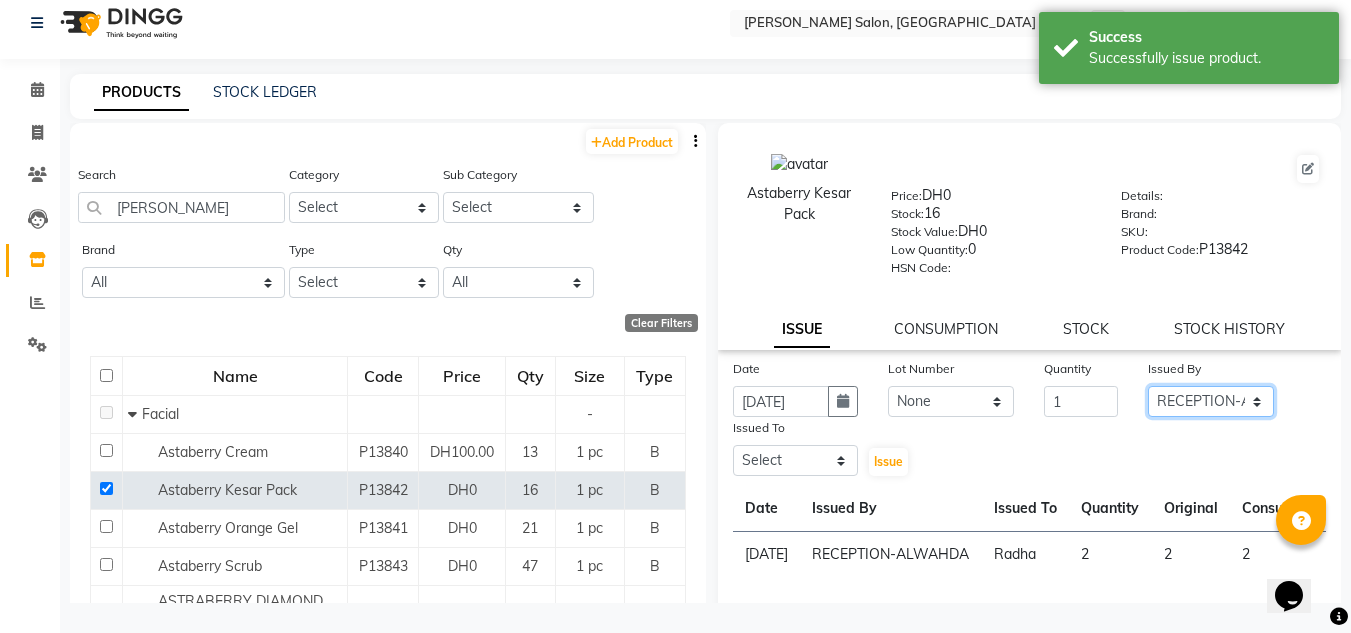 click on "Select ABUSHAGARA [PERSON_NAME] Management [PERSON_NAME] RECEPTION-ALWAHDA [PERSON_NAME] SALON [PERSON_NAME] trial" 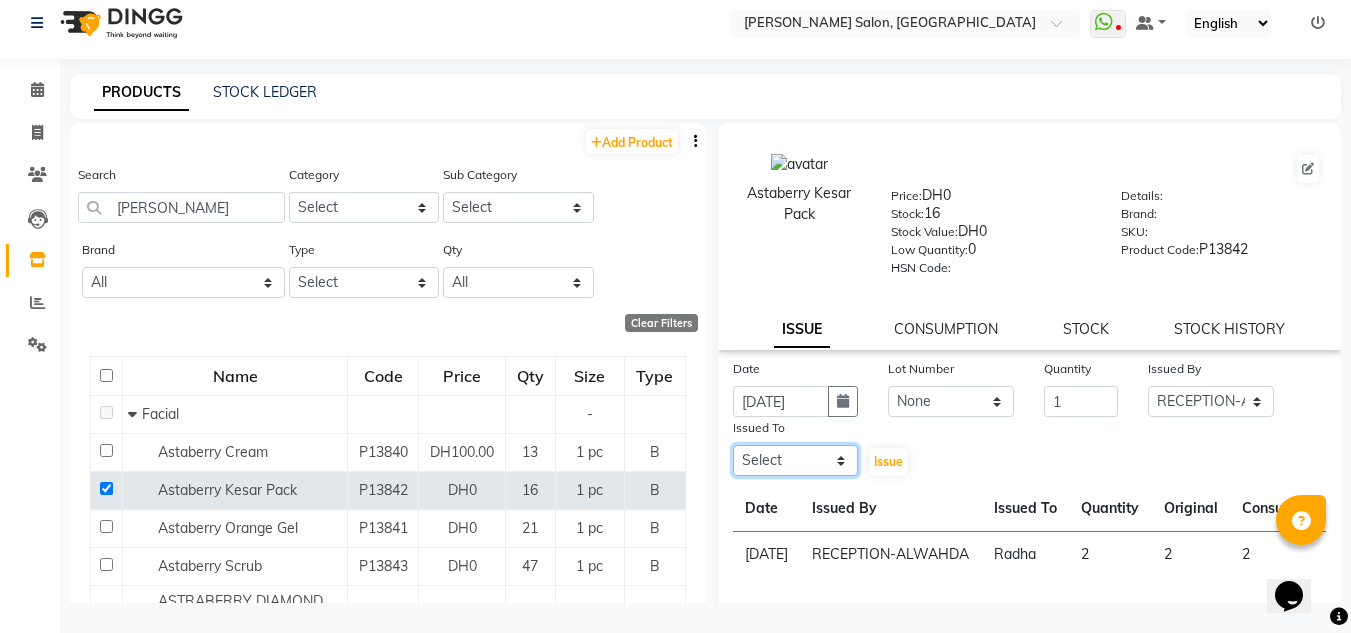 click on "Select ABUSHAGARA [PERSON_NAME] Management [PERSON_NAME] RECEPTION-ALWAHDA [PERSON_NAME] SALON [PERSON_NAME] trial" 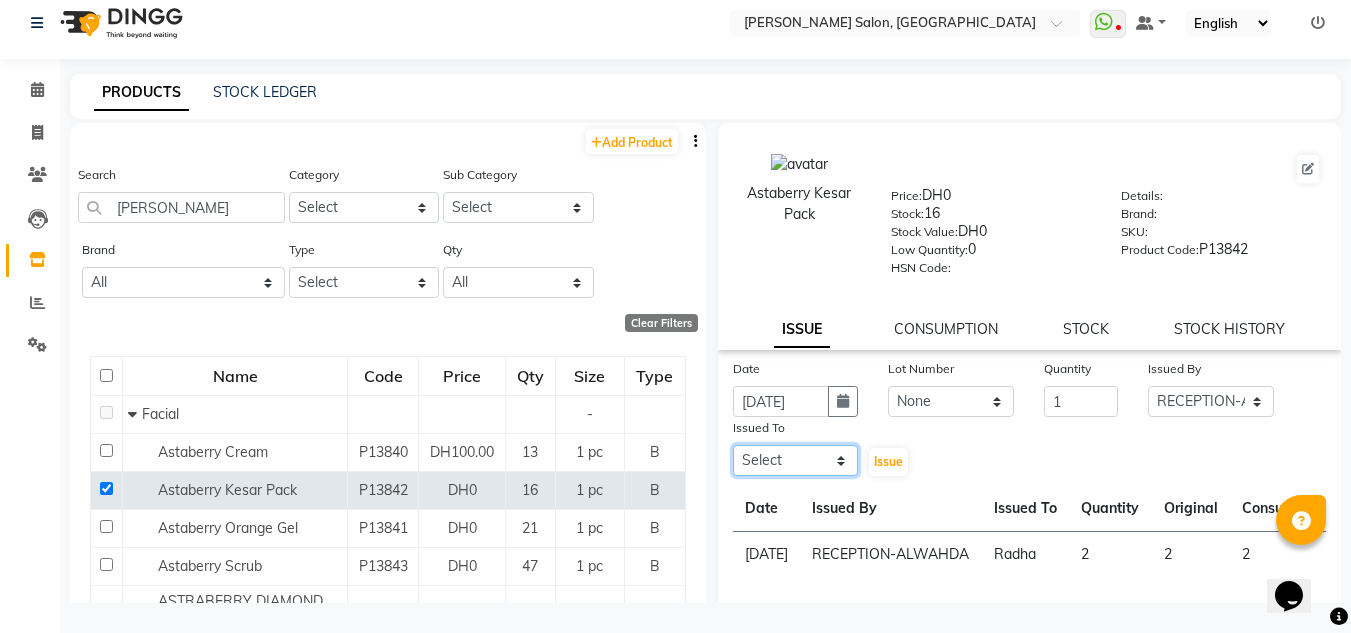 select on "36338" 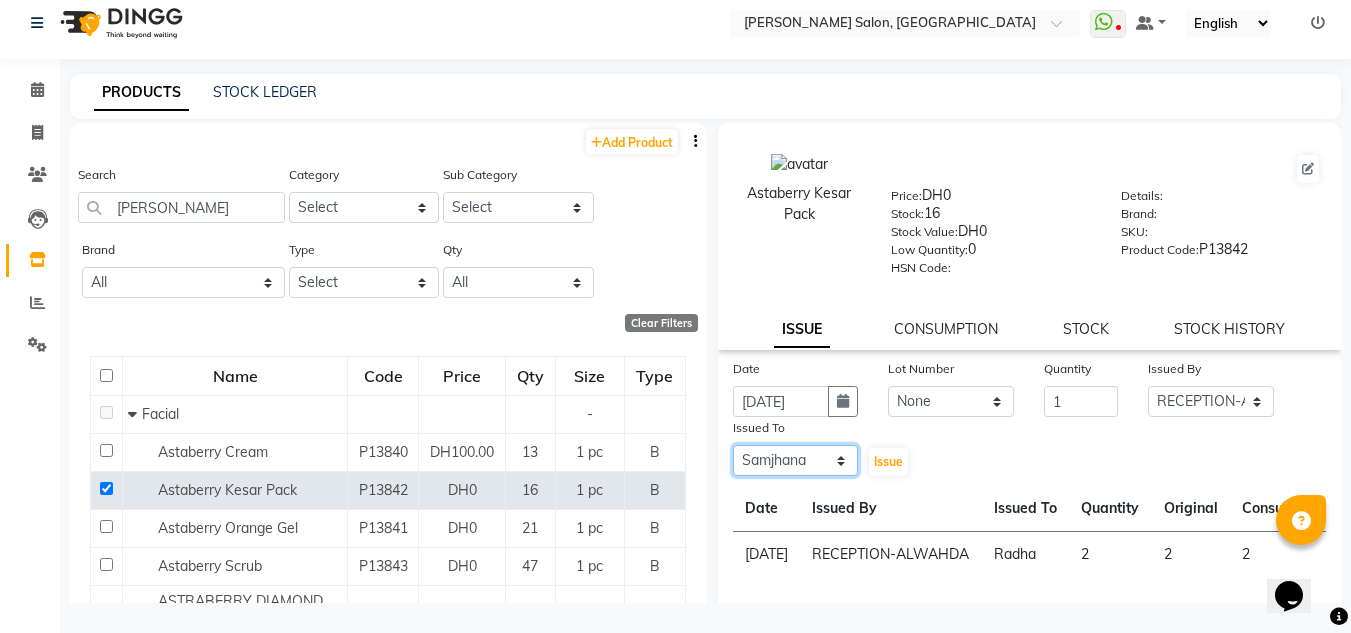 click on "Select ABUSHAGARA [PERSON_NAME] Management [PERSON_NAME] RECEPTION-ALWAHDA [PERSON_NAME] SALON [PERSON_NAME] trial" 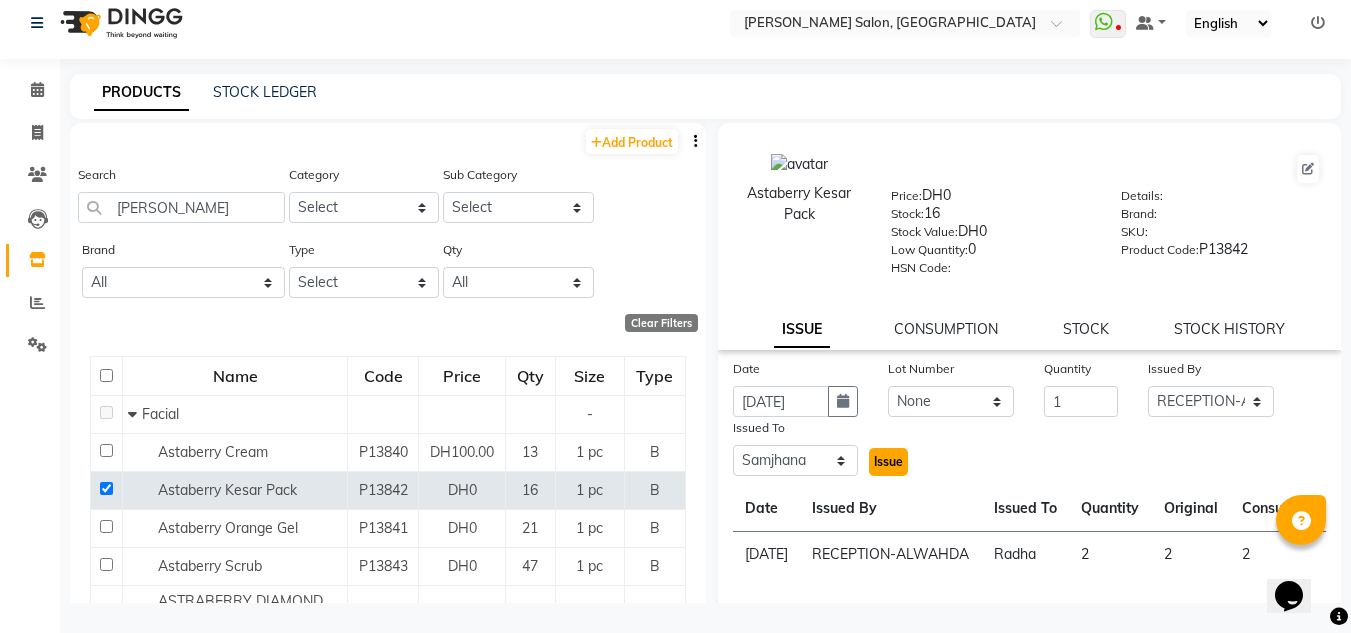 click on "Issue" 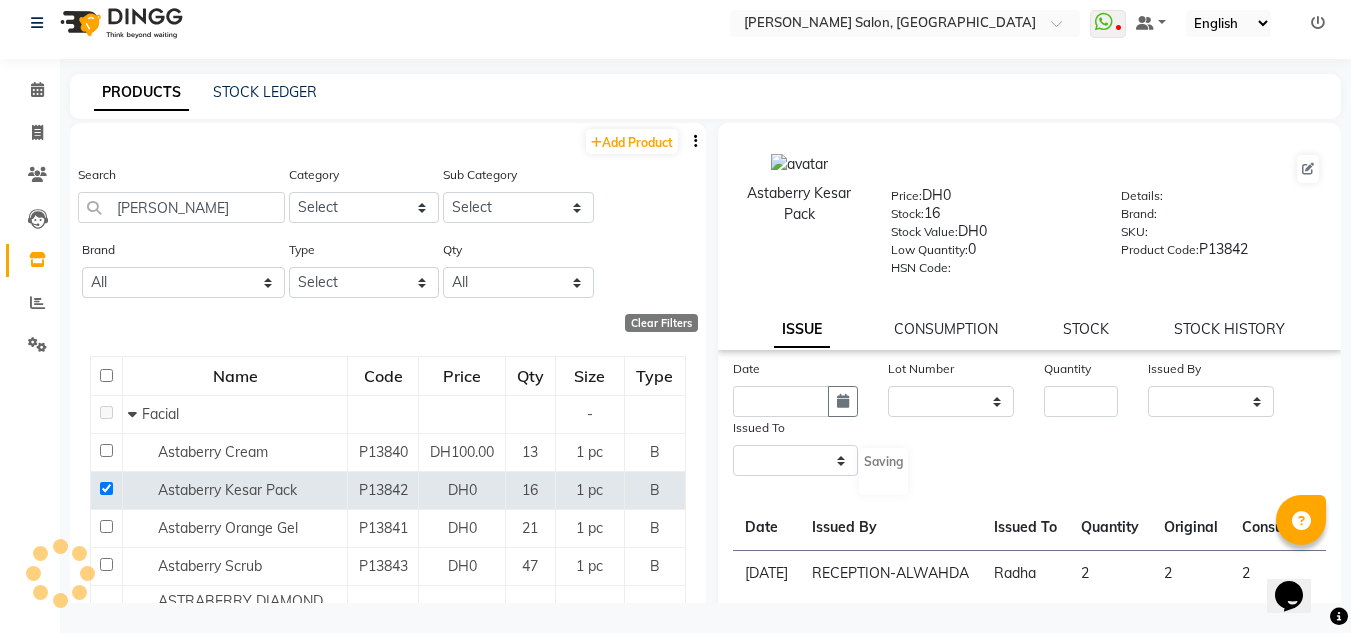 select 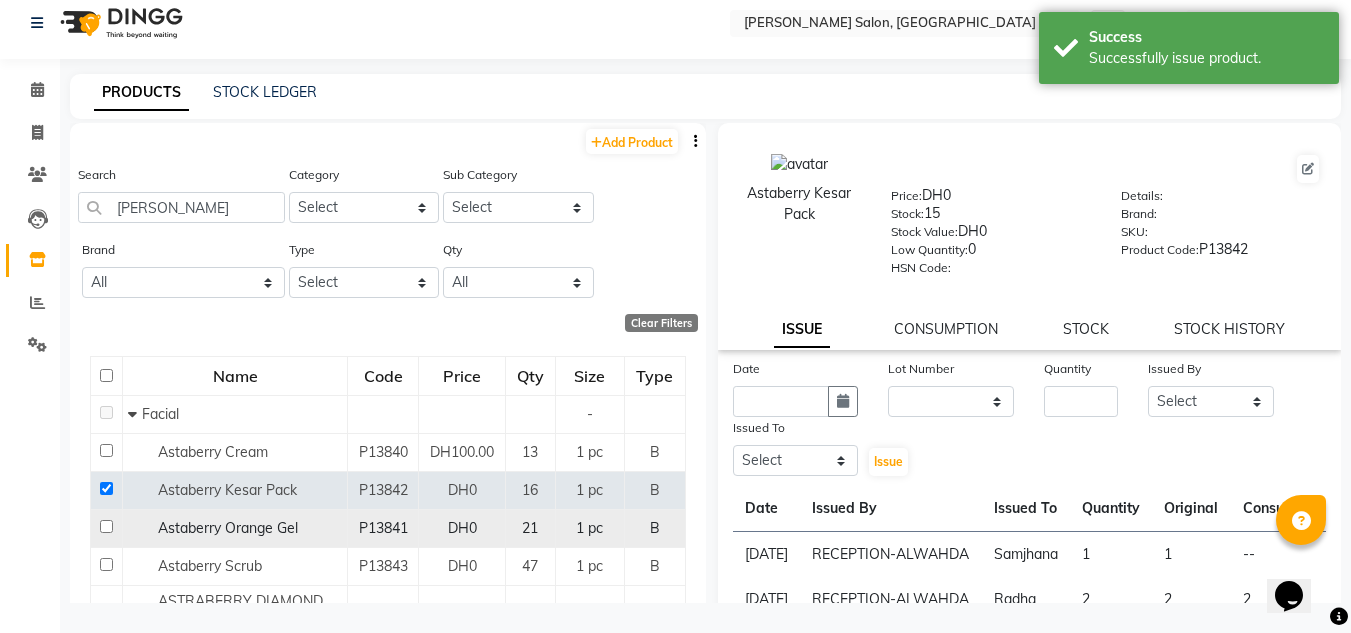 drag, startPoint x: 109, startPoint y: 522, endPoint x: 109, endPoint y: 509, distance: 13 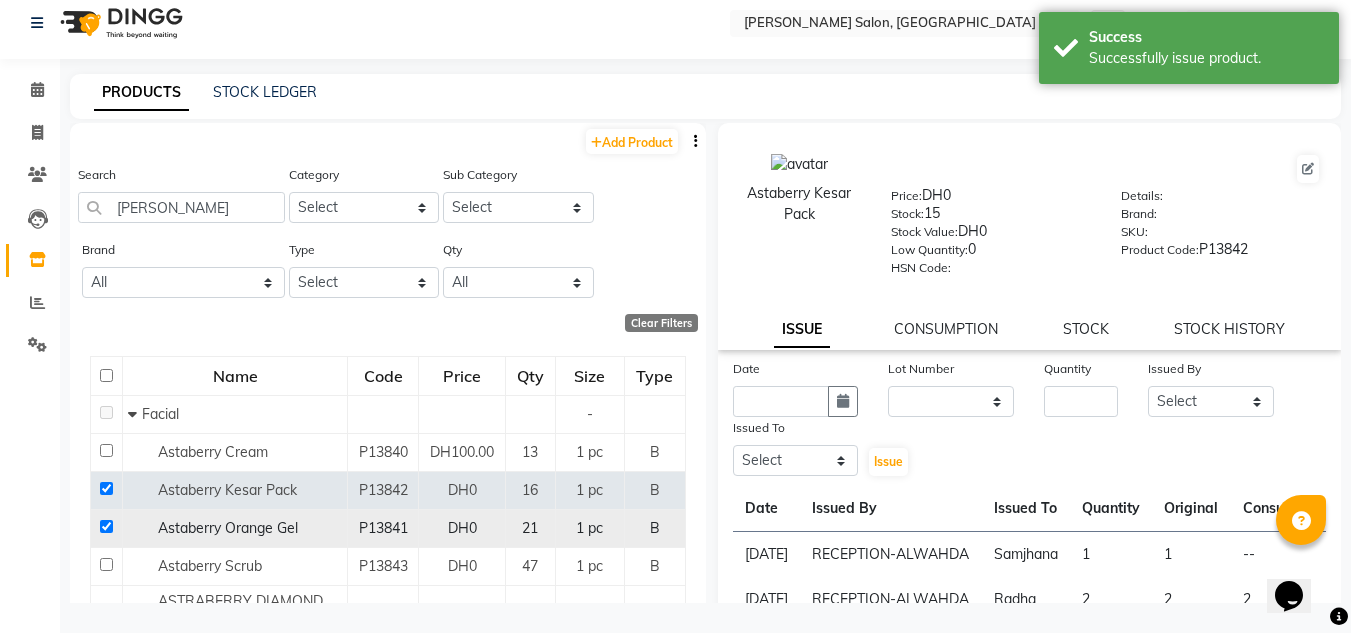 checkbox on "true" 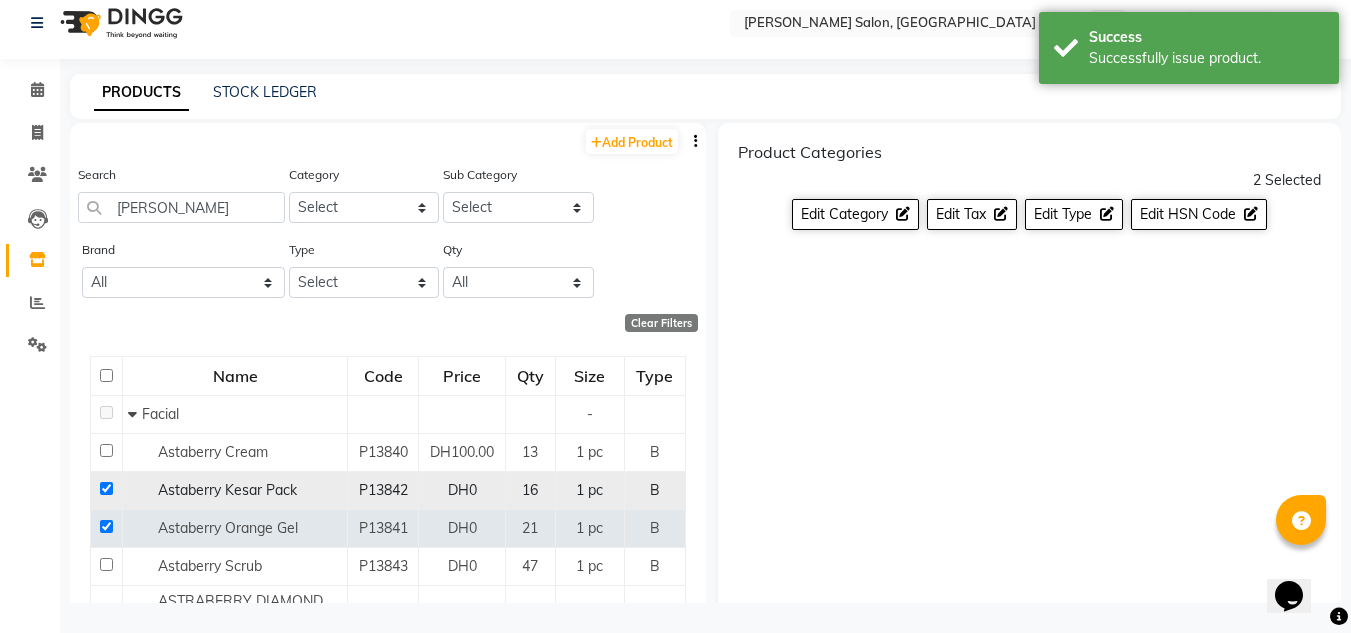 click 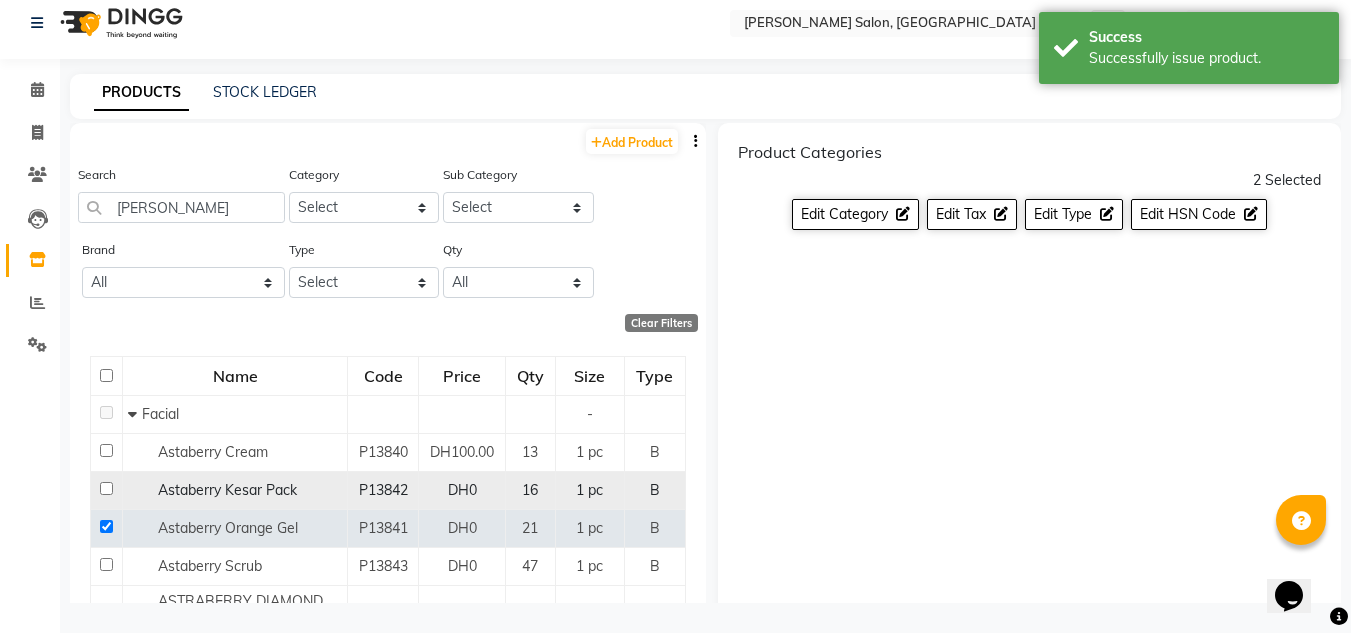 checkbox on "false" 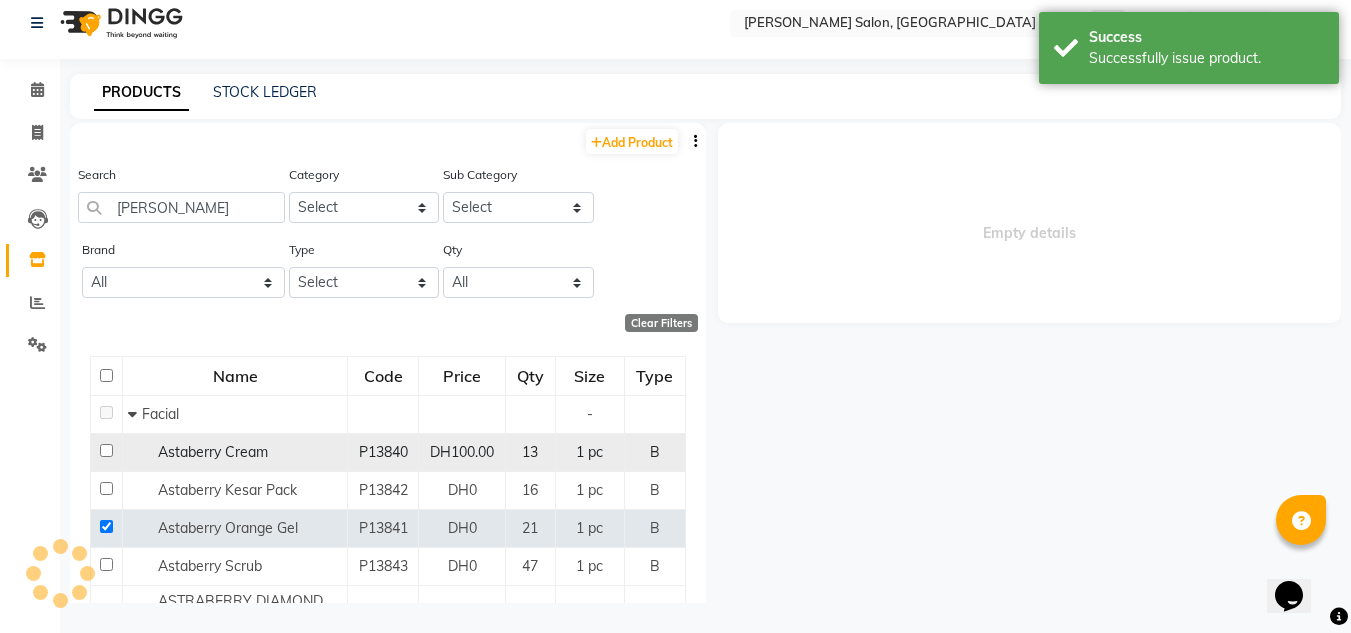 select 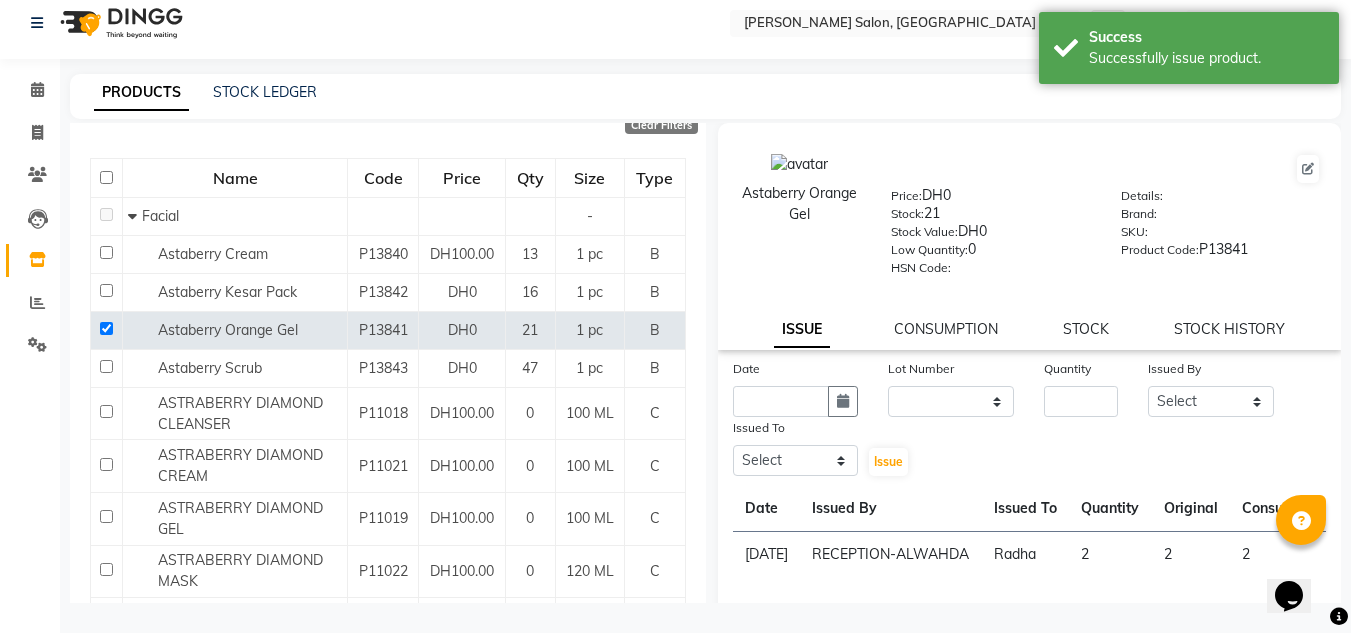 scroll, scrollTop: 200, scrollLeft: 0, axis: vertical 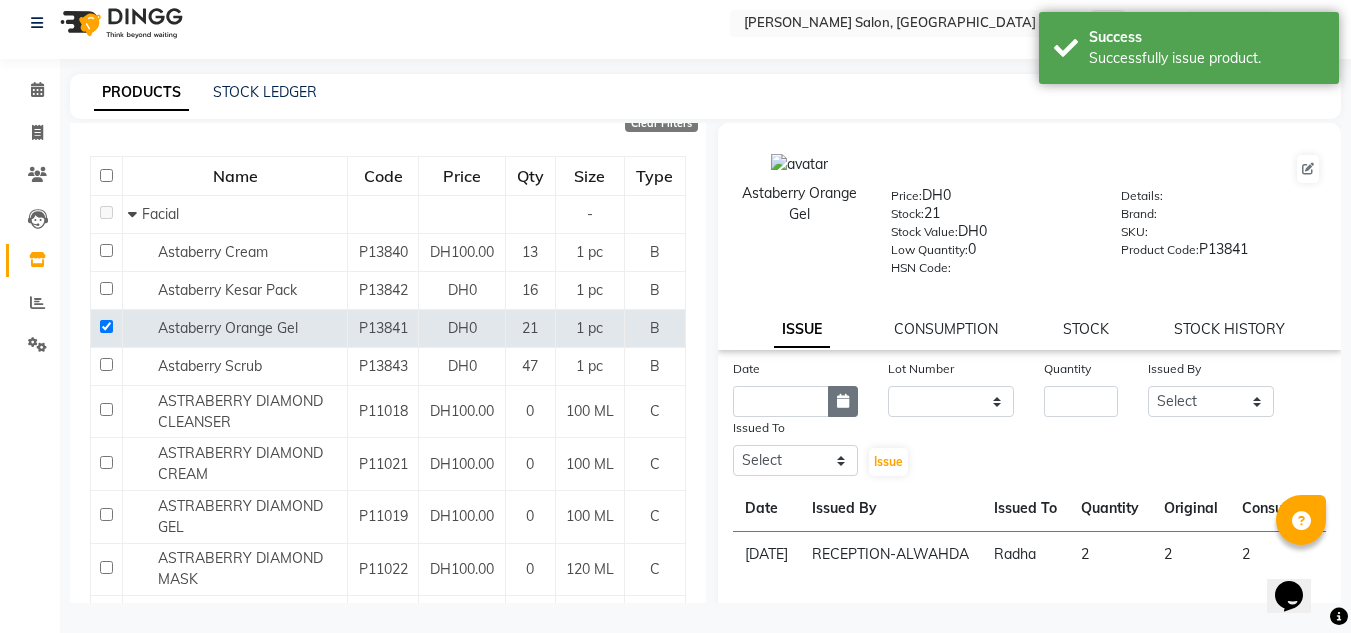 drag, startPoint x: 834, startPoint y: 403, endPoint x: 846, endPoint y: 416, distance: 17.691807 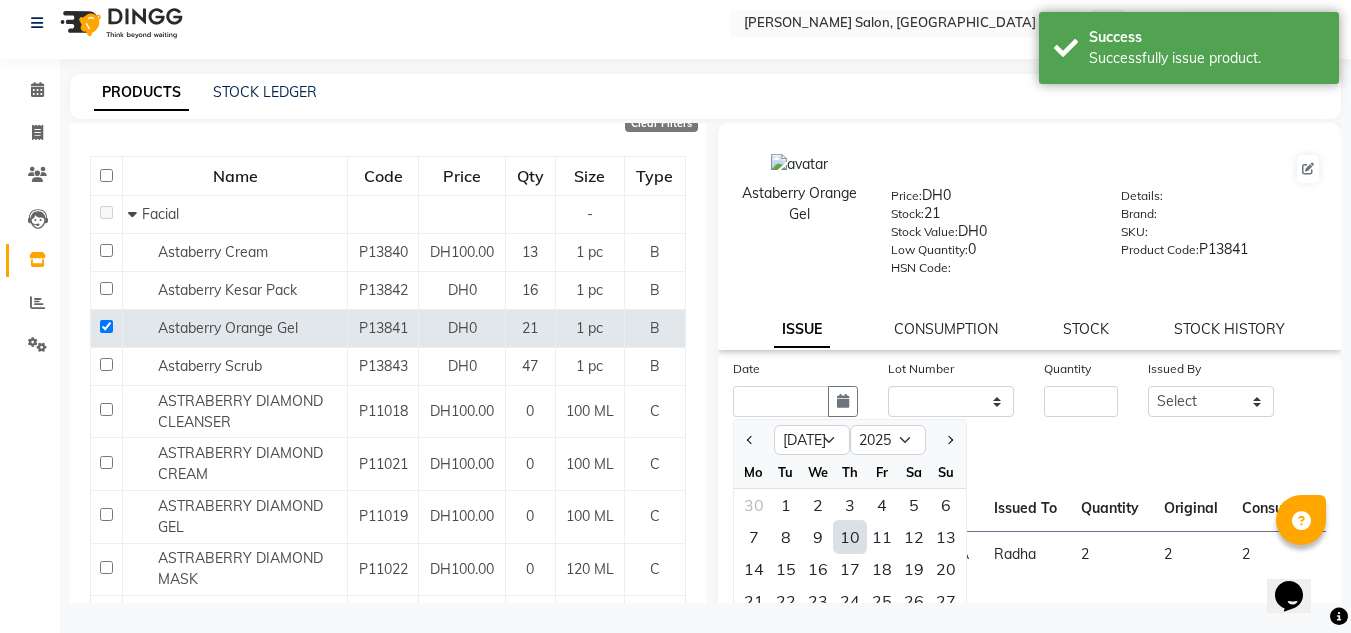 click on "10" 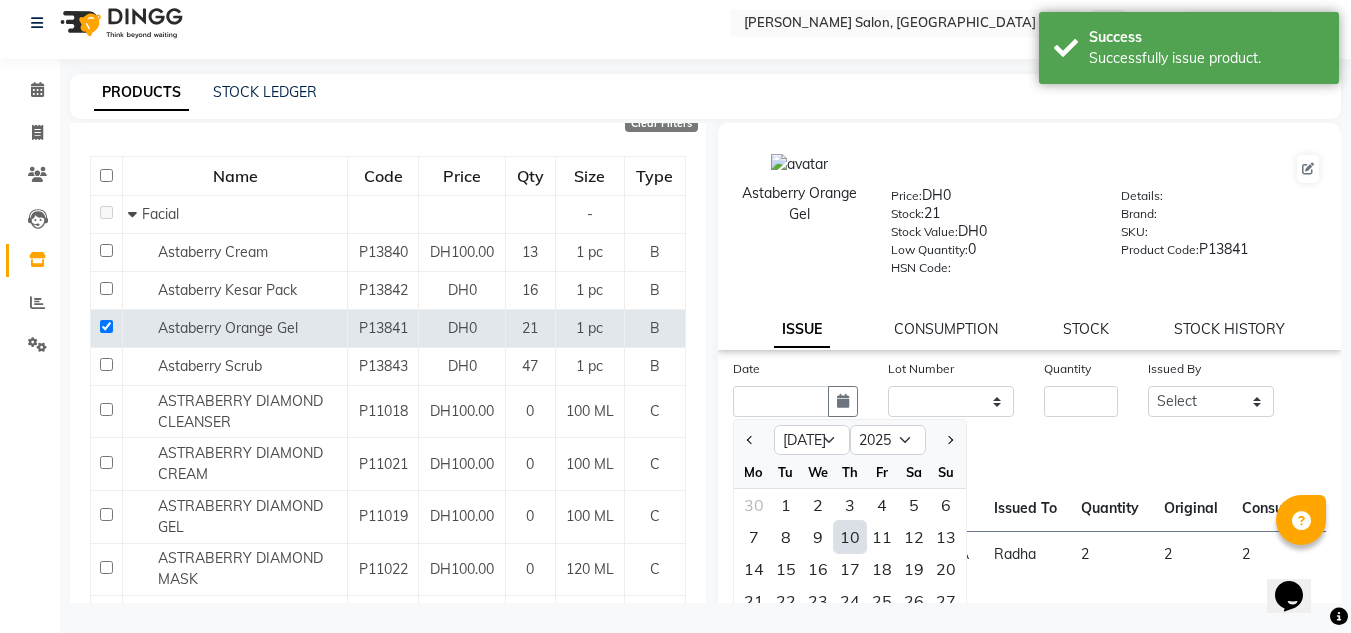 type on "[DATE]" 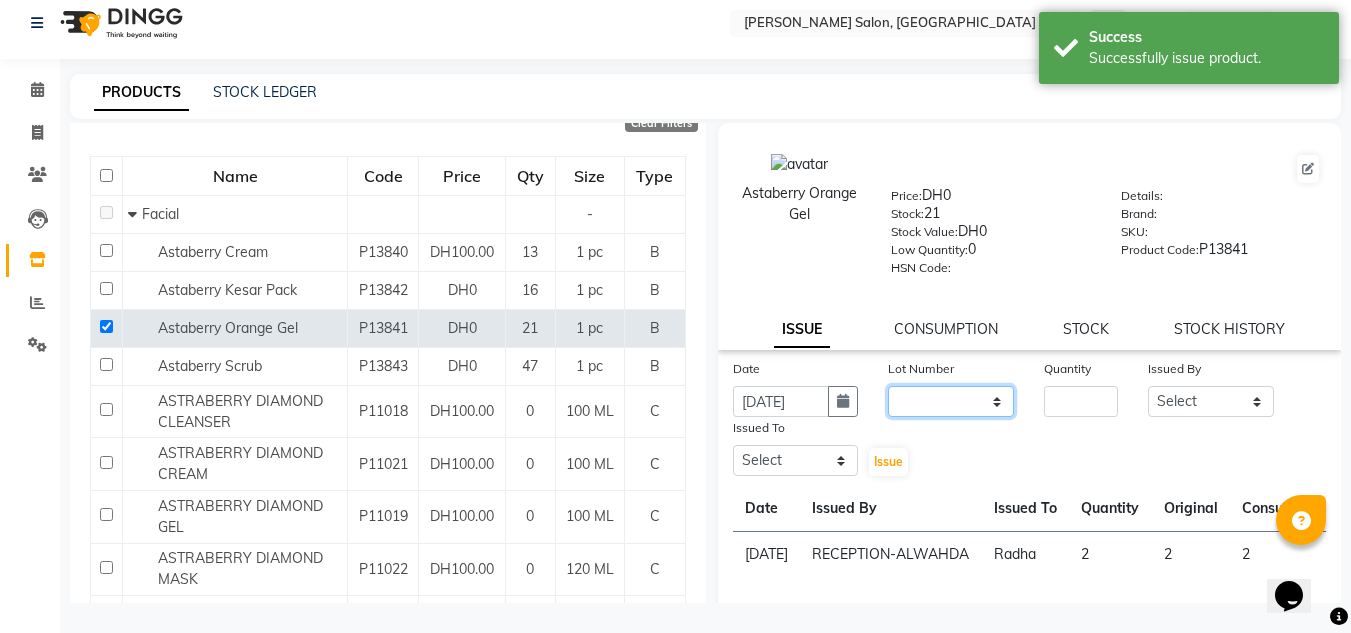 drag, startPoint x: 973, startPoint y: 395, endPoint x: 972, endPoint y: 411, distance: 16.03122 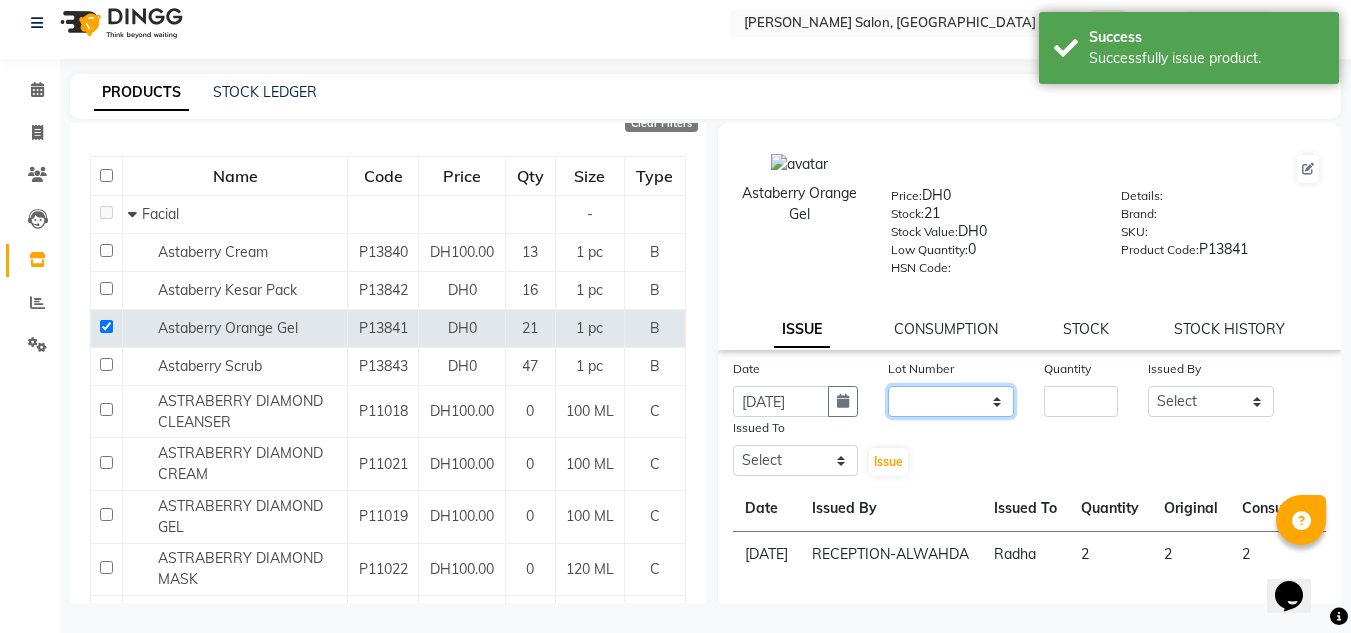 select on "0: null" 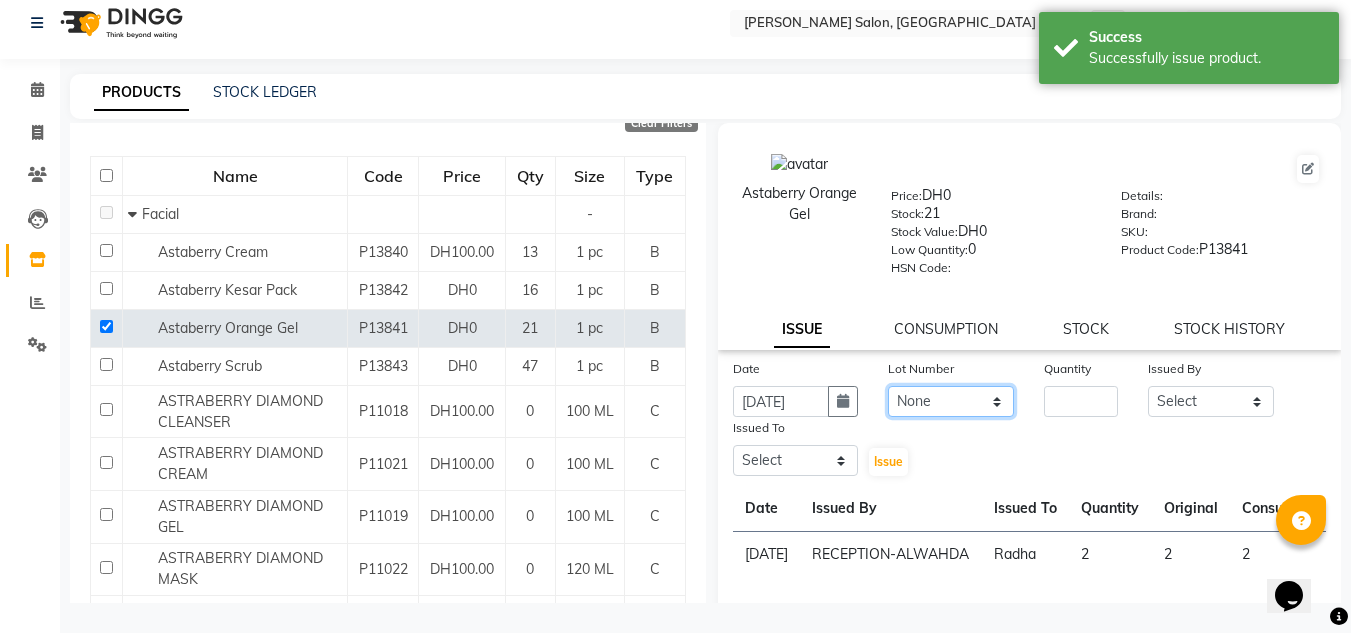 click on "None" 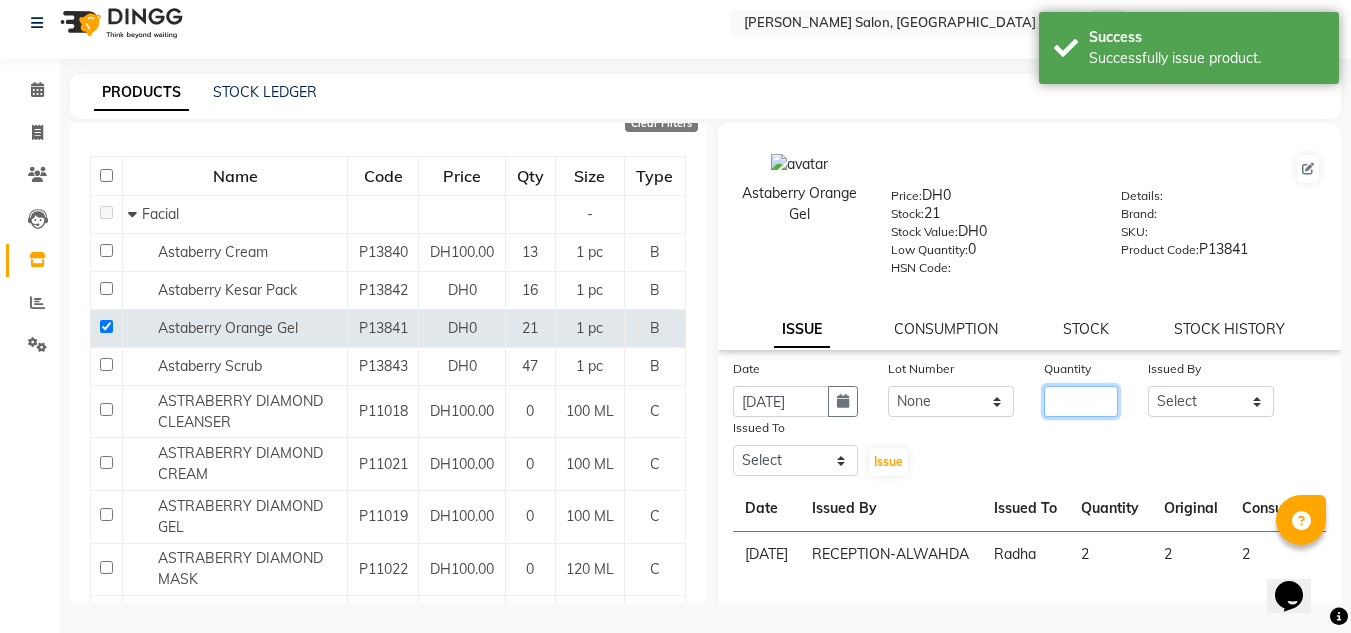drag, startPoint x: 1059, startPoint y: 399, endPoint x: 1064, endPoint y: 428, distance: 29.427877 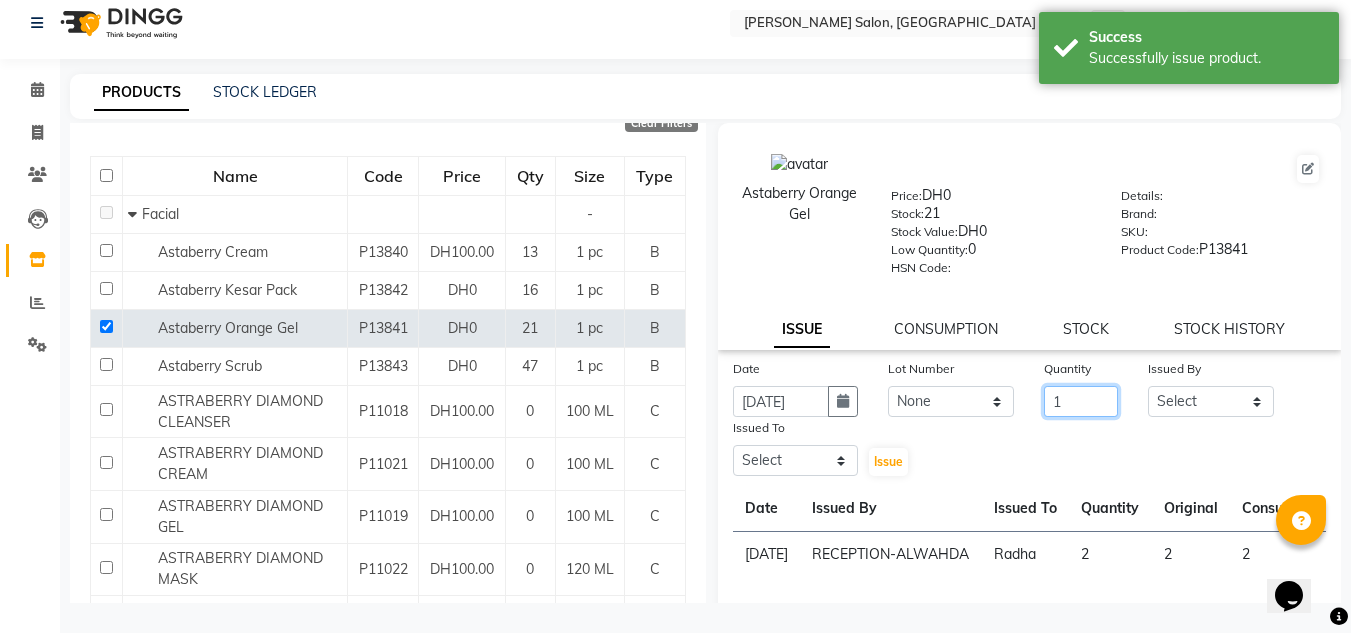 type on "1" 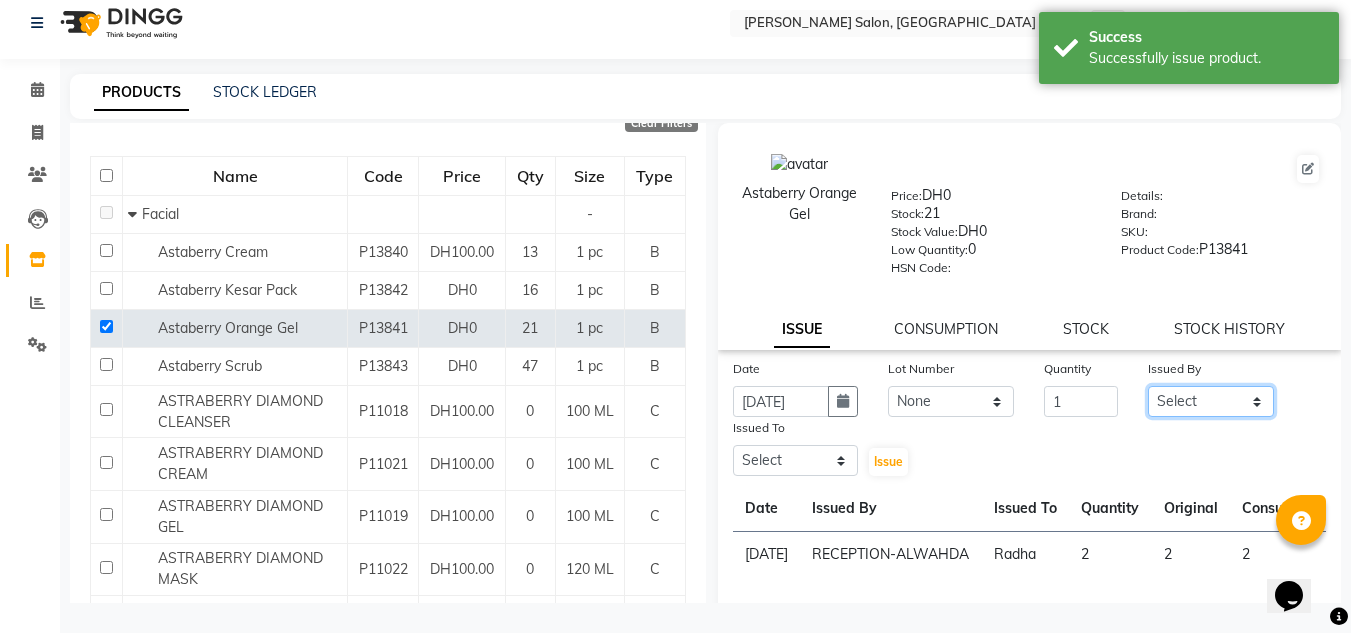 drag, startPoint x: 1151, startPoint y: 405, endPoint x: 1160, endPoint y: 388, distance: 19.235384 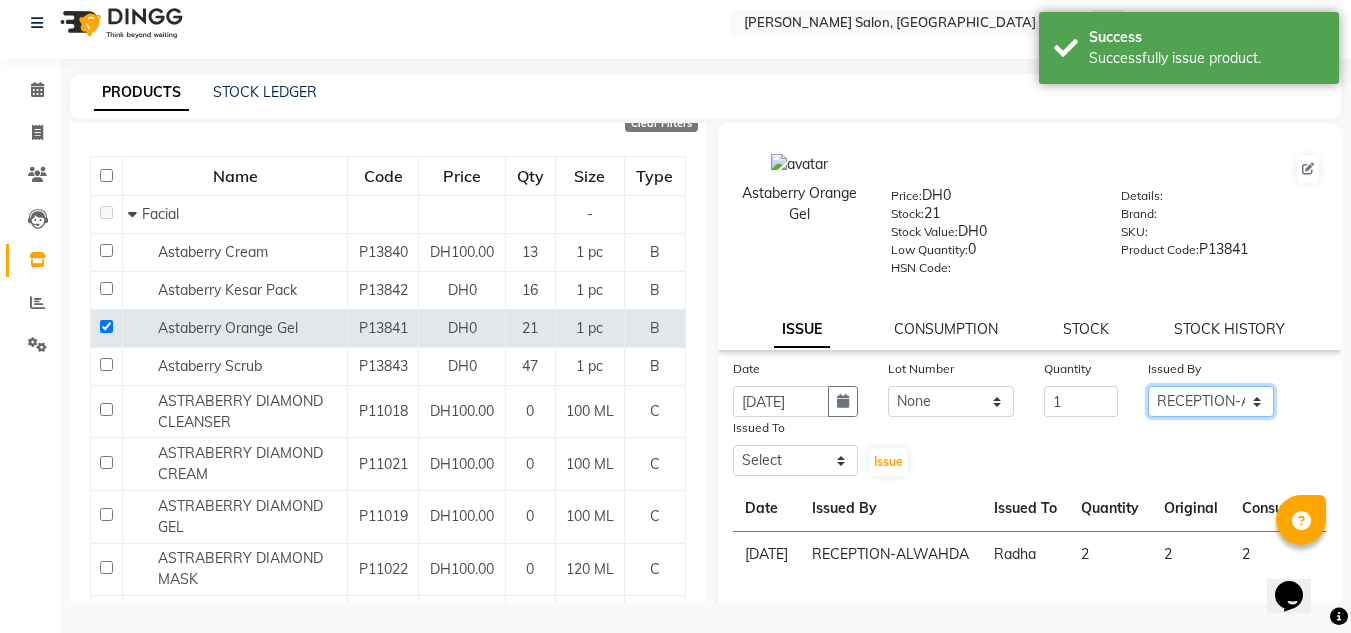 click on "Select ABUSHAGARA [PERSON_NAME] Management [PERSON_NAME] RECEPTION-ALWAHDA [PERSON_NAME] SALON [PERSON_NAME] trial" 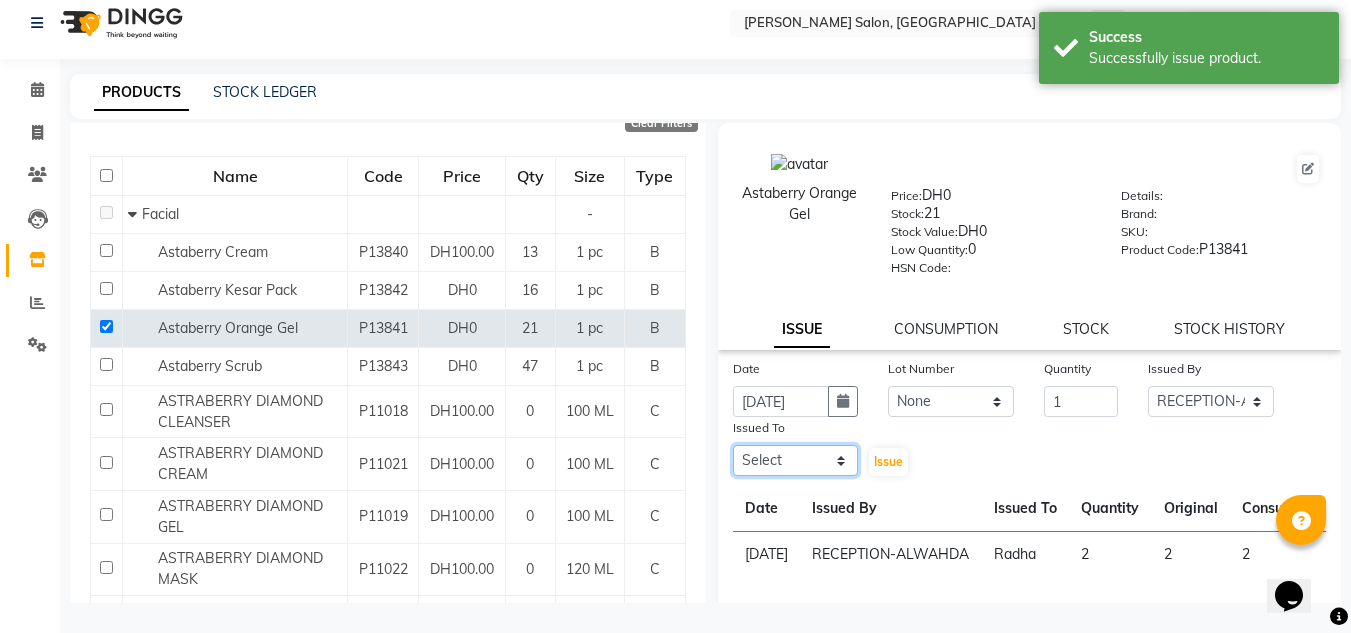 drag, startPoint x: 850, startPoint y: 461, endPoint x: 839, endPoint y: 461, distance: 11 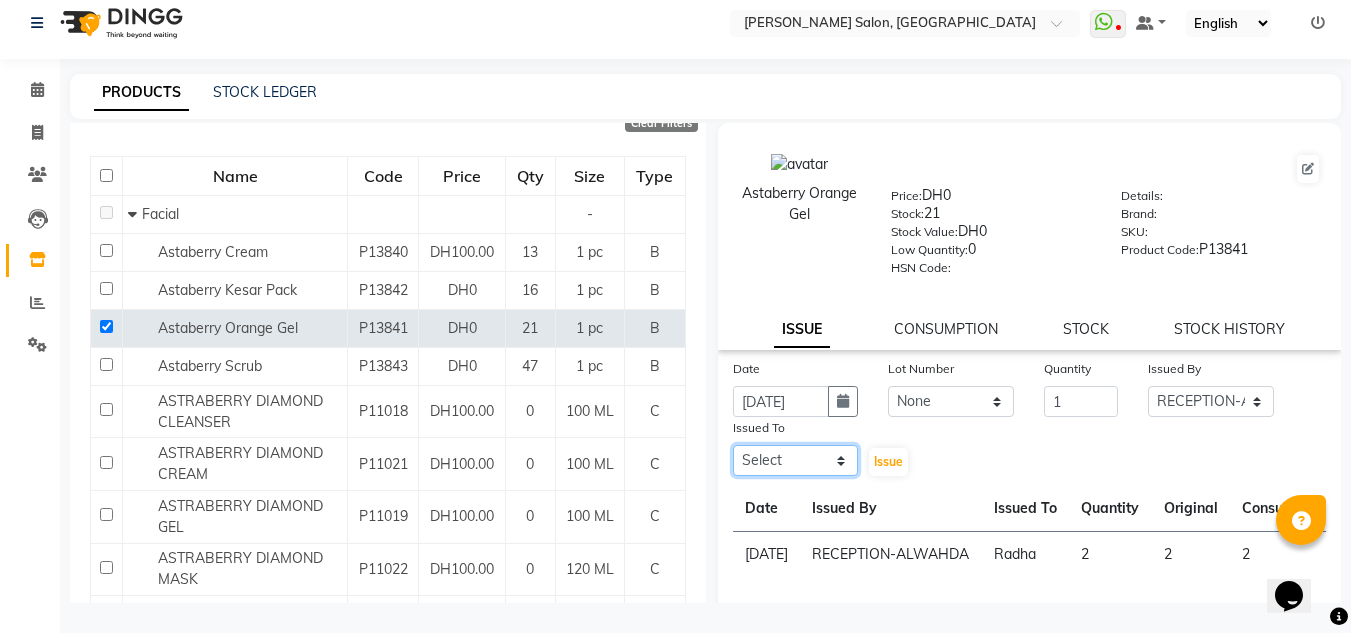 select on "36338" 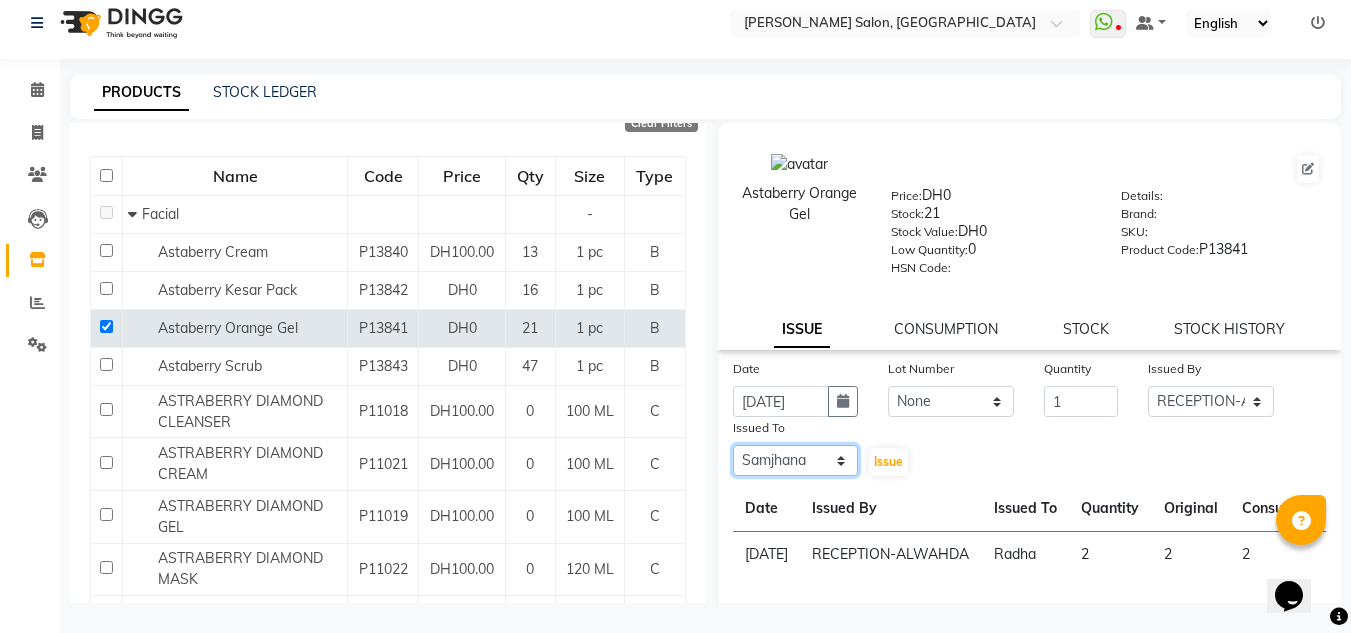 click on "Select ABUSHAGARA [PERSON_NAME] Management [PERSON_NAME] RECEPTION-ALWAHDA [PERSON_NAME] SALON [PERSON_NAME] trial" 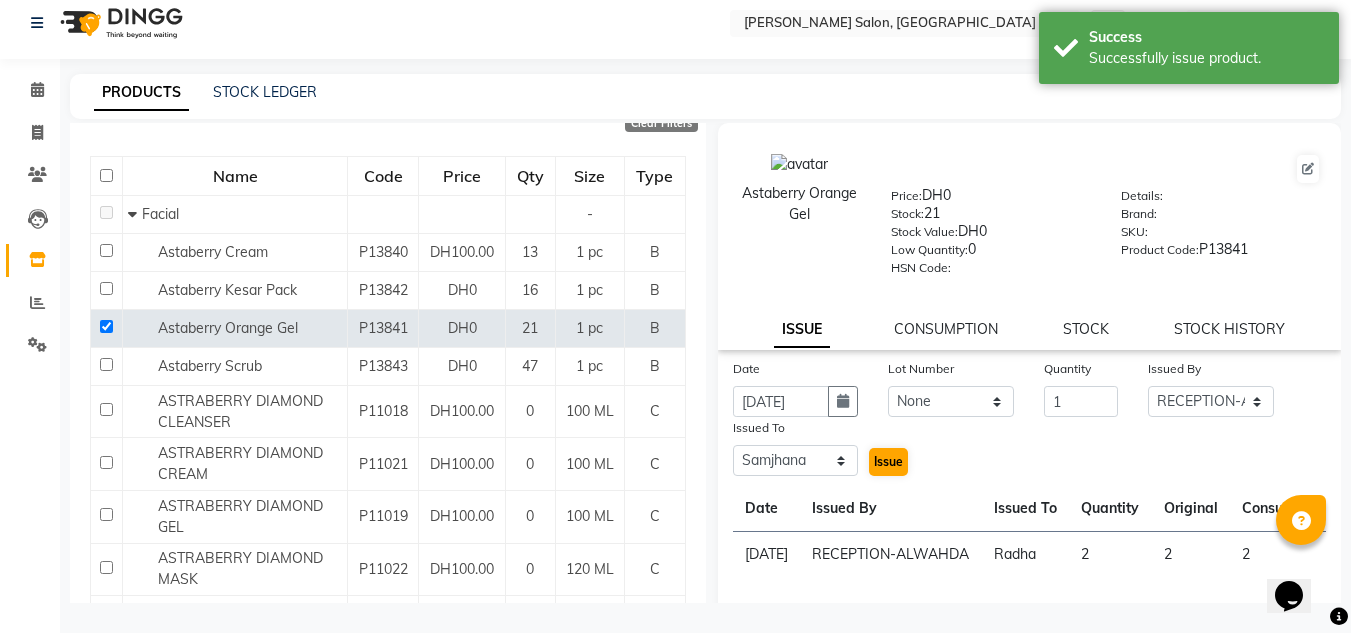 click on "Issue" 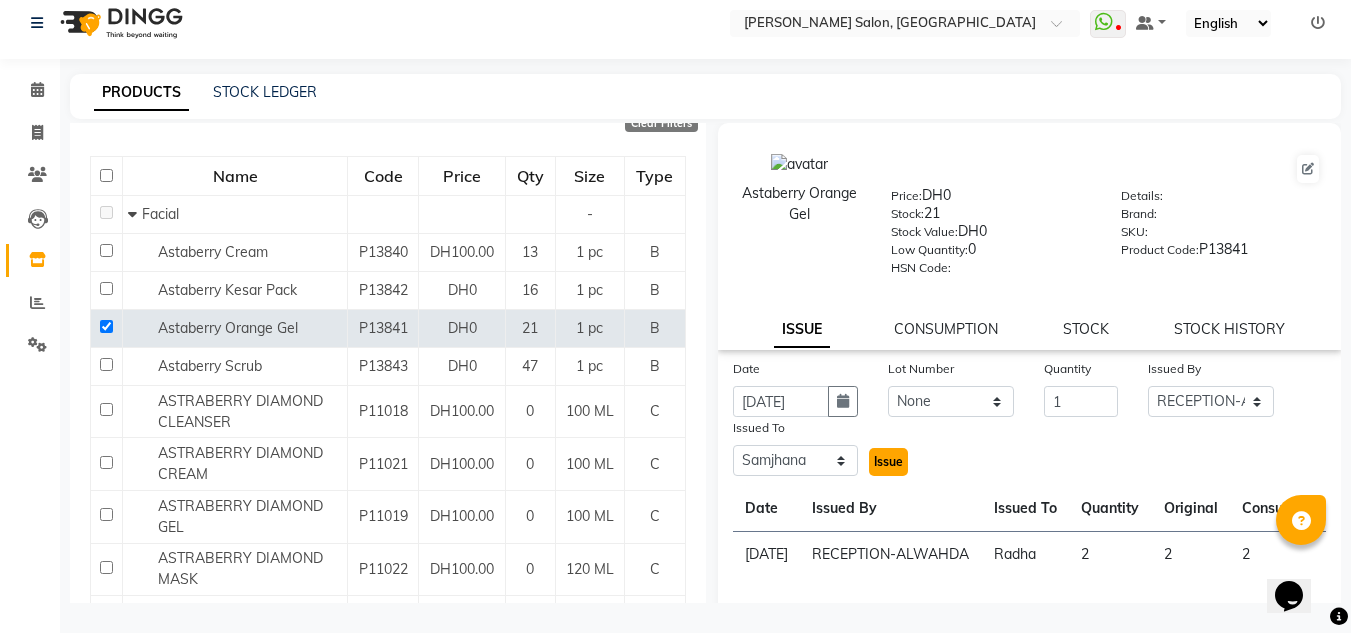 click on "Issue" 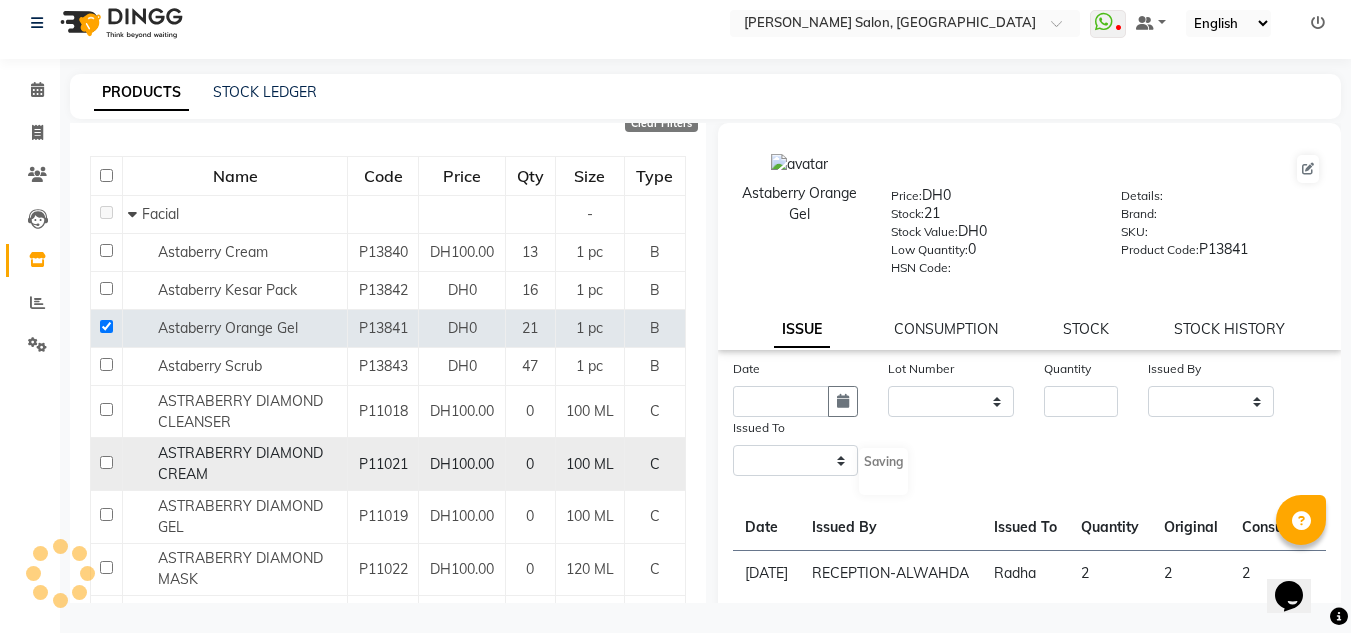 select 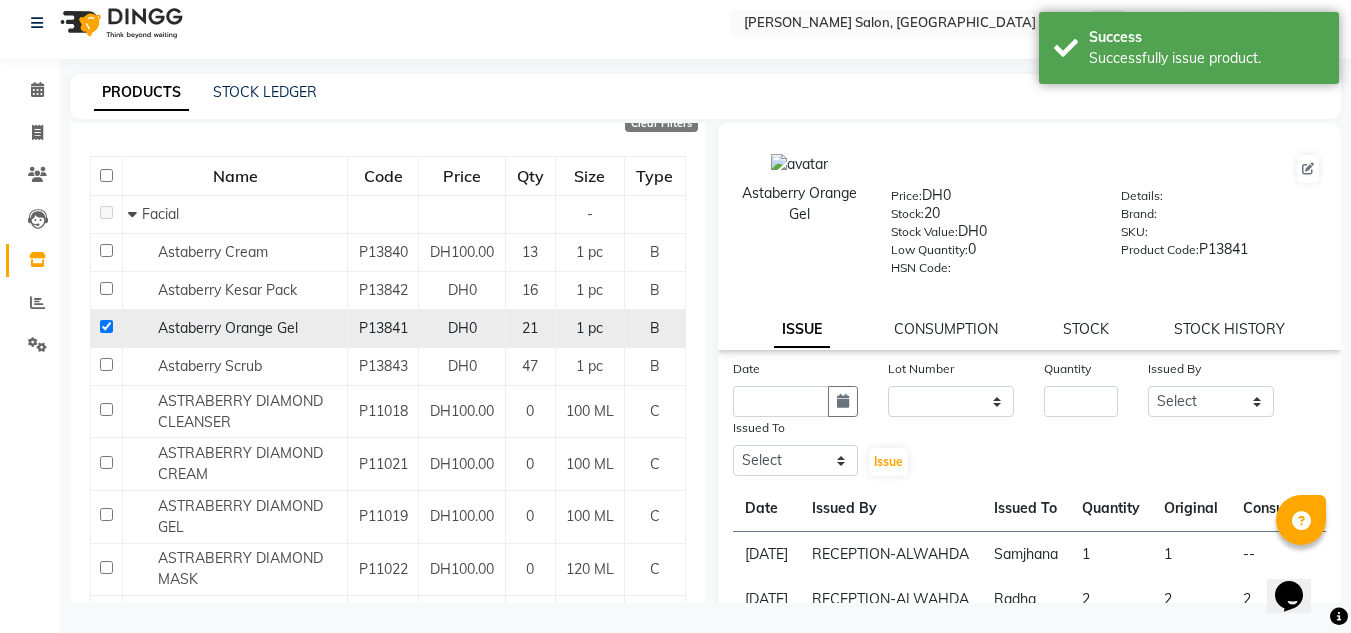 click 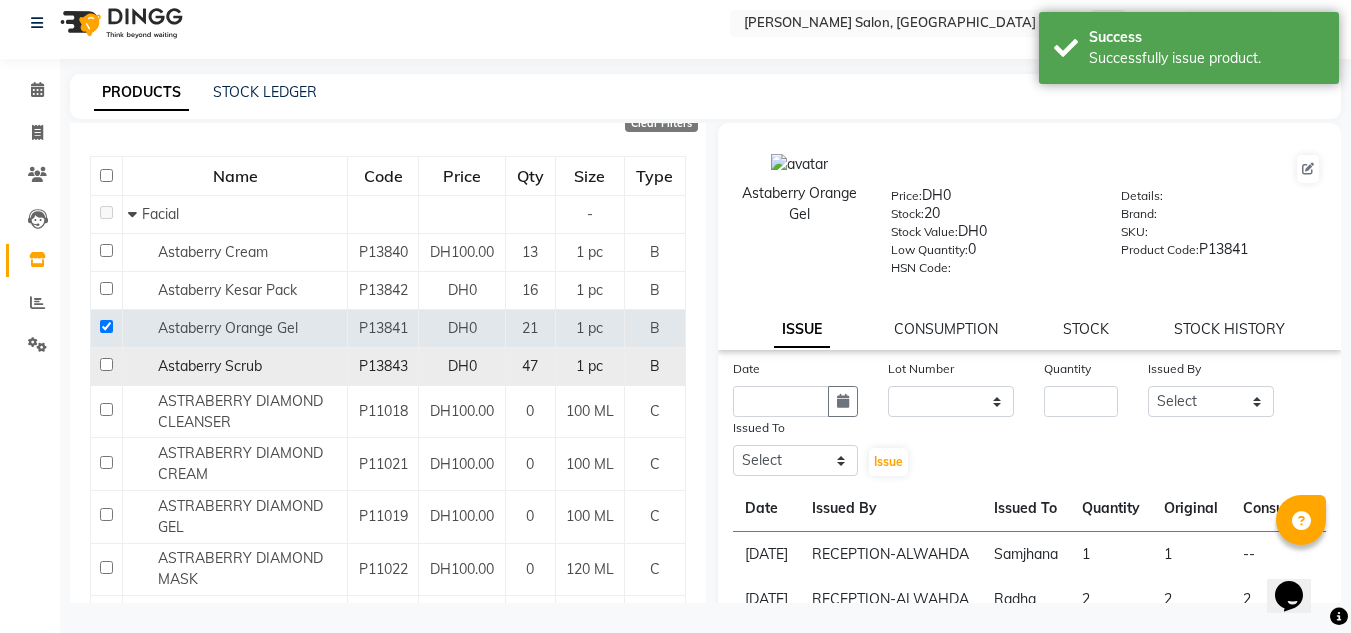 click 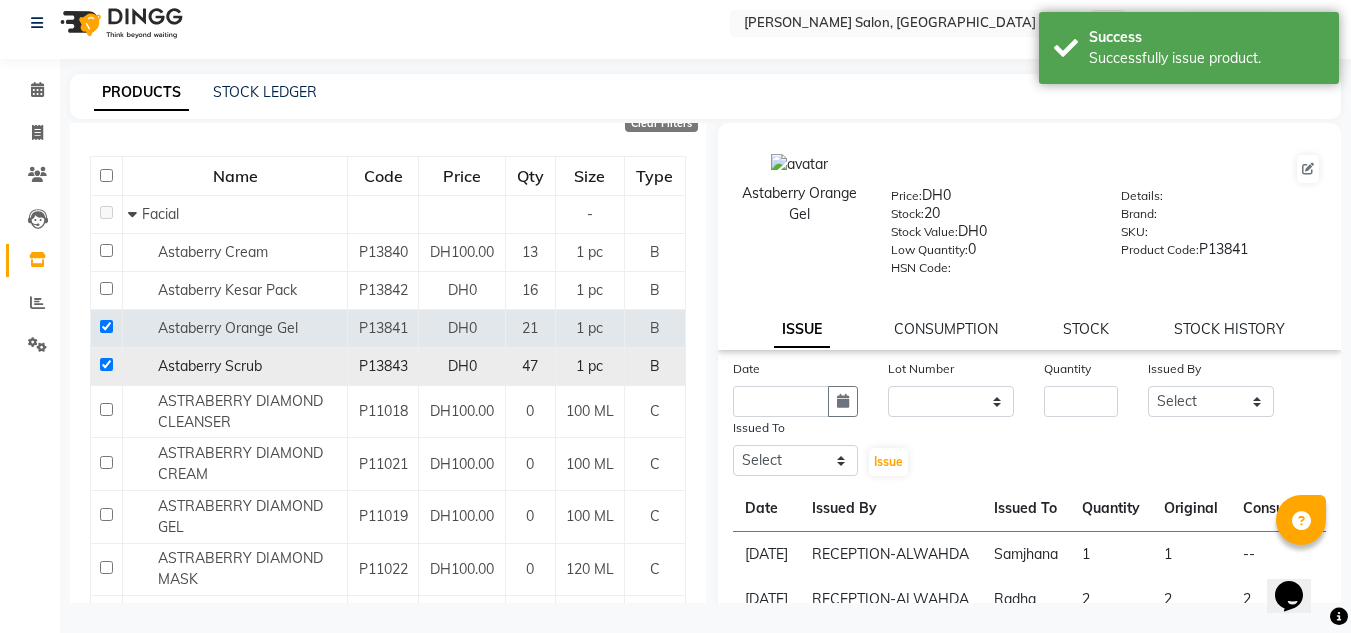 checkbox on "true" 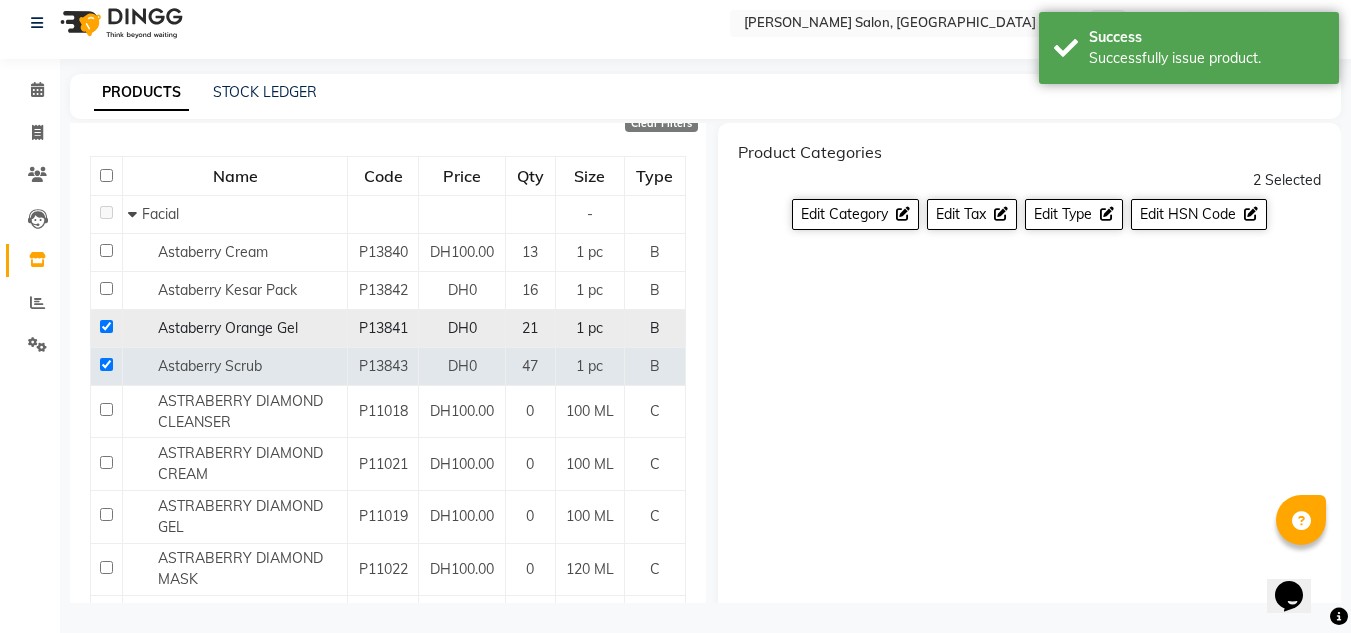 click 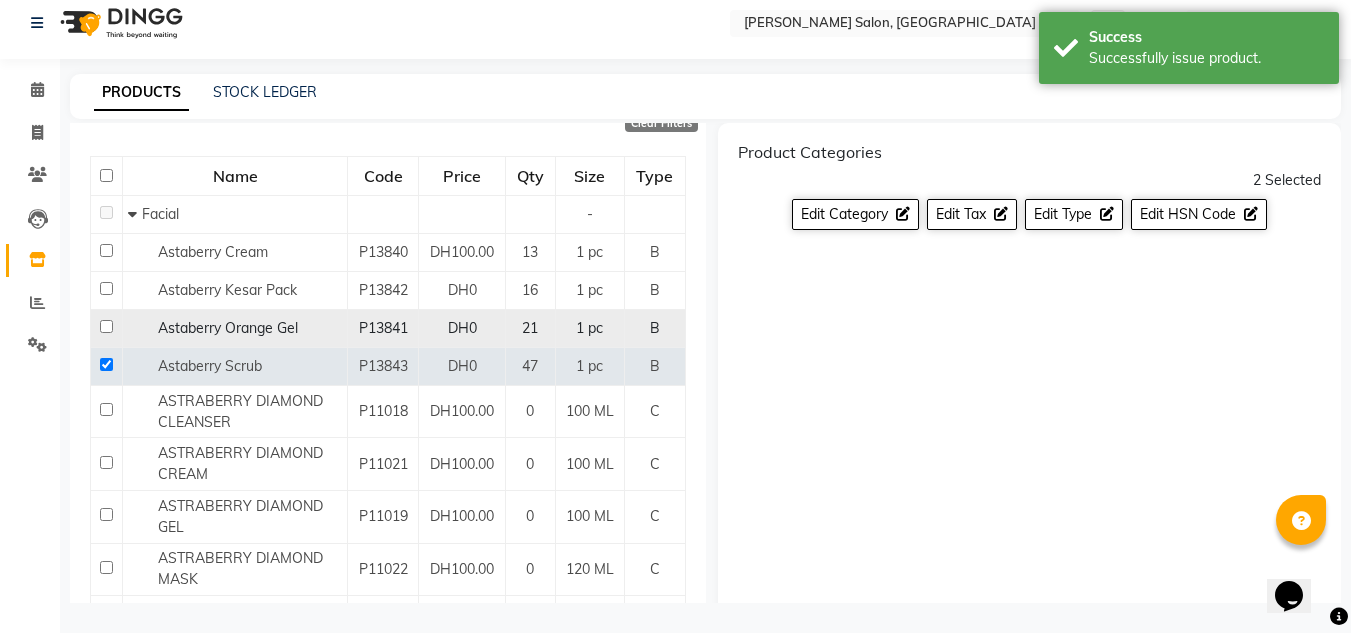 checkbox on "false" 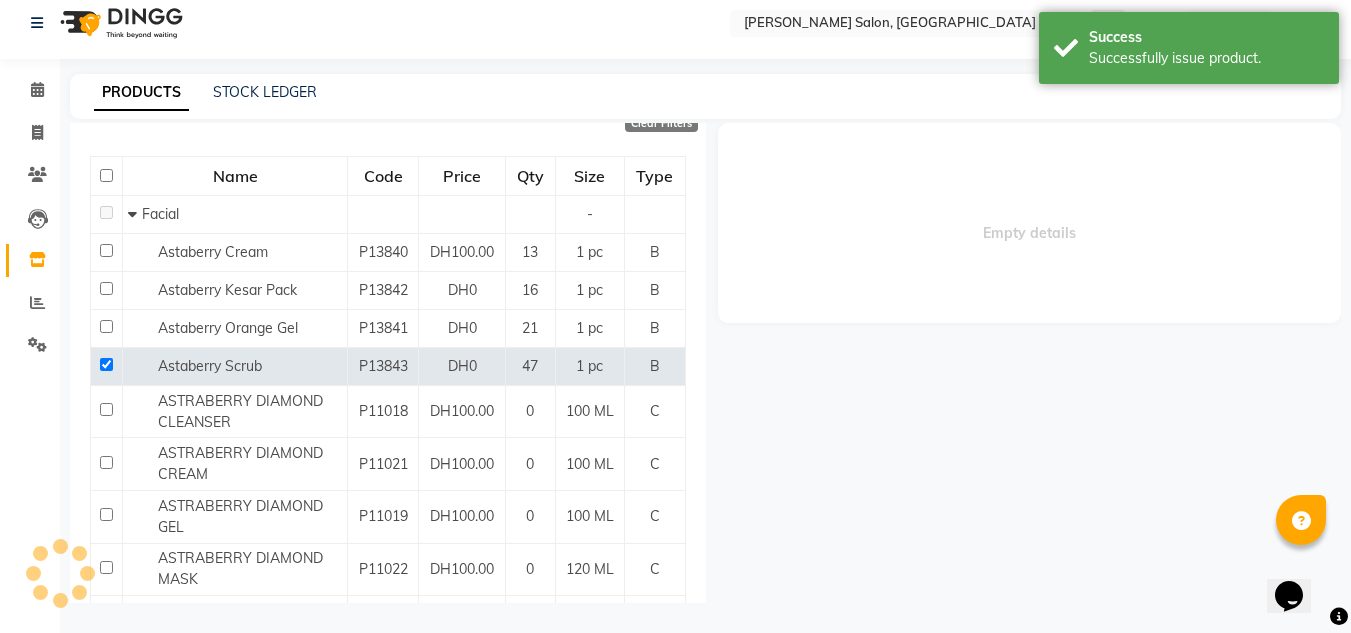 select 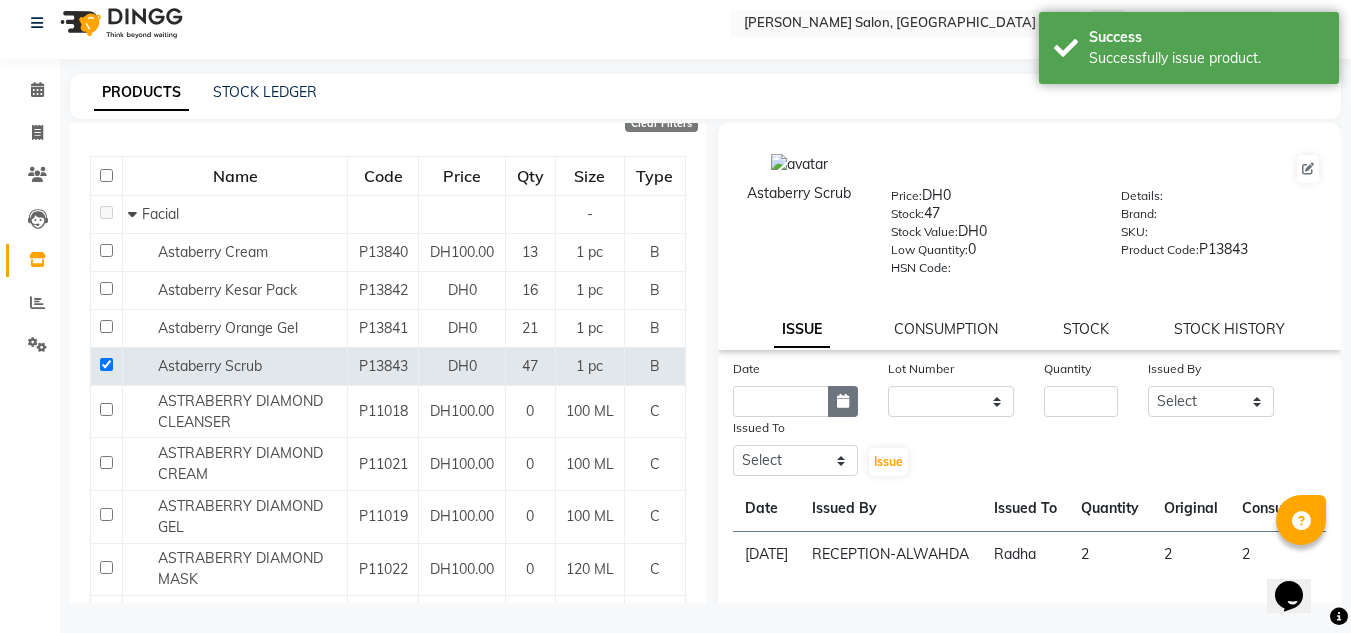click 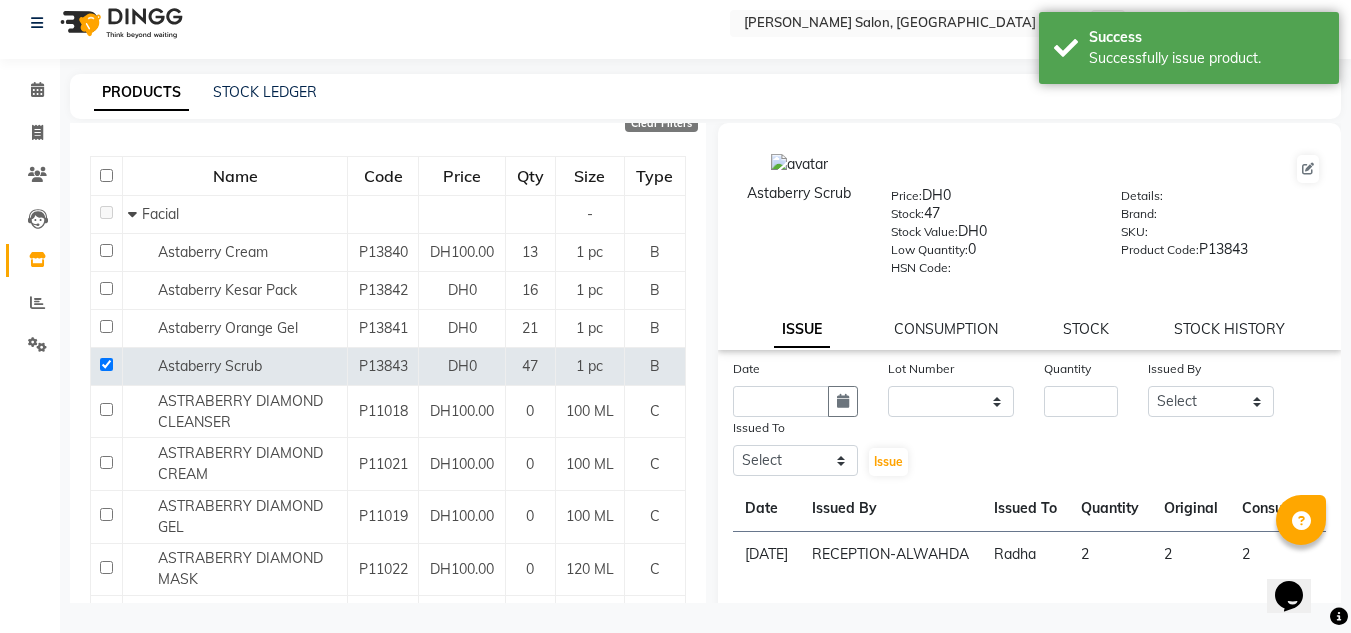 select on "7" 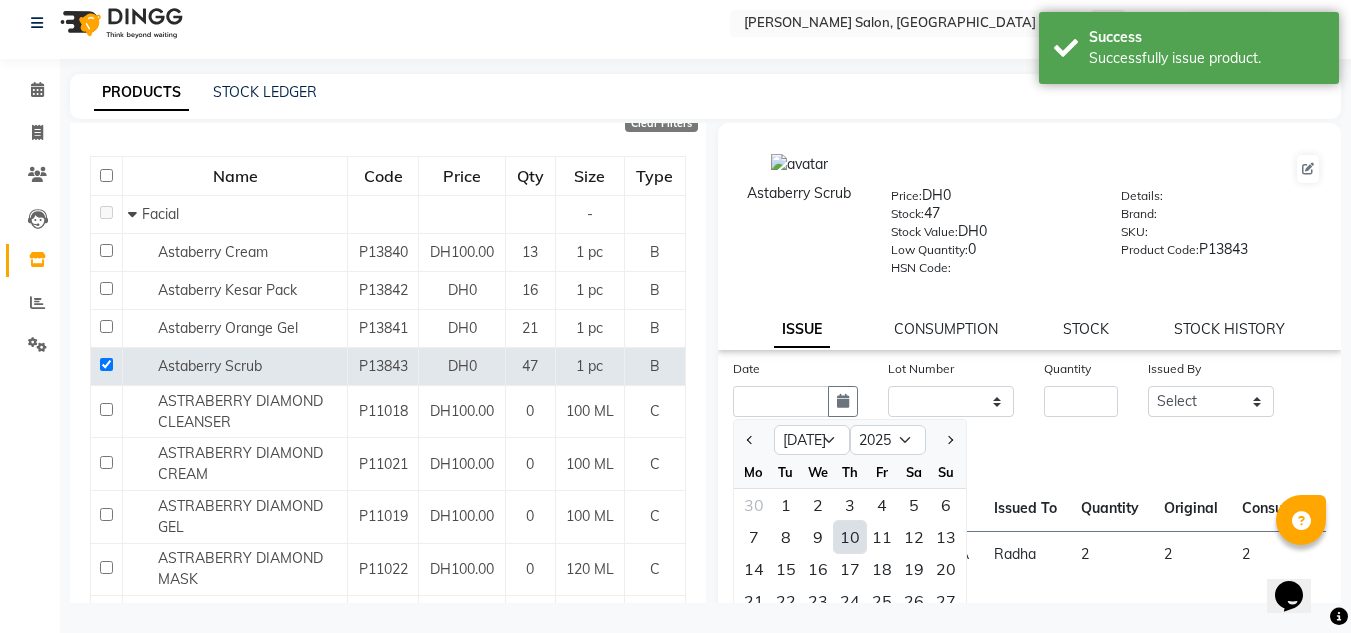 click on "10" 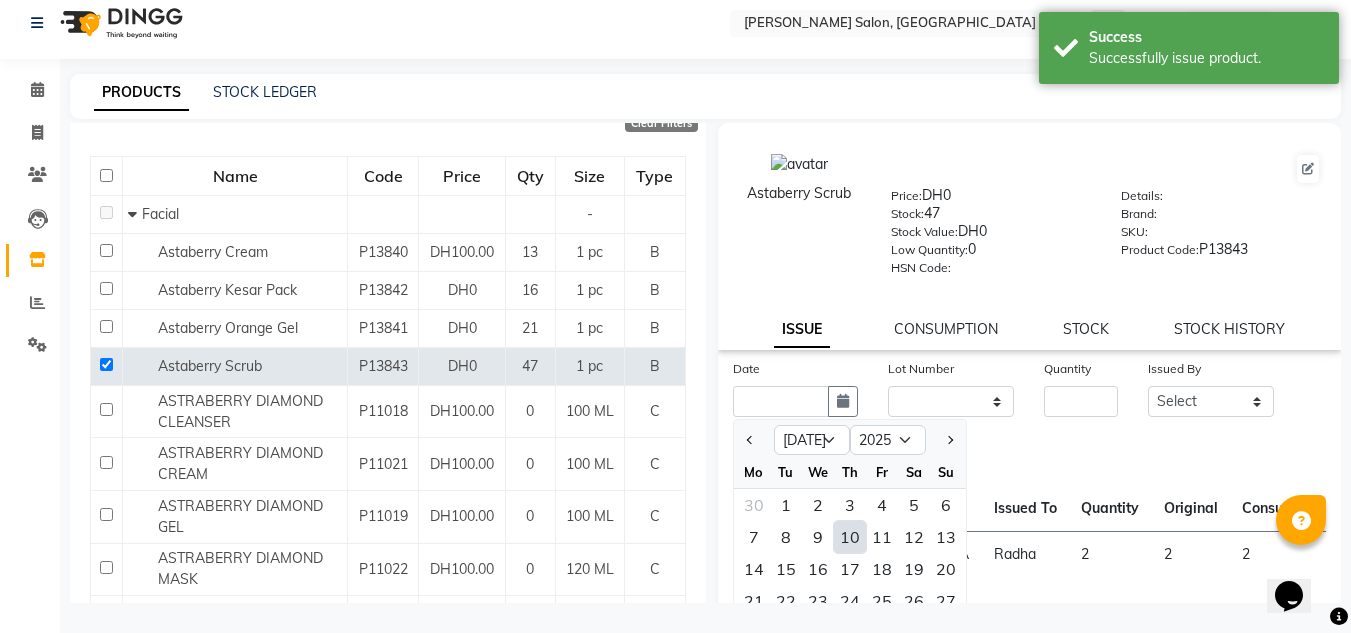 type on "[DATE]" 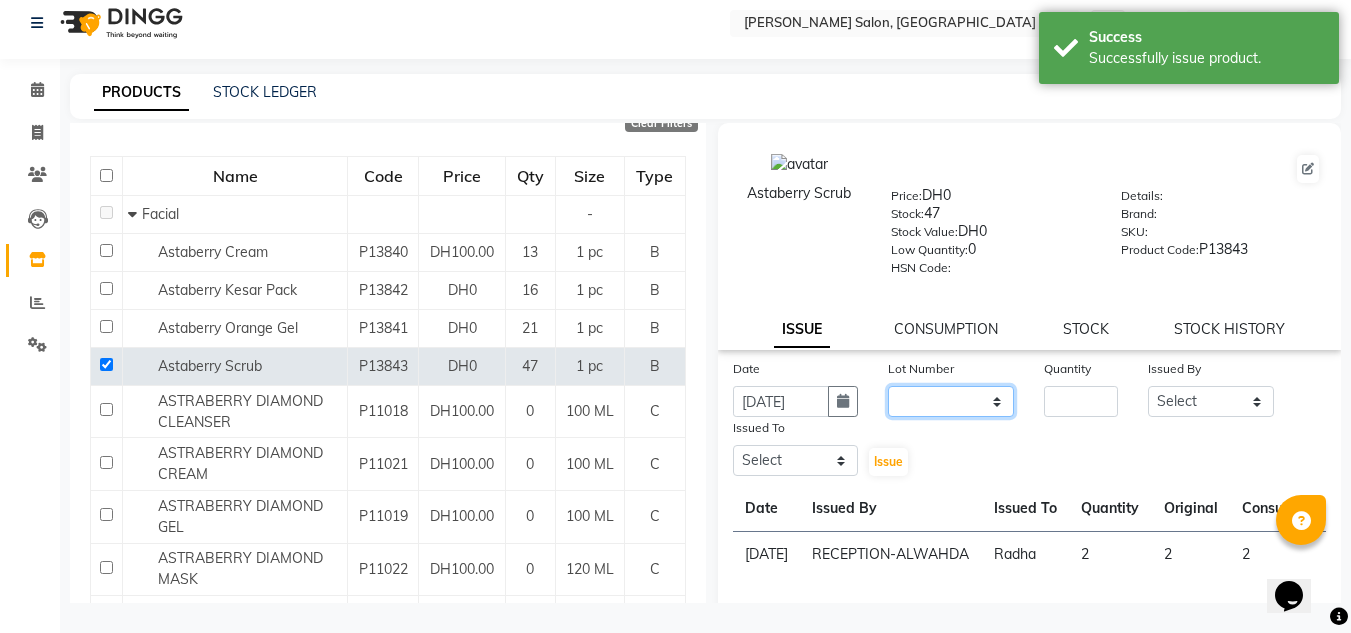click on "None" 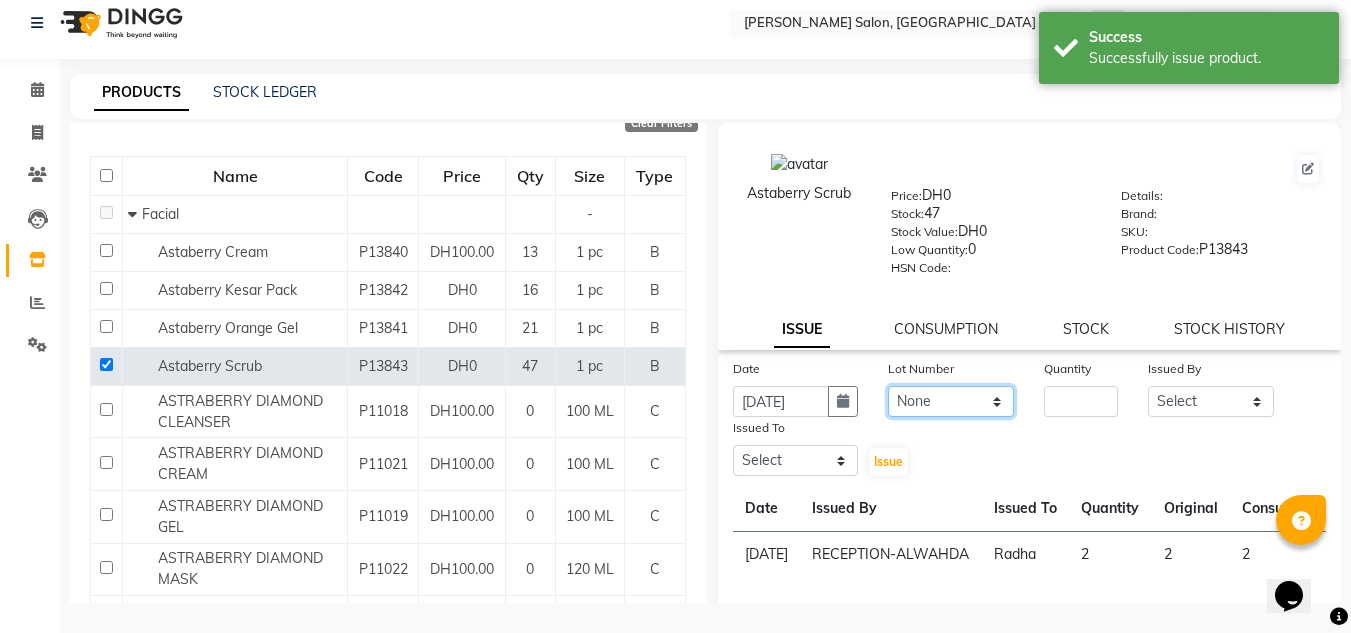 click on "None" 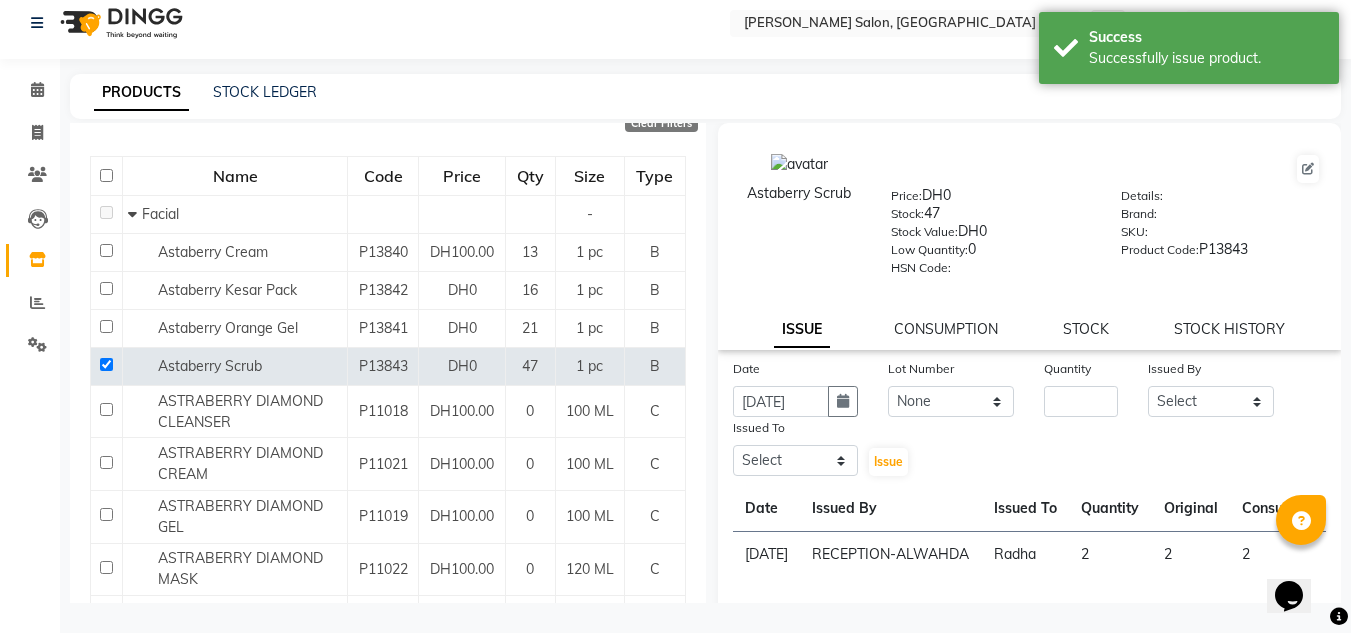 click on "Quantity" 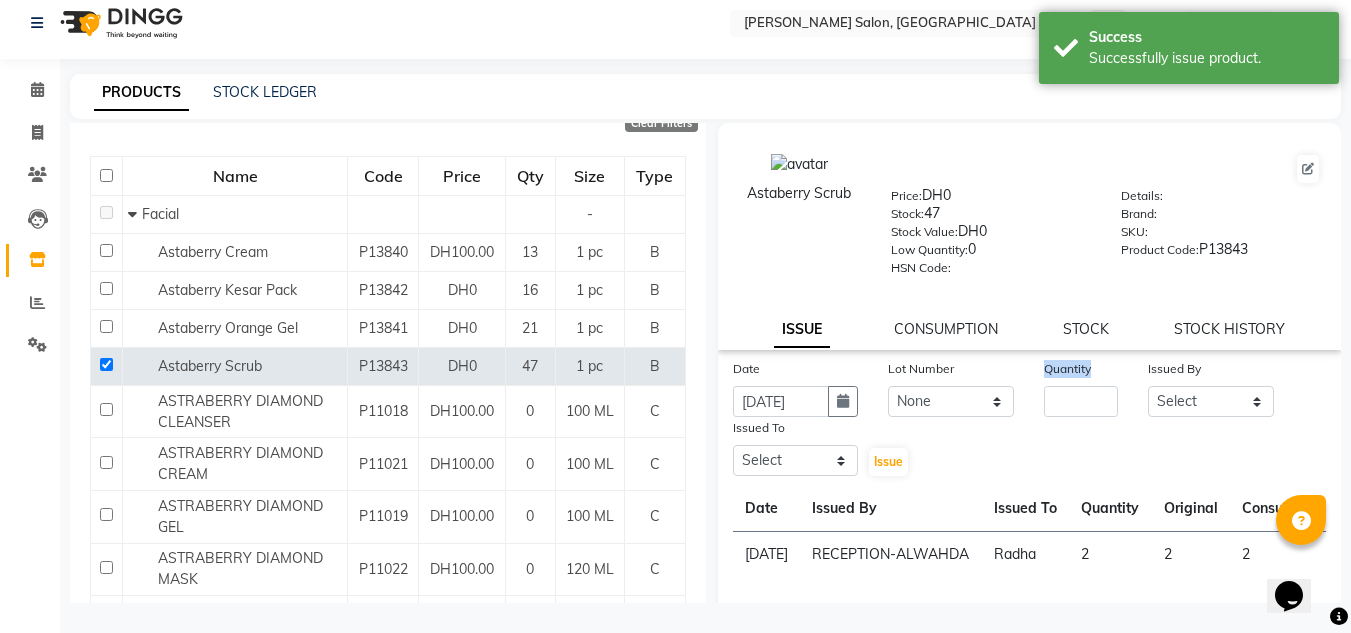 click on "Quantity" 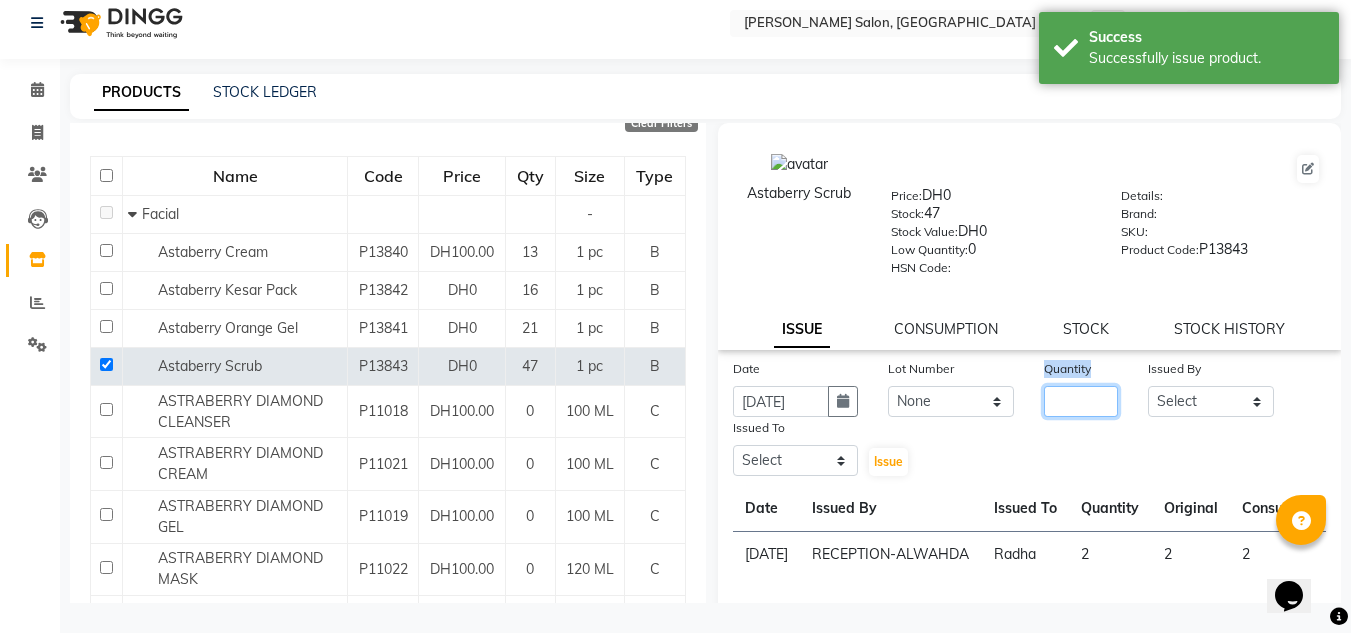 click 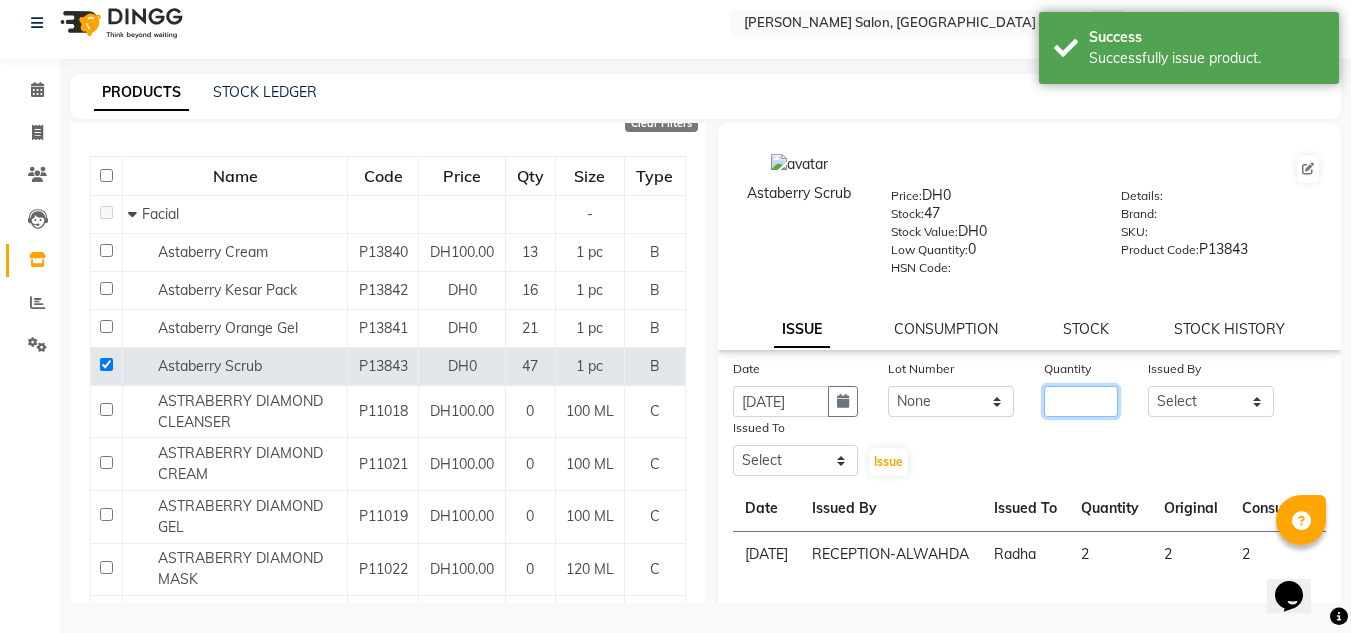drag, startPoint x: 1081, startPoint y: 403, endPoint x: 1078, endPoint y: 431, distance: 28.160255 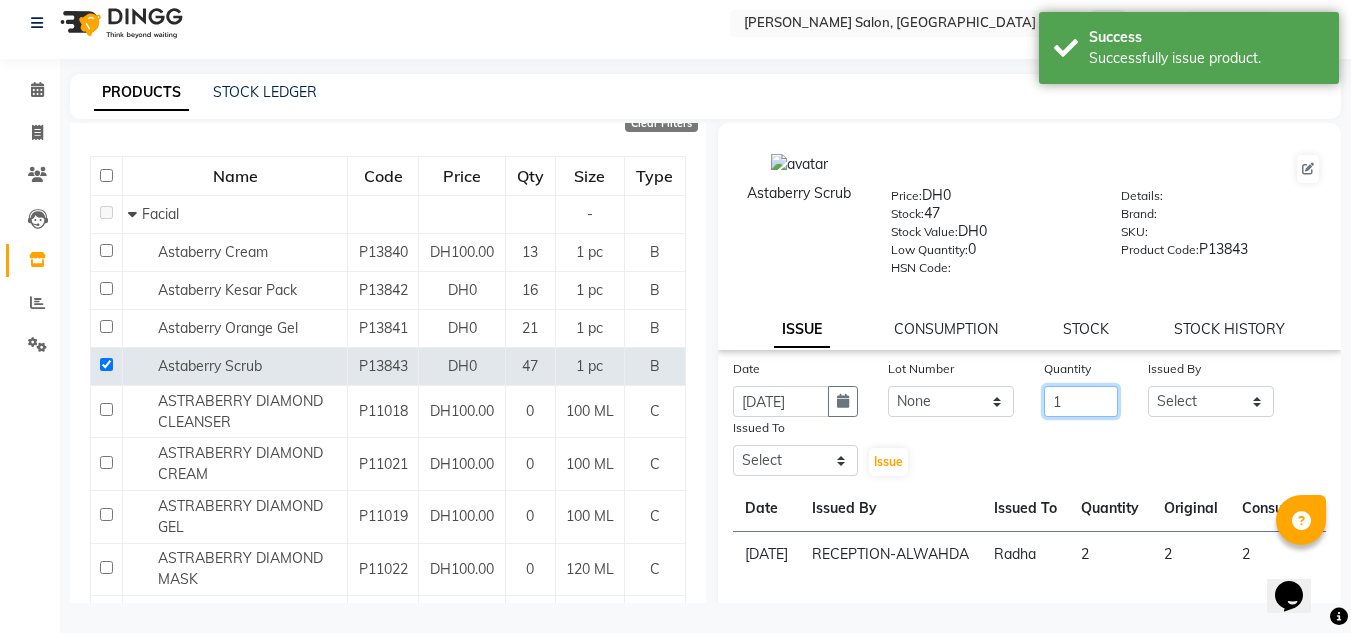 type on "1" 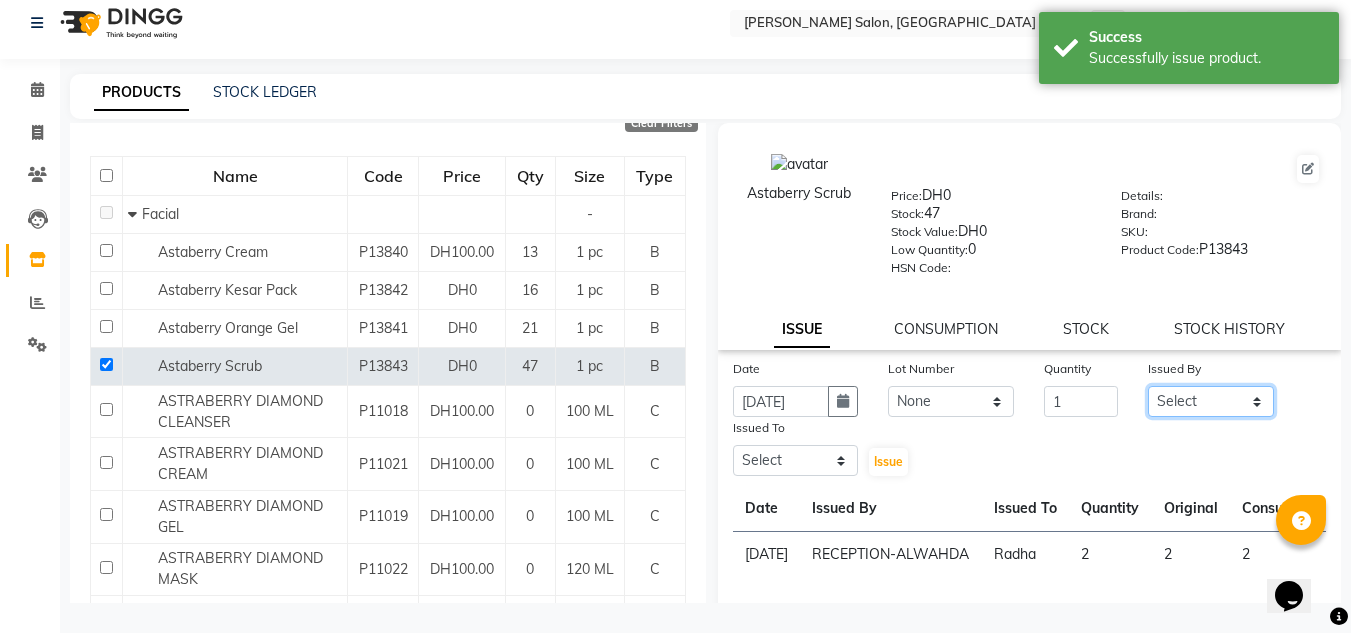 drag, startPoint x: 1197, startPoint y: 404, endPoint x: 1185, endPoint y: 386, distance: 21.633308 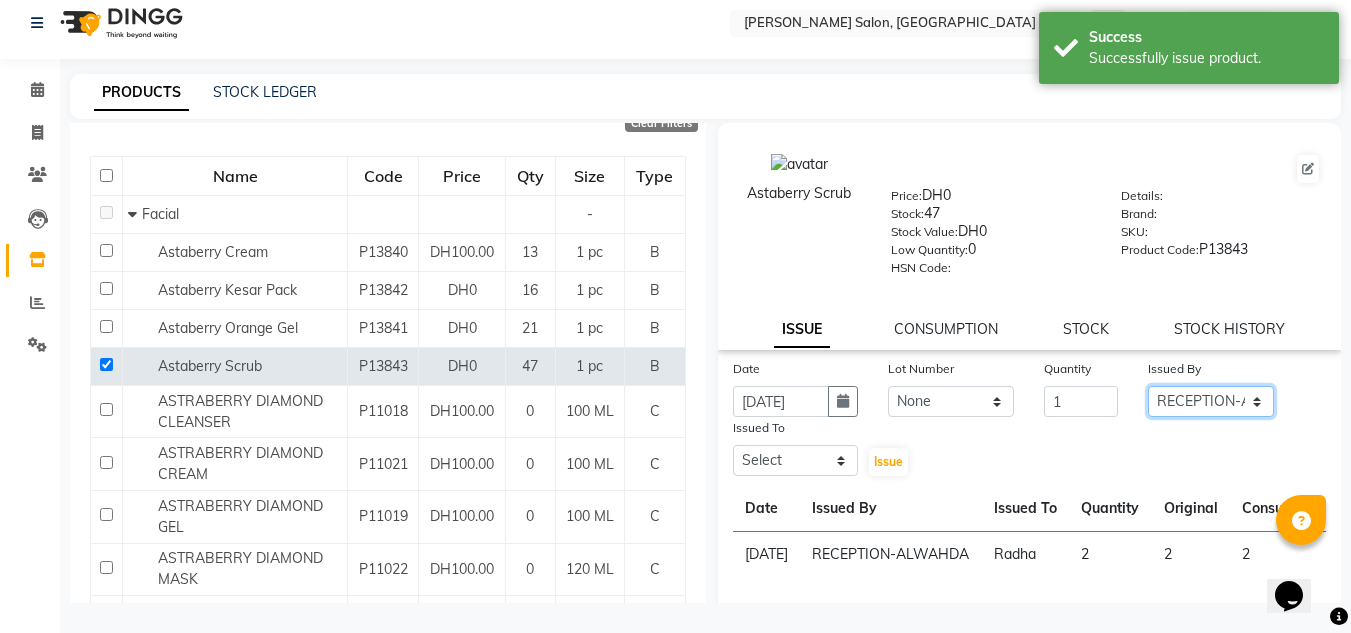 click on "Select ABUSHAGARA [PERSON_NAME] Management [PERSON_NAME] RECEPTION-ALWAHDA [PERSON_NAME] SALON [PERSON_NAME] trial" 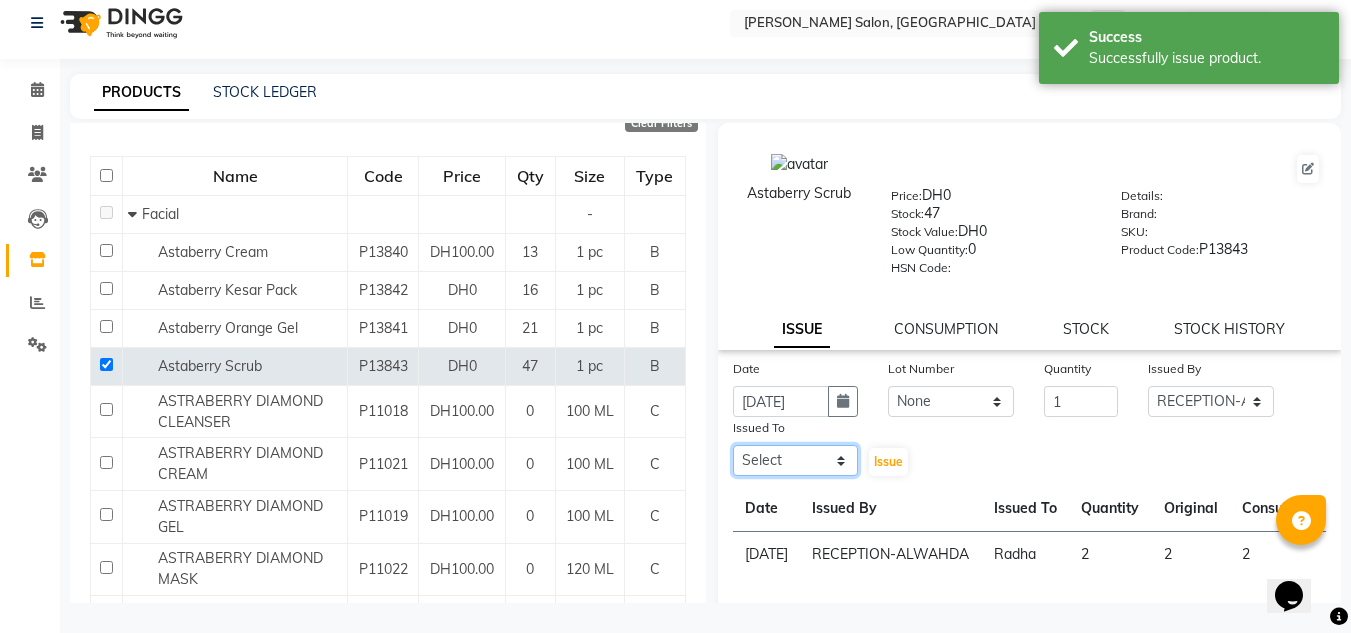 click on "Select ABUSHAGARA [PERSON_NAME] Management [PERSON_NAME] RECEPTION-ALWAHDA [PERSON_NAME] SALON [PERSON_NAME] trial" 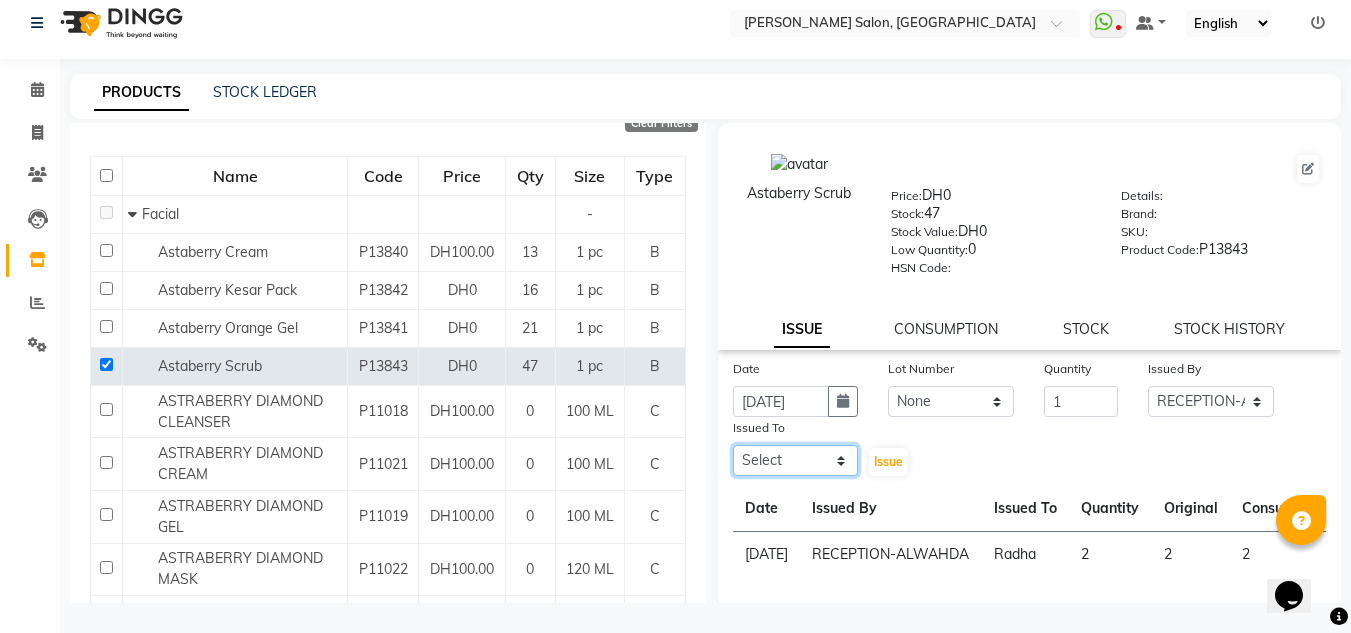 select on "36338" 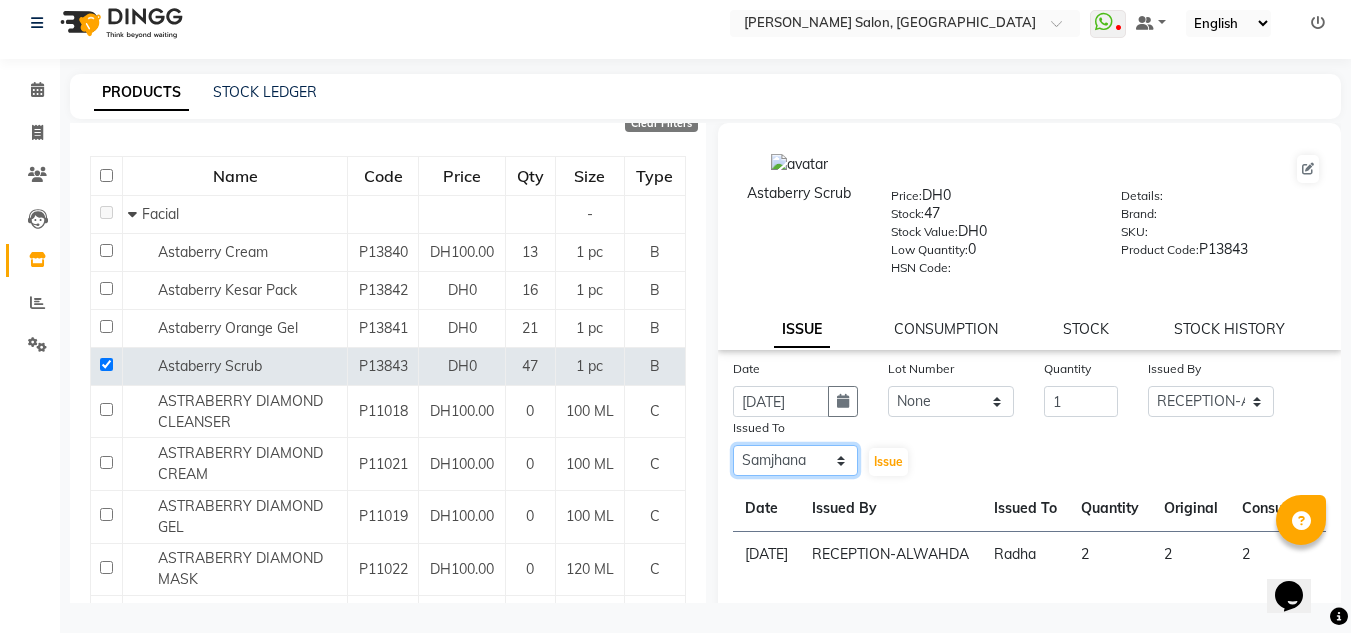 click on "Select ABUSHAGARA [PERSON_NAME] Management [PERSON_NAME] RECEPTION-ALWAHDA [PERSON_NAME] SALON [PERSON_NAME] trial" 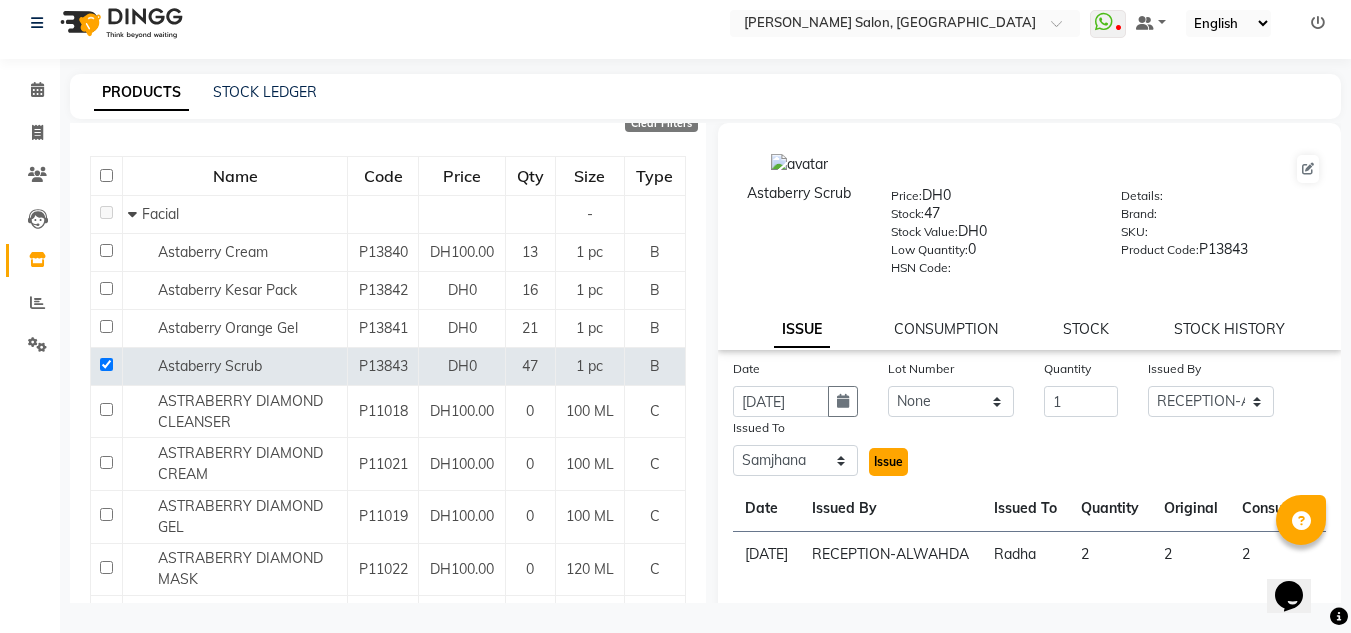 click on "Issue" 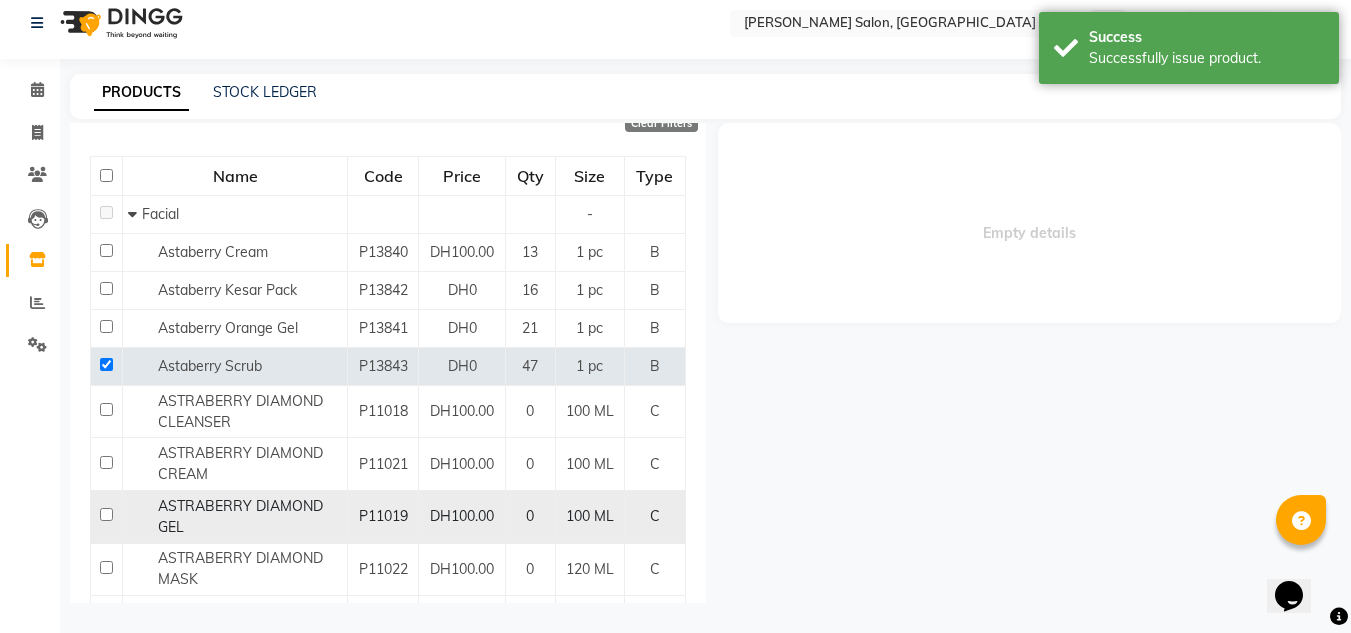 select 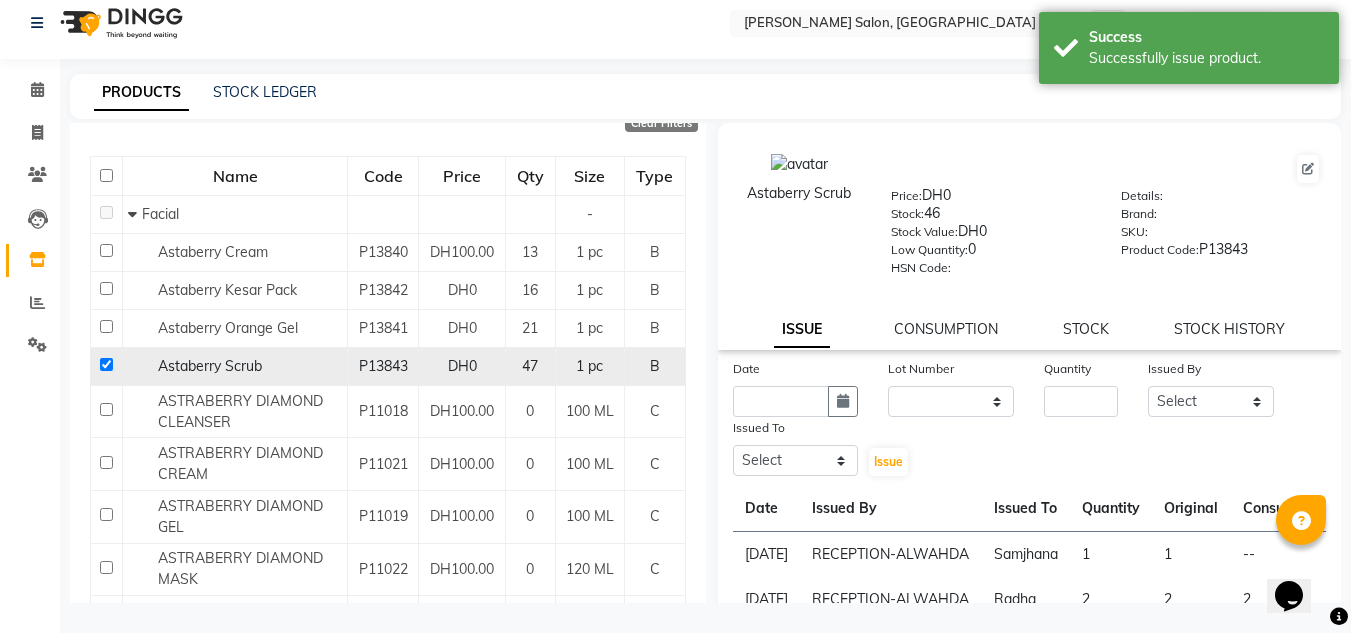 click 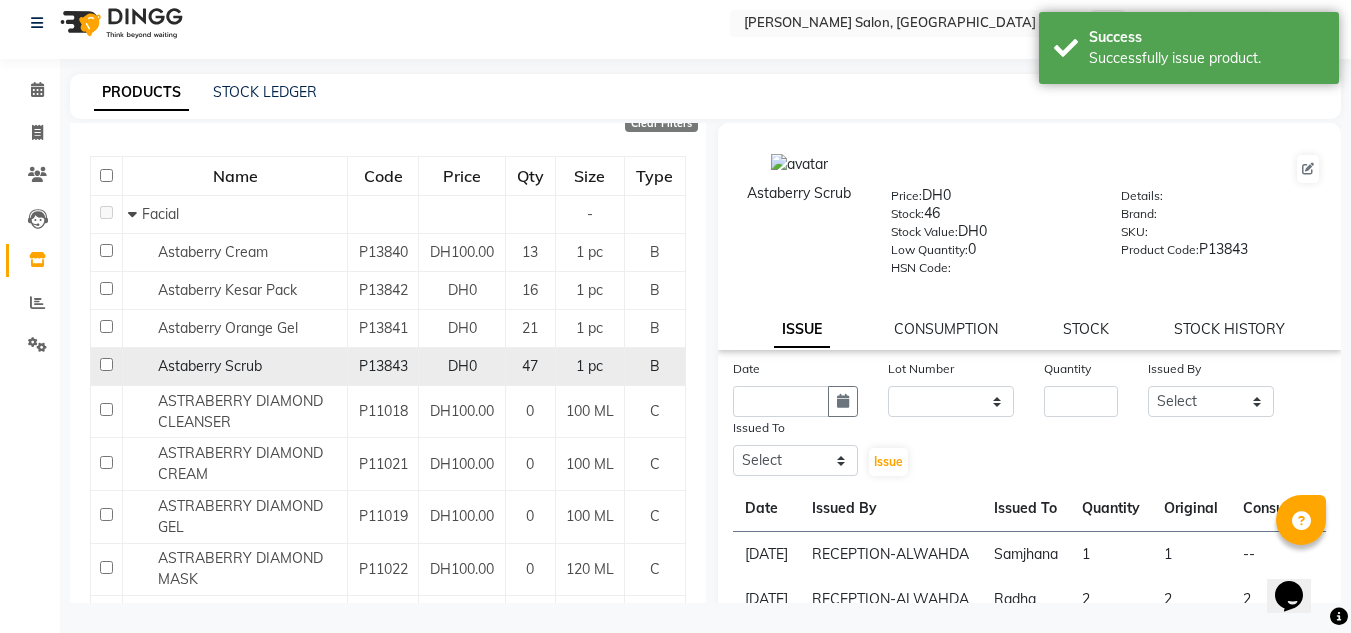 checkbox on "false" 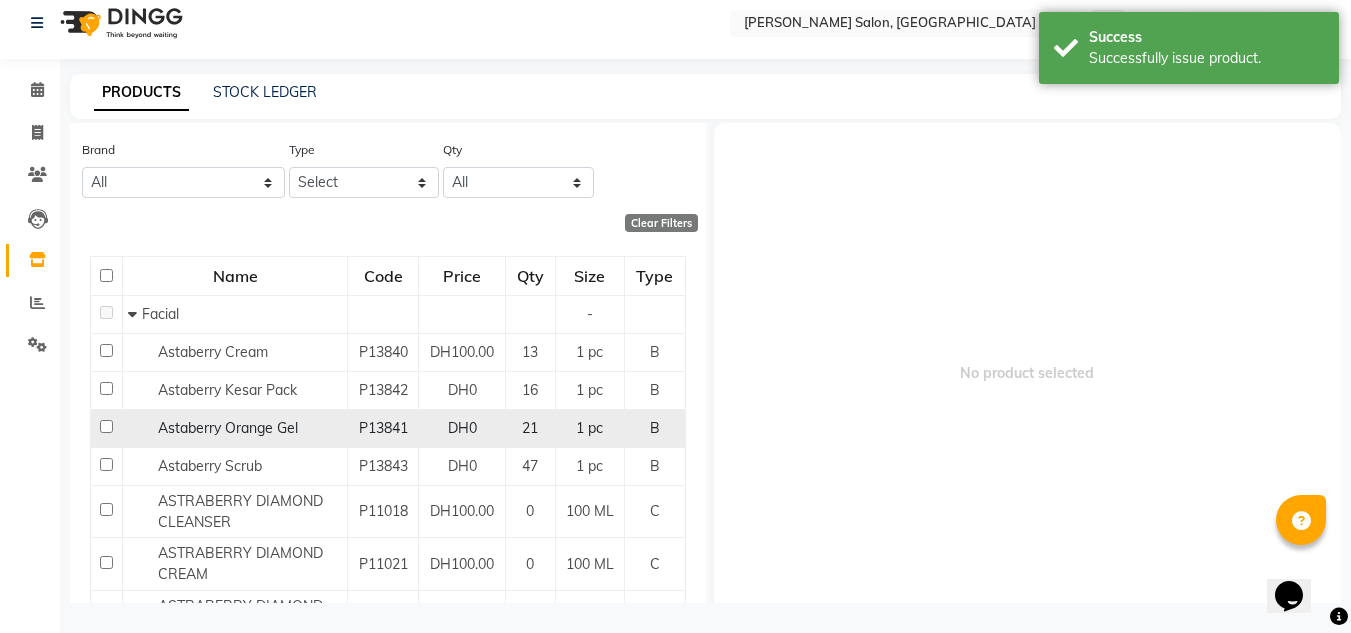 scroll, scrollTop: 0, scrollLeft: 0, axis: both 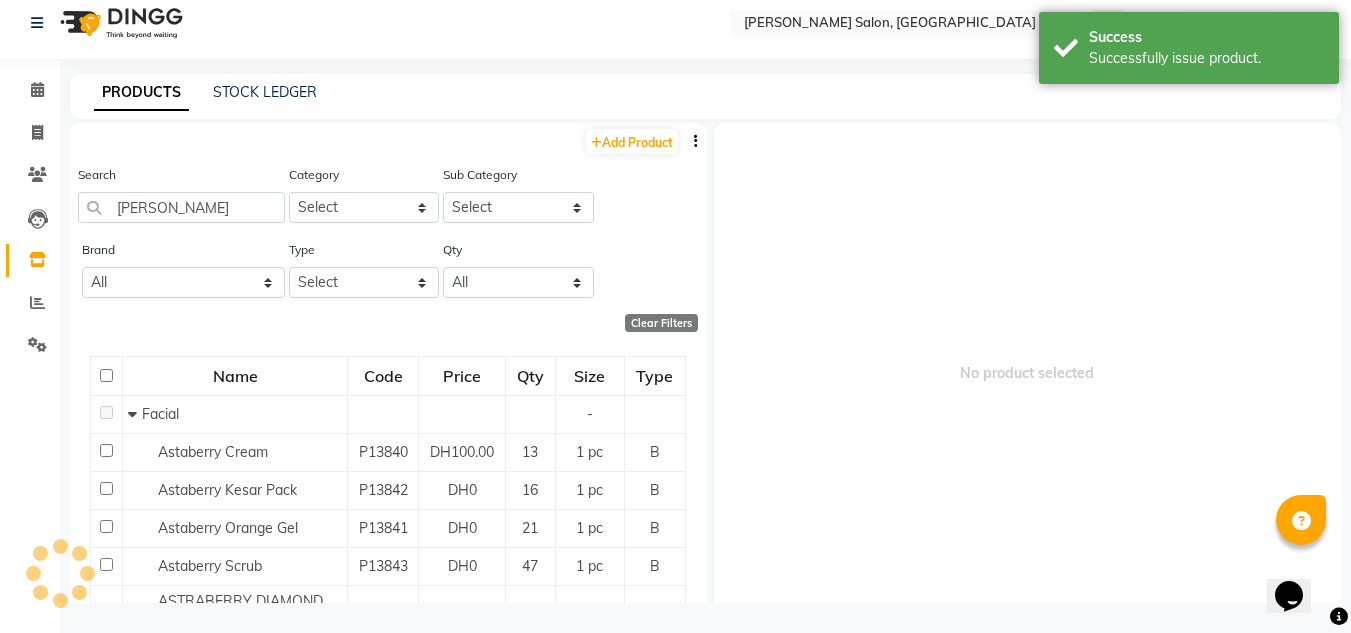 click on "Search [PERSON_NAME]" 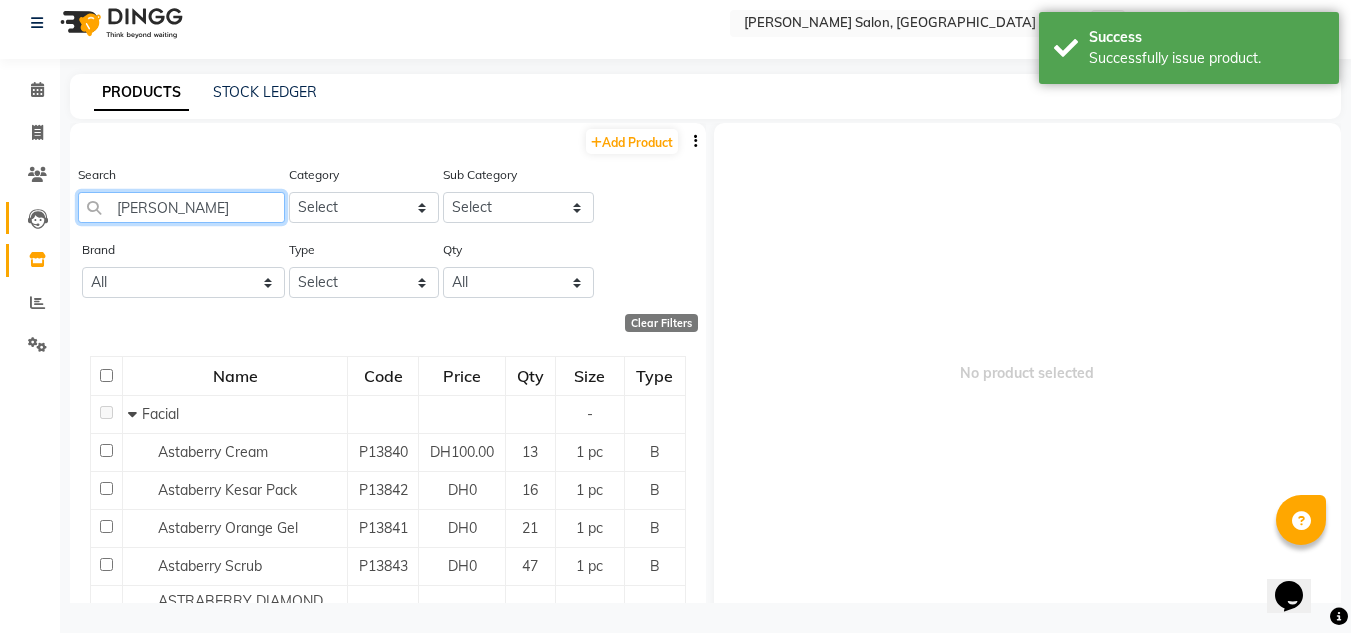 drag, startPoint x: 171, startPoint y: 197, endPoint x: 28, endPoint y: 209, distance: 143.50261 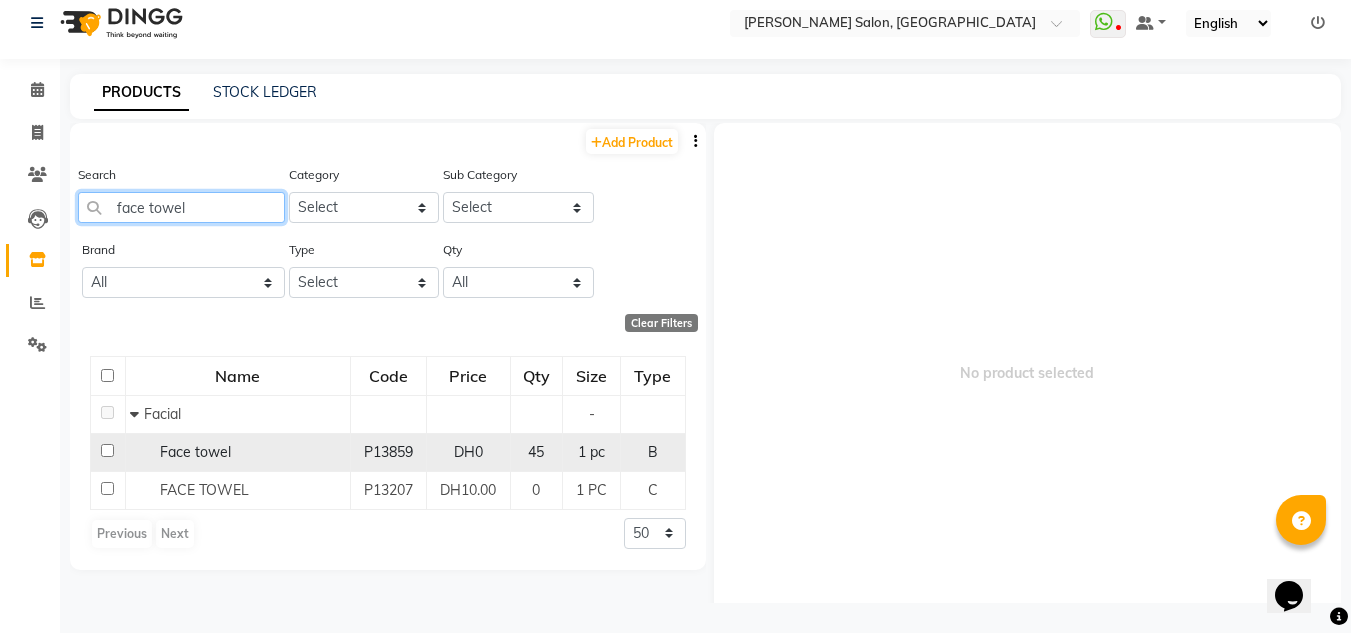 type on "face towel" 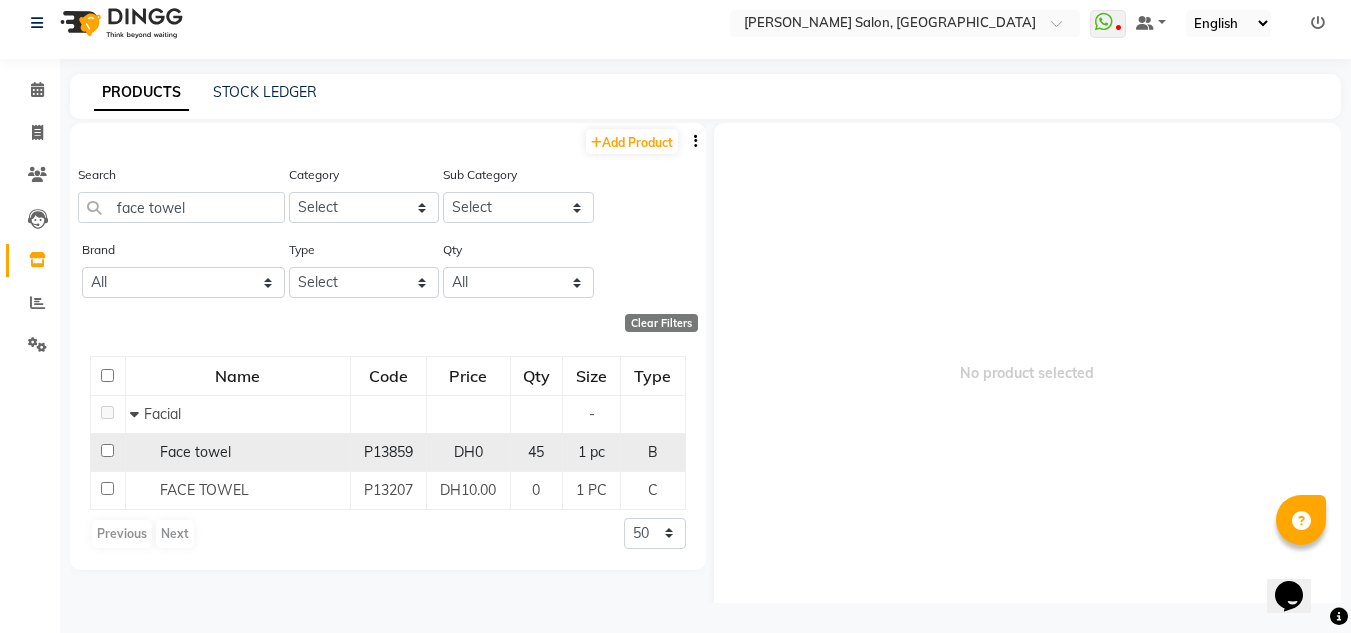 click 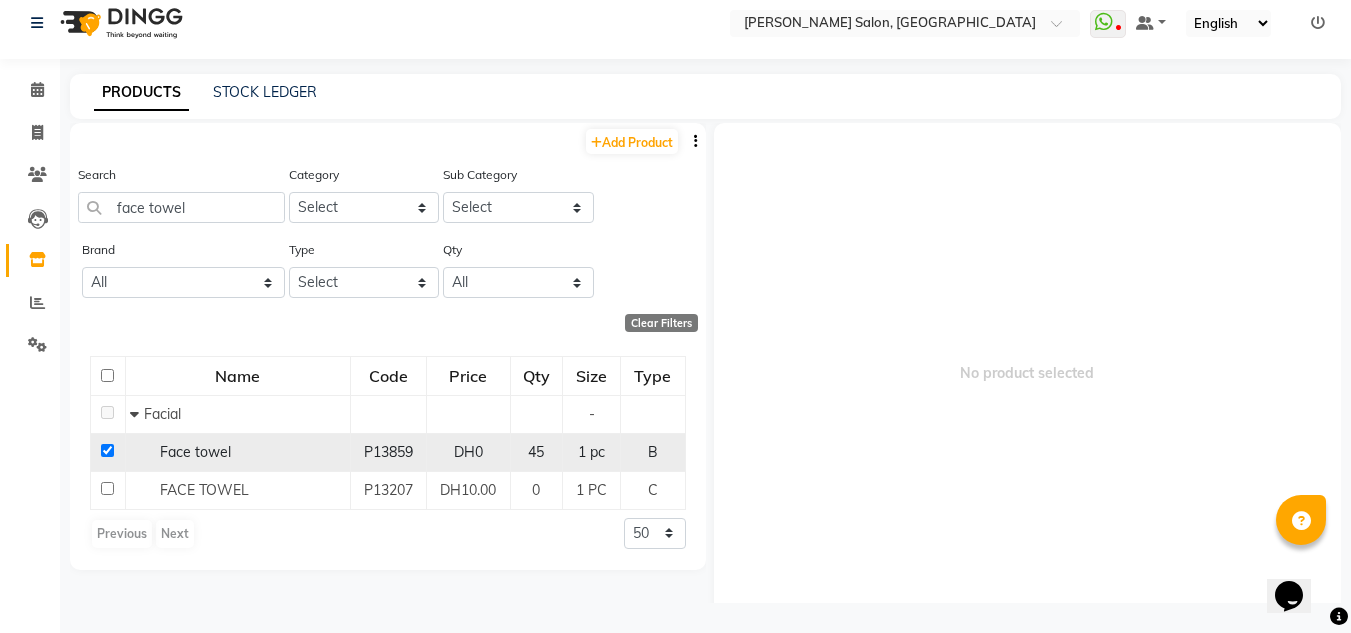 checkbox on "true" 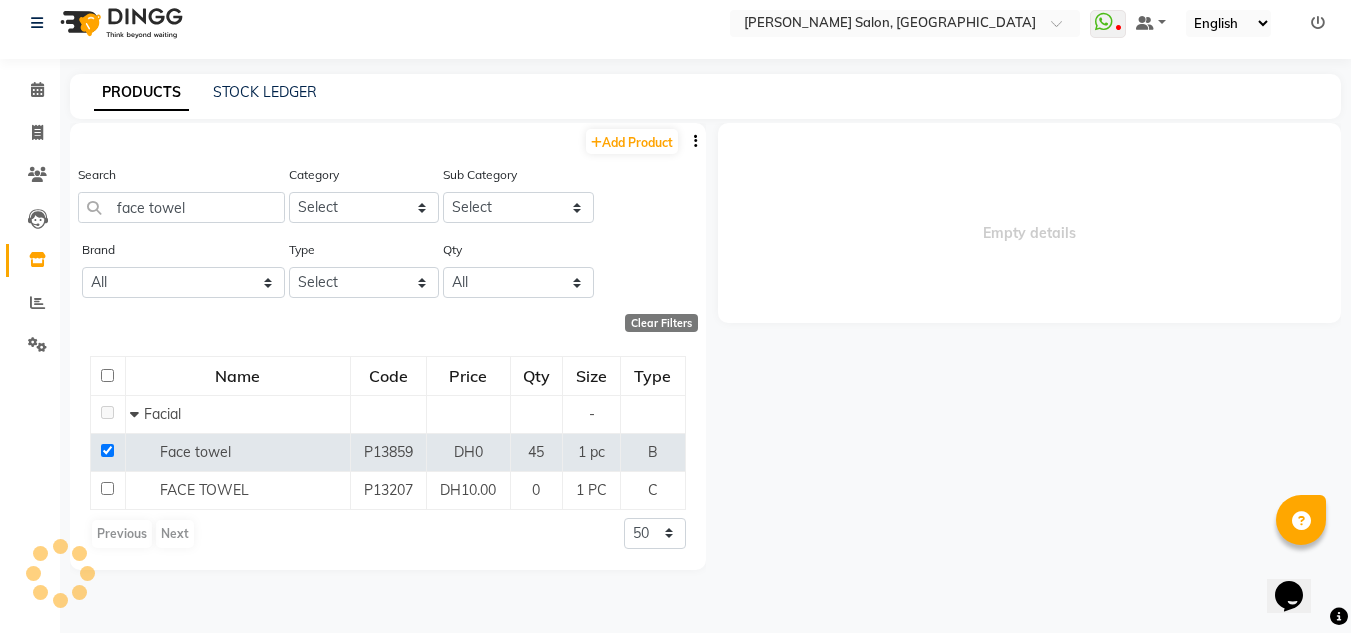 select 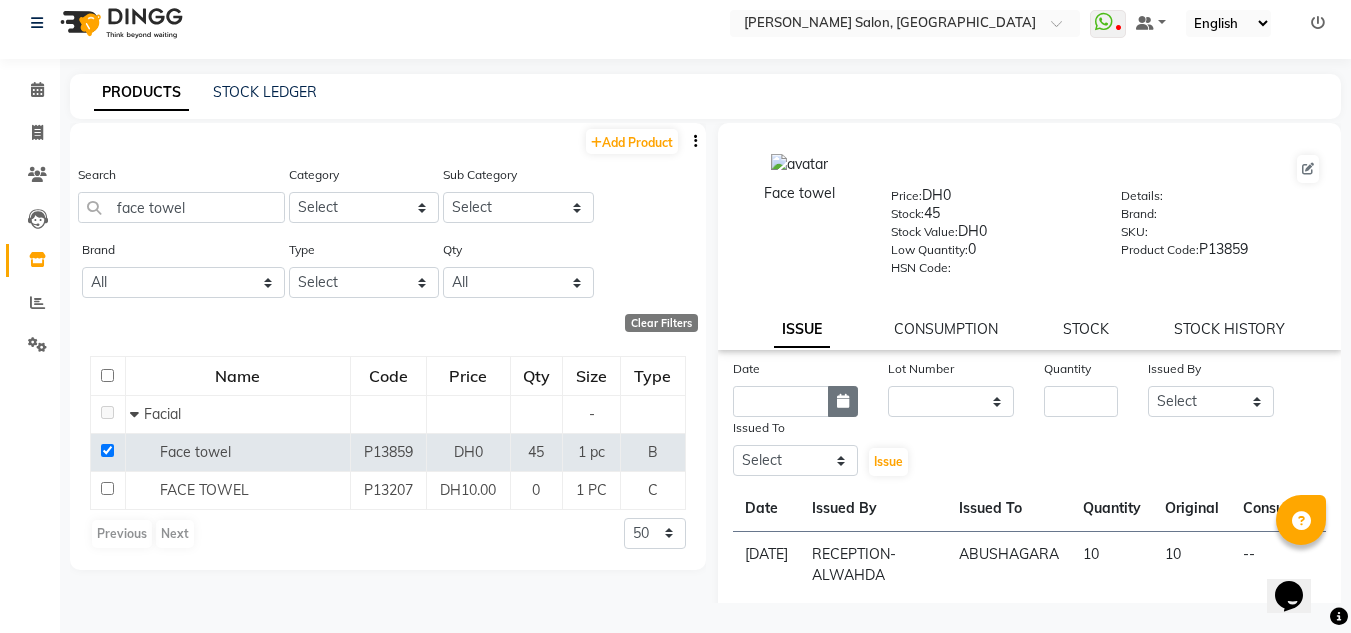 click 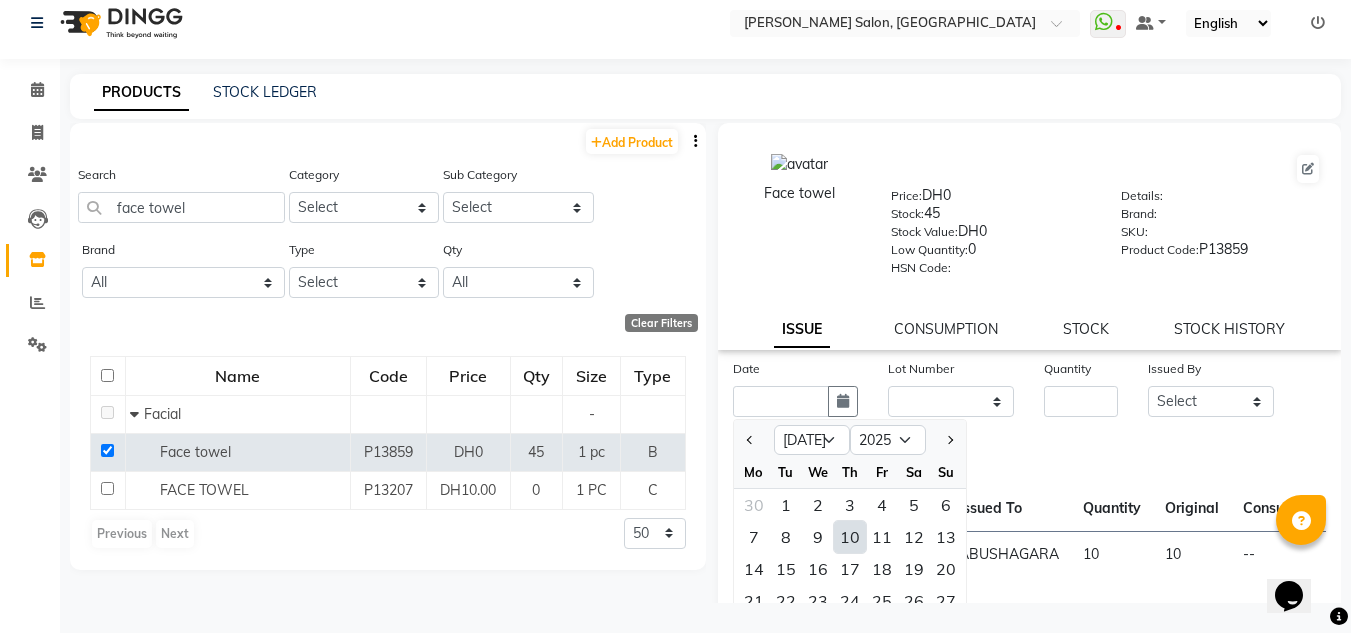 click on "10" 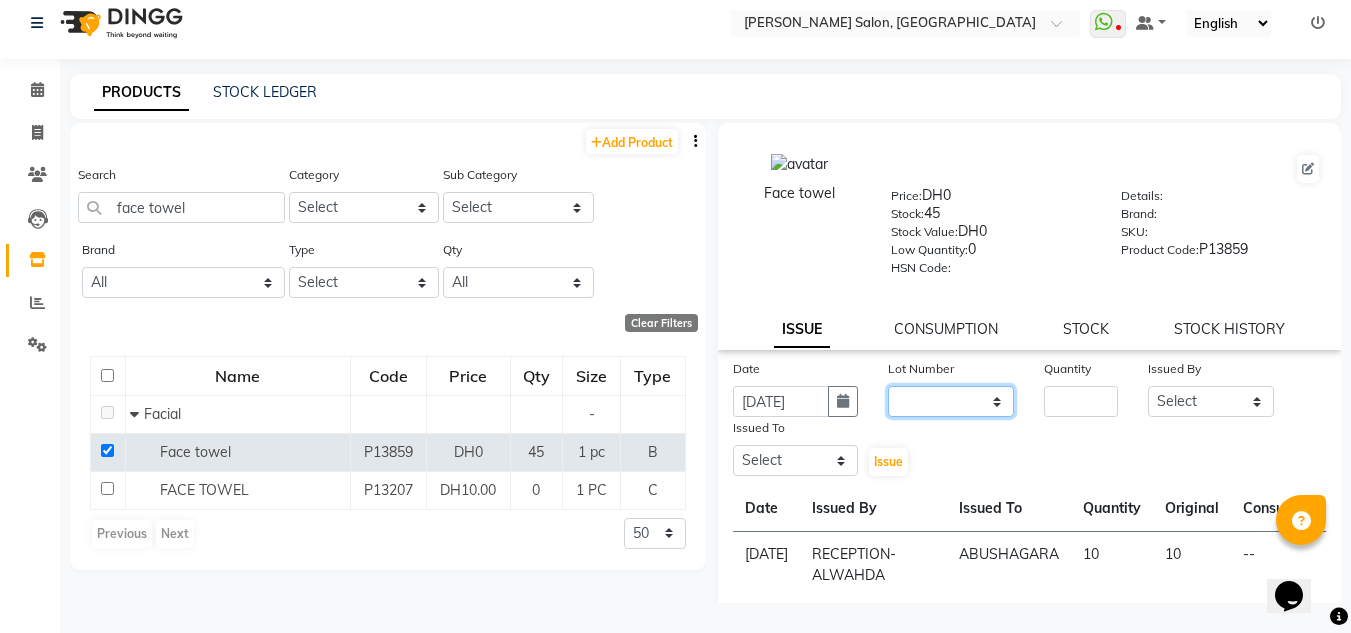 drag, startPoint x: 958, startPoint y: 396, endPoint x: 956, endPoint y: 413, distance: 17.117243 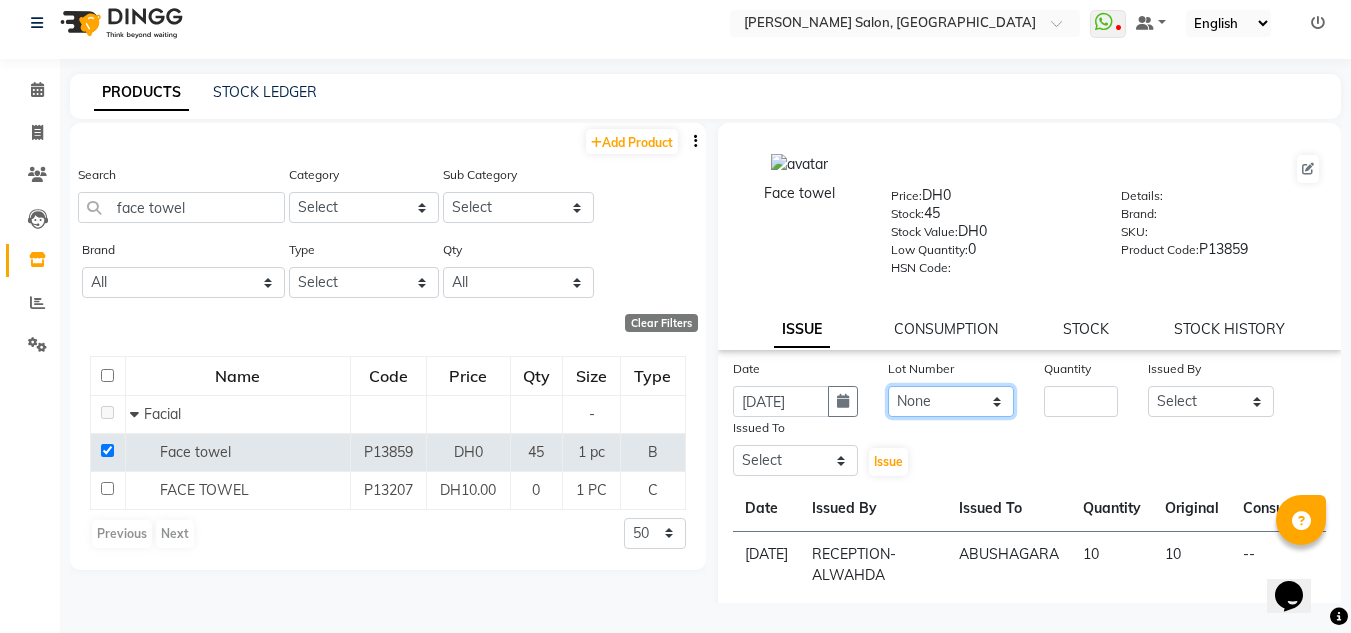 click on "None" 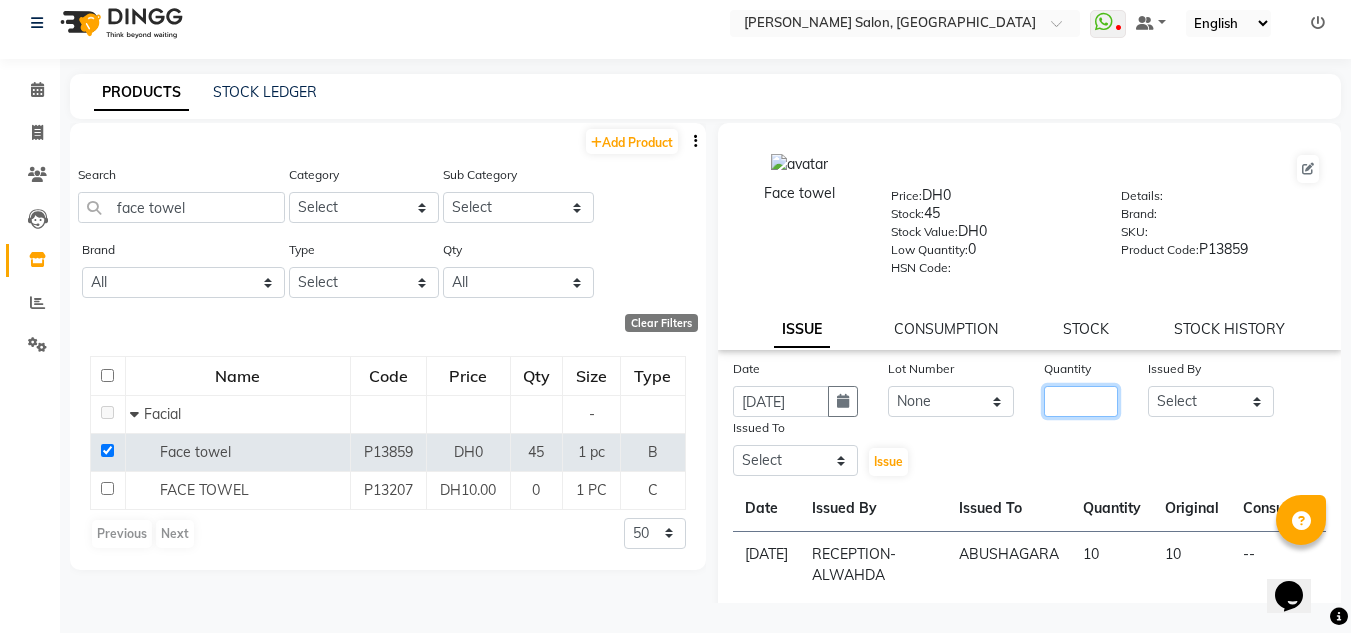 click 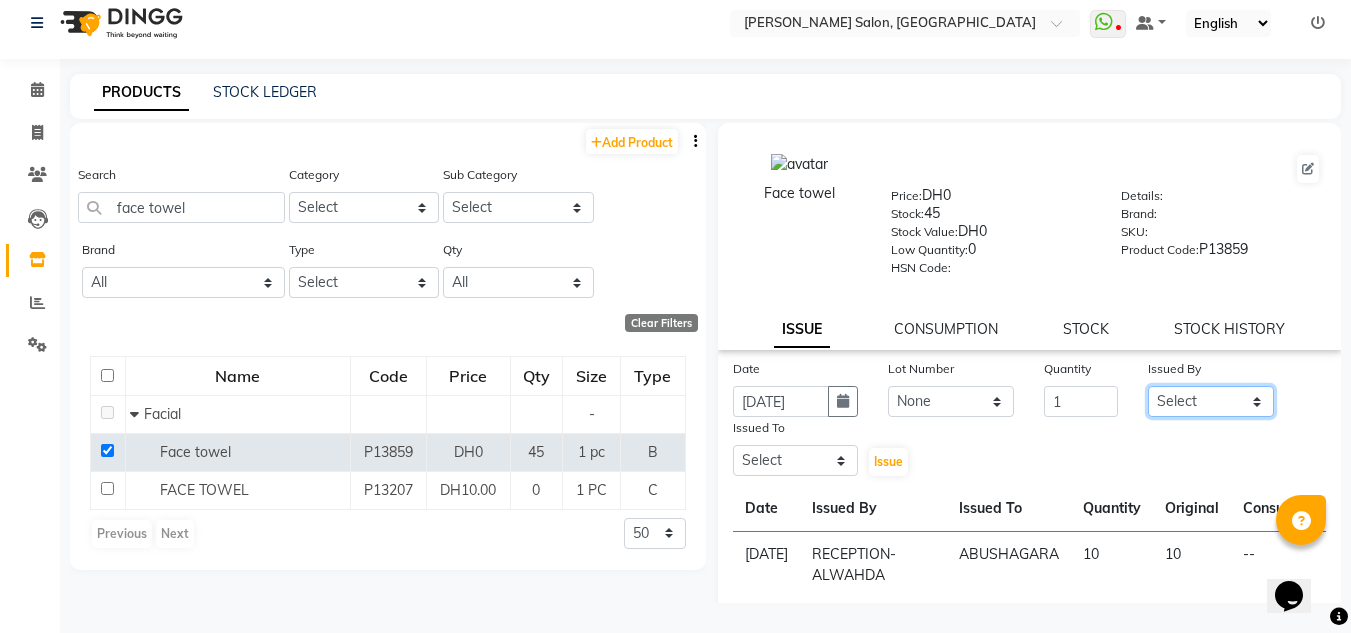 click on "Select ABUSHAGARA [PERSON_NAME] Management [PERSON_NAME] RECEPTION-ALWAHDA [PERSON_NAME] SALON [PERSON_NAME] trial" 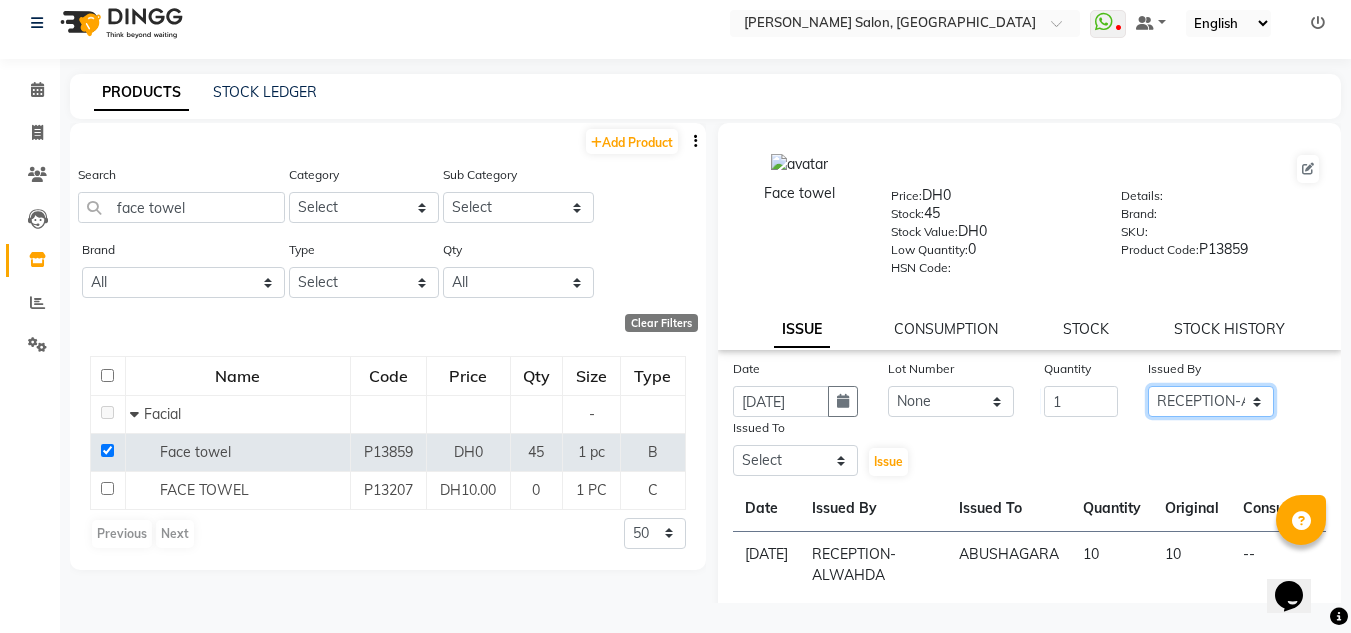 click on "Select ABUSHAGARA [PERSON_NAME] Management [PERSON_NAME] RECEPTION-ALWAHDA [PERSON_NAME] SALON [PERSON_NAME] trial" 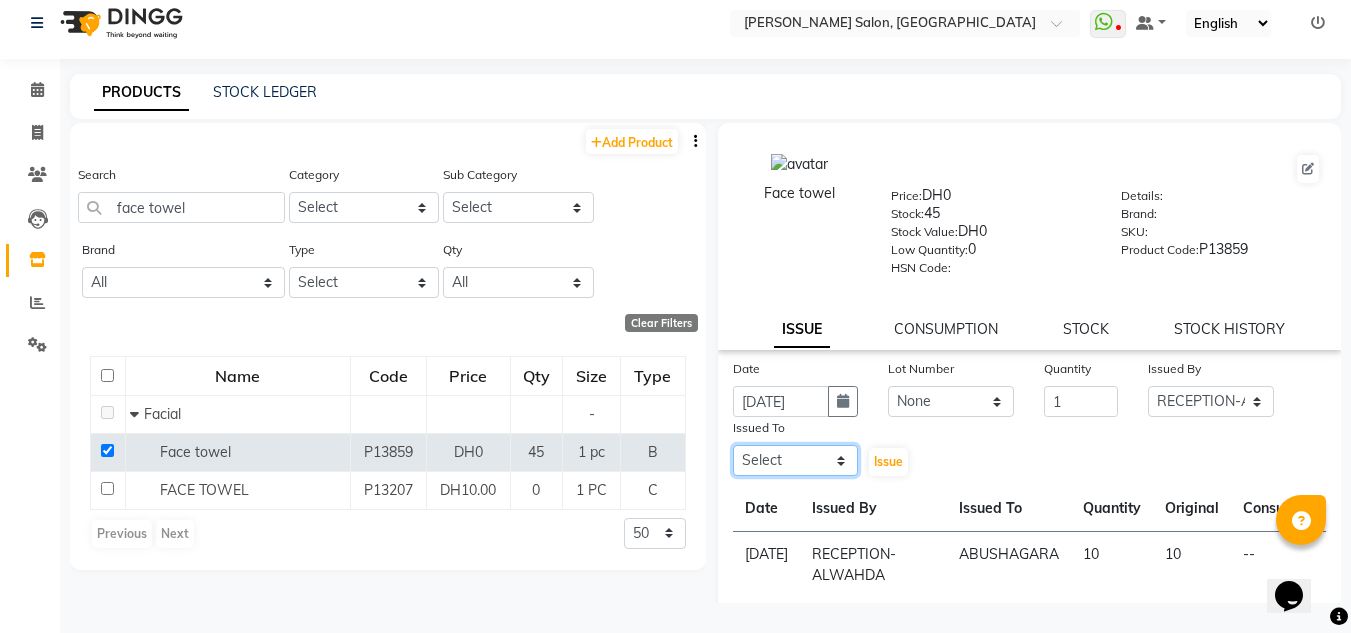 click on "Select ABUSHAGARA [PERSON_NAME] Management [PERSON_NAME] RECEPTION-ALWAHDA [PERSON_NAME] SALON [PERSON_NAME] trial" 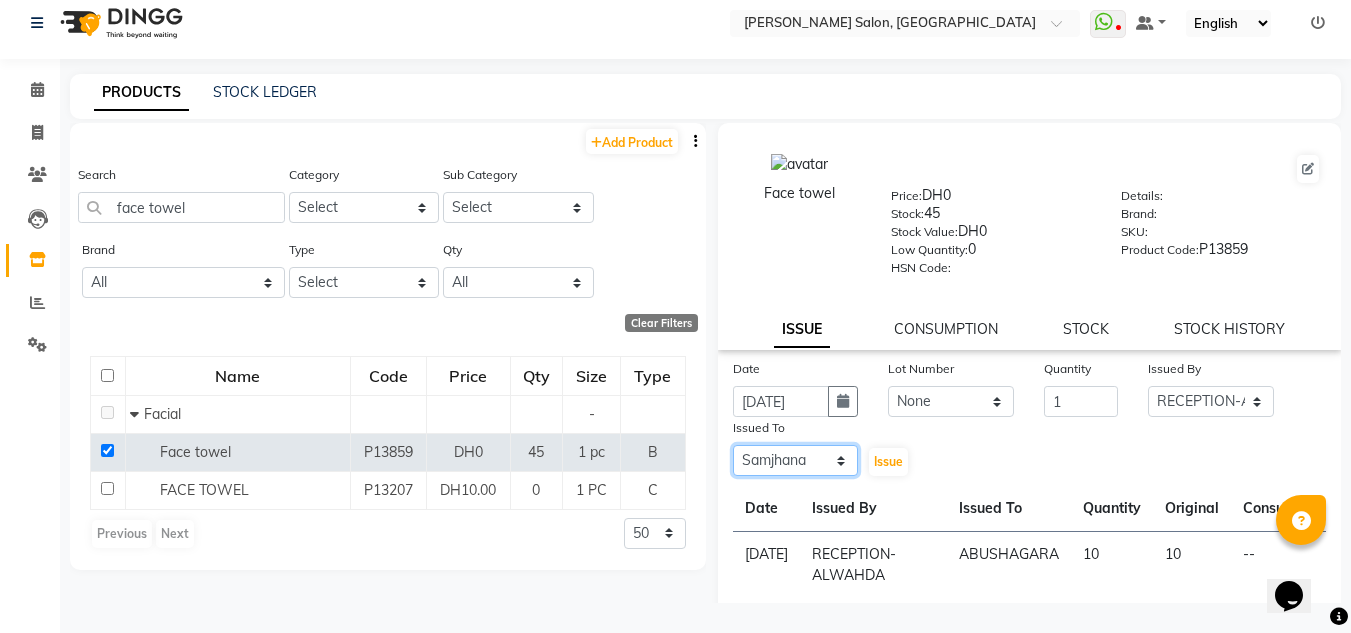 click on "Select ABUSHAGARA [PERSON_NAME] Management [PERSON_NAME] RECEPTION-ALWAHDA [PERSON_NAME] SALON [PERSON_NAME] trial" 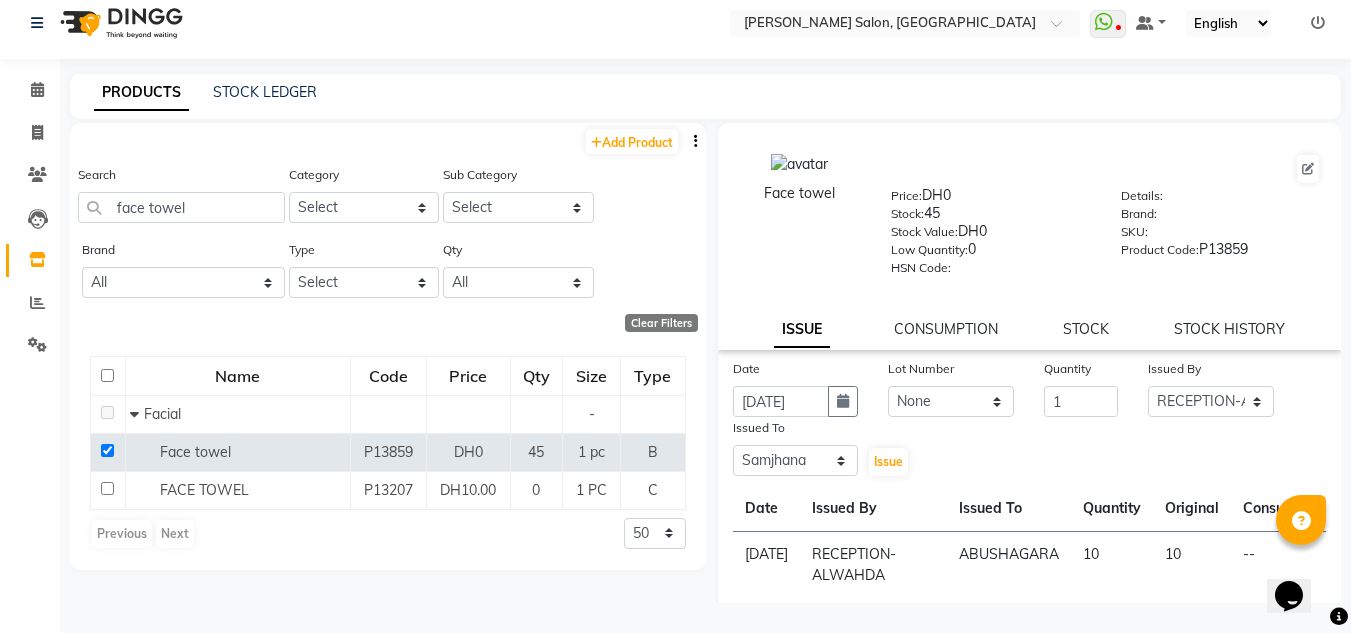 click on "Issue" 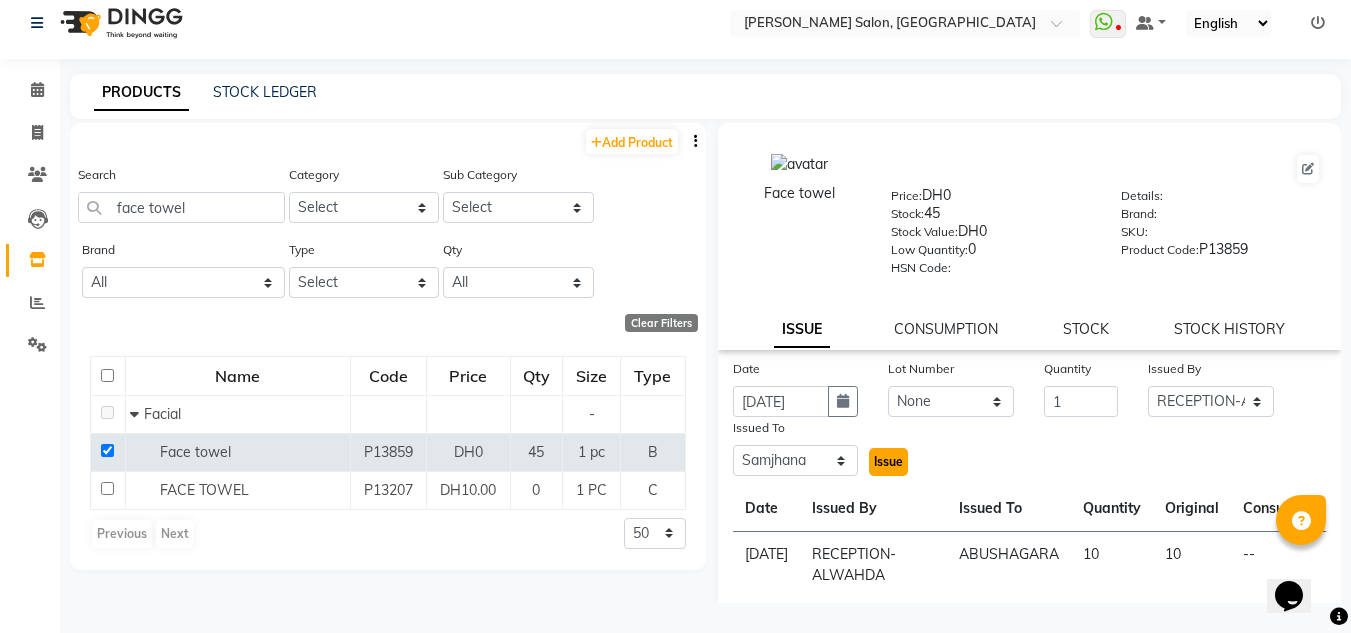 click on "Issue" 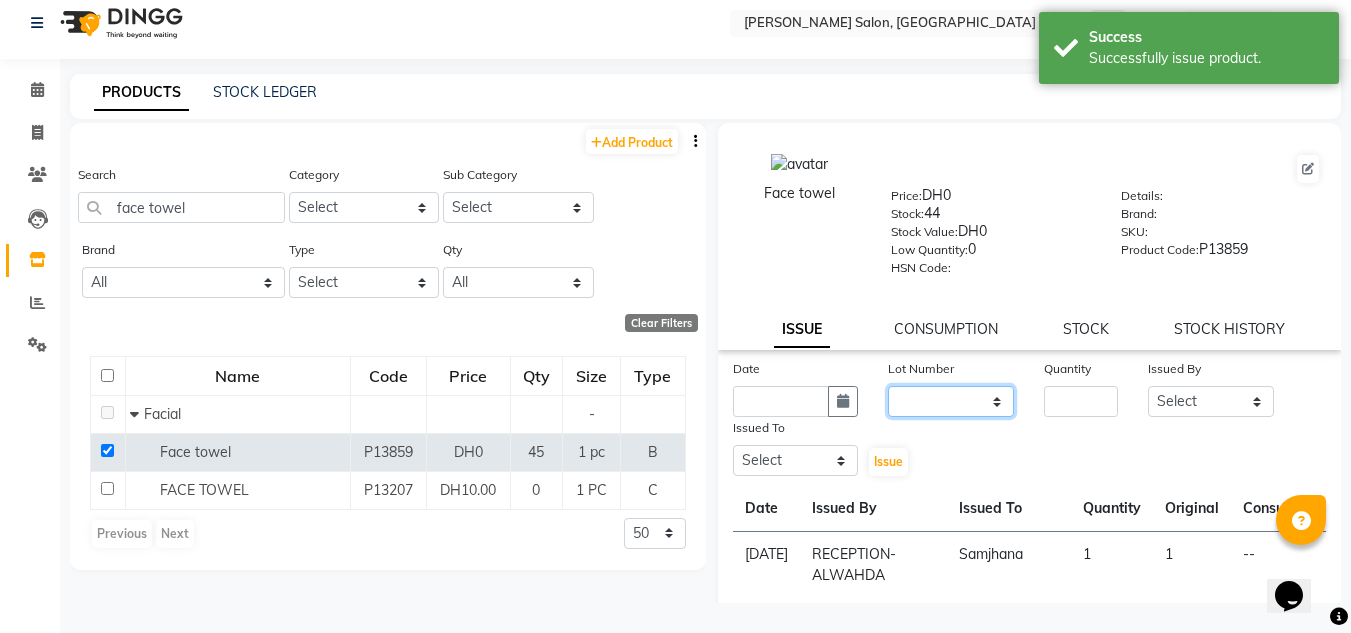 click on "None" 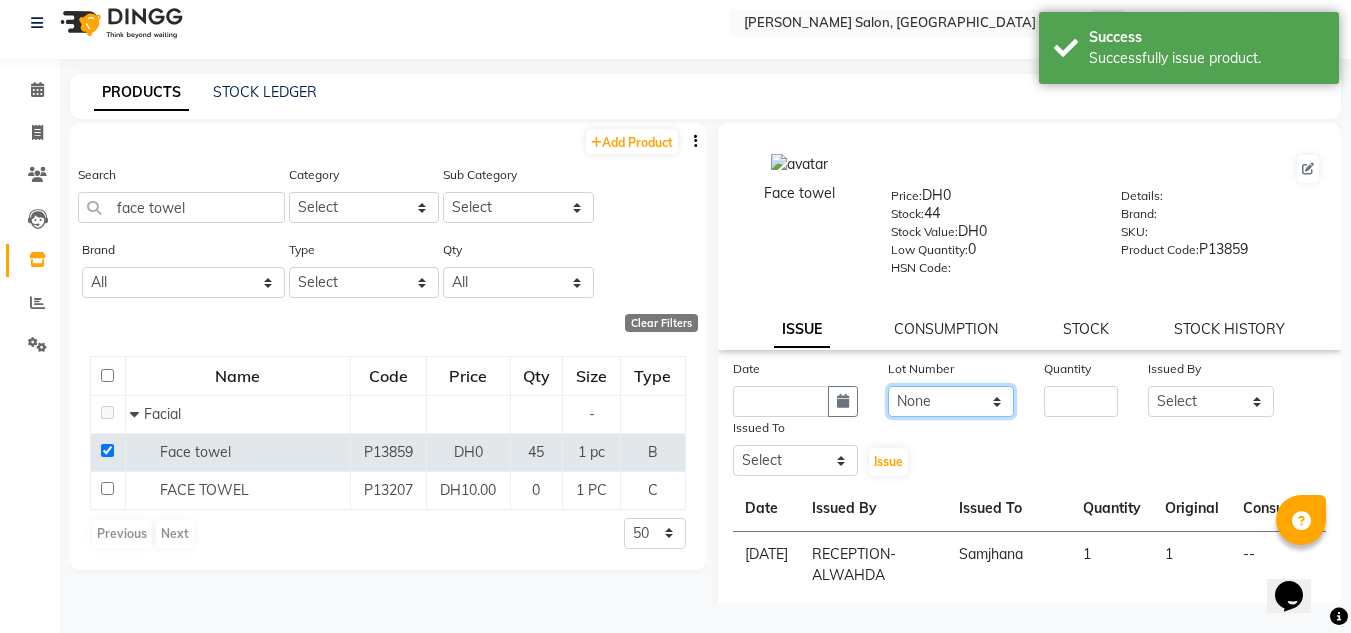 click on "None" 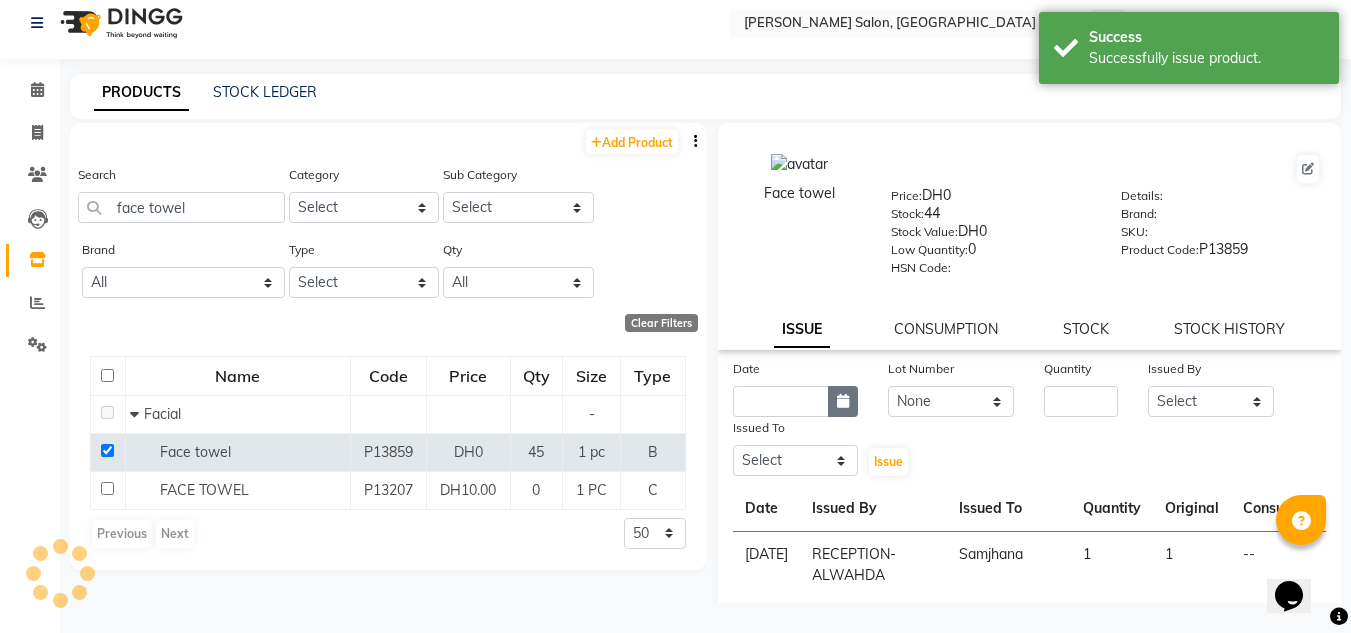 click 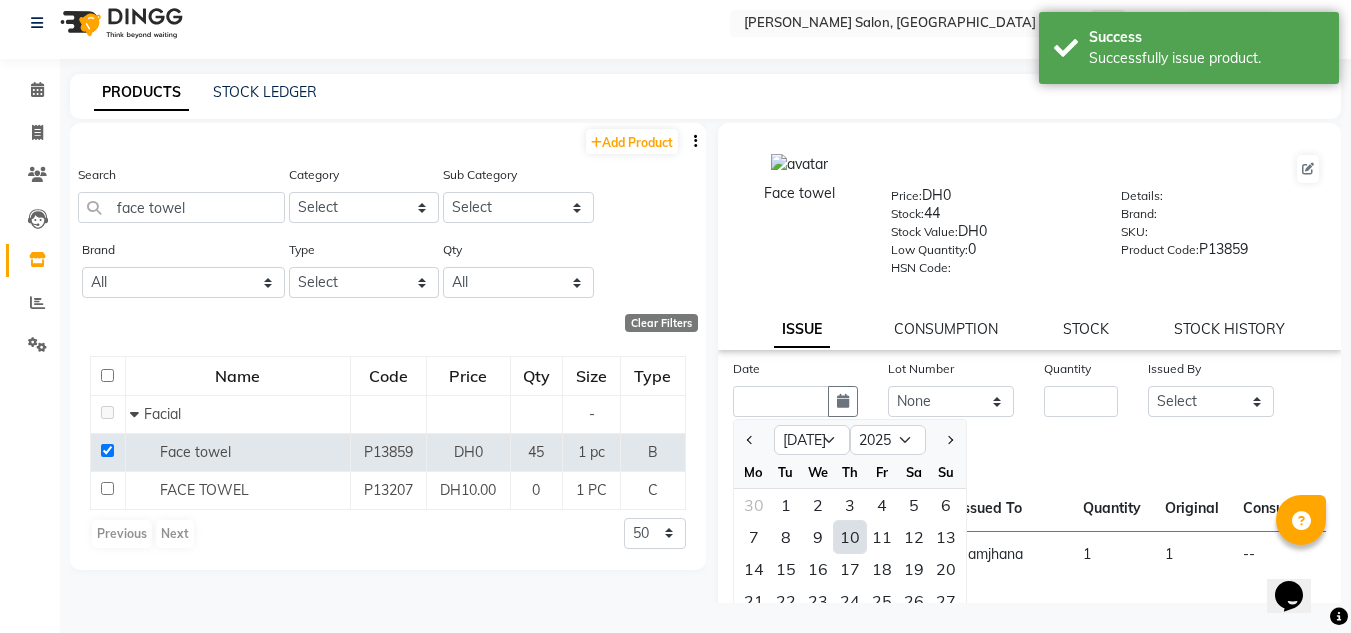 click on "10" 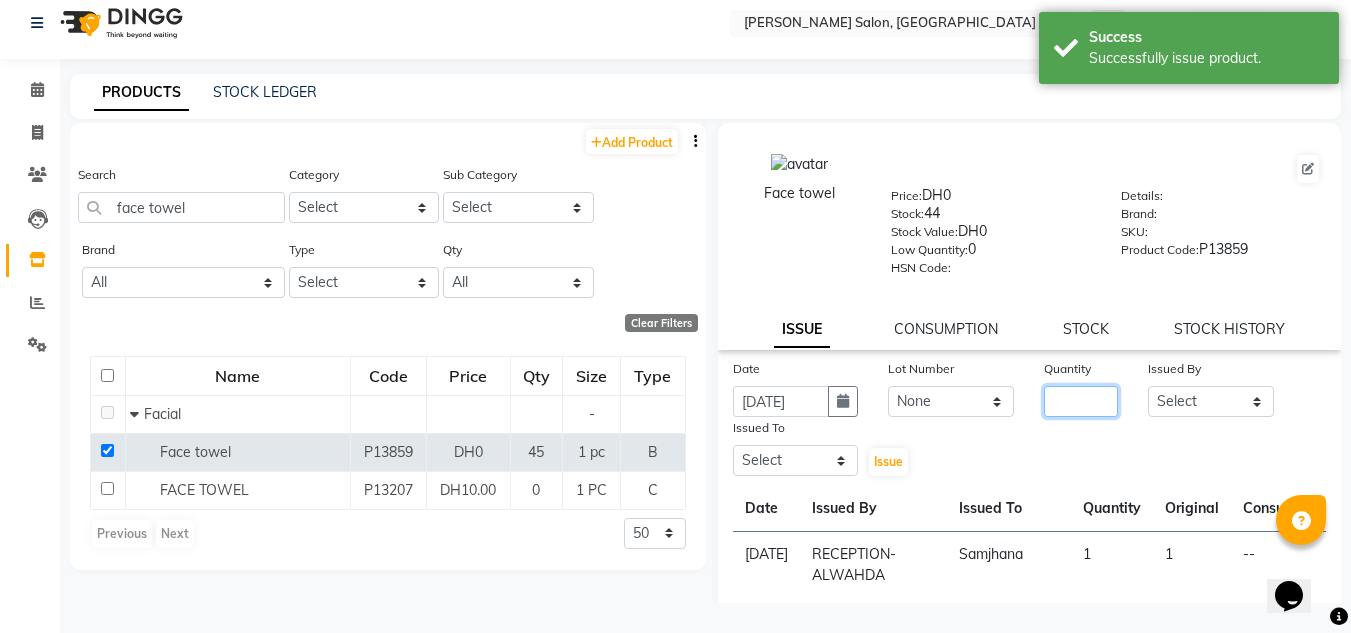 click 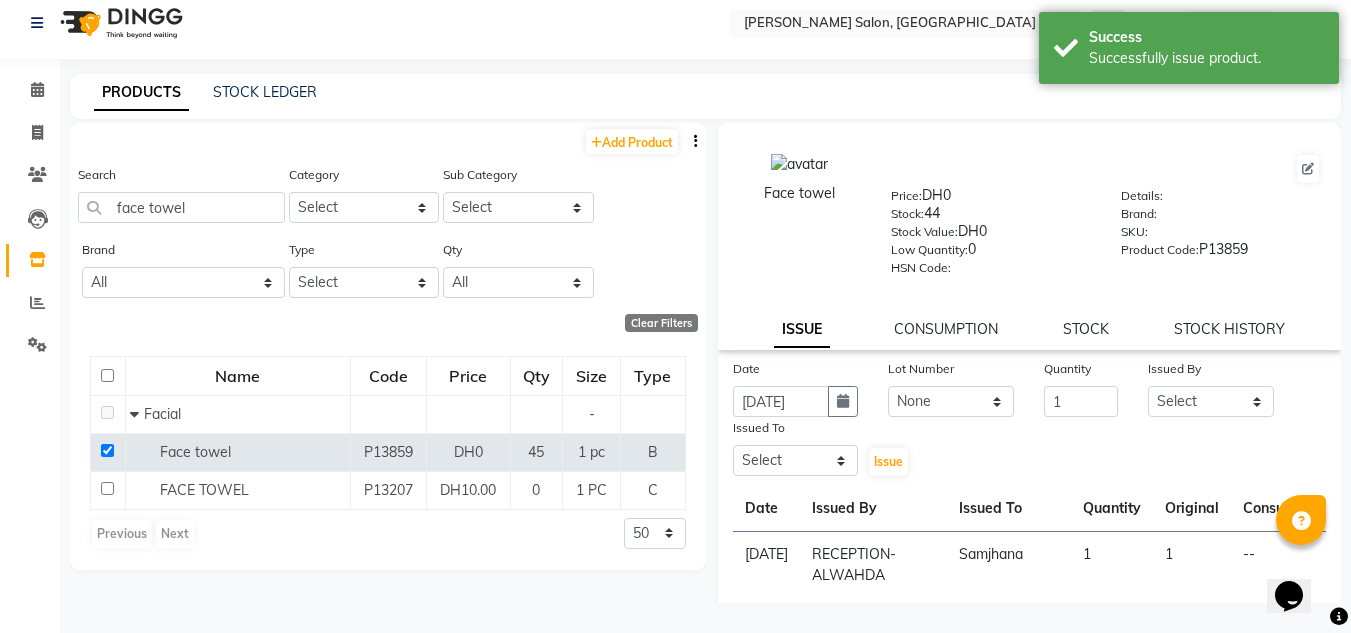 drag, startPoint x: 1172, startPoint y: 370, endPoint x: 1152, endPoint y: 407, distance: 42.059483 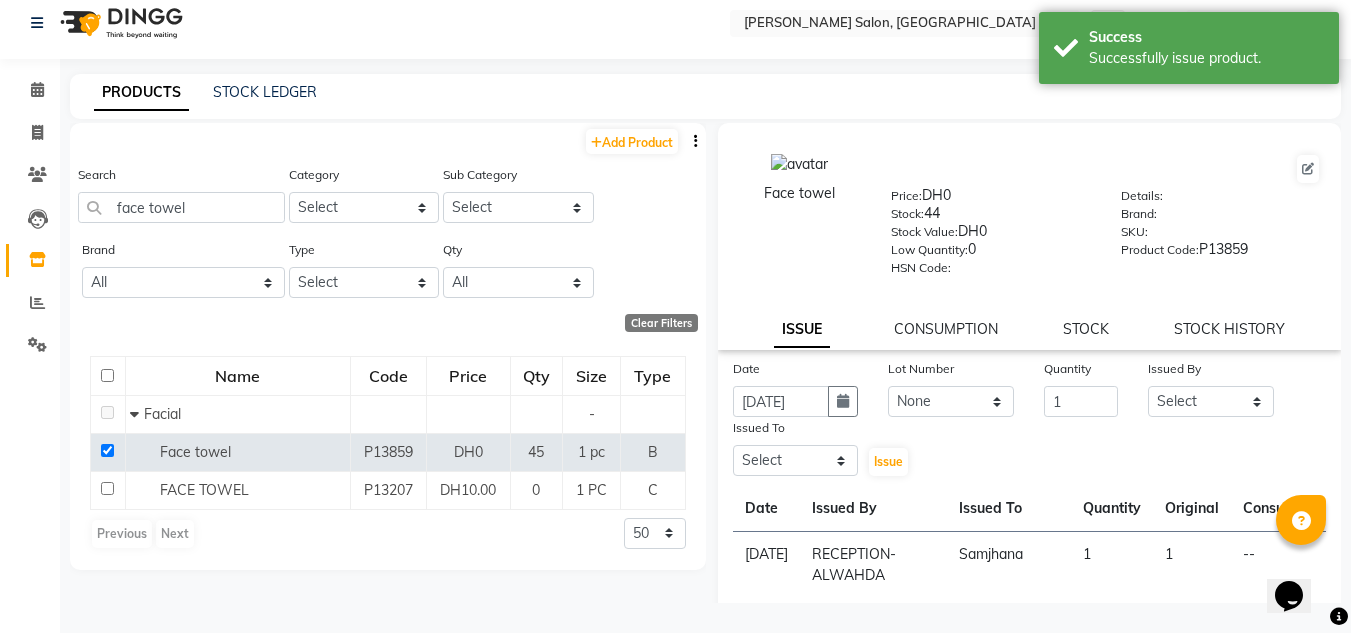 click on "Date [DATE] Lot Number None Quantity 1 Issued By Select [PERSON_NAME] Management [PERSON_NAME] RECEPTION-ALWAHDA [PERSON_NAME] SALON [PERSON_NAME] trial Issued To Select [PERSON_NAME] Management [PERSON_NAME] RECEPTION-ALWAHDA [PERSON_NAME] SALON [PERSON_NAME] trial  Issue" 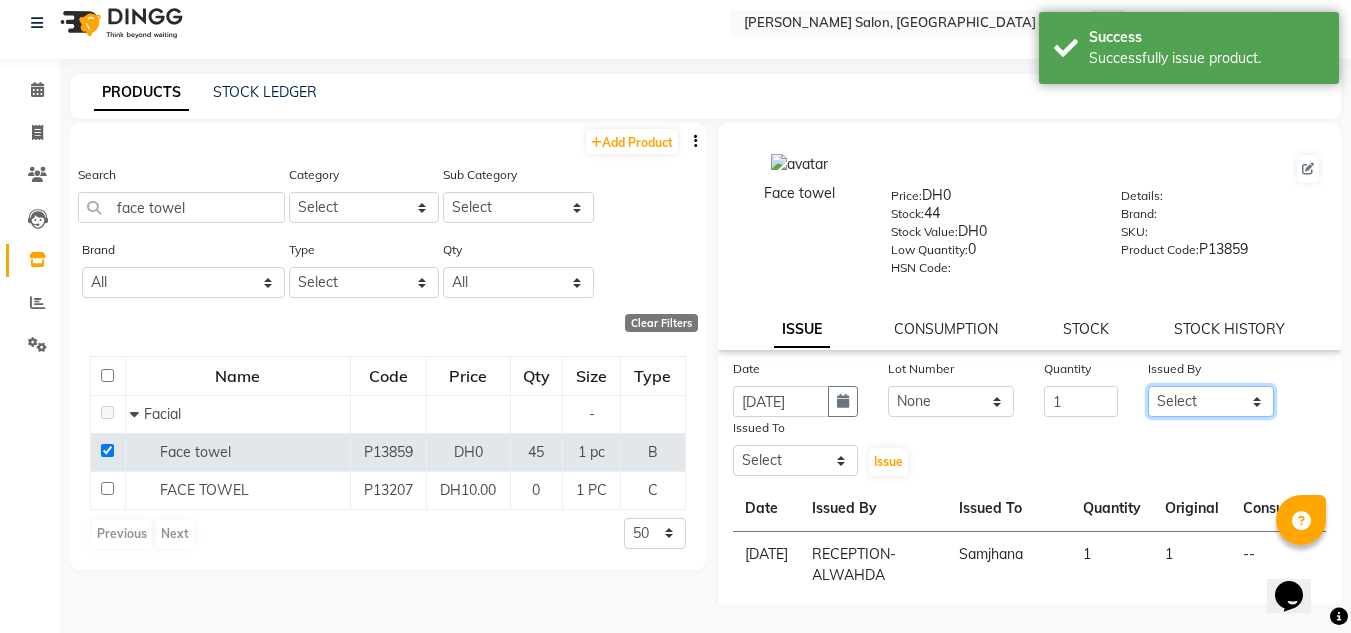 click on "Select ABUSHAGARA [PERSON_NAME] Management [PERSON_NAME] RECEPTION-ALWAHDA [PERSON_NAME] SALON [PERSON_NAME] trial" 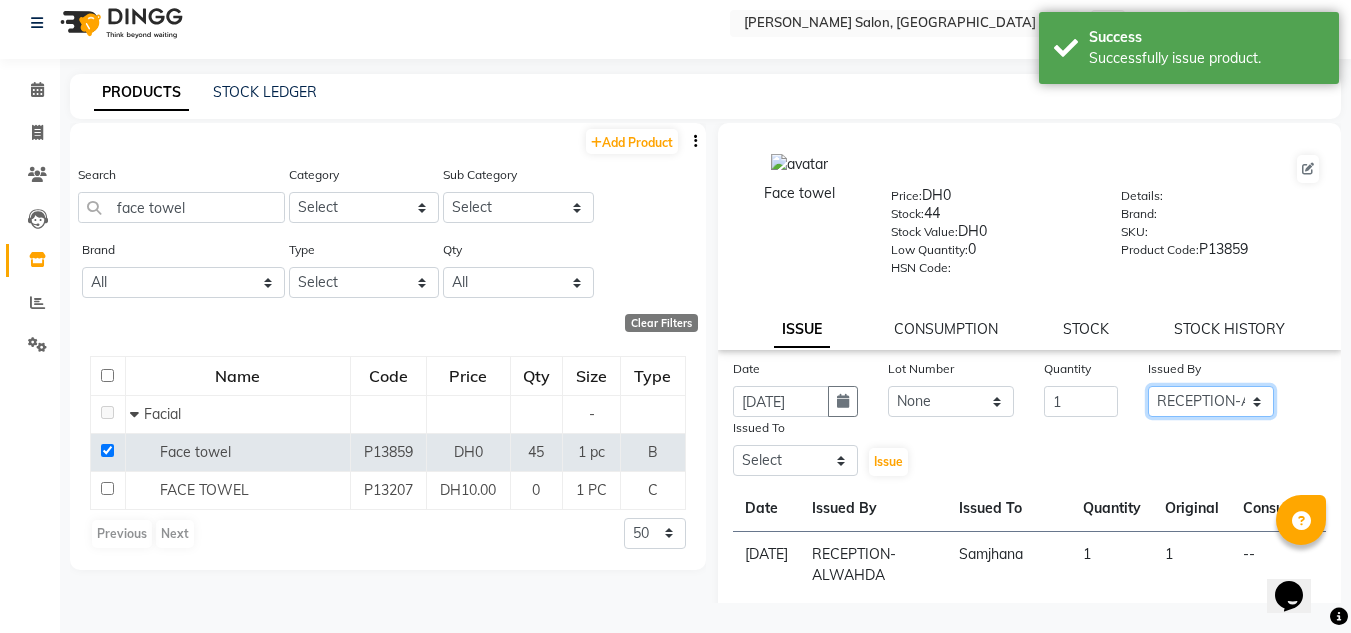 click on "Select ABUSHAGARA [PERSON_NAME] Management [PERSON_NAME] RECEPTION-ALWAHDA [PERSON_NAME] SALON [PERSON_NAME] trial" 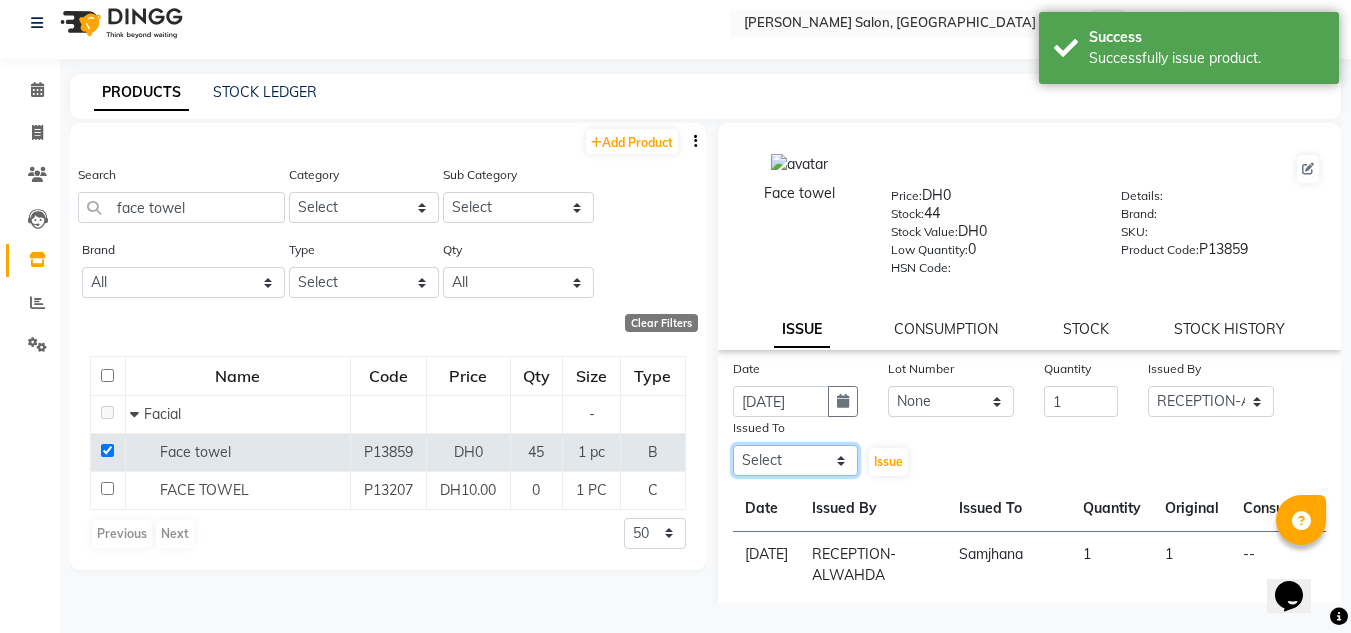 click on "Select ABUSHAGARA [PERSON_NAME] Management [PERSON_NAME] RECEPTION-ALWAHDA [PERSON_NAME] SALON [PERSON_NAME] trial" 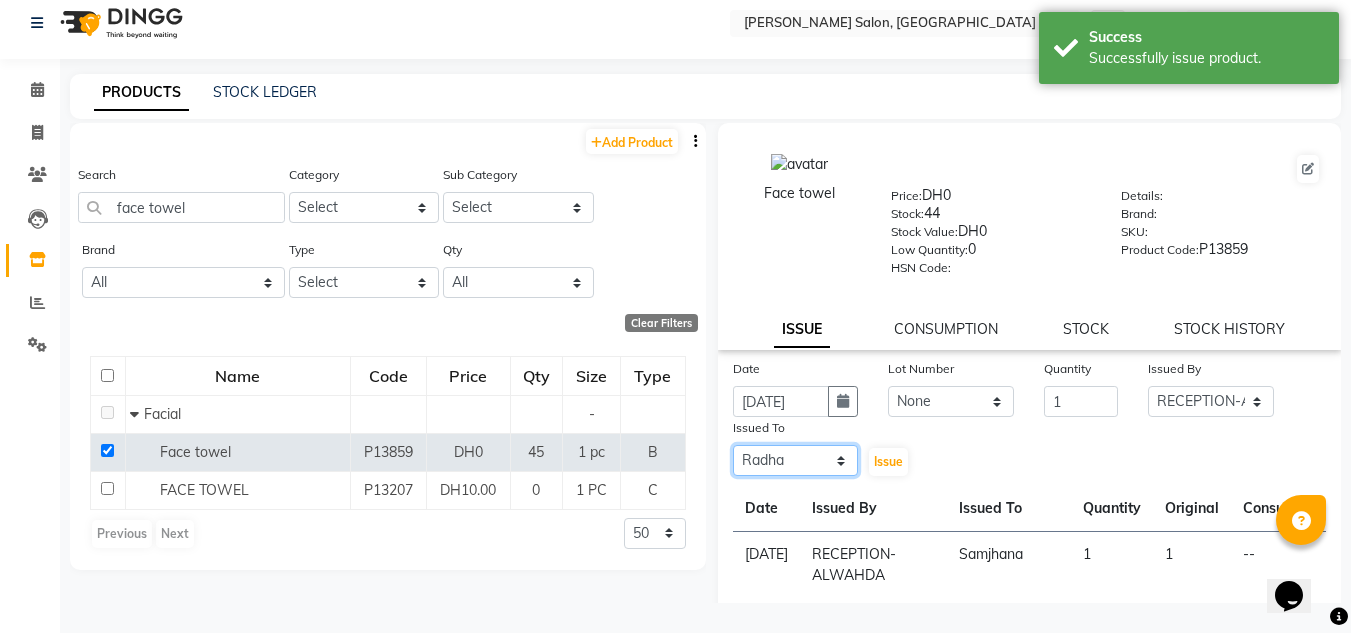 click on "Select ABUSHAGARA [PERSON_NAME] Management [PERSON_NAME] RECEPTION-ALWAHDA [PERSON_NAME] SALON [PERSON_NAME] trial" 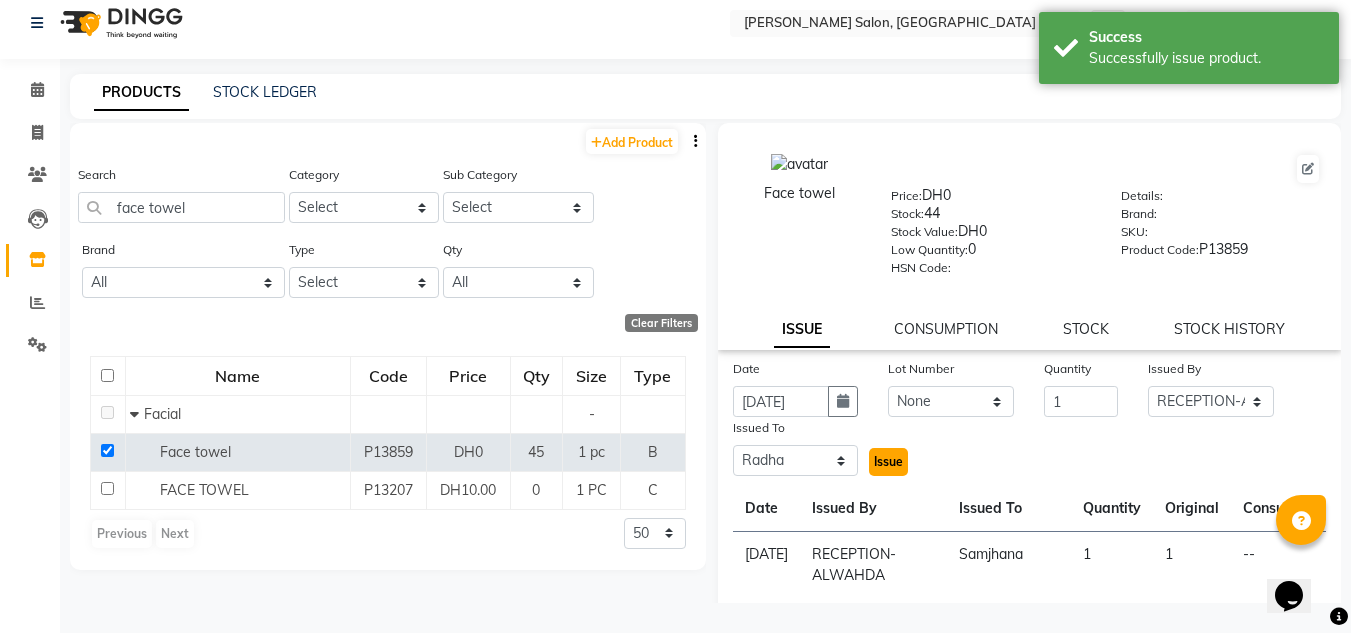 click on "Issue" 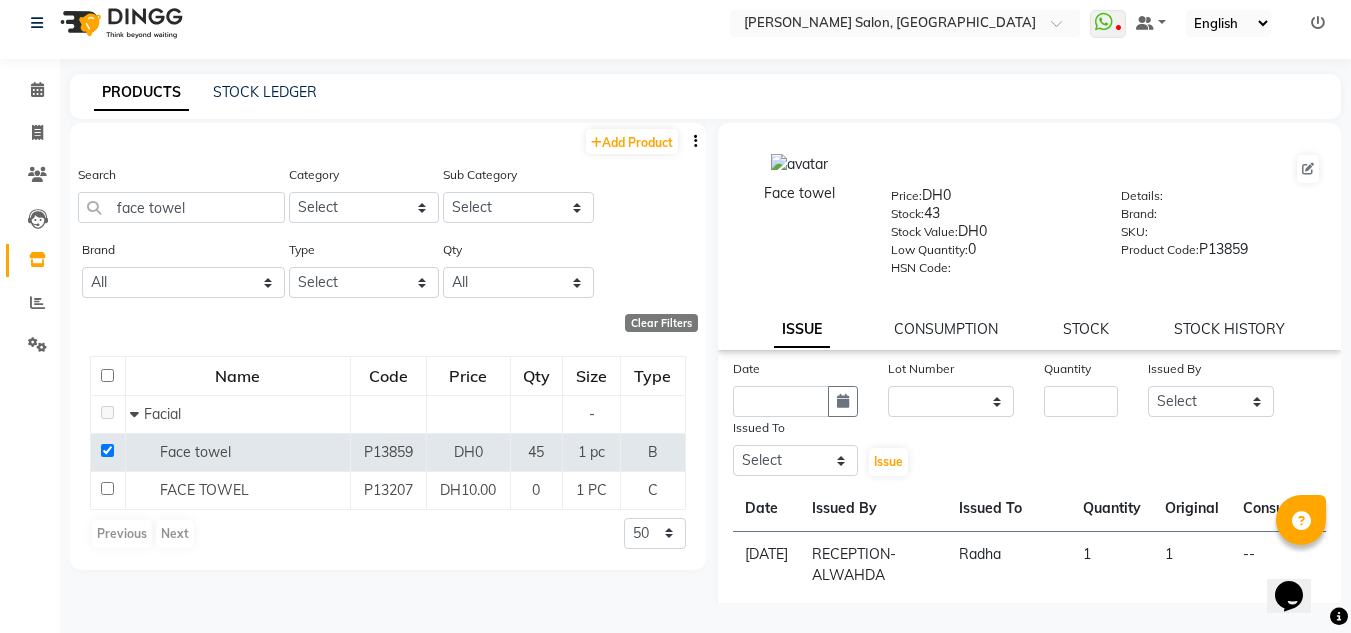 click on "Calendar" 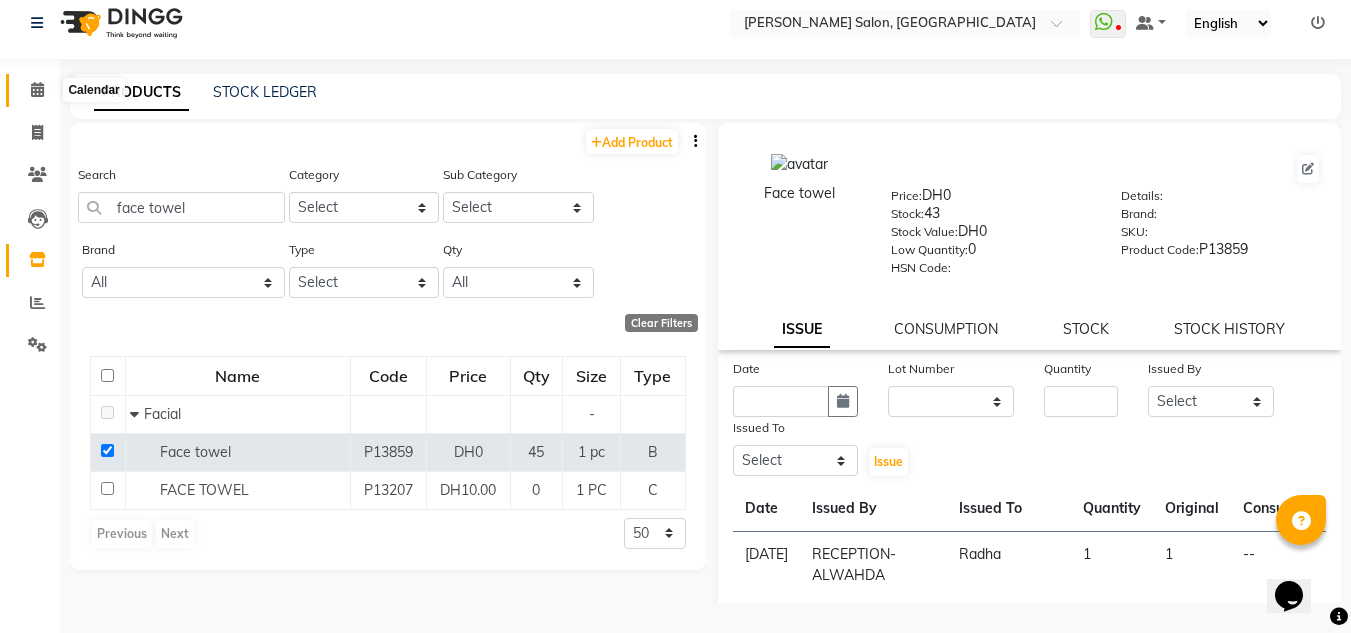 click 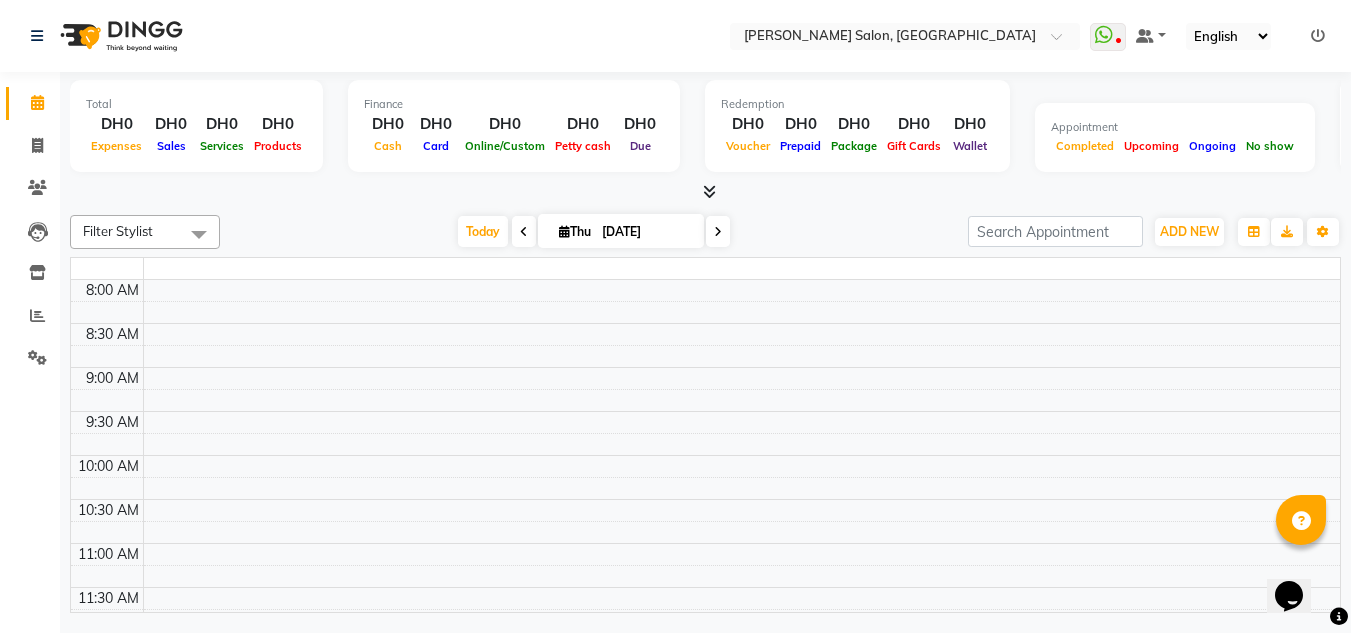 scroll, scrollTop: 0, scrollLeft: 0, axis: both 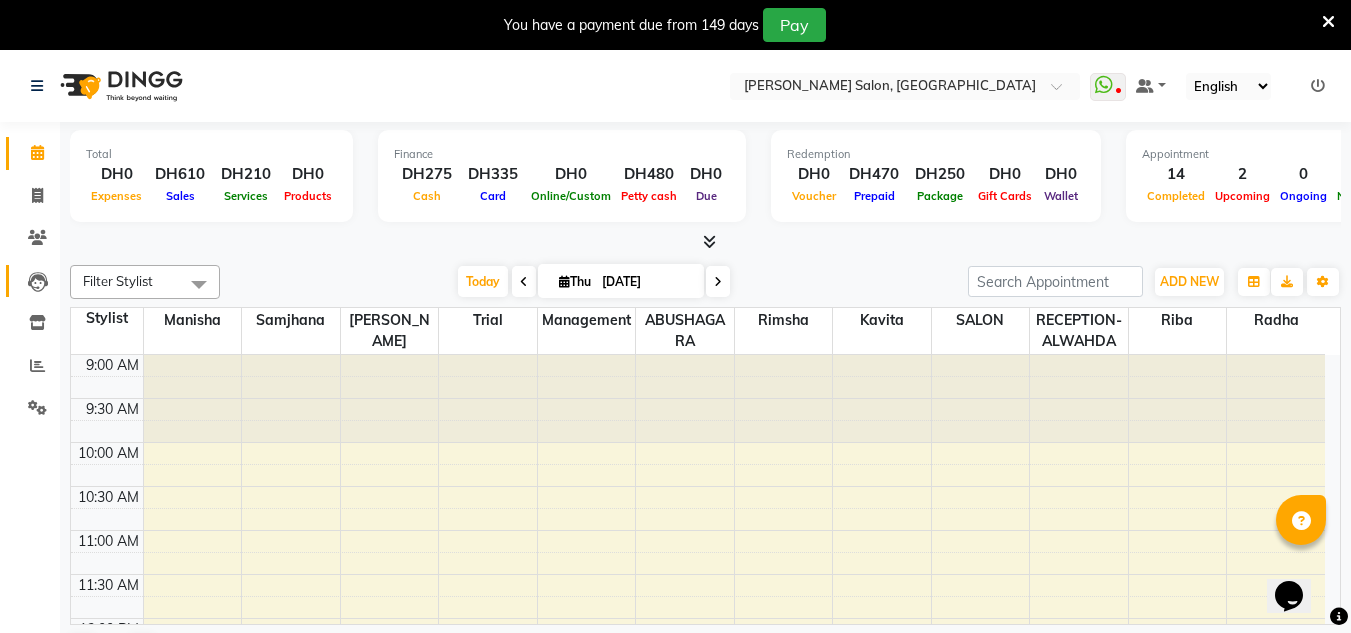 click 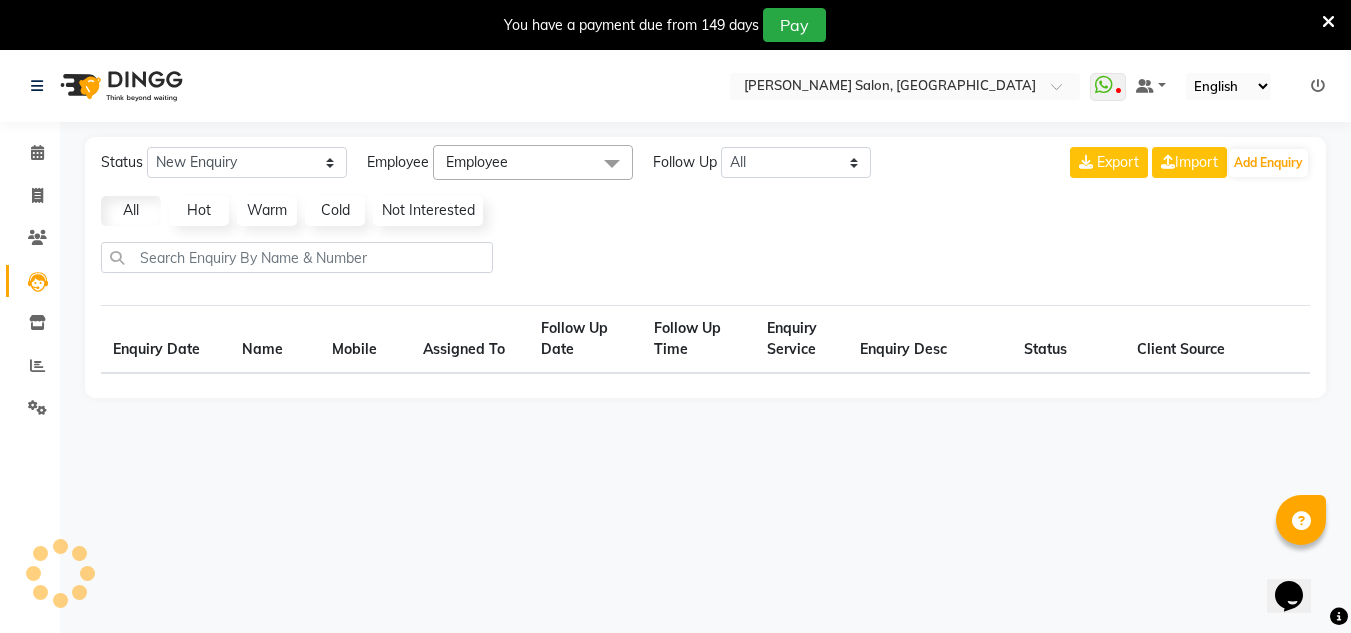 select on "10" 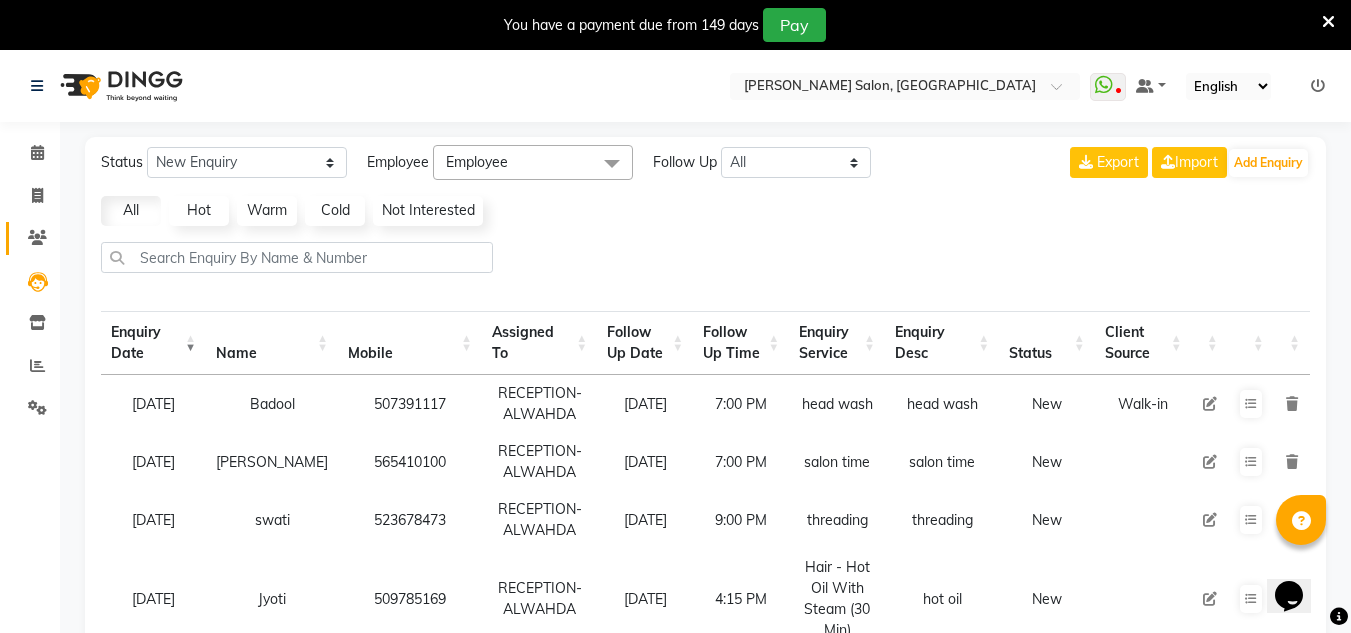 click 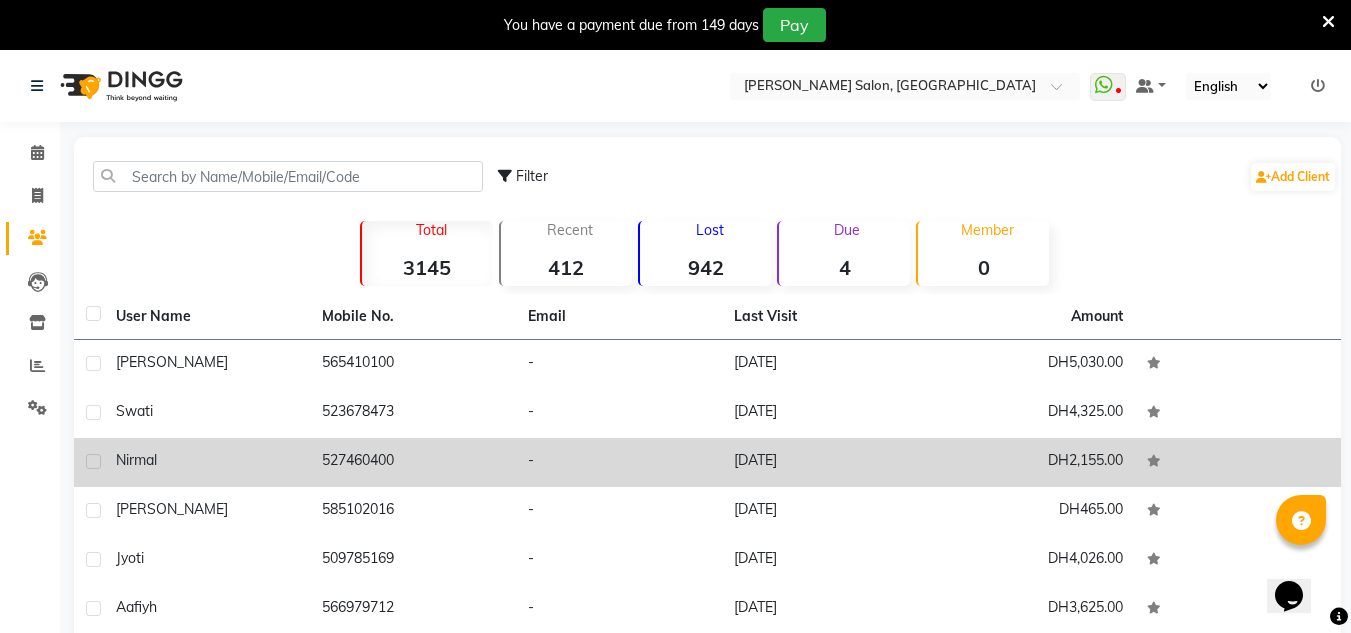 click on "Nirmal" 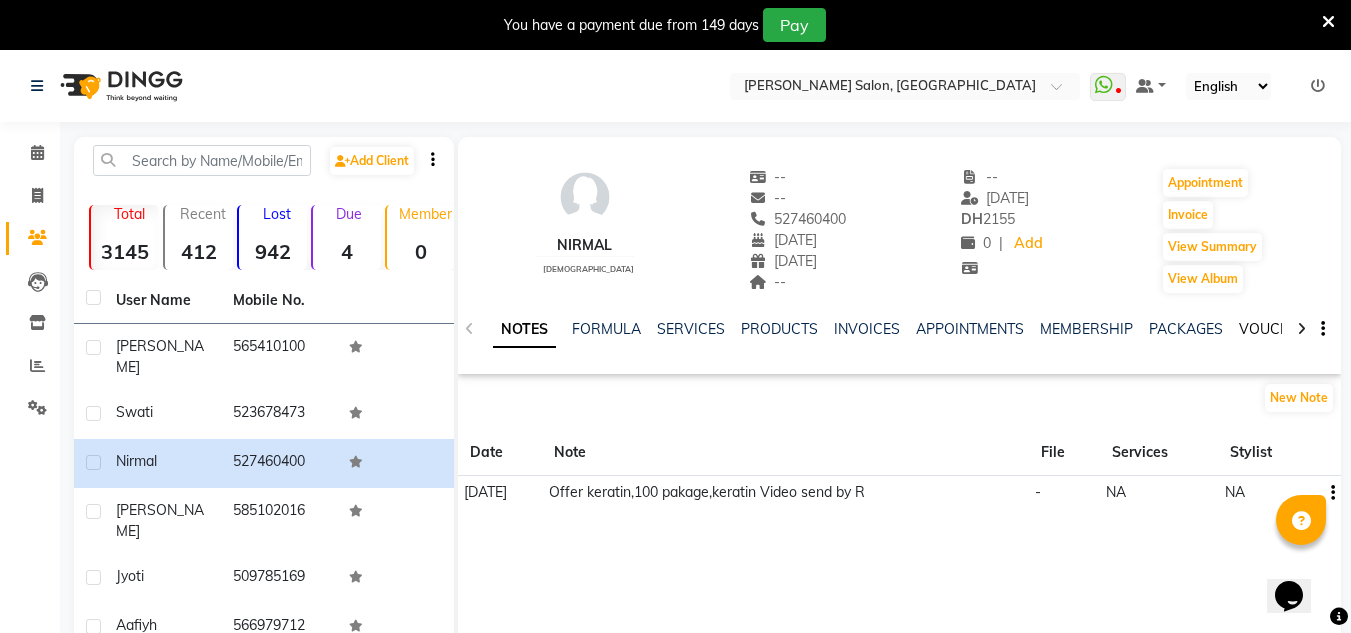 click on "VOUCHERS" 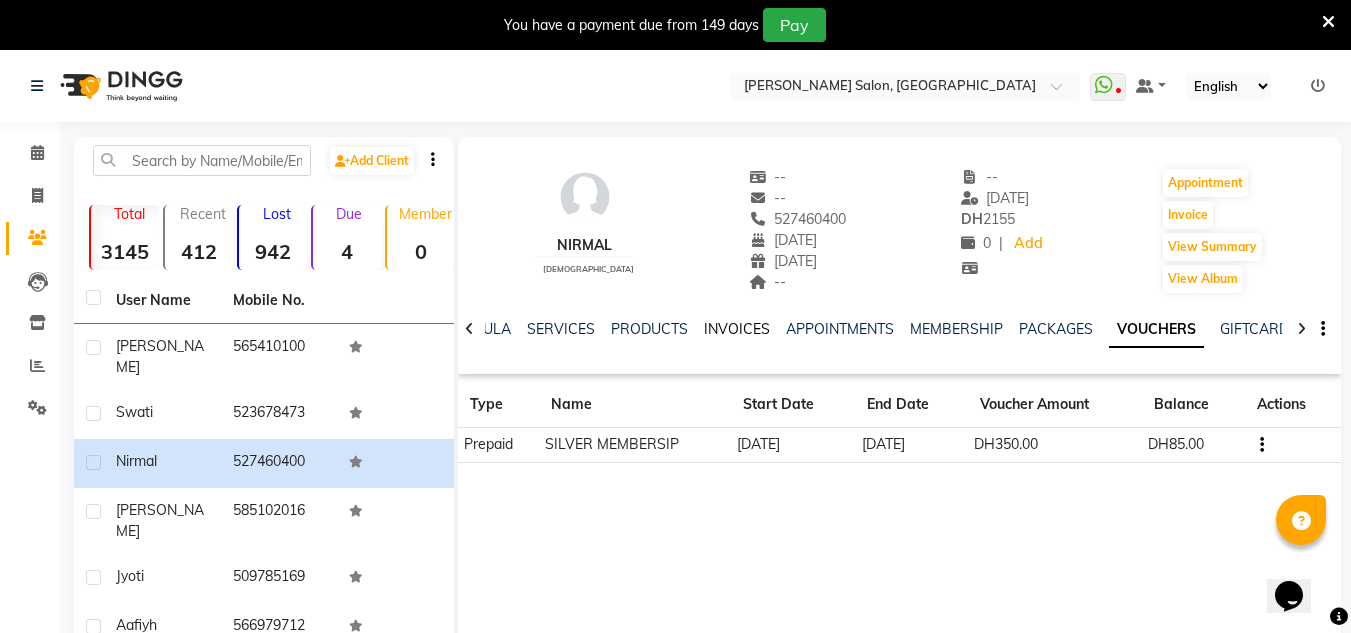 click on "INVOICES" 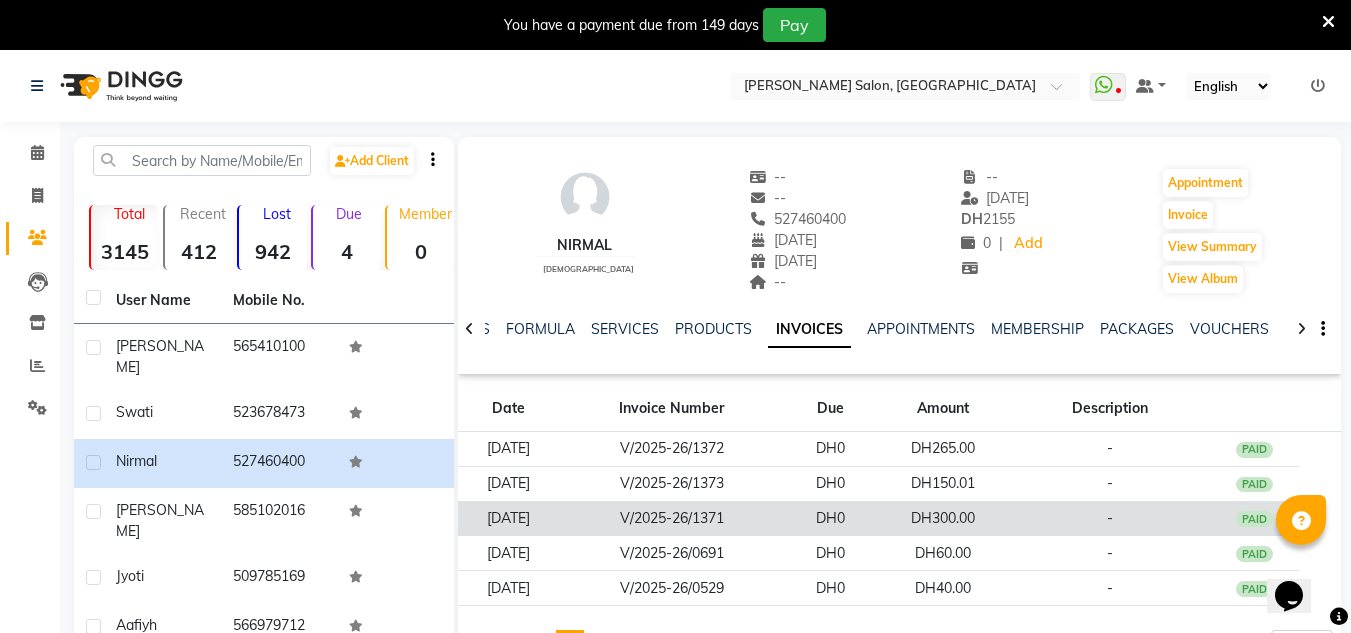 click on "DH0" 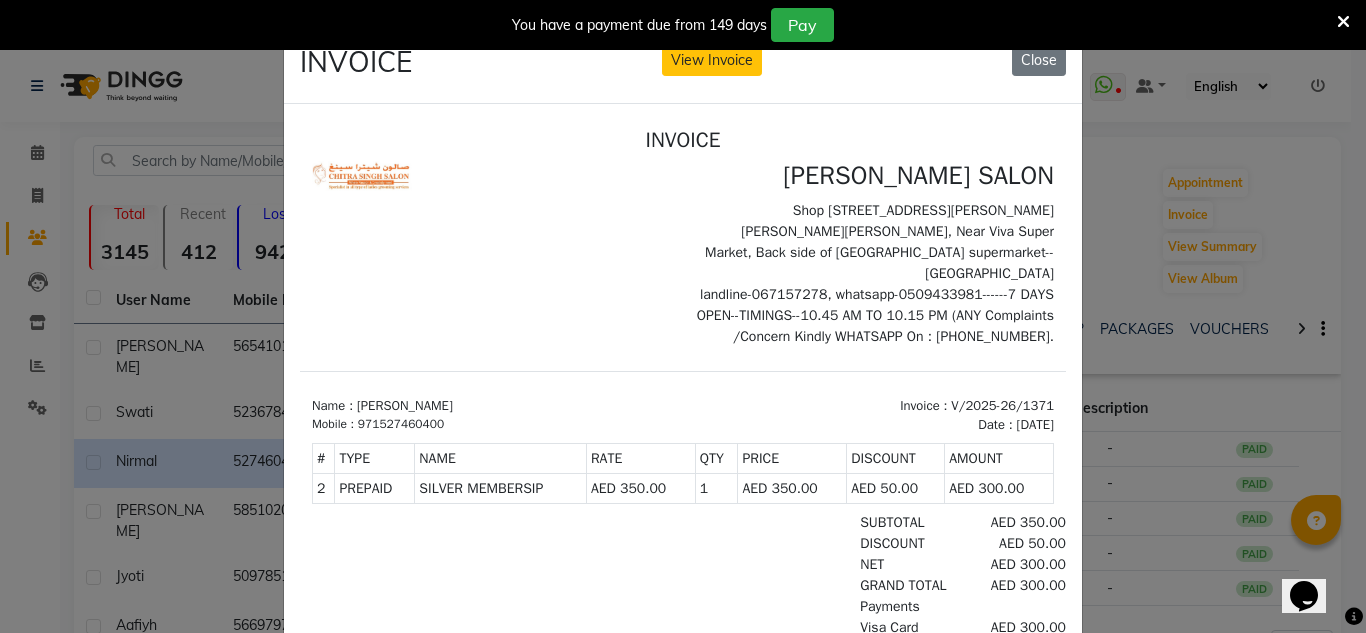 scroll, scrollTop: 16, scrollLeft: 0, axis: vertical 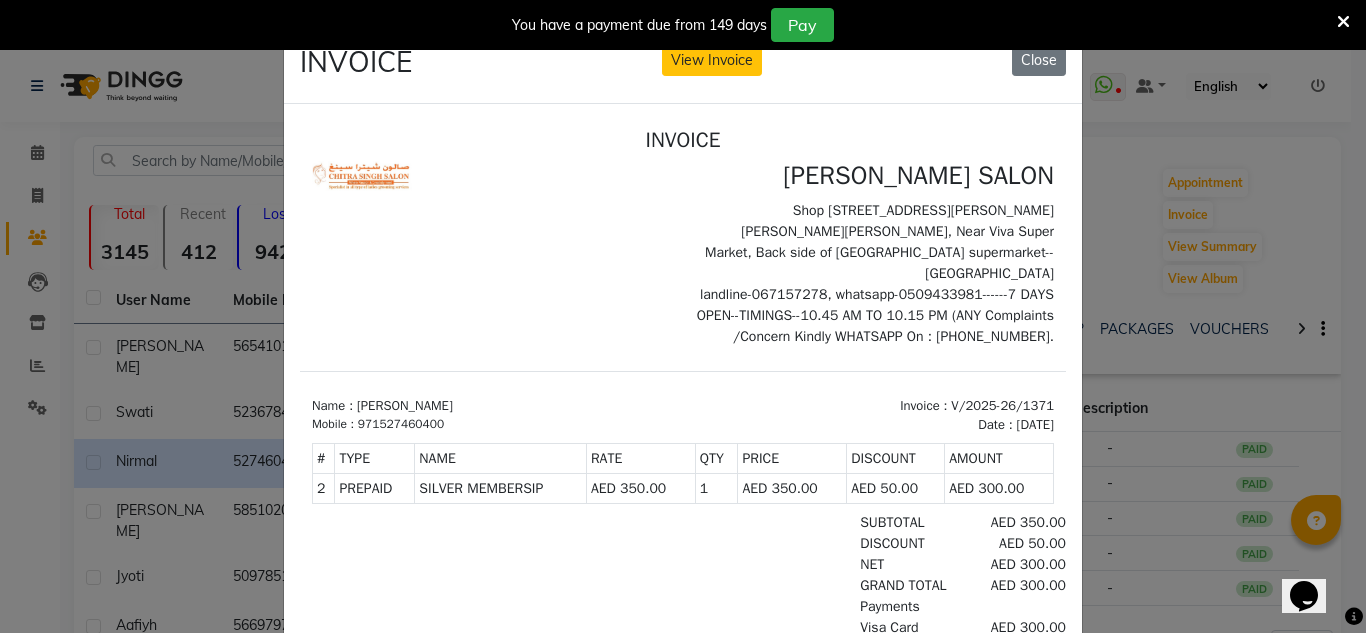 click at bounding box center (1343, 22) 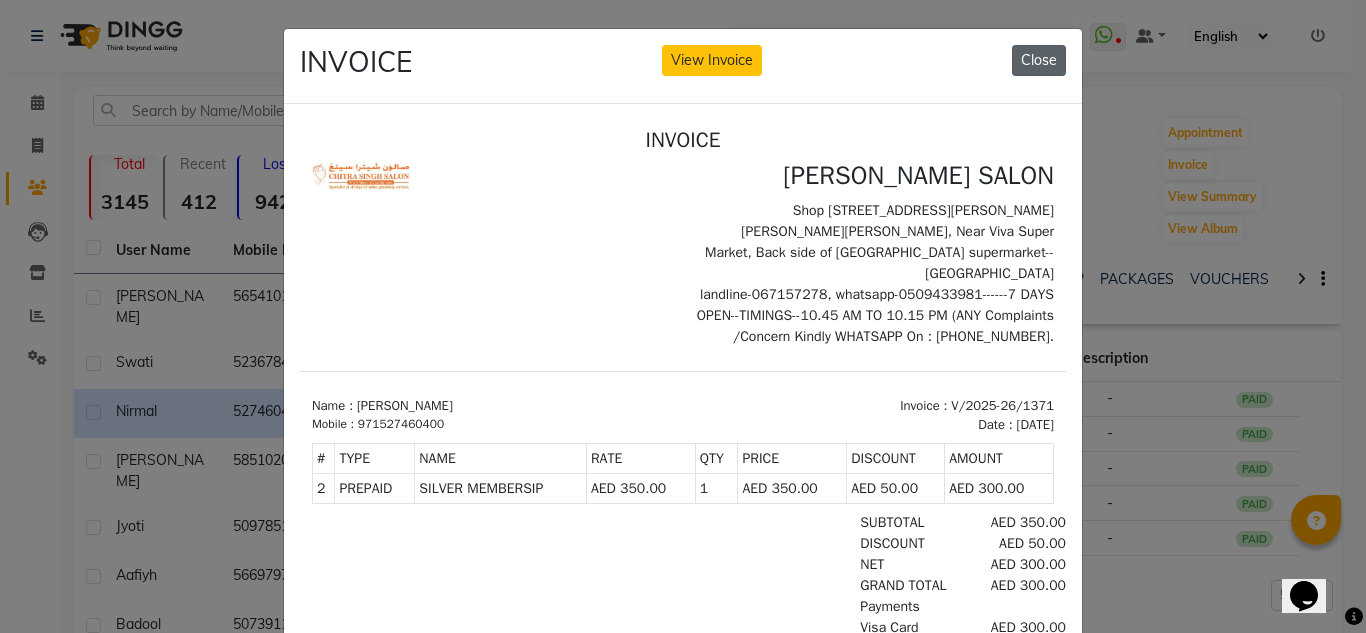 click on "Close" 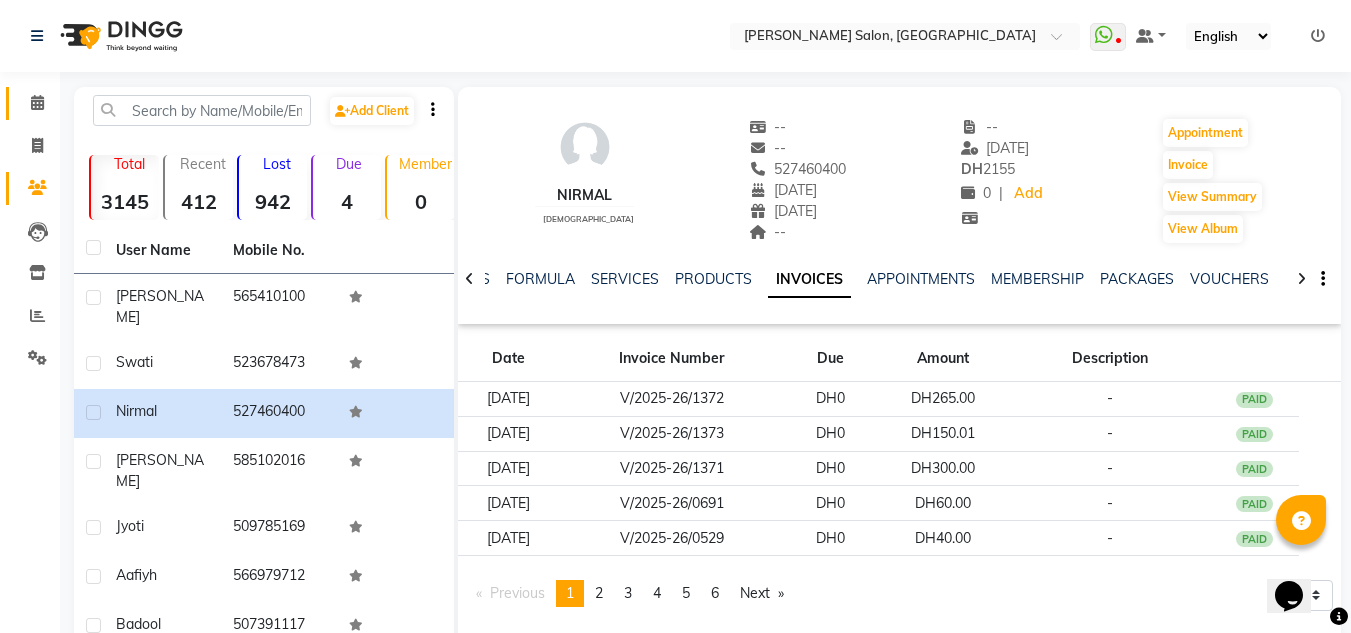 click on "Calendar" 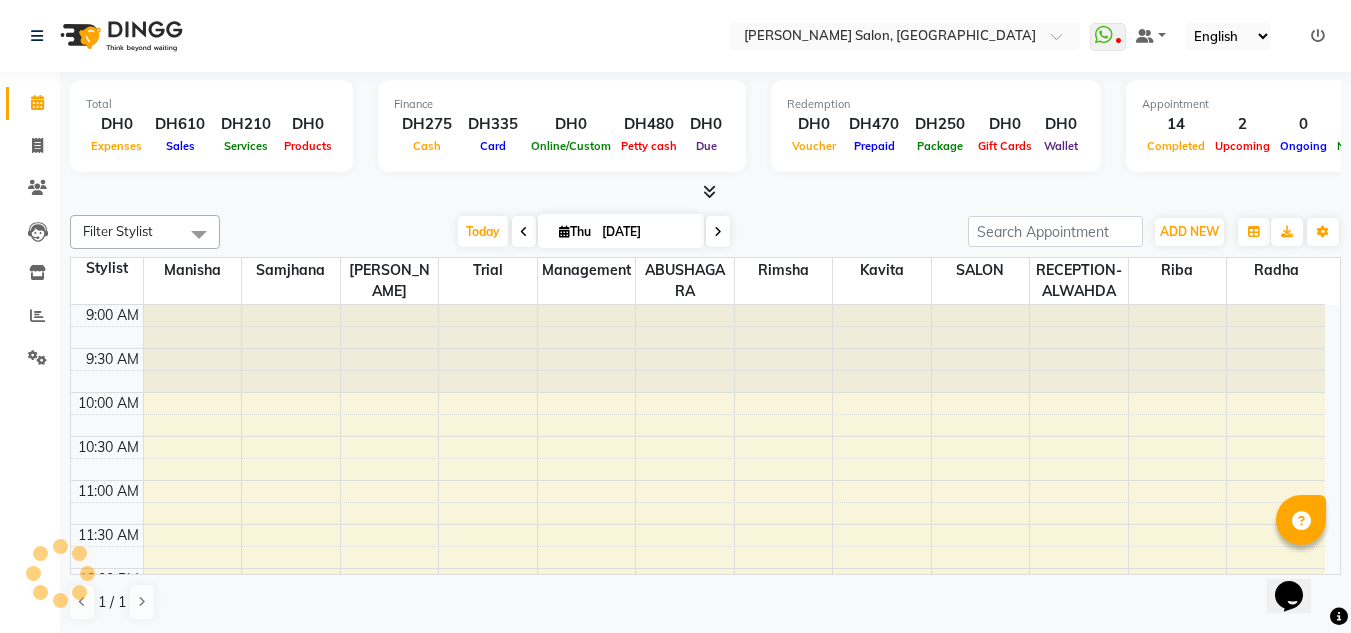 scroll, scrollTop: 0, scrollLeft: 0, axis: both 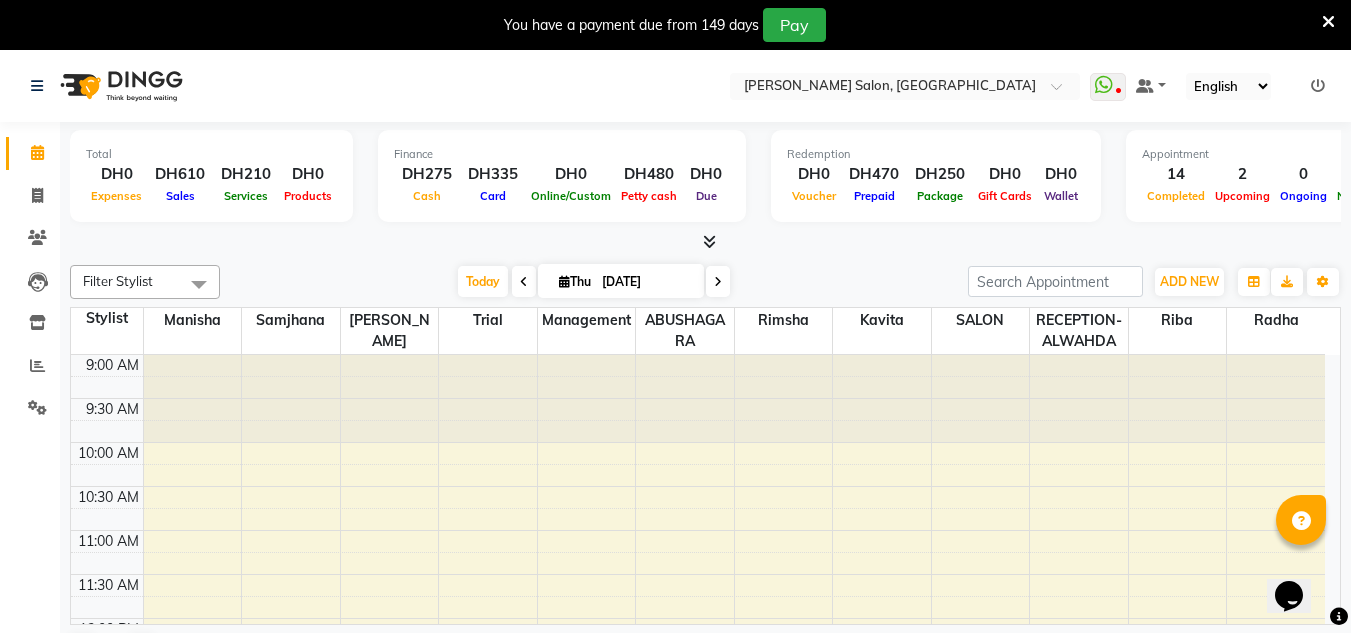 click at bounding box center (1328, 22) 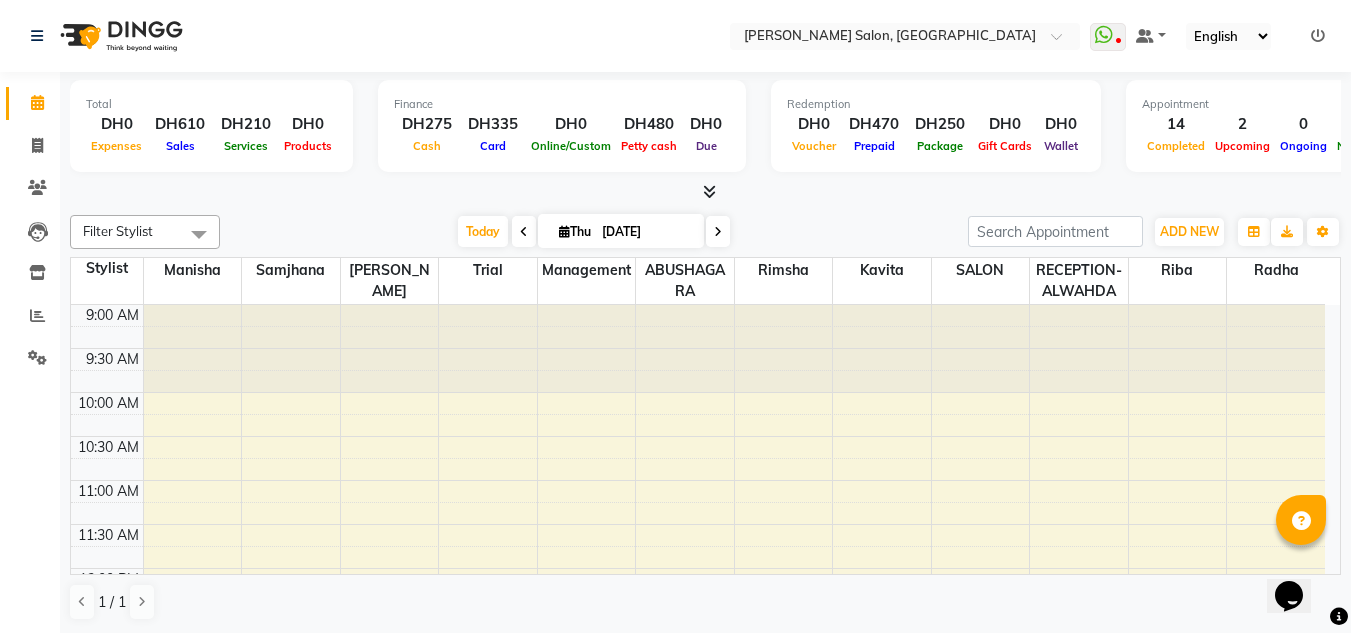 click at bounding box center [709, 191] 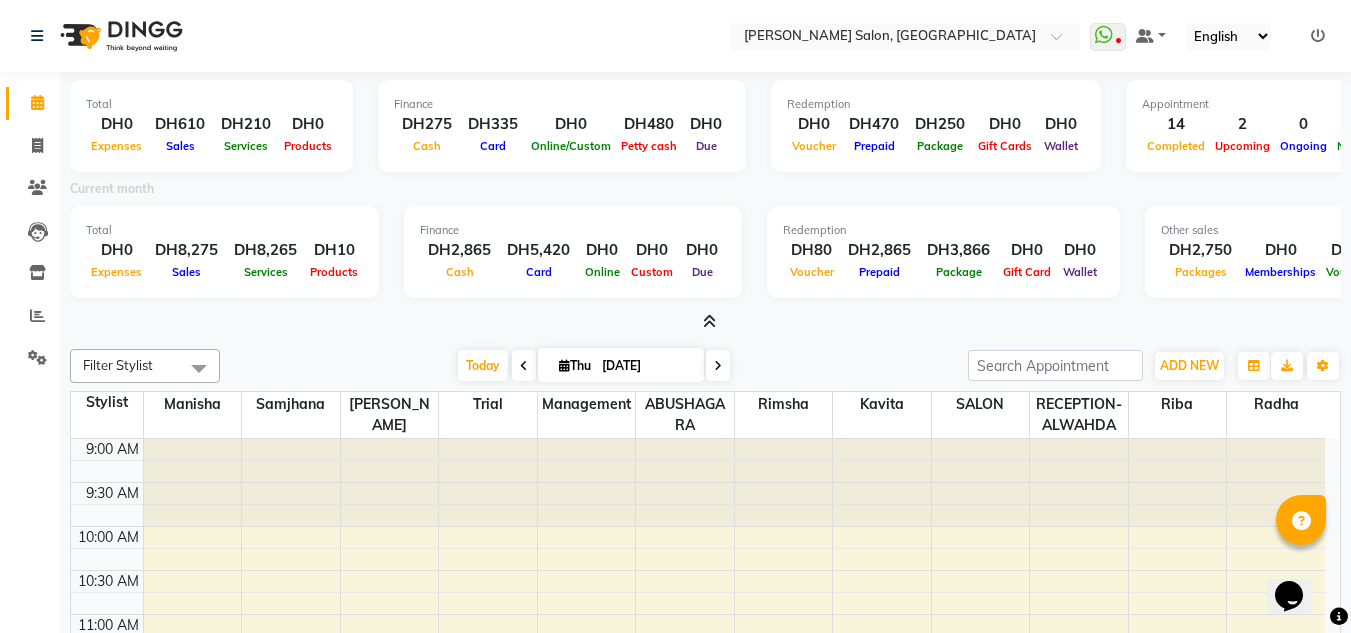 click at bounding box center [709, 321] 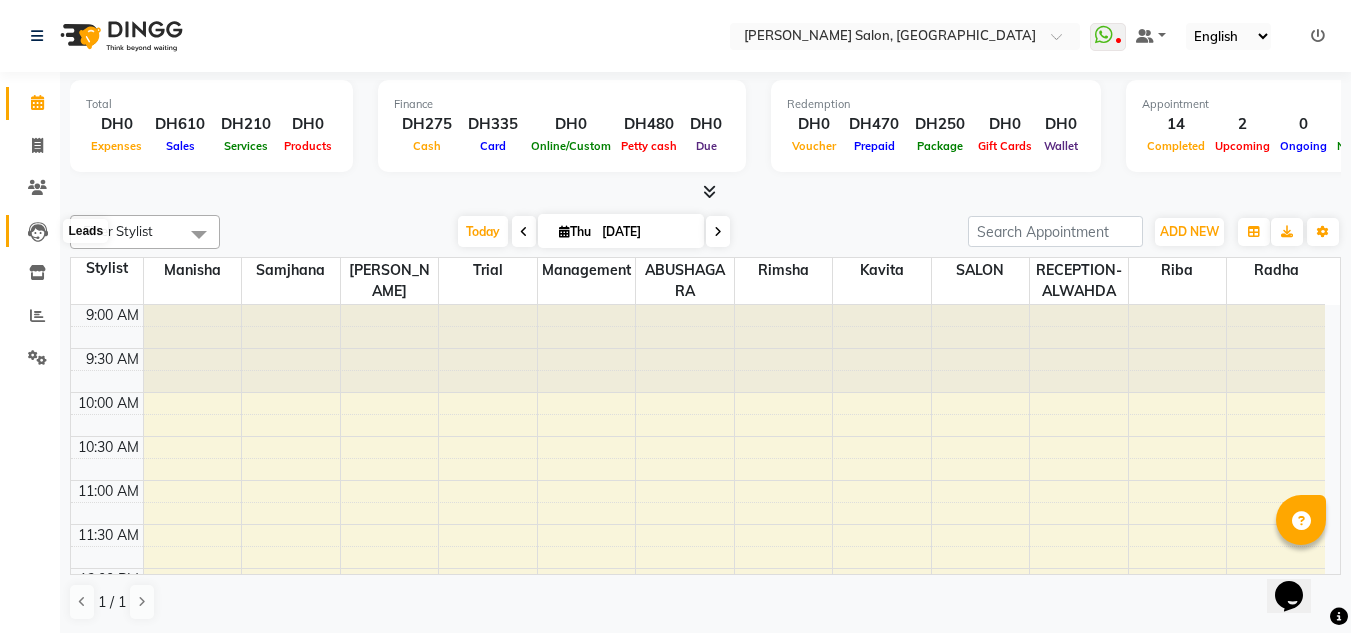 click 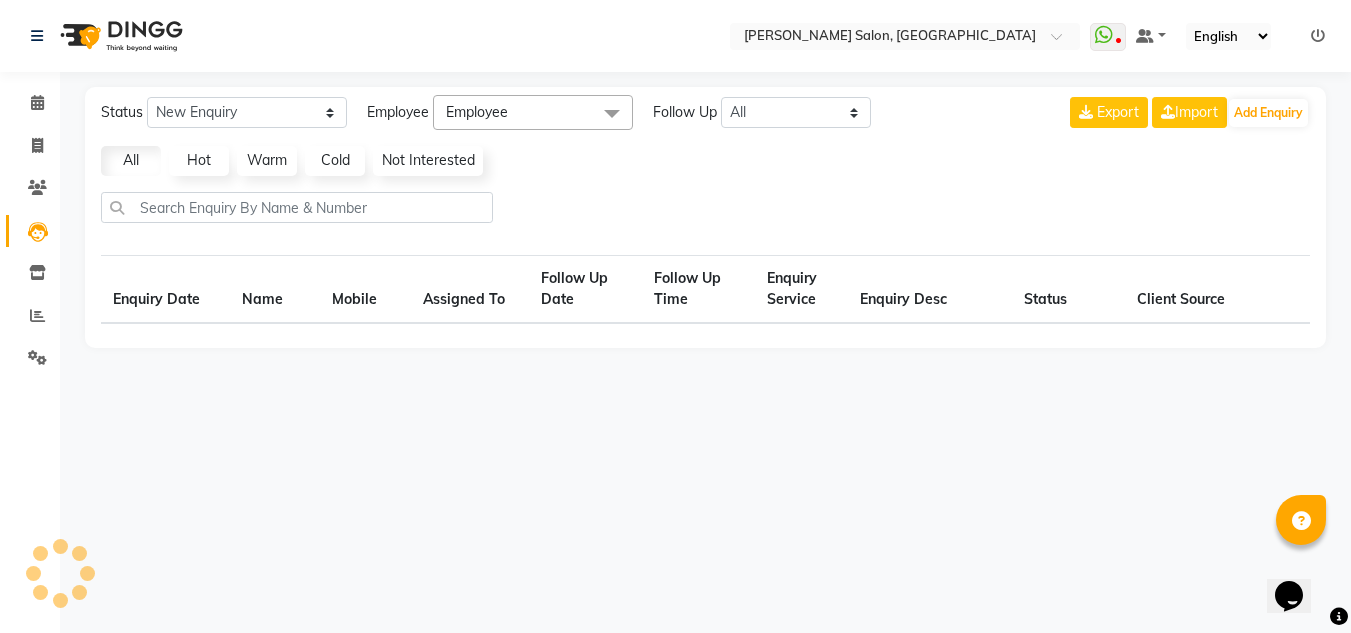 select on "10" 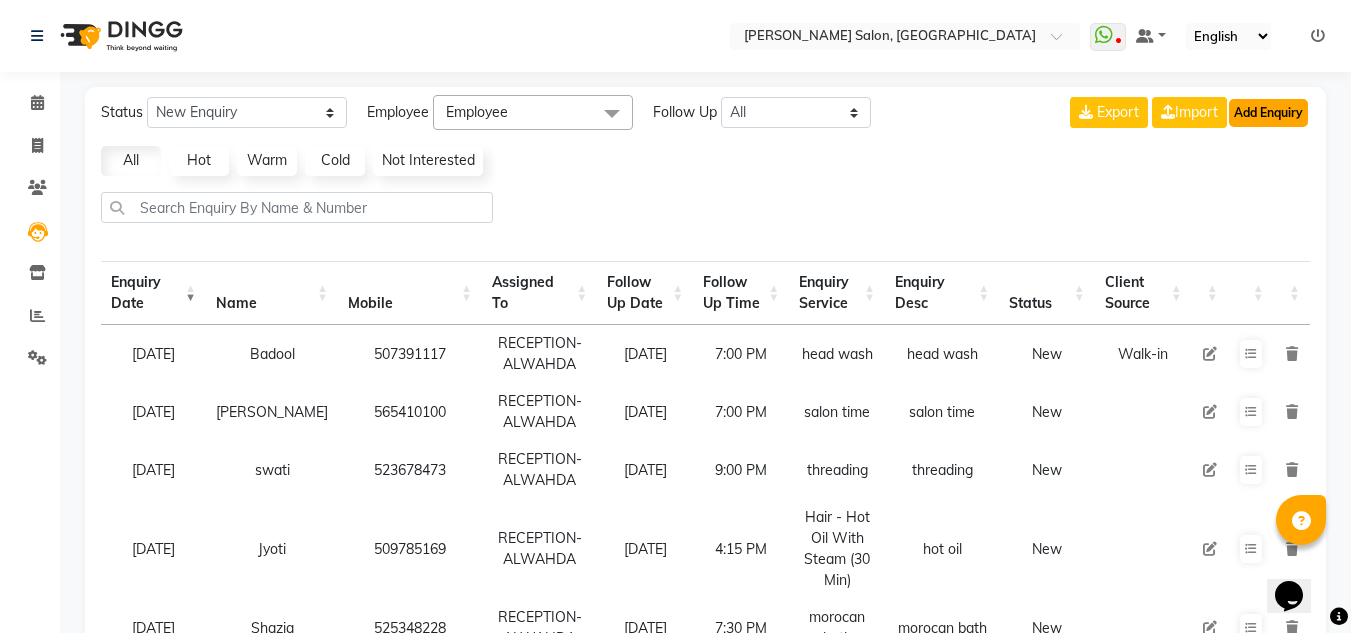 click on "Add Enquiry" 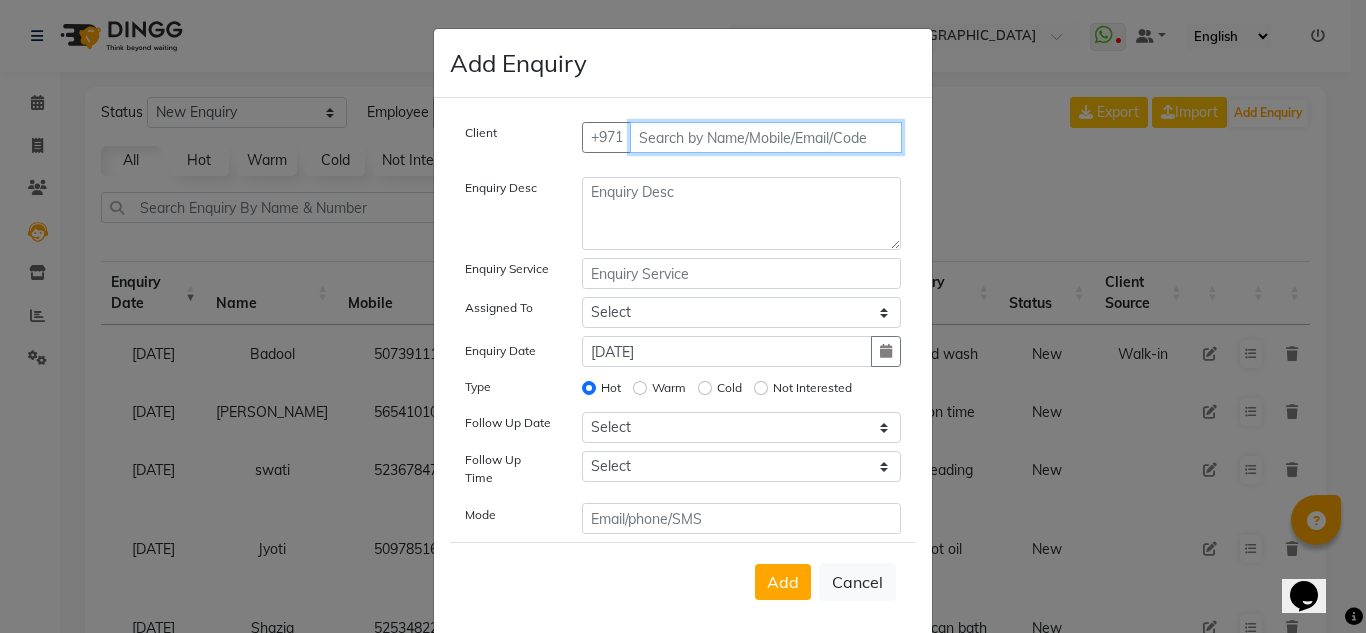 click at bounding box center [766, 137] 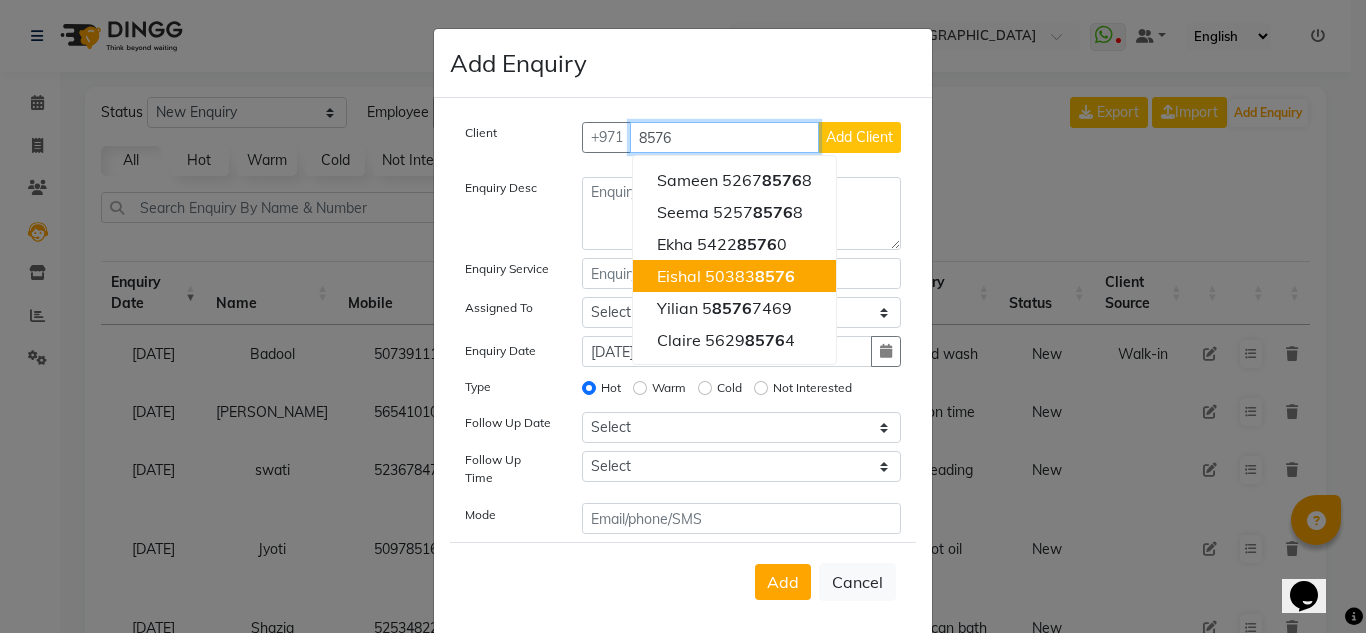 click on "50383 8576" at bounding box center (750, 276) 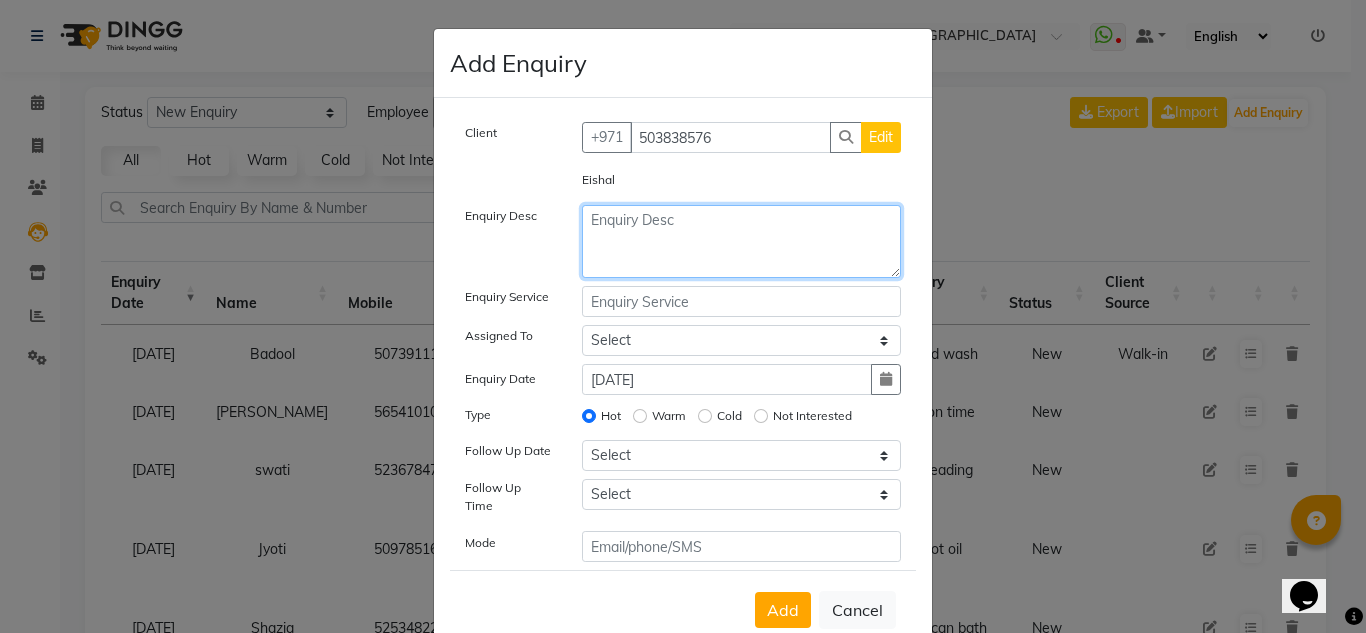 click 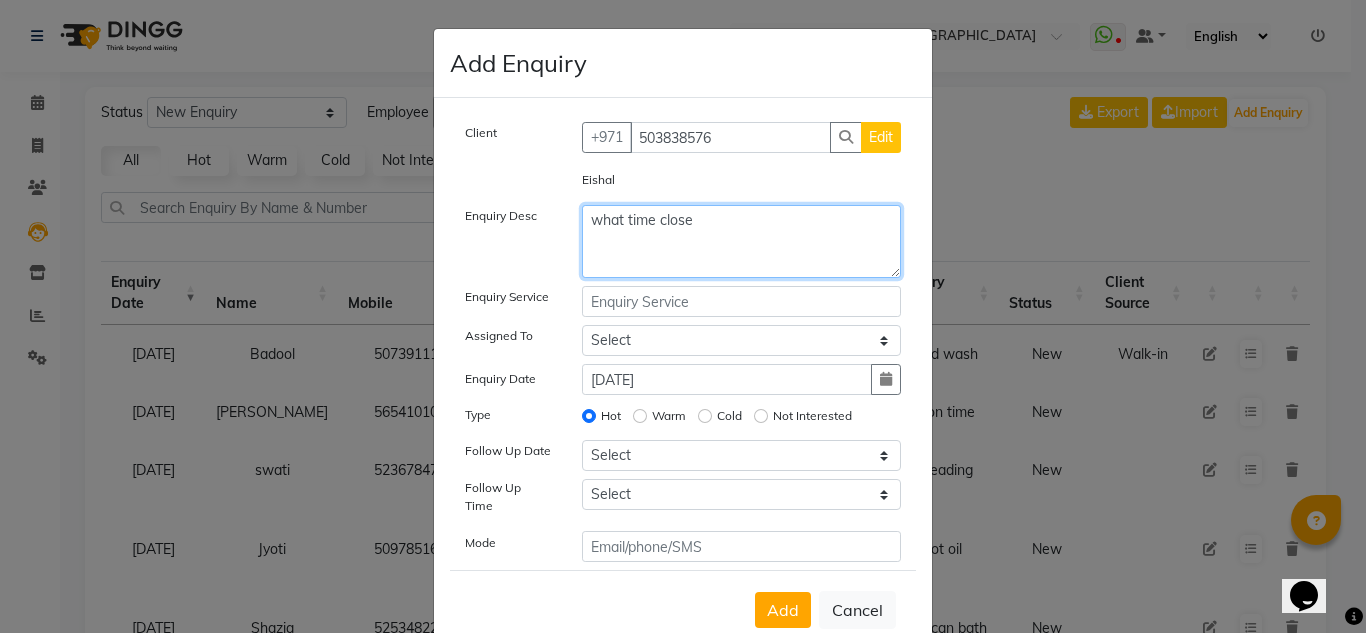 type on "what time close" 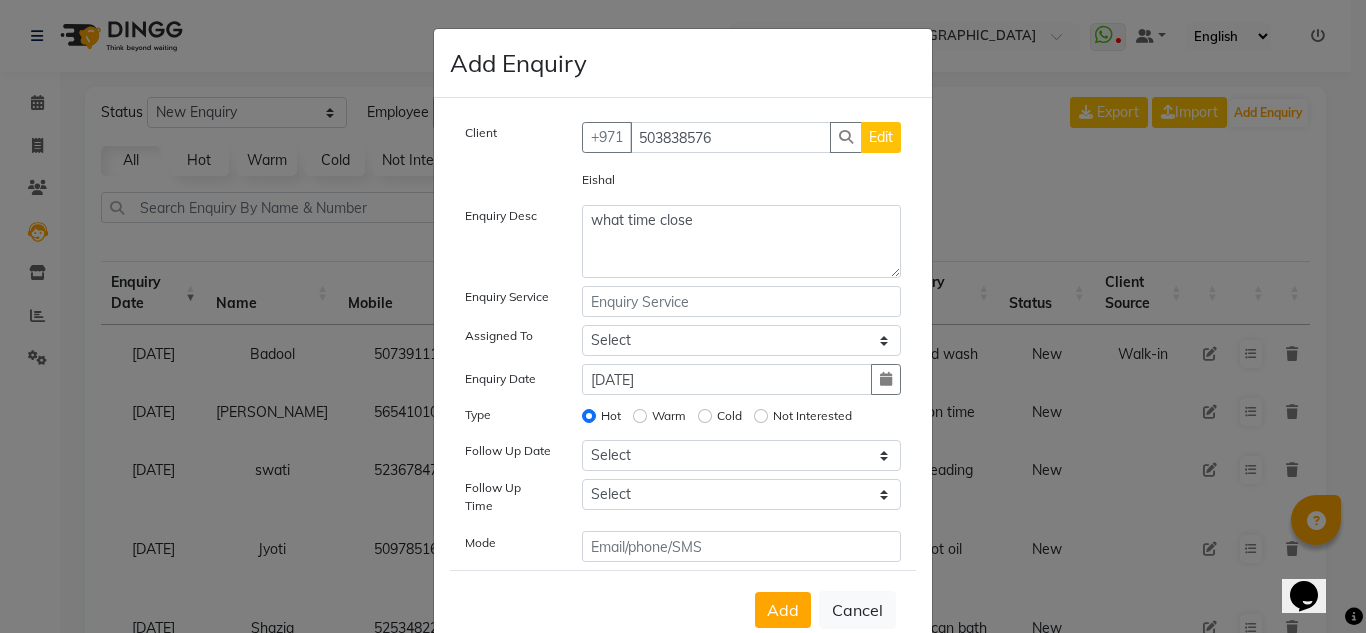 click on "Client +971 503838576 Edit Eishal  Enquiry Desc what time close Enquiry Service Assigned To Select ABUSHAGARA Kavita Laxmi Management Manisha Radha RECEPTION-ALWAHDA Riba Rimsha SALON Samjhana trial Enquiry Date 10-07-2025 Type Hot Warm Cold Not Interested Follow Up Date Select Today Tomorrow In 2 days (Saturday) In 3 days (Sunday) In 4 days (Monday) In 5 days (Tuesday) In 6 days (Wednesday) In 1 Week (2025-07-17) In 2 Week (2025-07-24) In 1 Month (2025-08-10) In 2 Month (2025-09-10) In 3 Month (2025-10-10) Custom Date  Follow Up Time Select 07:00 AM 07:15 AM 07:30 AM 07:45 AM 08:00 AM 08:15 AM 08:30 AM 08:45 AM 09:00 AM 09:15 AM 09:30 AM 09:45 AM 10:00 AM 10:15 AM 10:30 AM 10:45 AM 11:00 AM 11:15 AM 11:30 AM 11:45 AM 12:00 PM 12:15 PM 12:30 PM 12:45 PM 01:00 PM 01:15 PM 01:30 PM 01:45 PM 02:00 PM 02:15 PM 02:30 PM 02:45 PM 03:00 PM 03:15 PM 03:30 PM 03:45 PM 04:00 PM 04:15 PM 04:30 PM 04:45 PM 05:00 PM 05:15 PM 05:30 PM 05:45 PM 06:00 PM 06:15 PM 06:30 PM 06:45 PM 07:00 PM 07:15 PM 07:30 PM 07:45 PM 08:00 PM" 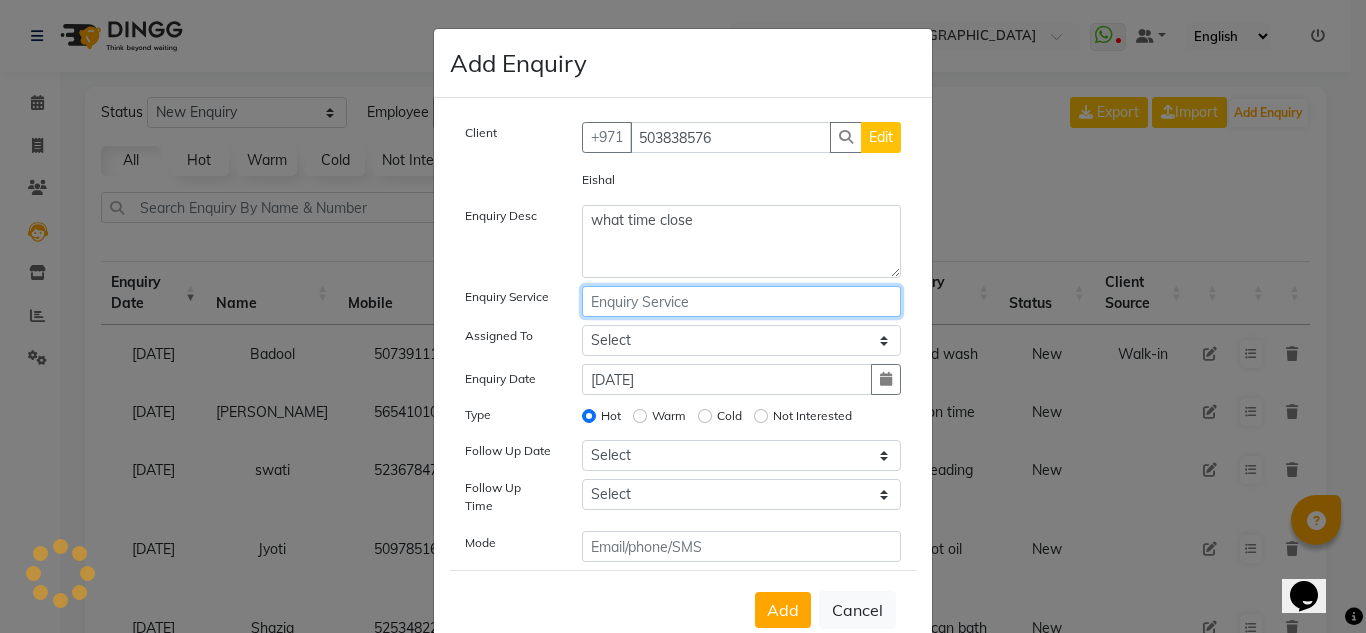 click at bounding box center [742, 301] 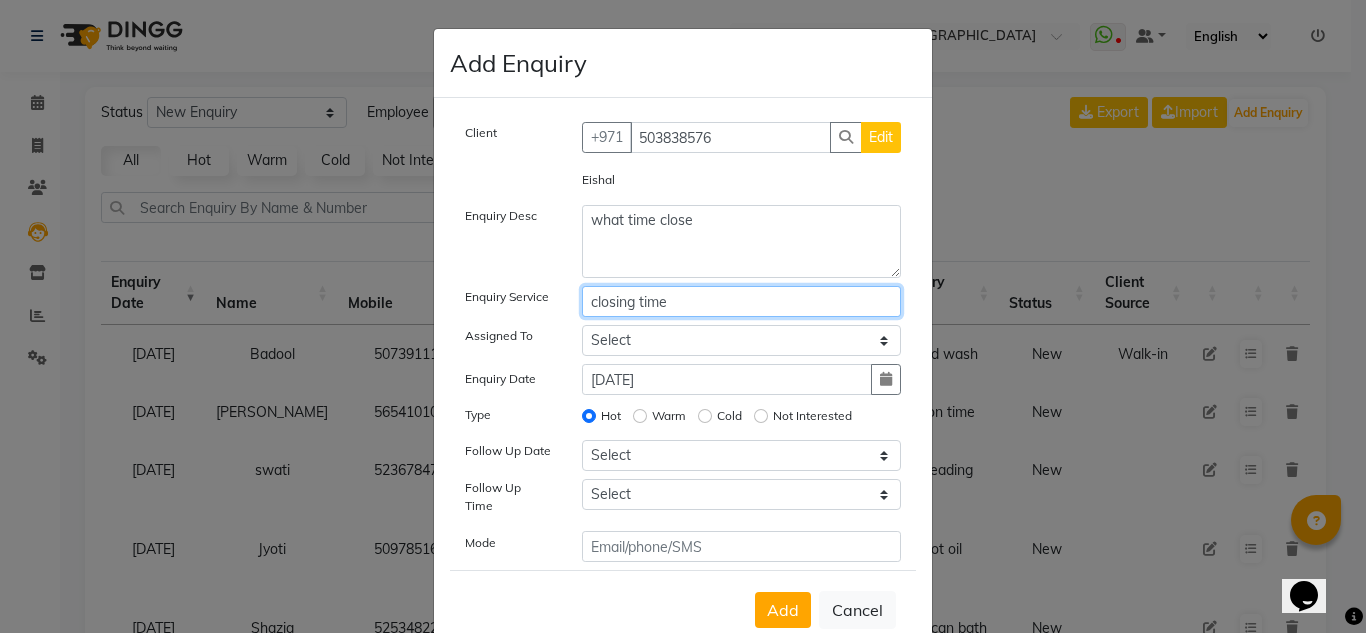 type on "closing time" 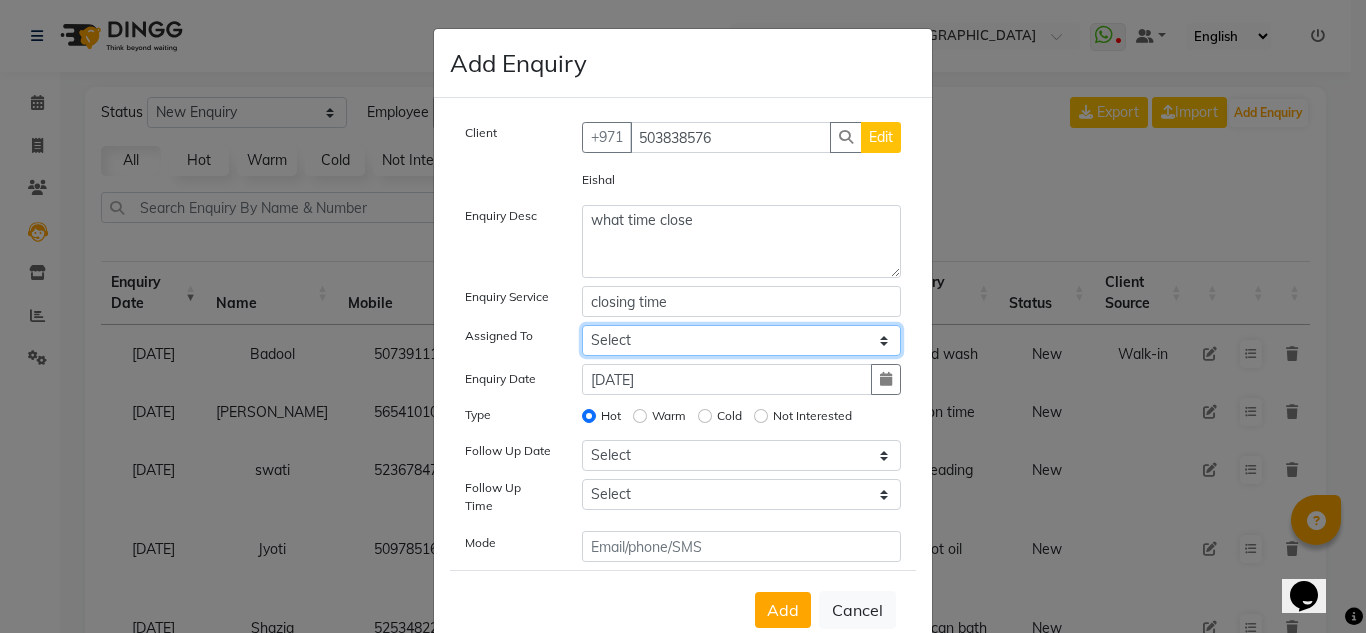 drag, startPoint x: 671, startPoint y: 343, endPoint x: 672, endPoint y: 330, distance: 13.038404 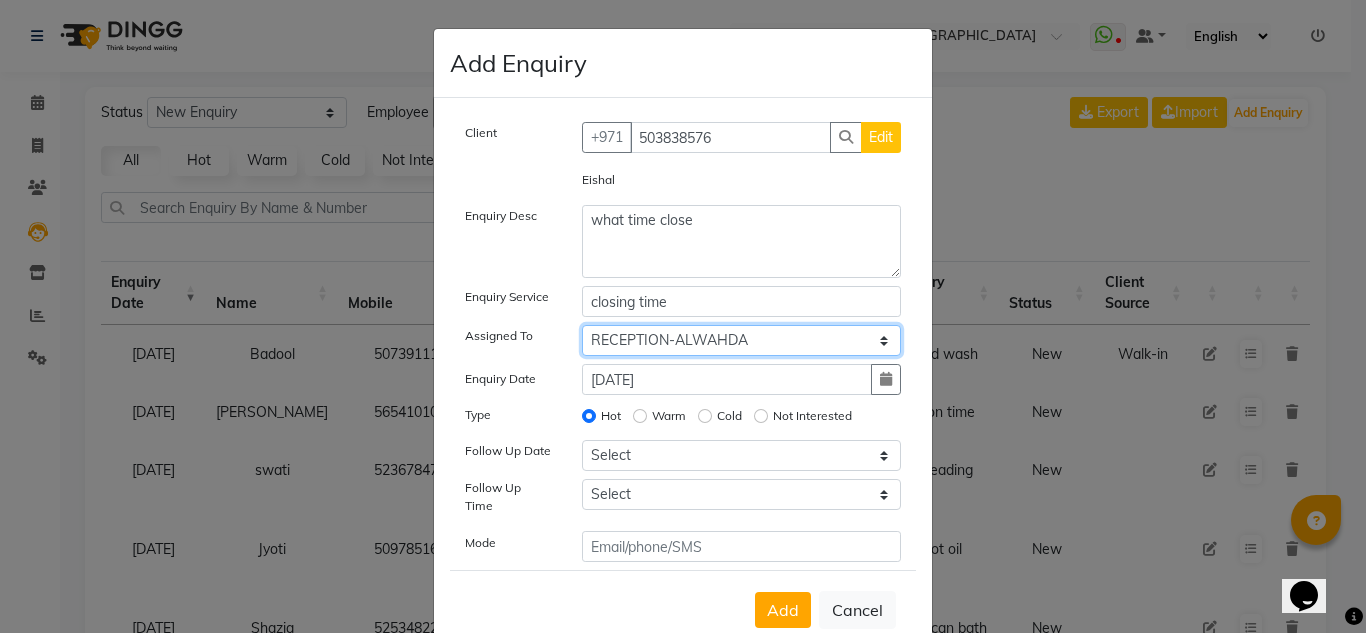 click on "Select ABUSHAGARA [PERSON_NAME] Management [PERSON_NAME] RECEPTION-ALWAHDA [PERSON_NAME] SALON [PERSON_NAME] trial" 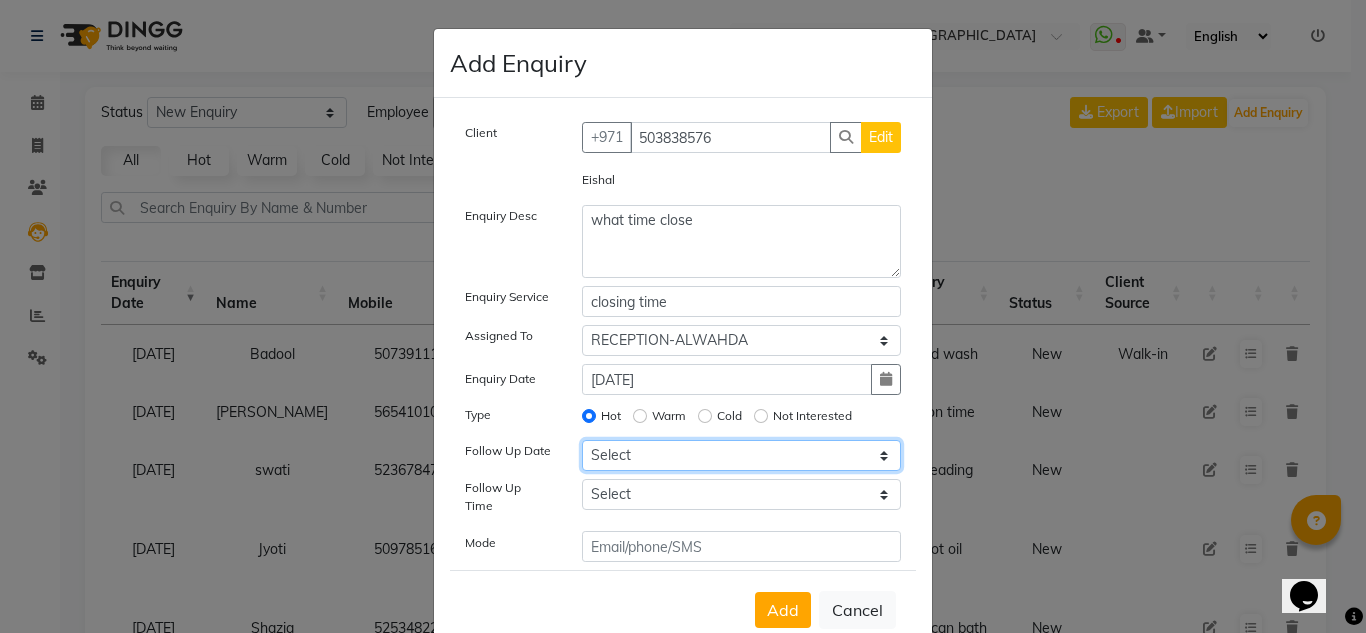 click on "Select [DATE] [DATE] [DATE] ([DATE]) [DATE] ([DATE]) [DATE] ([DATE]) [DATE] ([DATE]) [DATE] ([DATE]) [DATE] ([DATE]) [DATE] ([DATE]) [DATE] ([DATE]) [DATE] ([DATE]) [DATE] ([DATE]) Custom Date" at bounding box center [742, 455] 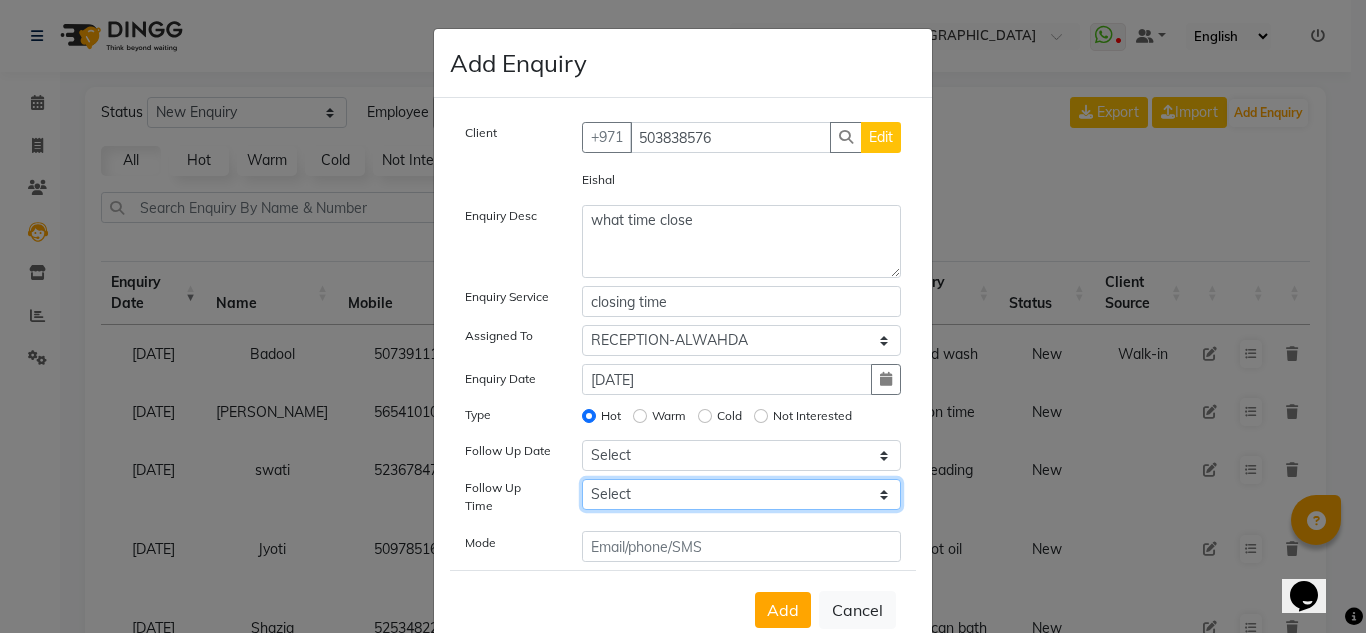 click on "Select 07:00 AM 07:15 AM 07:30 AM 07:45 AM 08:00 AM 08:15 AM 08:30 AM 08:45 AM 09:00 AM 09:15 AM 09:30 AM 09:45 AM 10:00 AM 10:15 AM 10:30 AM 10:45 AM 11:00 AM 11:15 AM 11:30 AM 11:45 AM 12:00 PM 12:15 PM 12:30 PM 12:45 PM 01:00 PM 01:15 PM 01:30 PM 01:45 PM 02:00 PM 02:15 PM 02:30 PM 02:45 PM 03:00 PM 03:15 PM 03:30 PM 03:45 PM 04:00 PM 04:15 PM 04:30 PM 04:45 PM 05:00 PM 05:15 PM 05:30 PM 05:45 PM 06:00 PM 06:15 PM 06:30 PM 06:45 PM 07:00 PM 07:15 PM 07:30 PM 07:45 PM 08:00 PM 08:15 PM 08:30 PM 08:45 PM 09:00 PM 09:15 PM 09:30 PM 09:45 PM 10:00 PM" at bounding box center (742, 494) 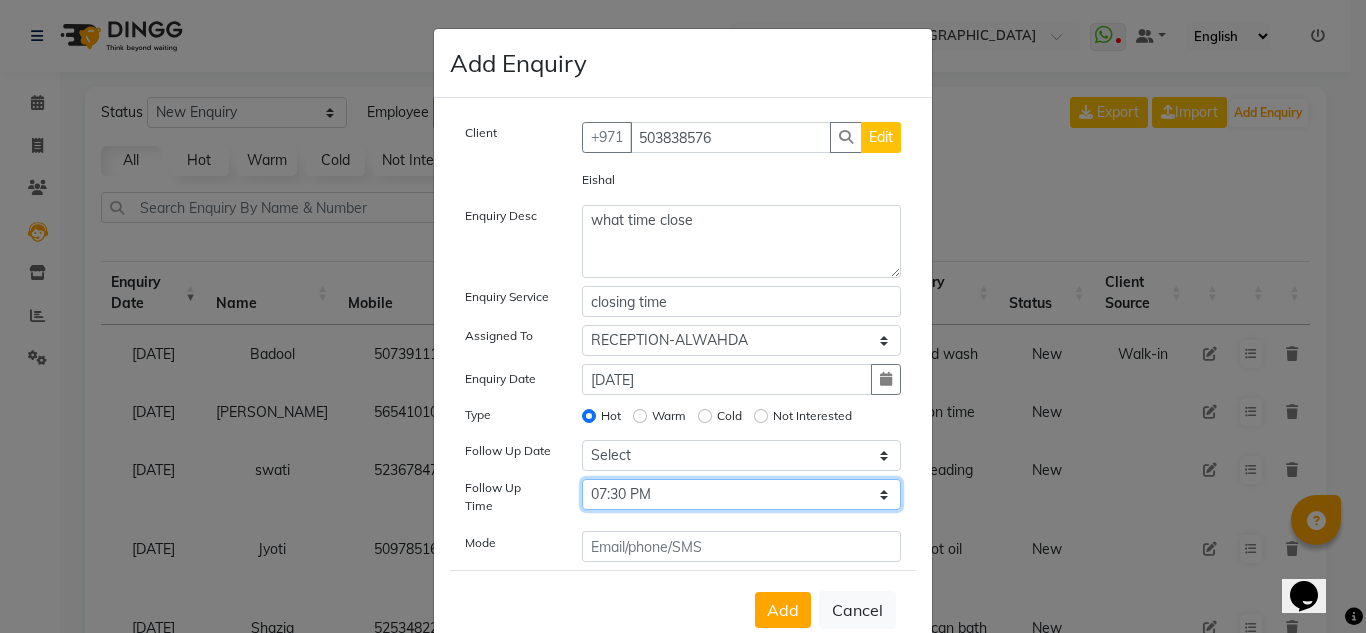 click on "Select 07:00 AM 07:15 AM 07:30 AM 07:45 AM 08:00 AM 08:15 AM 08:30 AM 08:45 AM 09:00 AM 09:15 AM 09:30 AM 09:45 AM 10:00 AM 10:15 AM 10:30 AM 10:45 AM 11:00 AM 11:15 AM 11:30 AM 11:45 AM 12:00 PM 12:15 PM 12:30 PM 12:45 PM 01:00 PM 01:15 PM 01:30 PM 01:45 PM 02:00 PM 02:15 PM 02:30 PM 02:45 PM 03:00 PM 03:15 PM 03:30 PM 03:45 PM 04:00 PM 04:15 PM 04:30 PM 04:45 PM 05:00 PM 05:15 PM 05:30 PM 05:45 PM 06:00 PM 06:15 PM 06:30 PM 06:45 PM 07:00 PM 07:15 PM 07:30 PM 07:45 PM 08:00 PM 08:15 PM 08:30 PM 08:45 PM 09:00 PM 09:15 PM 09:30 PM 09:45 PM 10:00 PM" at bounding box center [742, 494] 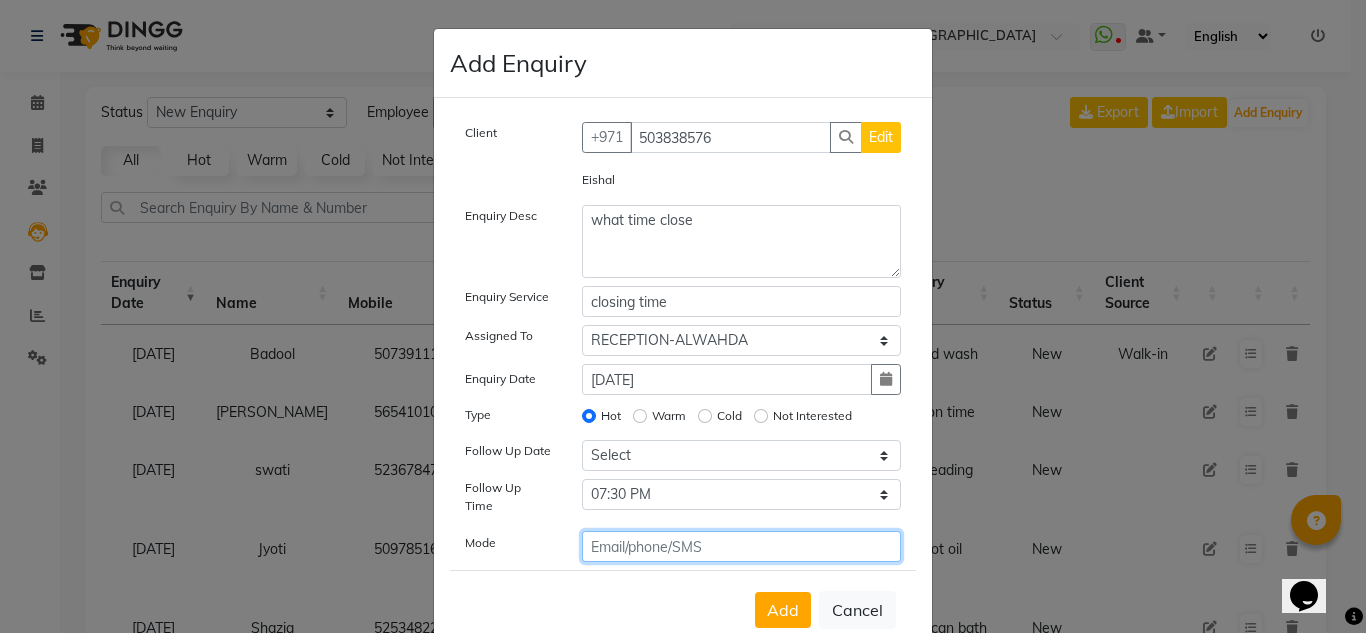 click 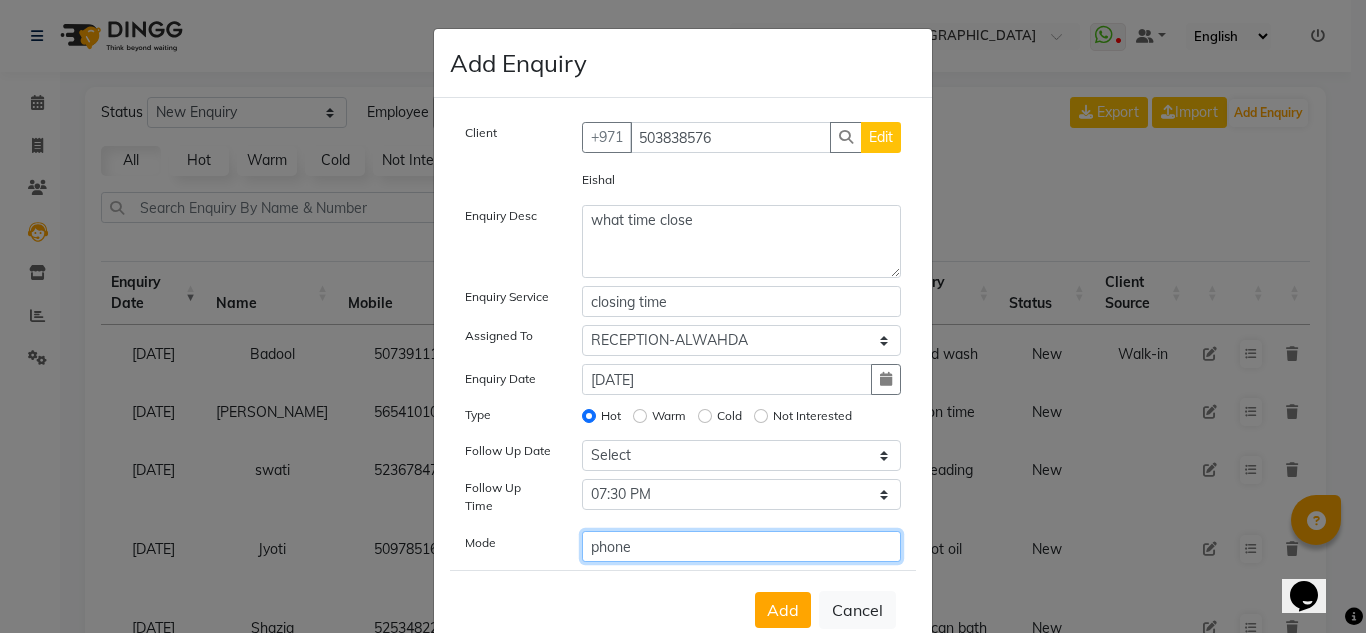 type on "phone" 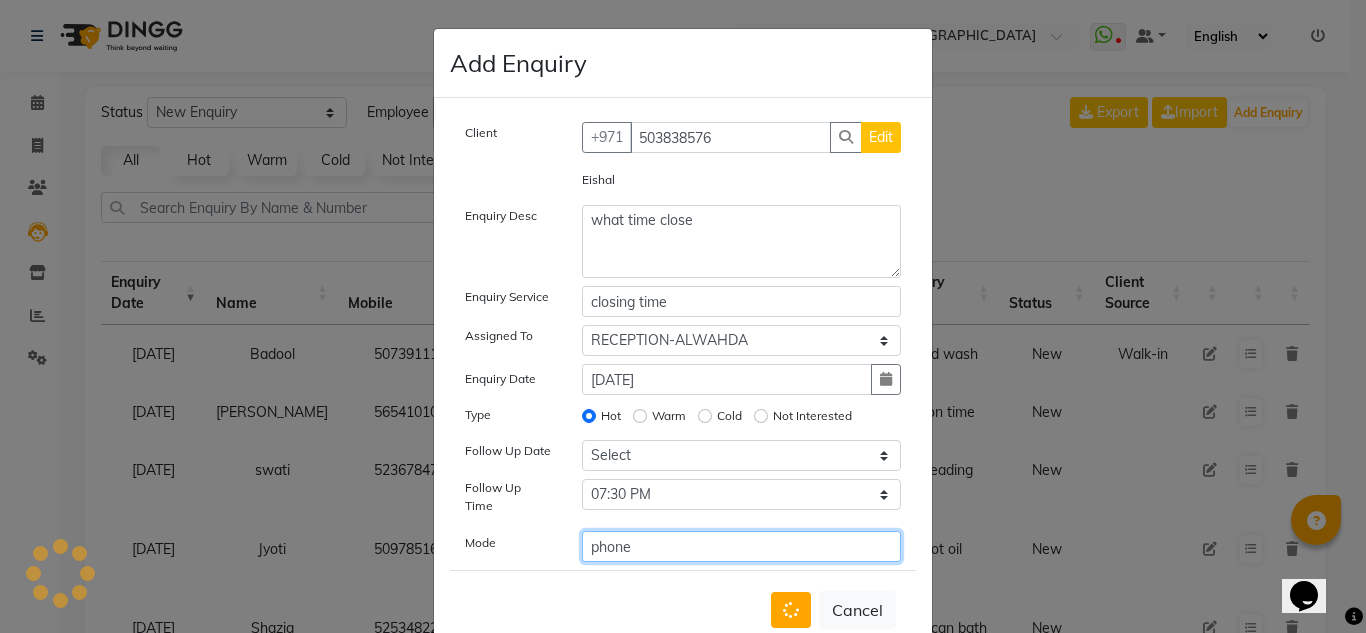 type 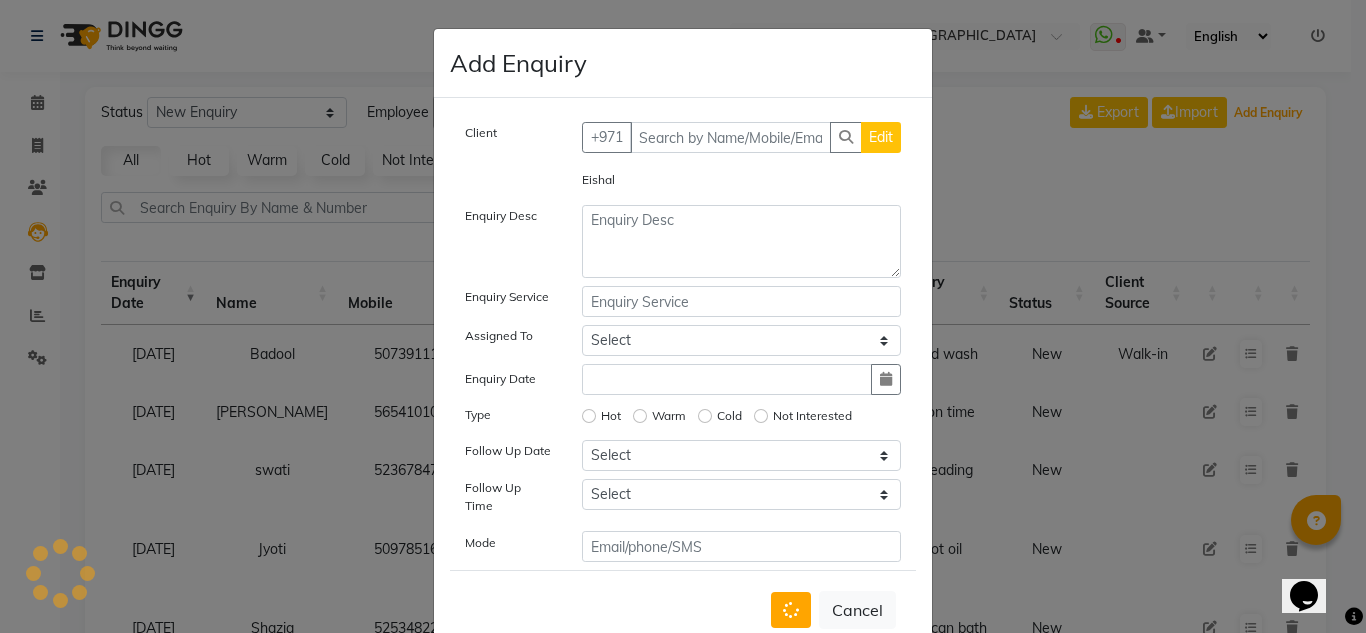 type 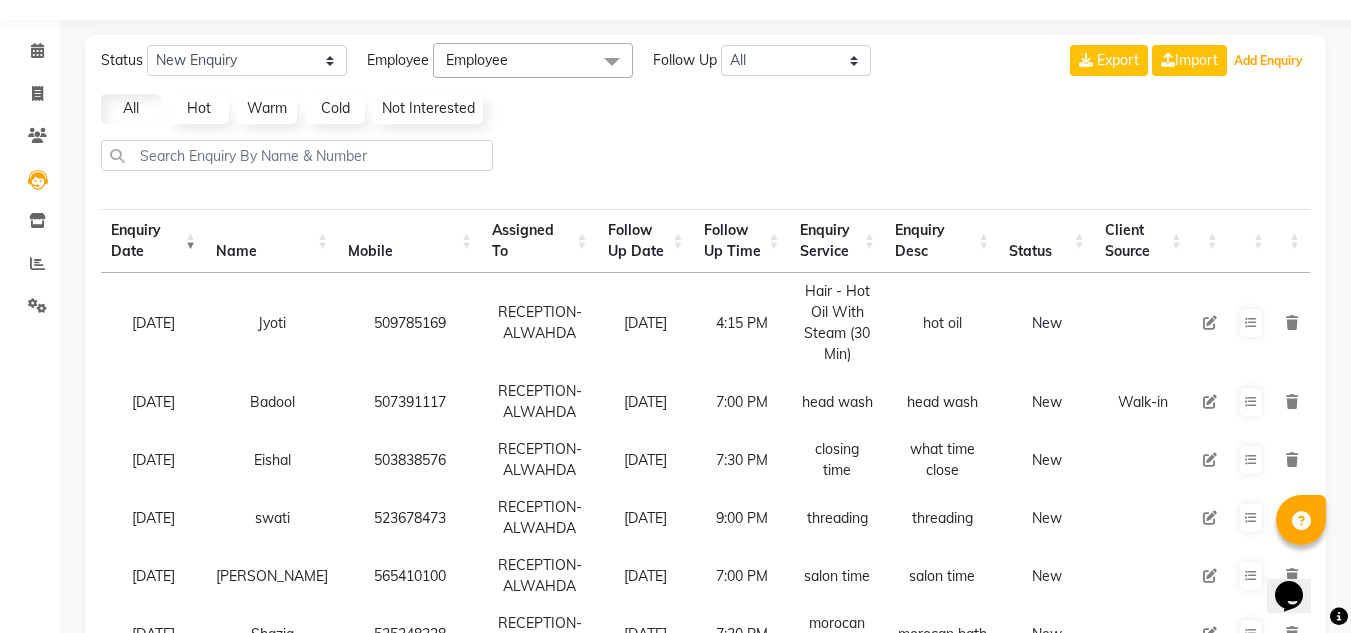 scroll, scrollTop: 200, scrollLeft: 0, axis: vertical 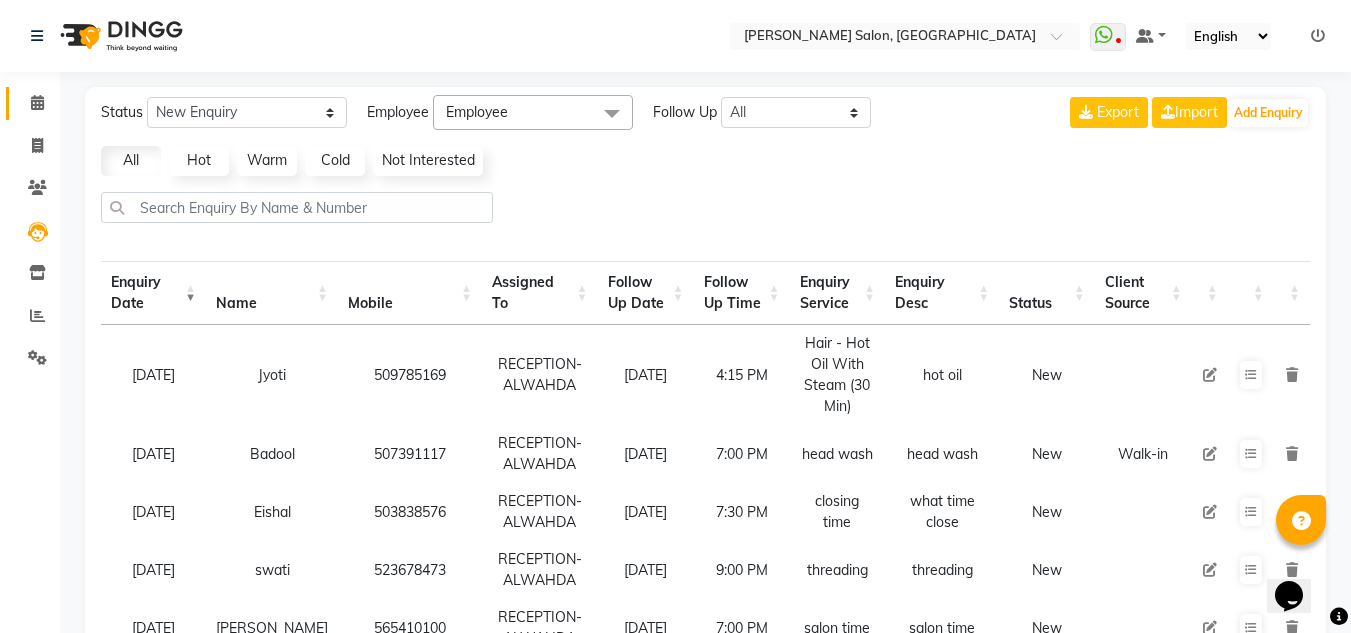 click 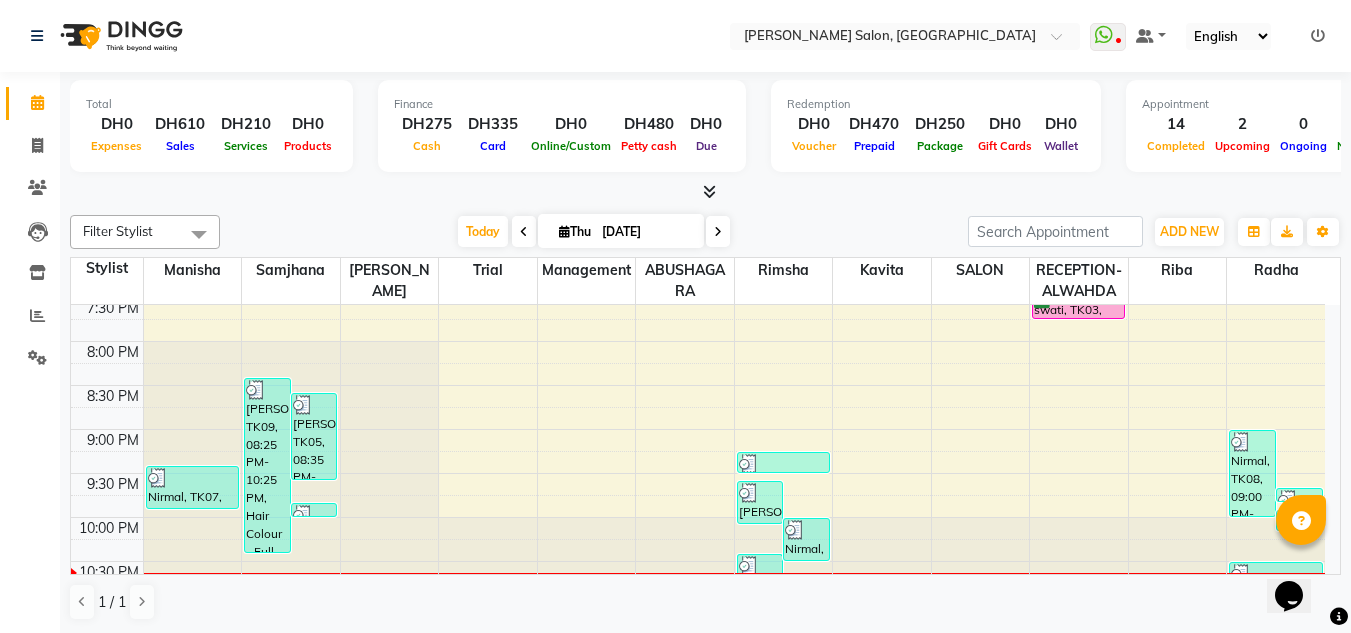 scroll, scrollTop: 962, scrollLeft: 0, axis: vertical 